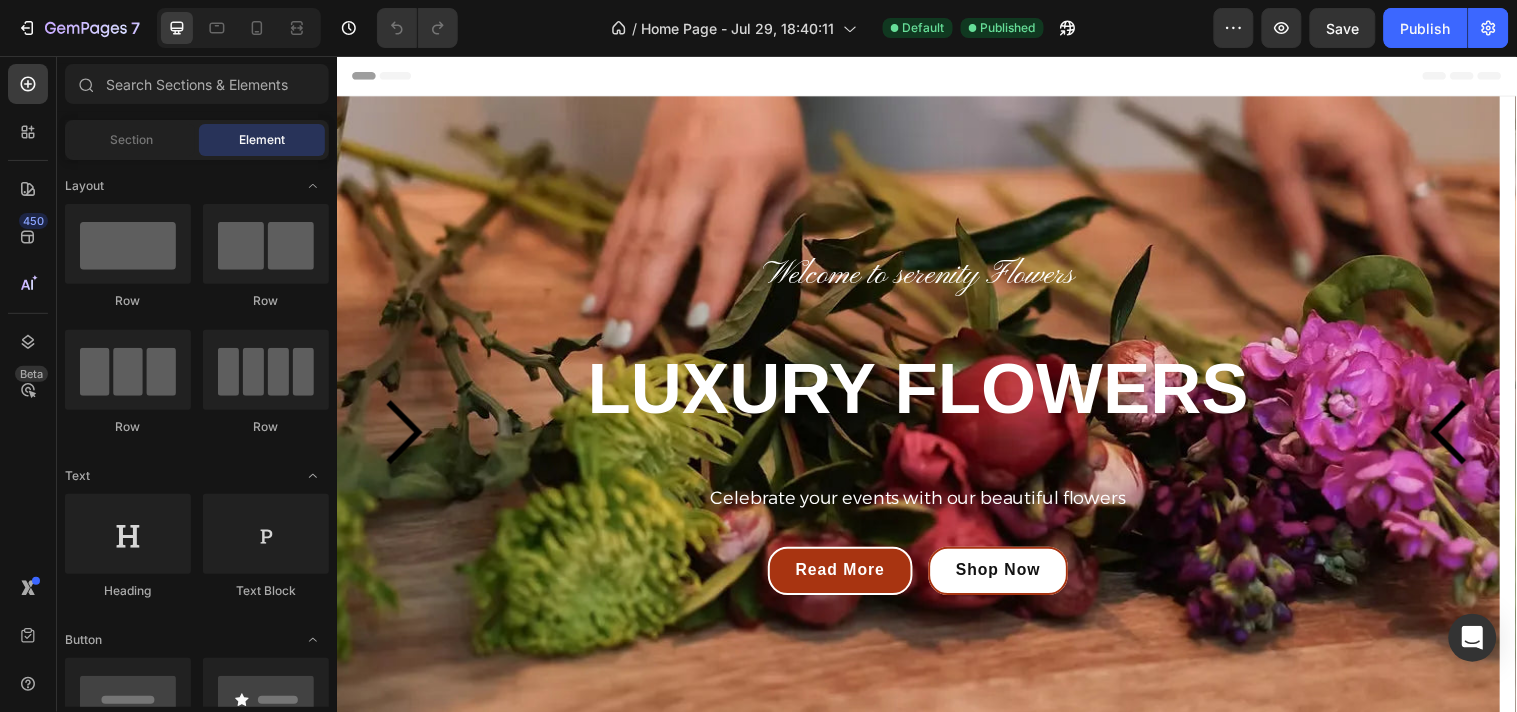 scroll, scrollTop: 0, scrollLeft: 0, axis: both 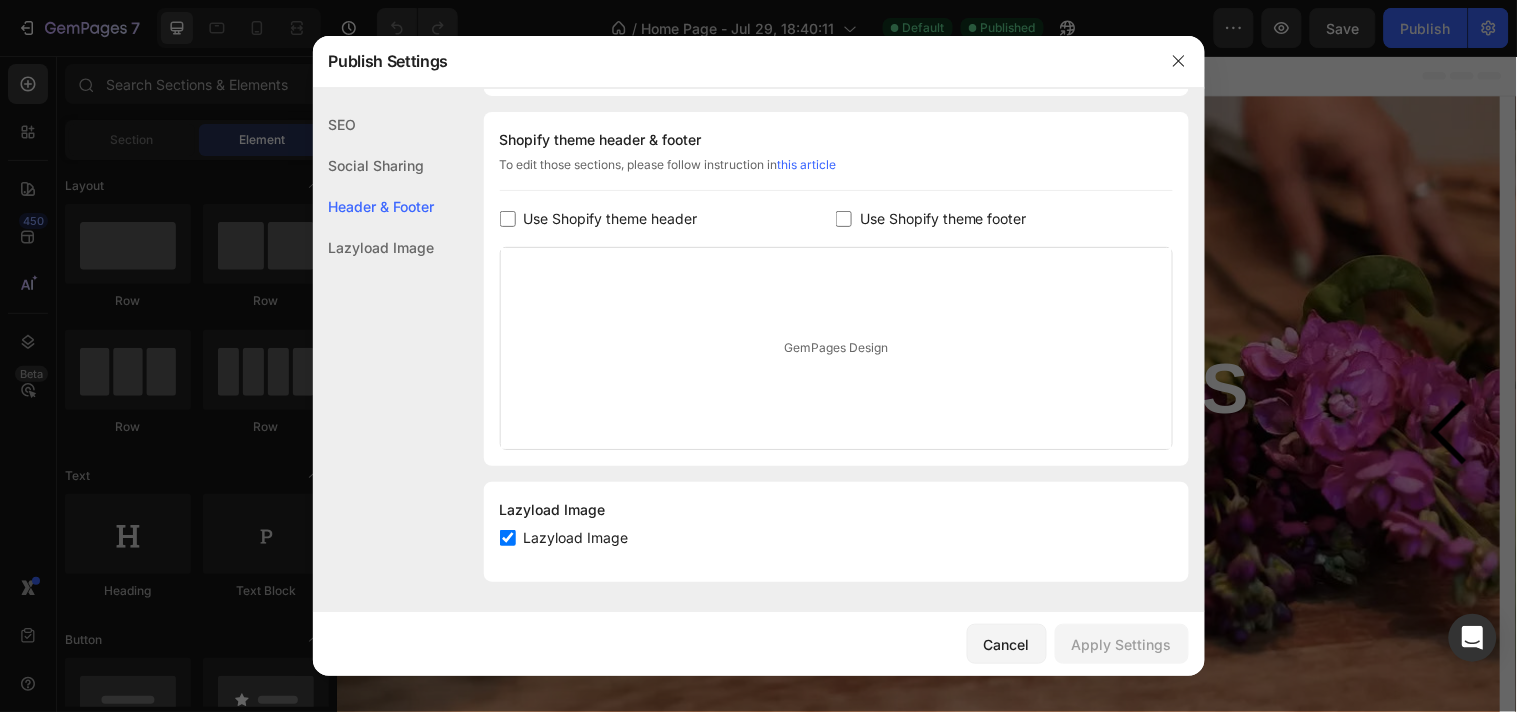 click on "GemPages Design" at bounding box center [836, 348] 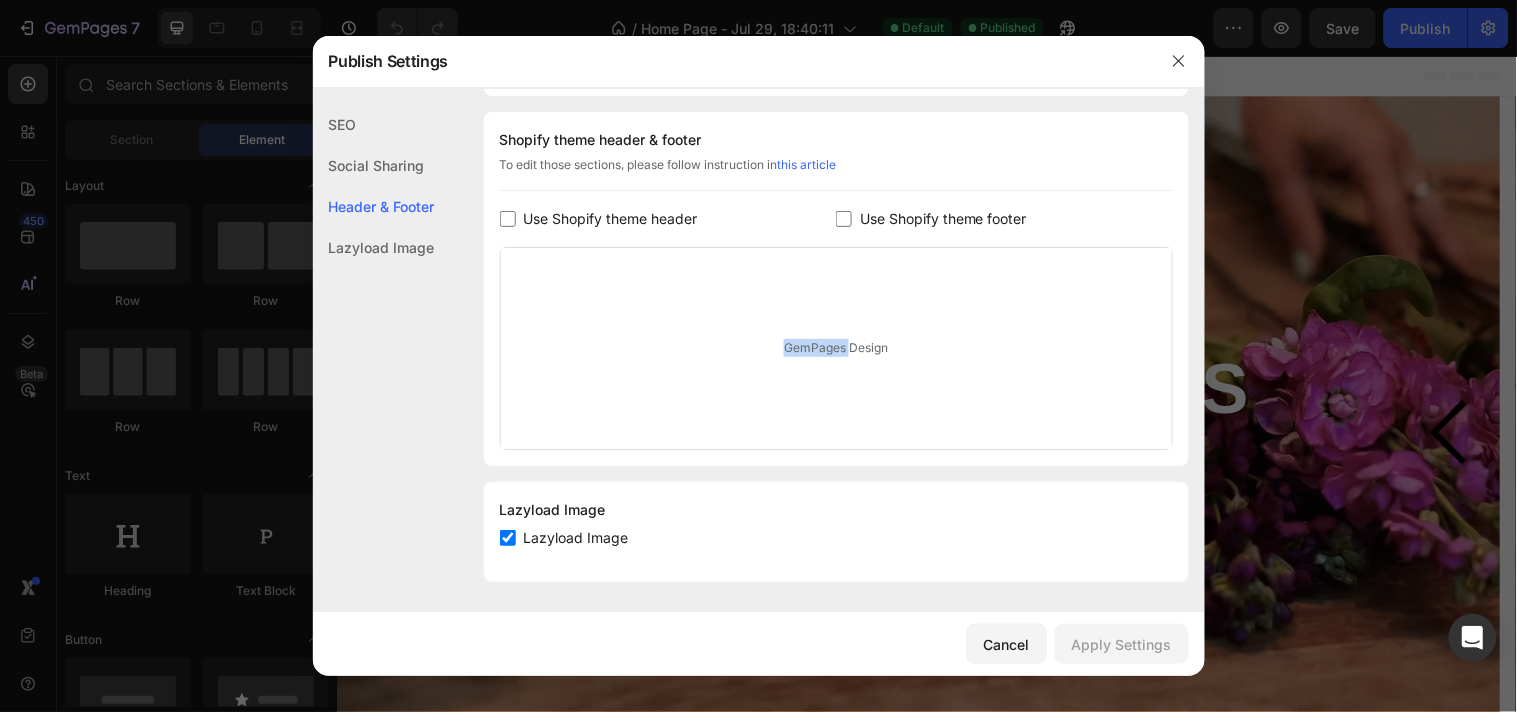 click on "GemPages Design" at bounding box center (836, 348) 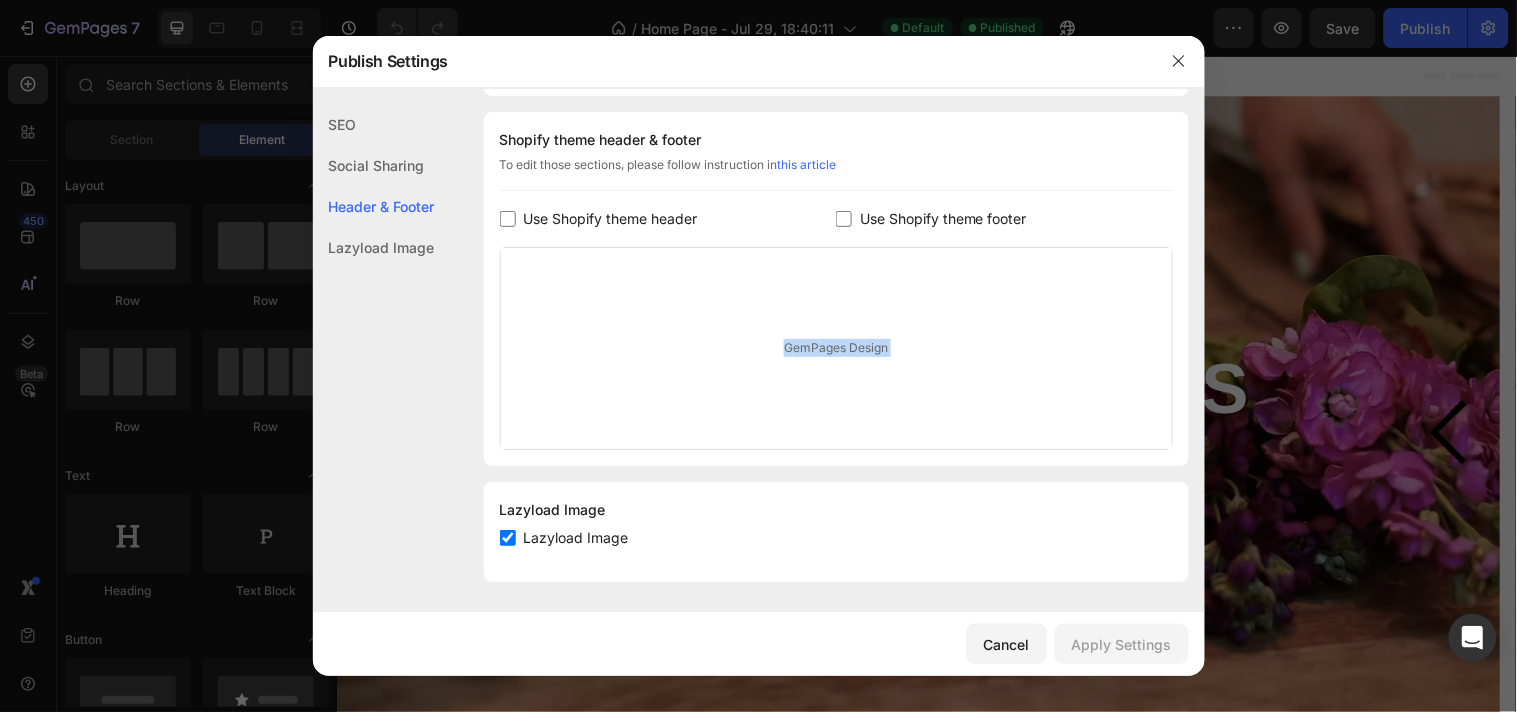 click on "GemPages Design" at bounding box center (836, 348) 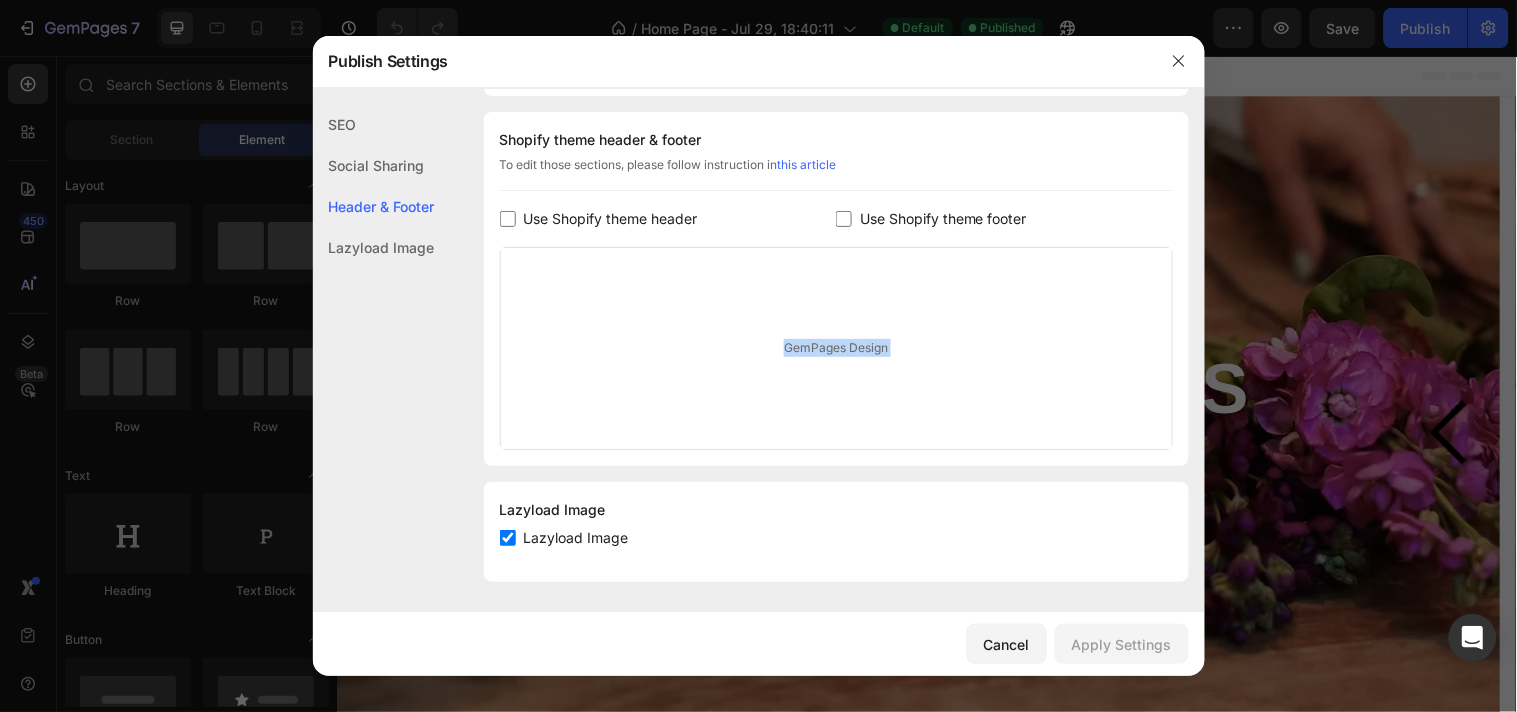 click on "GemPages Design" at bounding box center [836, 348] 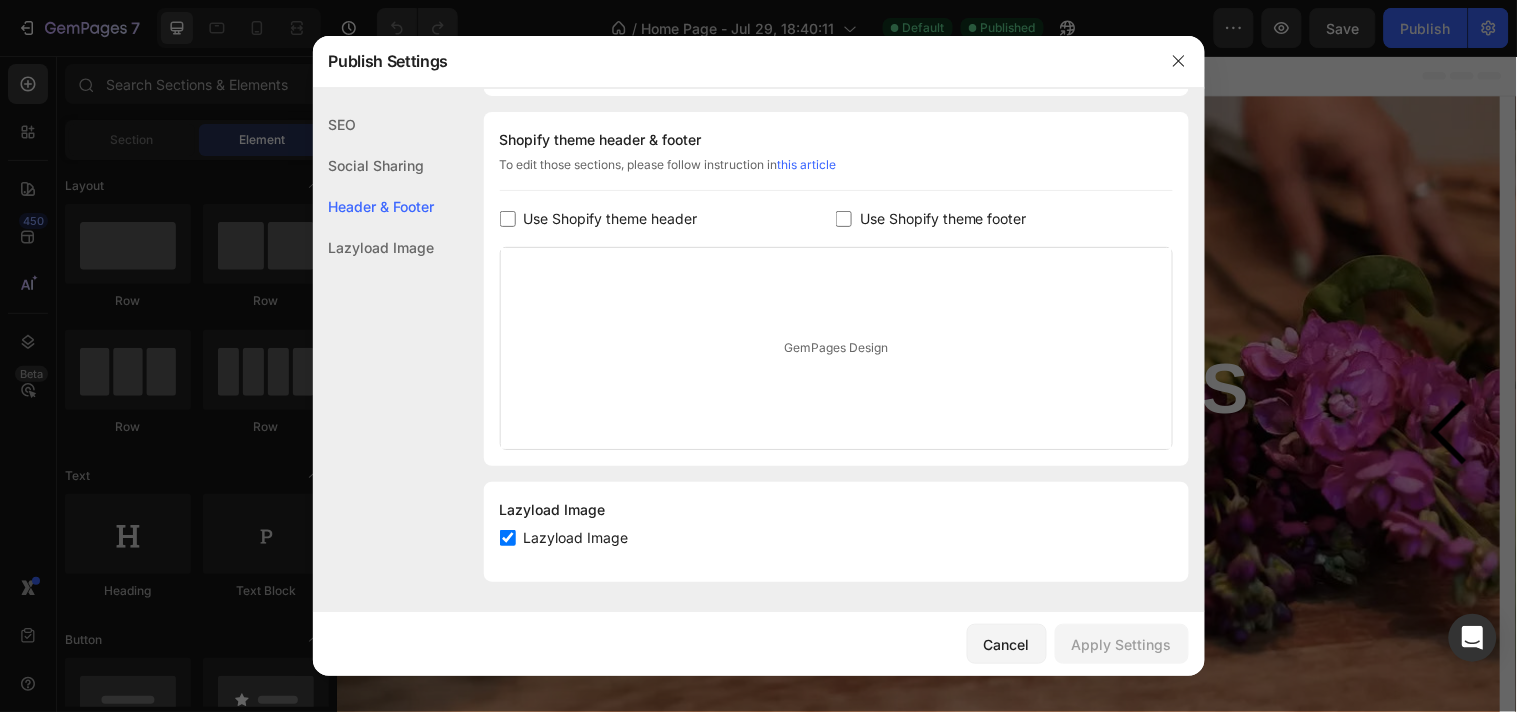 click on "GemPages Design" at bounding box center (836, 348) 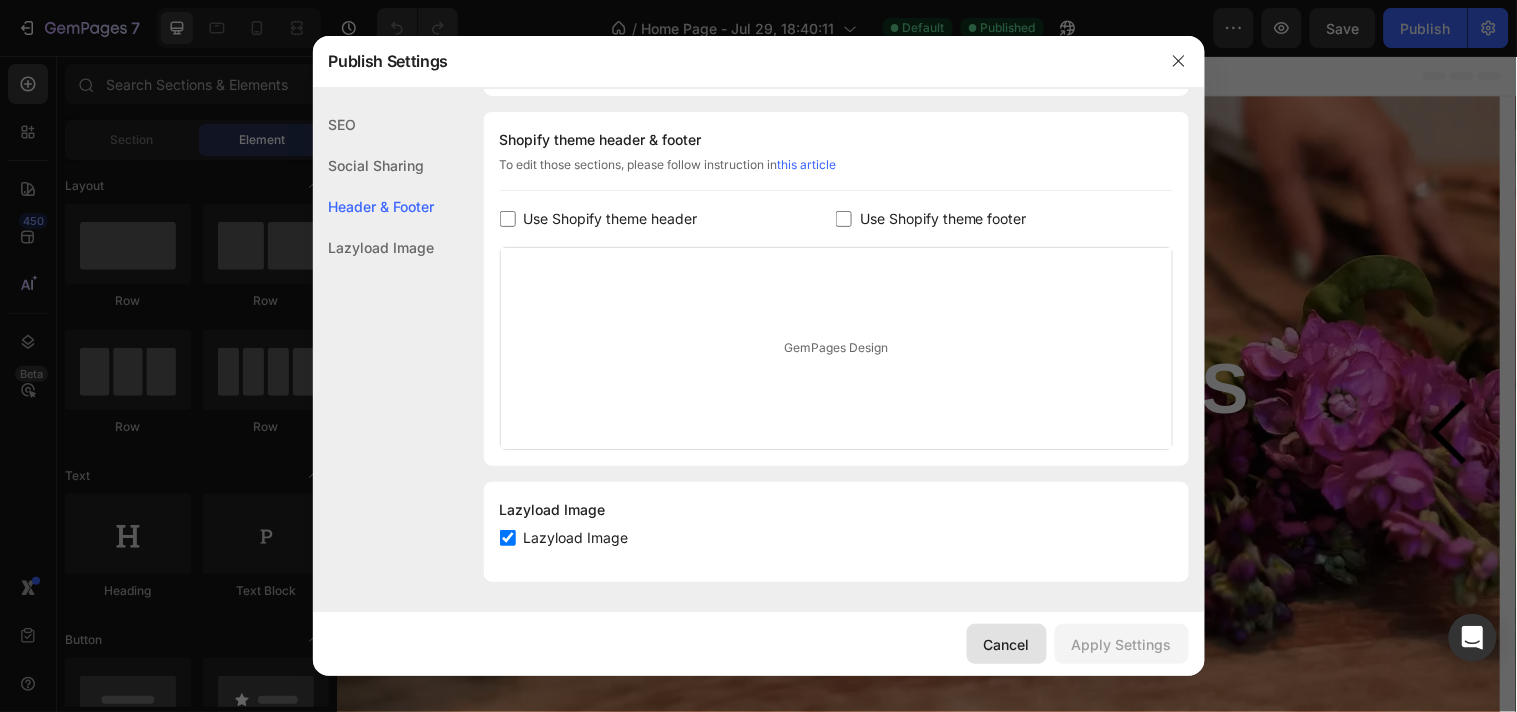 click on "Cancel" at bounding box center [1007, 644] 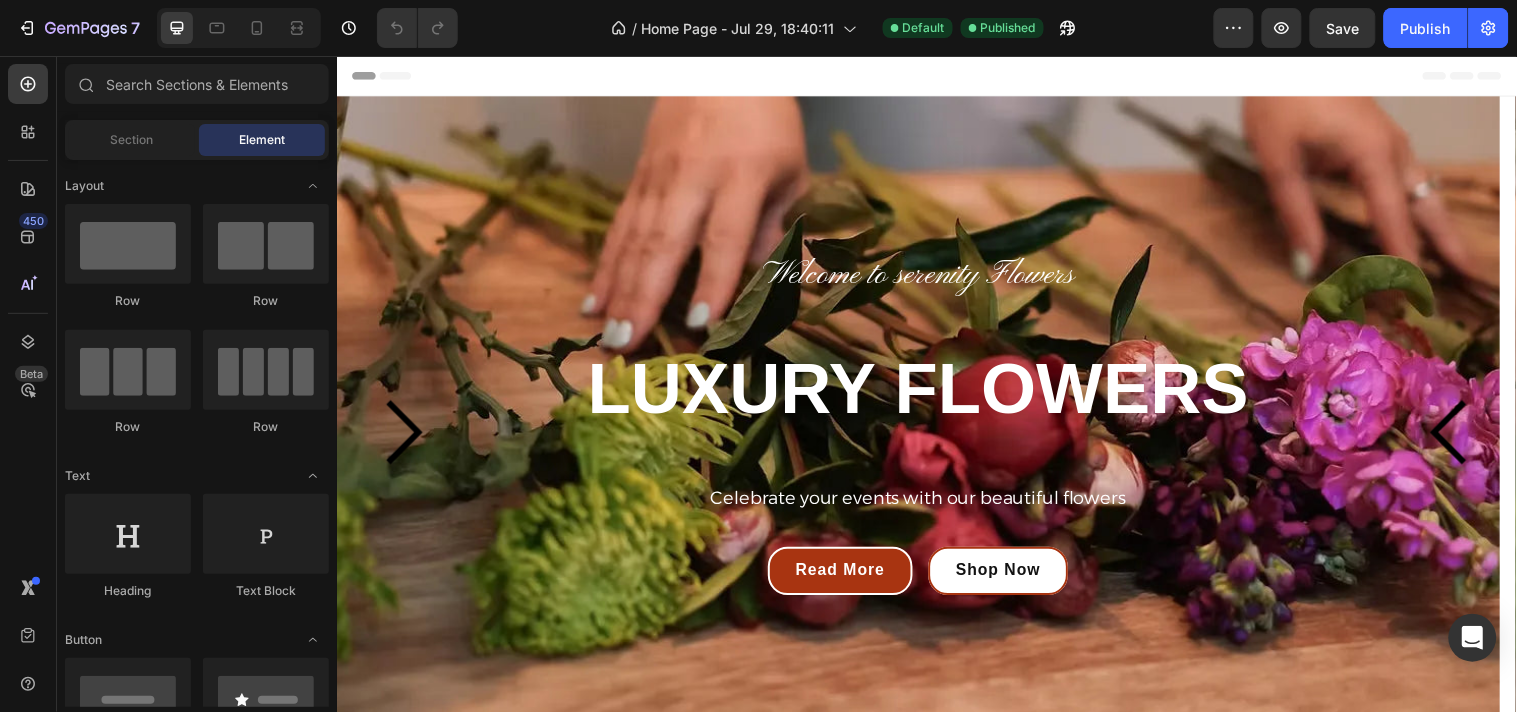 click on "Header" at bounding box center (393, 75) 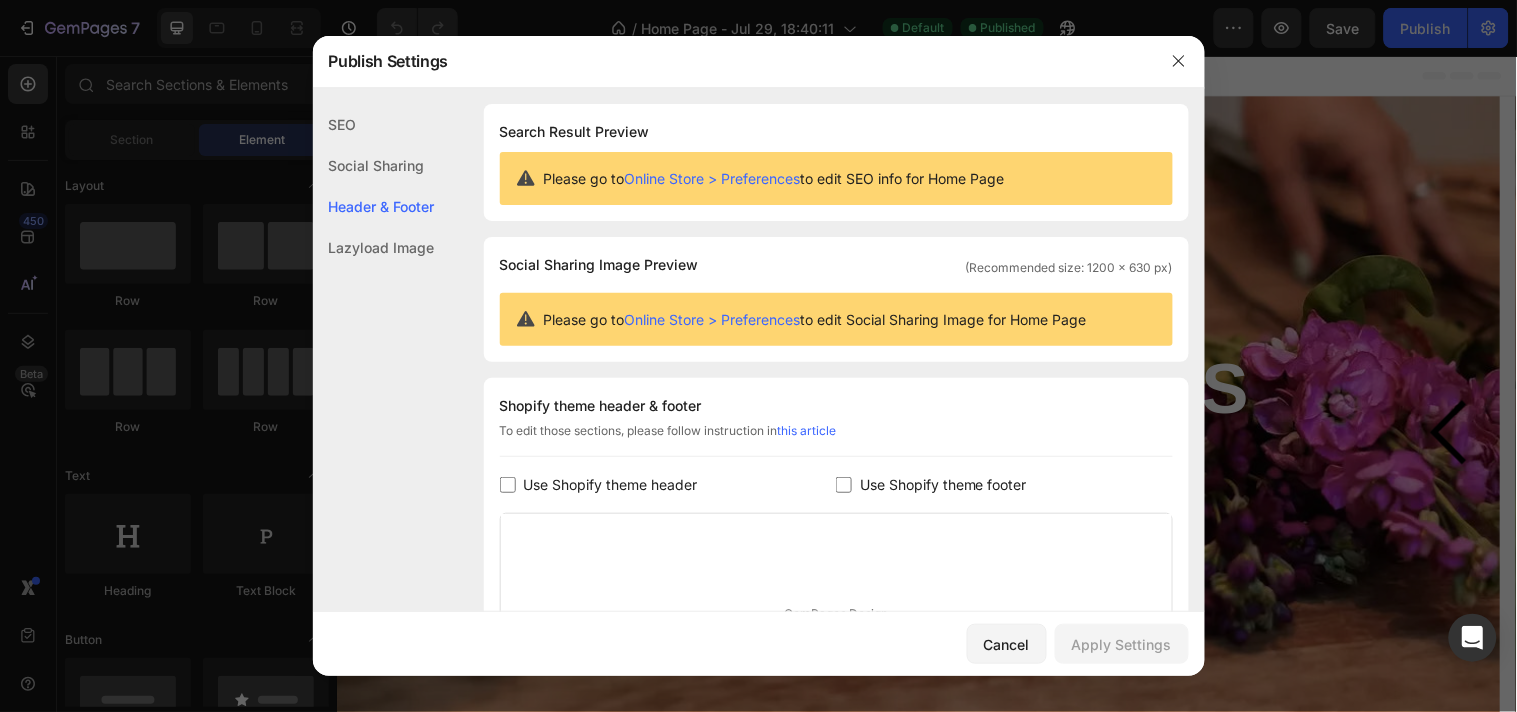 scroll, scrollTop: 266, scrollLeft: 0, axis: vertical 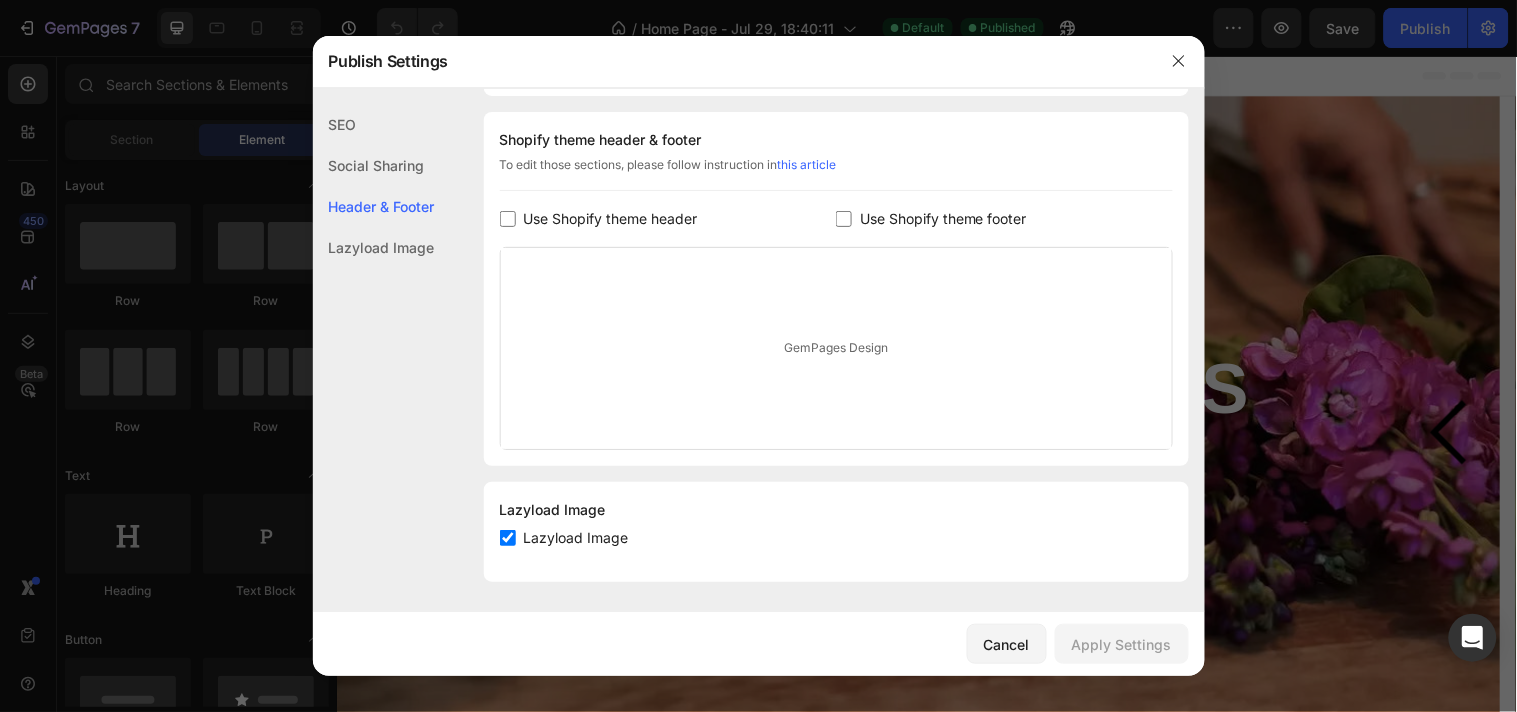 click on "this article" at bounding box center [807, 164] 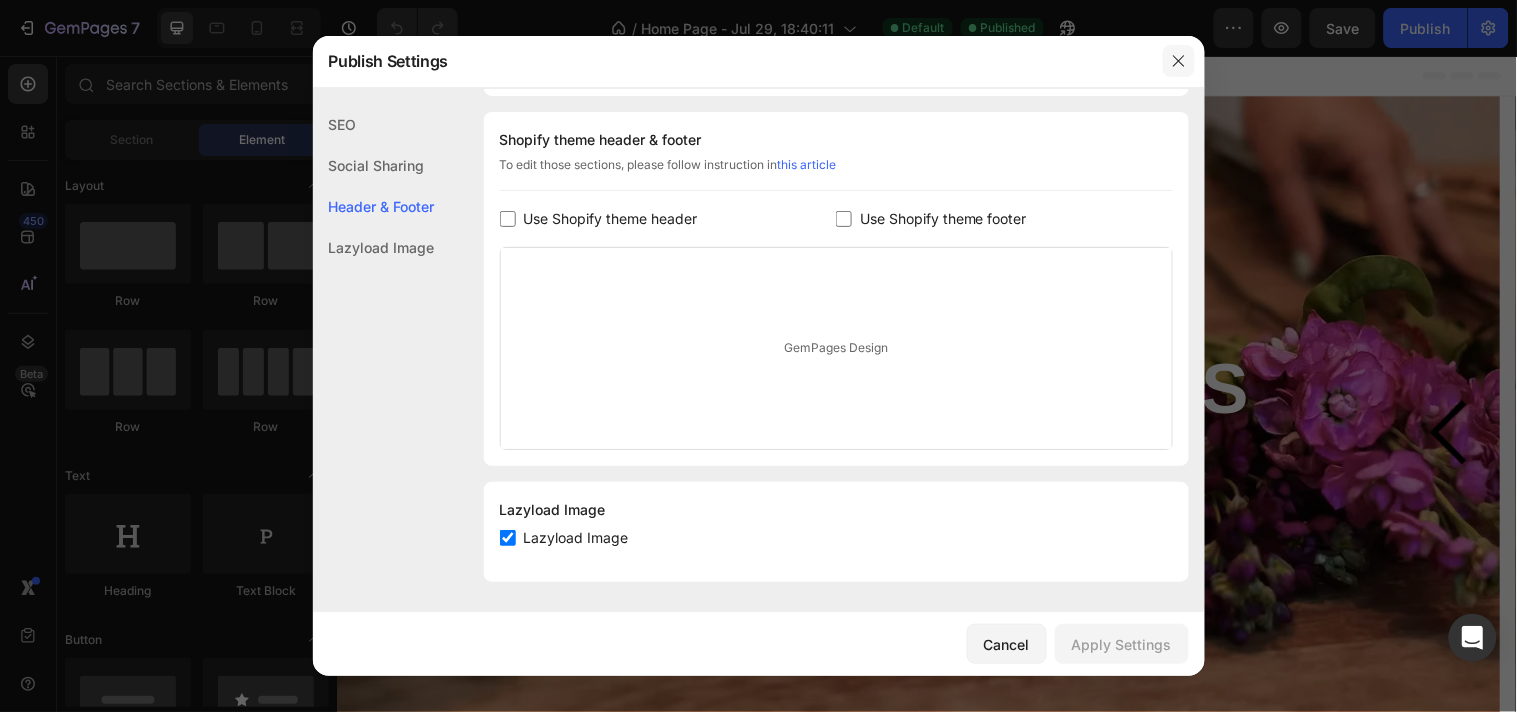 click 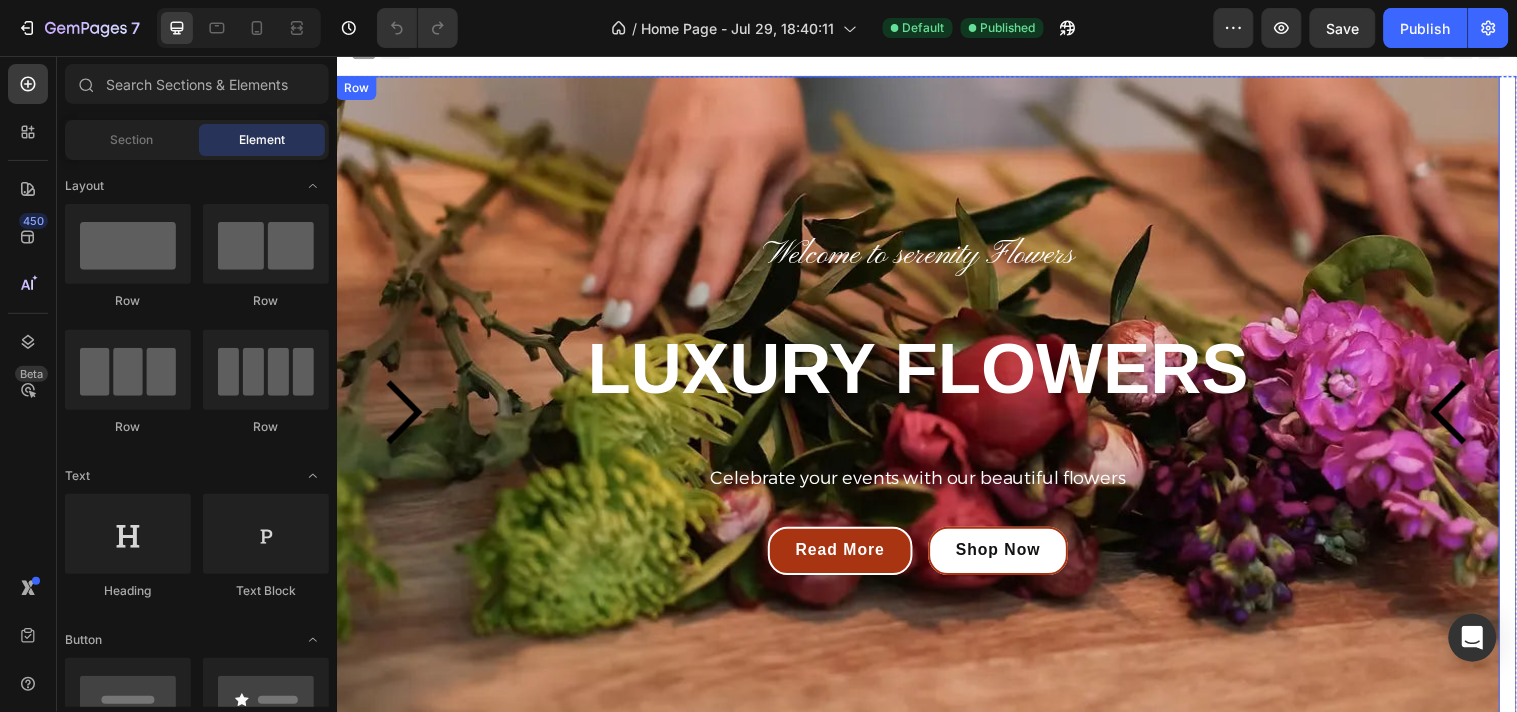 scroll, scrollTop: 27, scrollLeft: 0, axis: vertical 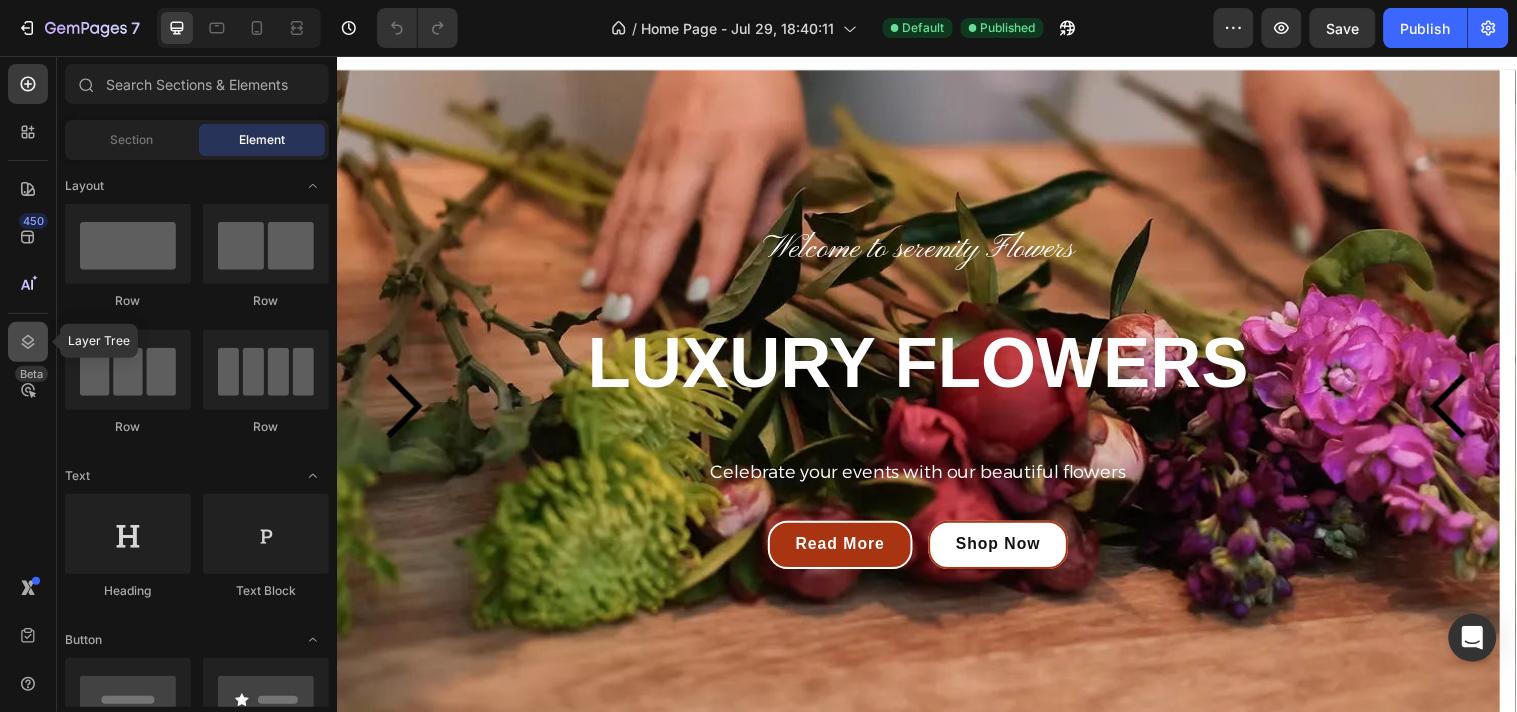 click 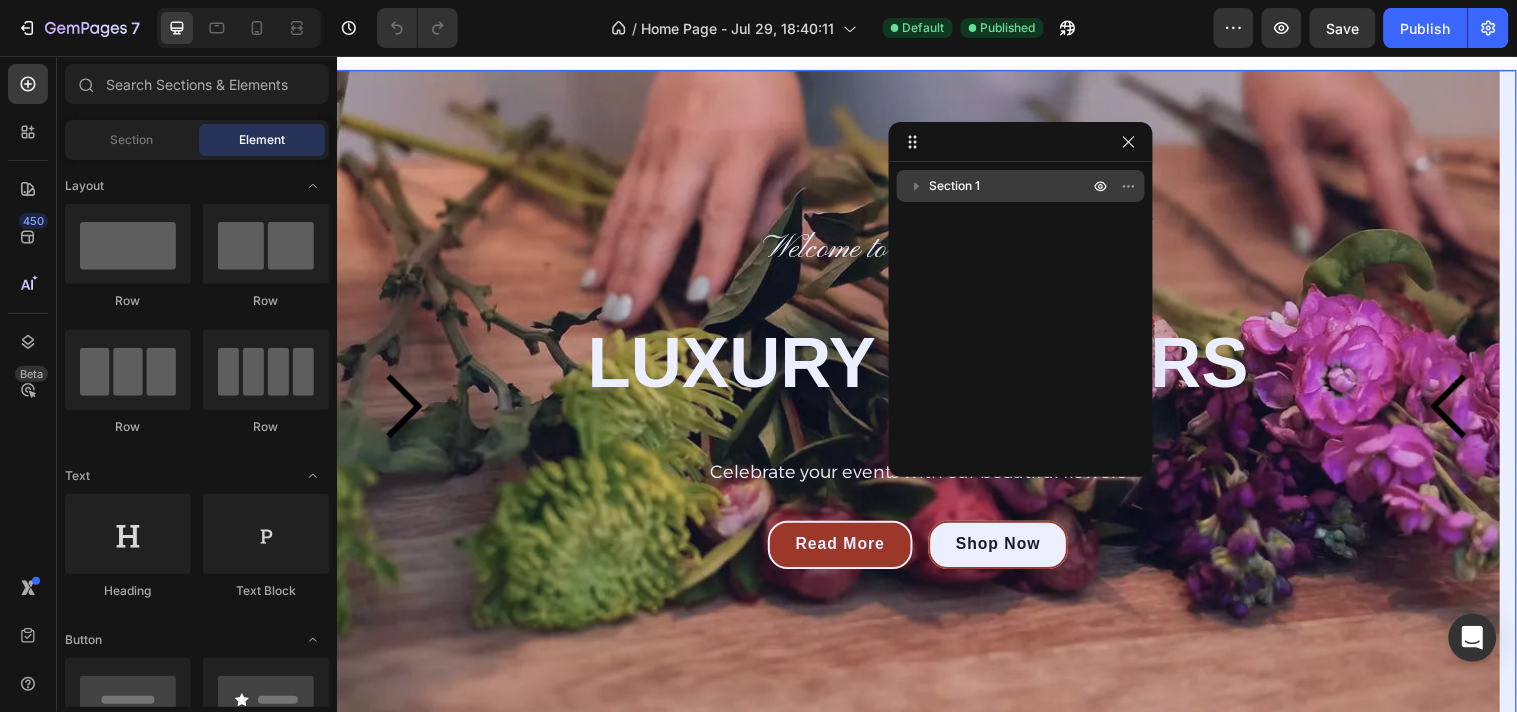 click 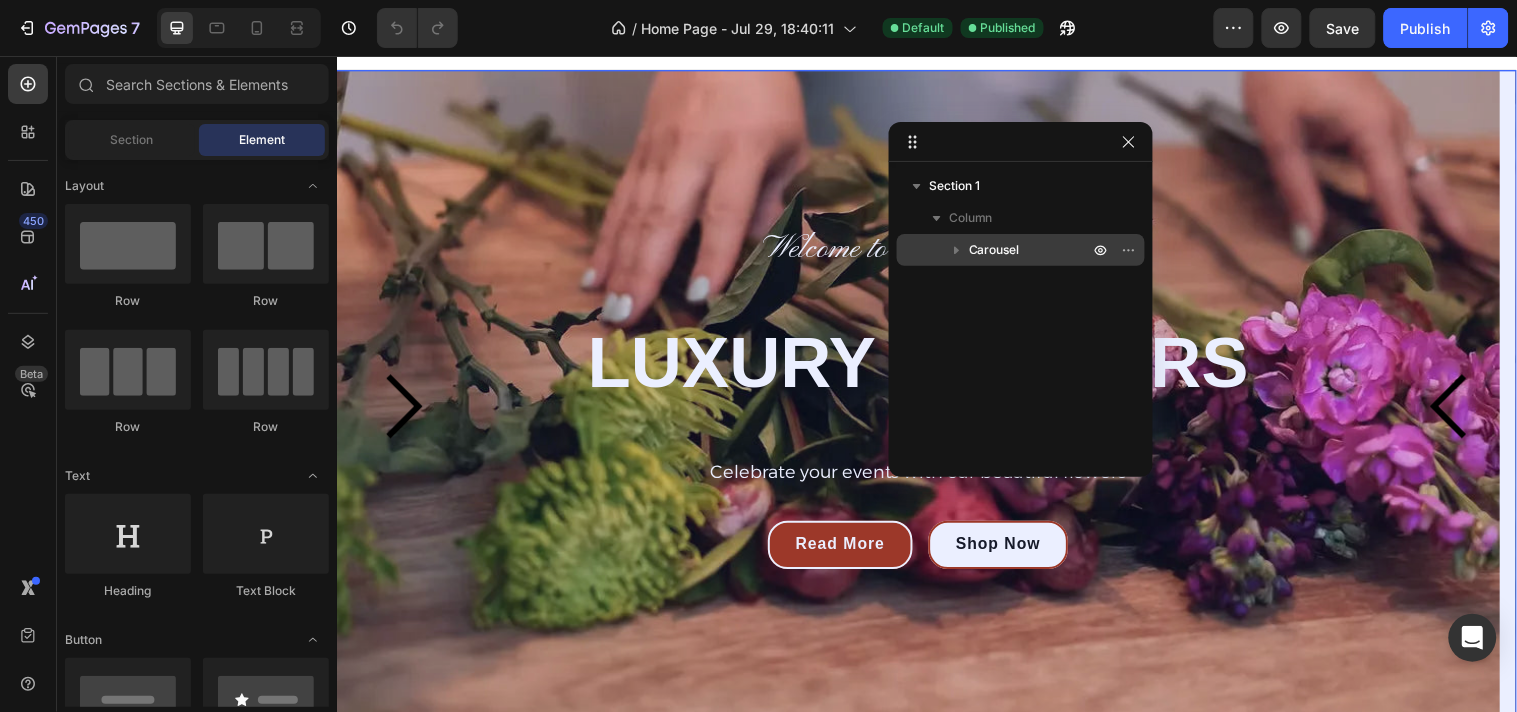 drag, startPoint x: 997, startPoint y: 244, endPoint x: 76, endPoint y: 445, distance: 942.6781 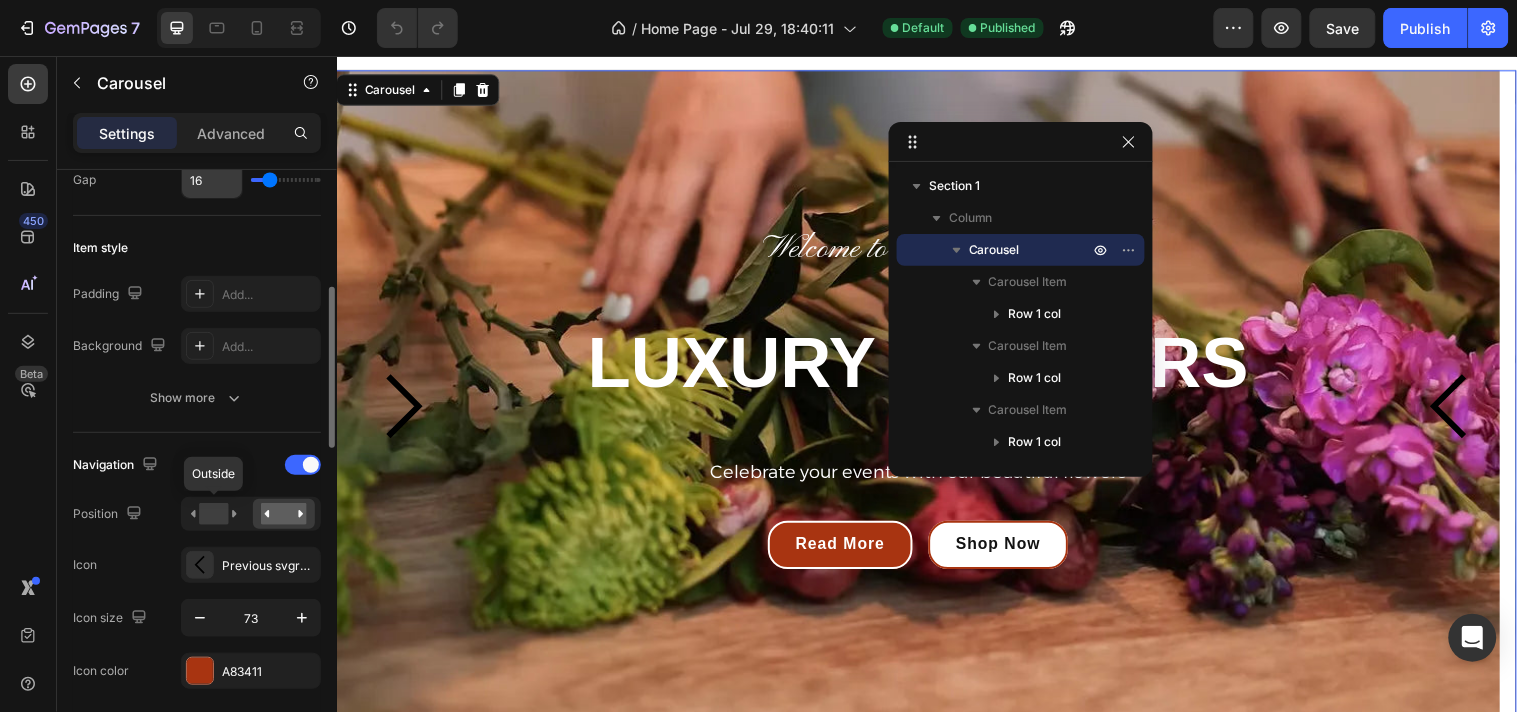 scroll, scrollTop: 453, scrollLeft: 0, axis: vertical 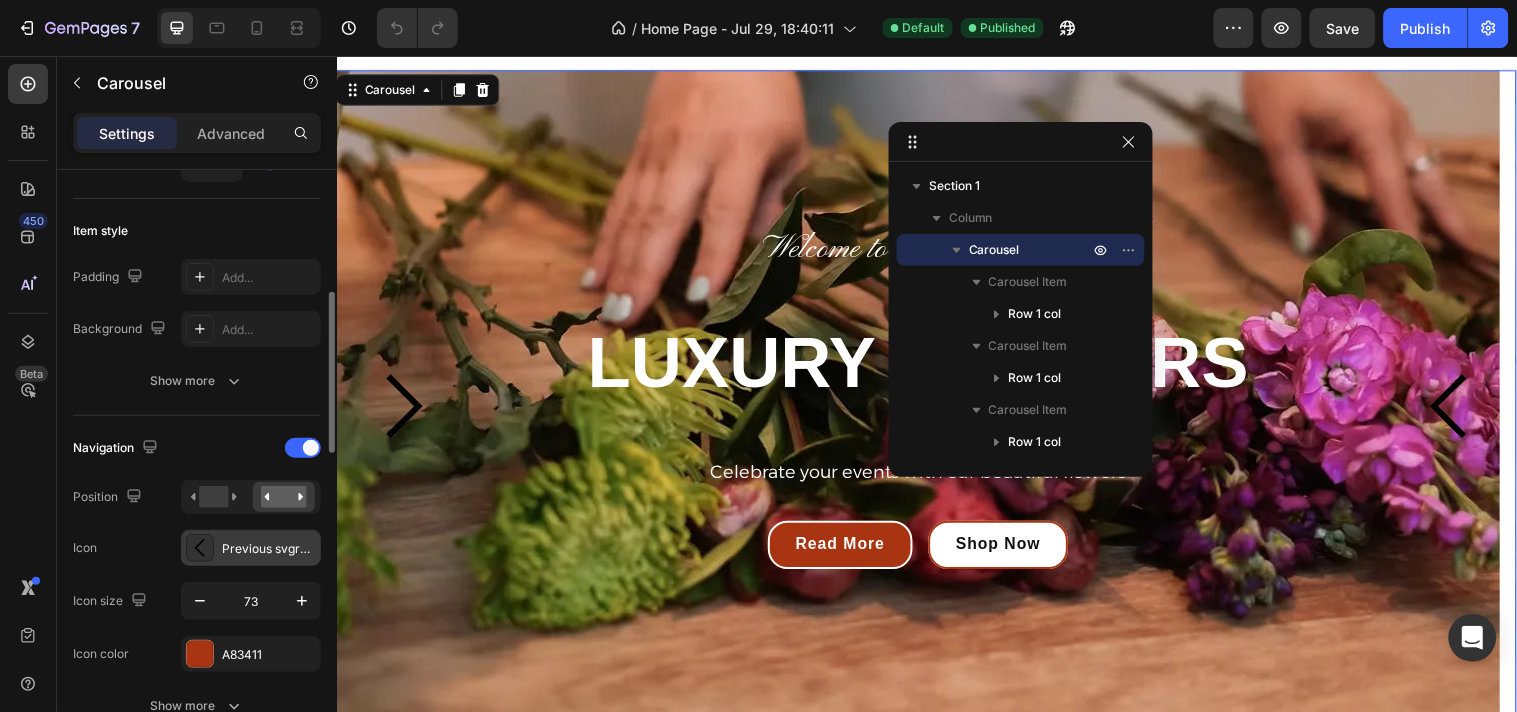 click on "Previous svgrepo com (1)" at bounding box center (269, 549) 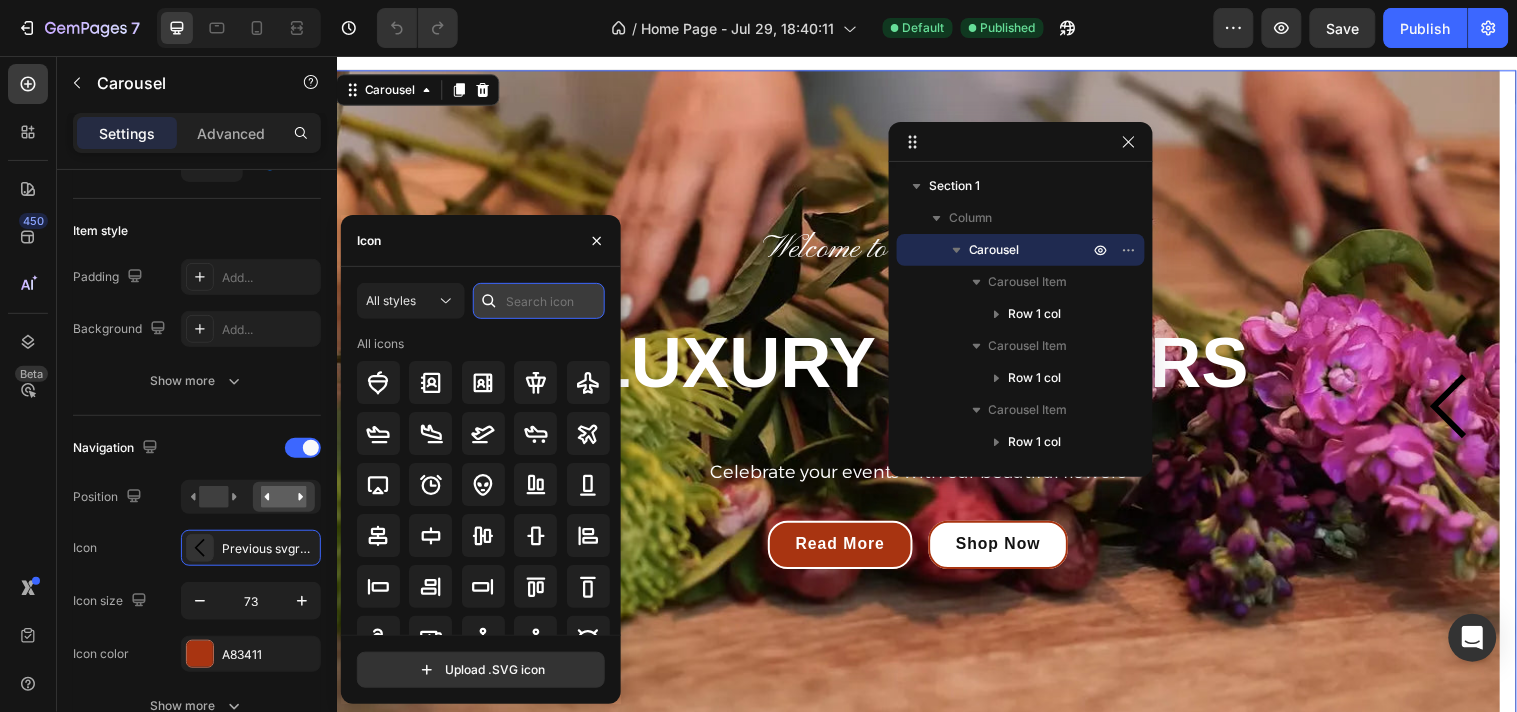 click at bounding box center [539, 301] 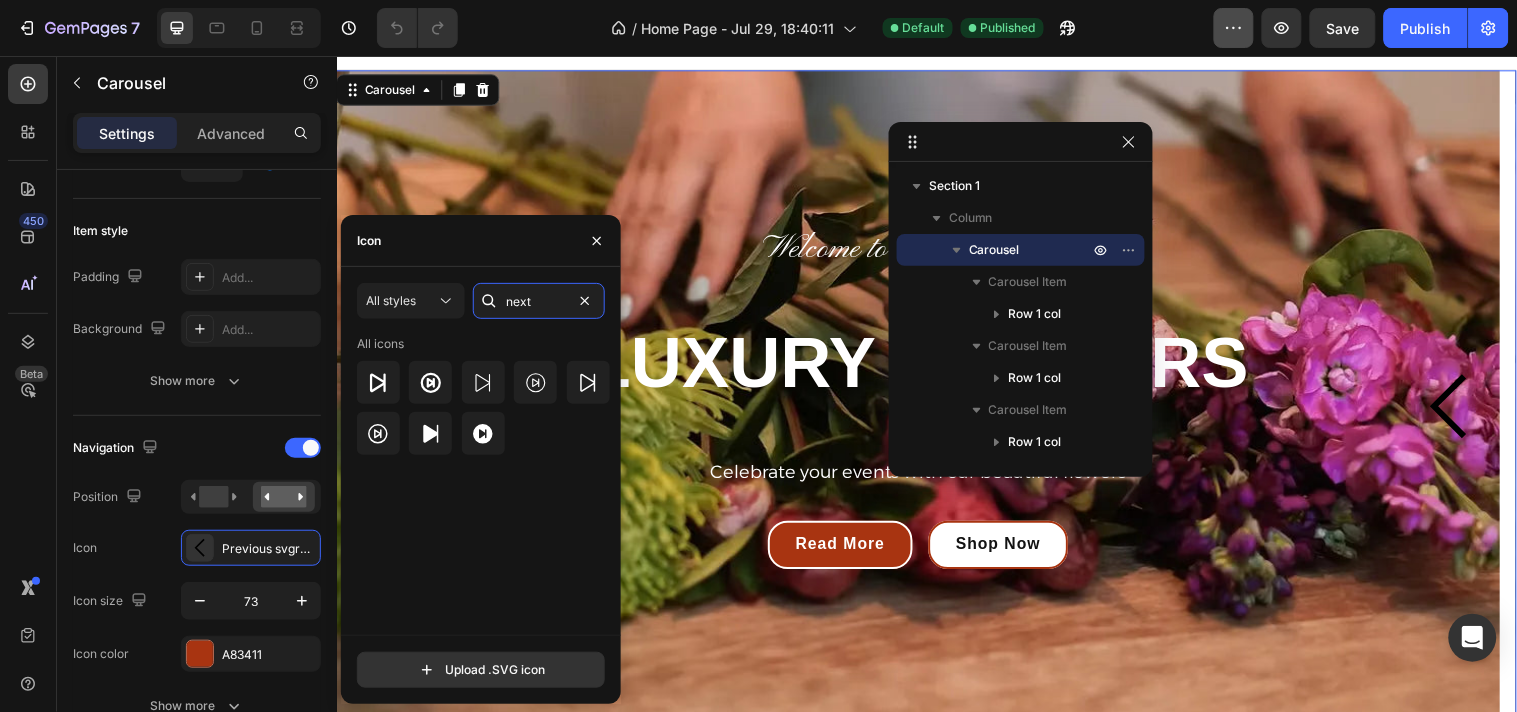 type on "next" 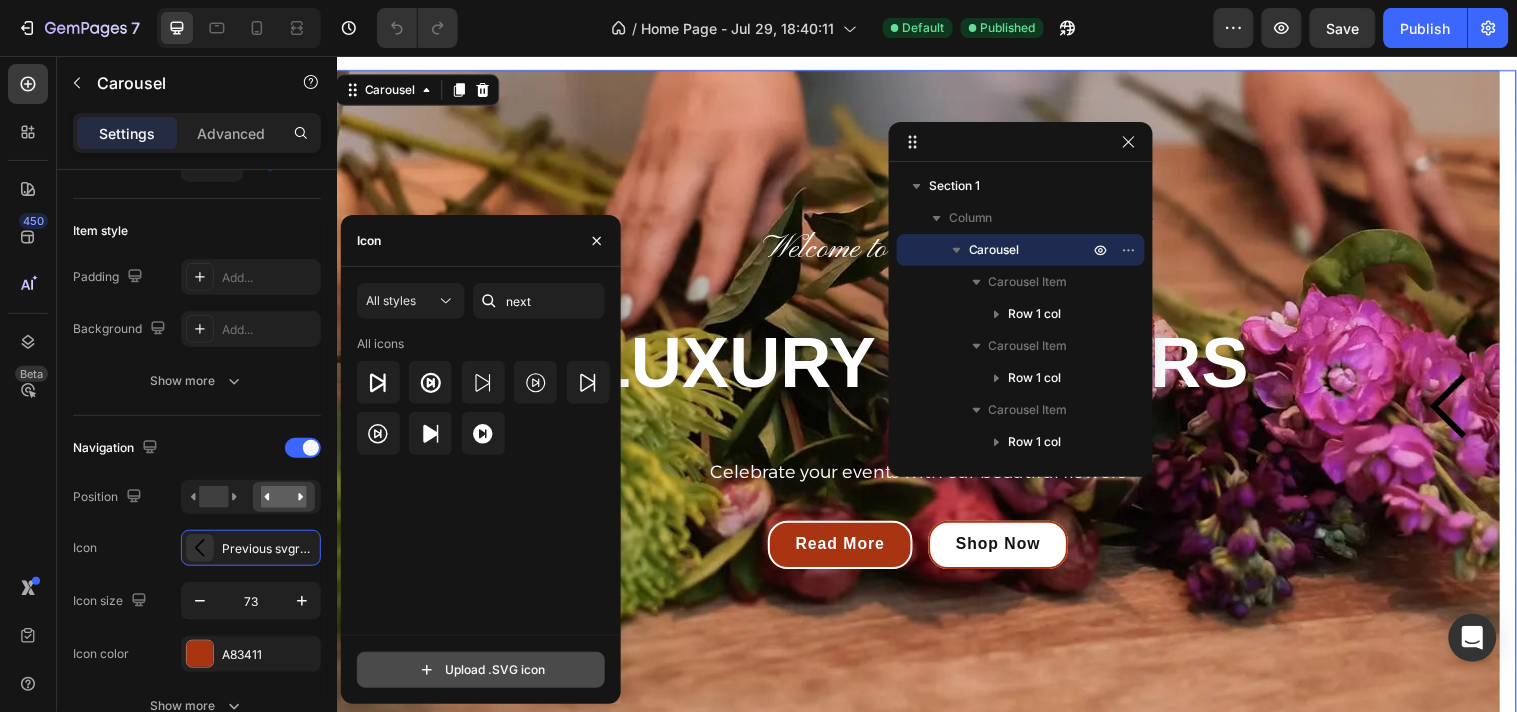 click 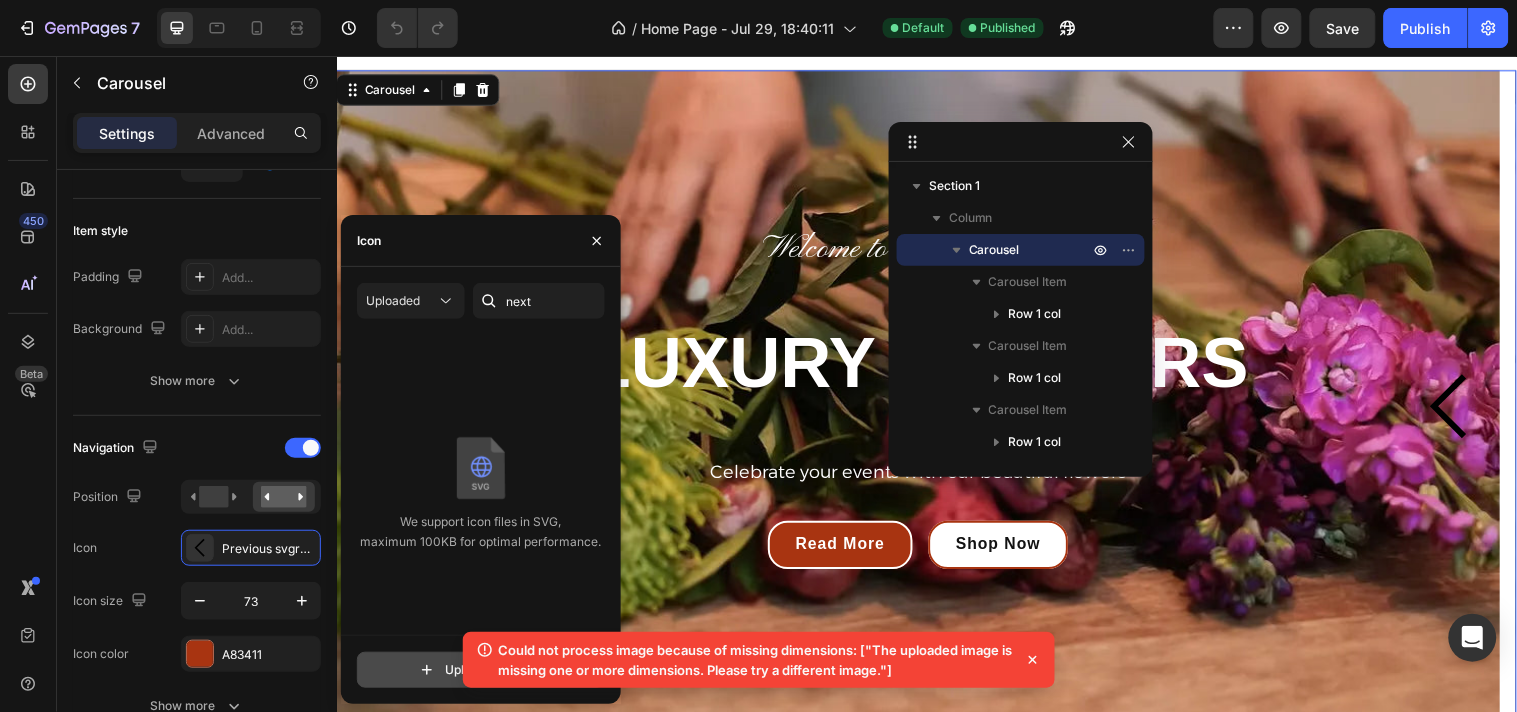 click 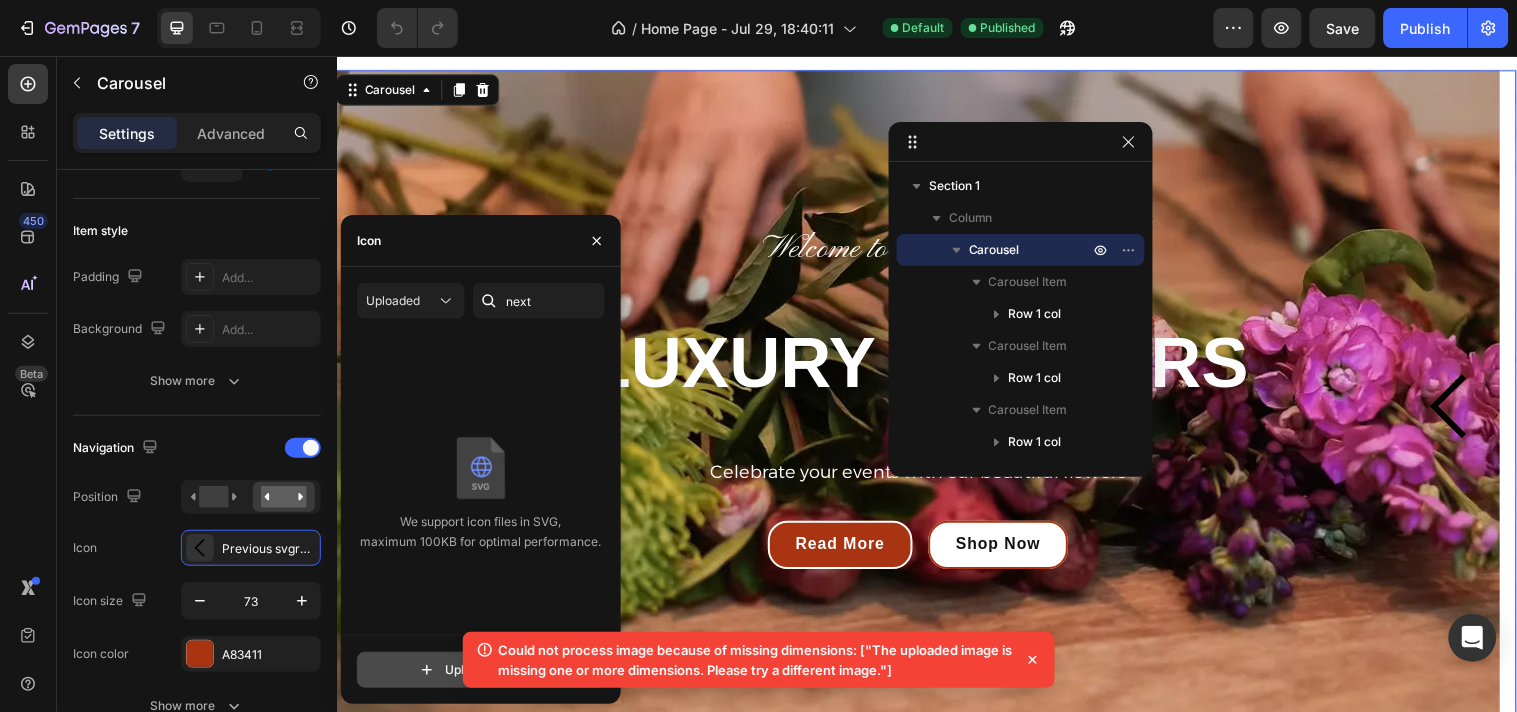 type on "C:\fakepath\previous-svgrepo-com (6).svg" 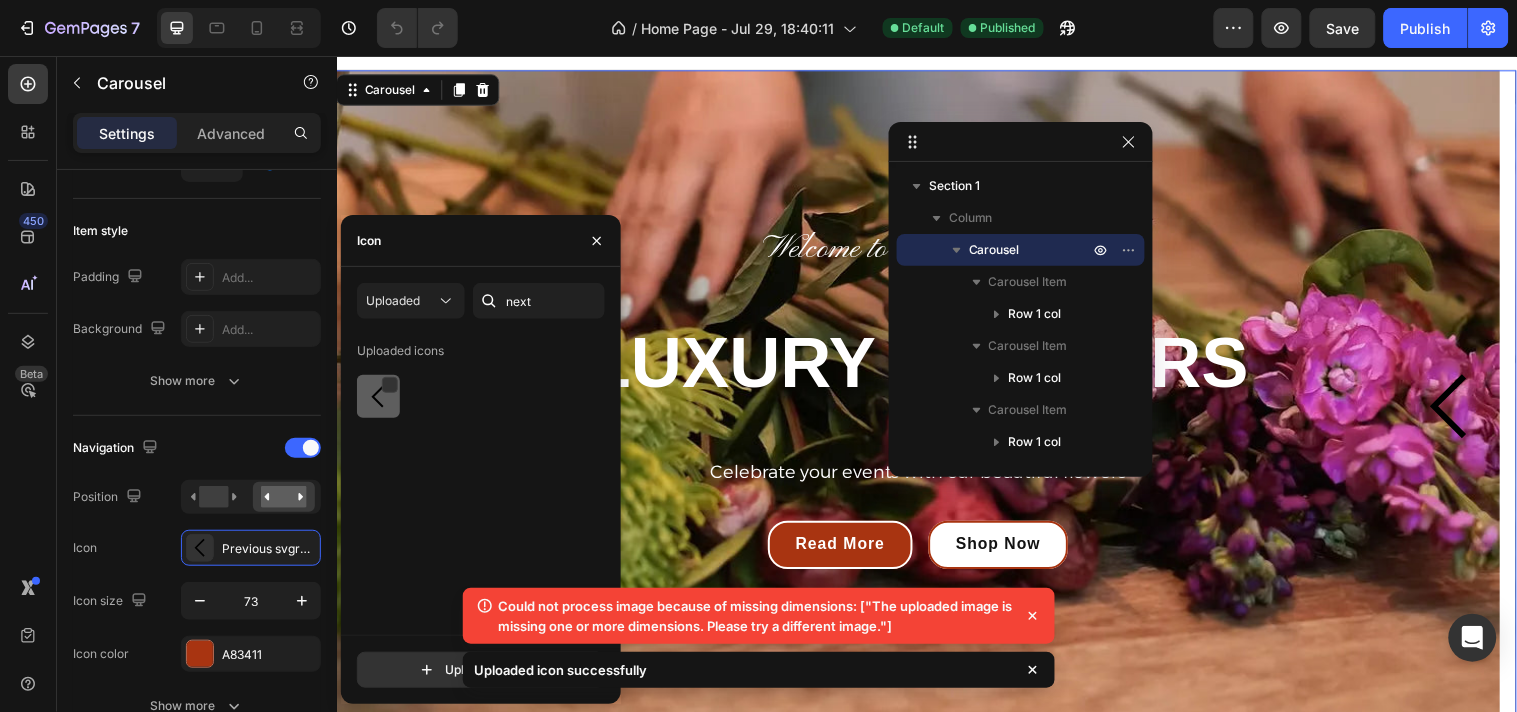 click at bounding box center (378, 397) 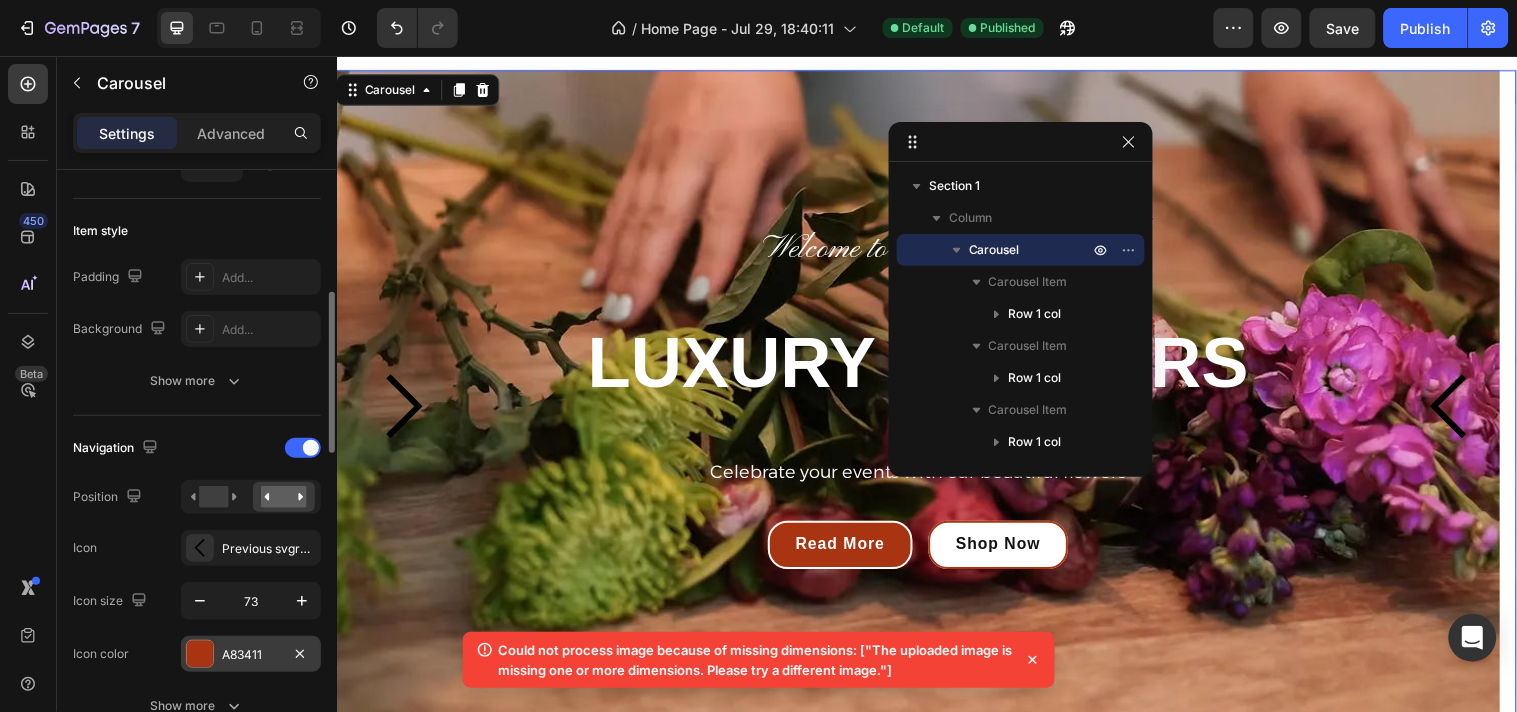 click on "A83411" at bounding box center (251, 655) 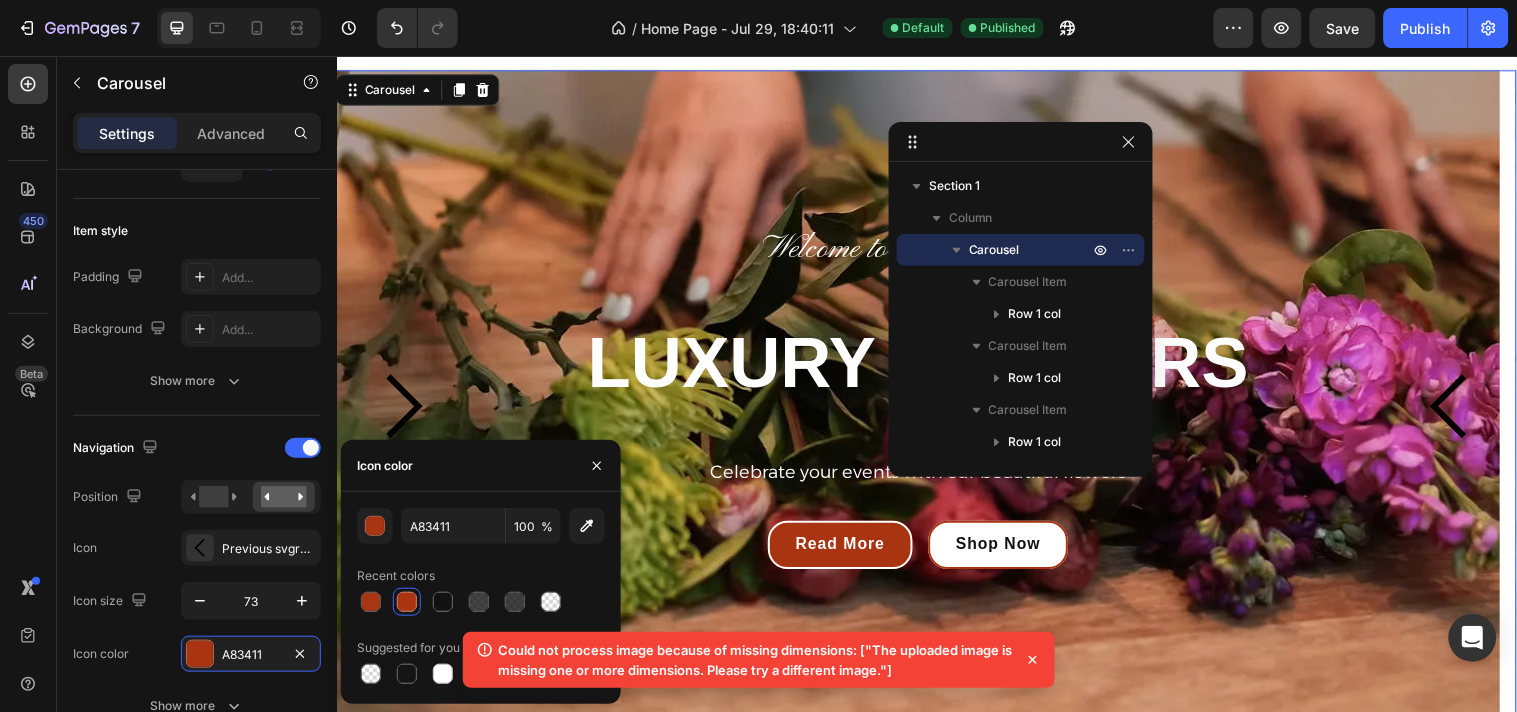 click at bounding box center [407, 602] 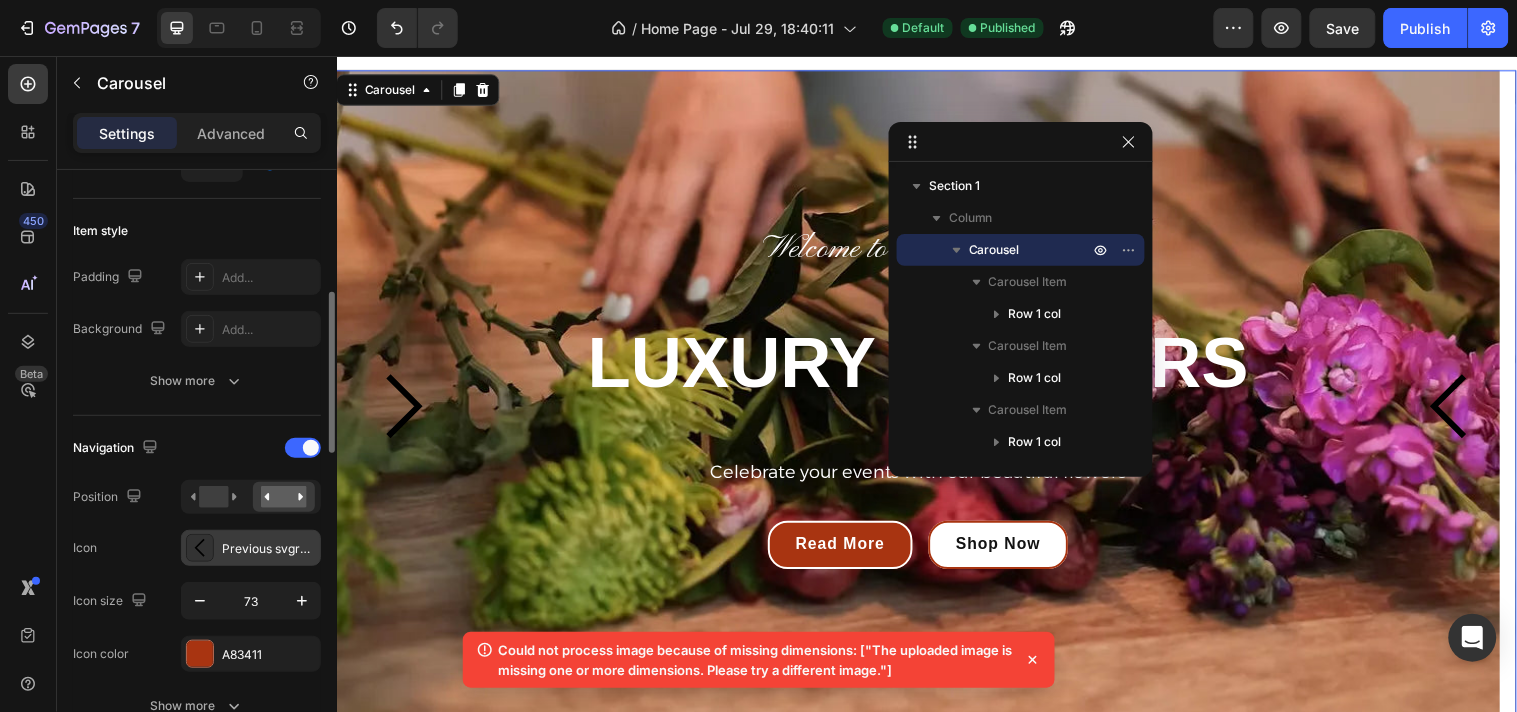 click on "Previous svgrepo com (6)" at bounding box center (269, 549) 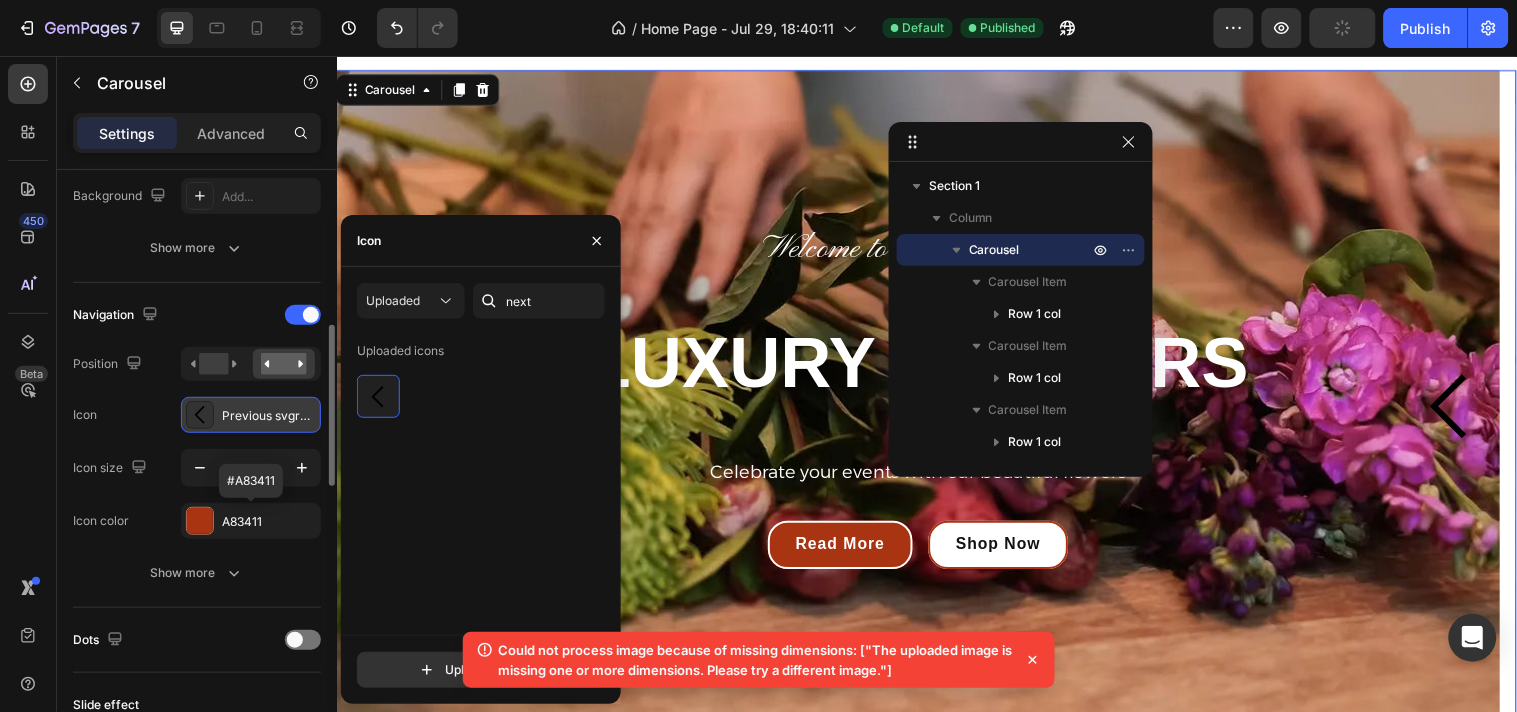 scroll, scrollTop: 584, scrollLeft: 0, axis: vertical 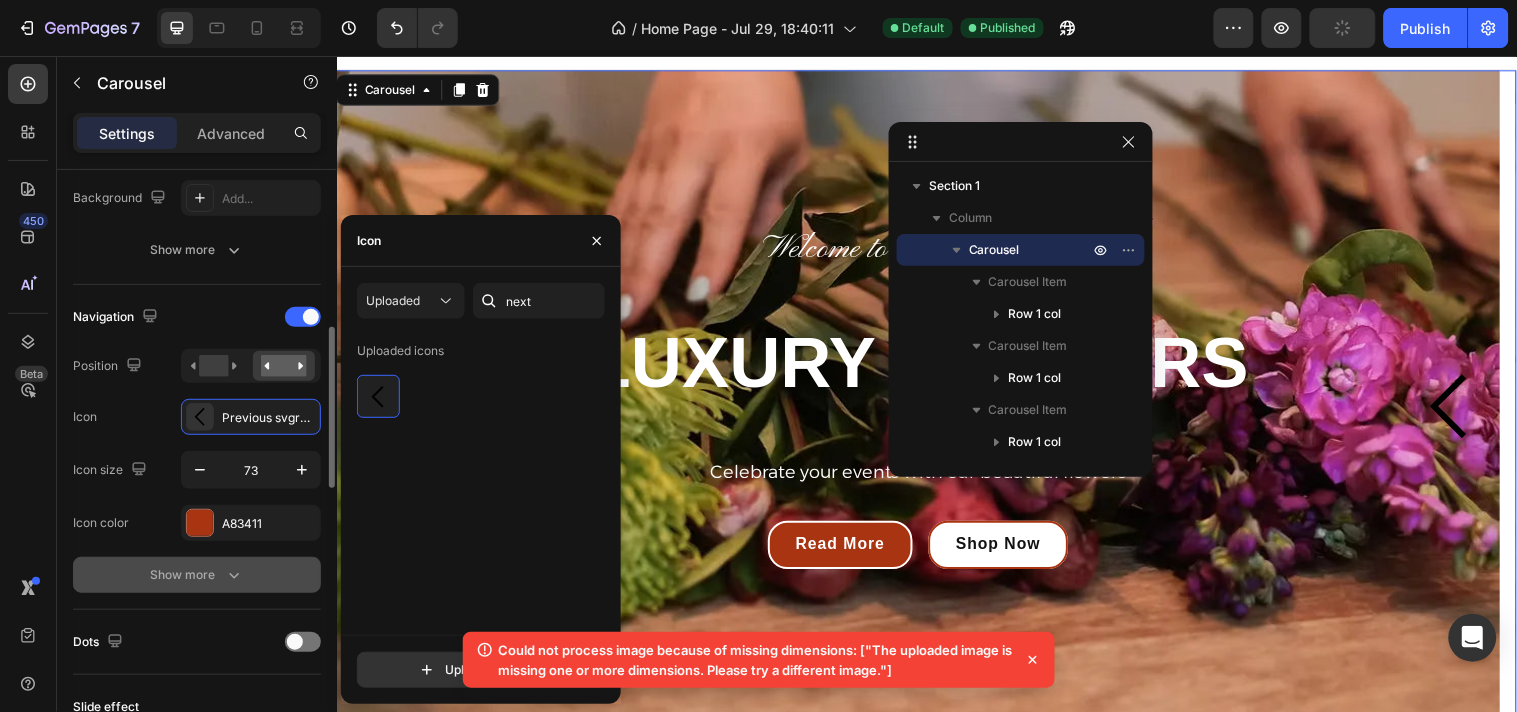 click 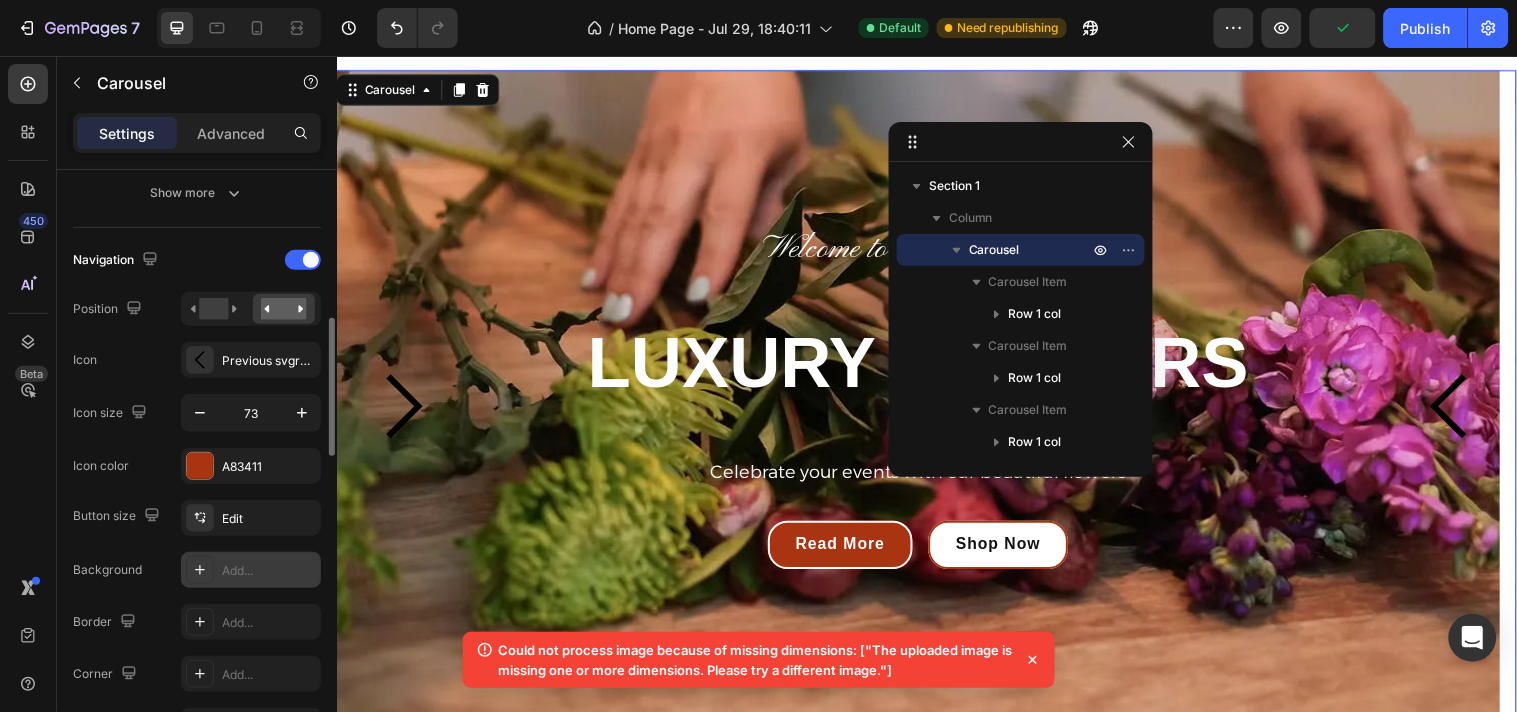 scroll, scrollTop: 644, scrollLeft: 0, axis: vertical 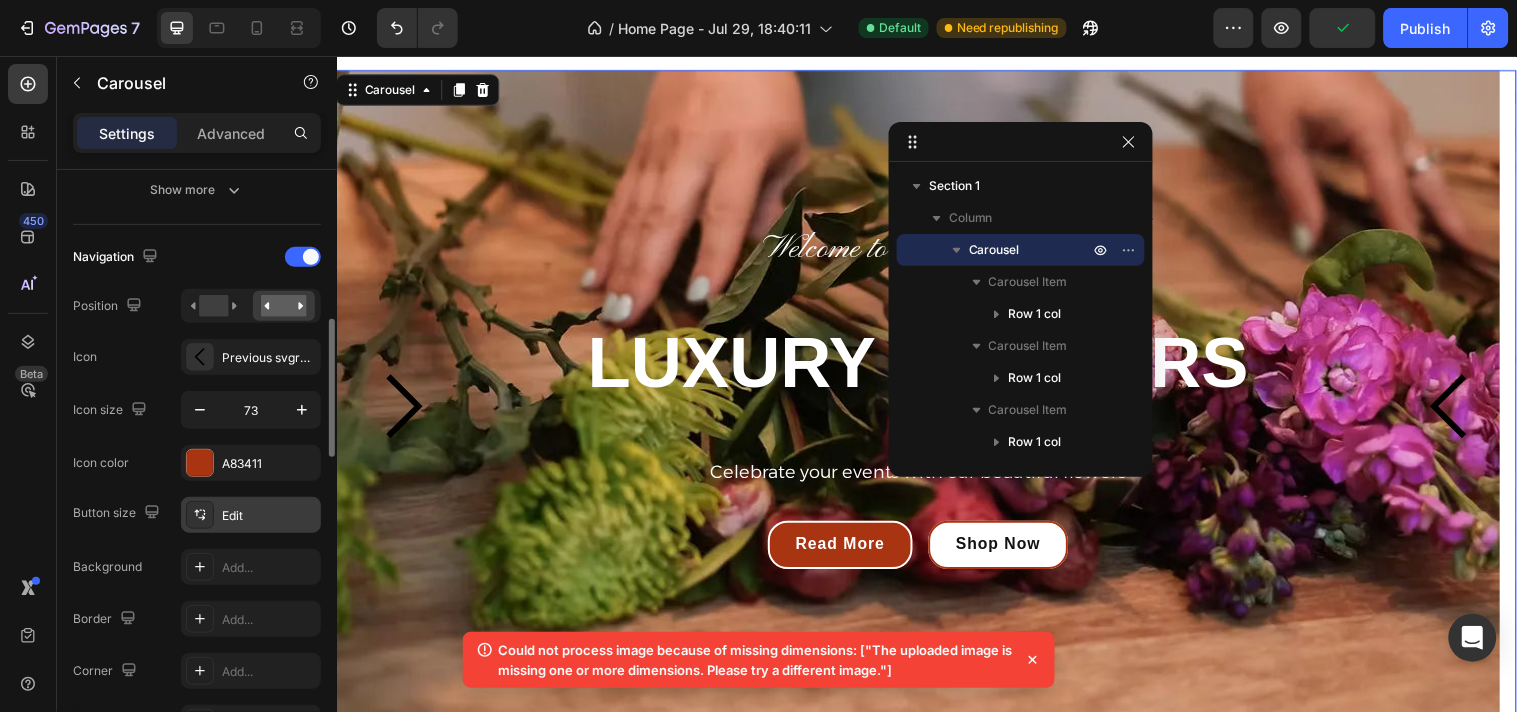 click on "Edit" at bounding box center (269, 516) 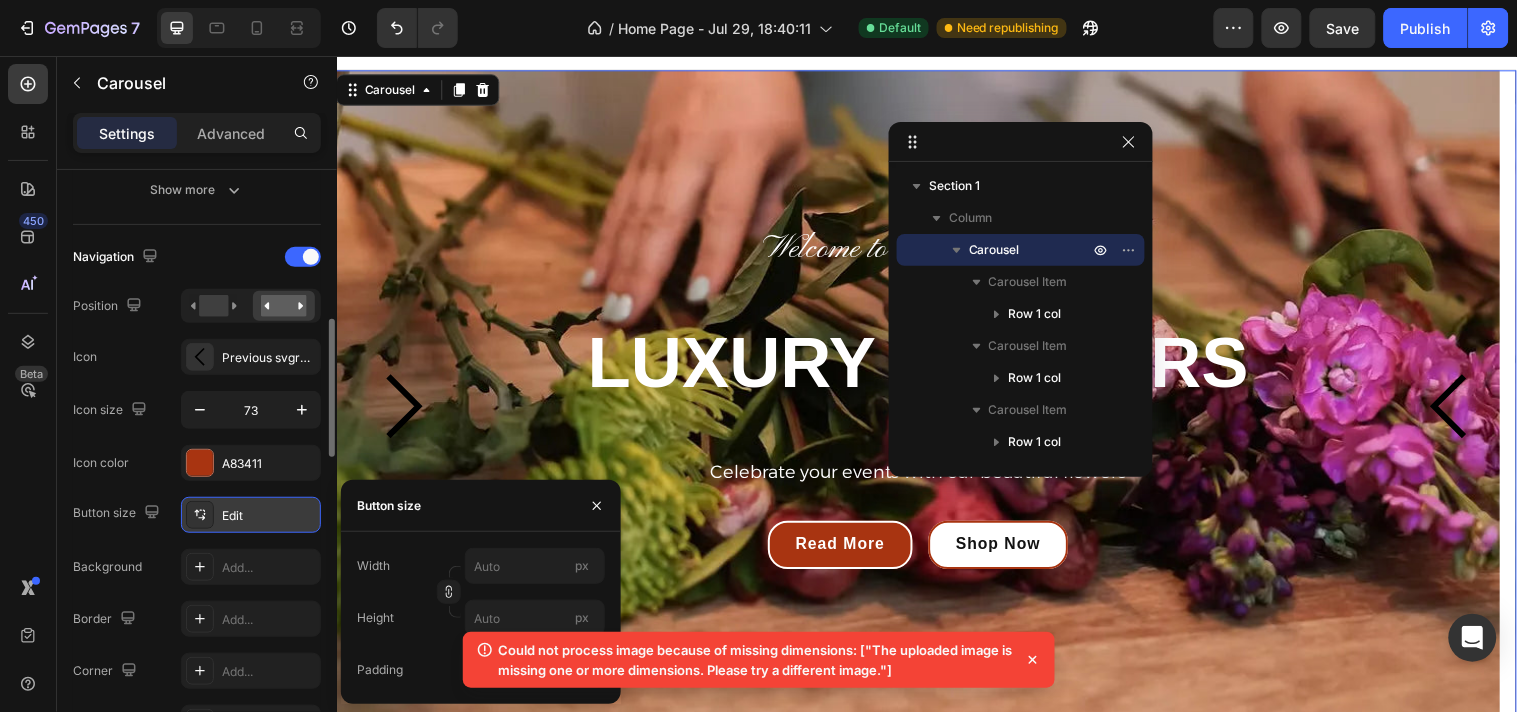 click on "Edit" at bounding box center [269, 516] 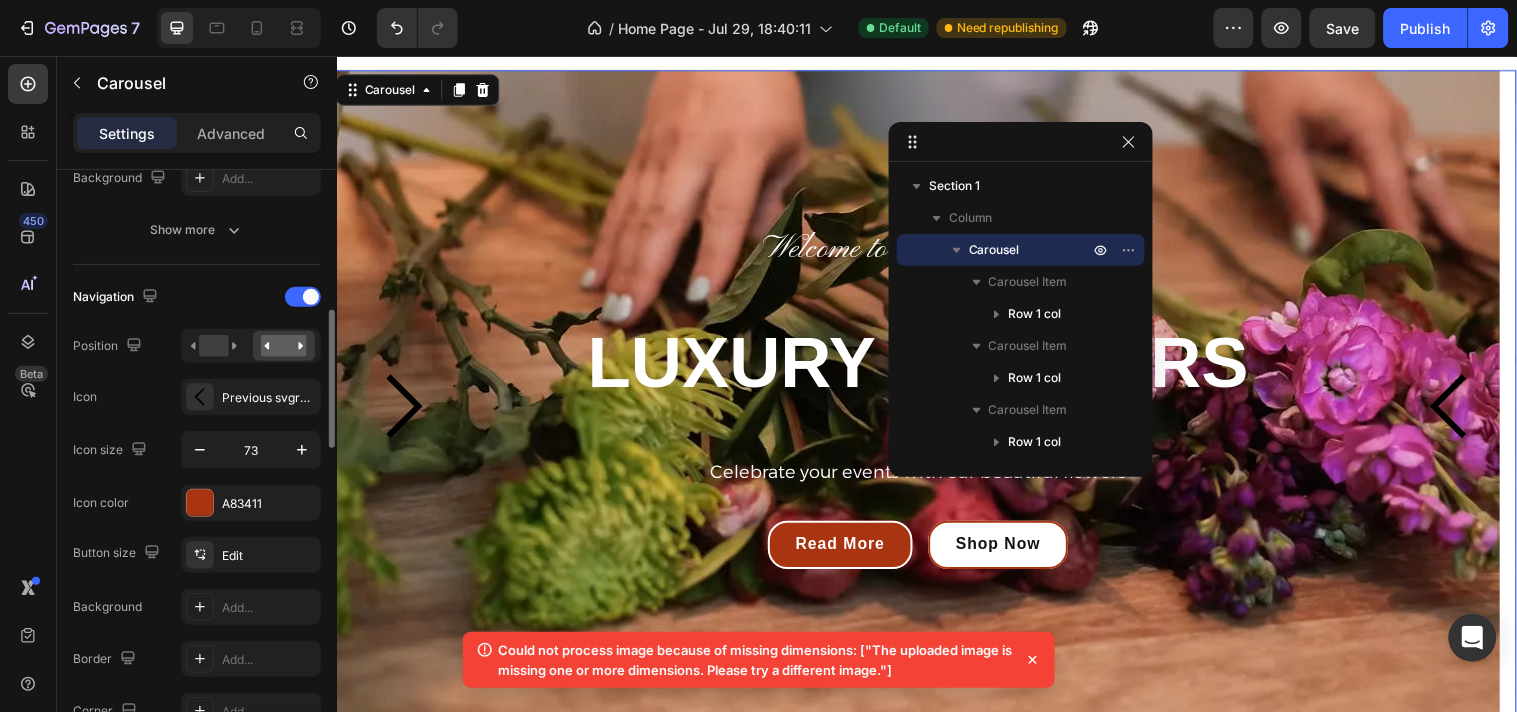 scroll, scrollTop: 602, scrollLeft: 0, axis: vertical 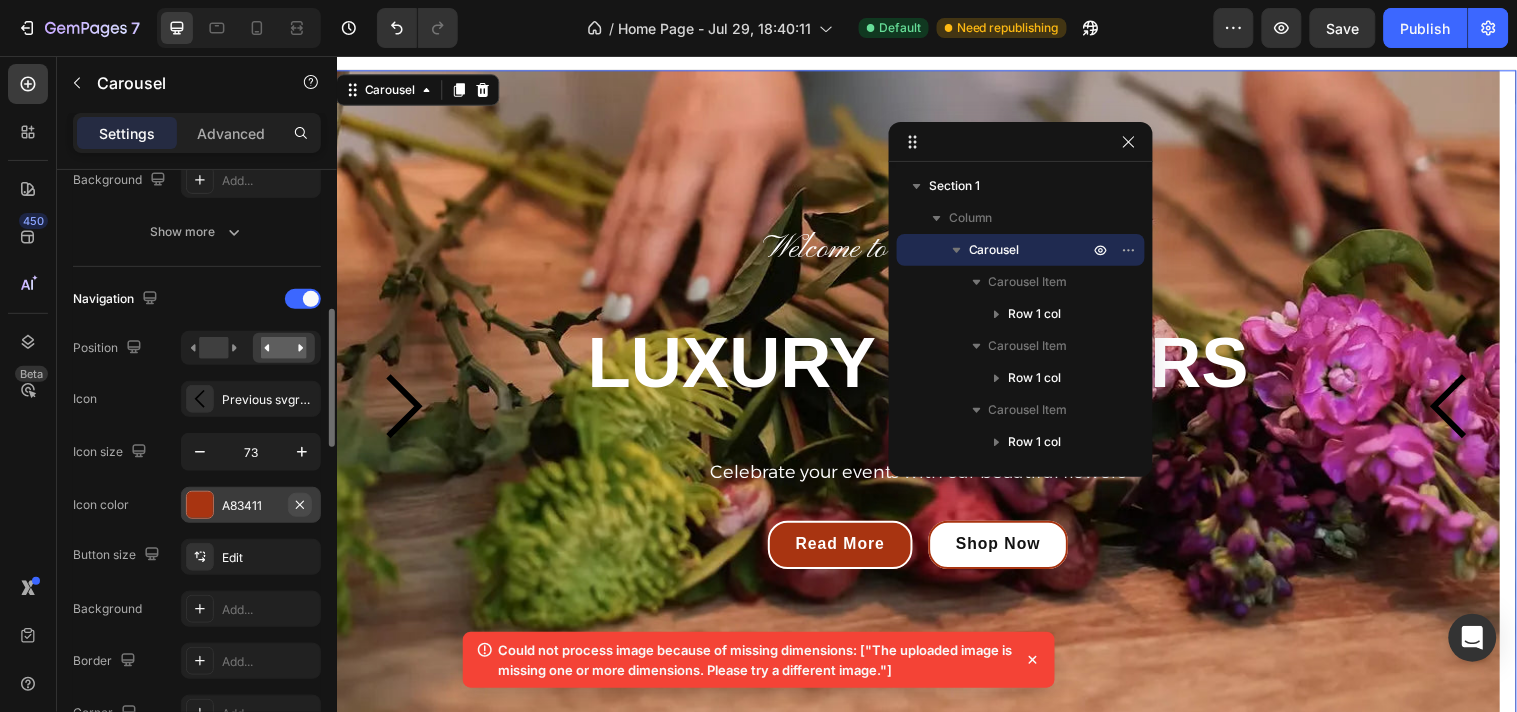 click 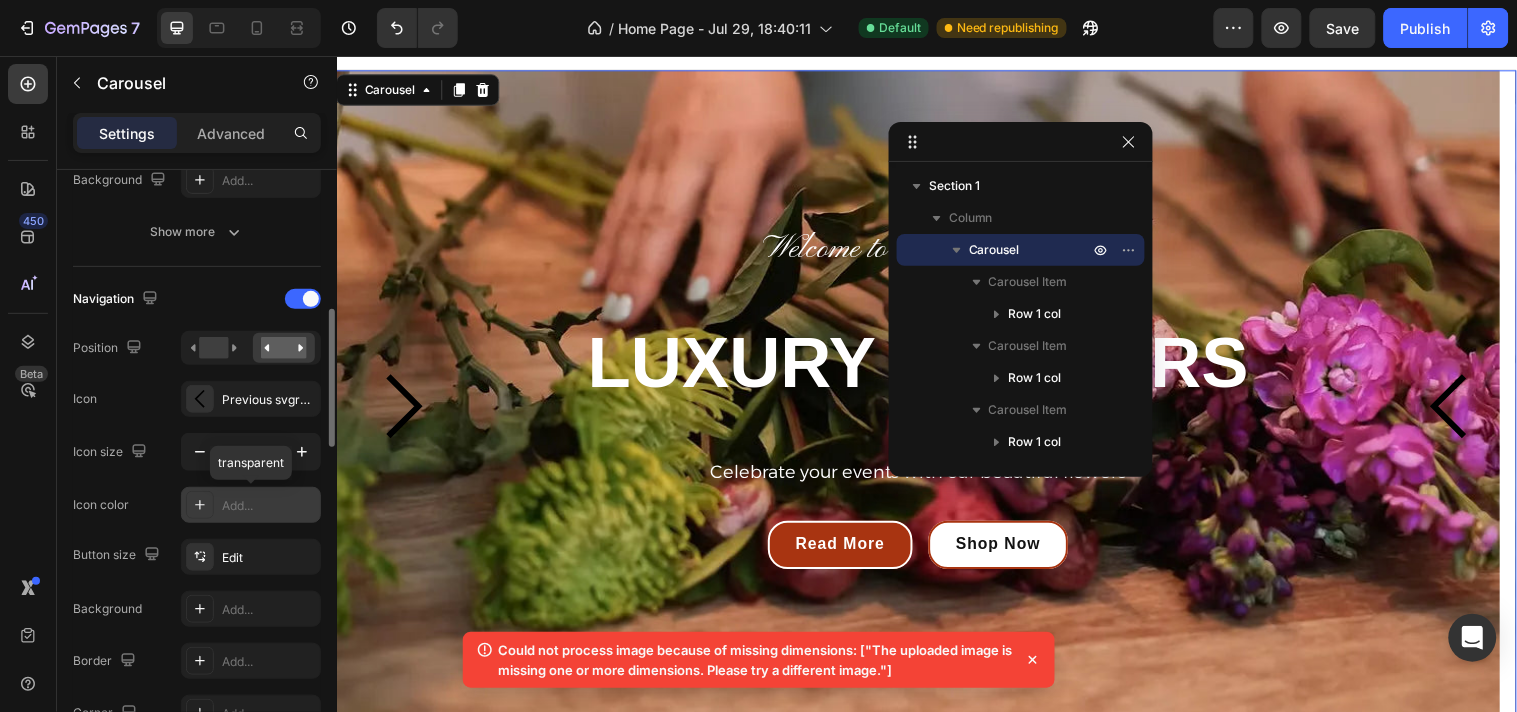 click on "Add..." at bounding box center [251, 505] 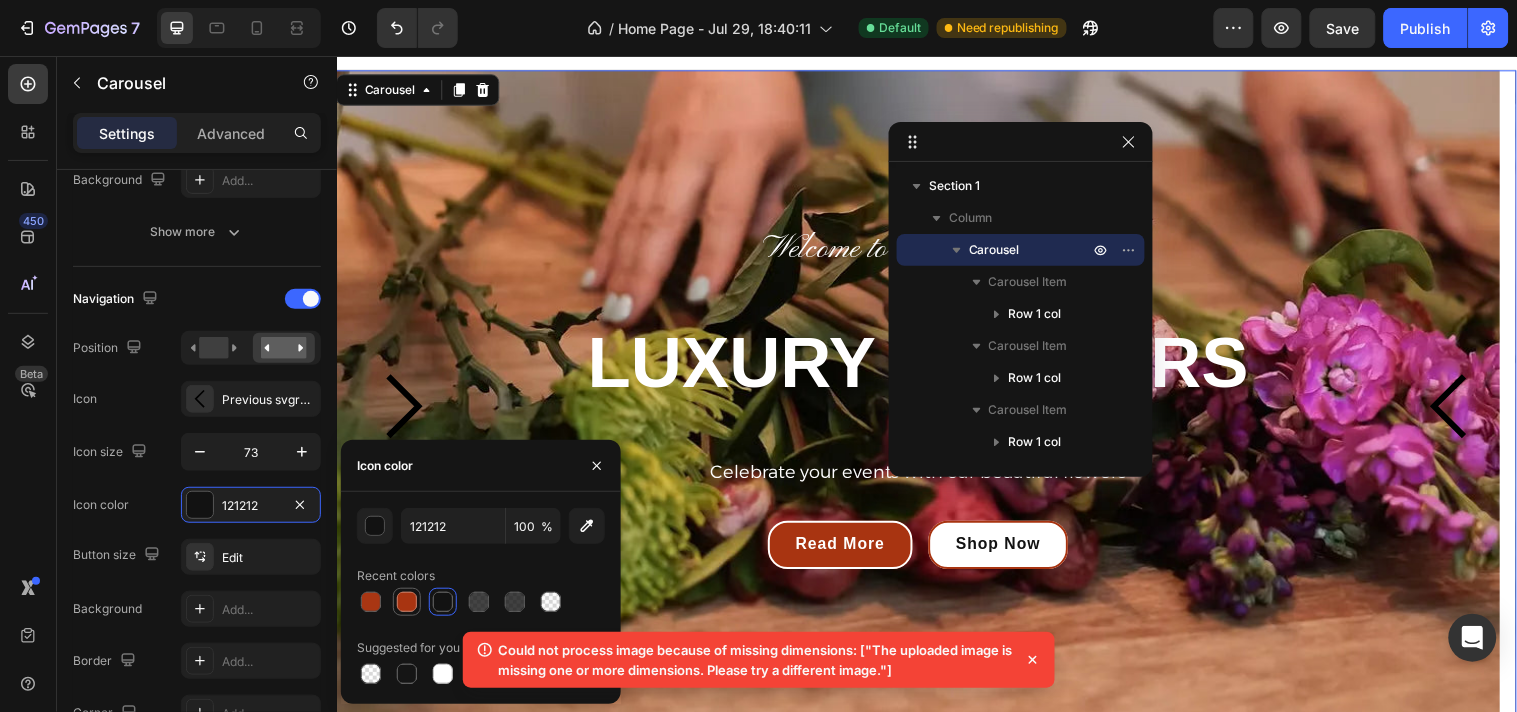 click at bounding box center (407, 602) 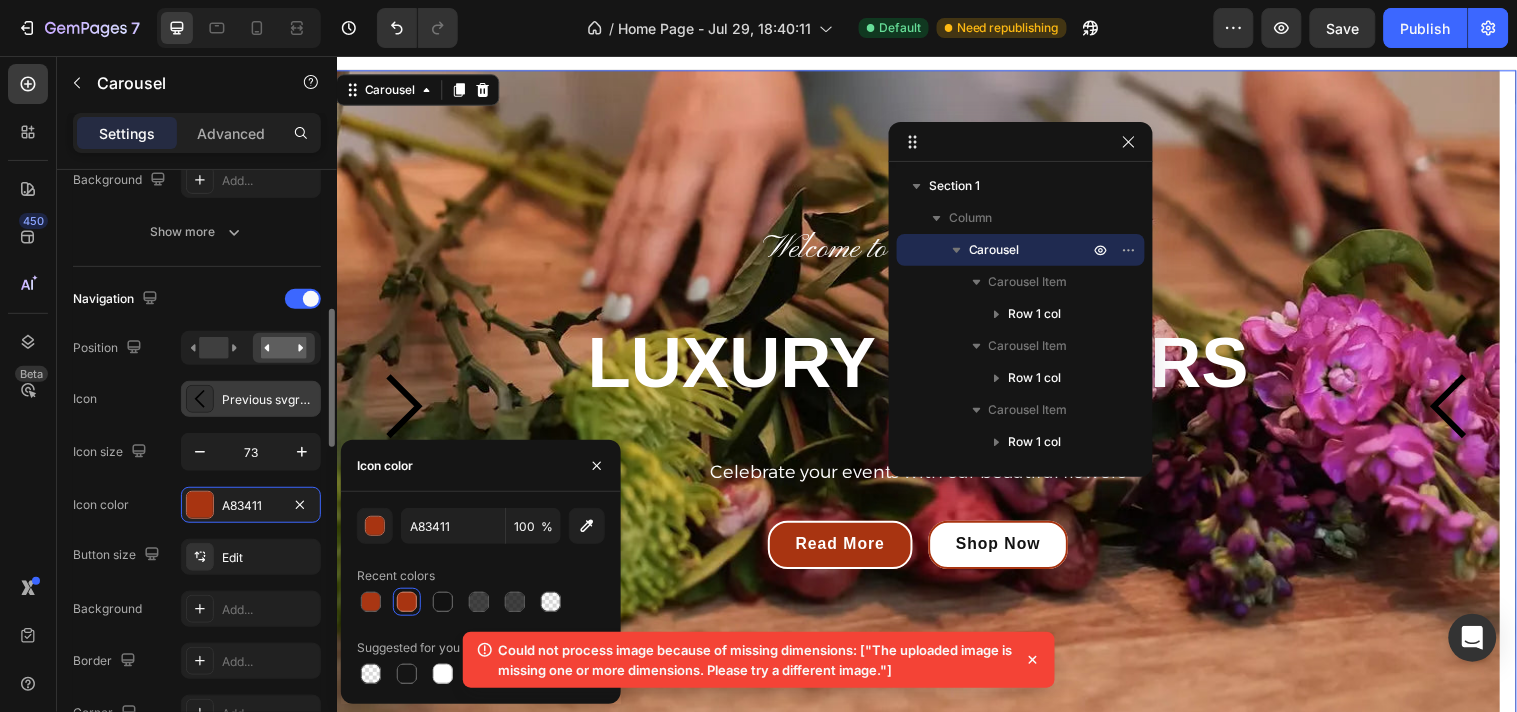 click on "Previous svgrepo com (6)" at bounding box center (269, 400) 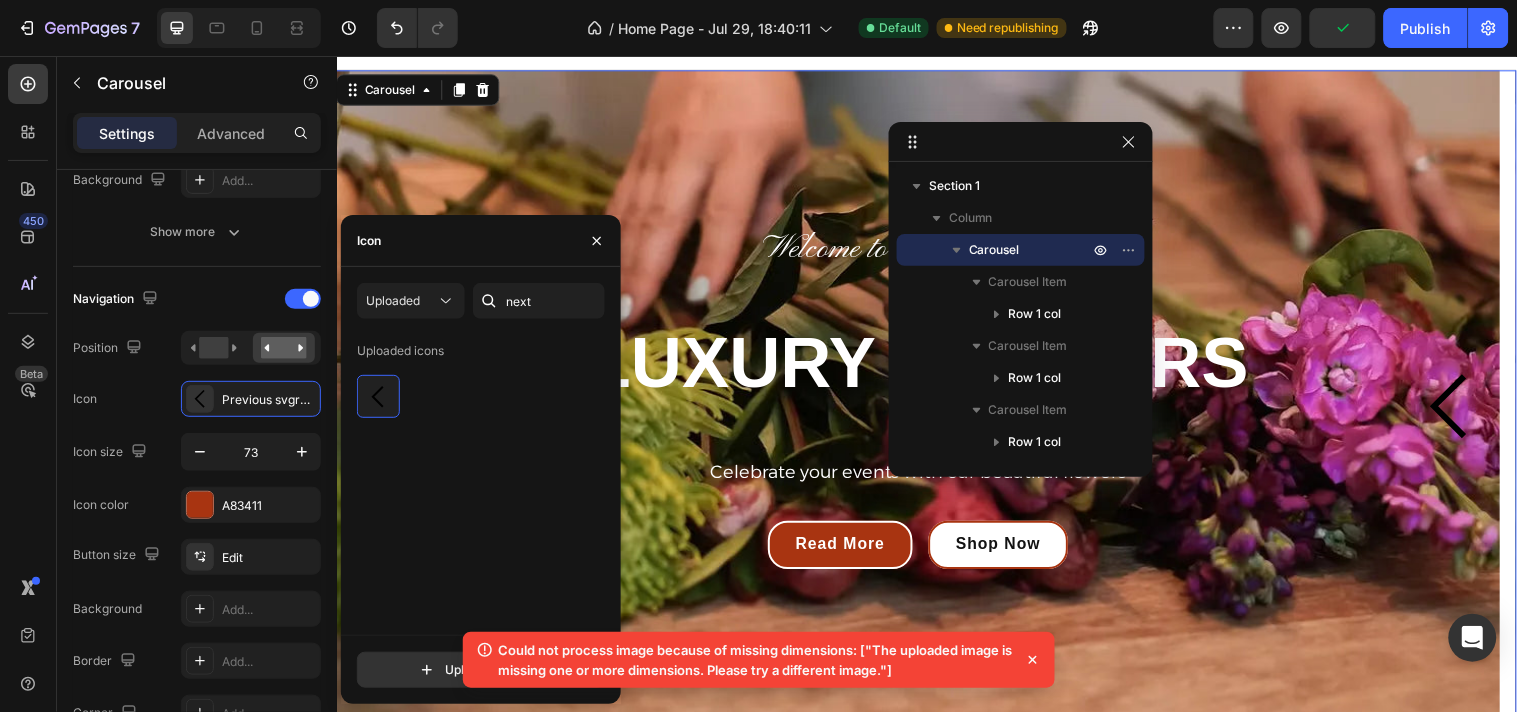 click on "Uploaded icons" at bounding box center (488, 485) 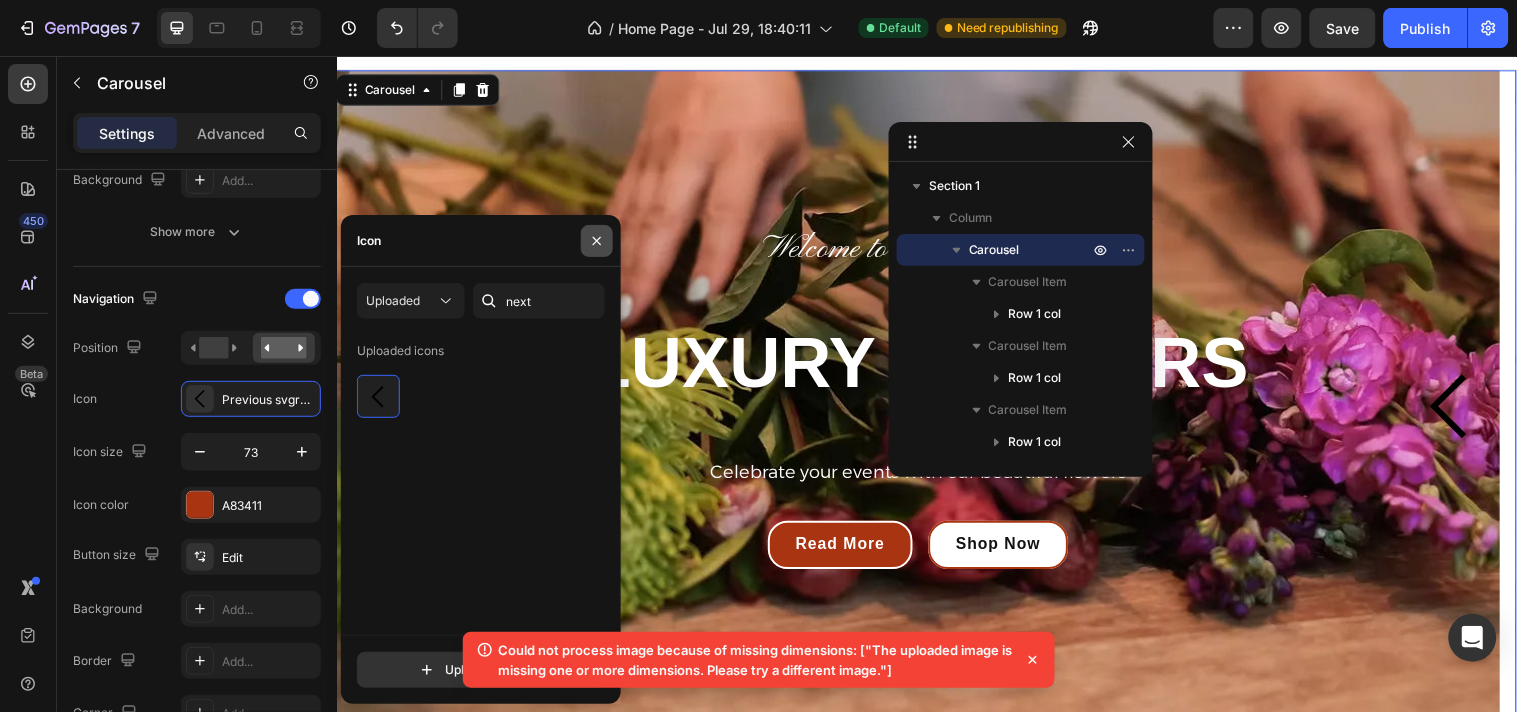 click at bounding box center (597, 241) 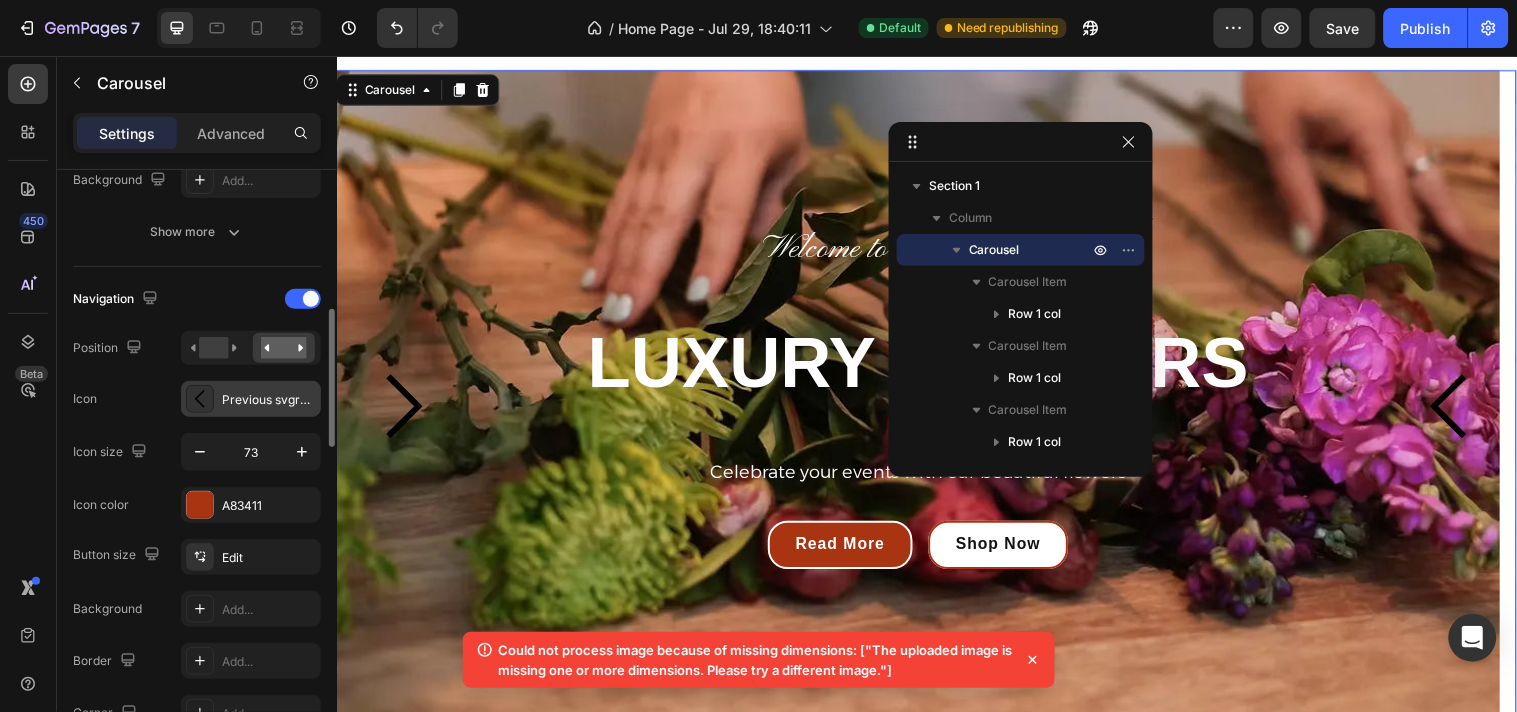 click on "Previous svgrepo com (6)" at bounding box center (269, 400) 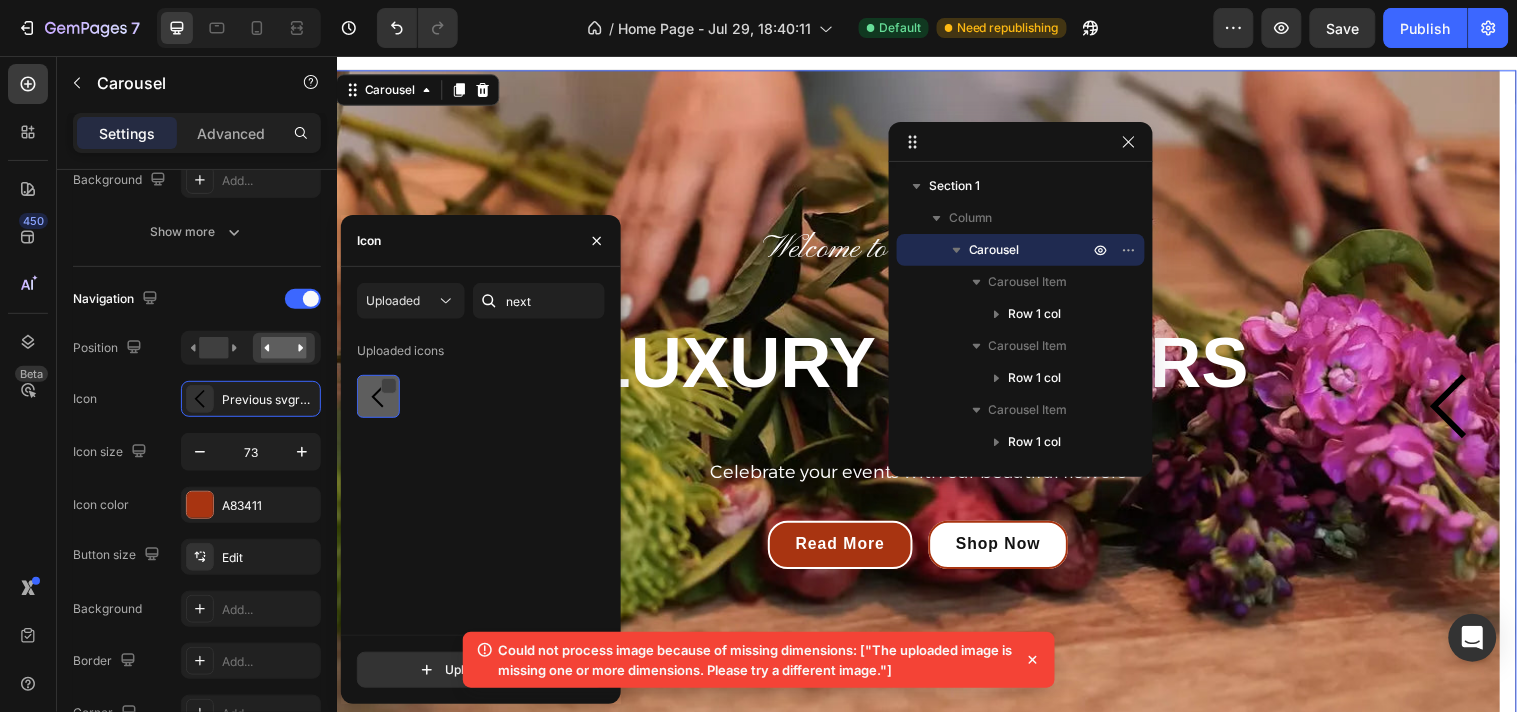 click at bounding box center [389, 386] 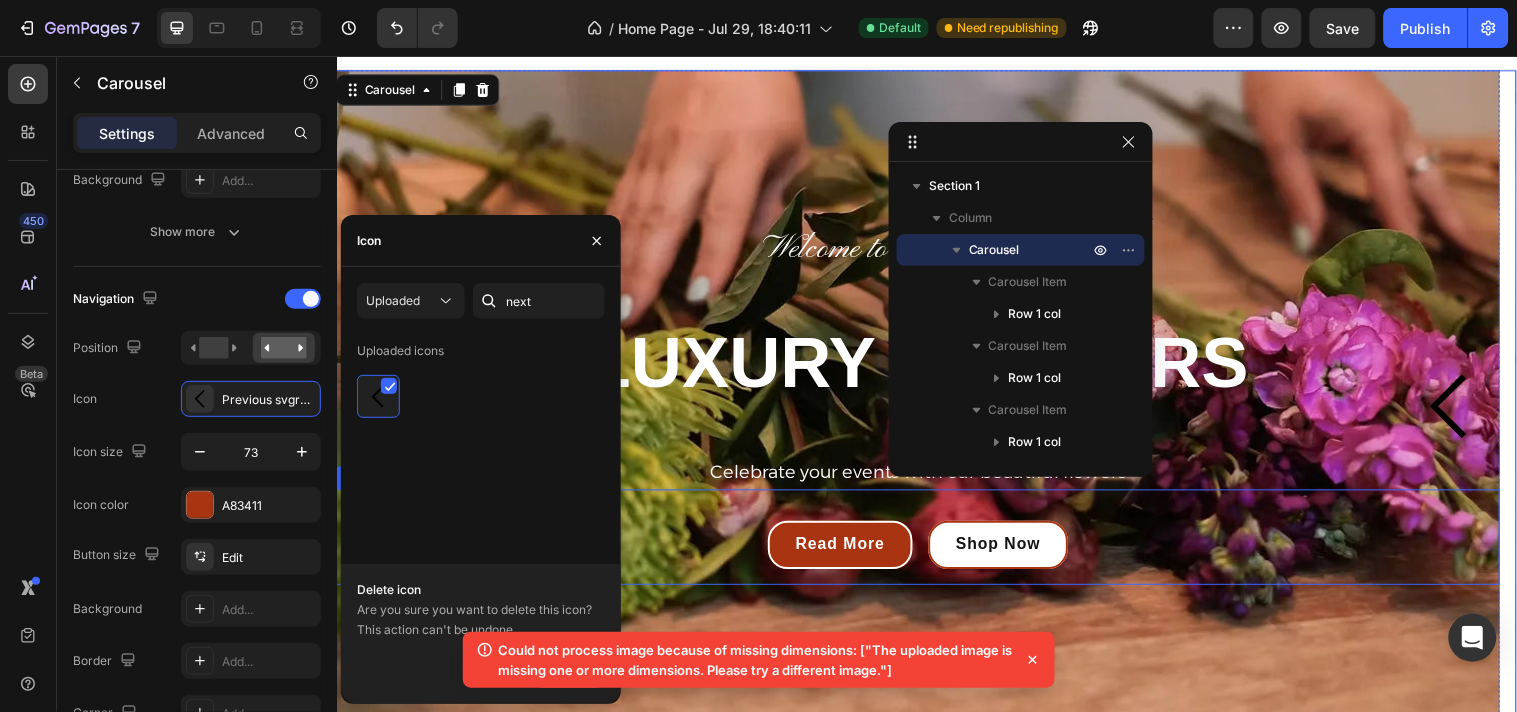 click on "Read More Button Shop Now Button Row" at bounding box center (927, 543) 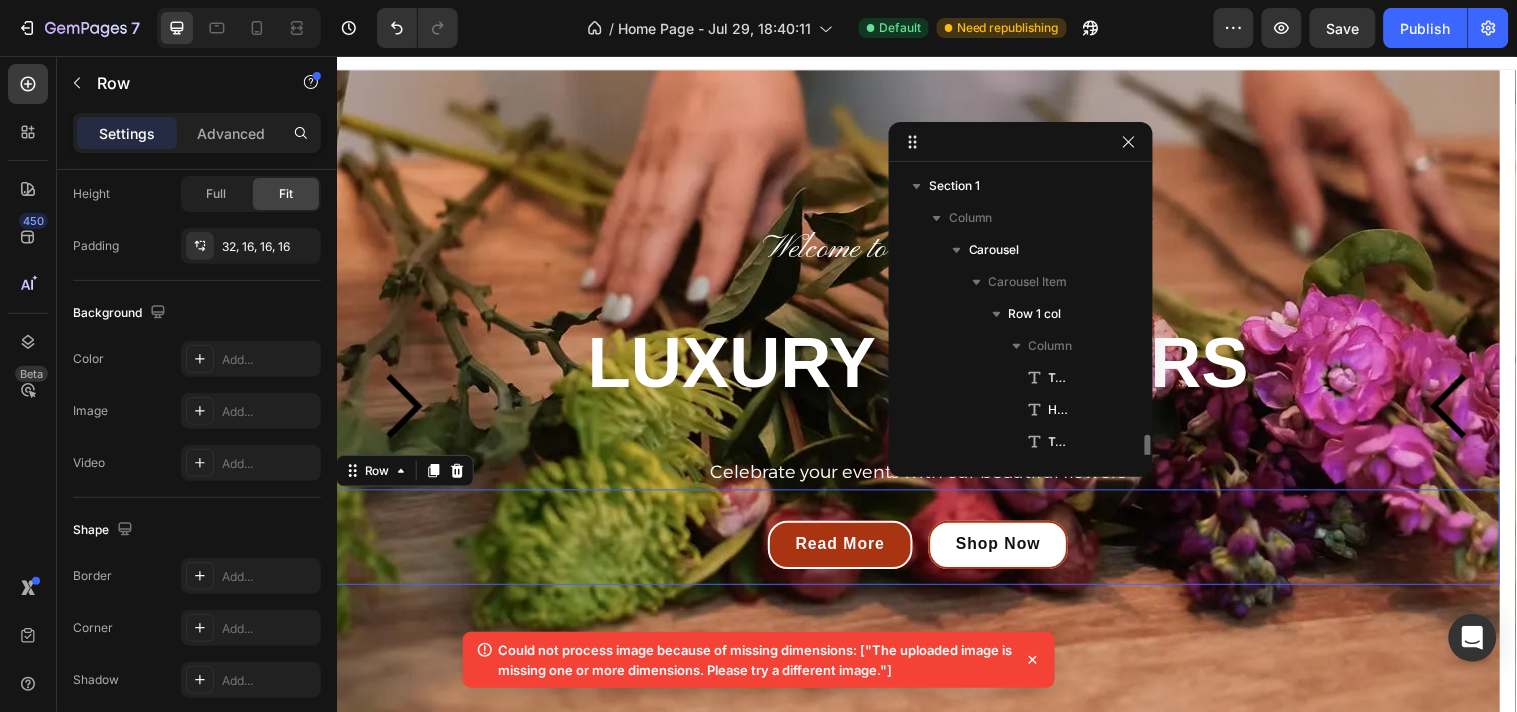 scroll, scrollTop: 170, scrollLeft: 0, axis: vertical 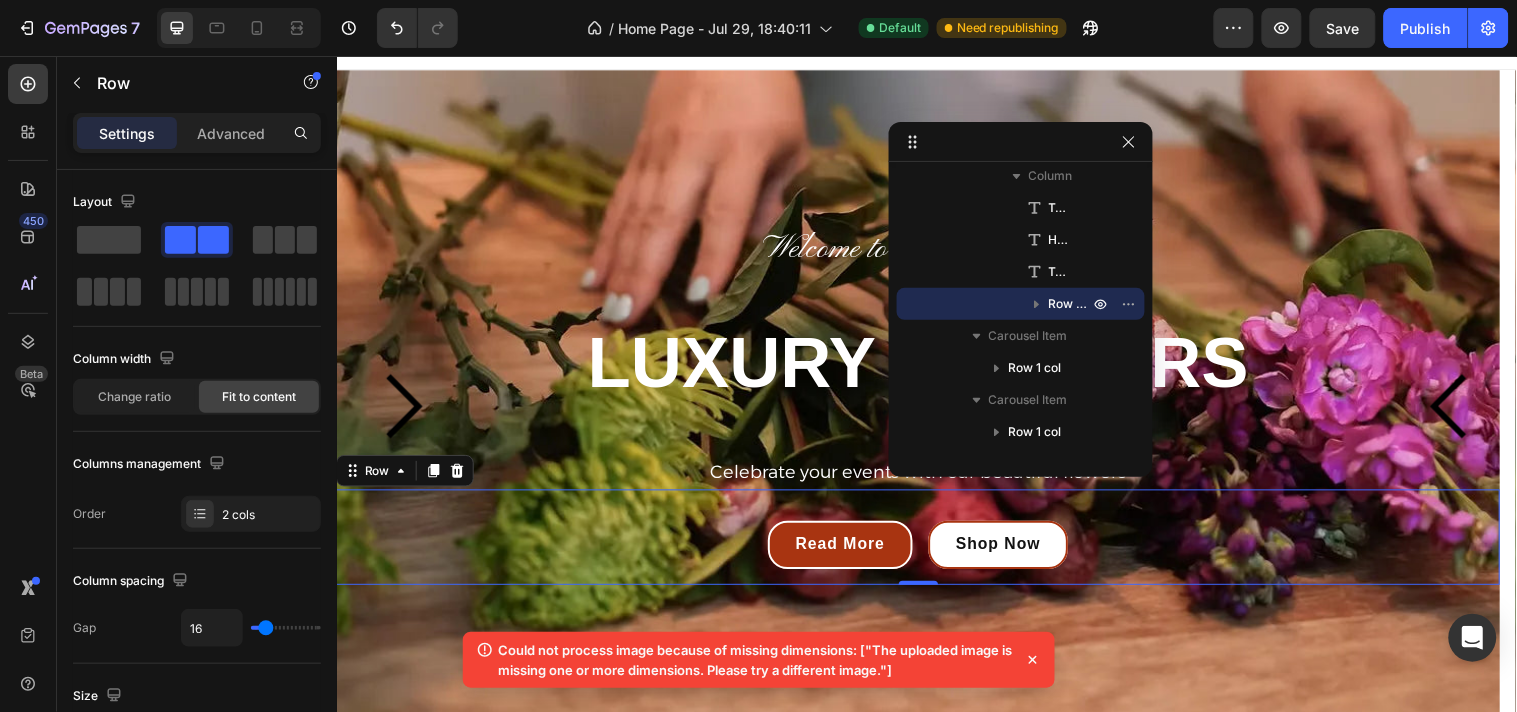 click 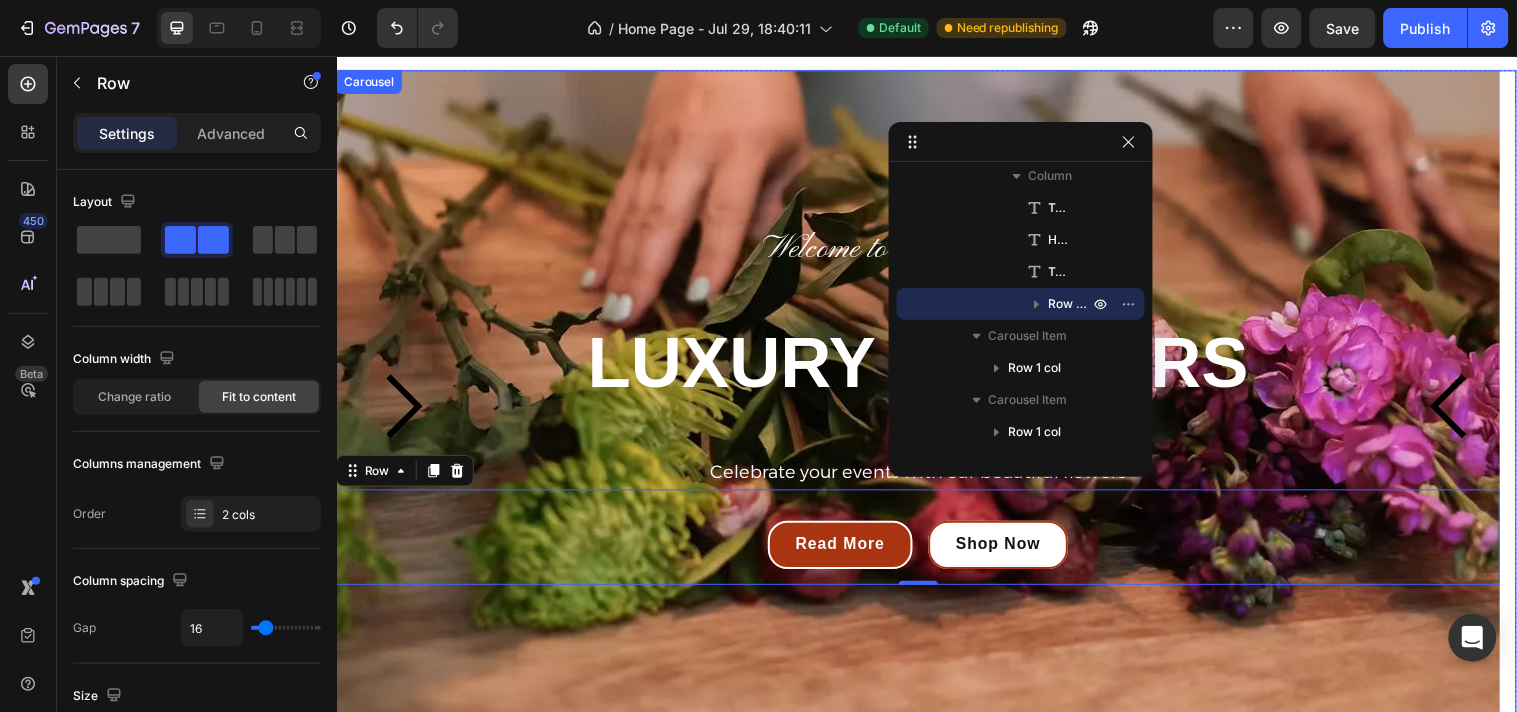 drag, startPoint x: 1478, startPoint y: 281, endPoint x: 420, endPoint y: 392, distance: 1063.8069 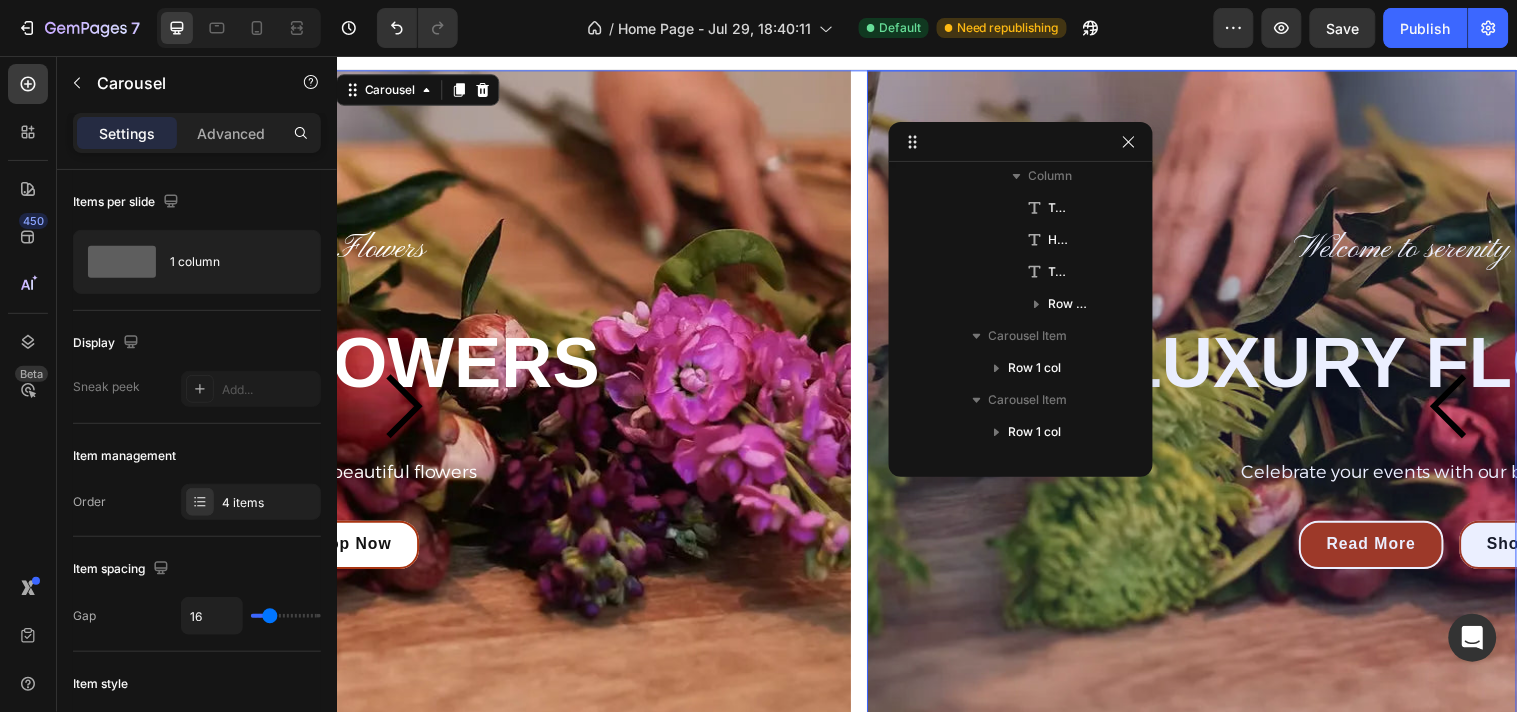 scroll, scrollTop: 0, scrollLeft: 0, axis: both 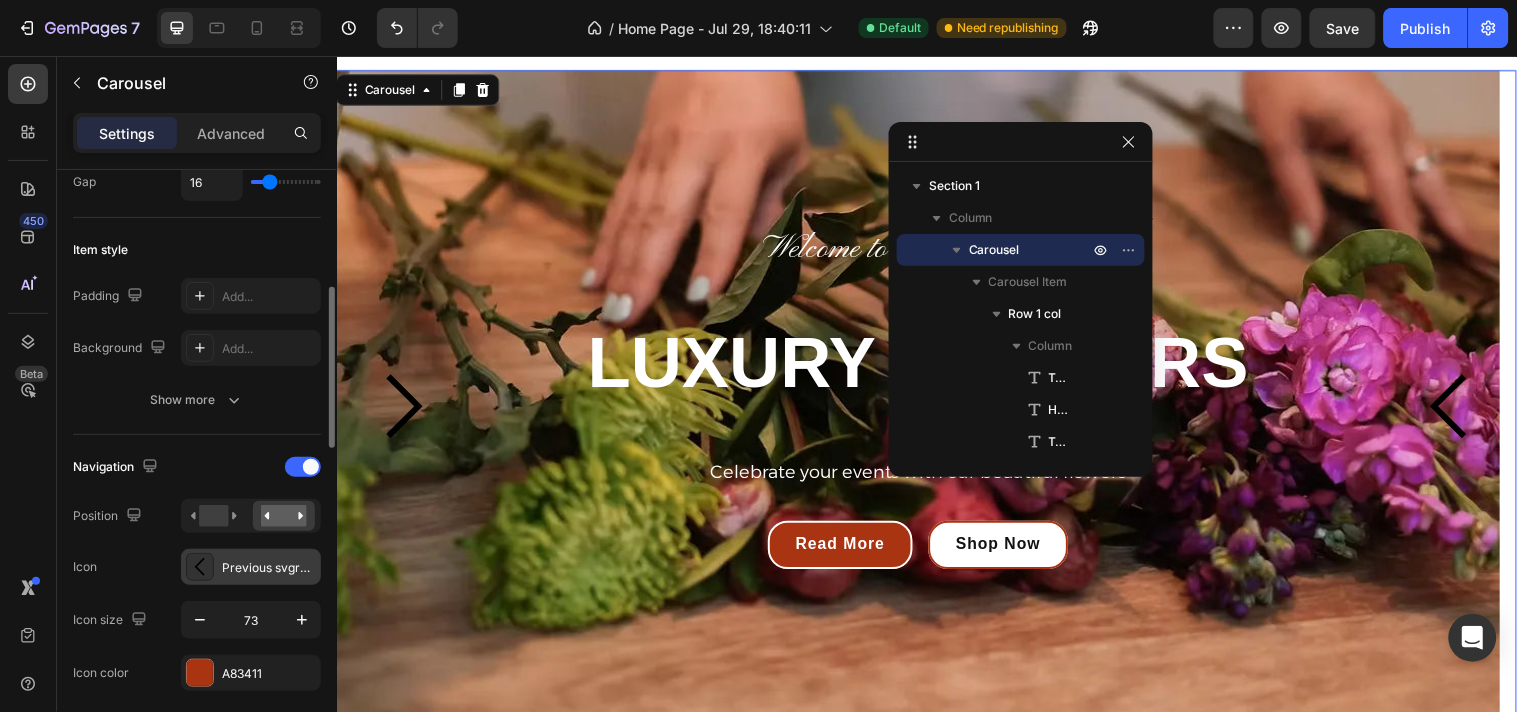 click on "Previous svgrepo com (6)" at bounding box center [269, 568] 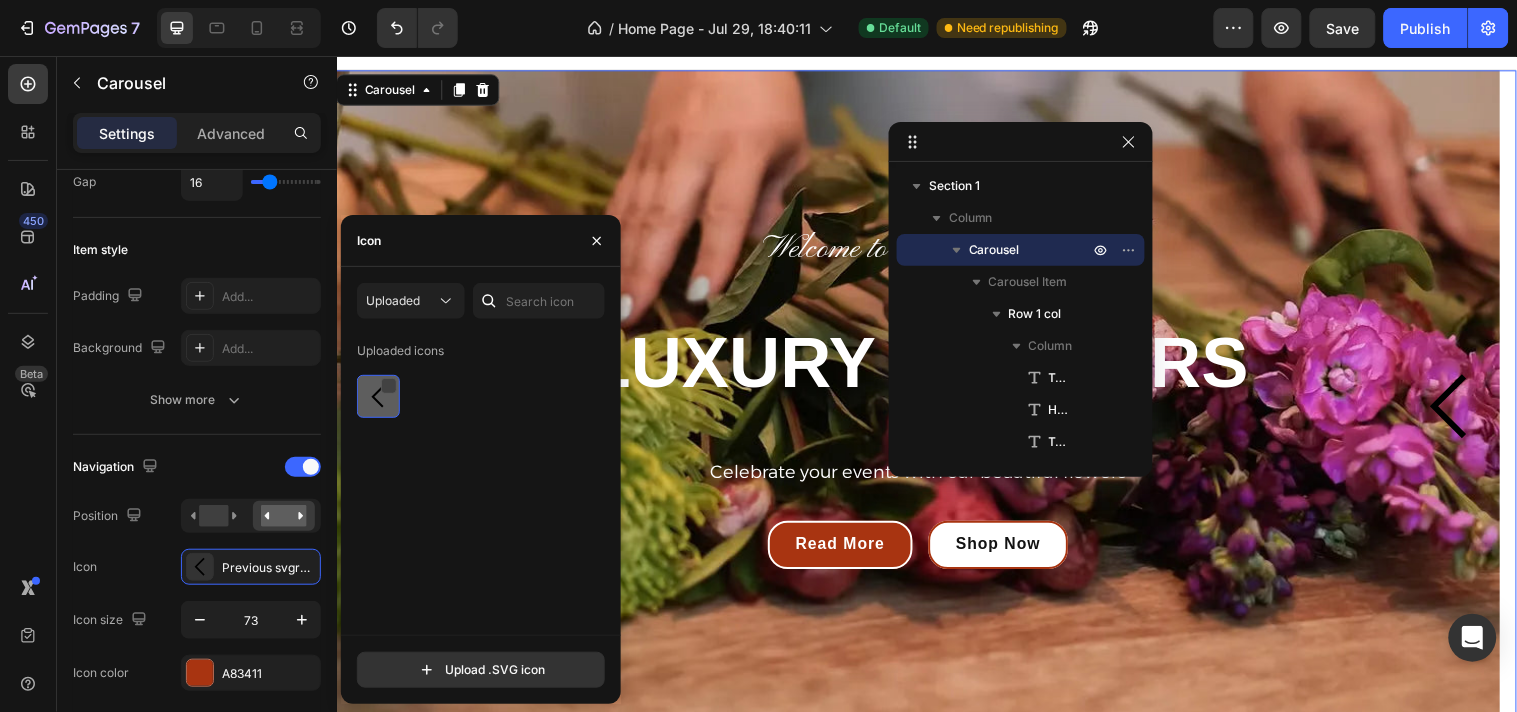 click at bounding box center [389, 386] 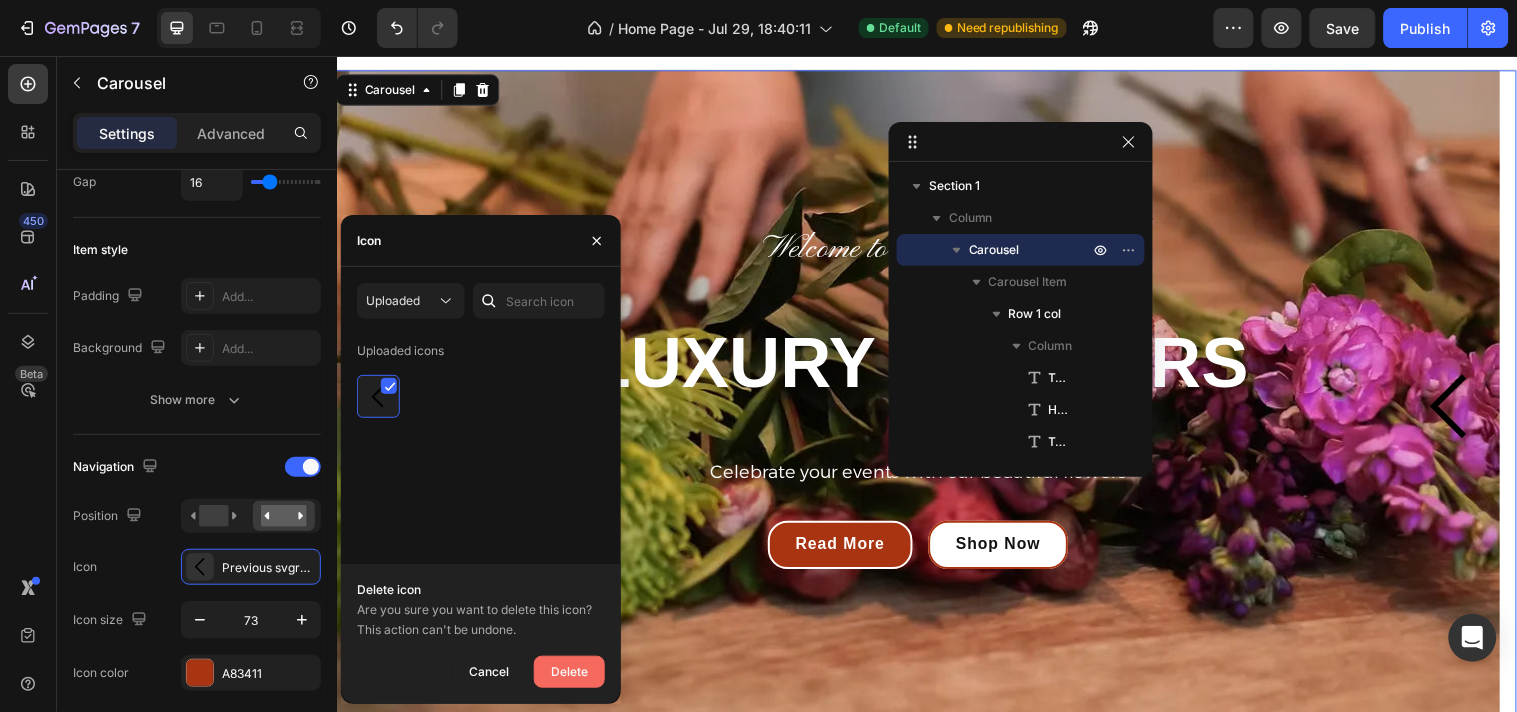 click on "Delete" at bounding box center (569, 672) 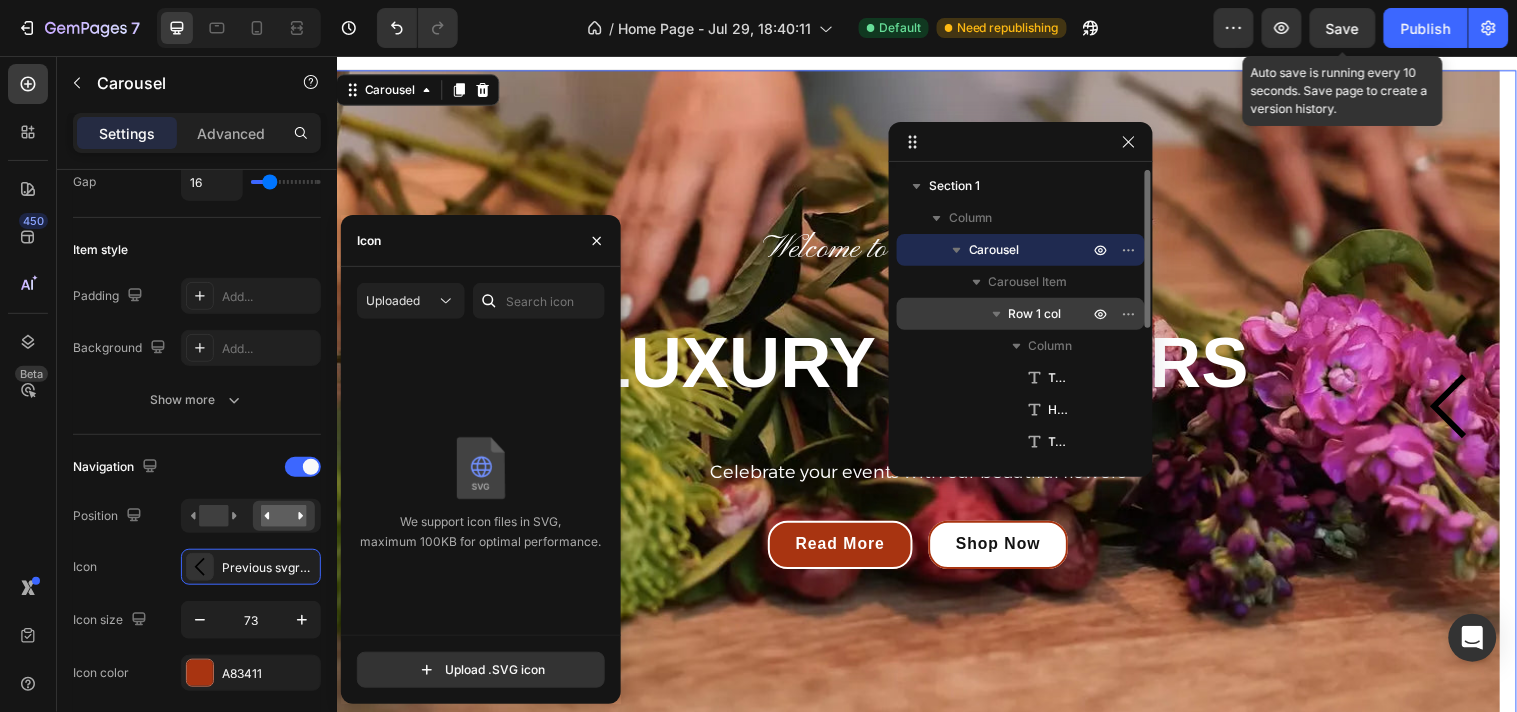 click on "Row 1 col" at bounding box center (1035, 314) 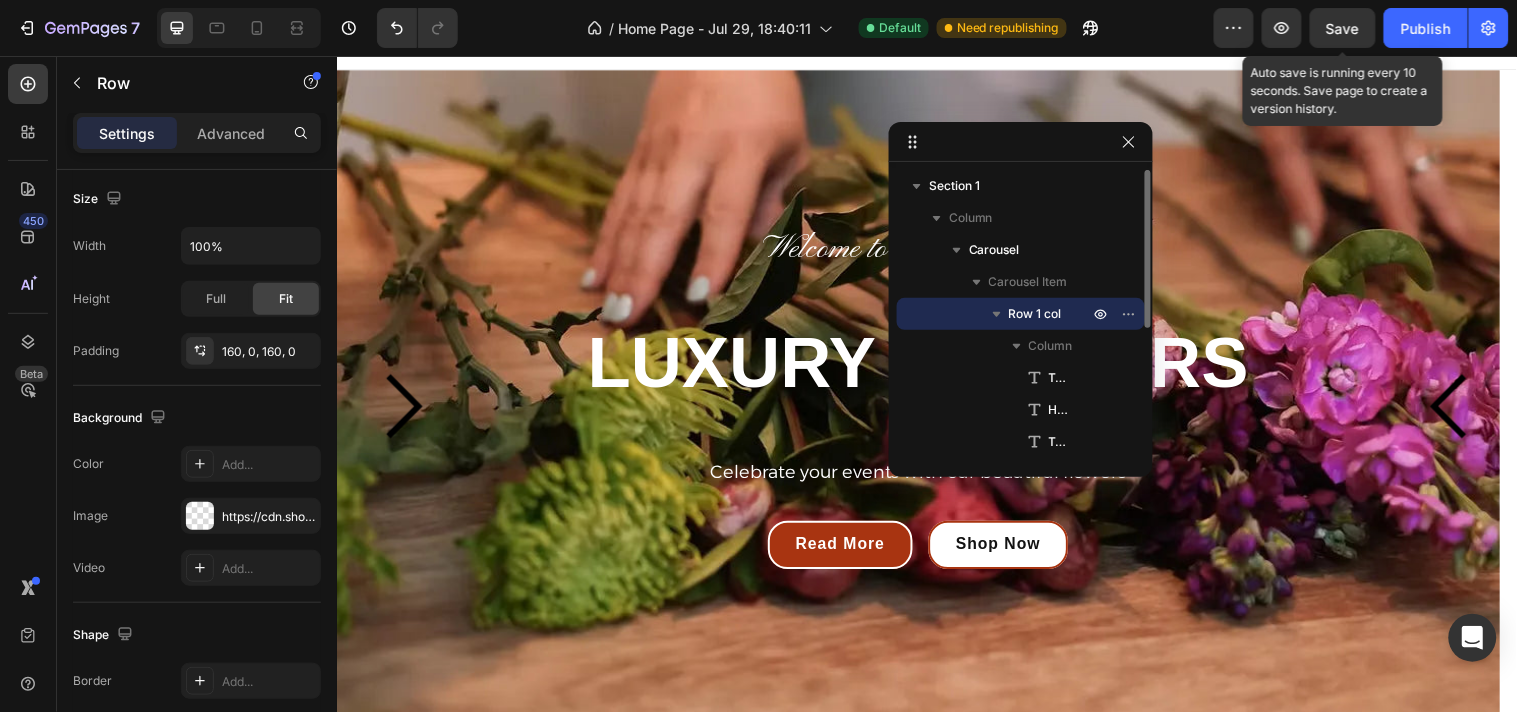 scroll, scrollTop: 0, scrollLeft: 0, axis: both 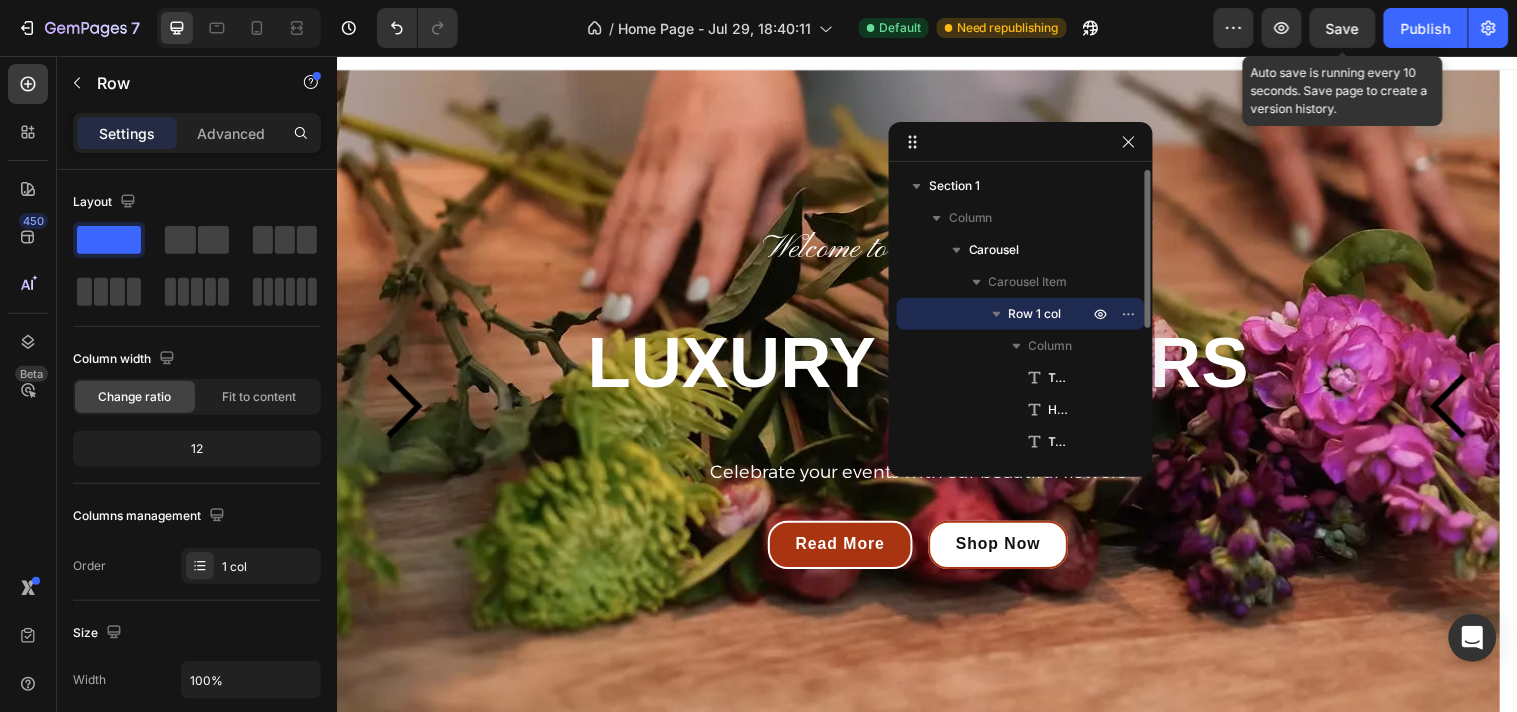 click 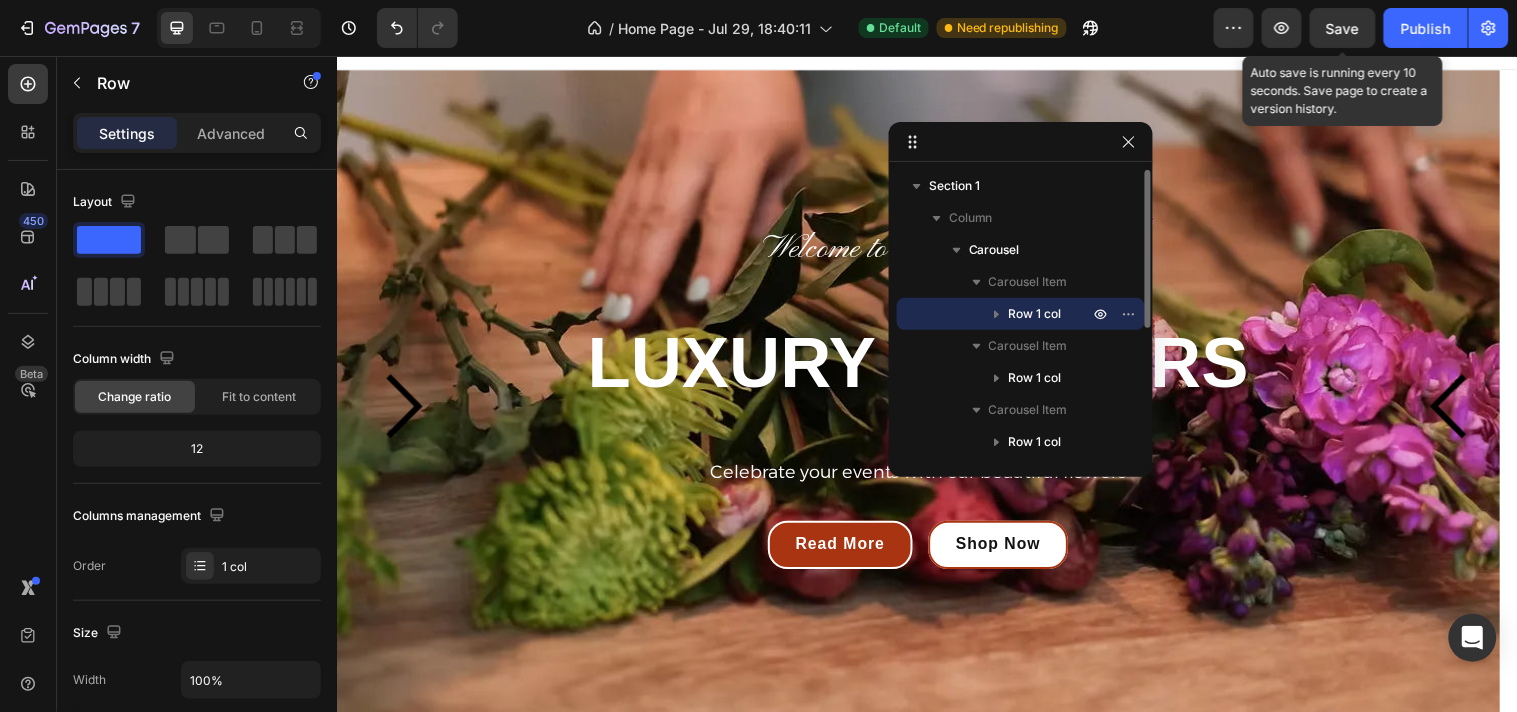 click 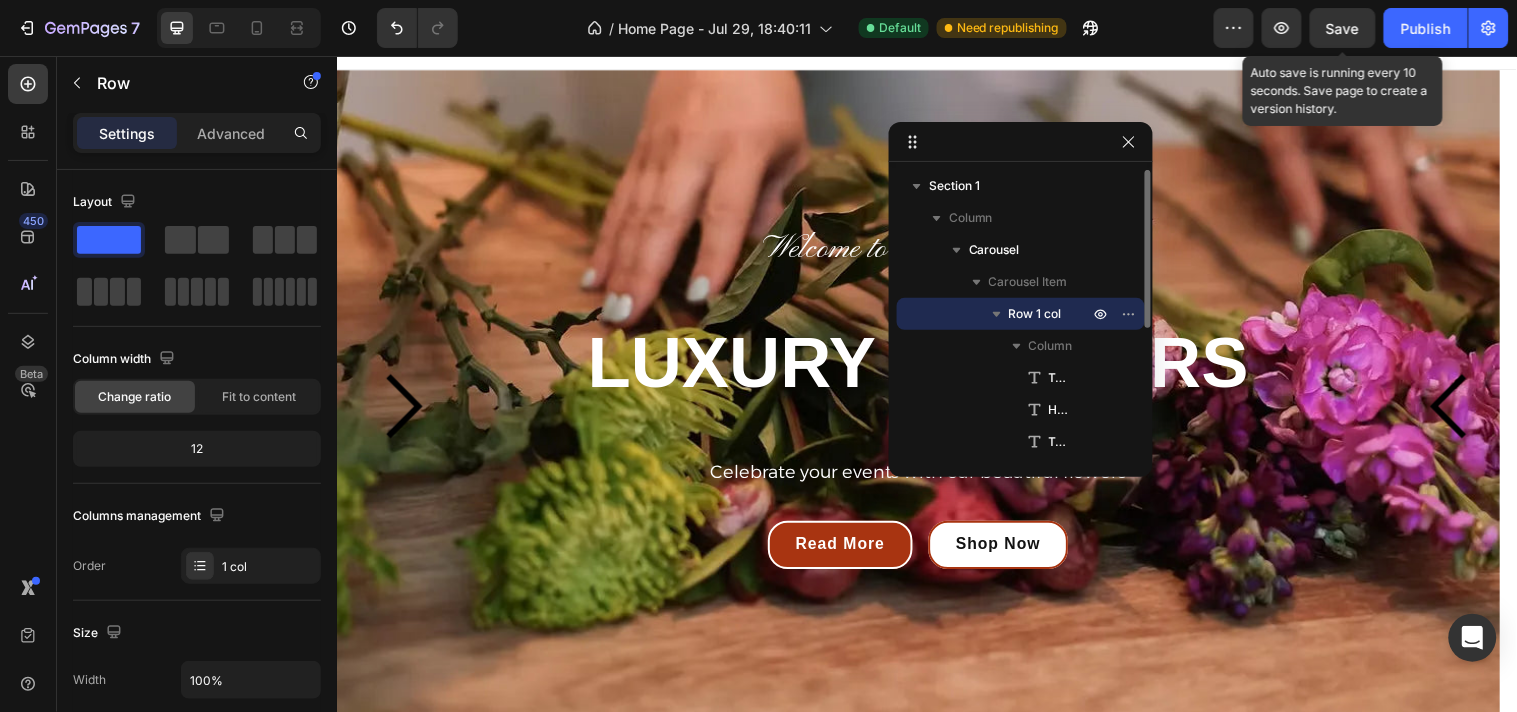 click 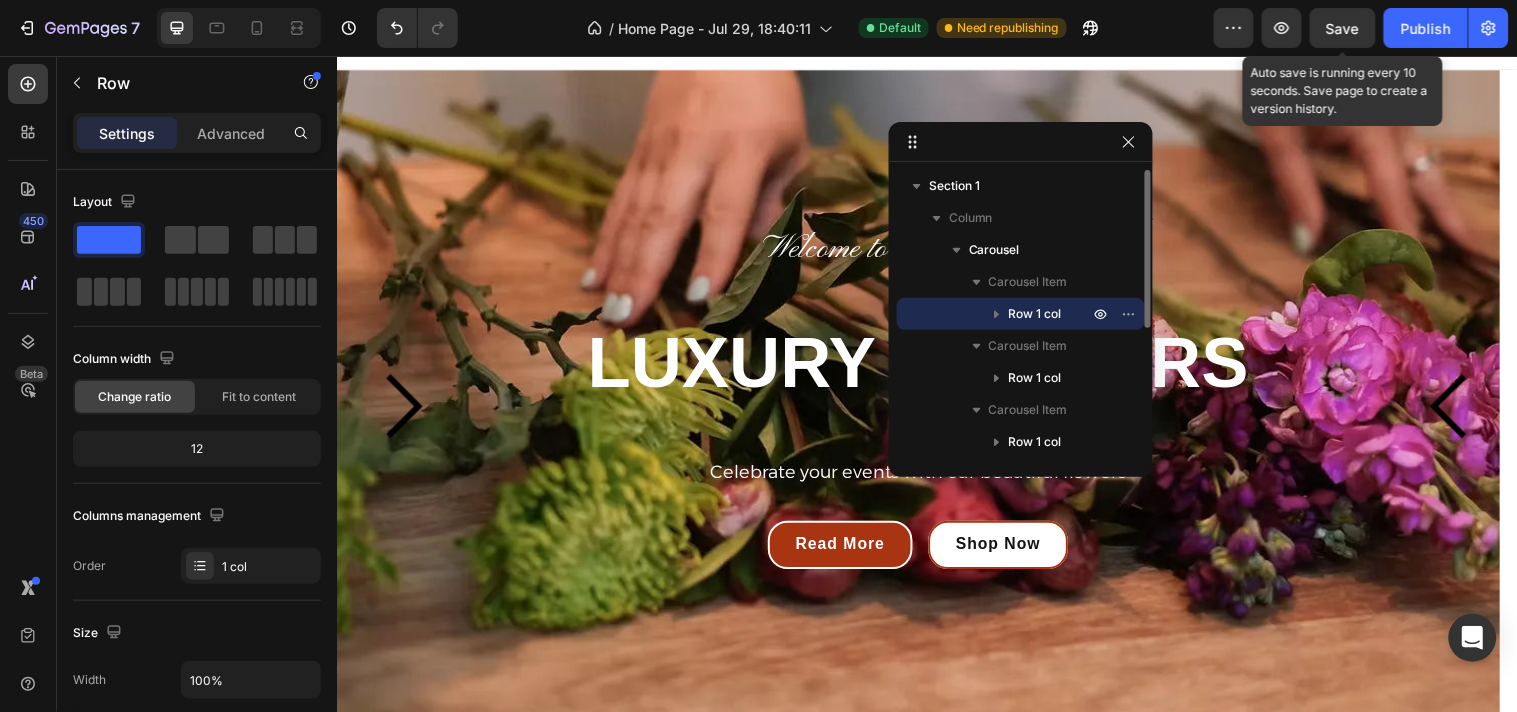 click on "Row 1 col" at bounding box center (1035, 314) 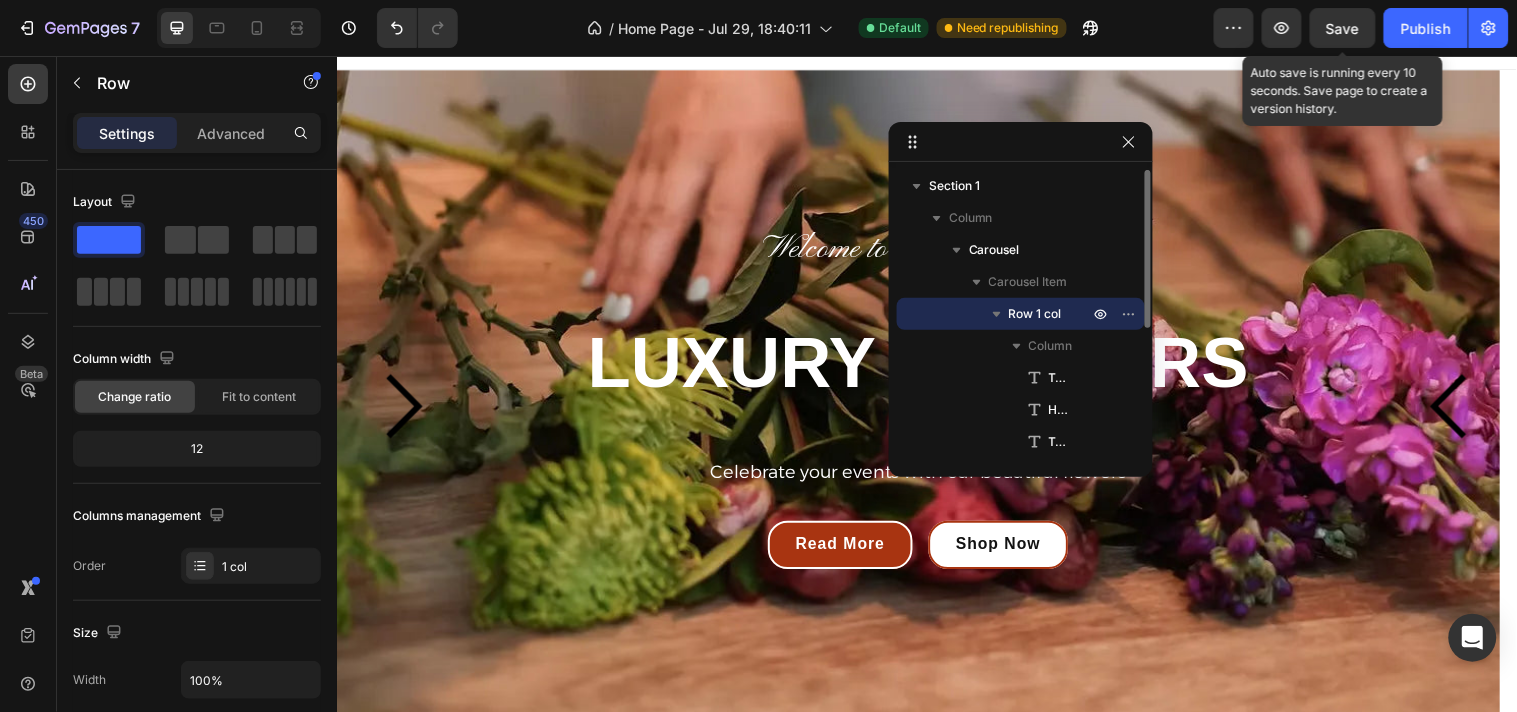 click on "Row 1 col" at bounding box center (1035, 314) 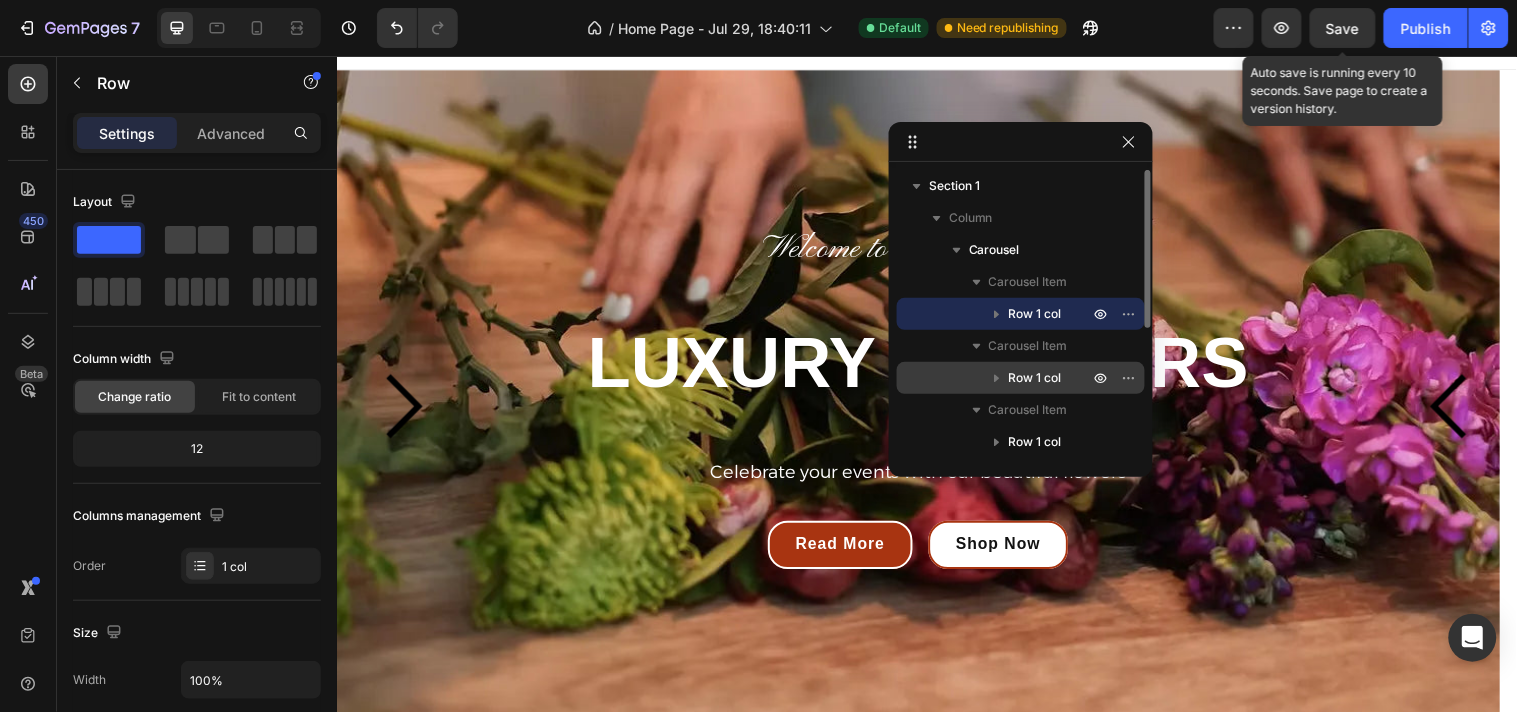 click on "Row 1 col" at bounding box center [1035, 378] 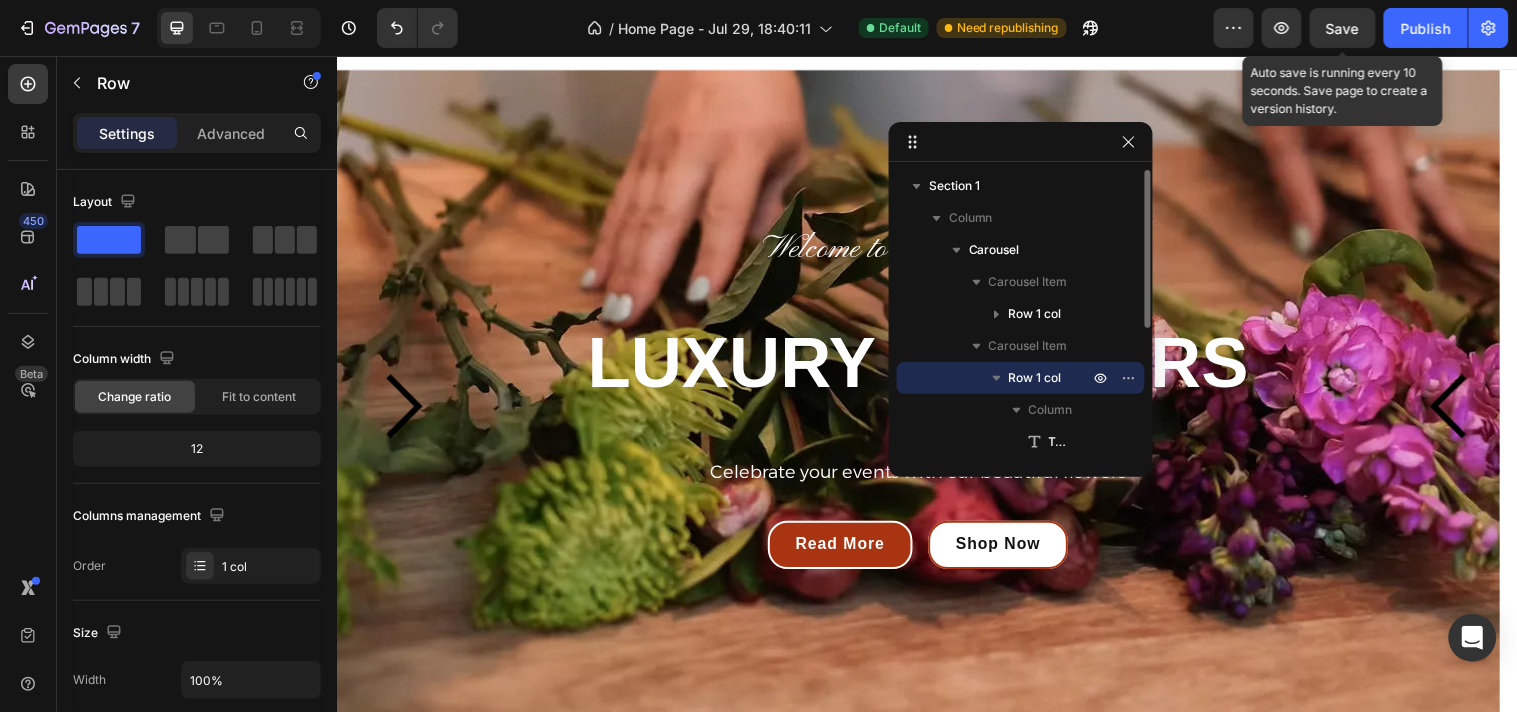 click on "Row 1 col" at bounding box center (1035, 378) 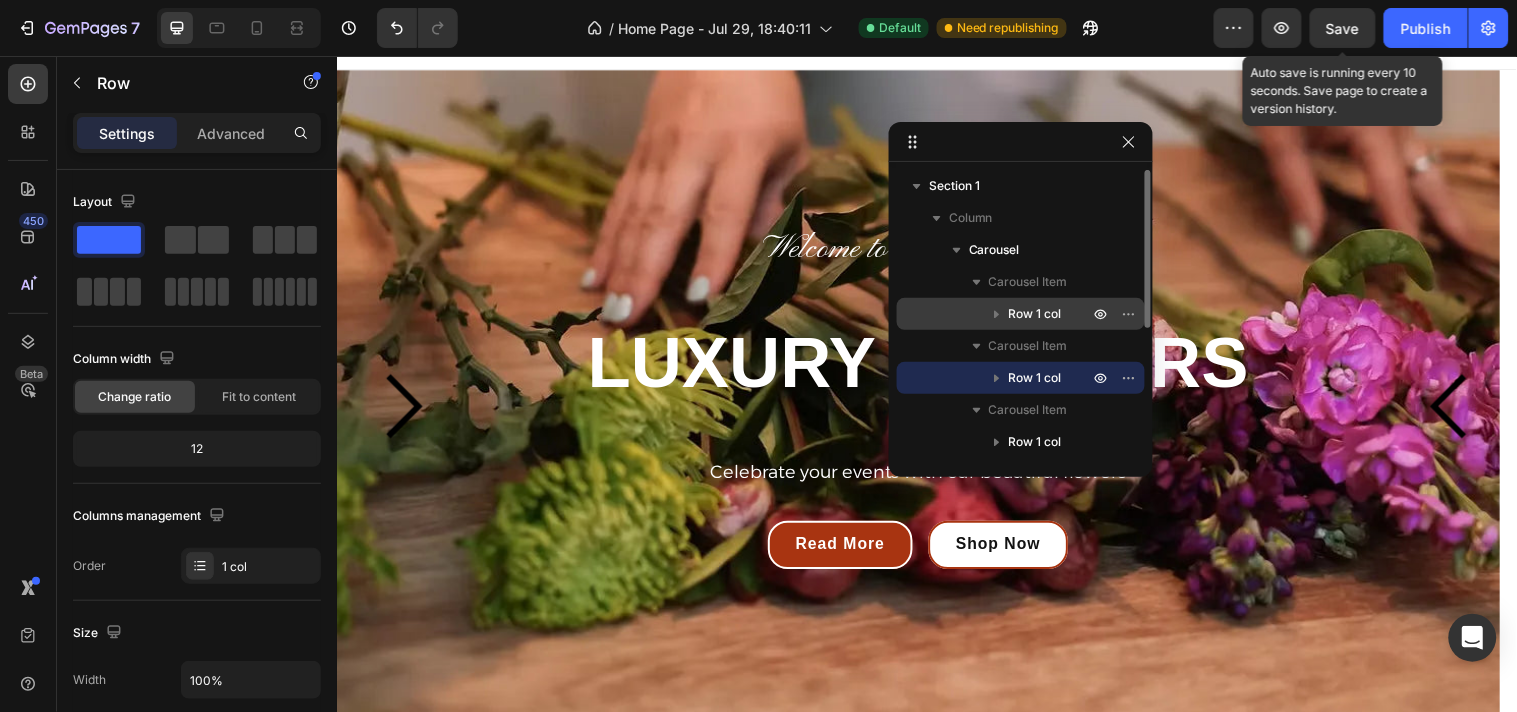 click on "Row 1 col" at bounding box center (1021, 314) 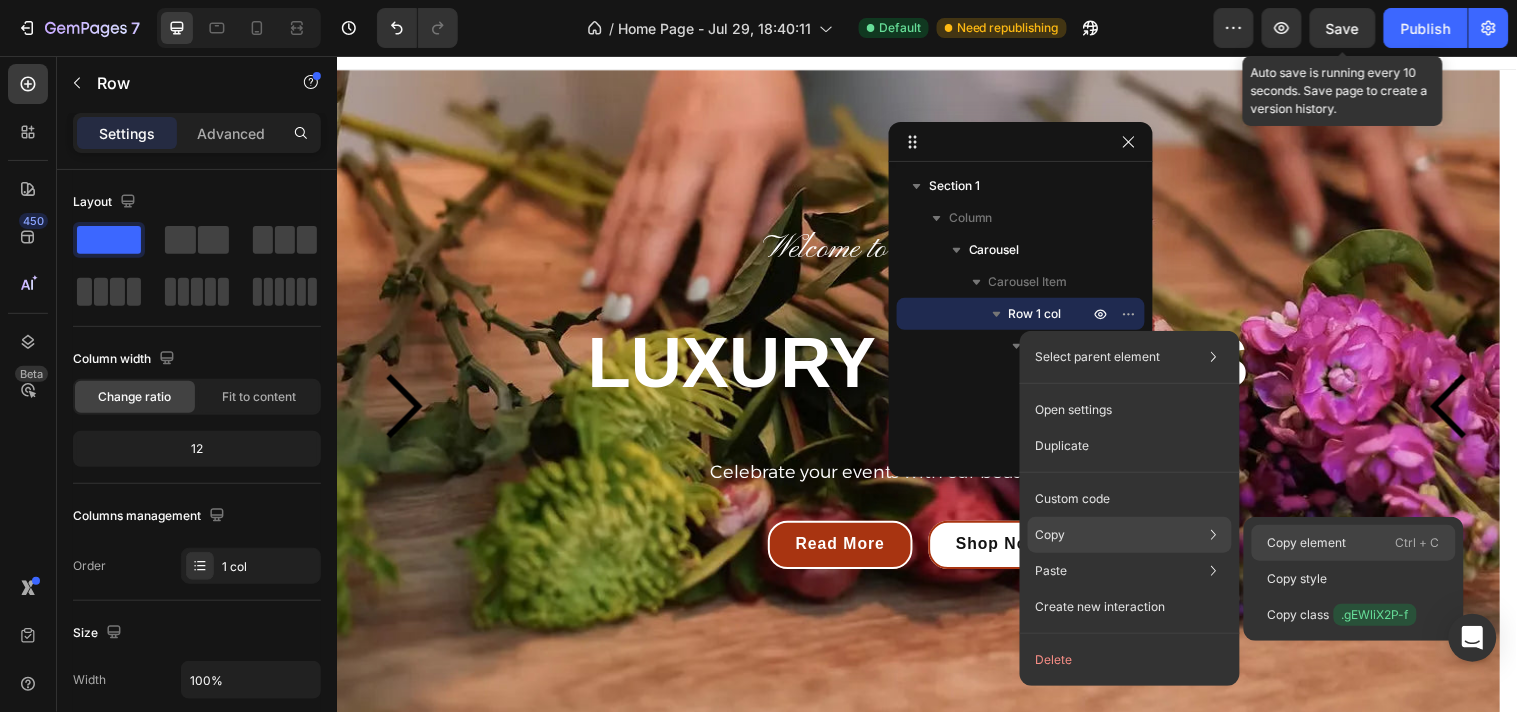click on "Copy element  Ctrl + C" 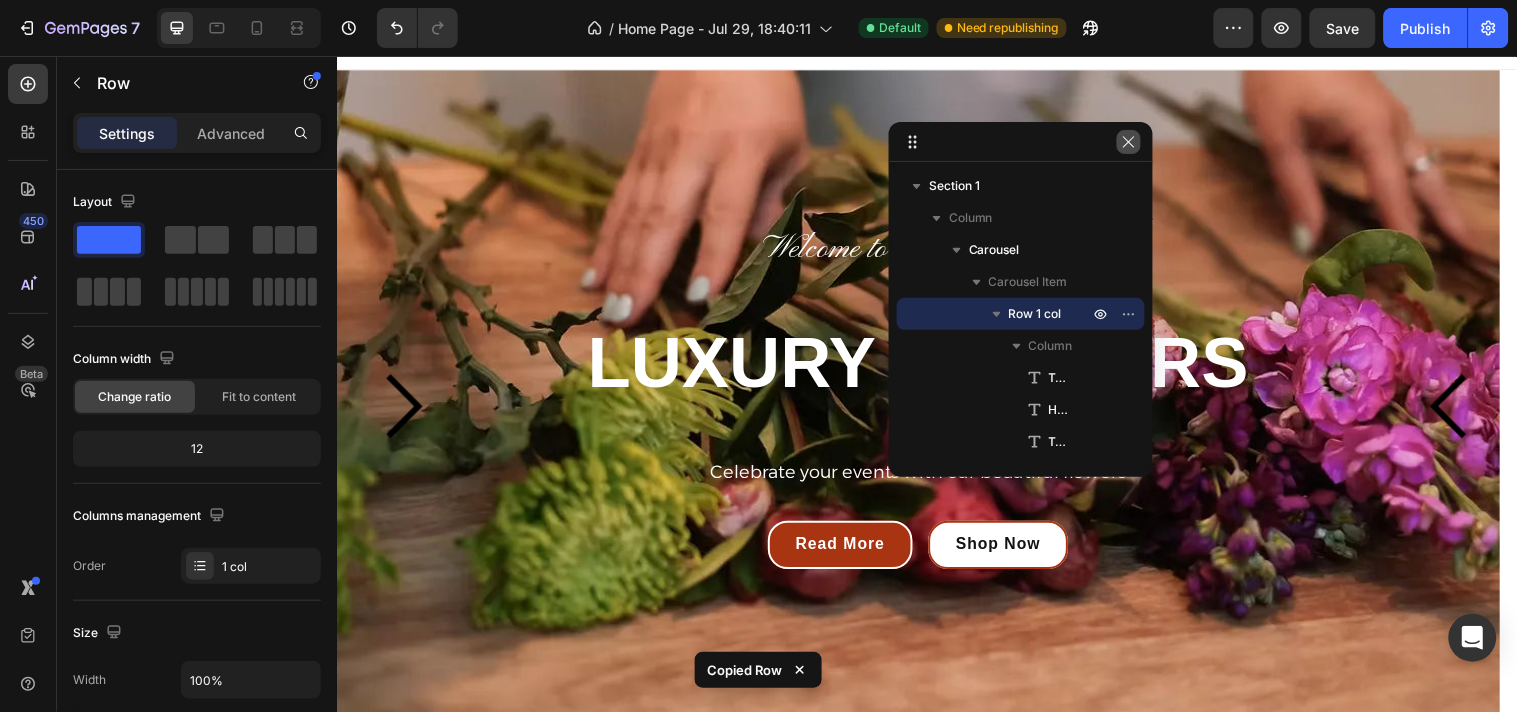 click 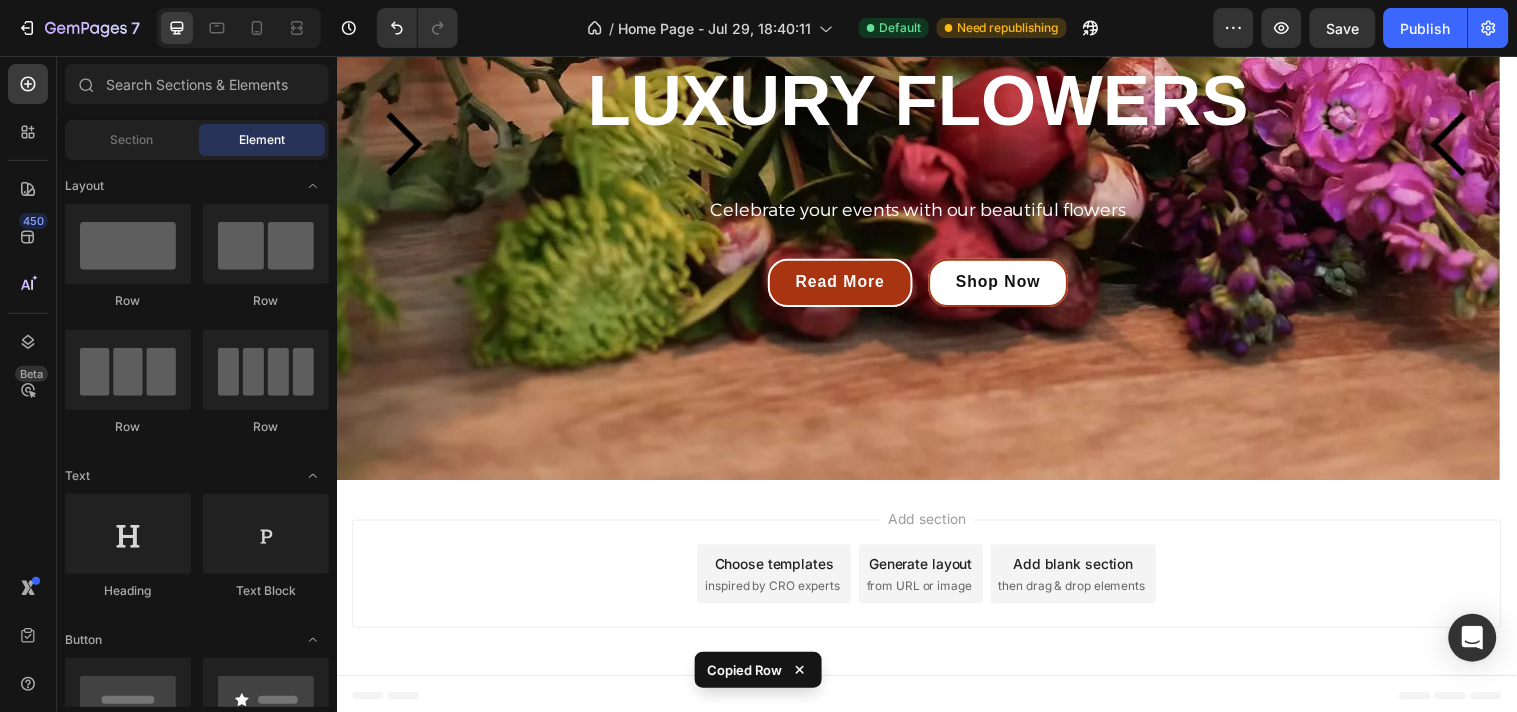 scroll, scrollTop: 297, scrollLeft: 0, axis: vertical 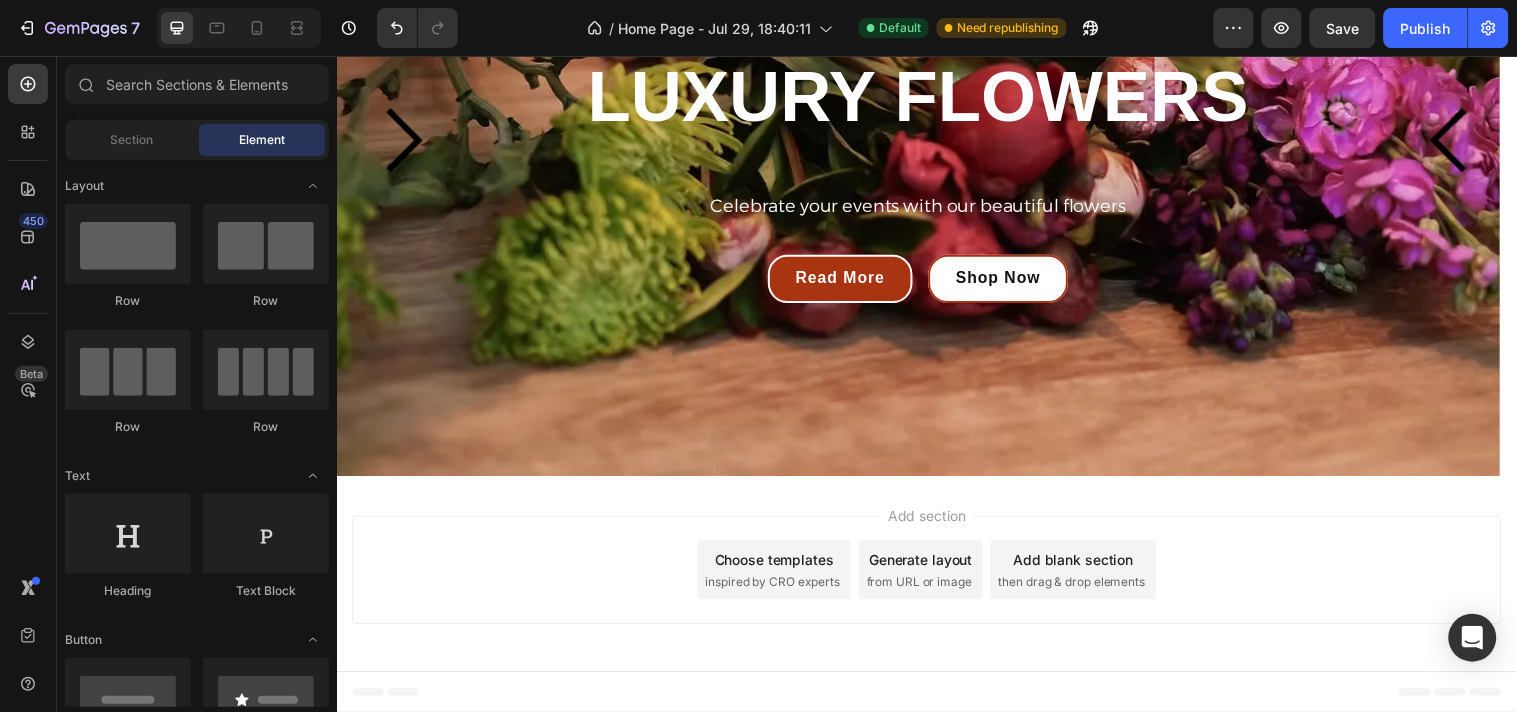 click on "Add blank section" at bounding box center [1085, 566] 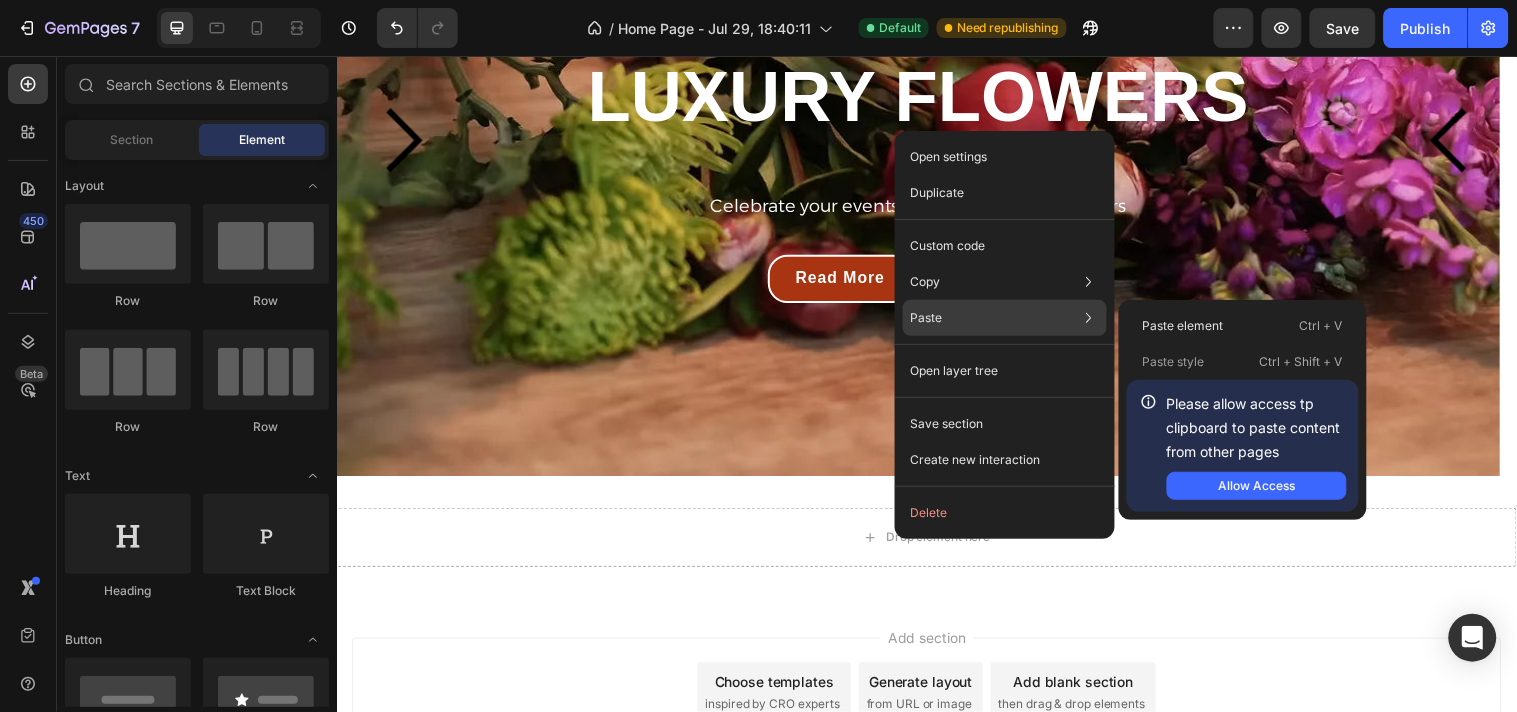 click on "Paste" at bounding box center [927, 318] 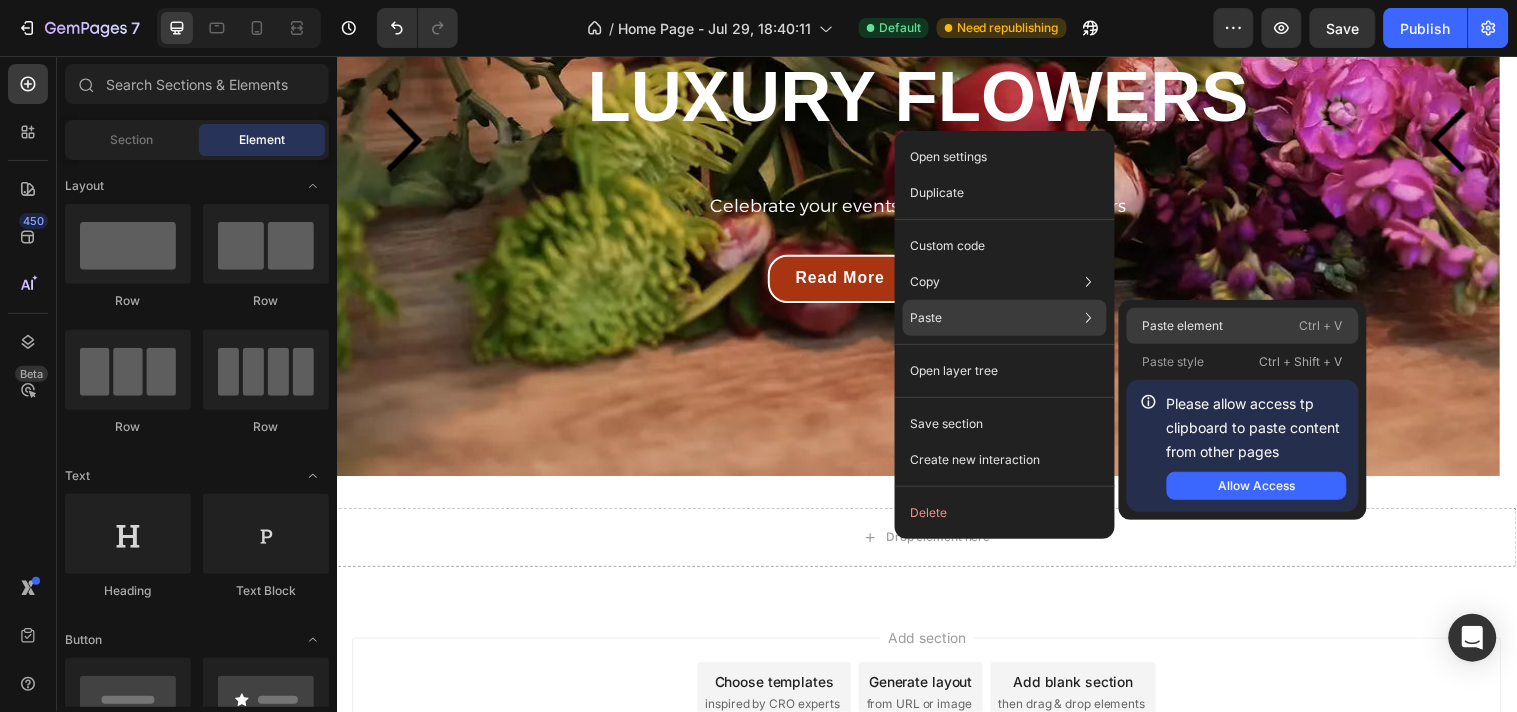 click on "Paste element  Ctrl + V" 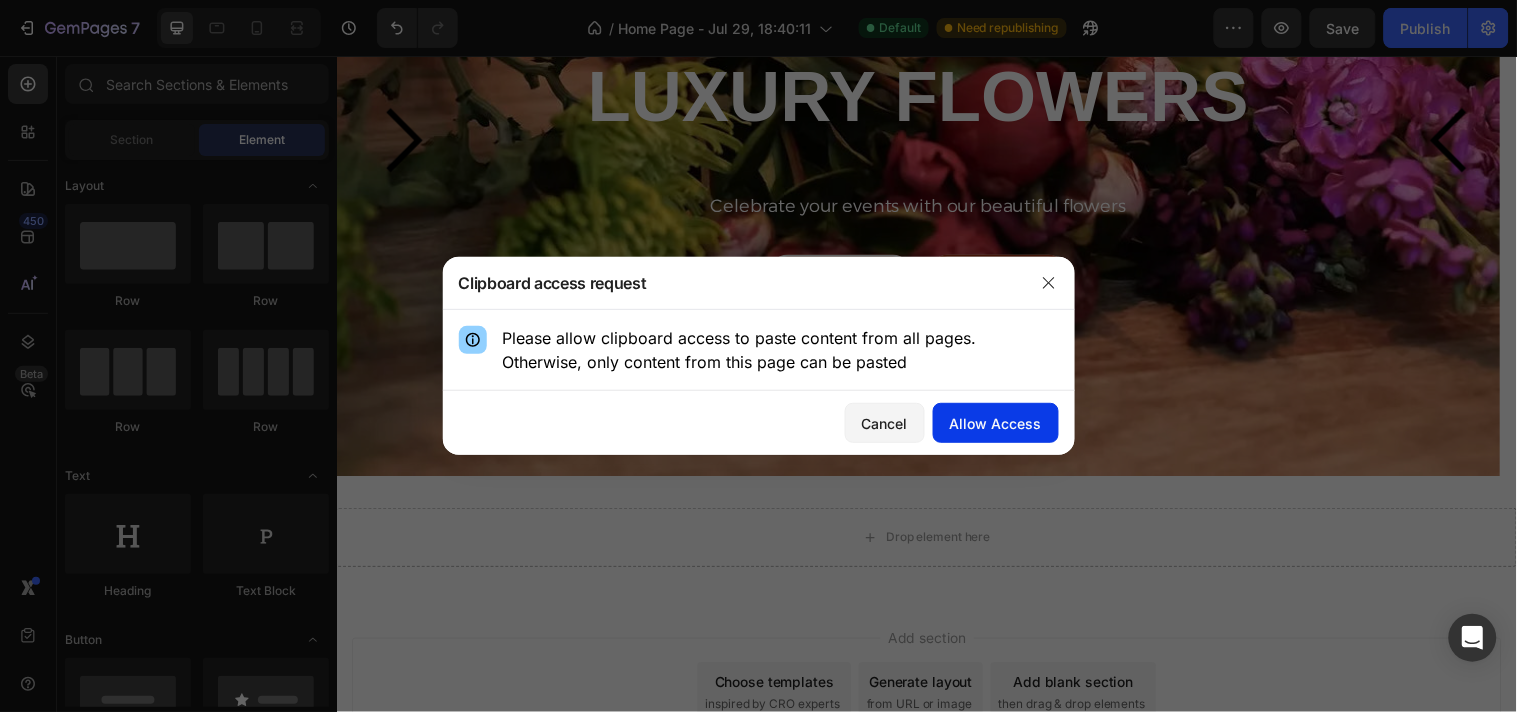 click on "Allow Access" at bounding box center (996, 423) 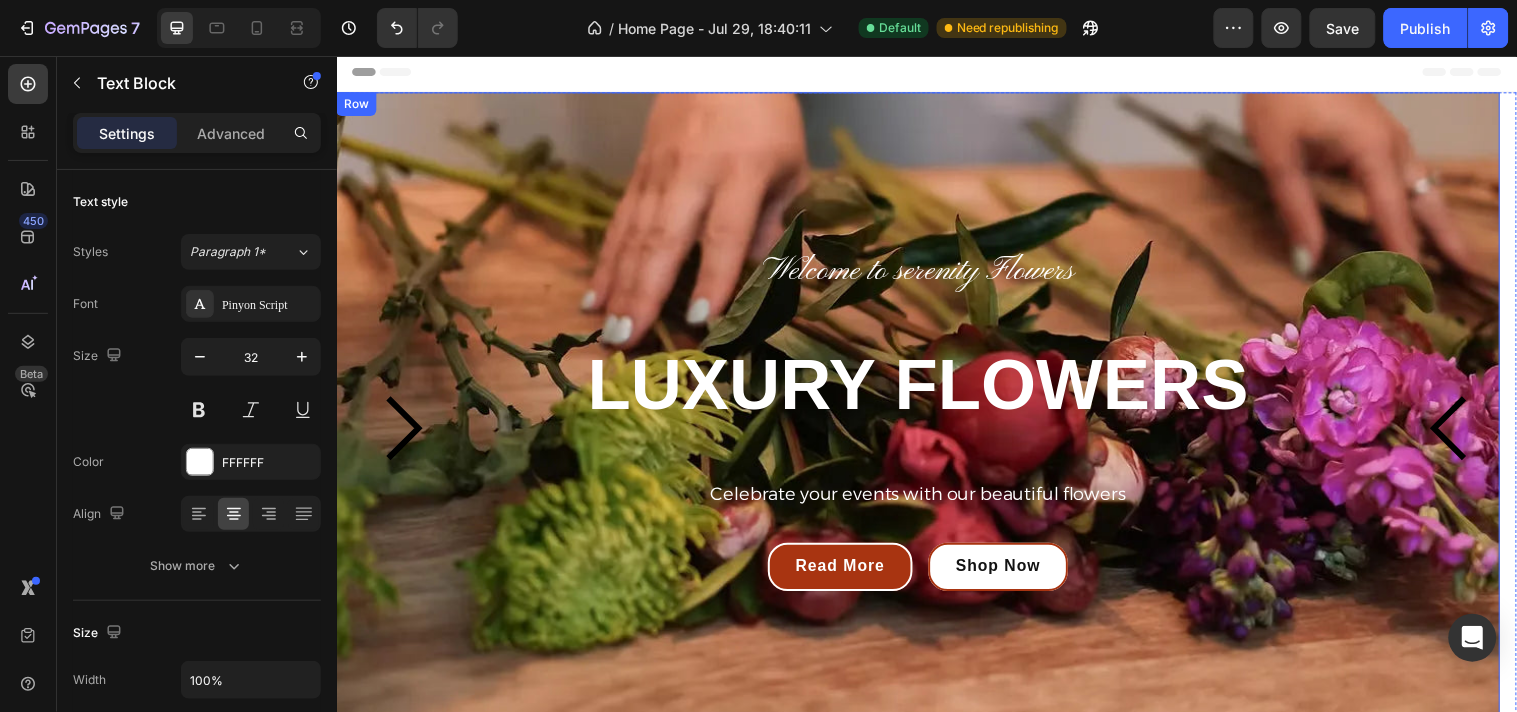 scroll, scrollTop: 0, scrollLeft: 0, axis: both 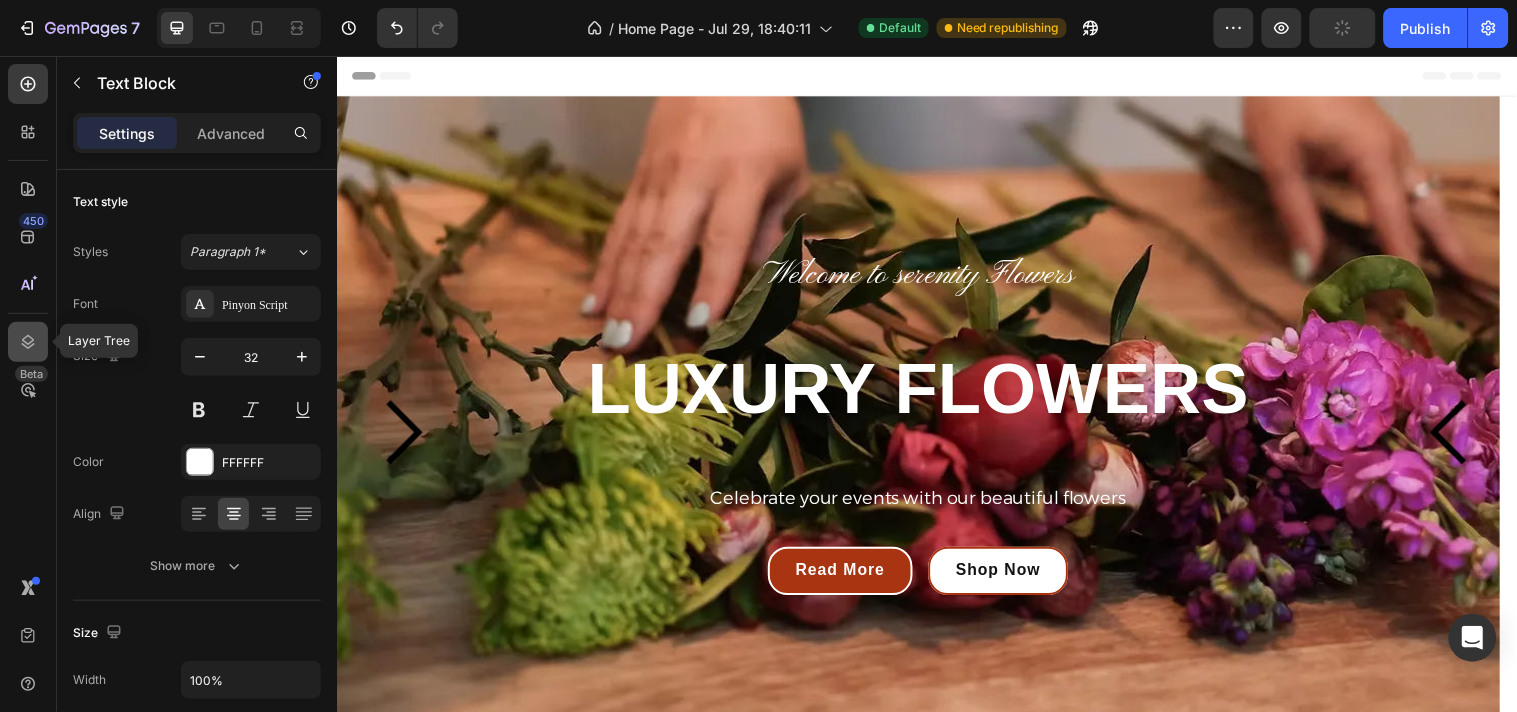 click 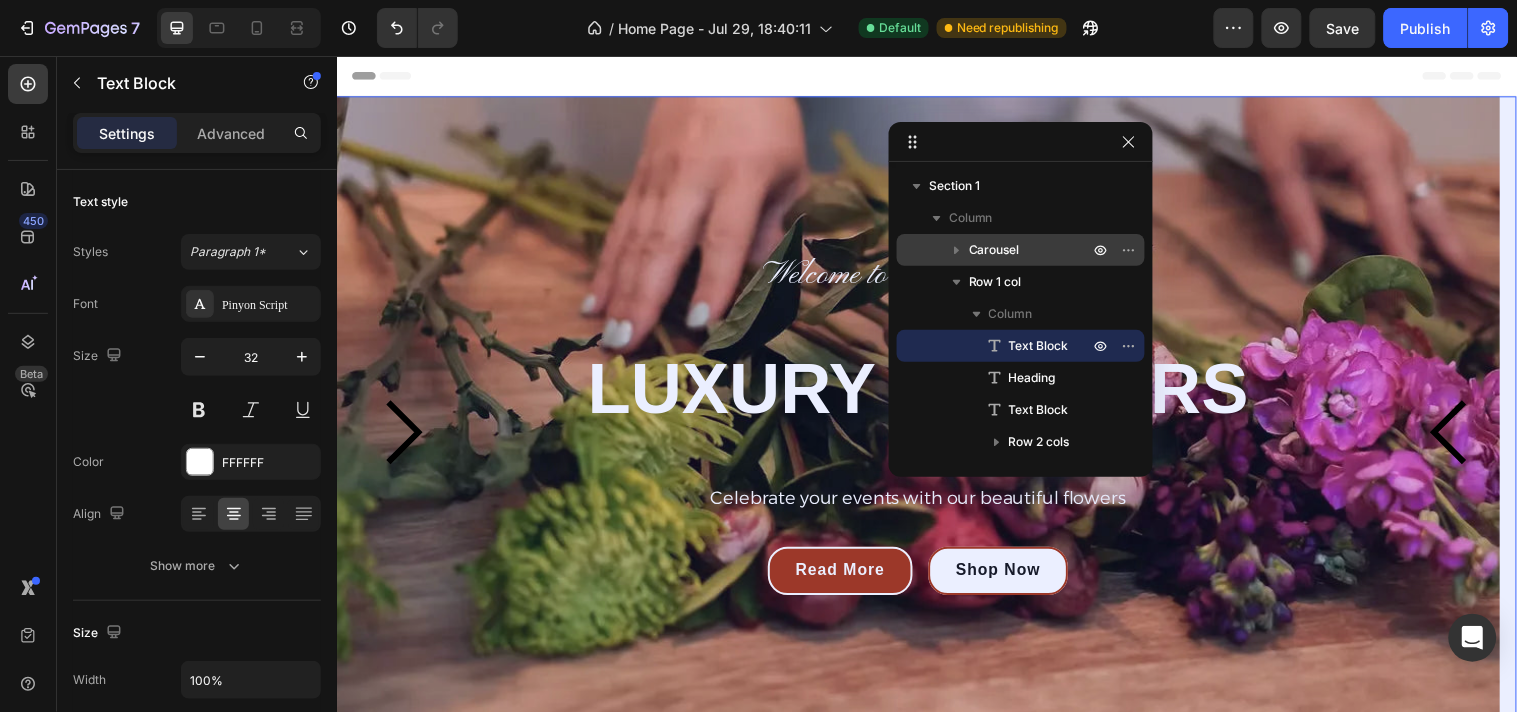 click on "Carousel" at bounding box center (994, 250) 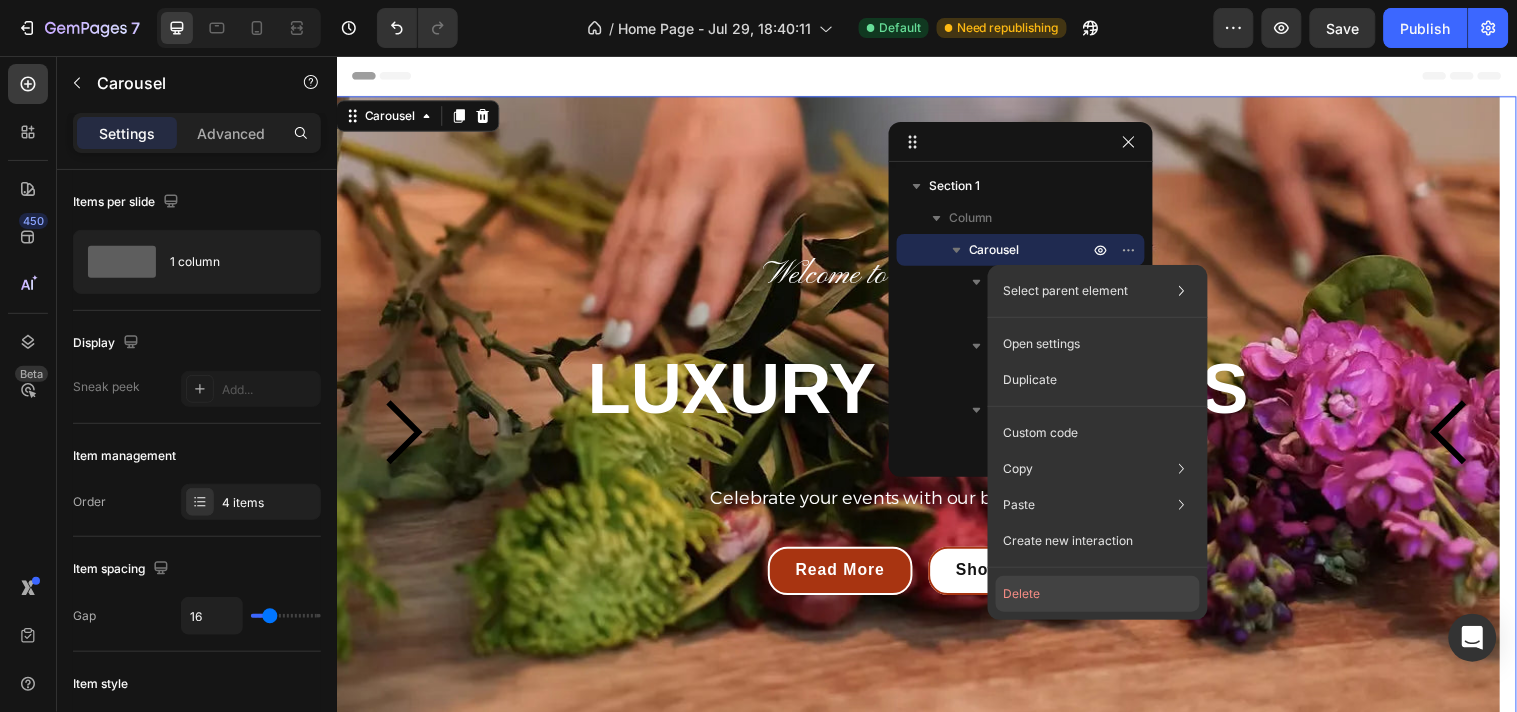 click on "Delete" 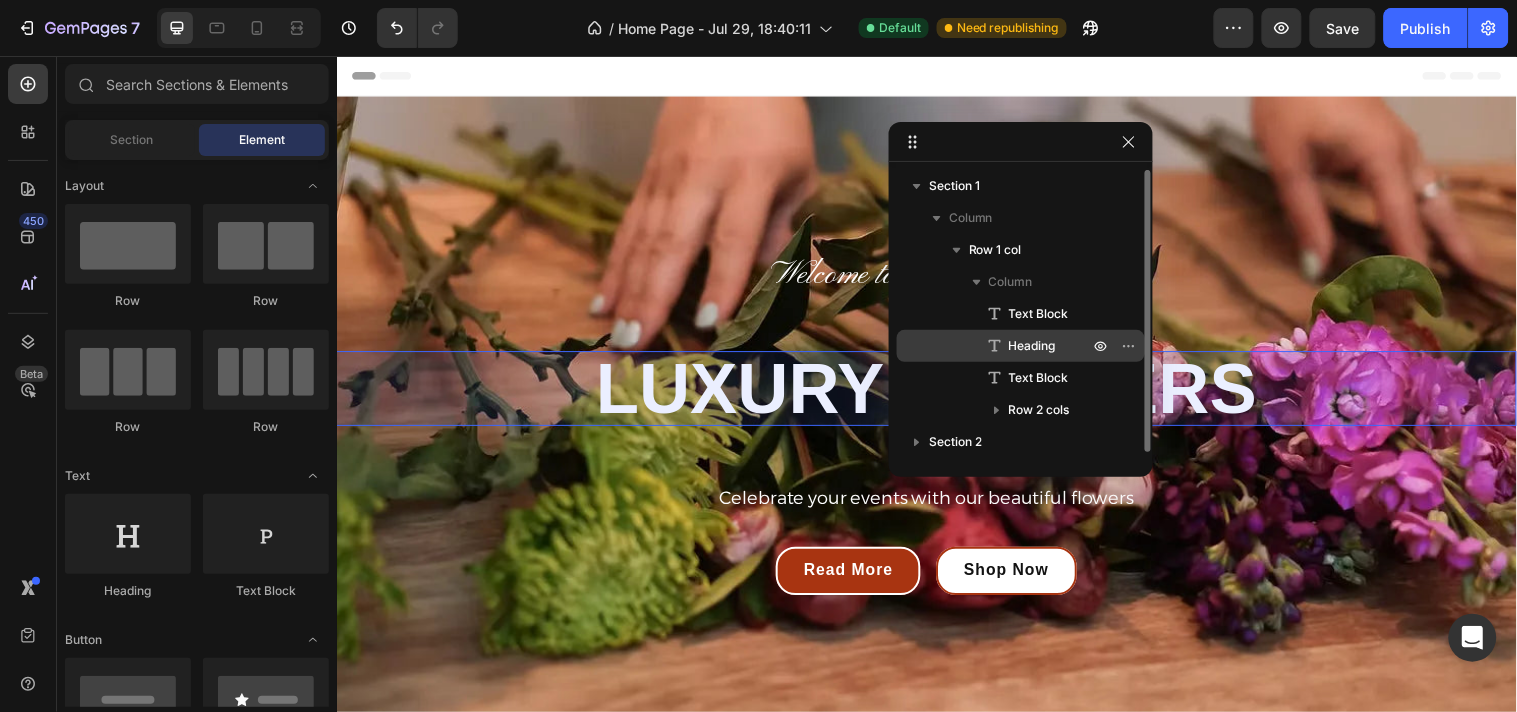 scroll, scrollTop: 2, scrollLeft: 0, axis: vertical 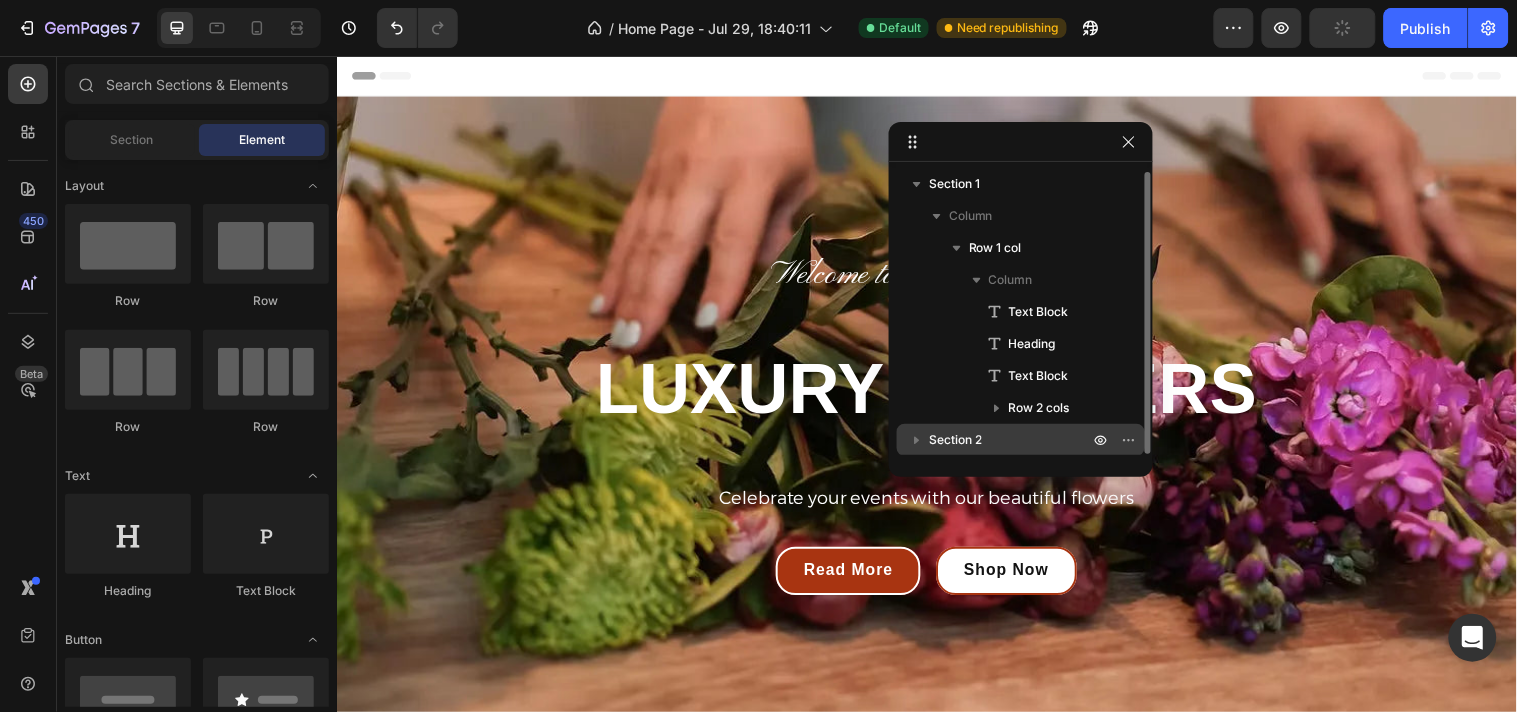 click 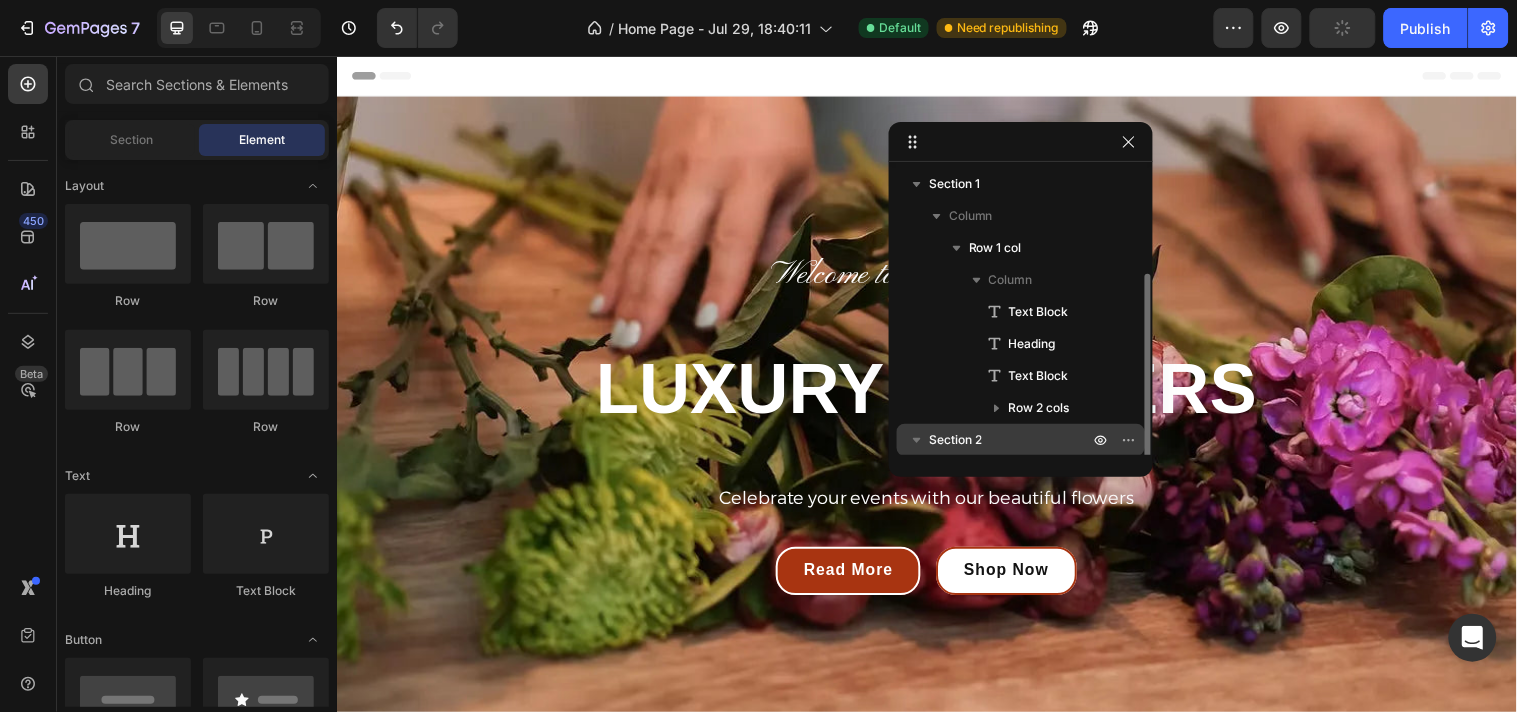 scroll, scrollTop: 58, scrollLeft: 0, axis: vertical 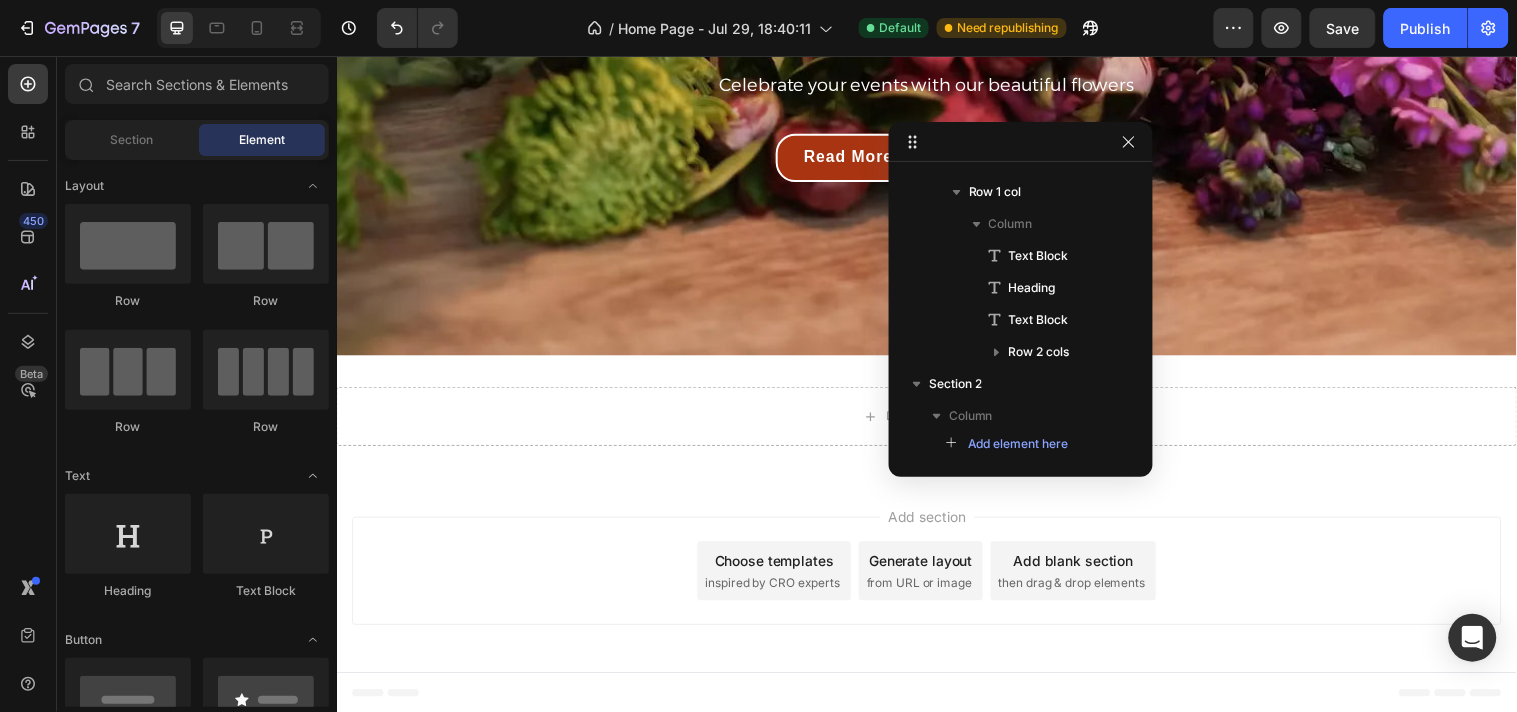 click on "Add blank section then drag & drop elements" at bounding box center (1085, 578) 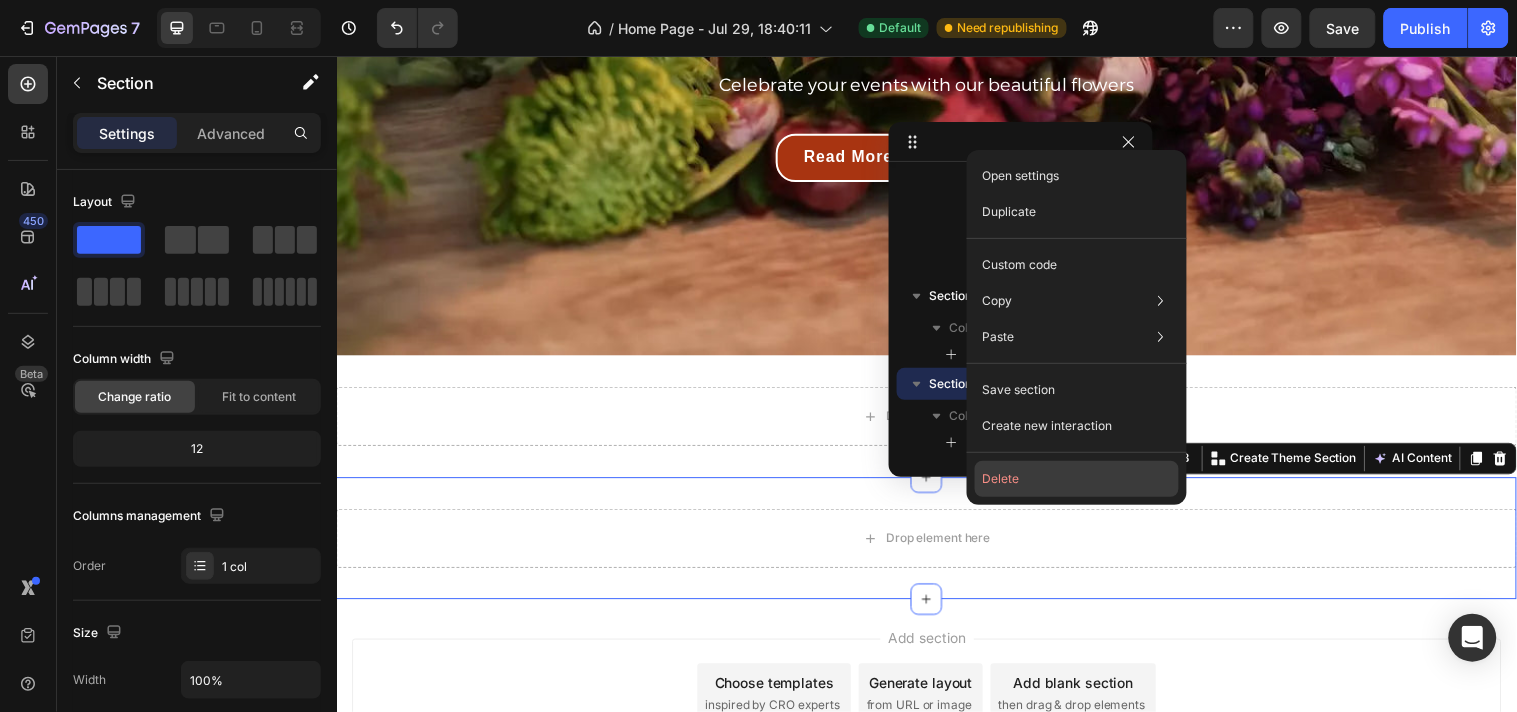 click on "Delete" 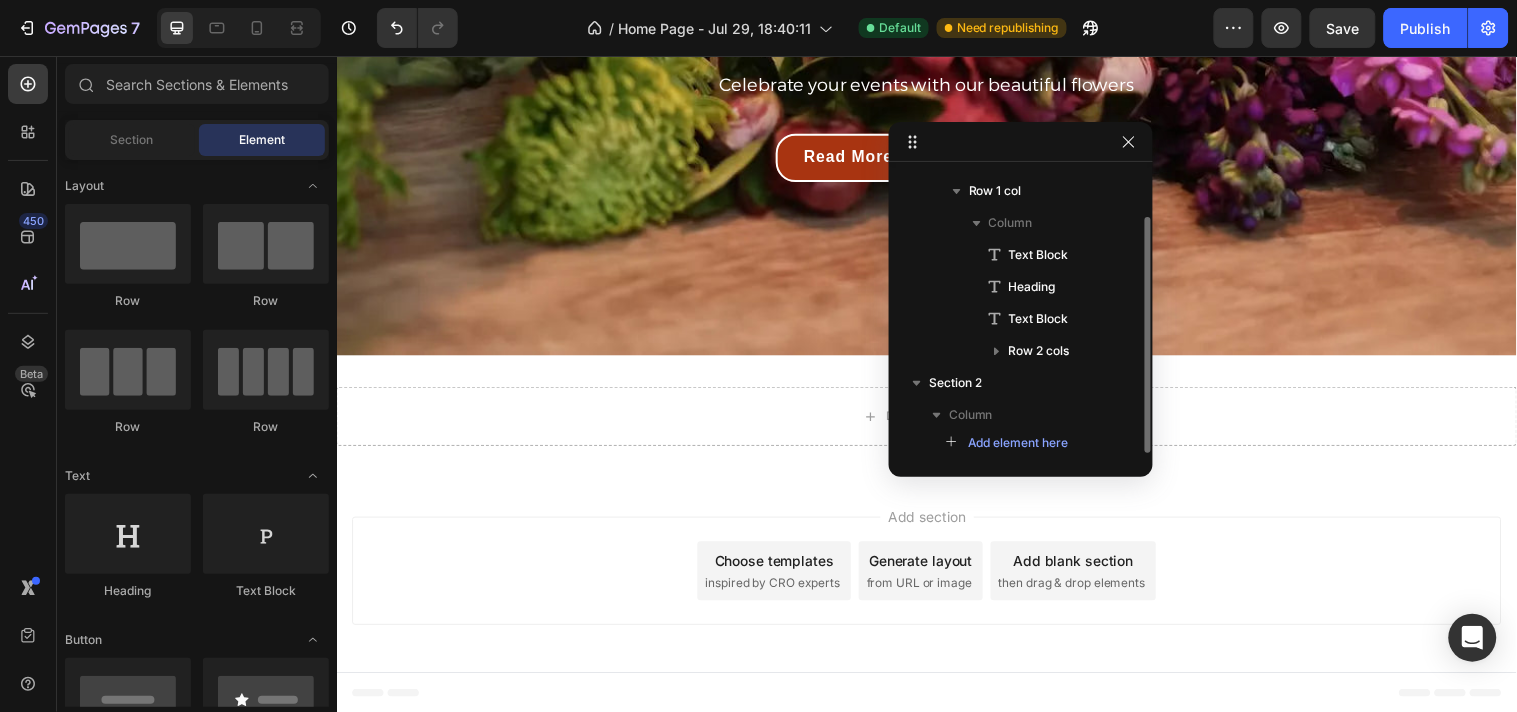 scroll, scrollTop: 58, scrollLeft: 0, axis: vertical 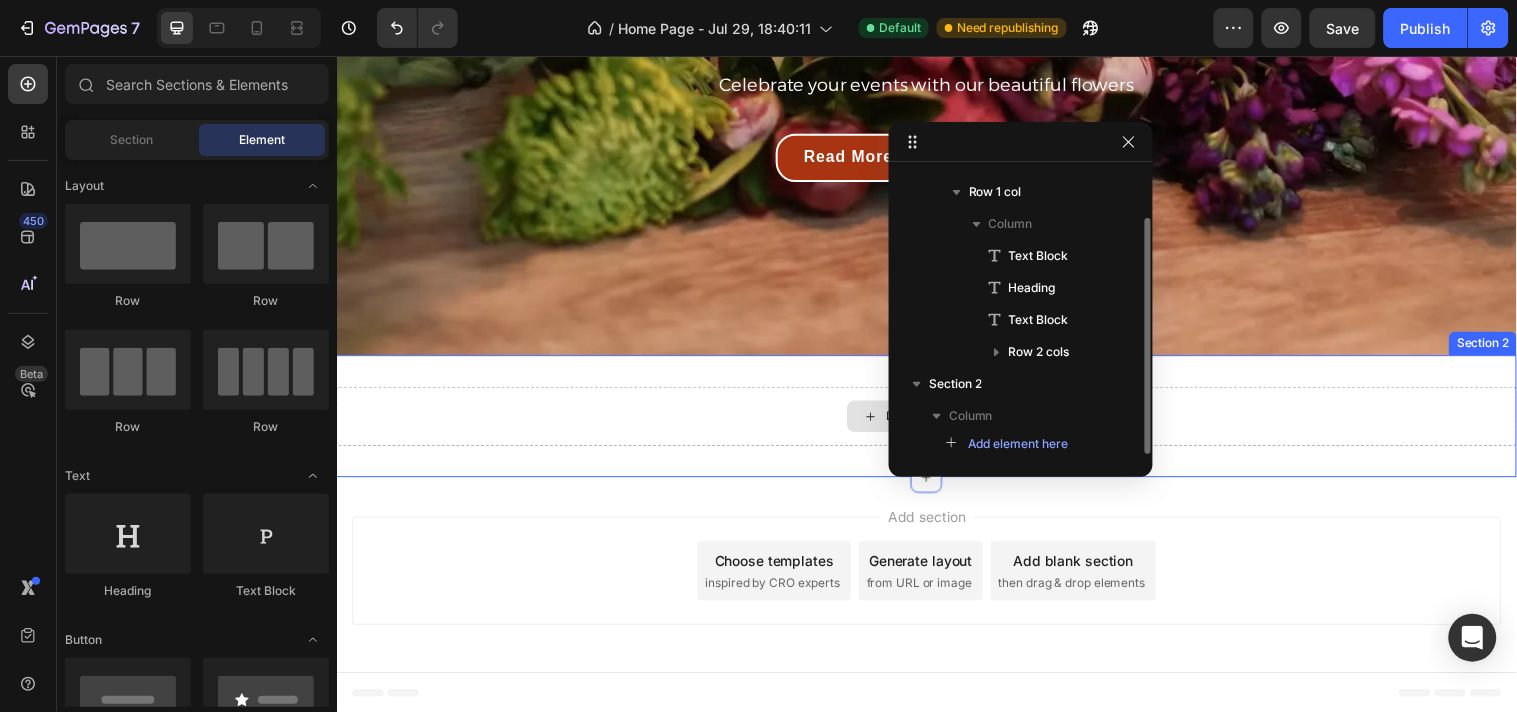 click on "Drop element here" at bounding box center [936, 421] 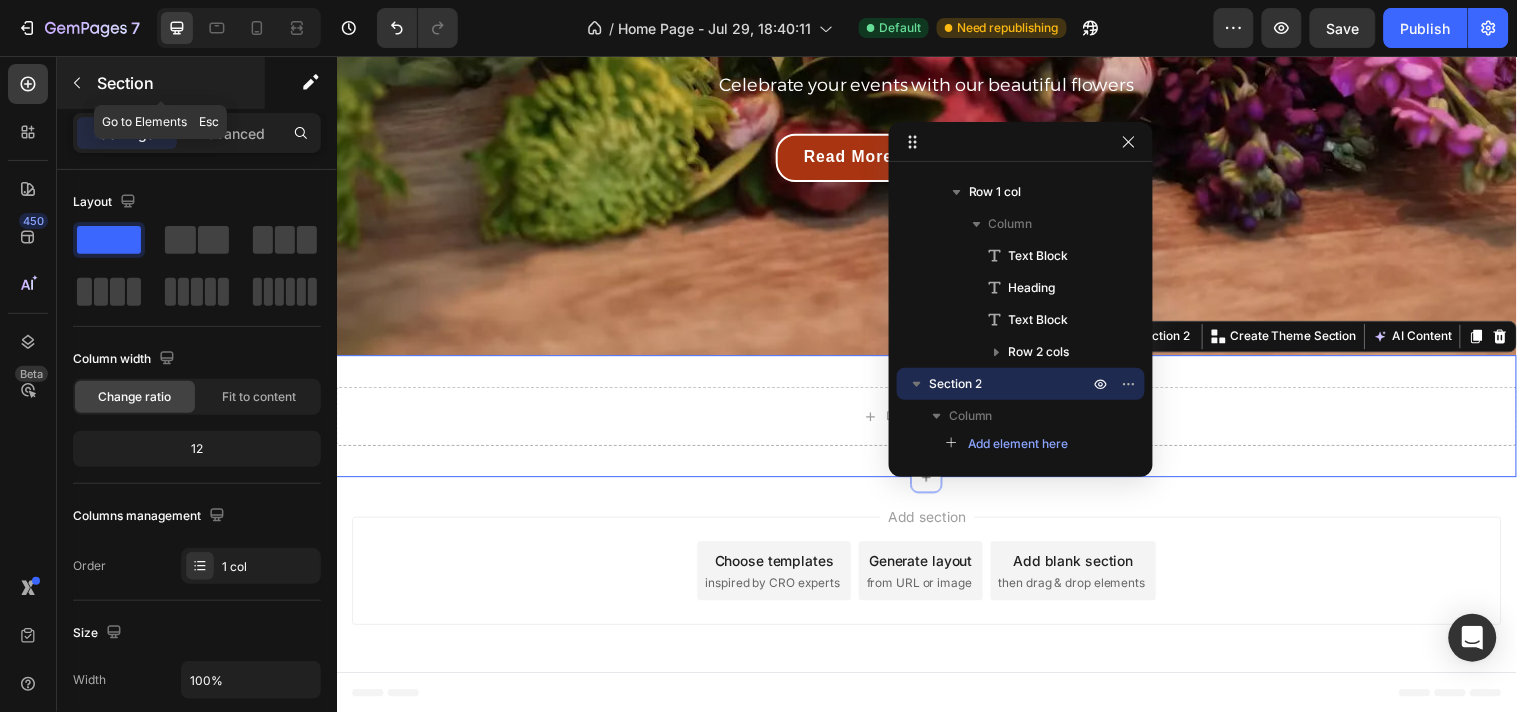 click 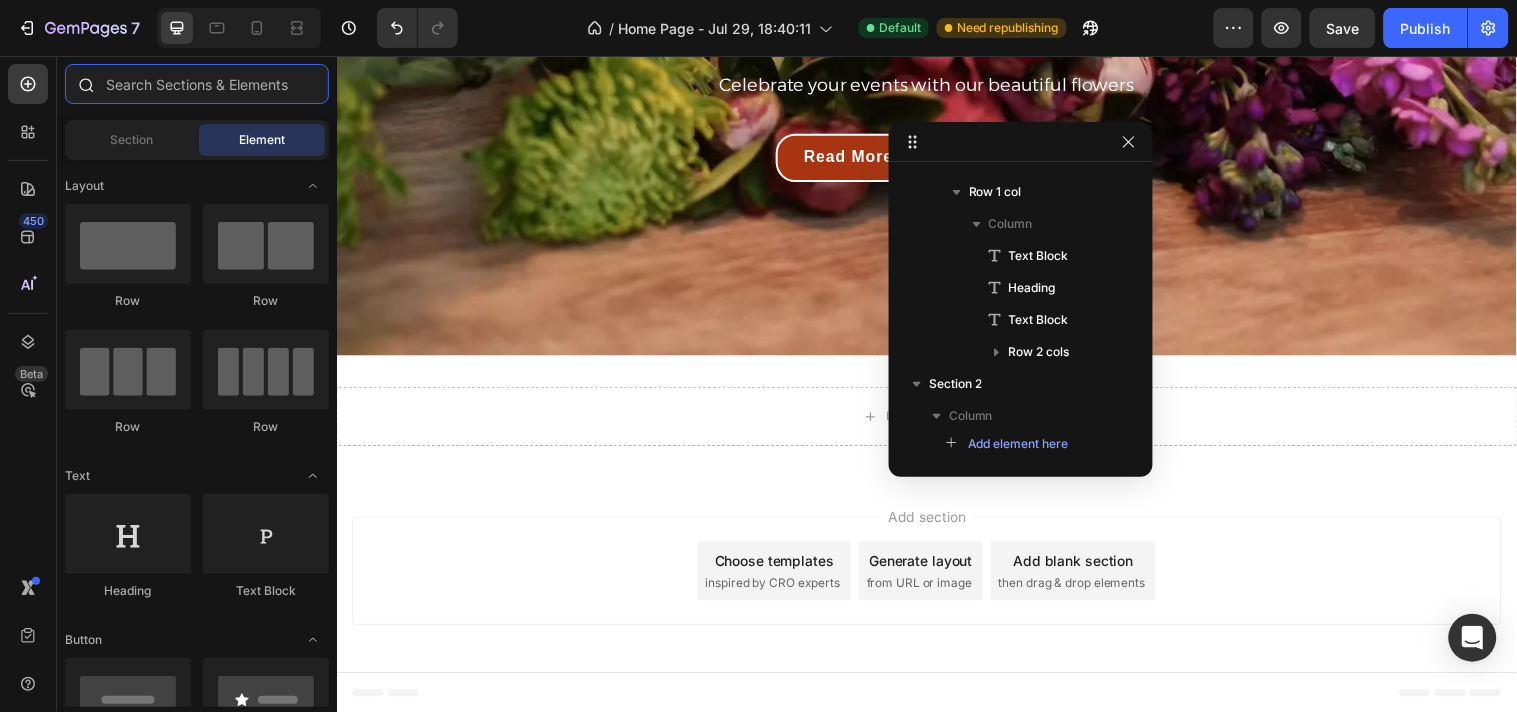click at bounding box center (197, 84) 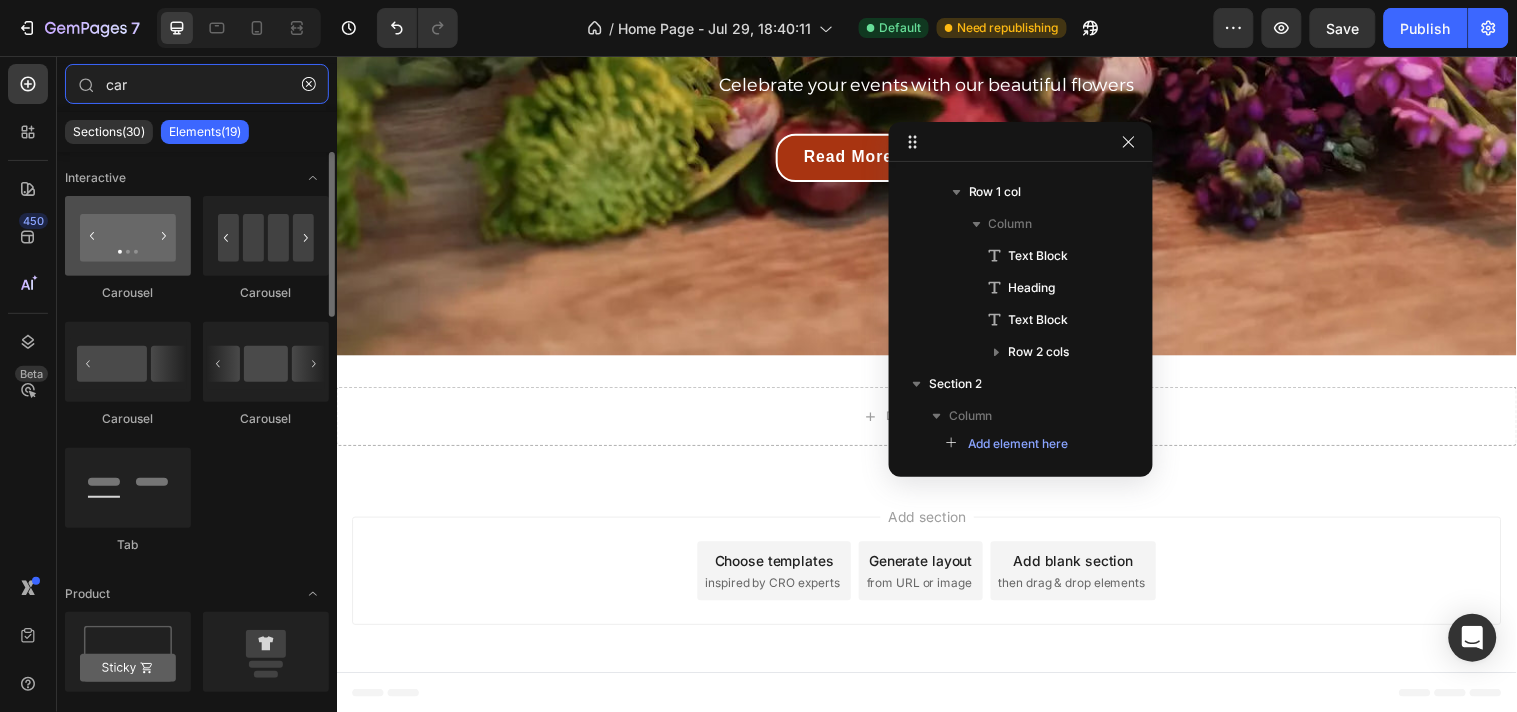 type on "car" 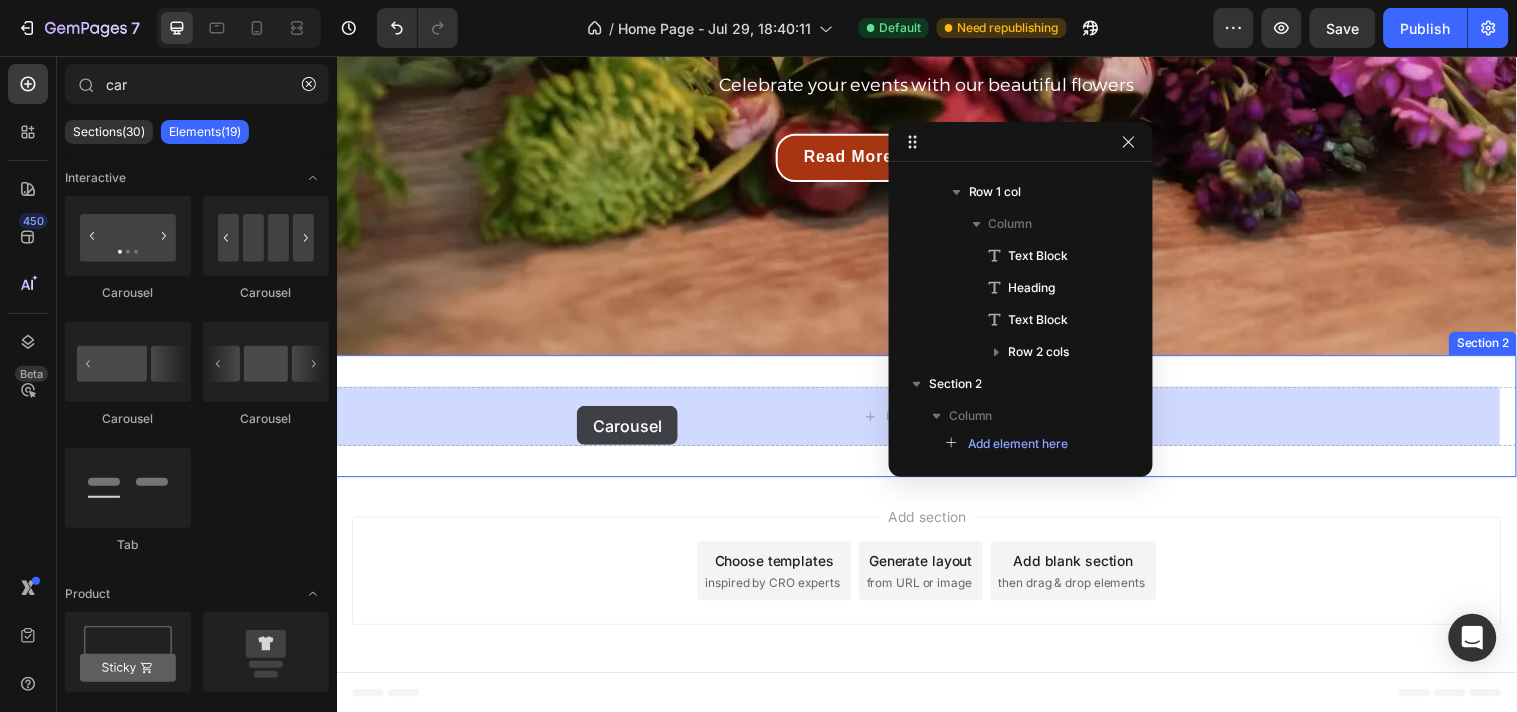 drag, startPoint x: 498, startPoint y: 286, endPoint x: 580, endPoint y: 411, distance: 149.49582 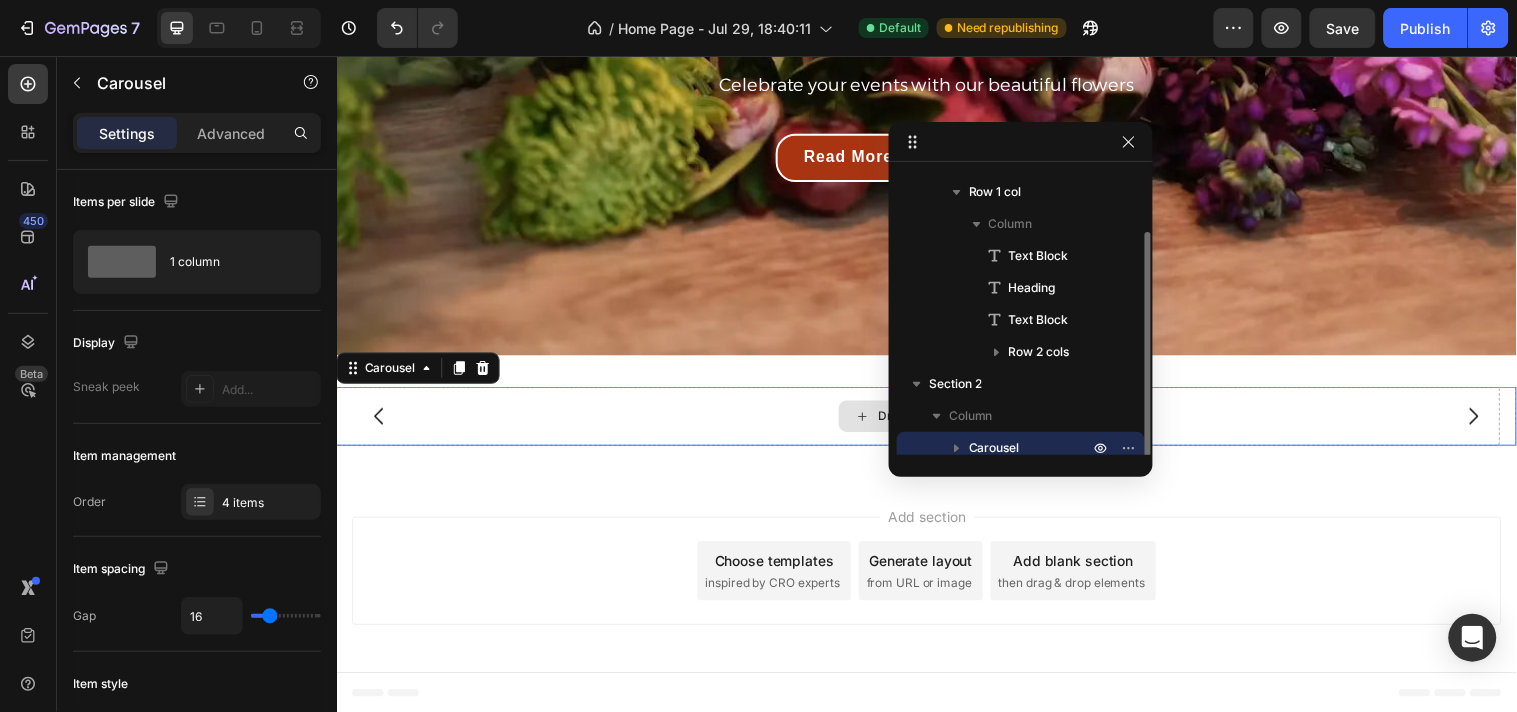 scroll, scrollTop: 66, scrollLeft: 0, axis: vertical 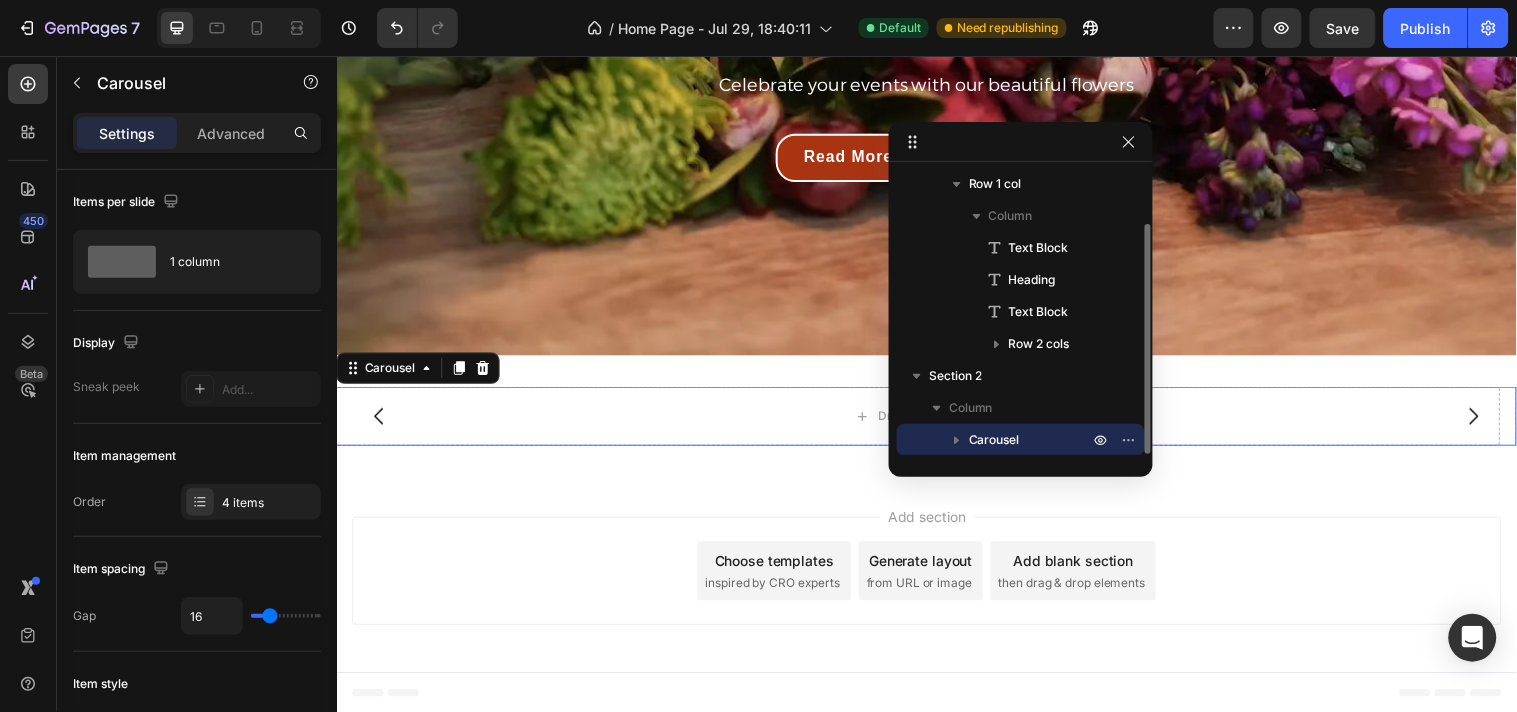 click 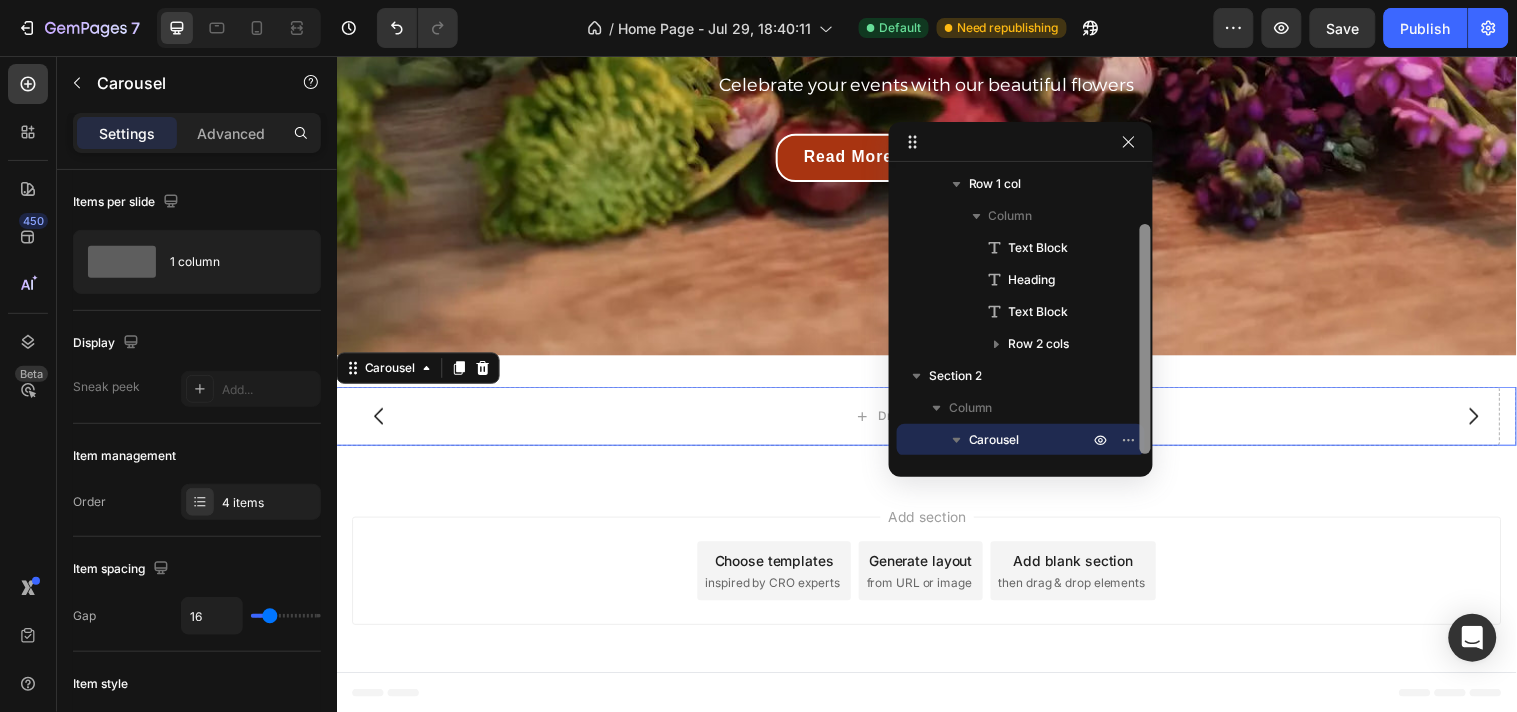 click at bounding box center (1145, 339) 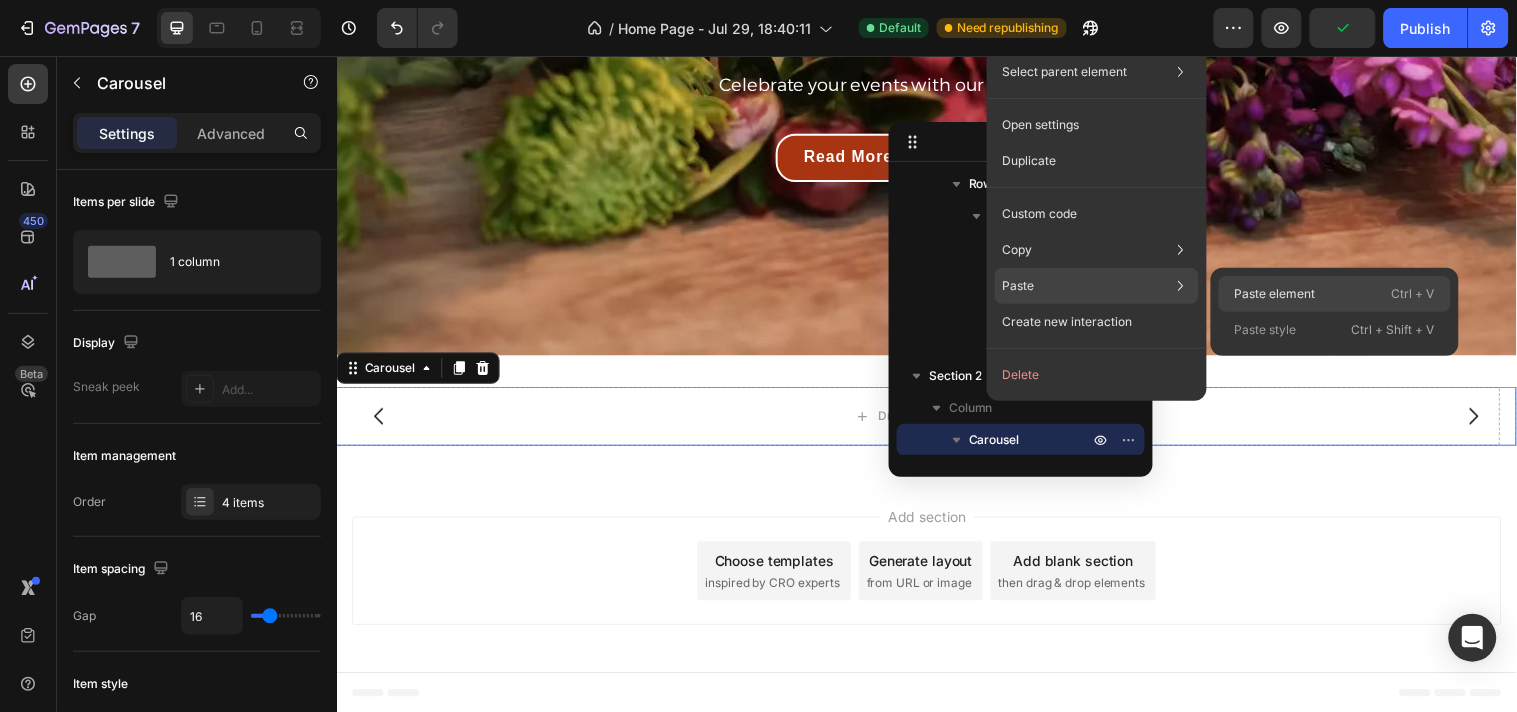 drag, startPoint x: 1222, startPoint y: 282, endPoint x: 899, endPoint y: 230, distance: 327.159 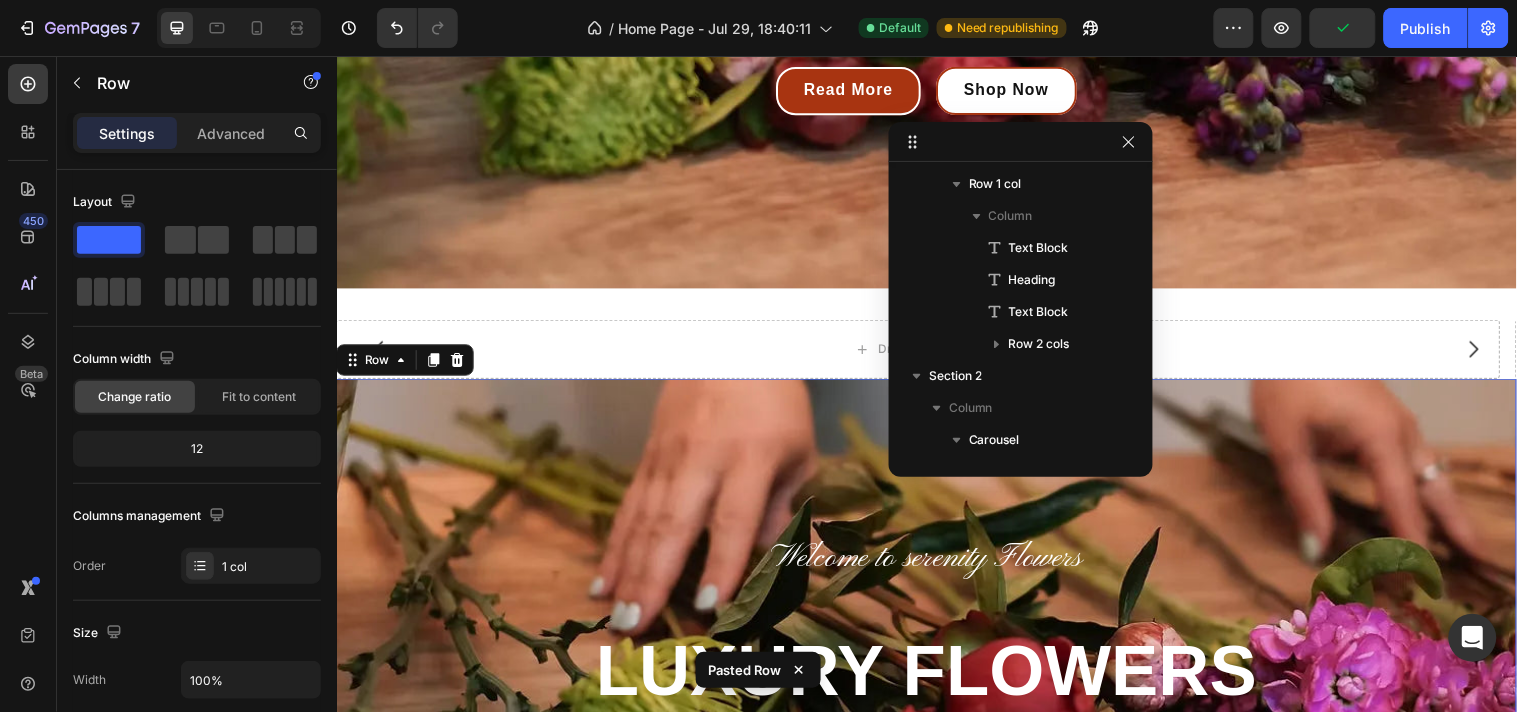 scroll, scrollTop: 226, scrollLeft: 0, axis: vertical 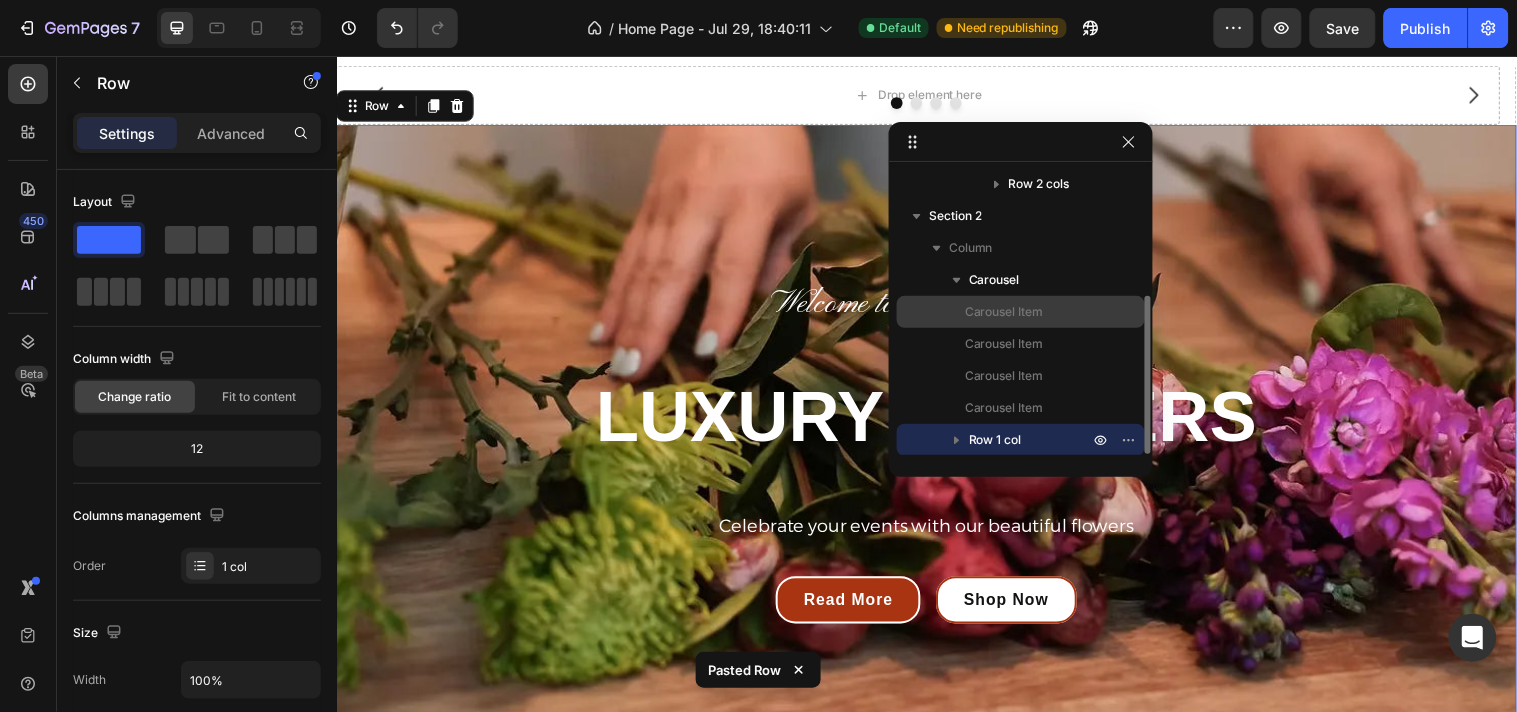click on "Carousel Item" at bounding box center [1004, 312] 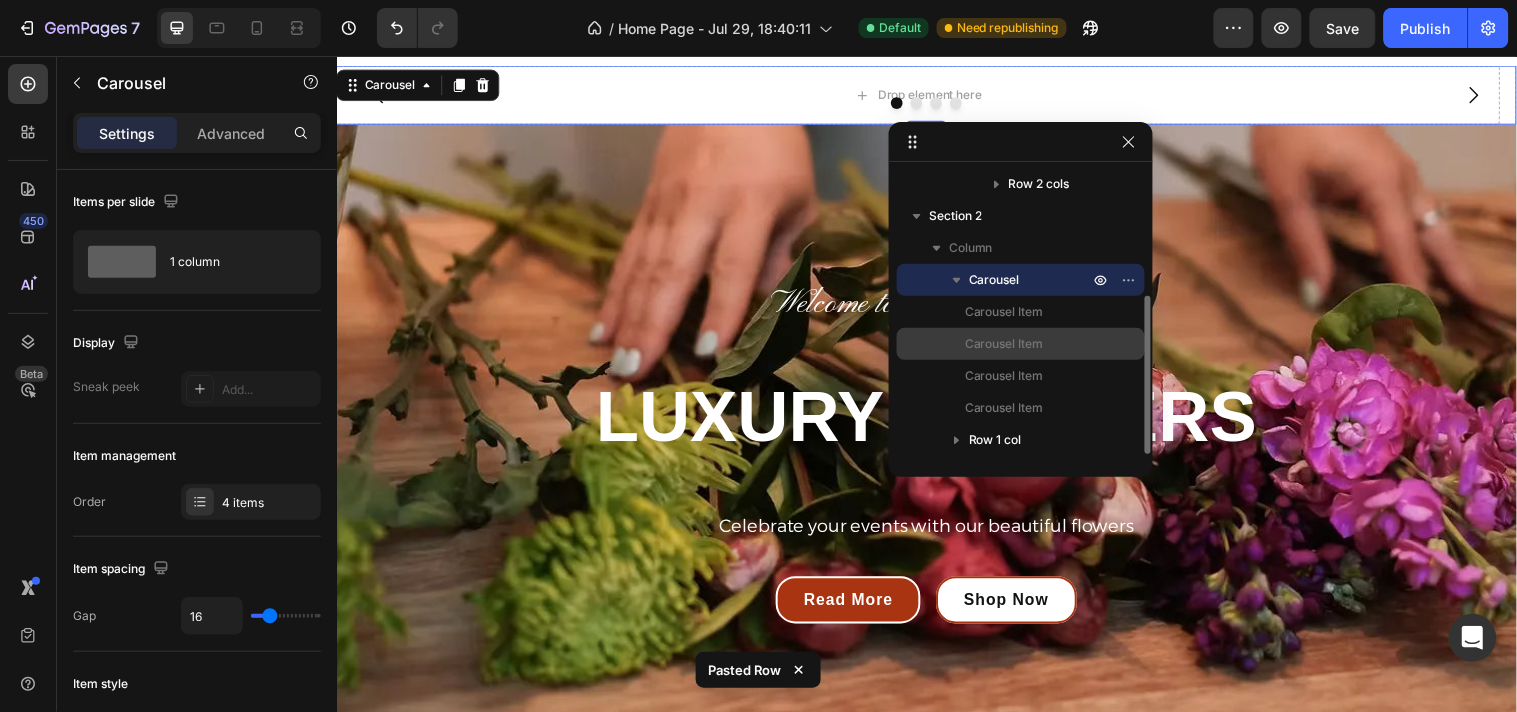 click on "Carousel Item" at bounding box center (1004, 344) 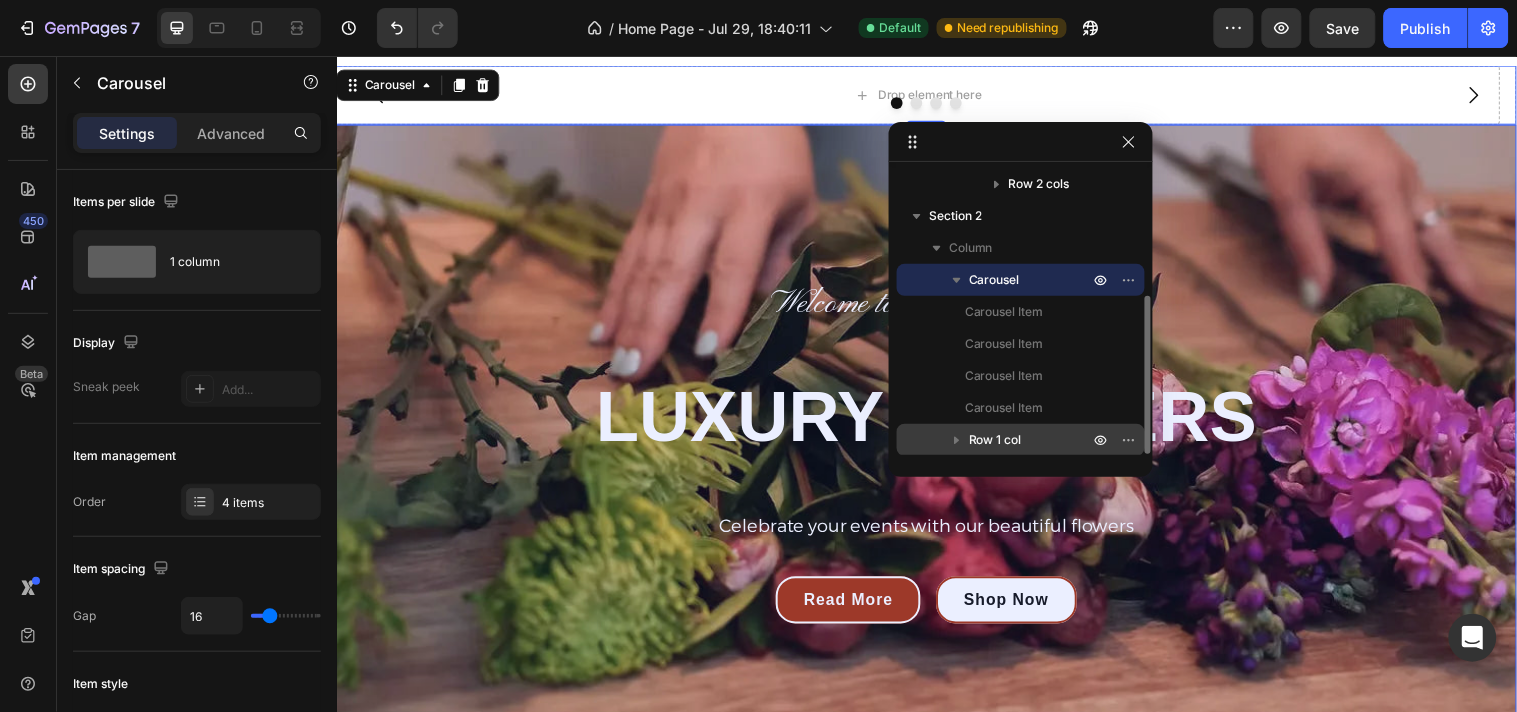 click on "Row 1 col" at bounding box center (1031, 440) 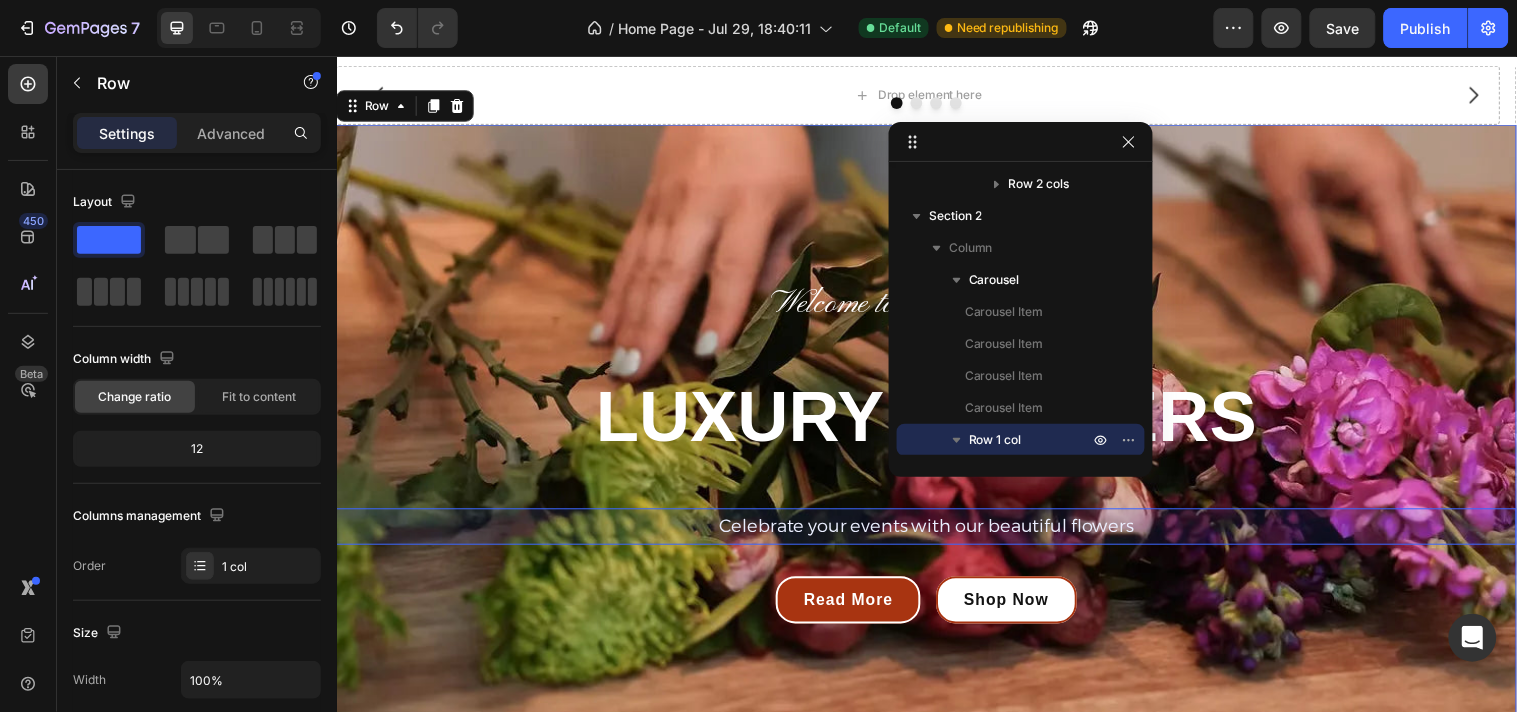 scroll, scrollTop: 361, scrollLeft: 0, axis: vertical 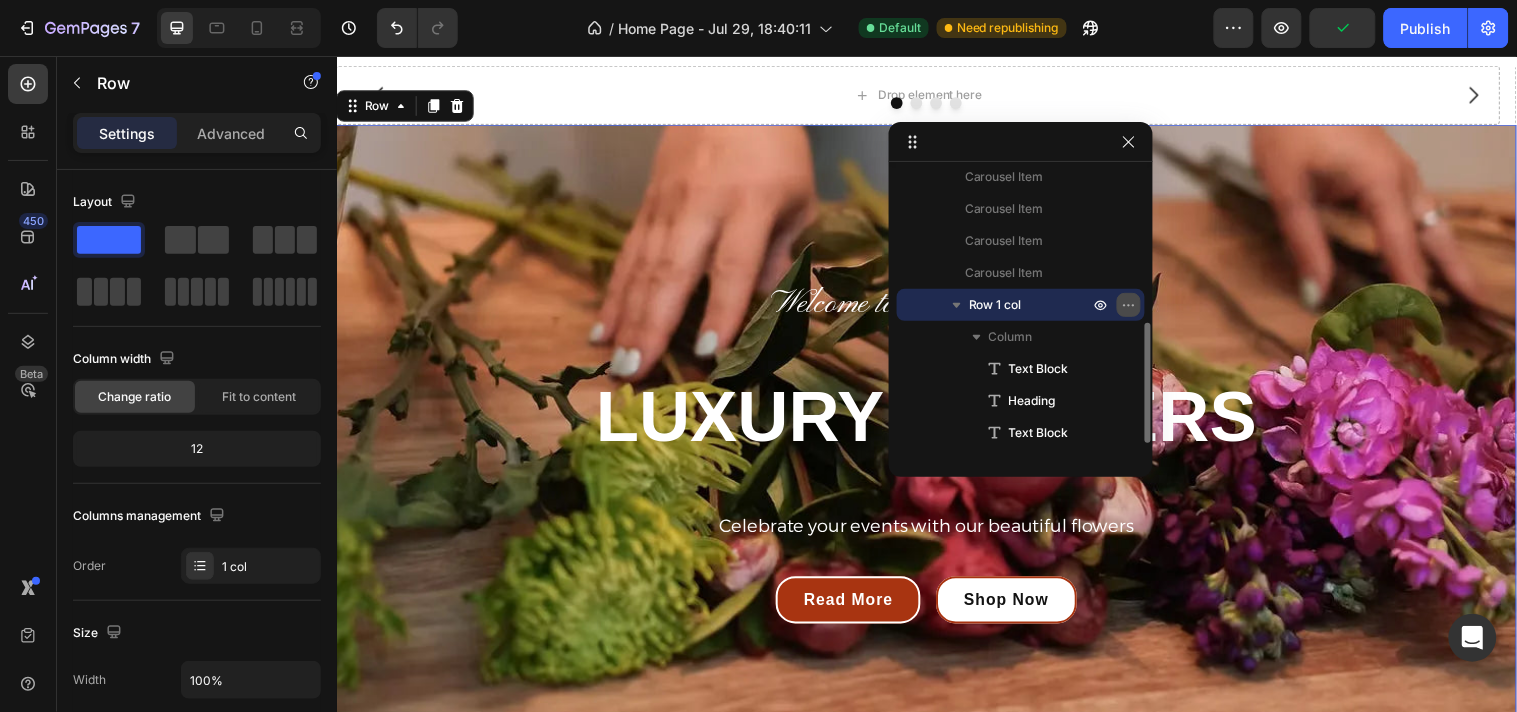 click 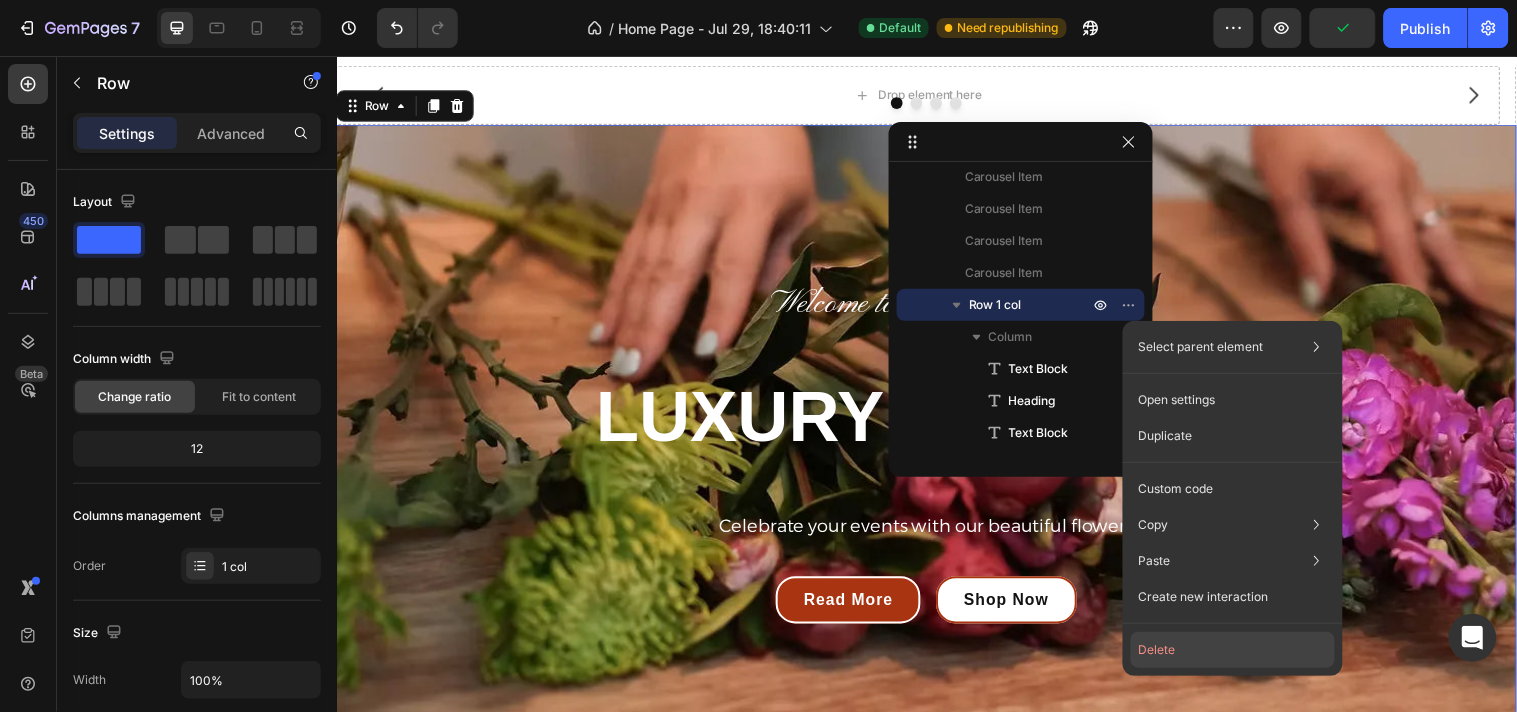 click on "Delete" 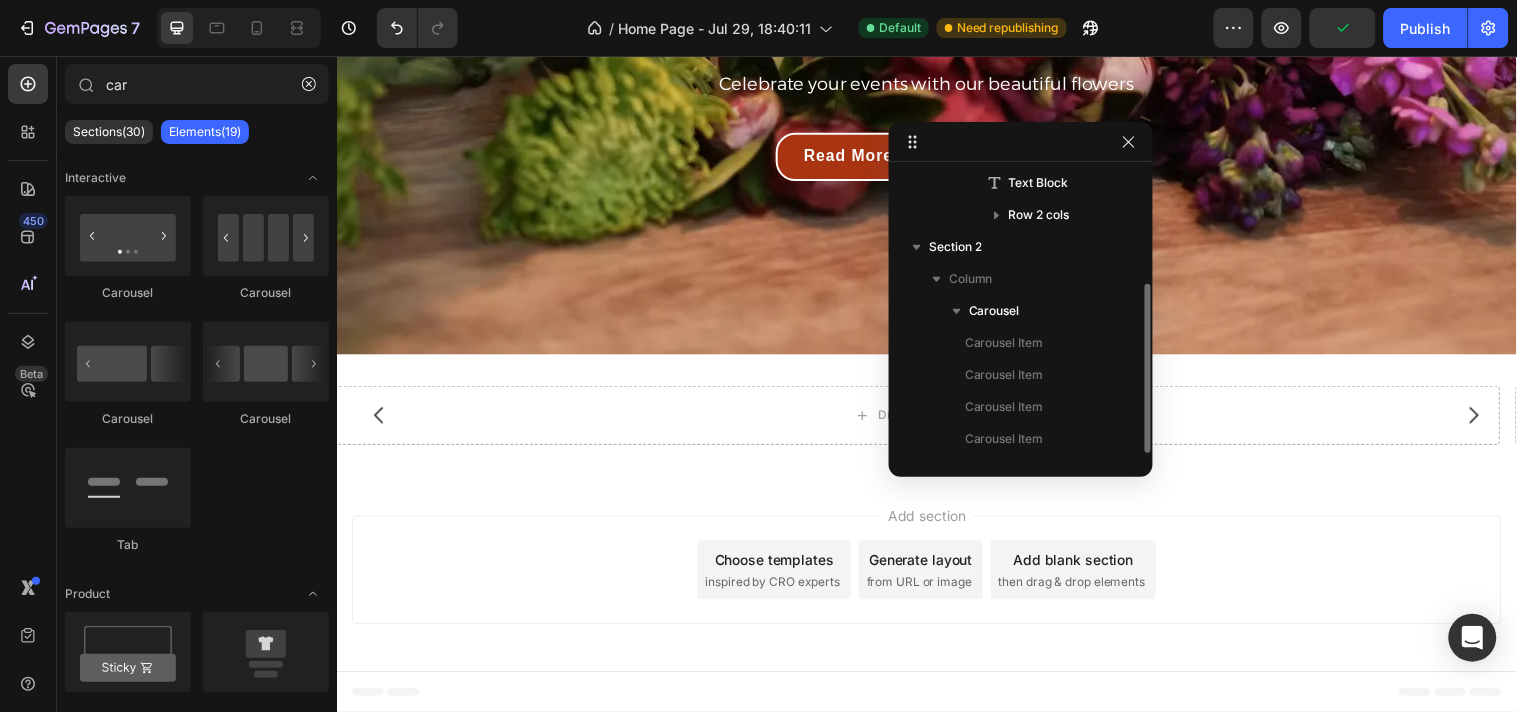 scroll, scrollTop: 194, scrollLeft: 0, axis: vertical 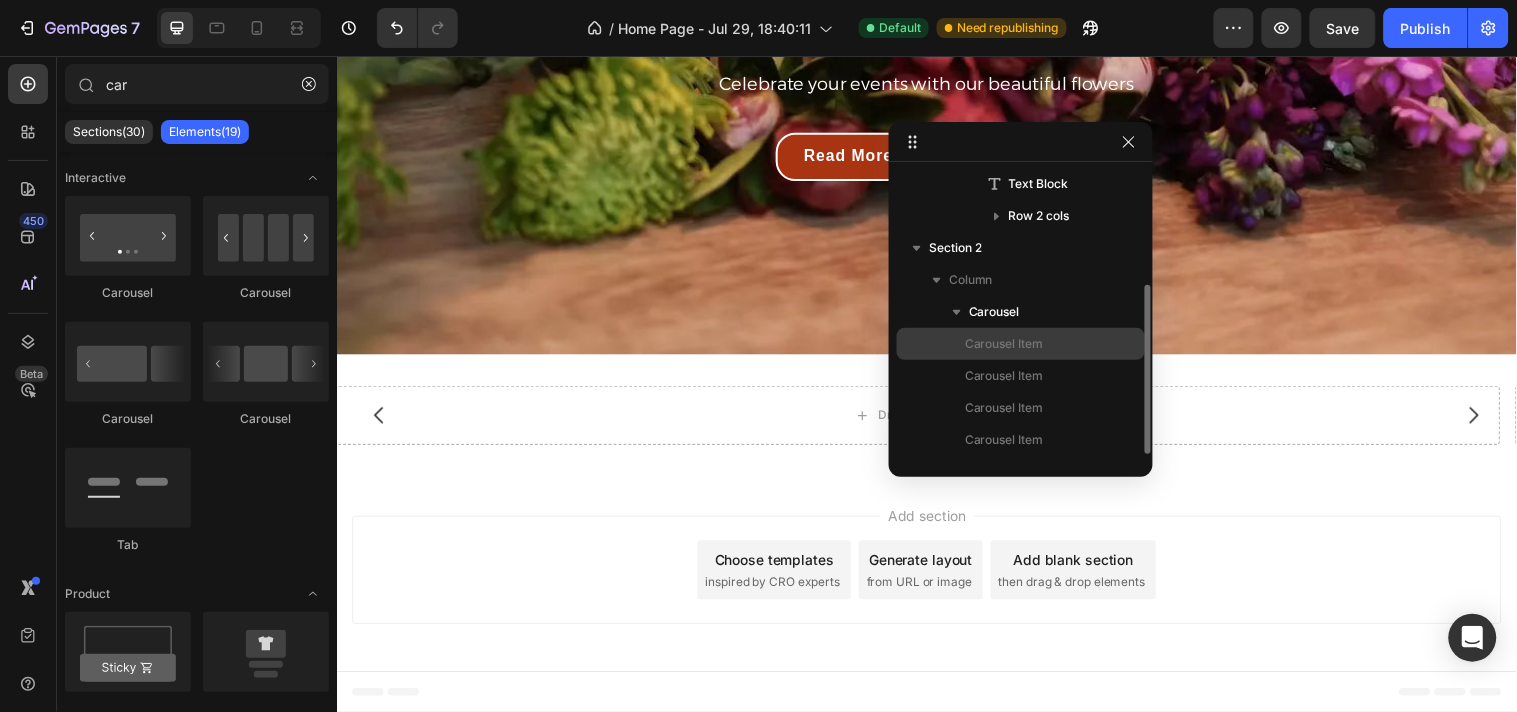 click on "Carousel Item" at bounding box center (1021, 344) 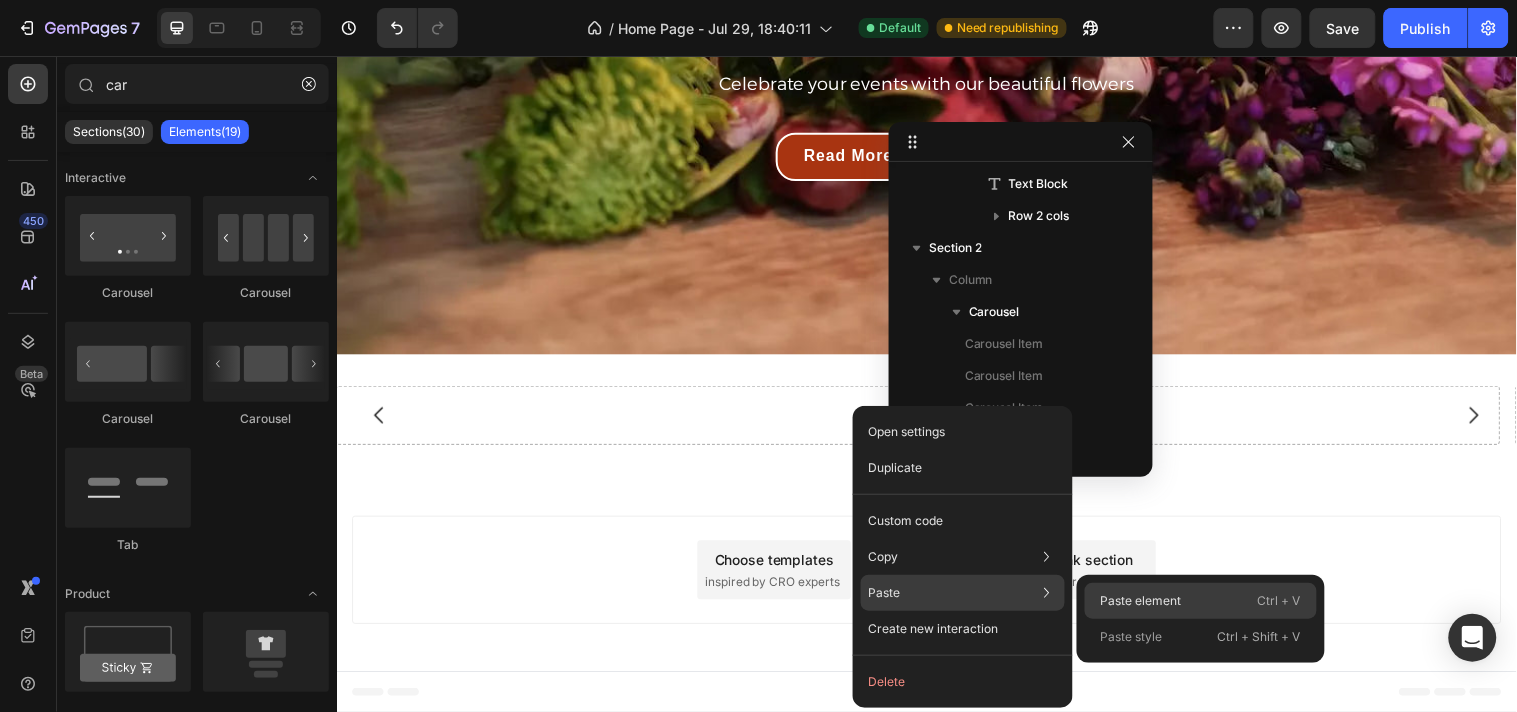 click on "Paste element  Ctrl + V" 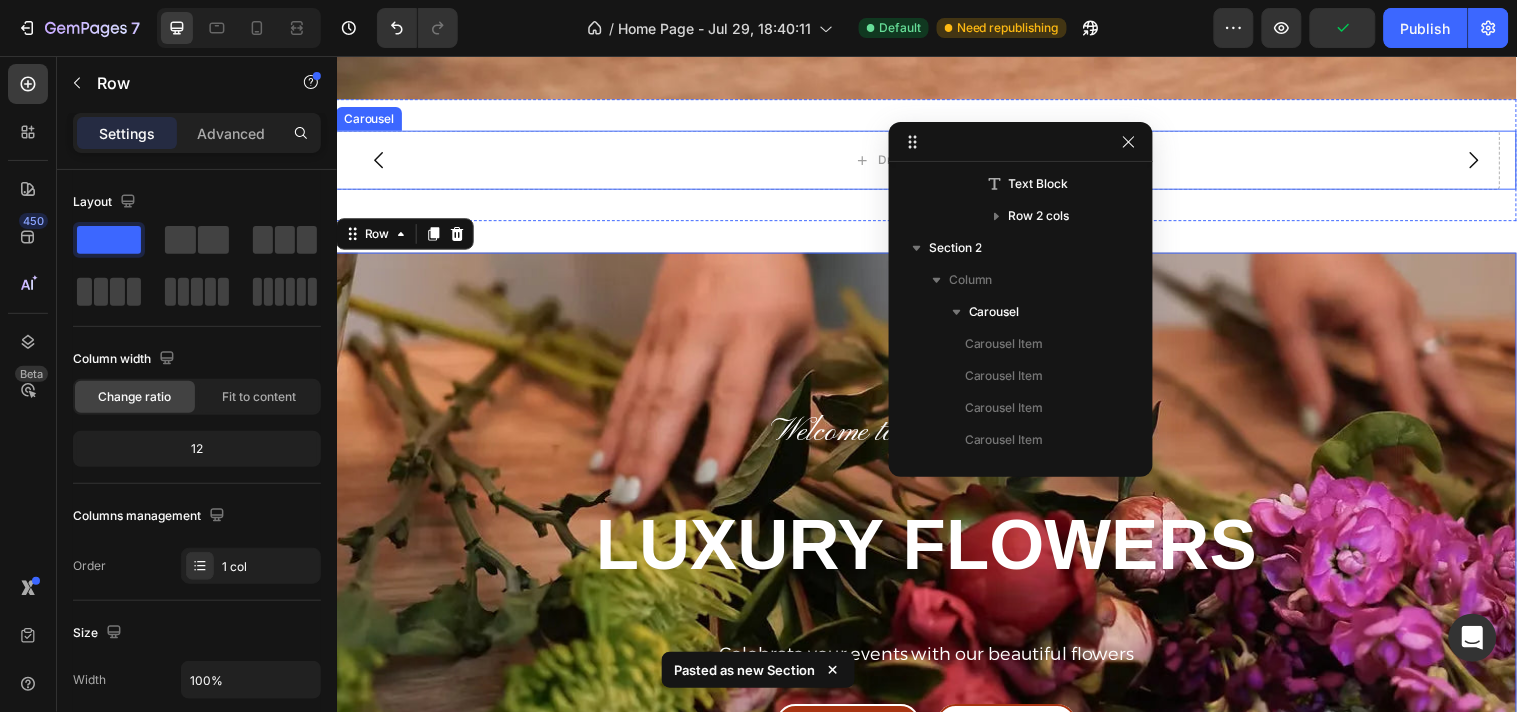 scroll, scrollTop: 678, scrollLeft: 0, axis: vertical 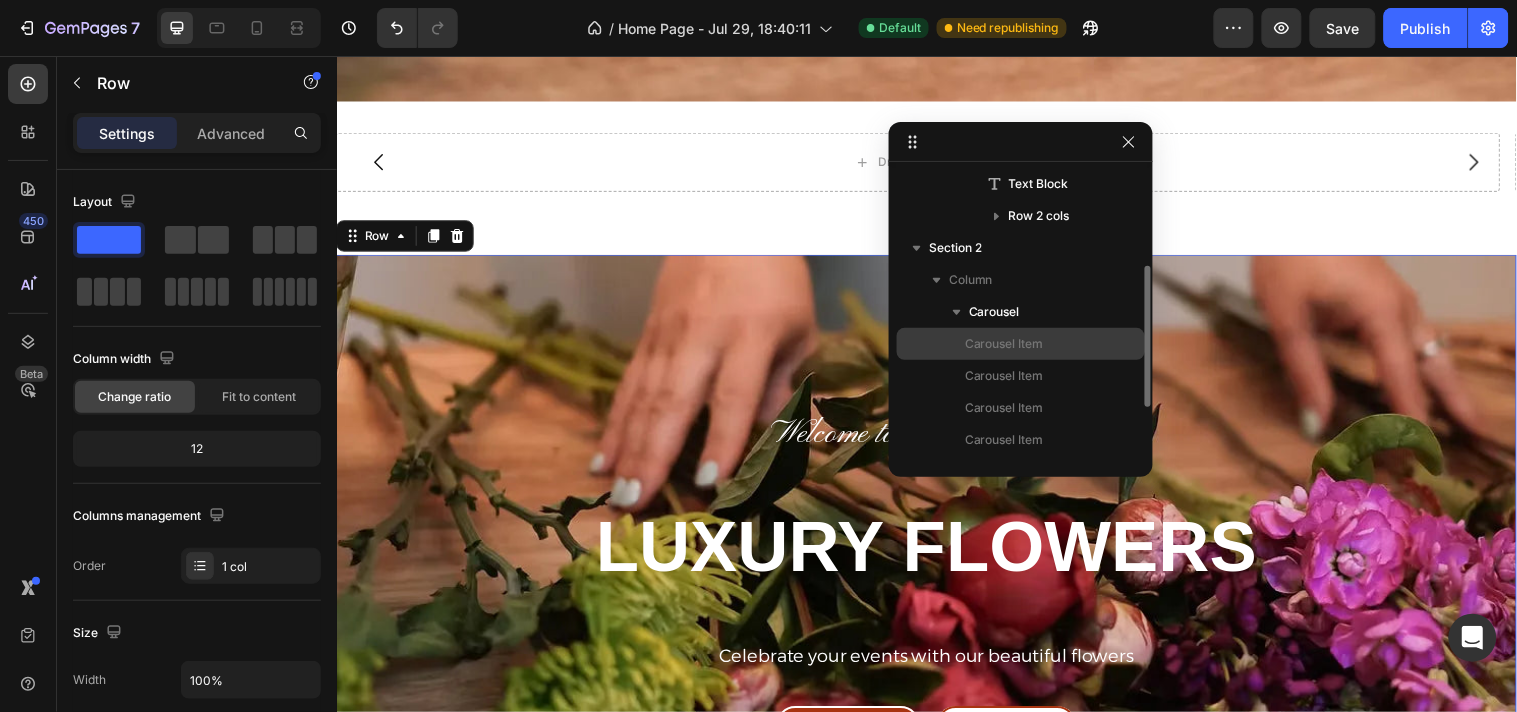 click on "Carousel Item" at bounding box center (1004, 344) 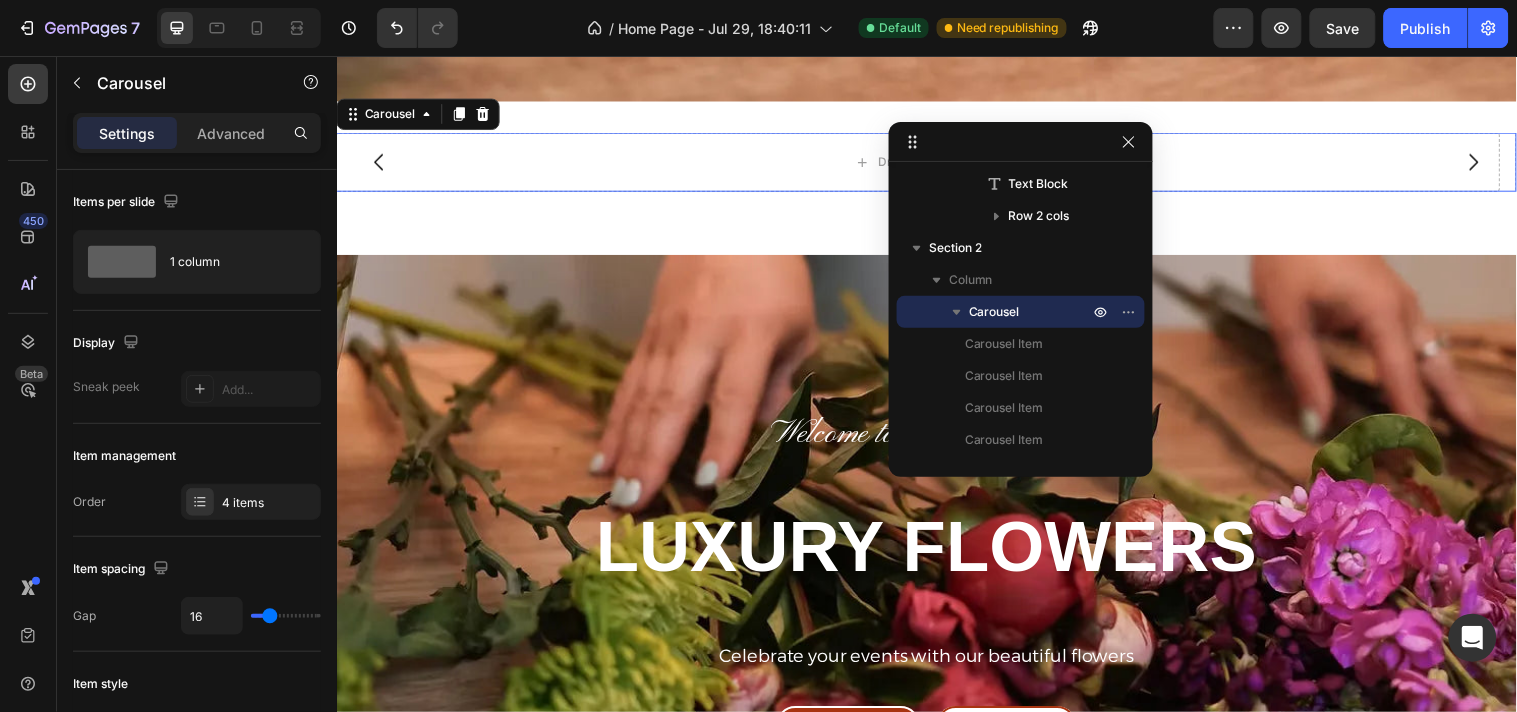 click at bounding box center [936, 171] 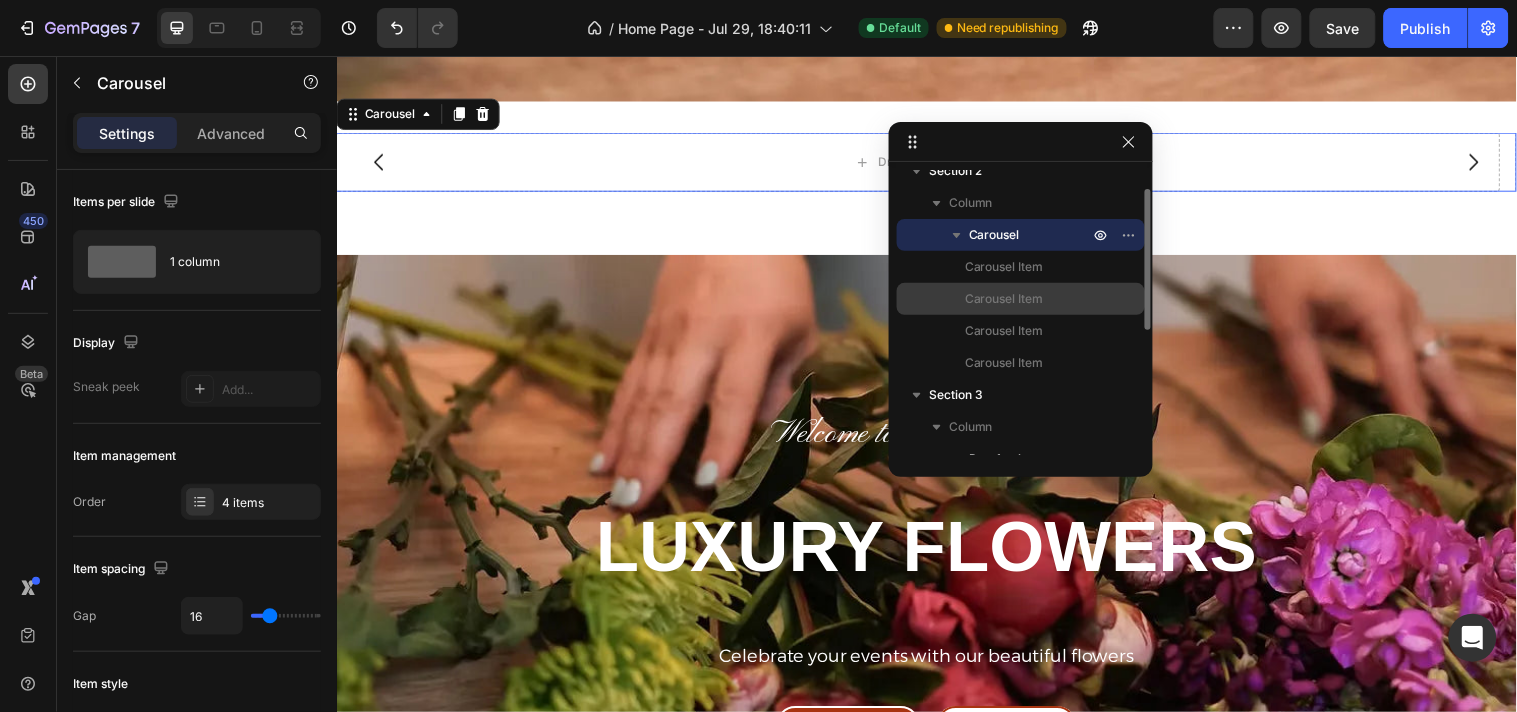 scroll, scrollTop: 290, scrollLeft: 0, axis: vertical 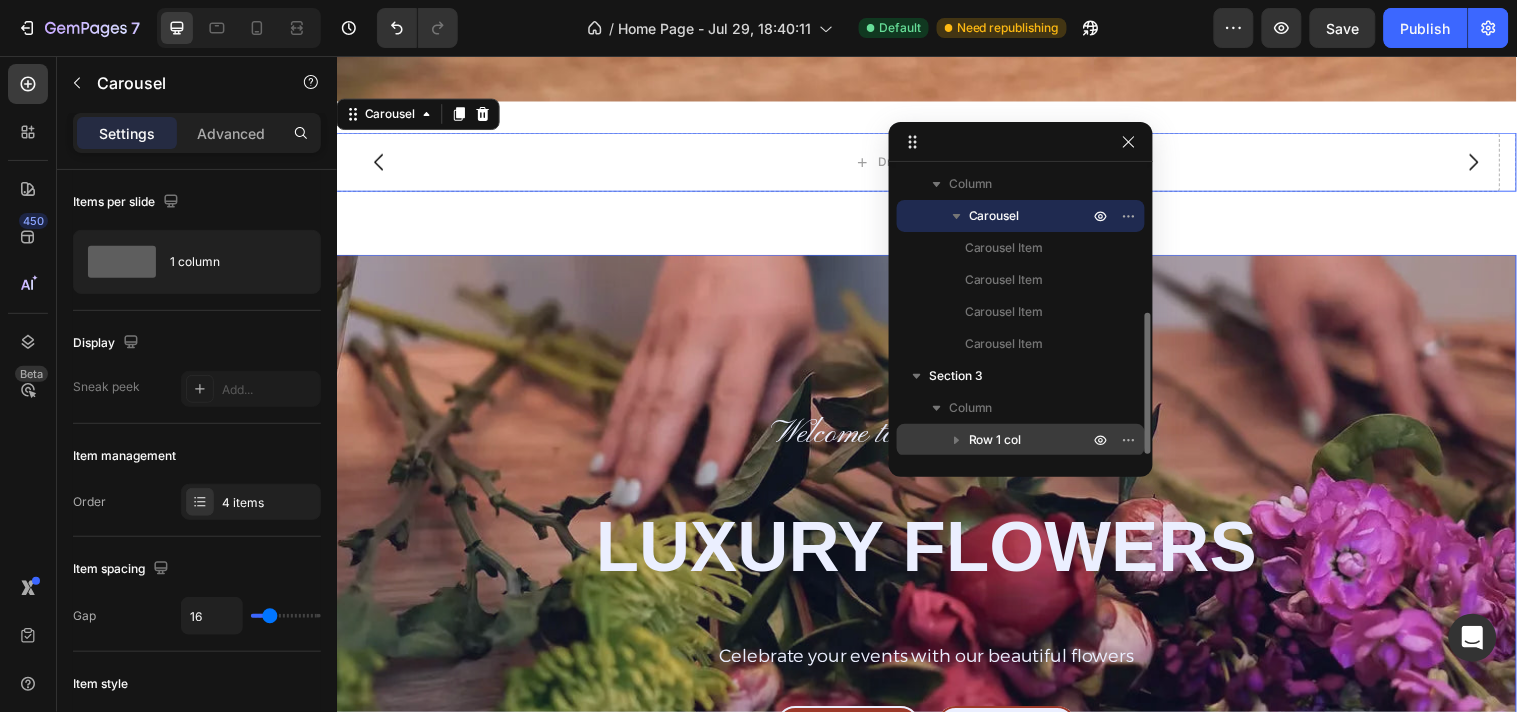 click 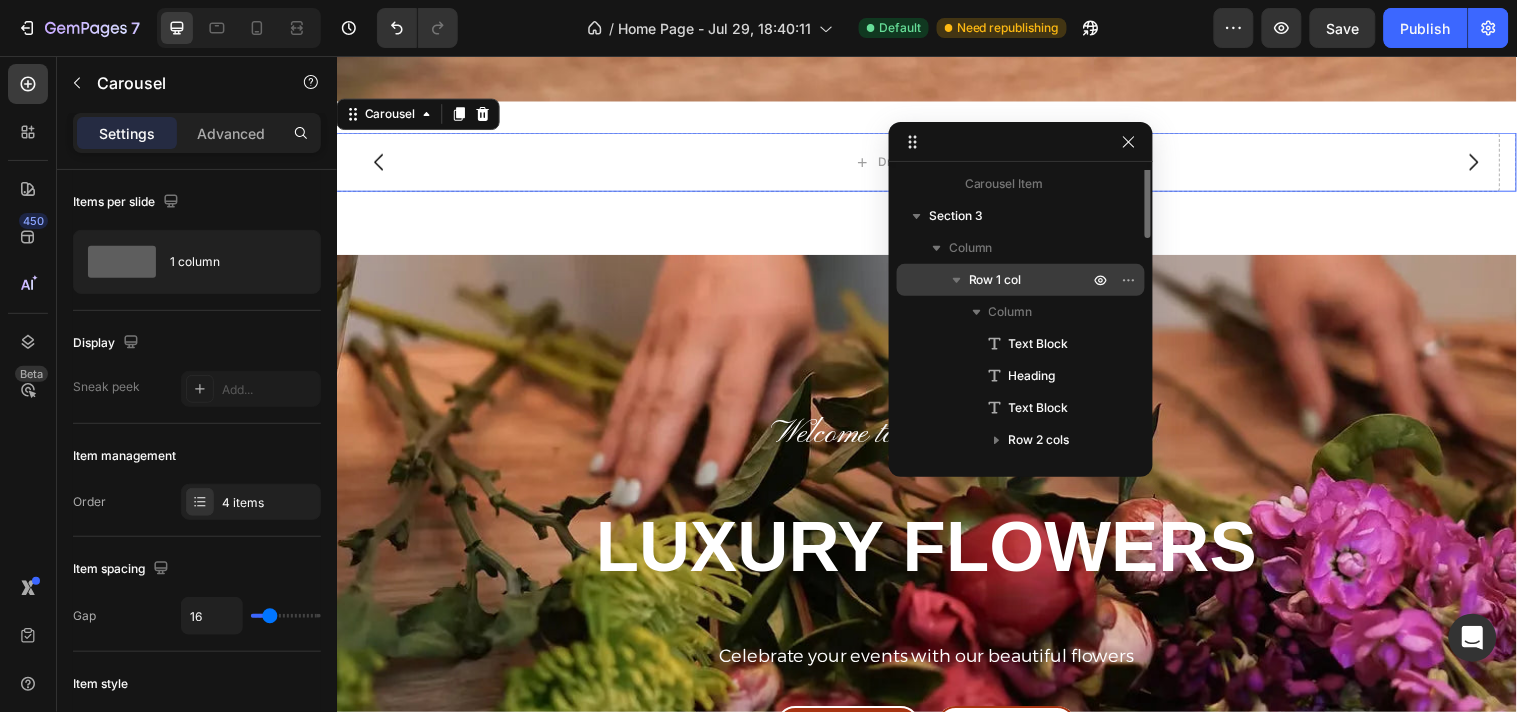 scroll, scrollTop: 0, scrollLeft: 0, axis: both 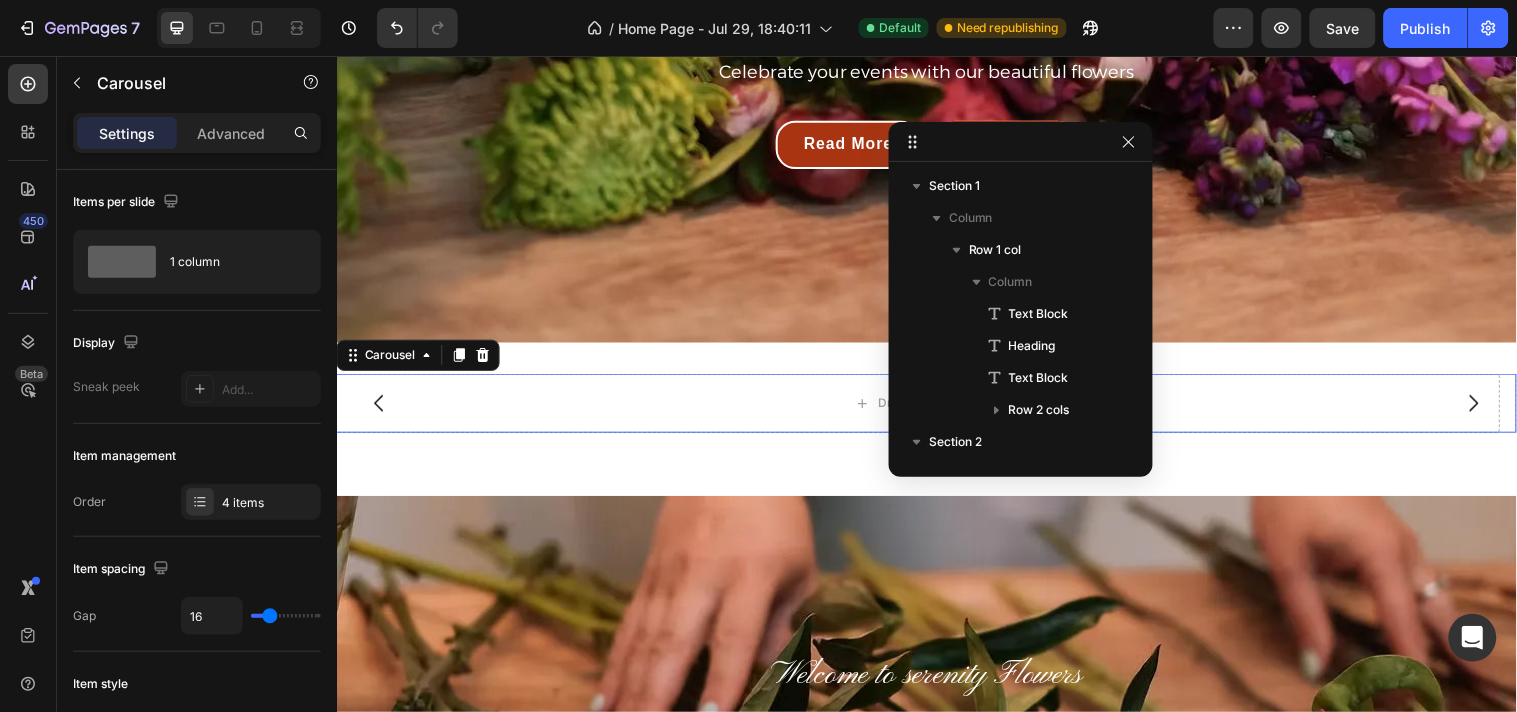 type 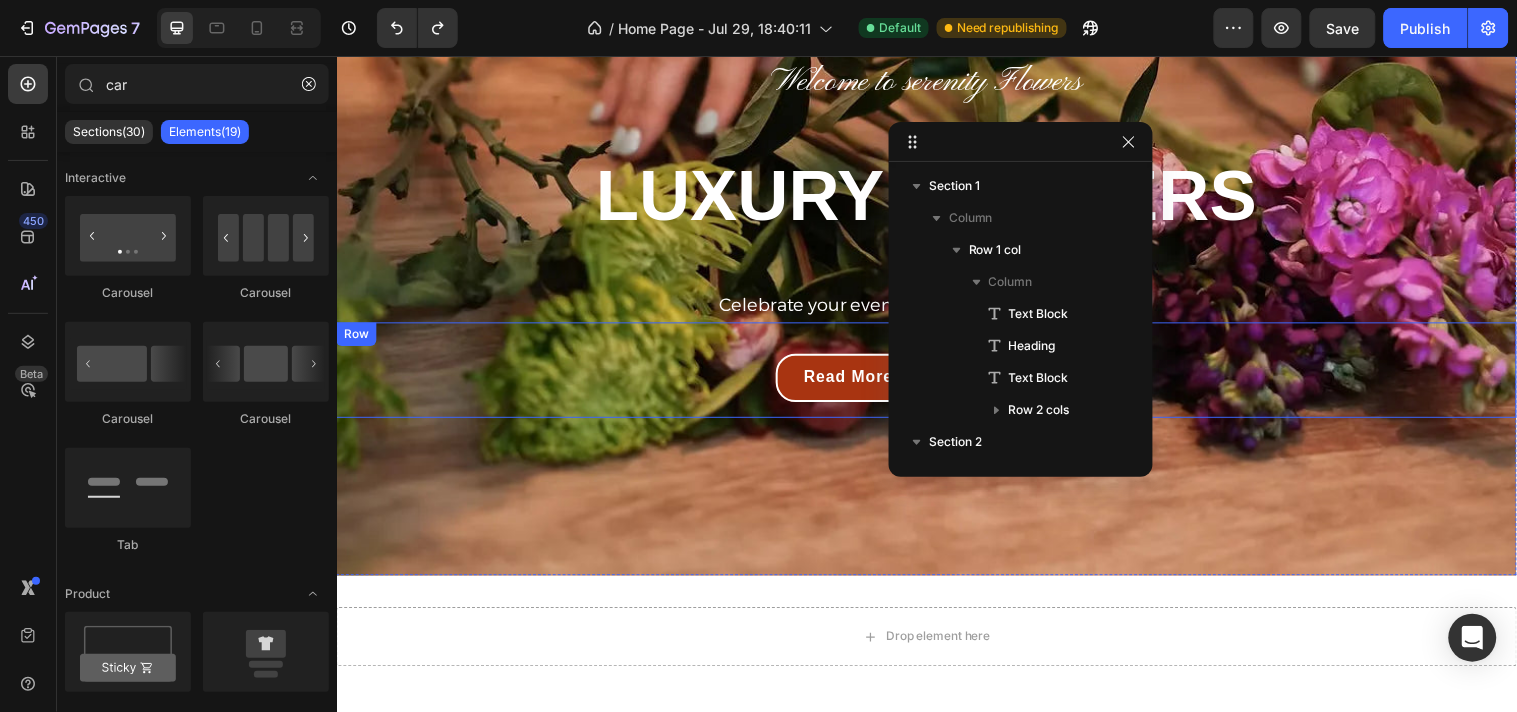 scroll, scrollTop: 0, scrollLeft: 0, axis: both 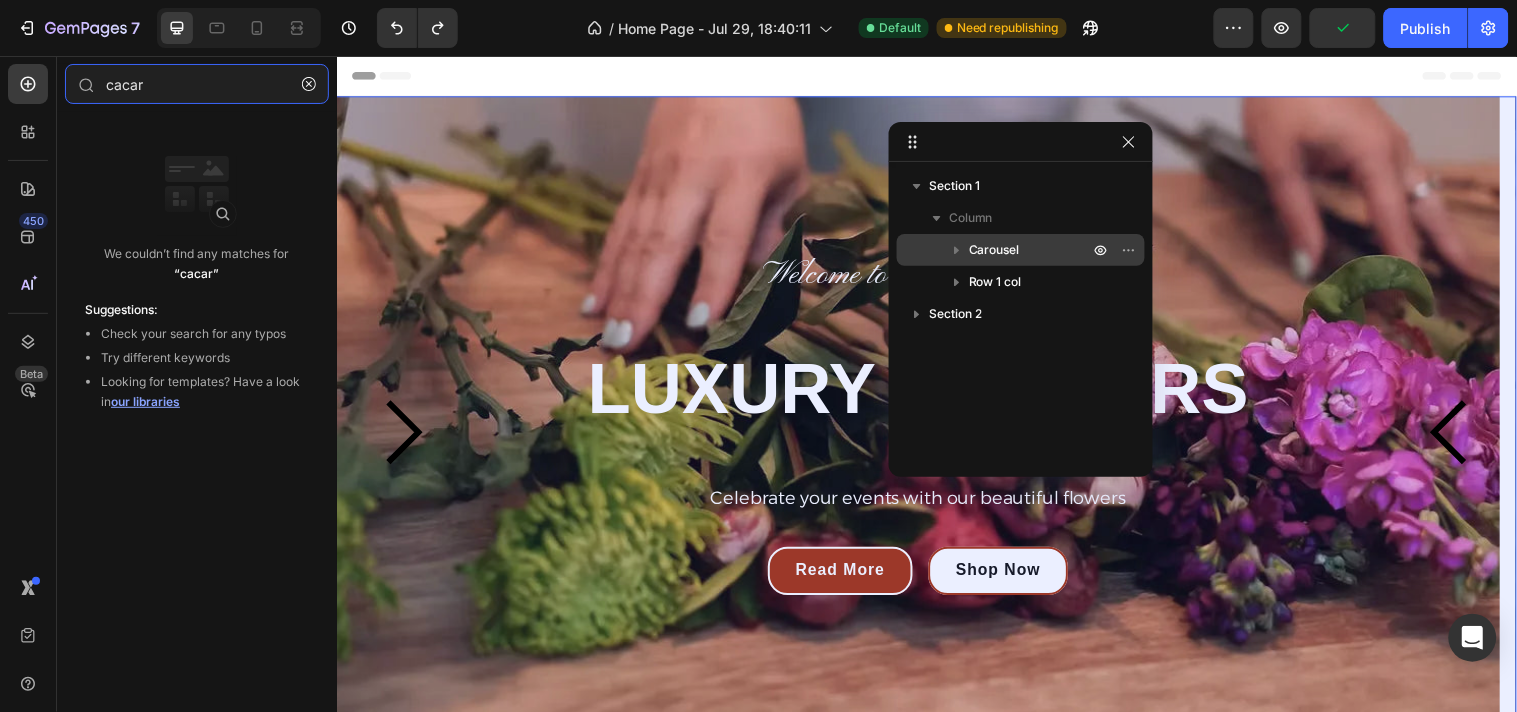 type on "cacar" 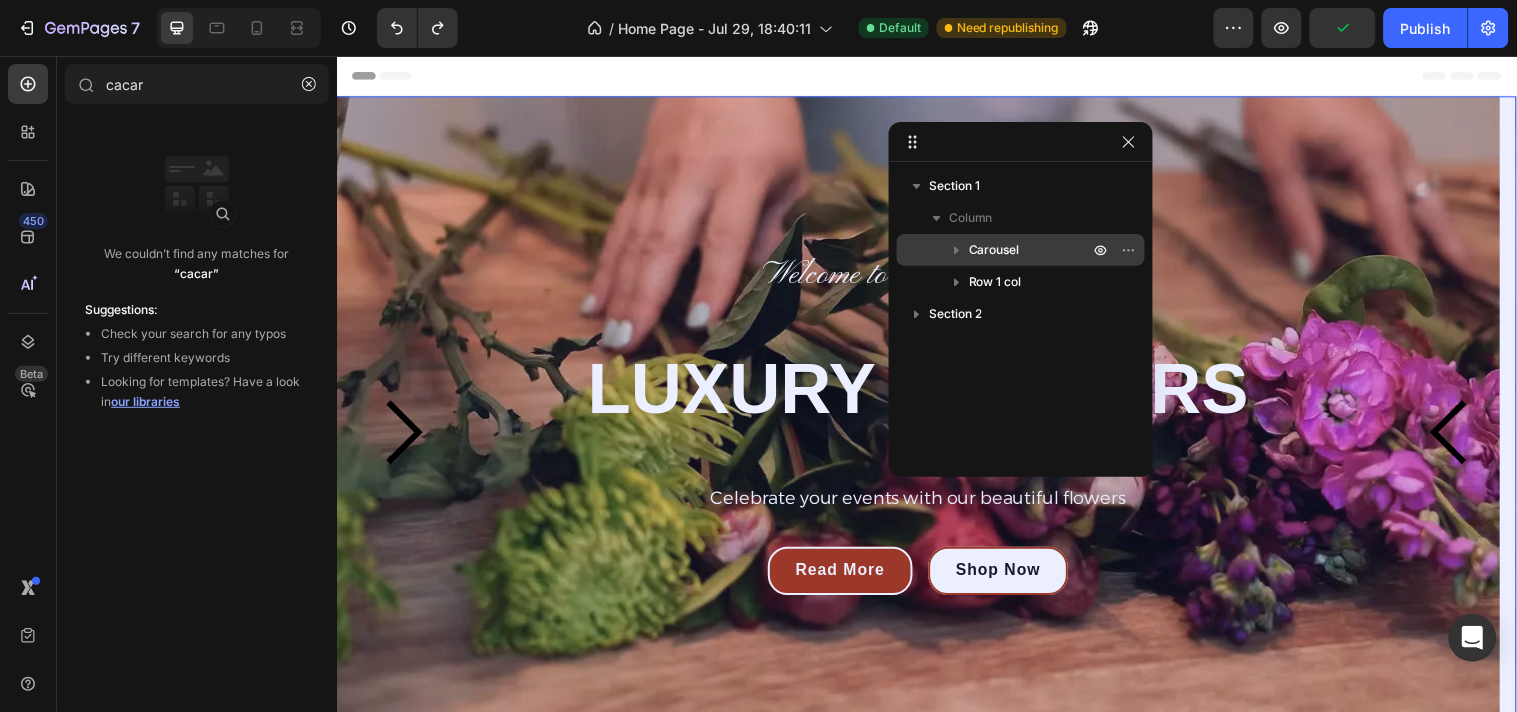 click at bounding box center [957, 250] 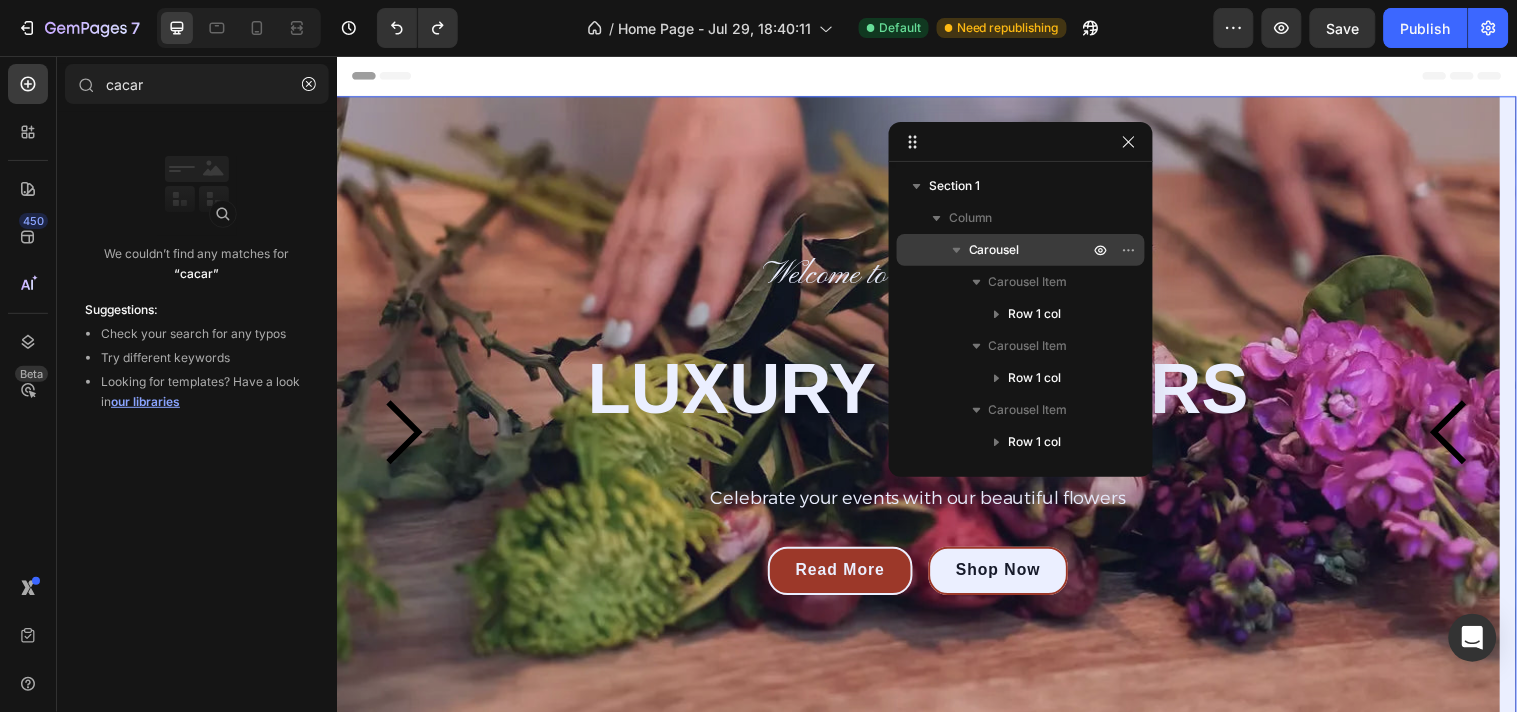 click on "Carousel" at bounding box center [994, 250] 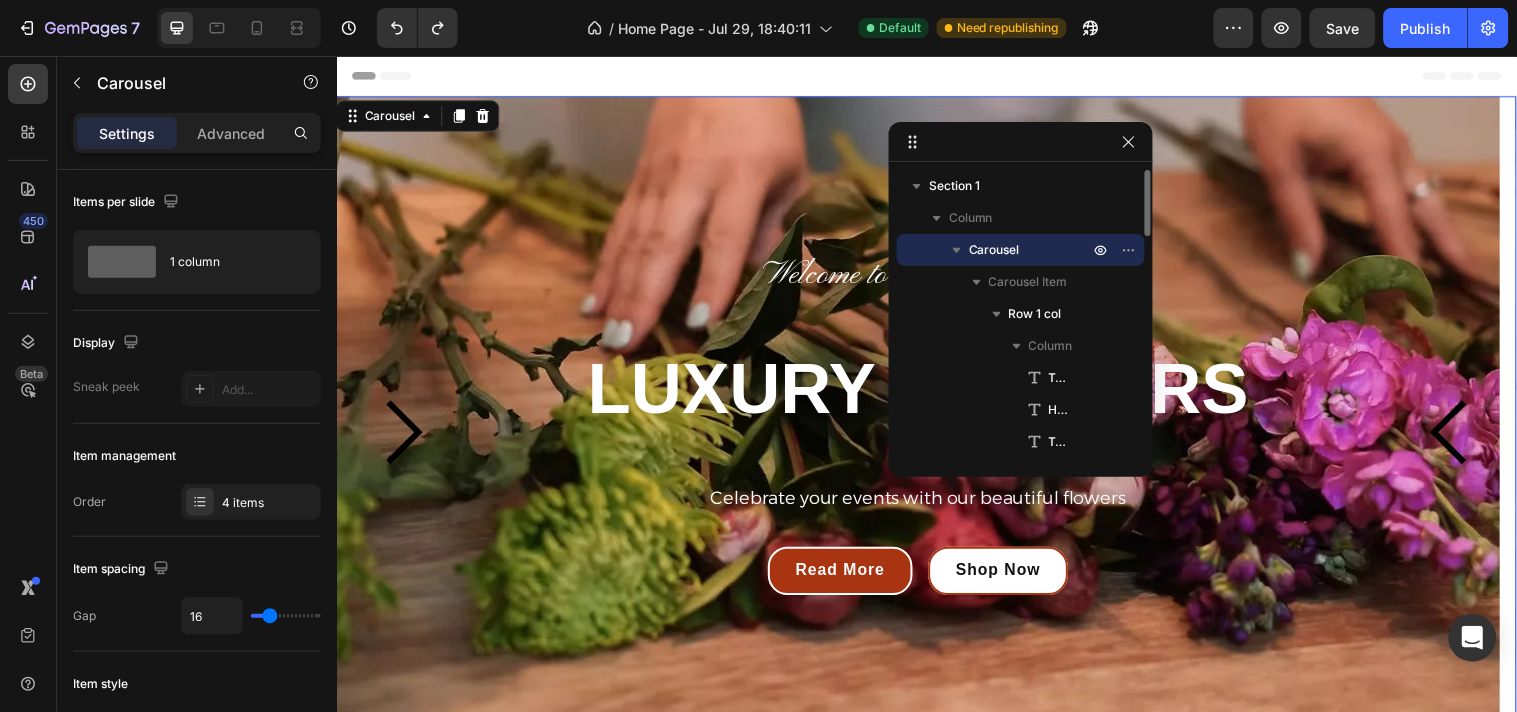 click 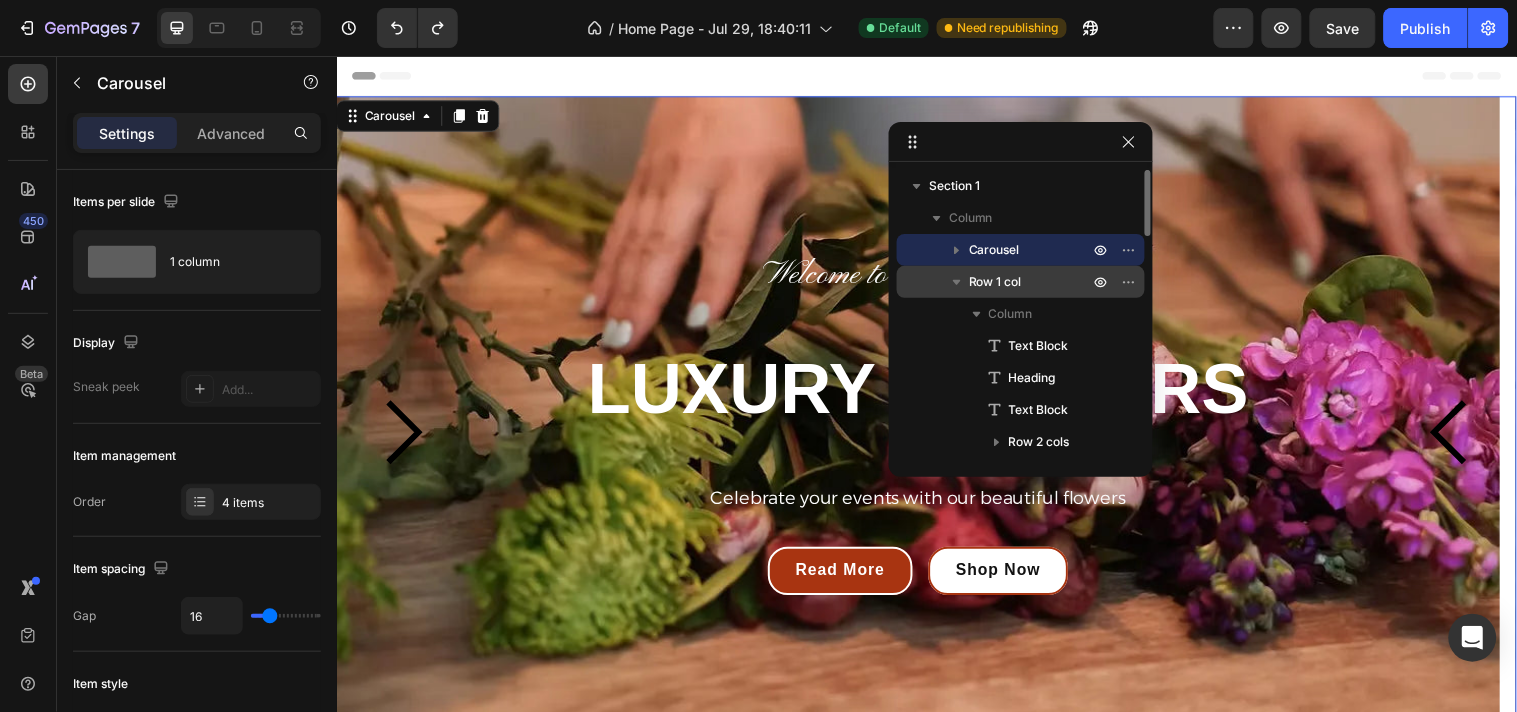 click on "Row 1 col" at bounding box center (995, 282) 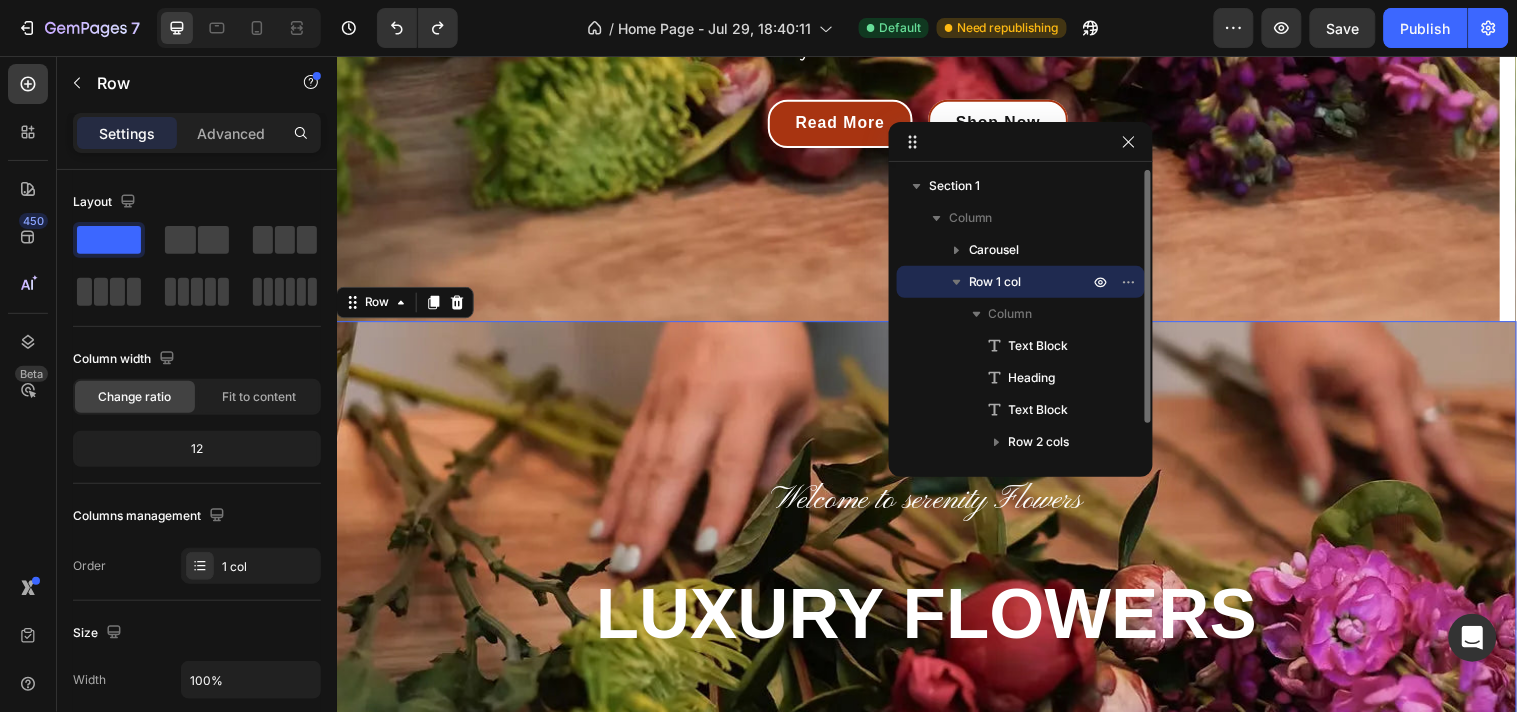 scroll, scrollTop: 654, scrollLeft: 0, axis: vertical 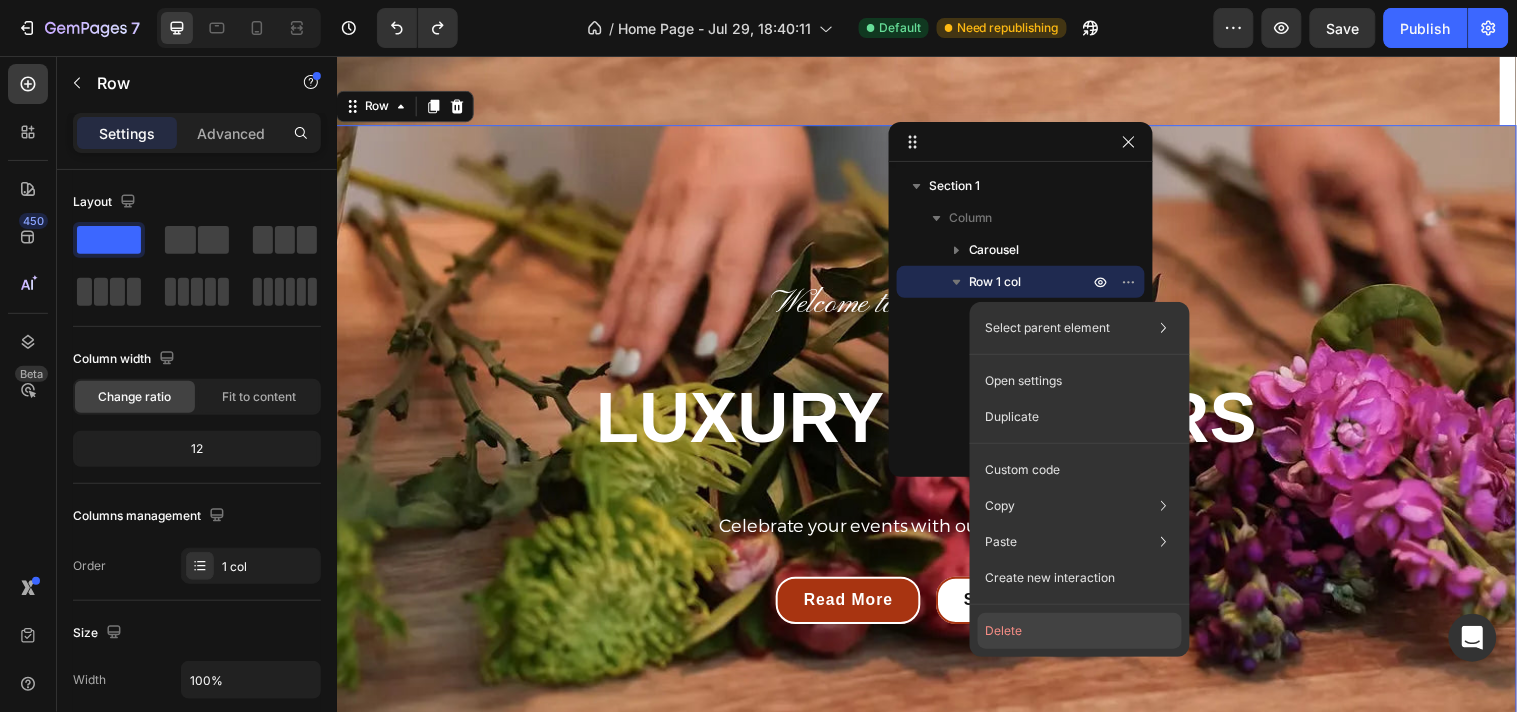 click on "Delete" 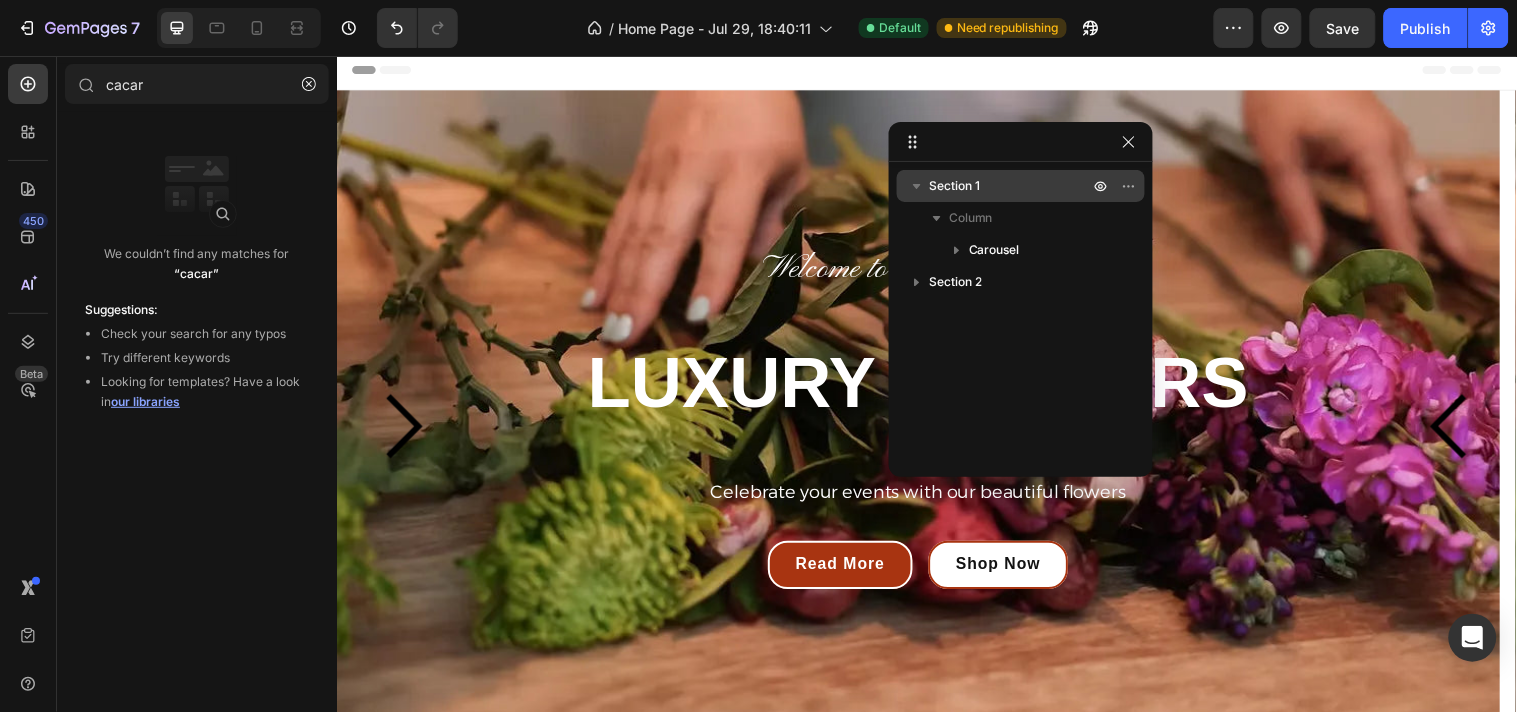 scroll, scrollTop: 0, scrollLeft: 0, axis: both 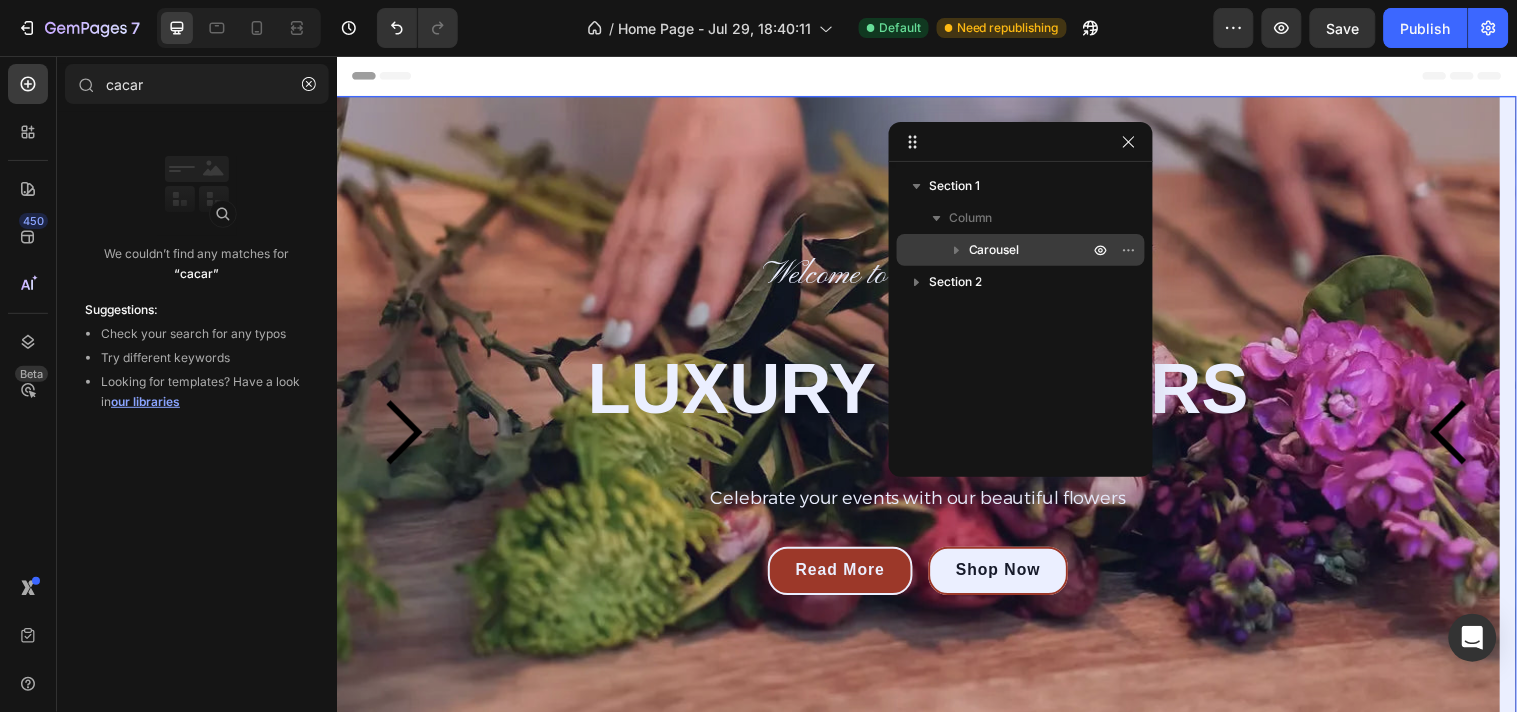 click on "Carousel" at bounding box center (1031, 250) 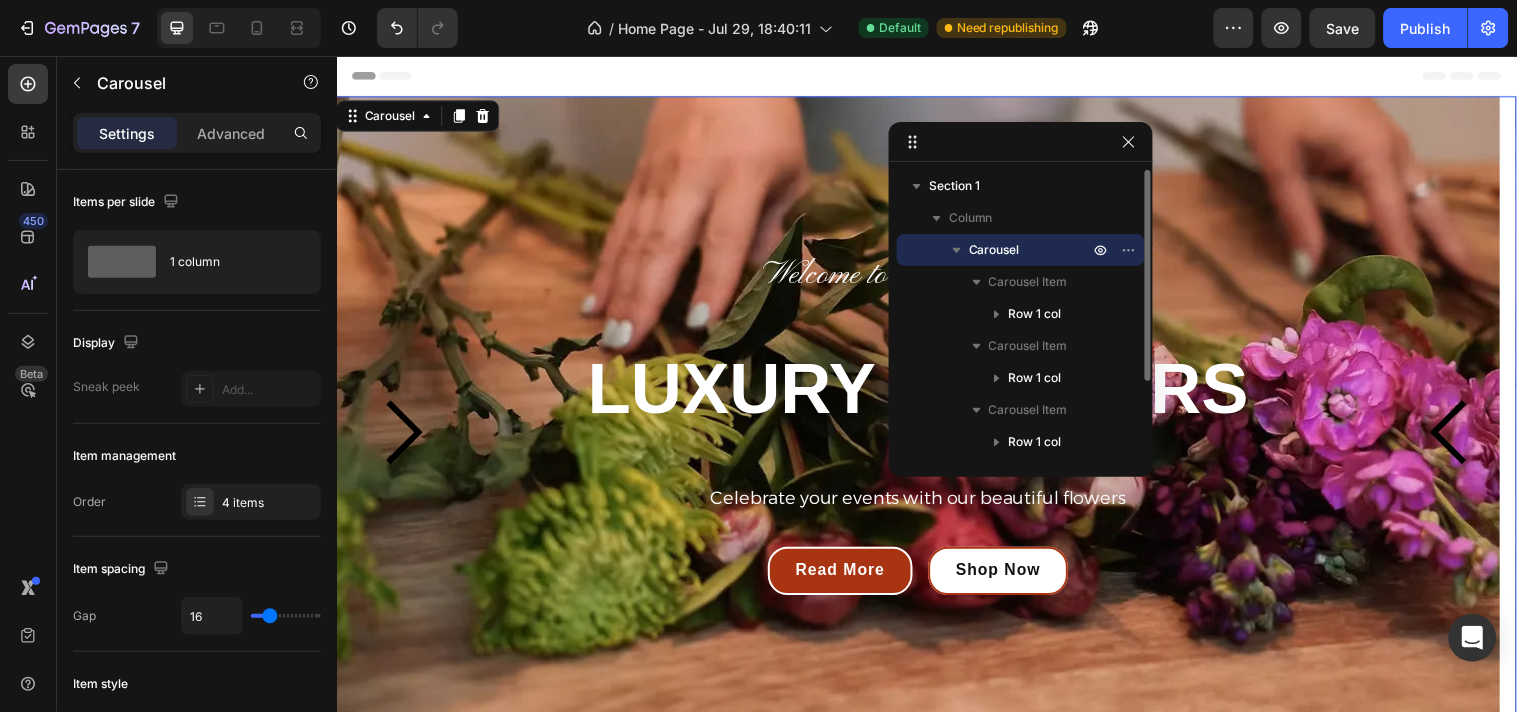 click on "Carousel" at bounding box center (994, 250) 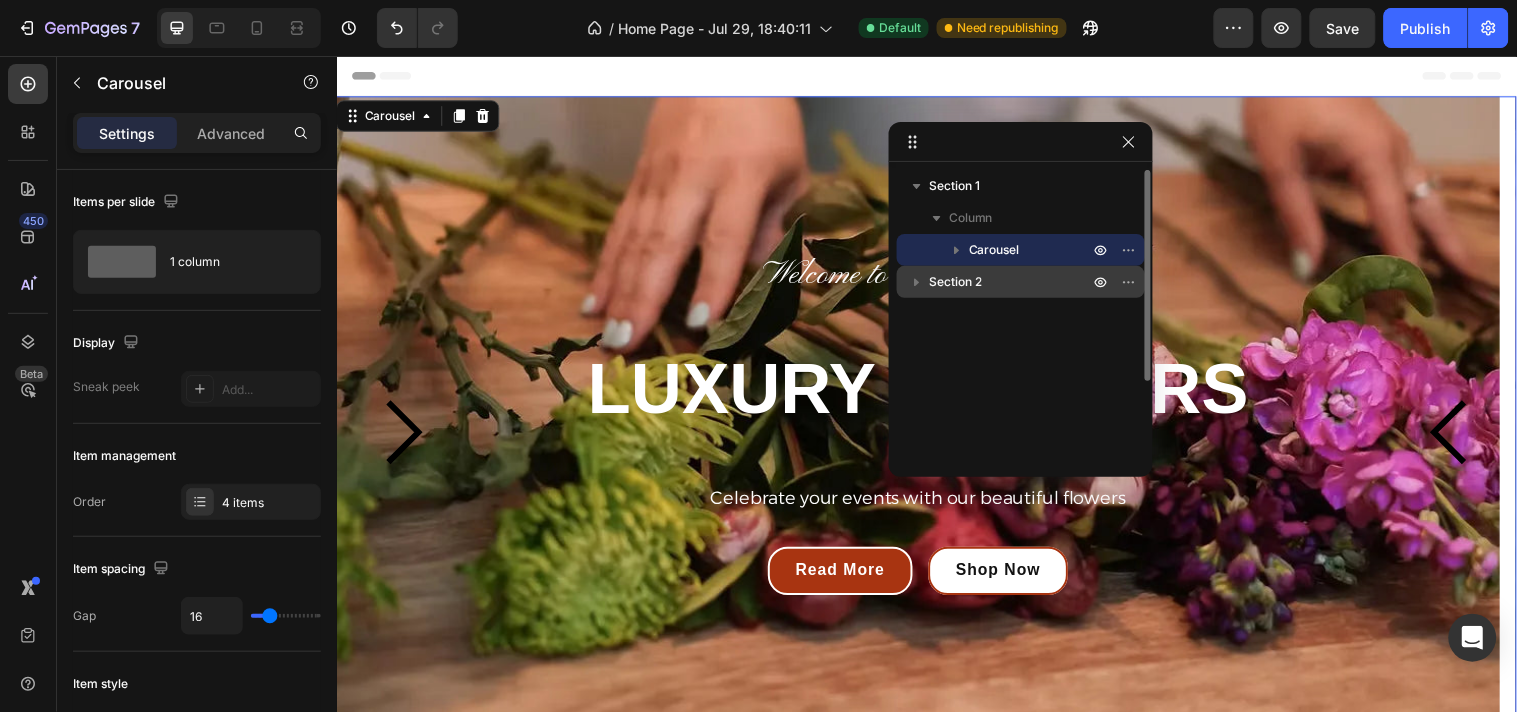 click on "Section 2" at bounding box center (955, 282) 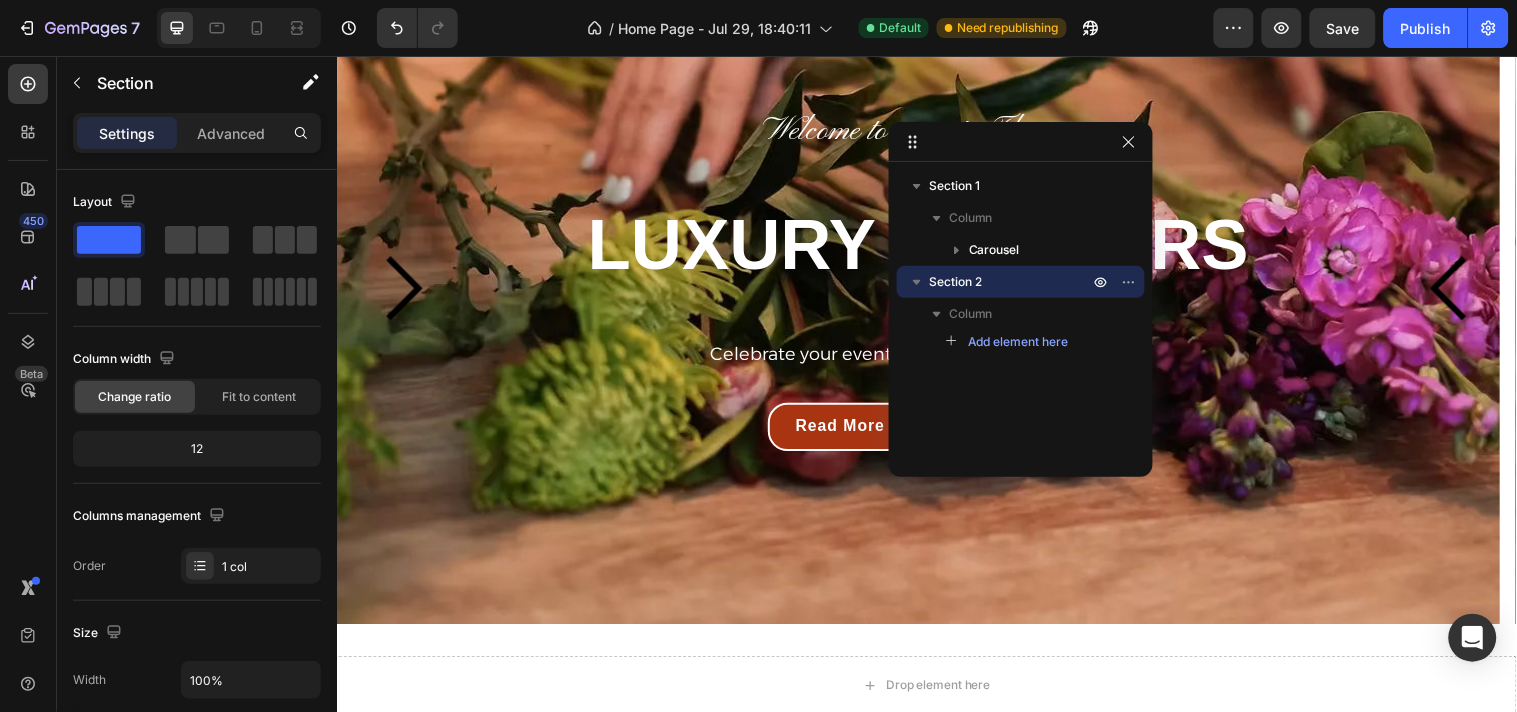 scroll, scrollTop: 422, scrollLeft: 0, axis: vertical 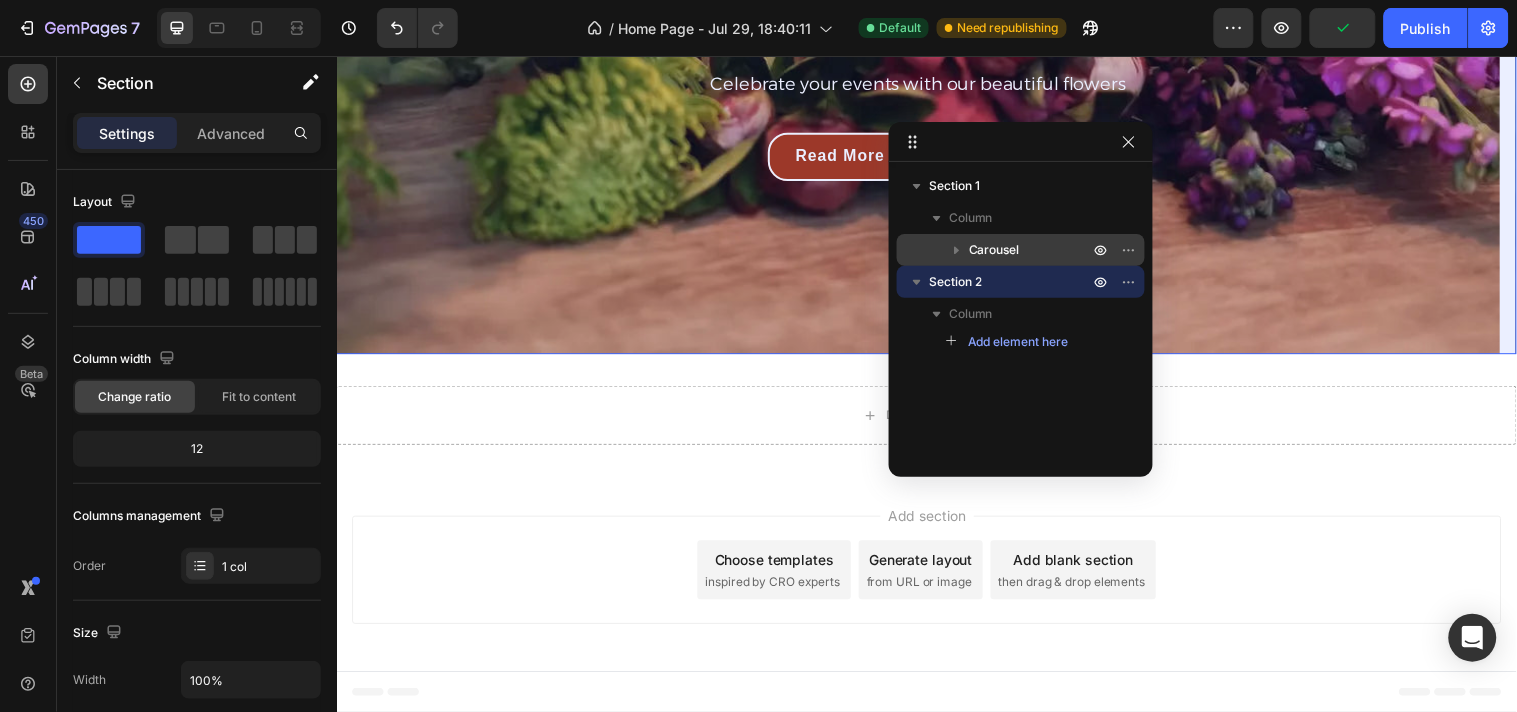 click on "Carousel" at bounding box center (1021, 250) 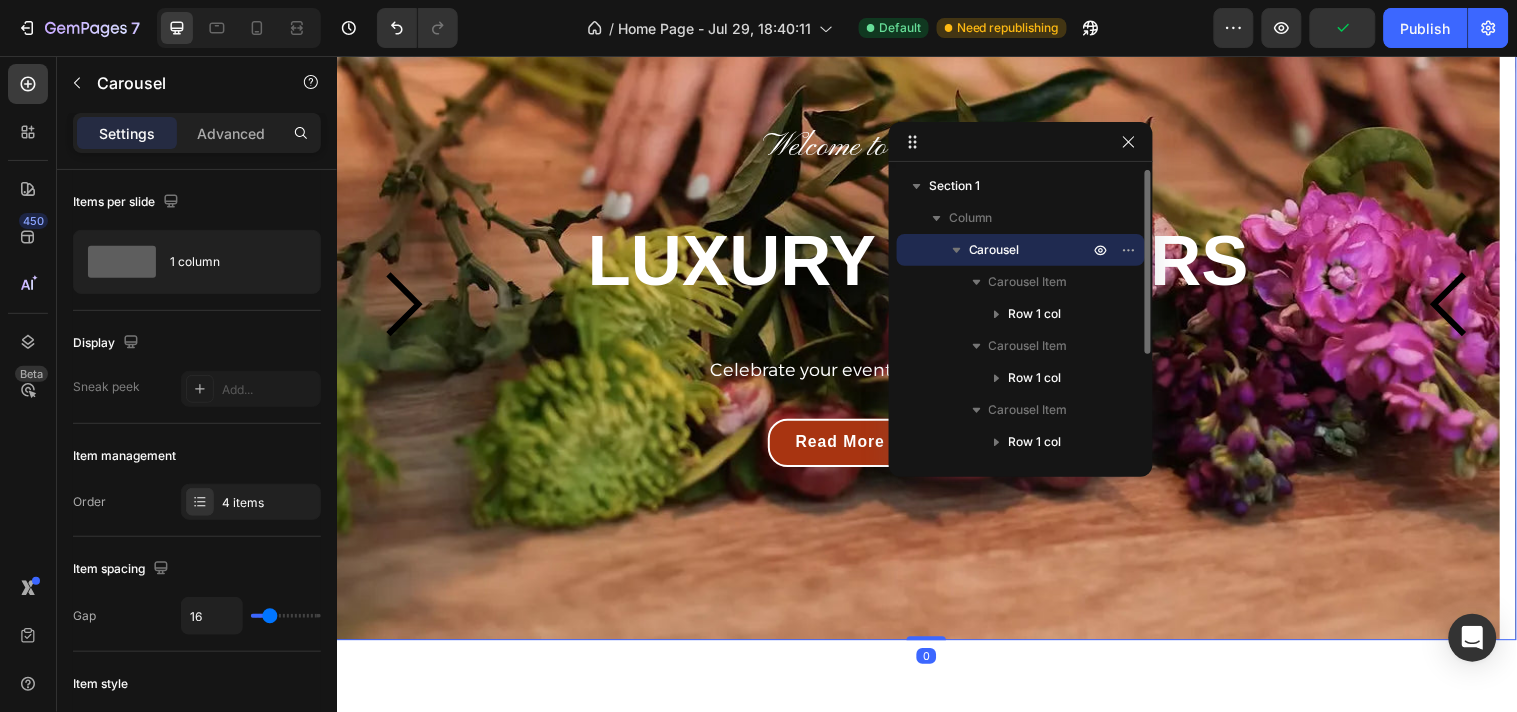 scroll, scrollTop: 0, scrollLeft: 0, axis: both 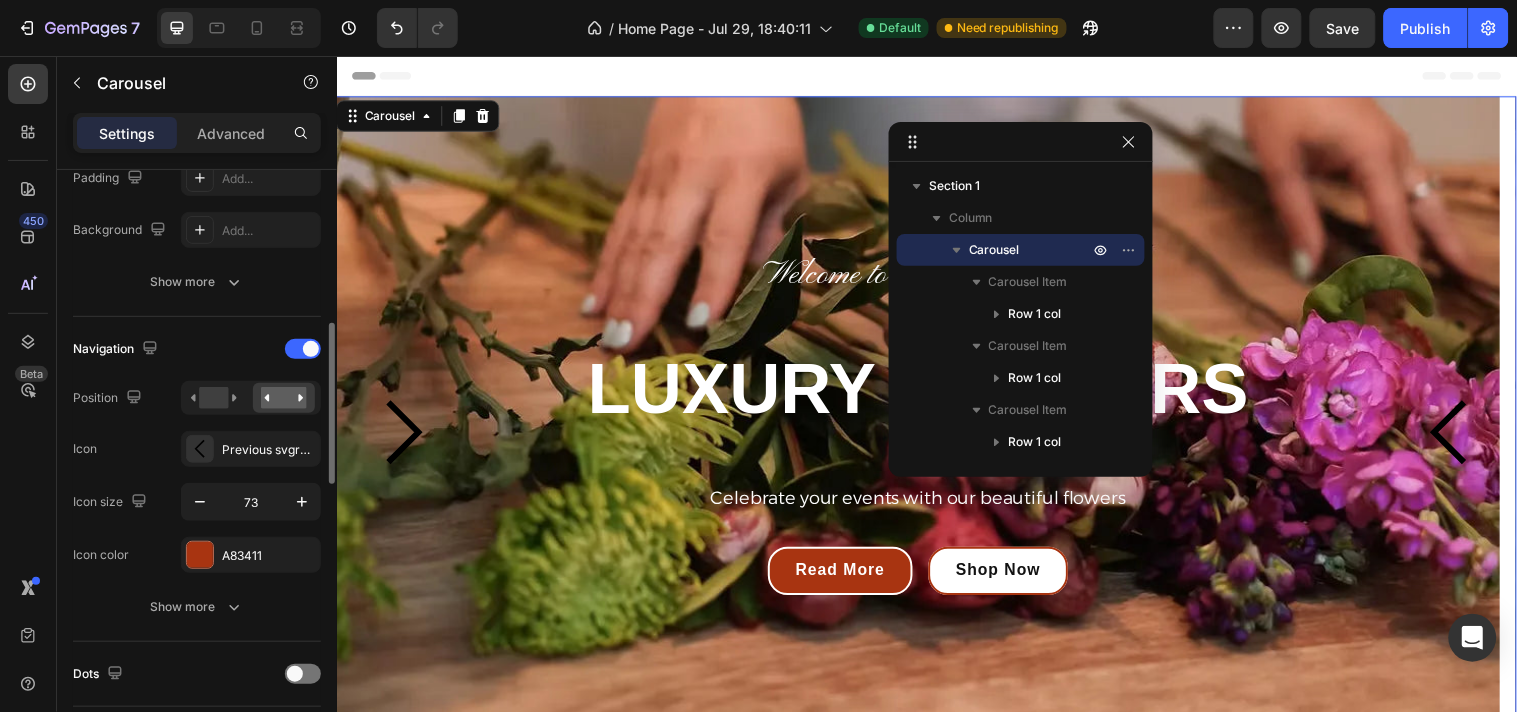 click on "Previous svgrepo com (6)" at bounding box center (251, 449) 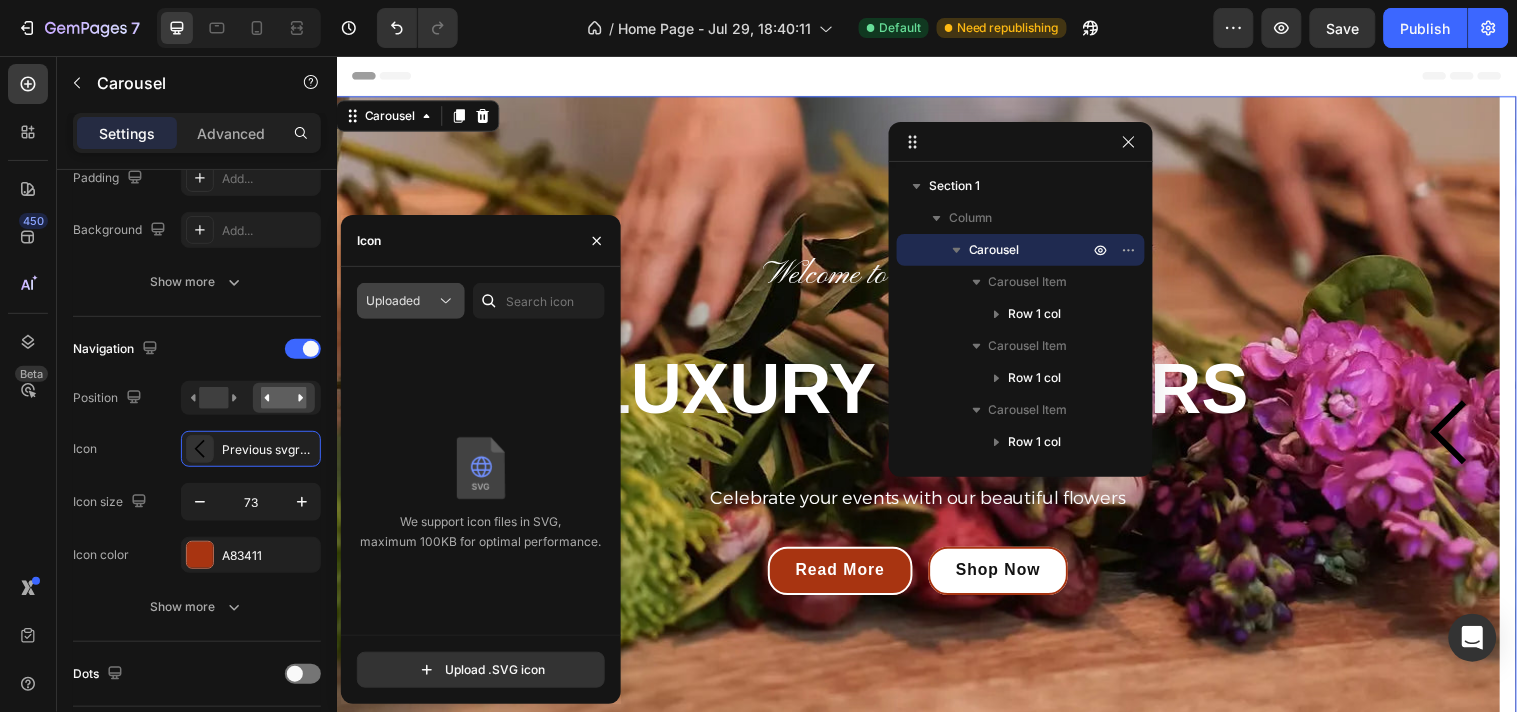 click 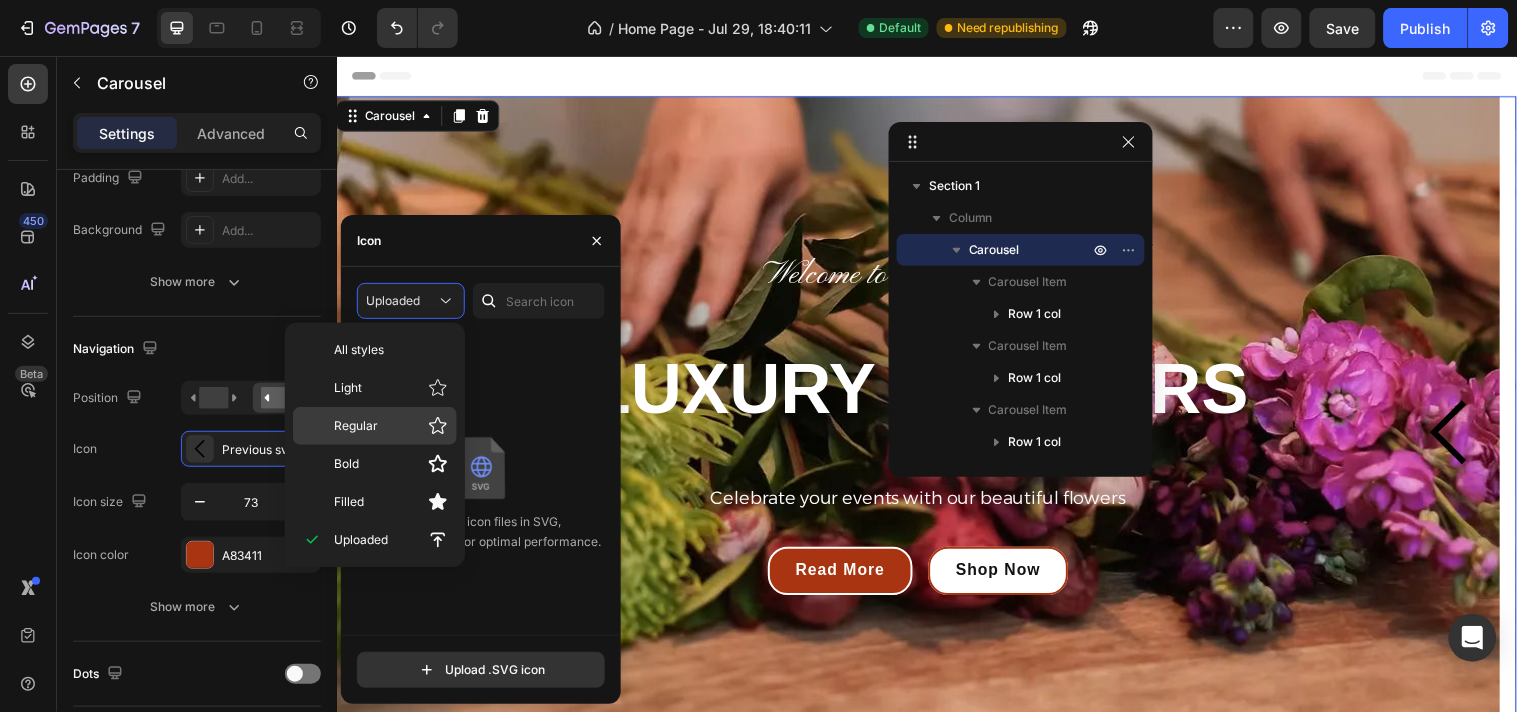 click on "Regular" at bounding box center (391, 426) 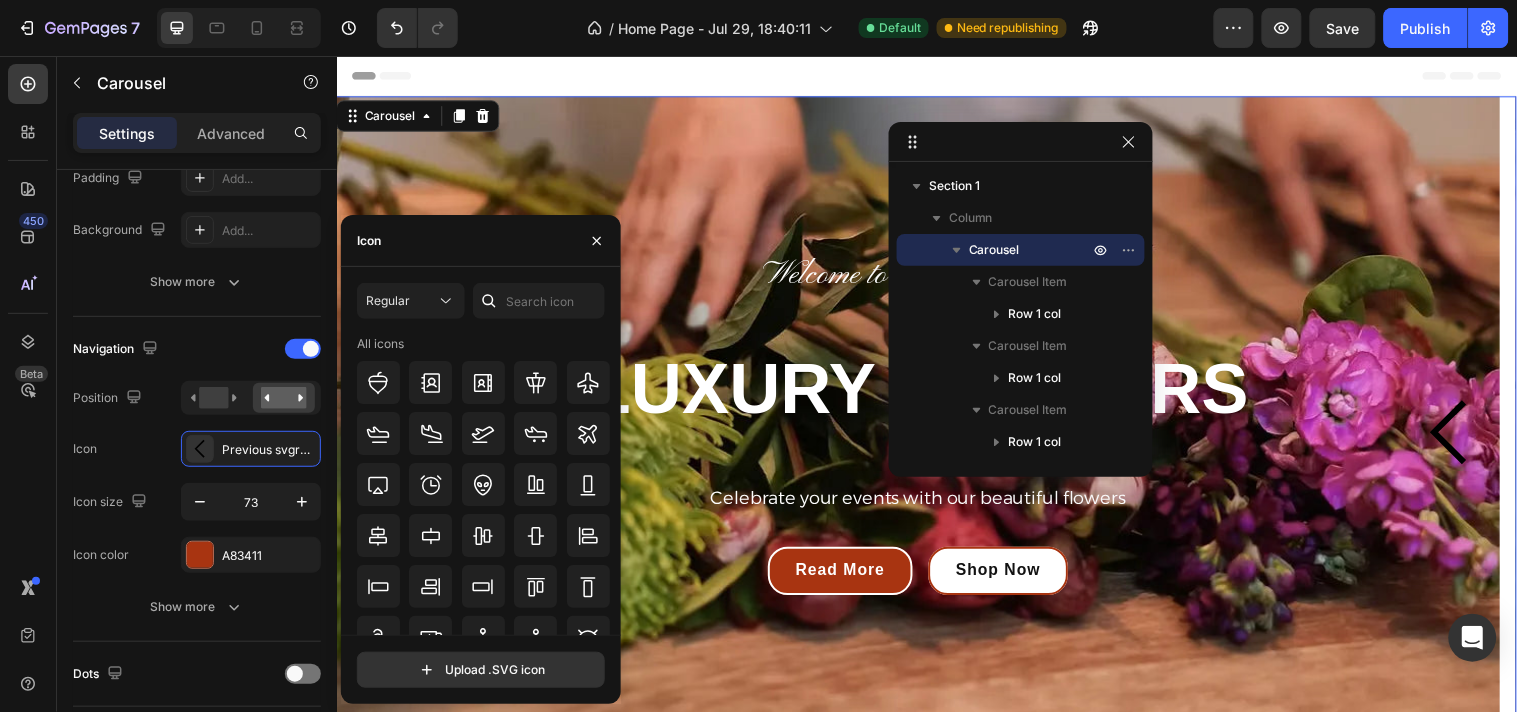 click at bounding box center (489, 301) 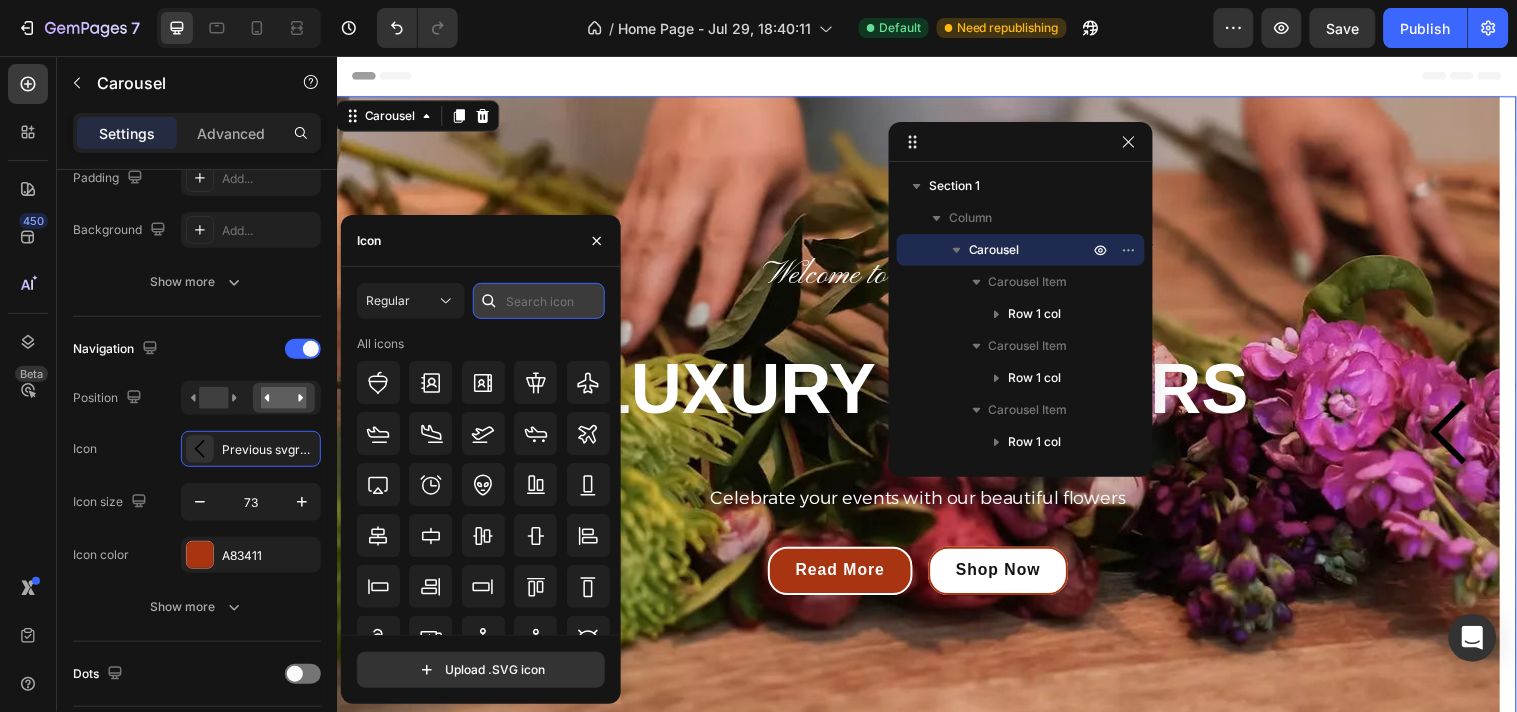 click at bounding box center [539, 301] 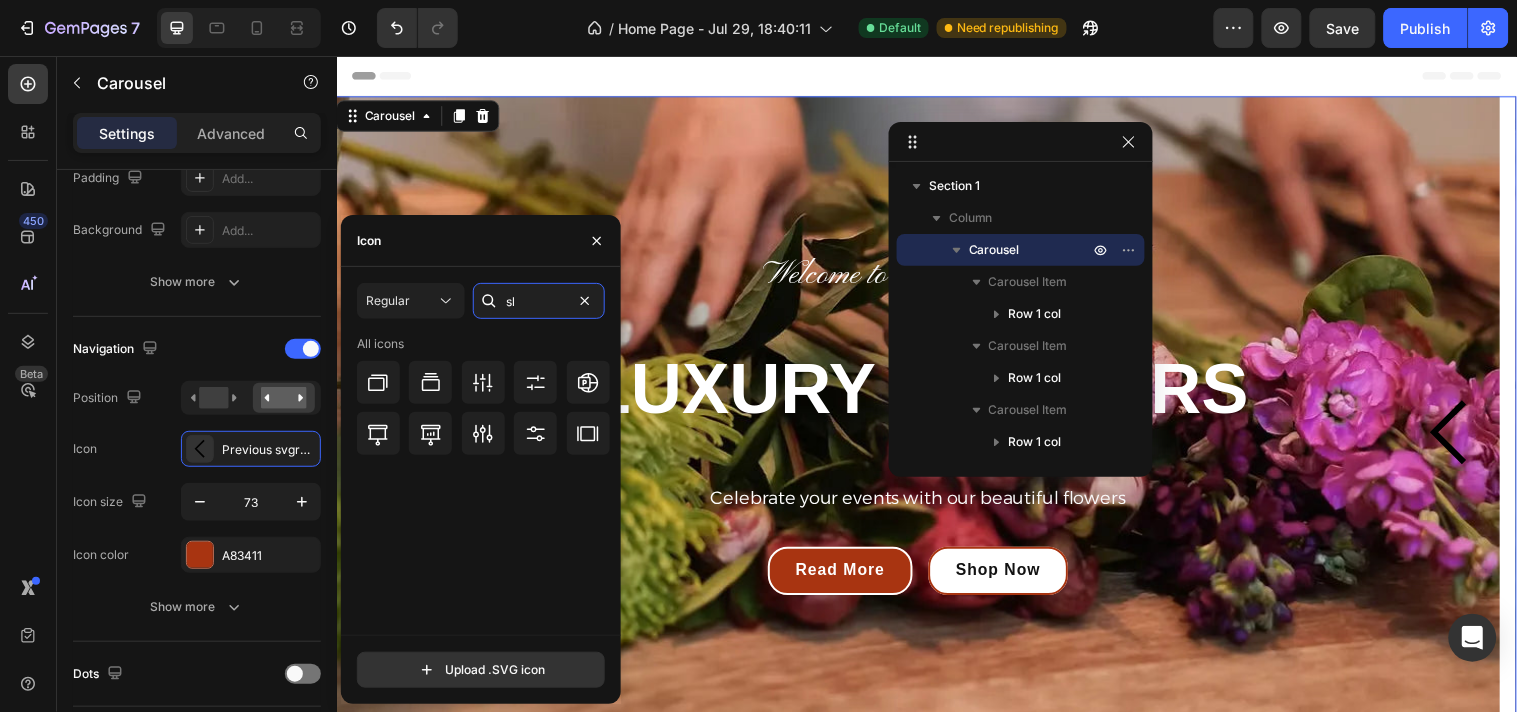 type on "s" 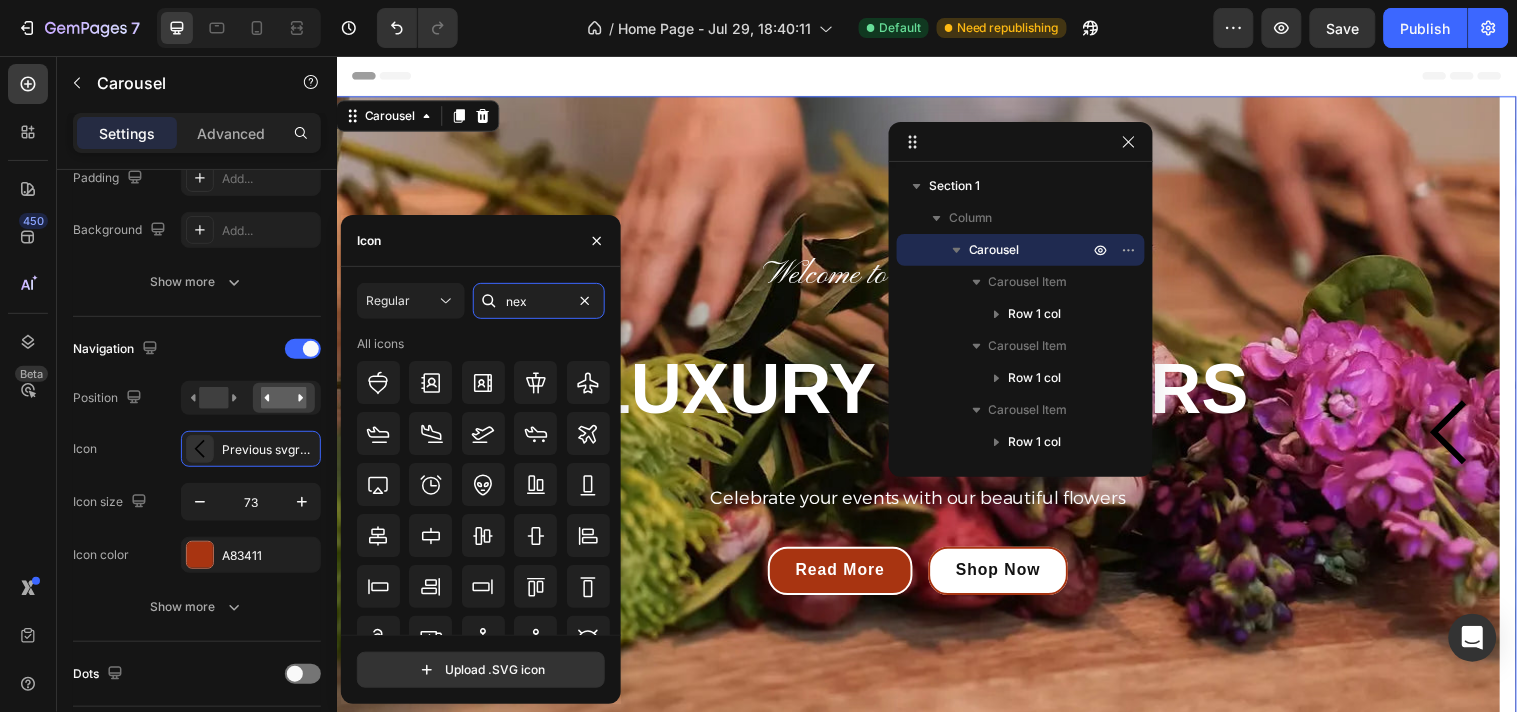 type on "next" 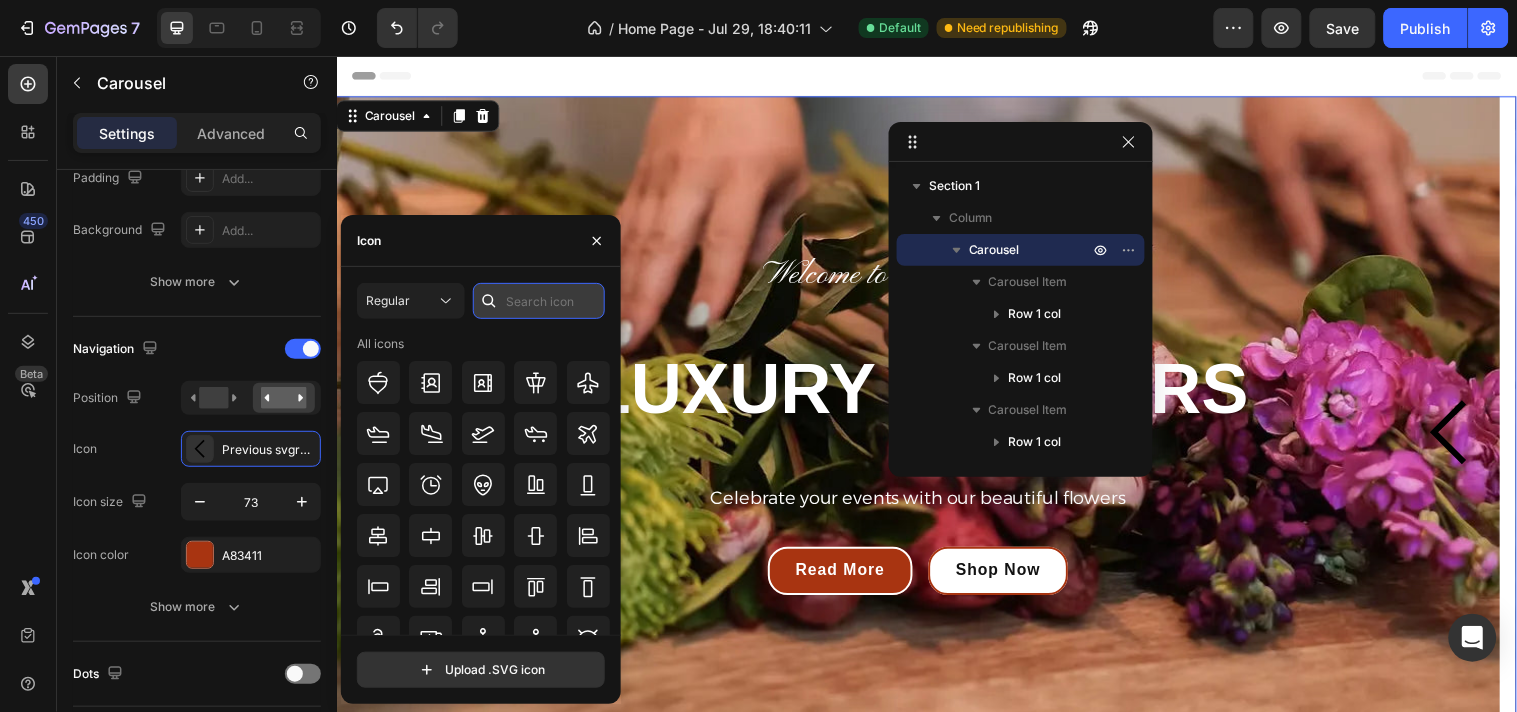 click at bounding box center (539, 301) 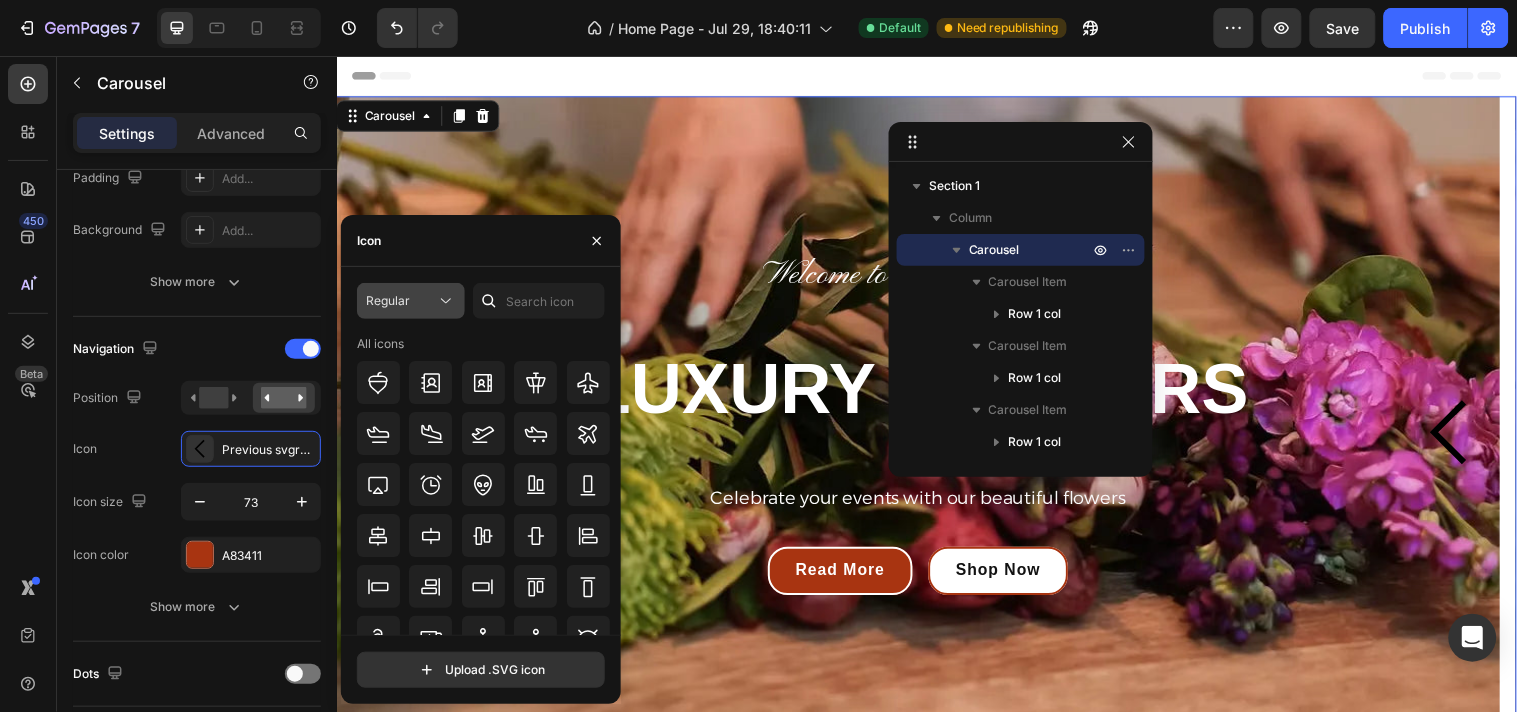 click on "Regular" 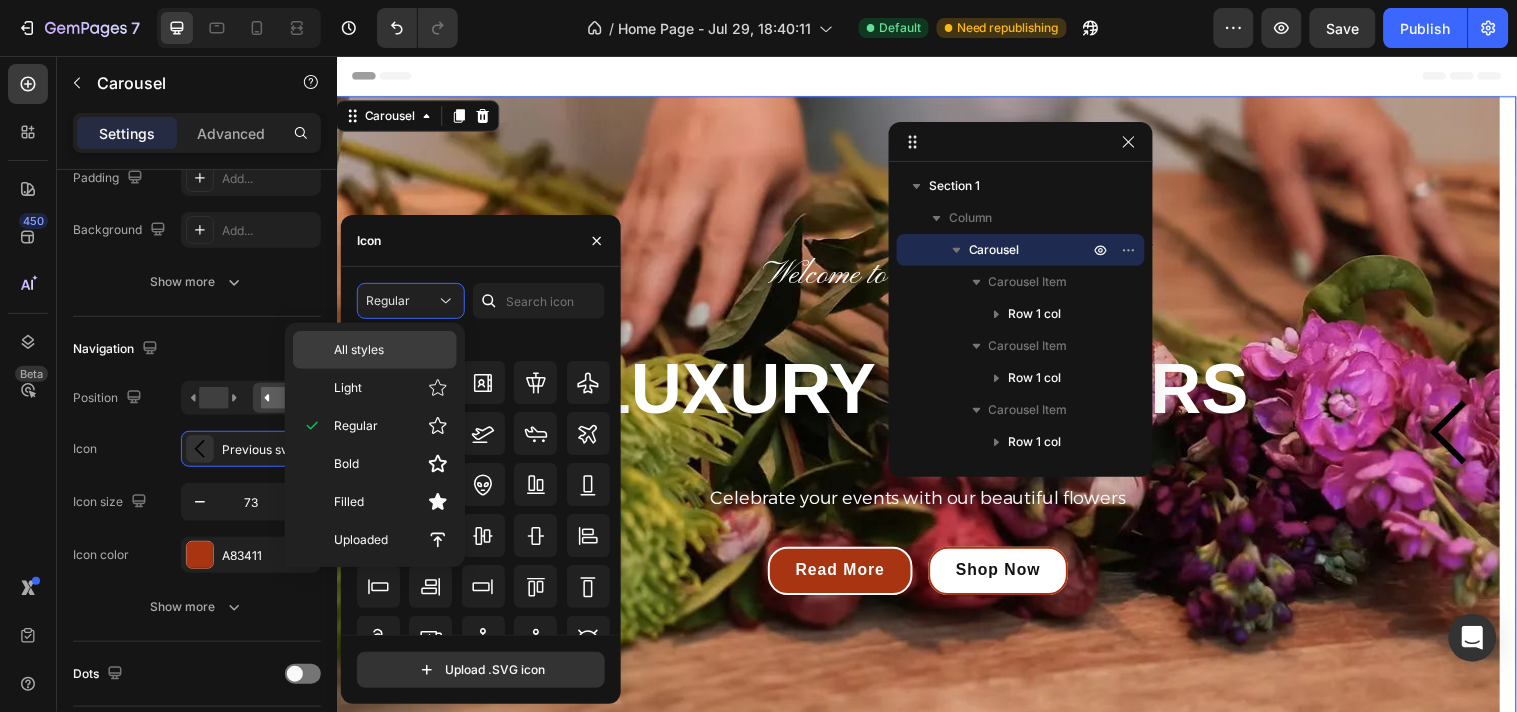 click on "All styles" 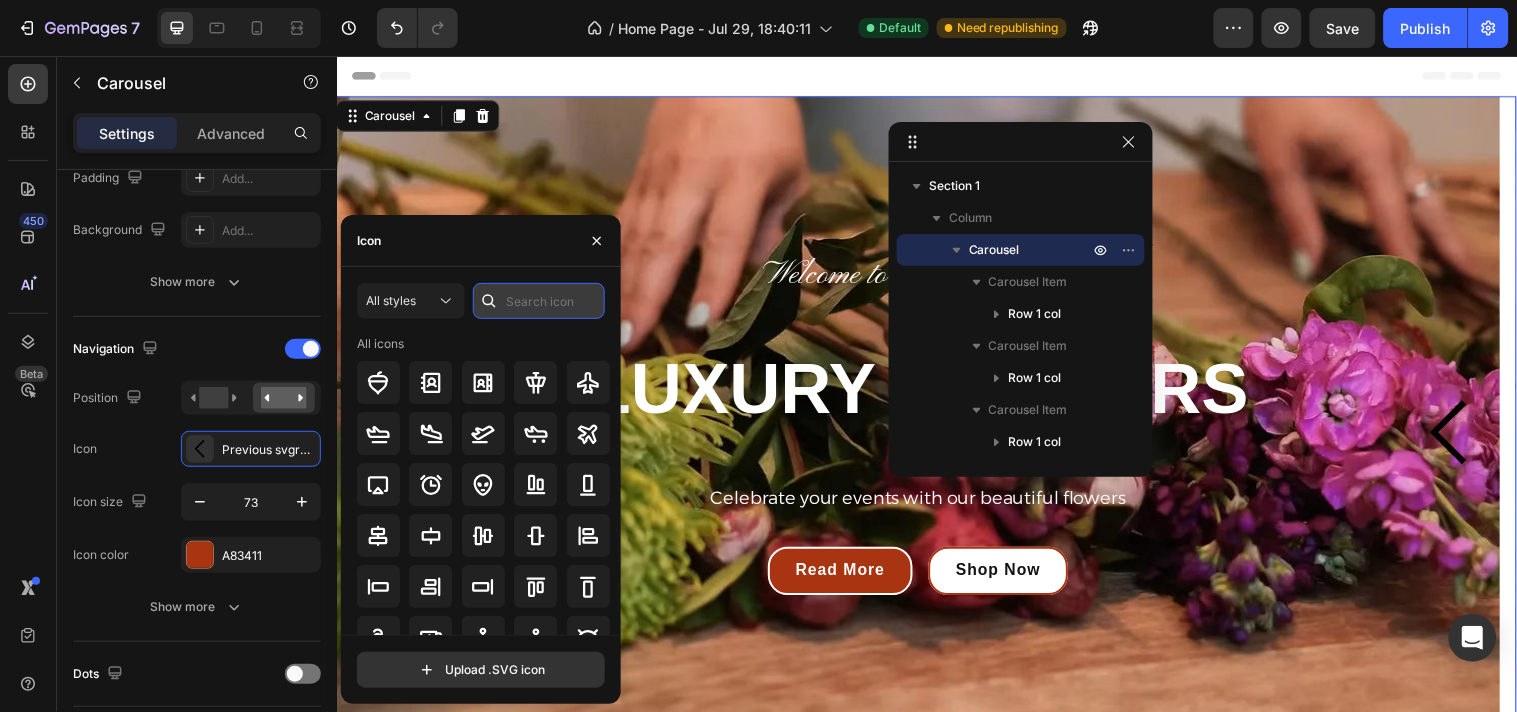 click at bounding box center [539, 301] 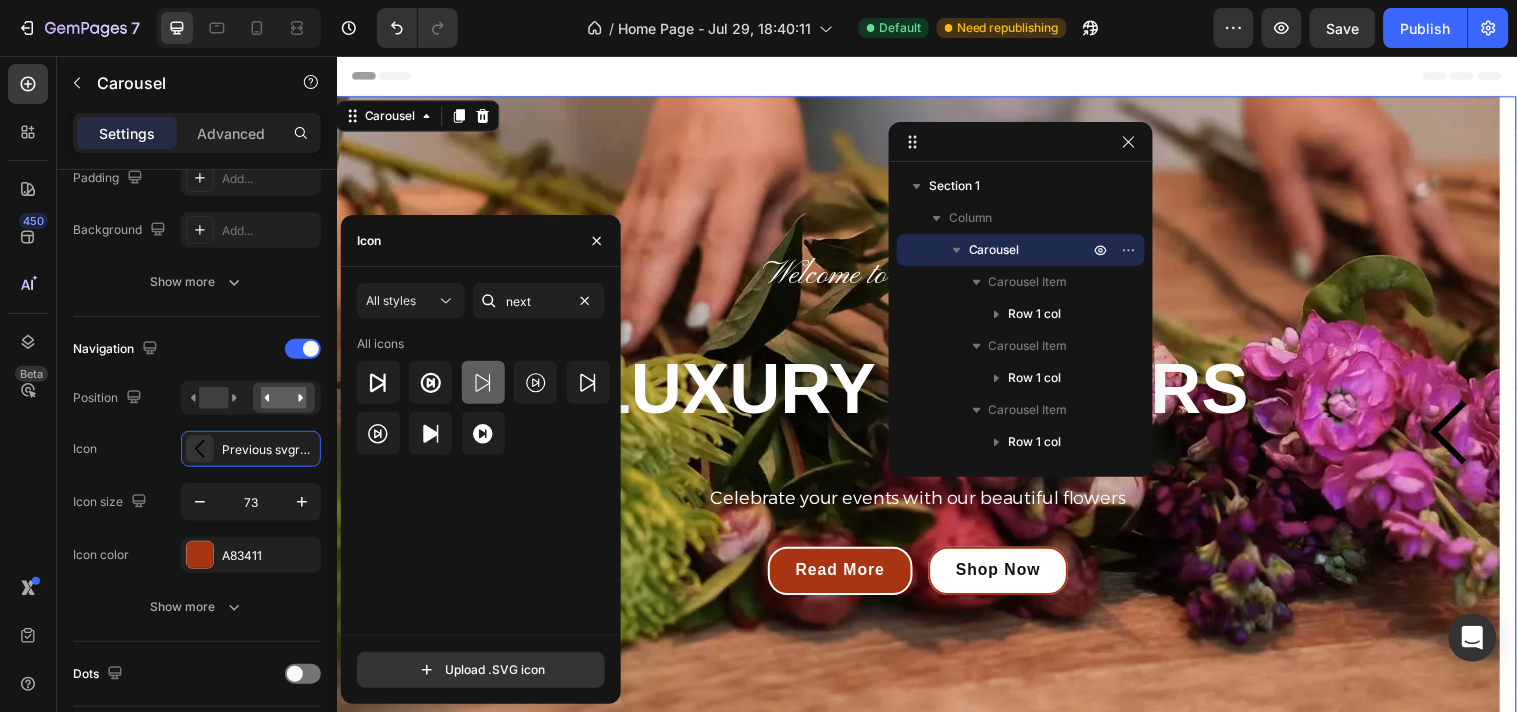 click 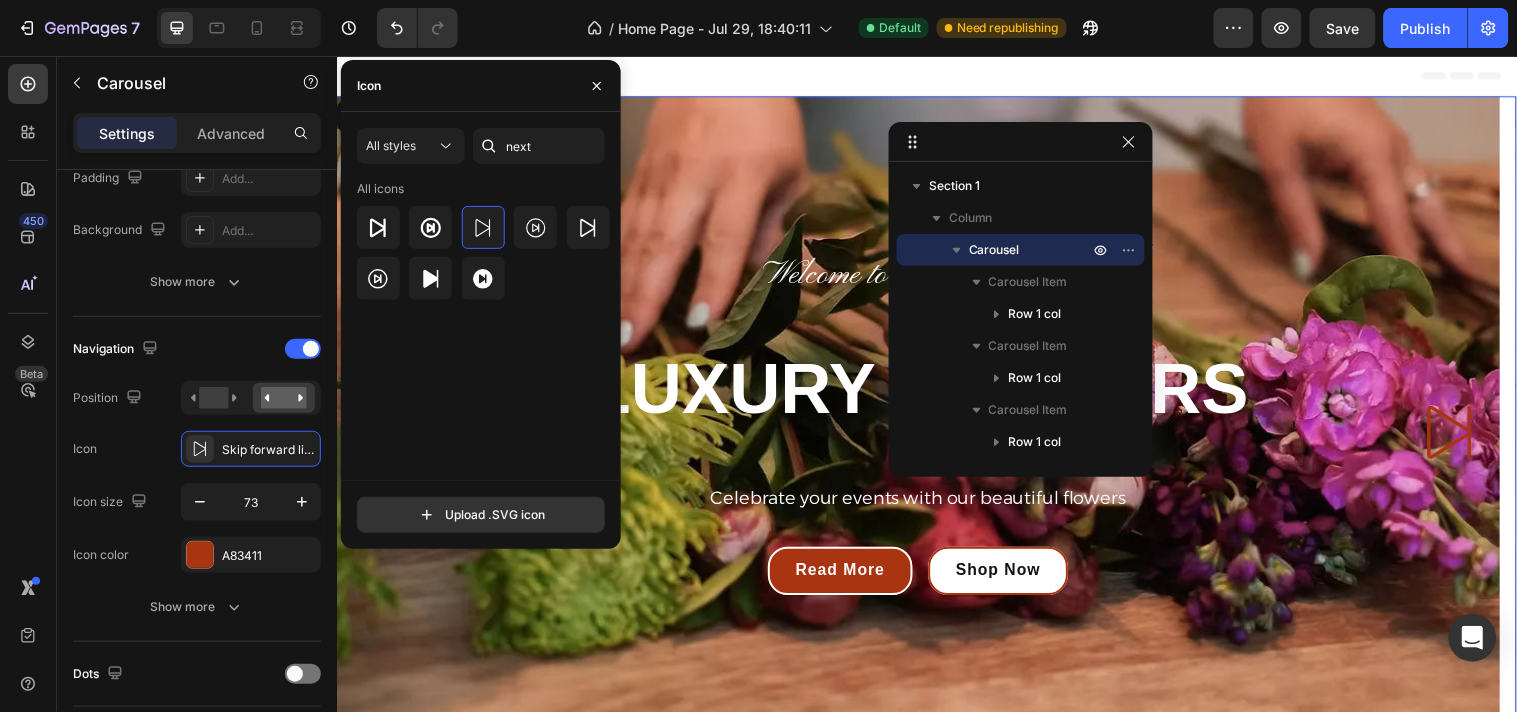 scroll, scrollTop: 1151, scrollLeft: 0, axis: vertical 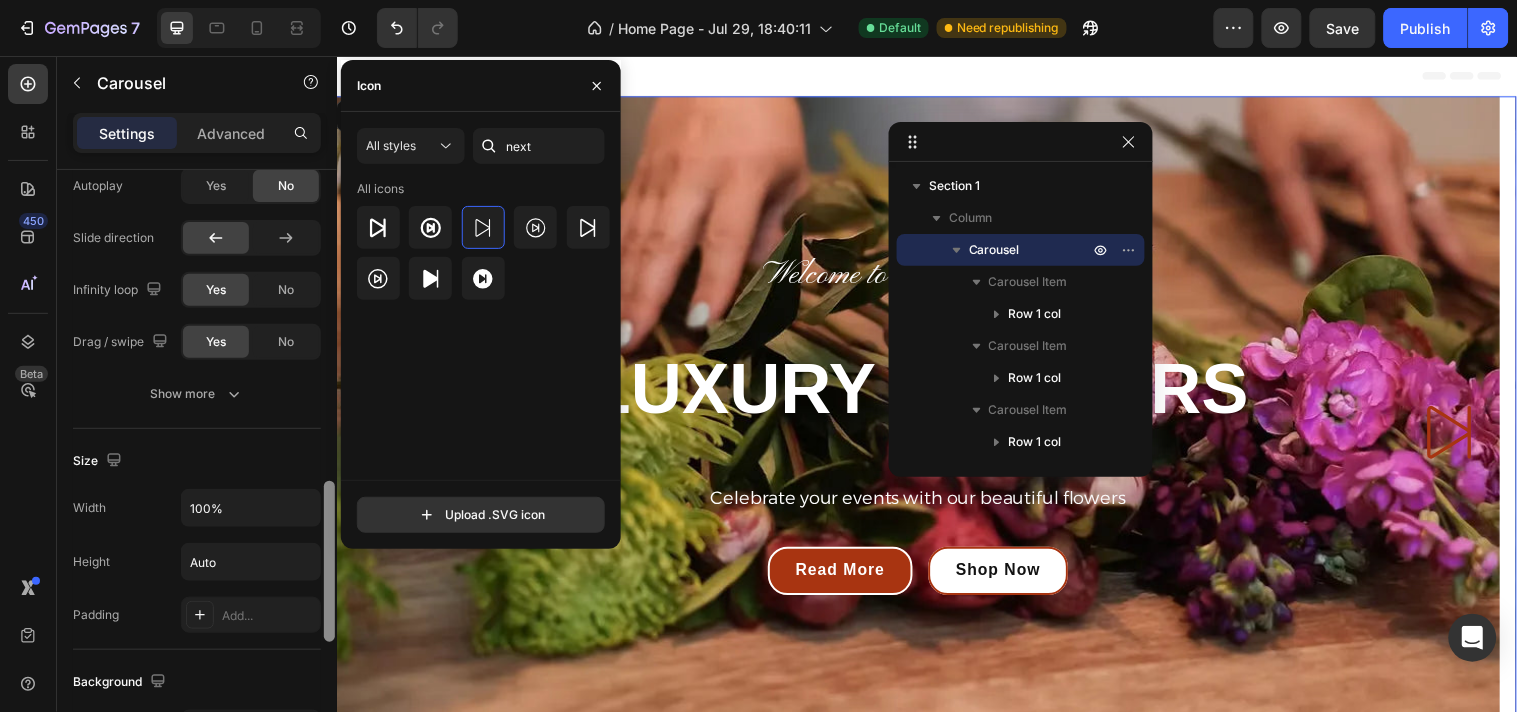 click at bounding box center [329, 469] 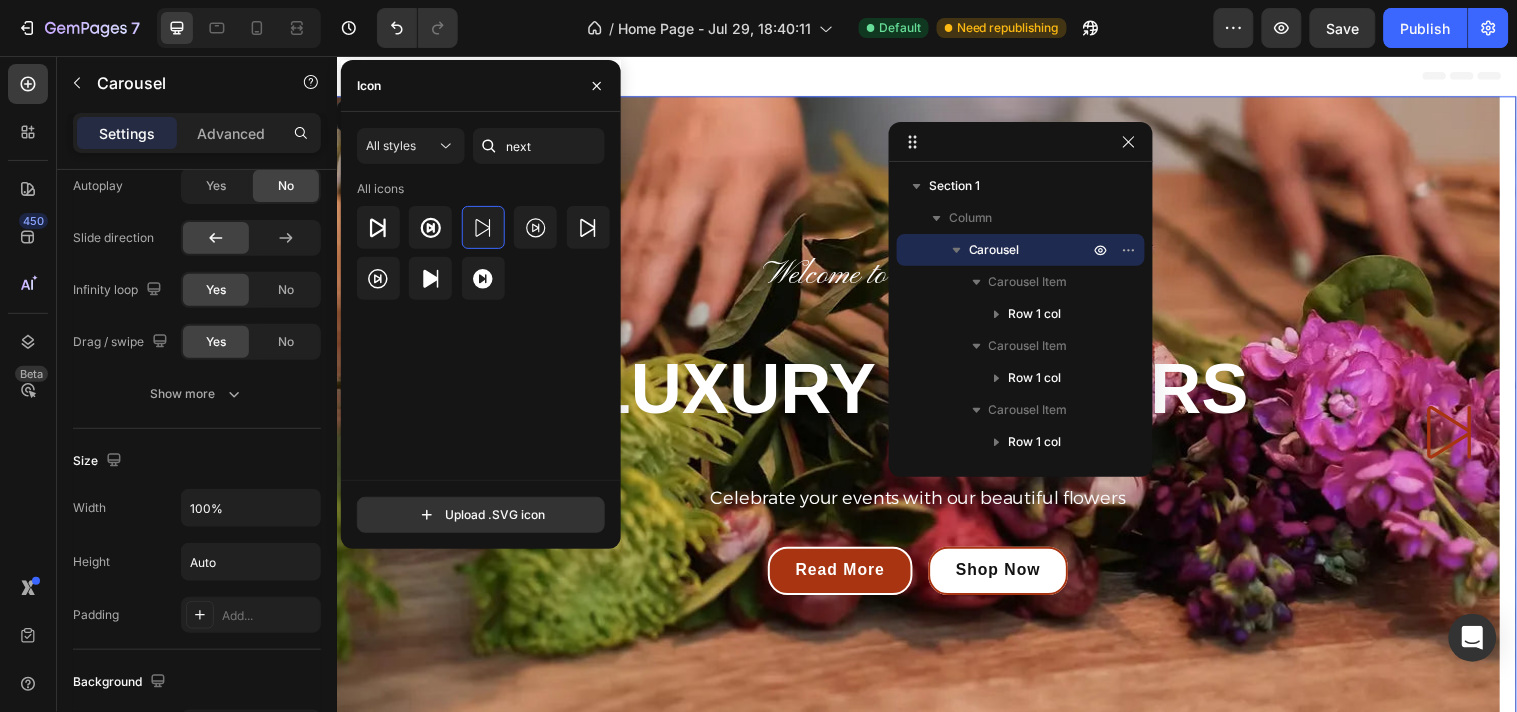 scroll, scrollTop: 1337, scrollLeft: 0, axis: vertical 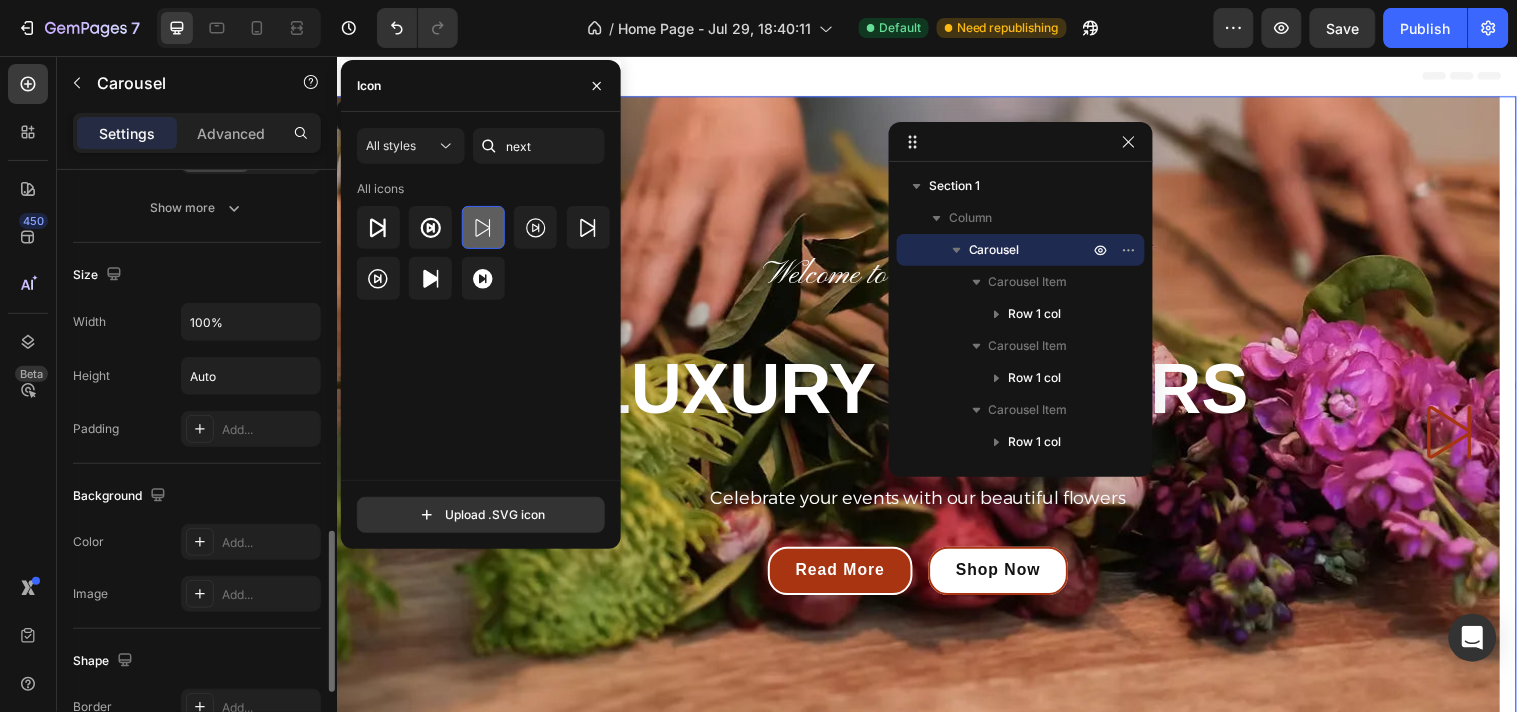 click 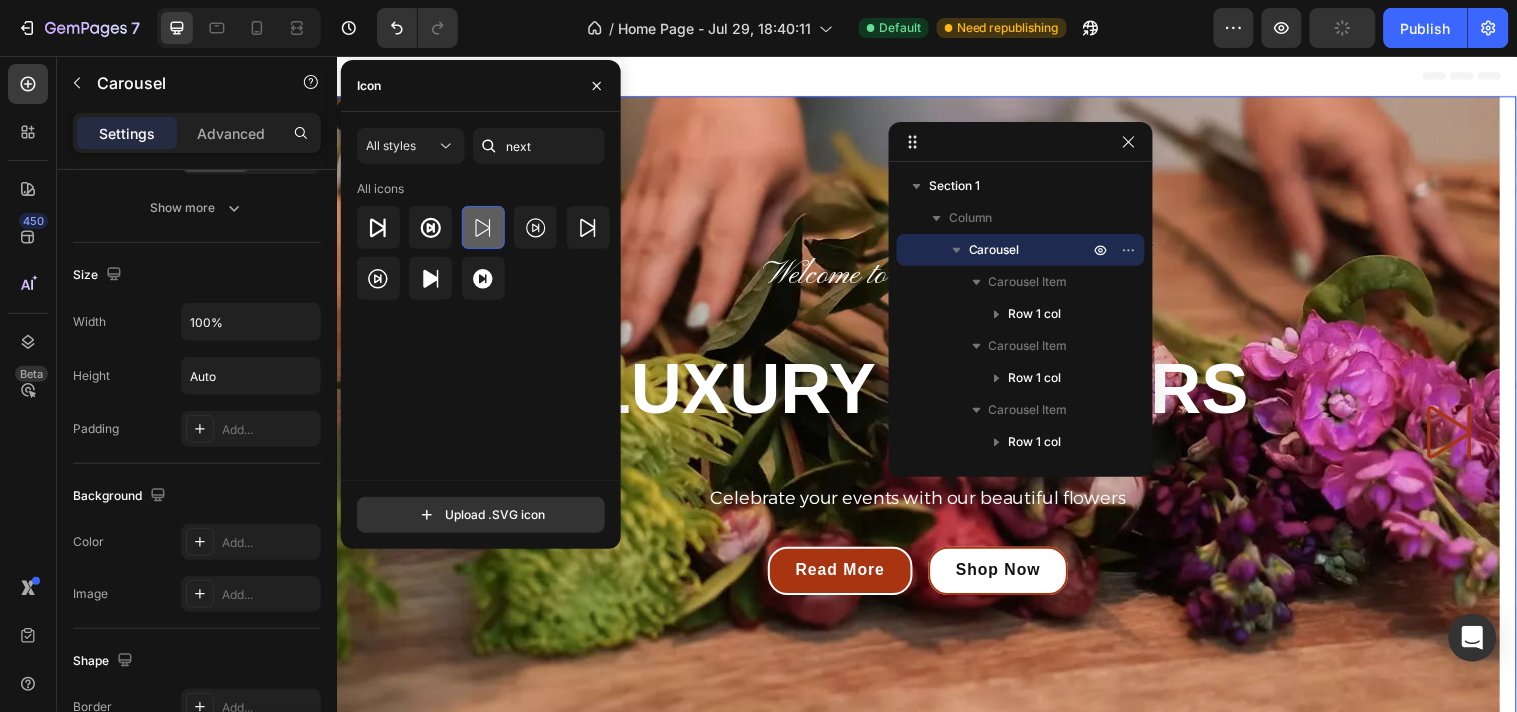 click 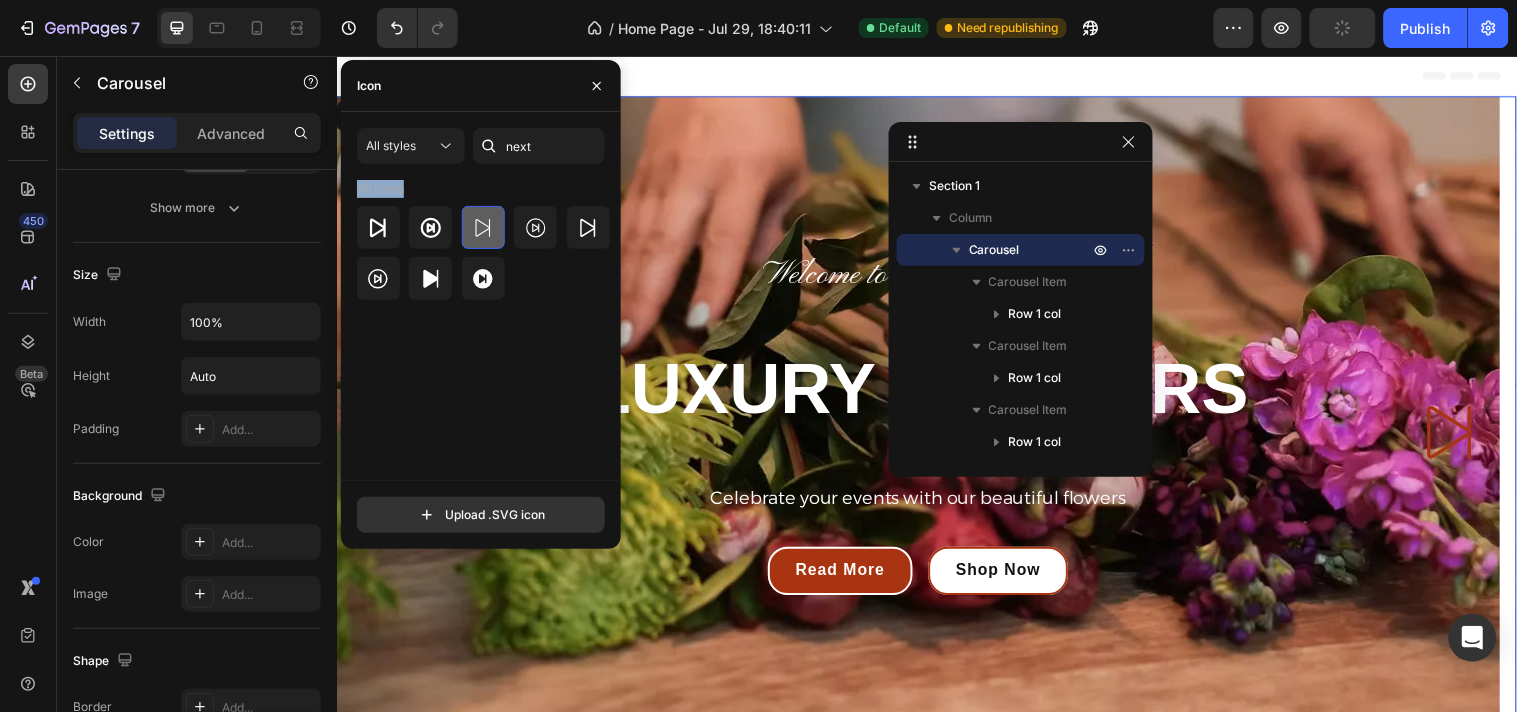 click 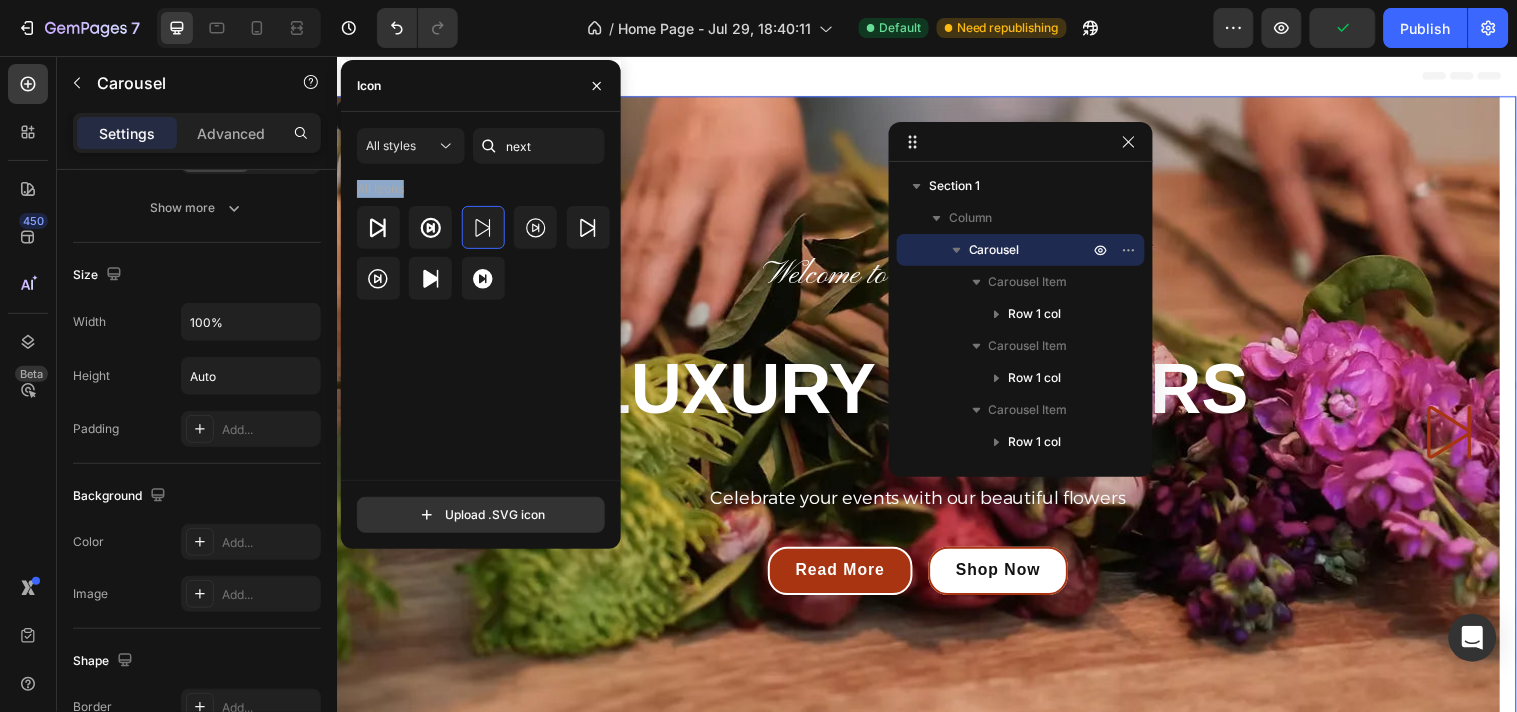 click on "All icons" at bounding box center (488, 330) 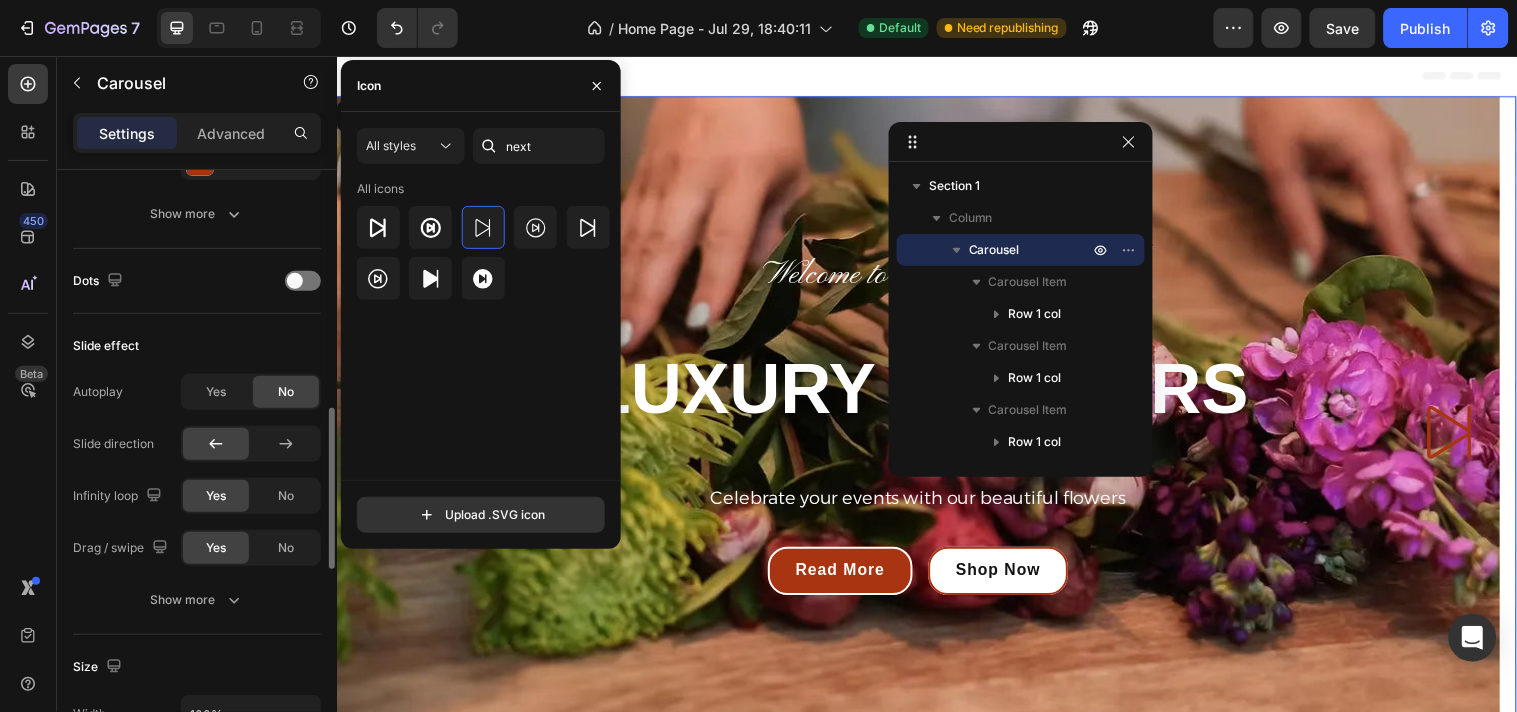 scroll, scrollTop: 960, scrollLeft: 0, axis: vertical 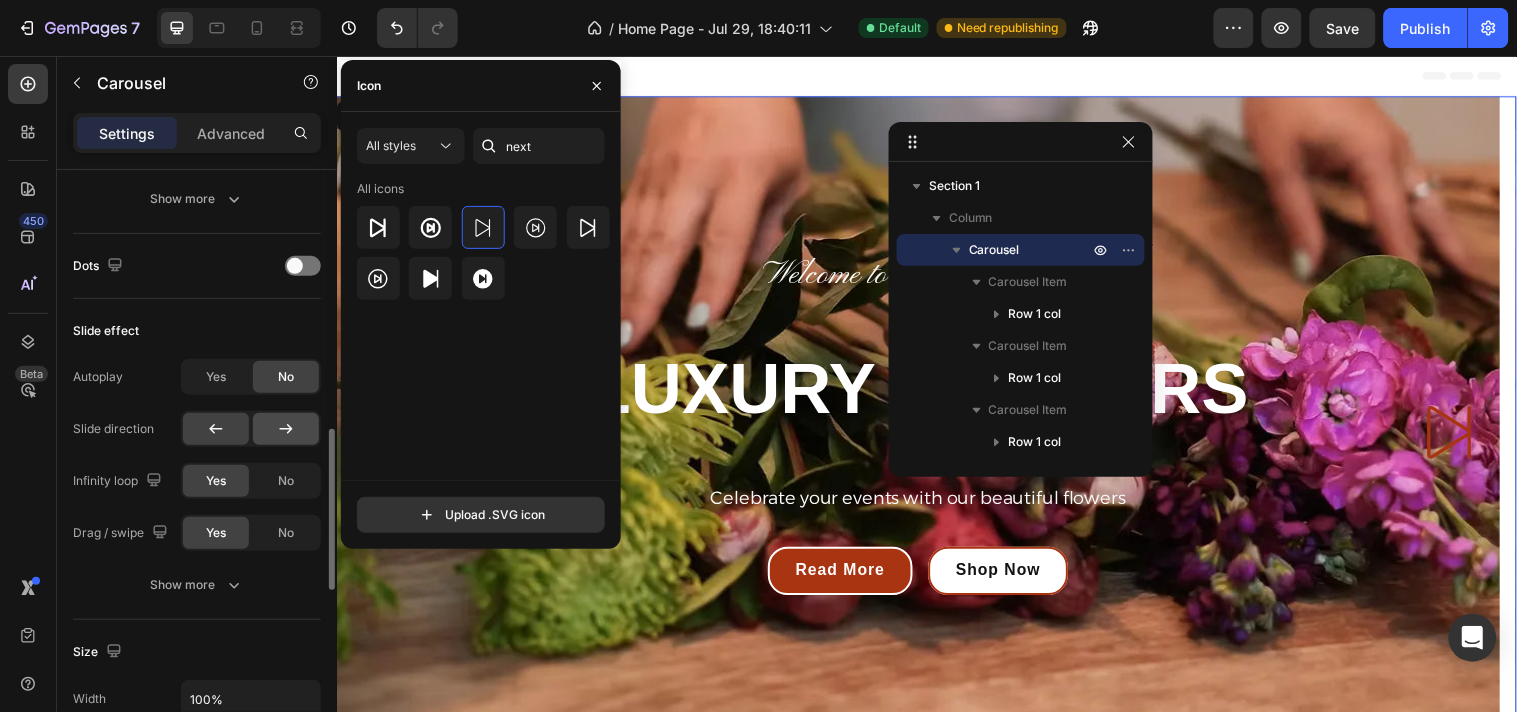 click 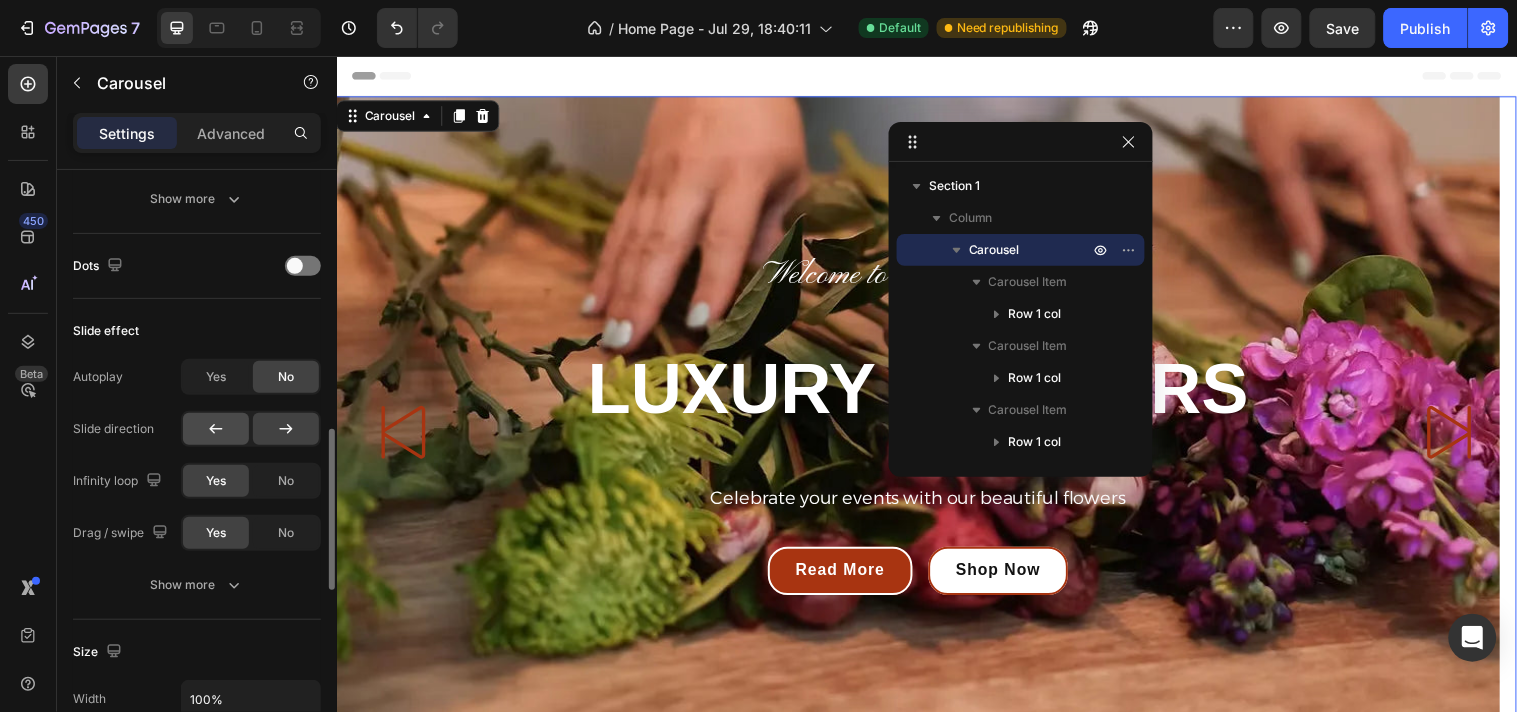 click 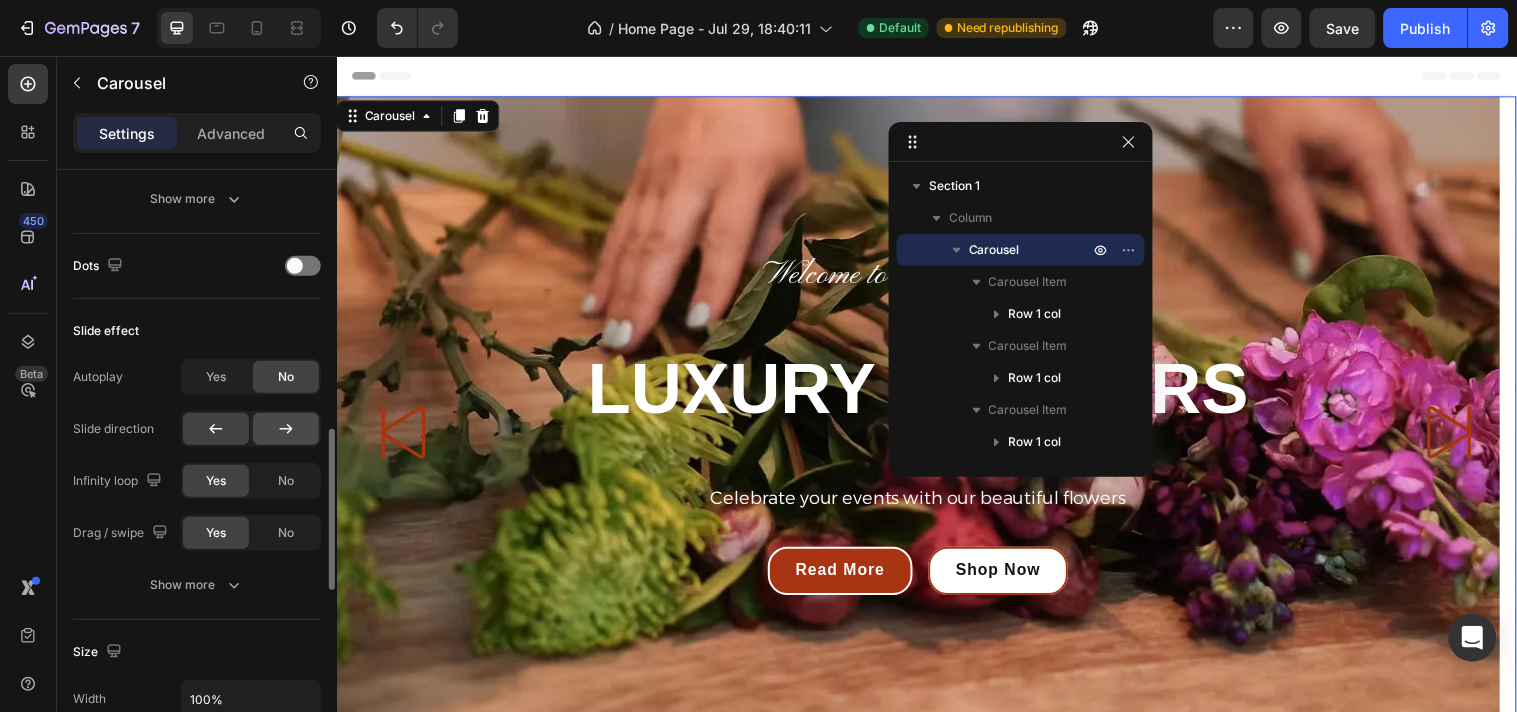 click 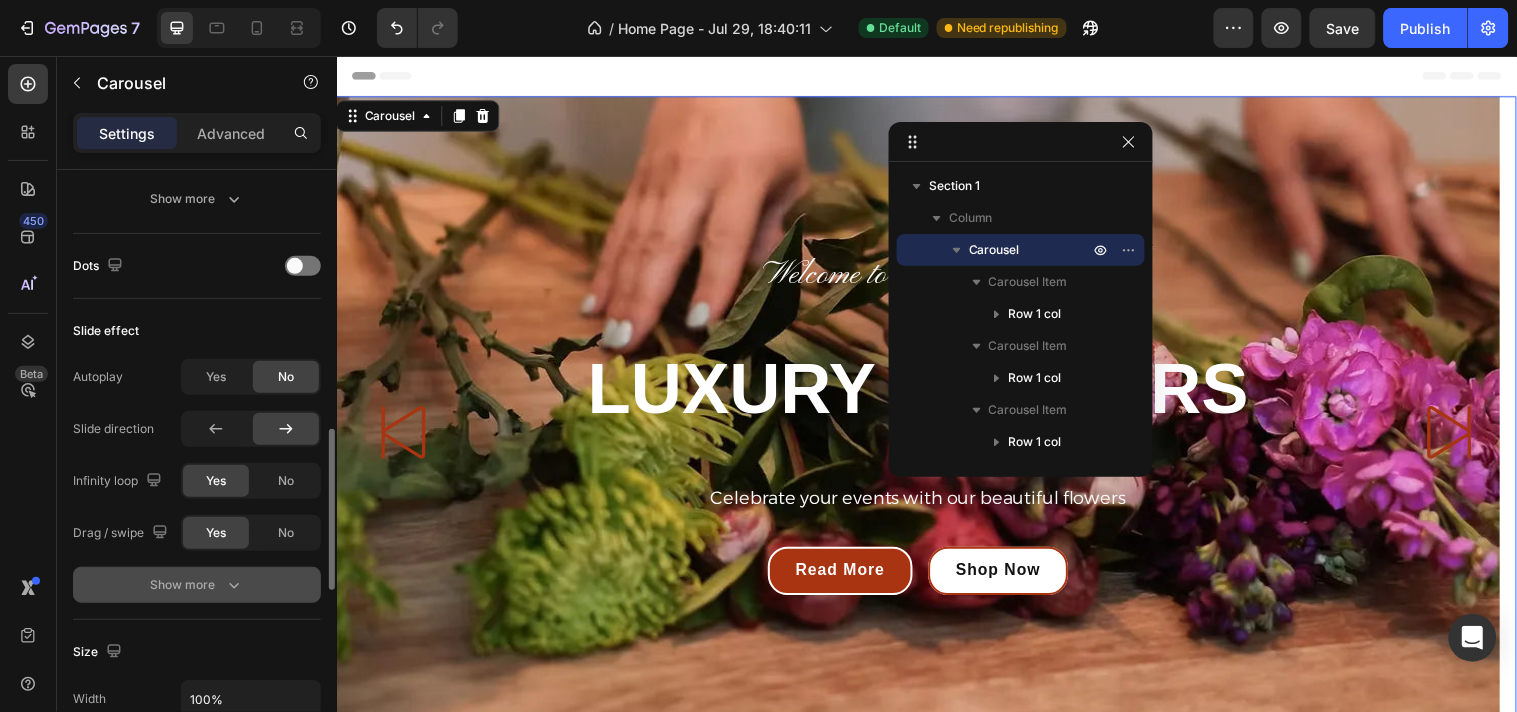 click on "Show more" at bounding box center (197, 585) 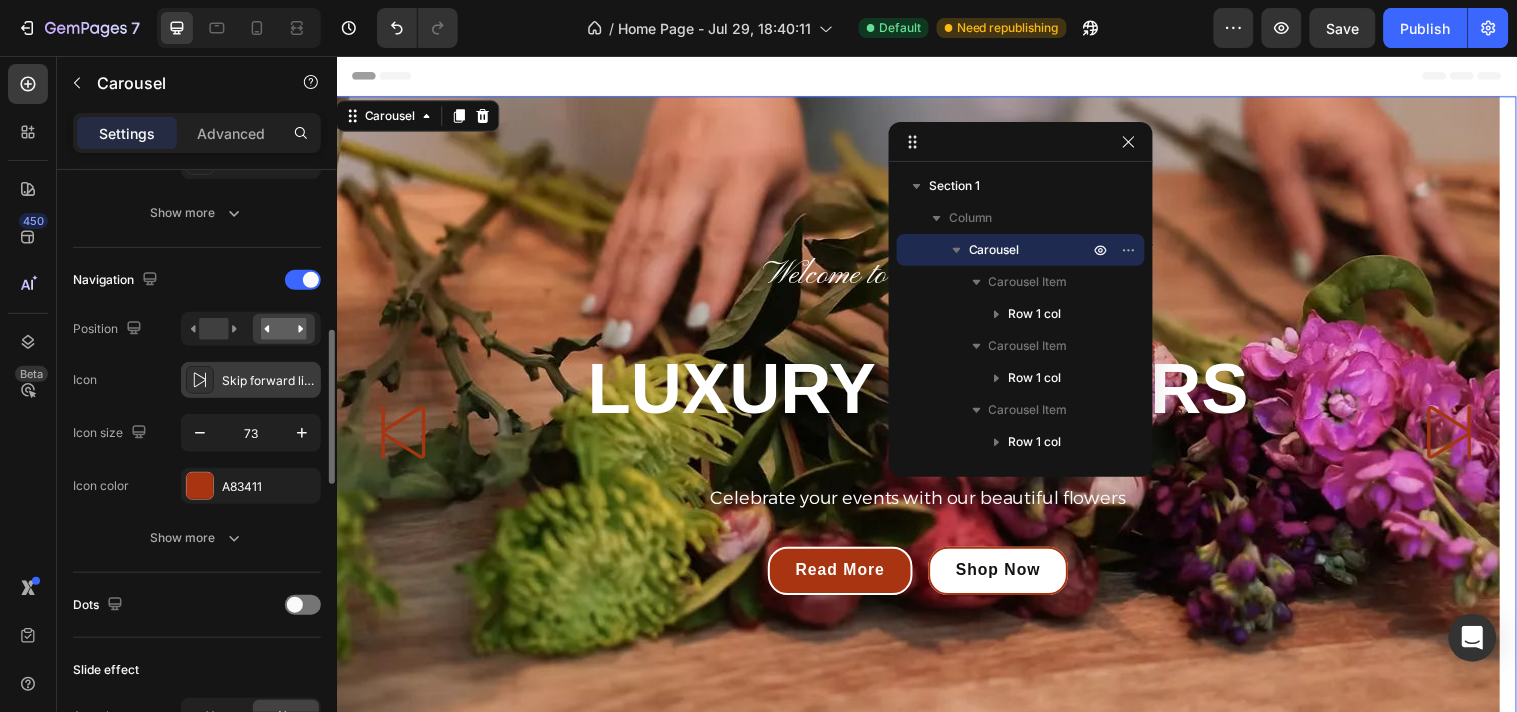 scroll, scrollTop: 622, scrollLeft: 0, axis: vertical 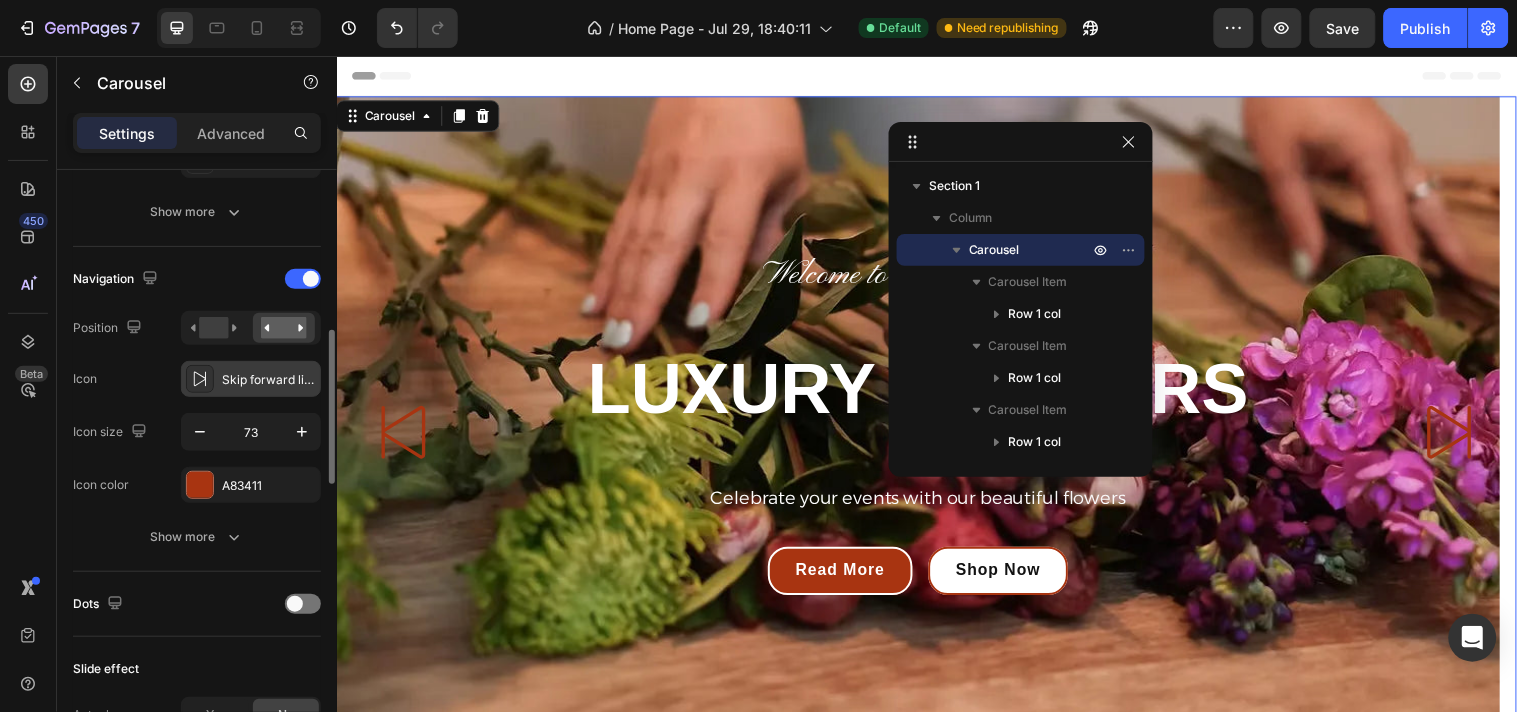 click on "Skip forward light" at bounding box center [269, 380] 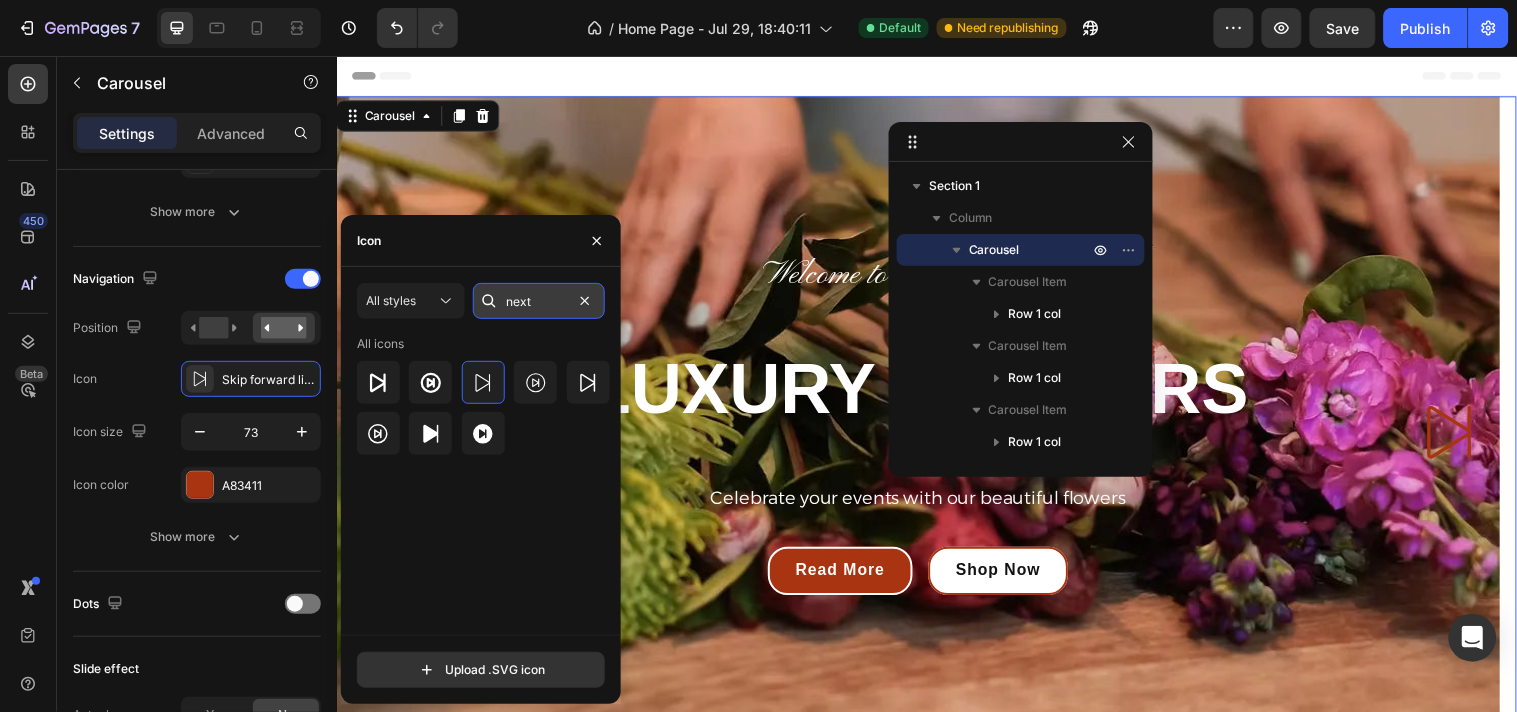 click on "next" at bounding box center [539, 301] 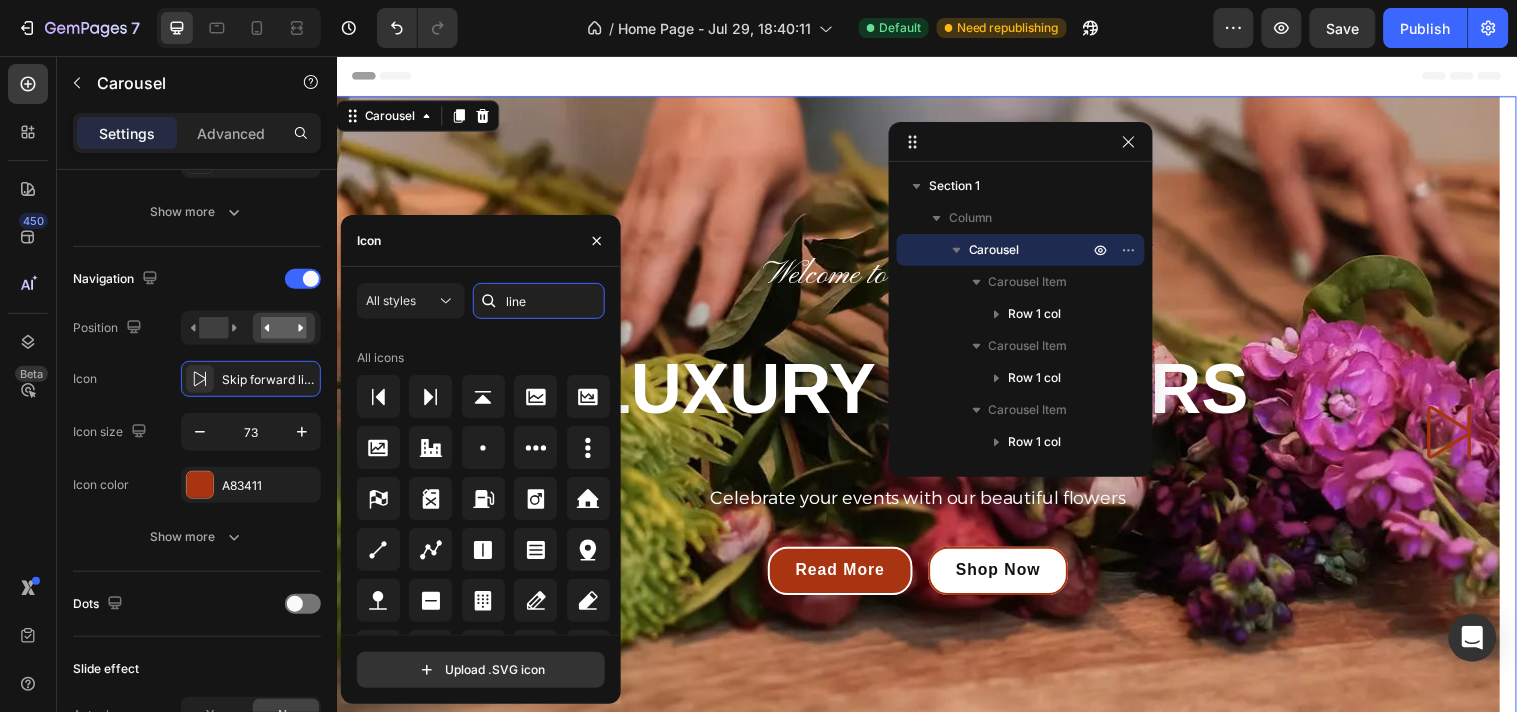 scroll, scrollTop: 2154, scrollLeft: 0, axis: vertical 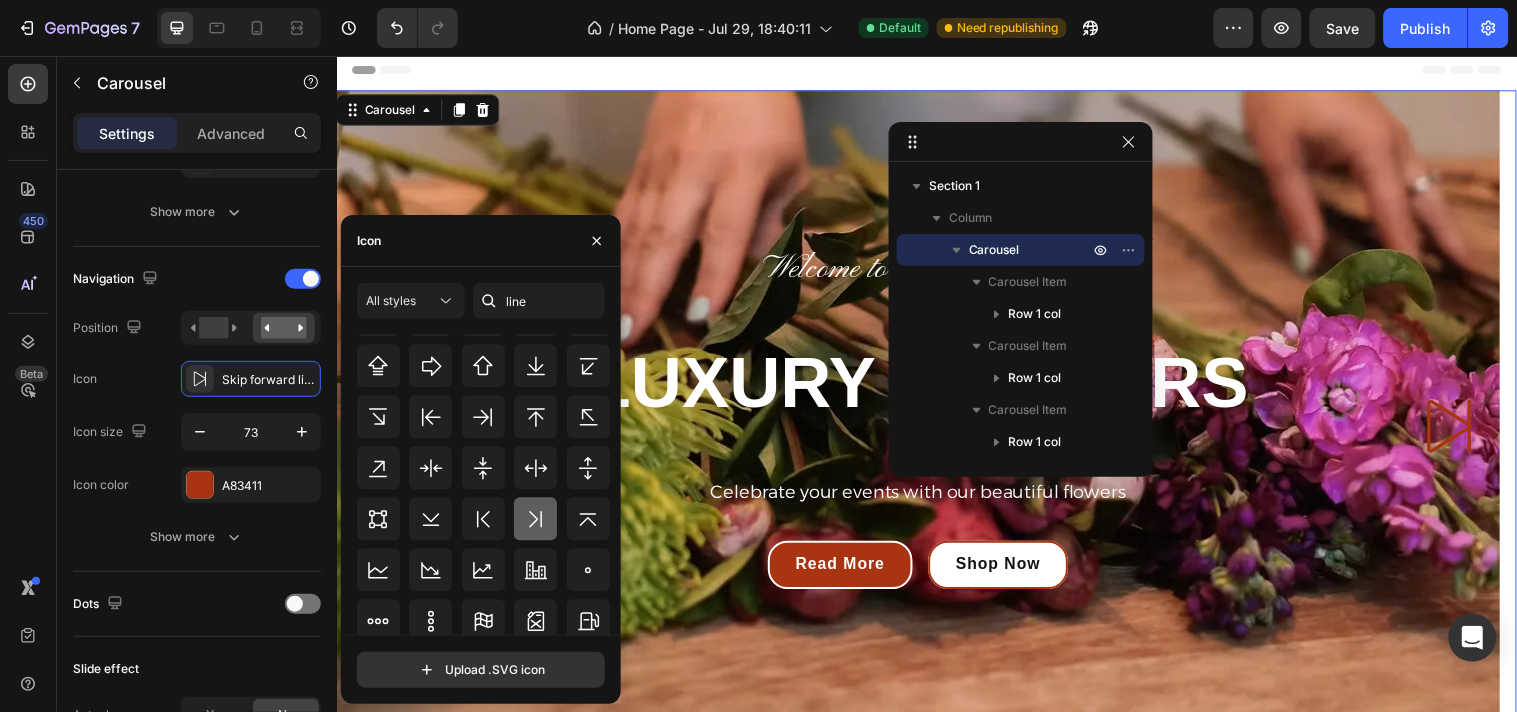 click 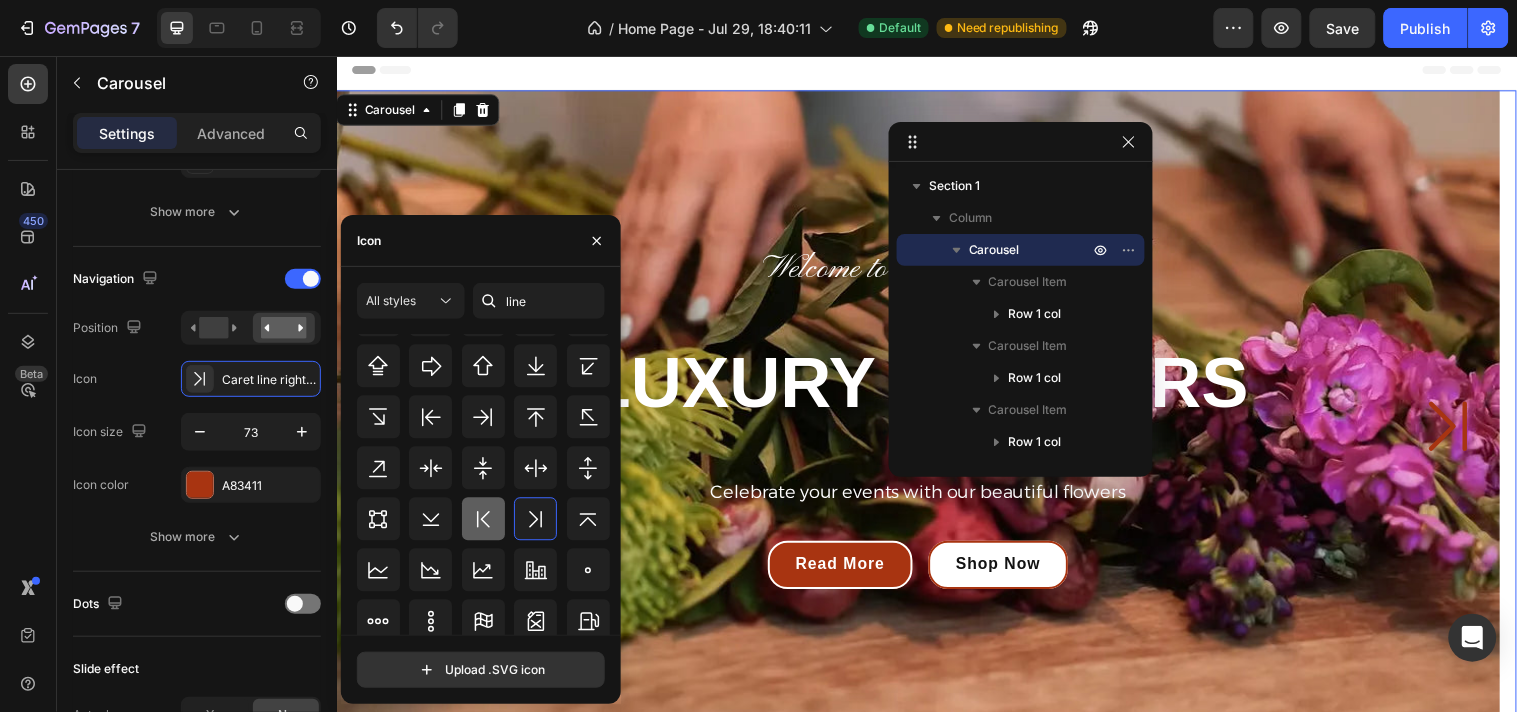 click 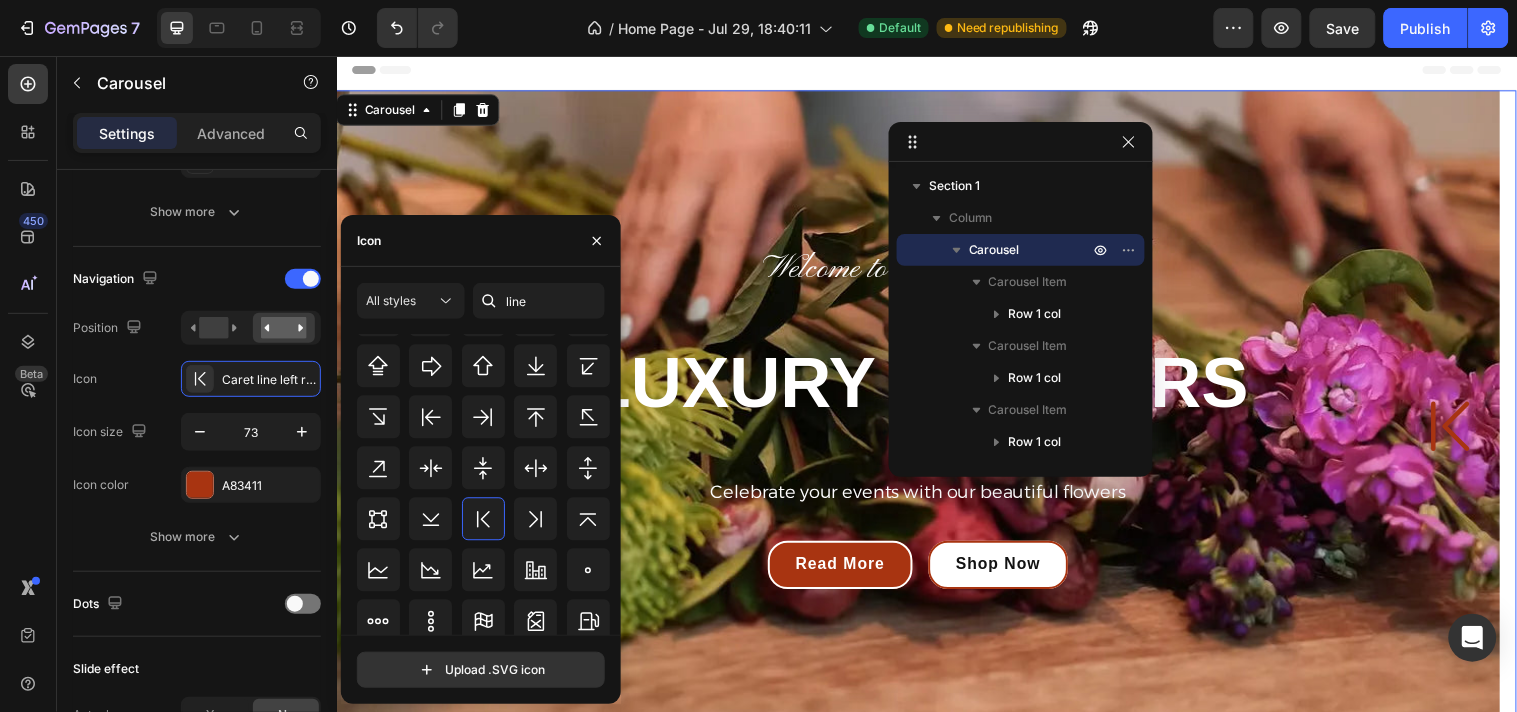 drag, startPoint x: 528, startPoint y: 363, endPoint x: 403, endPoint y: 241, distance: 174.66826 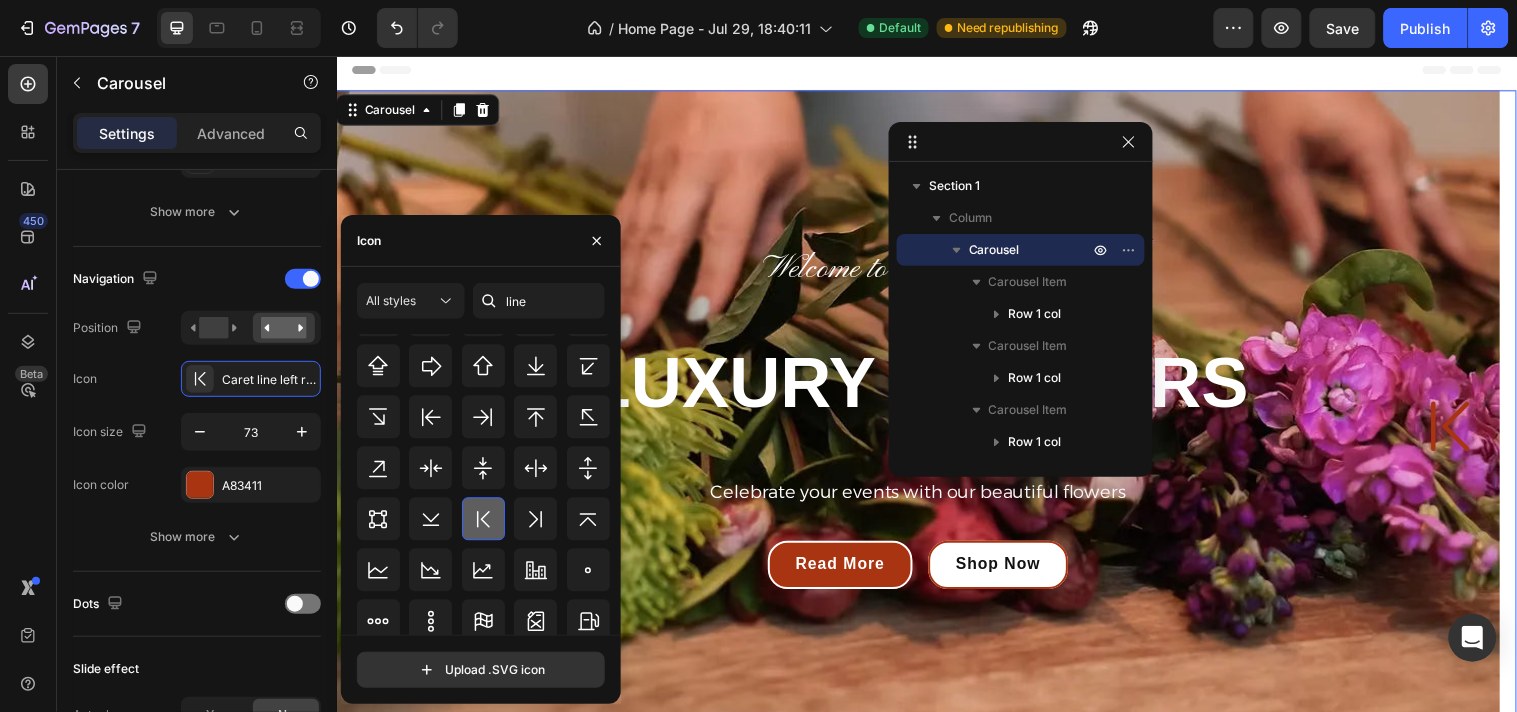 click 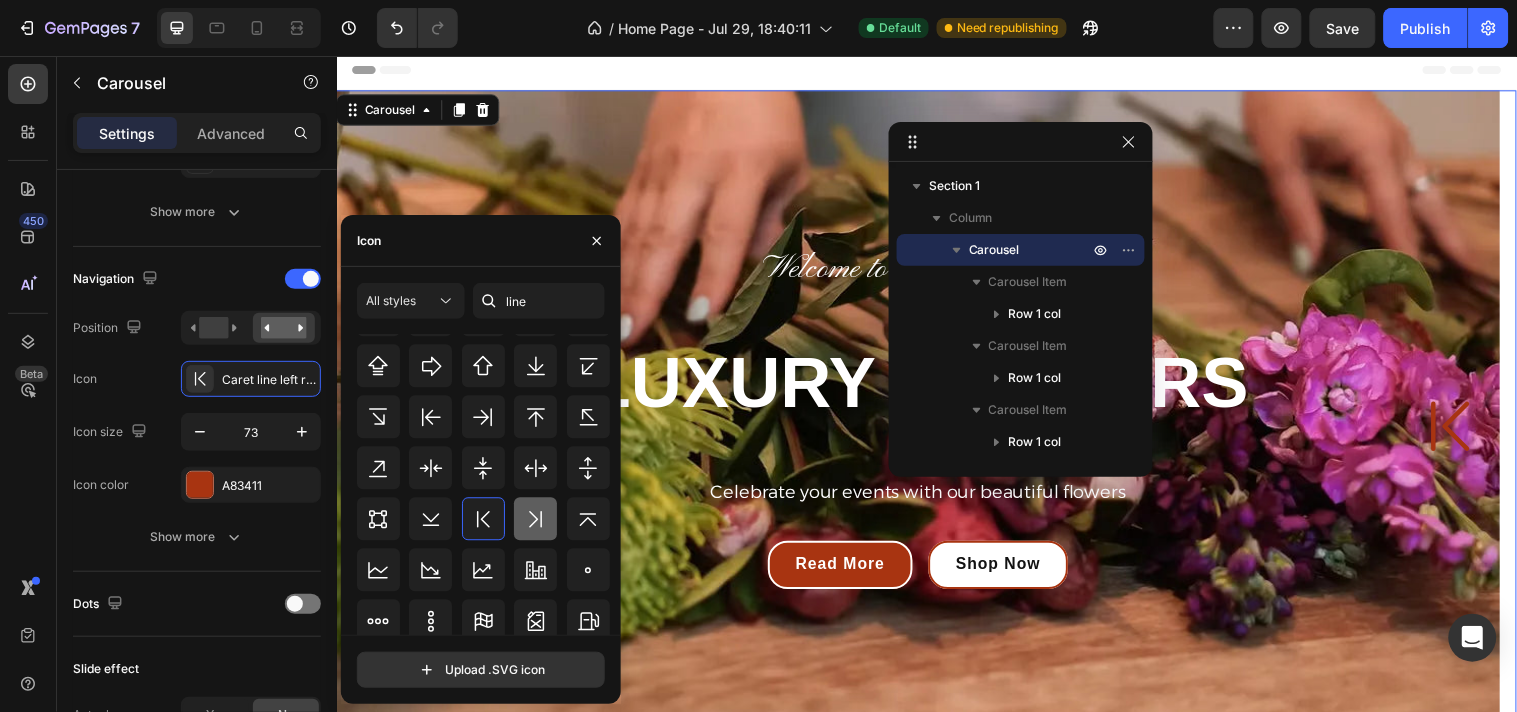 click 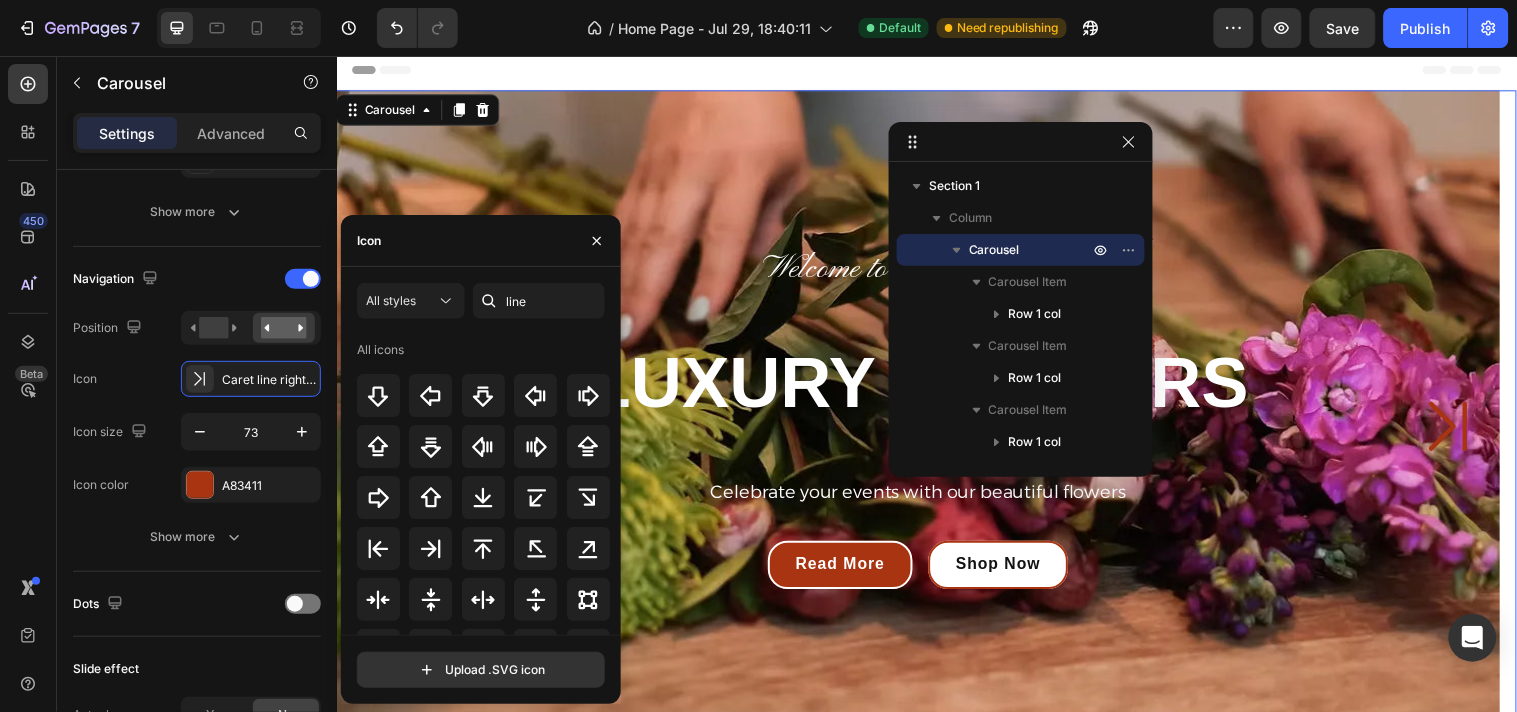 scroll, scrollTop: 0, scrollLeft: 0, axis: both 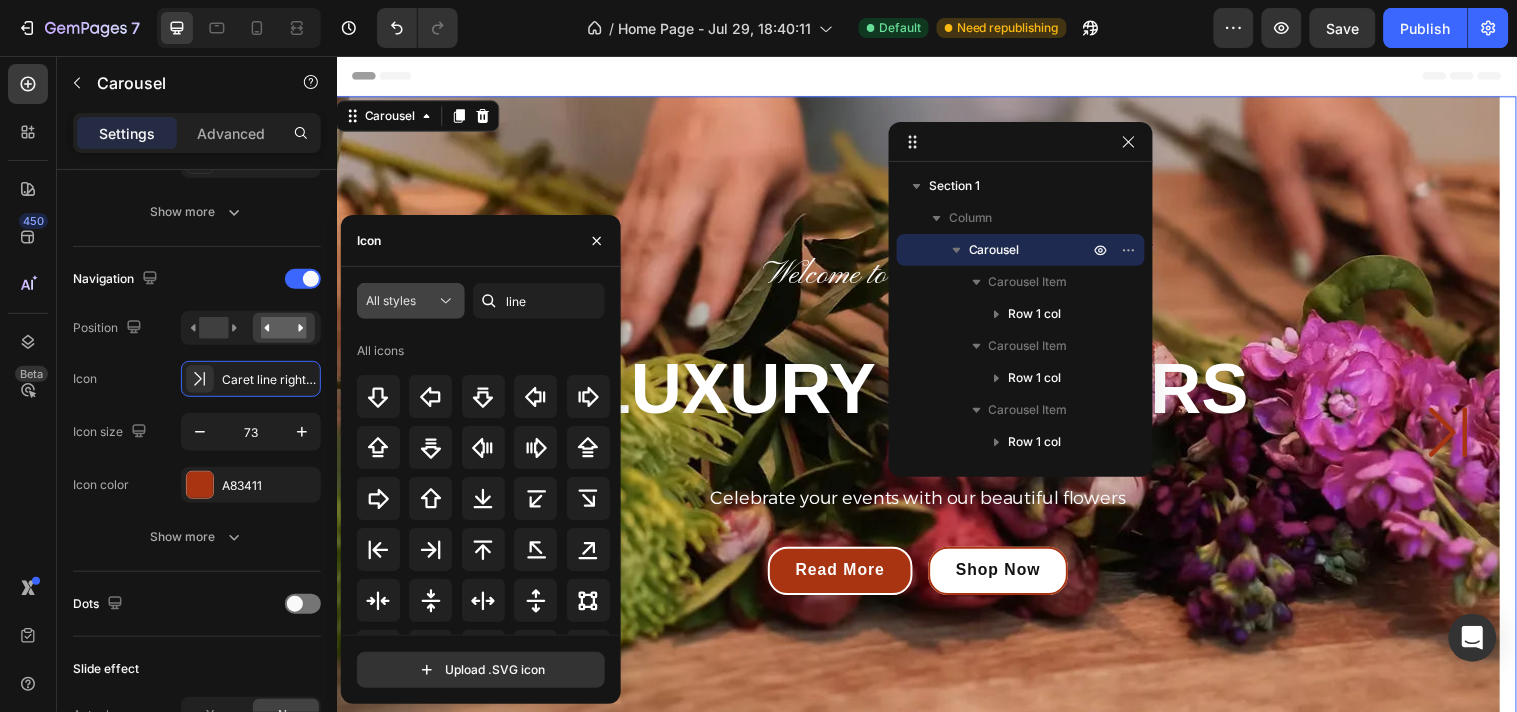 click on "All styles" 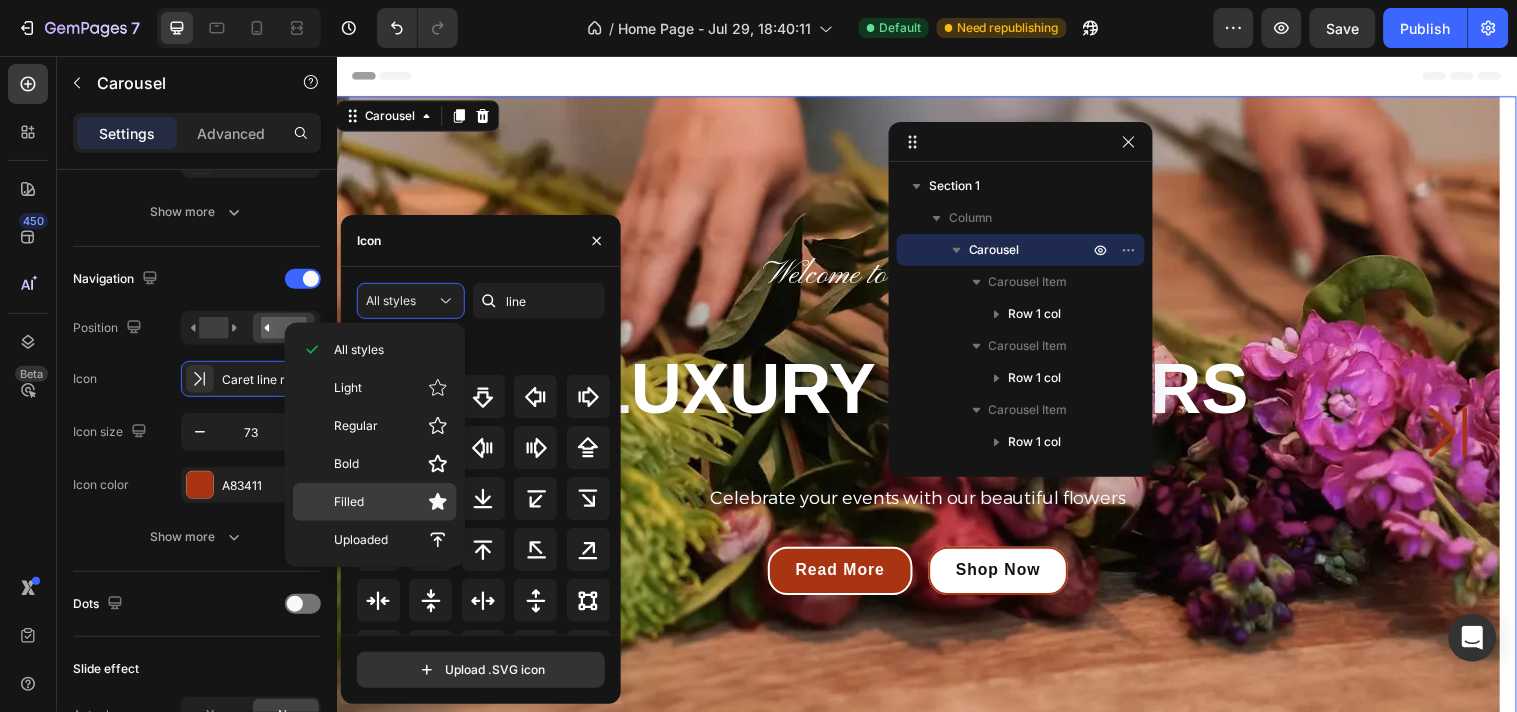 click on "Filled" at bounding box center [391, 502] 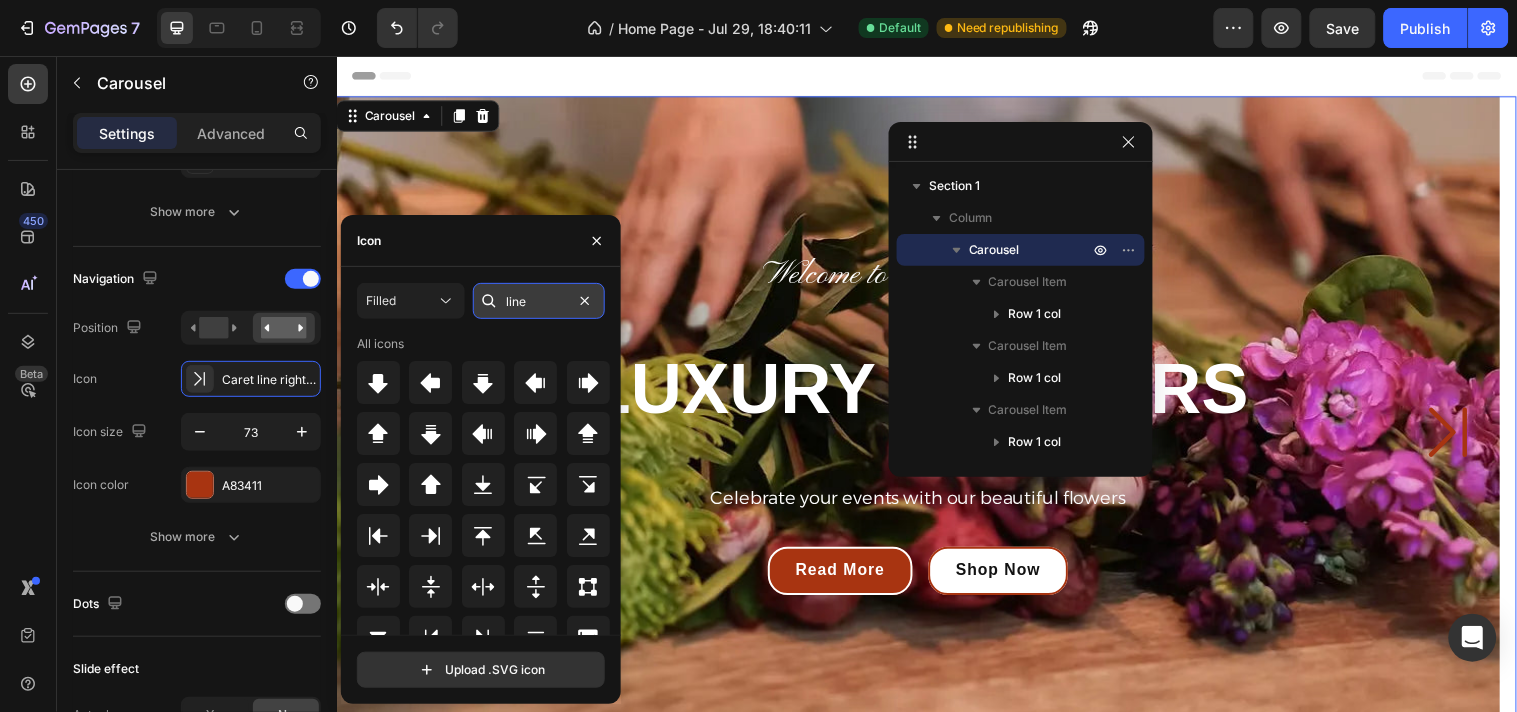 click on "line" at bounding box center (539, 301) 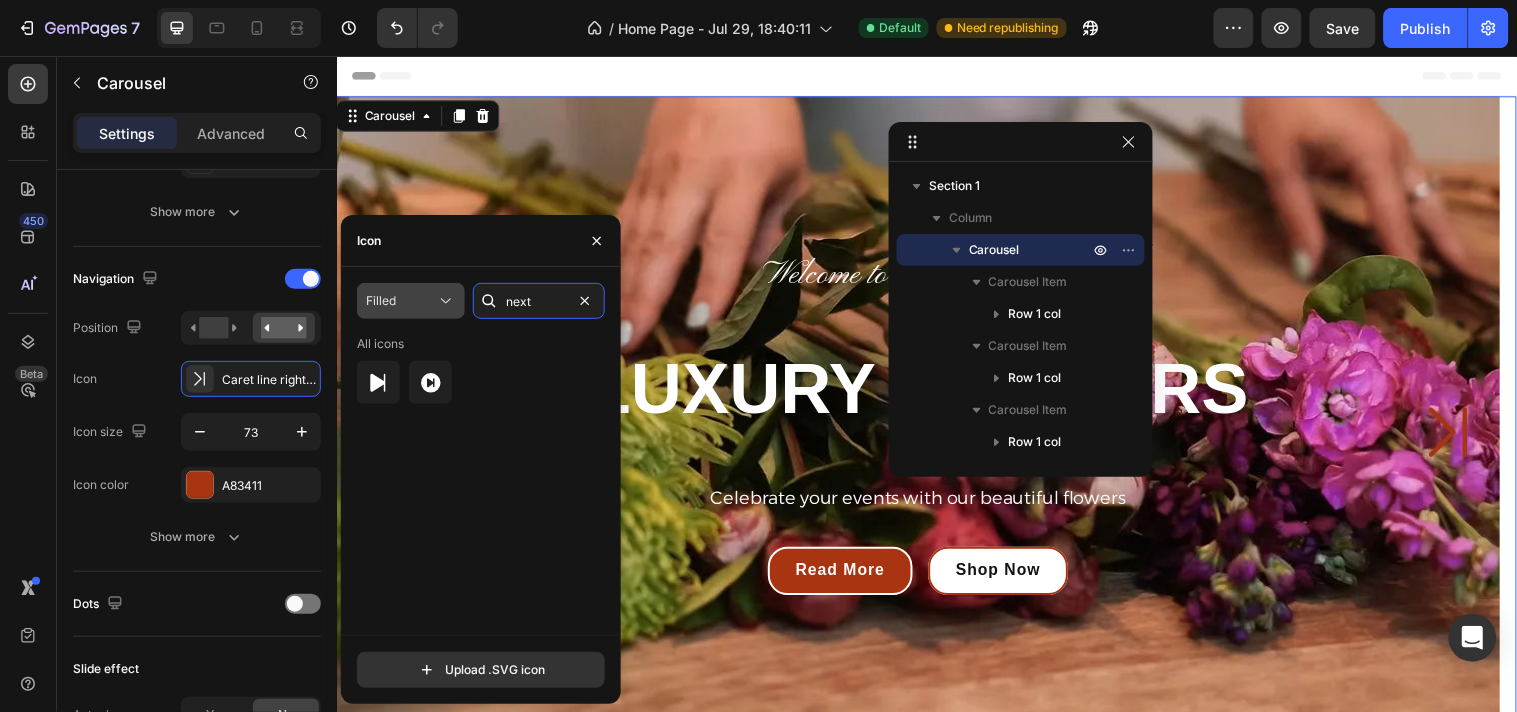 type on "next" 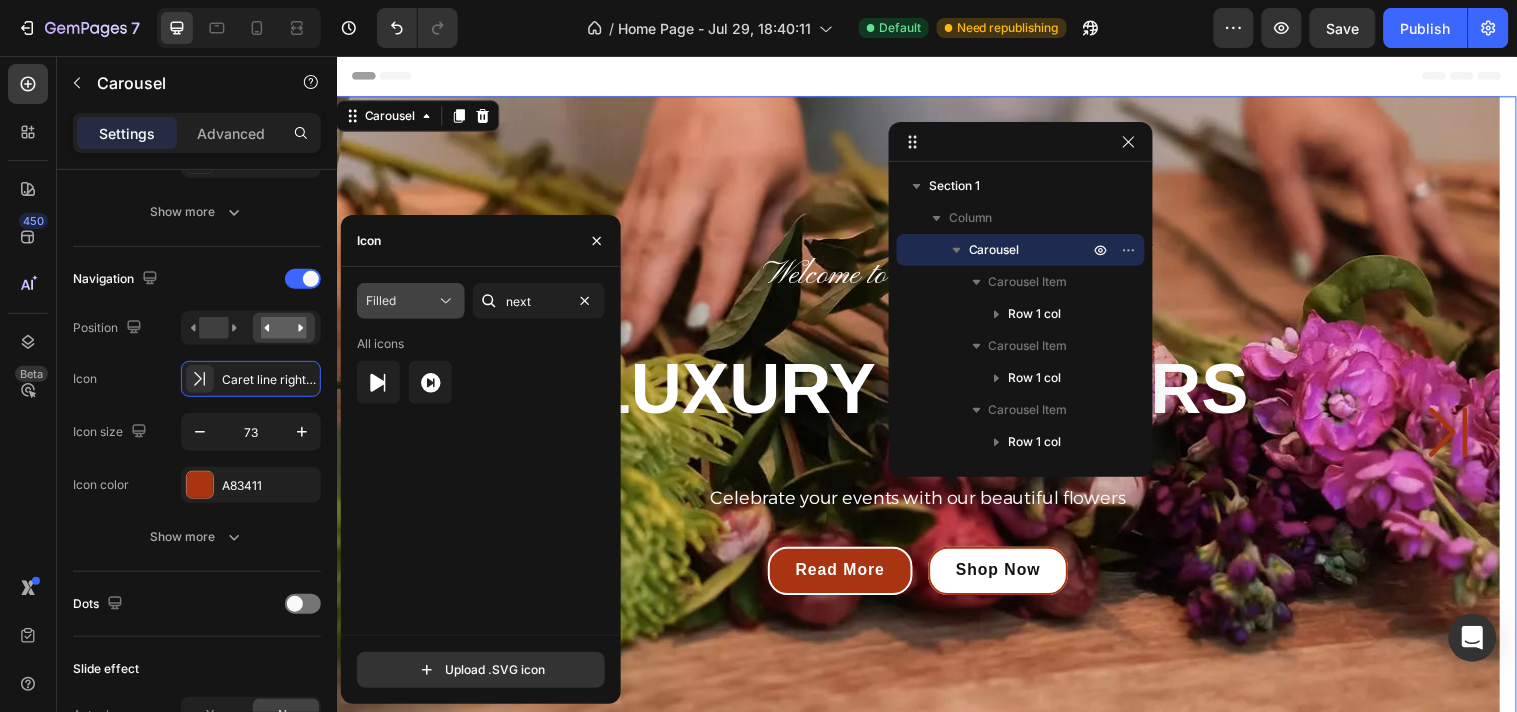 click 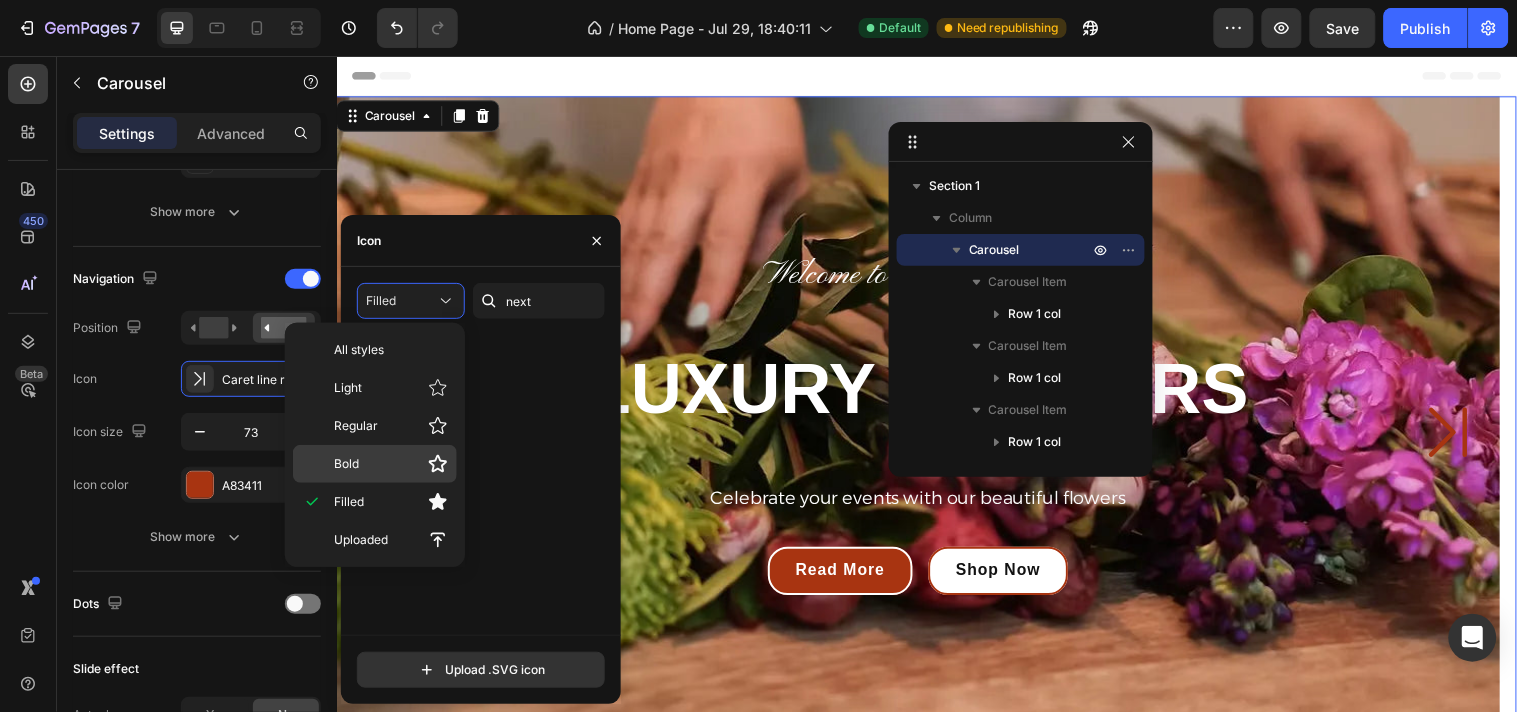 click on "Bold" at bounding box center [391, 464] 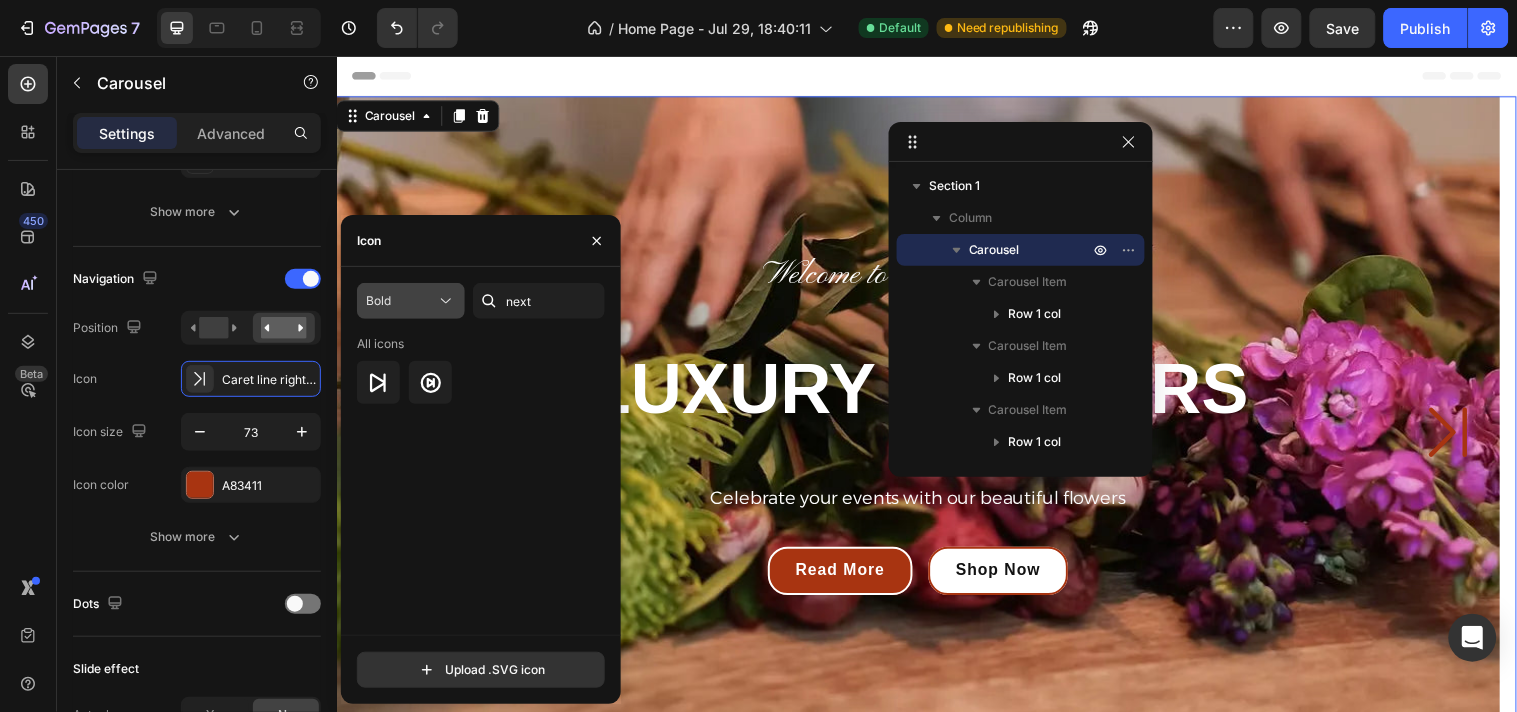 click on "Bold" at bounding box center [401, 301] 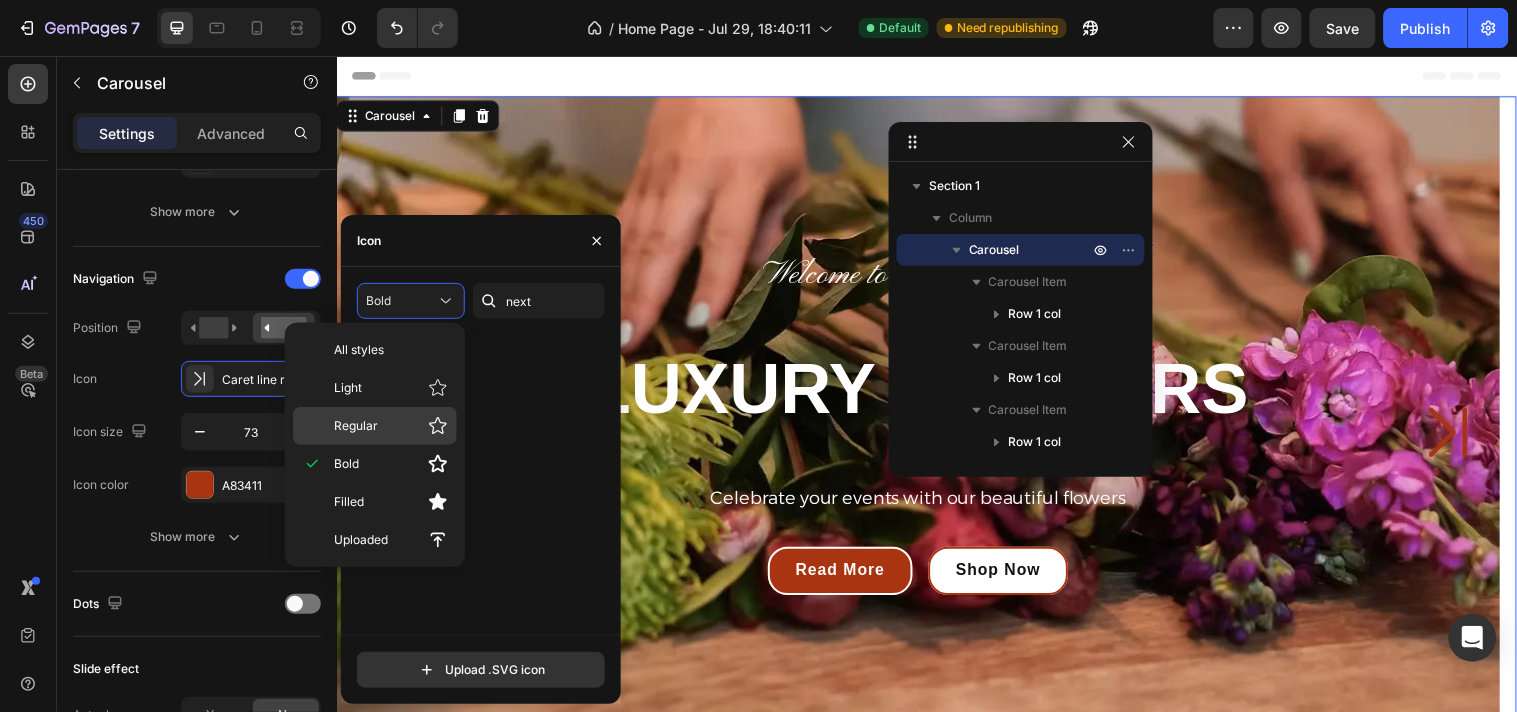 click on "Regular" at bounding box center [391, 426] 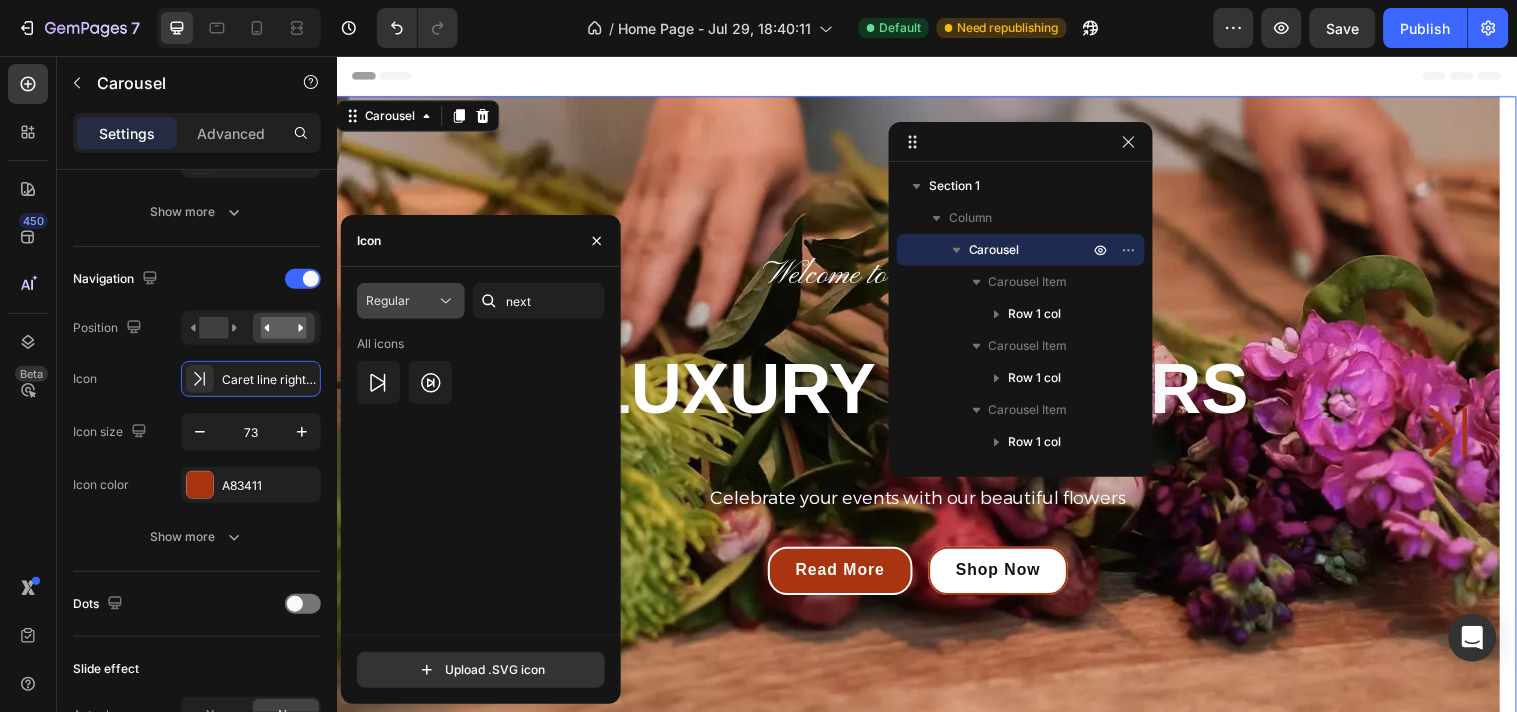 click on "Regular" at bounding box center [401, 301] 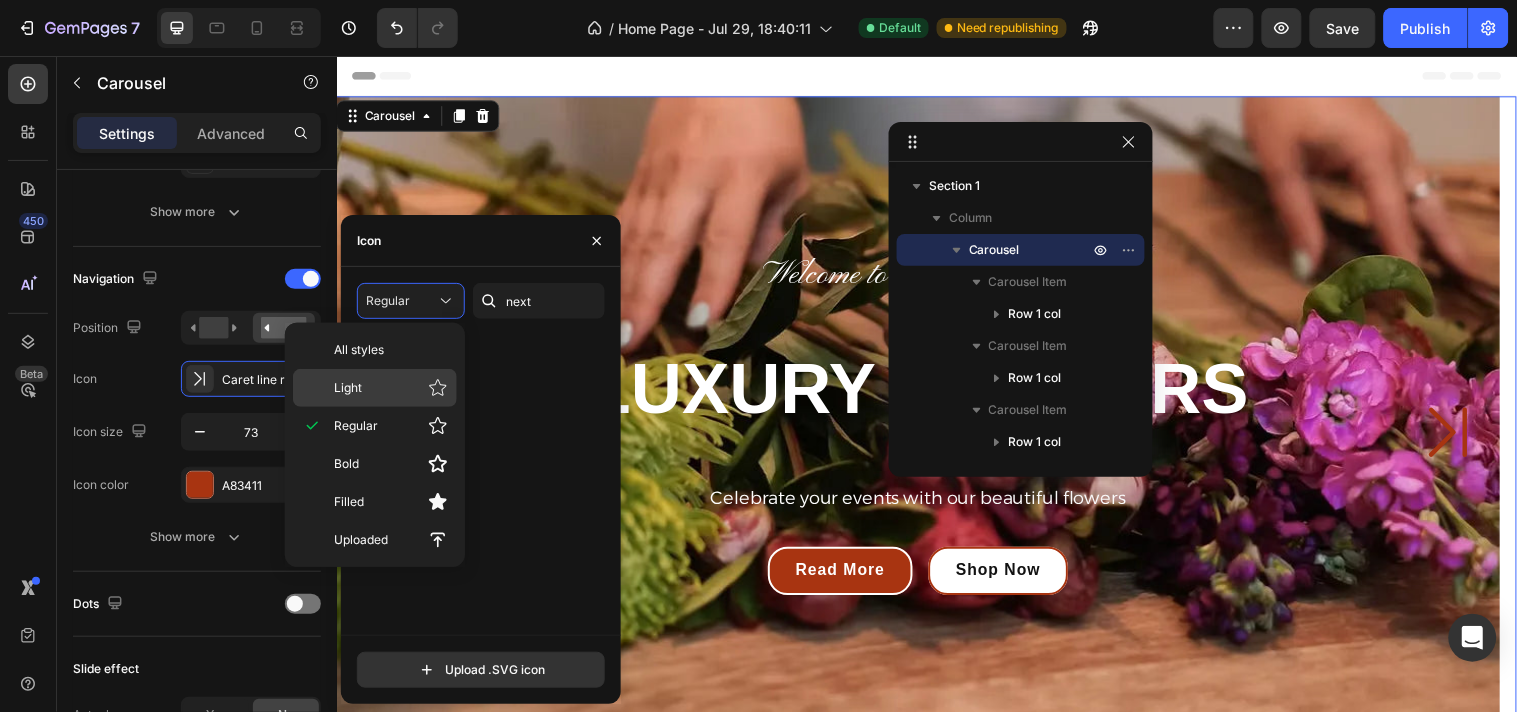 click on "Light" 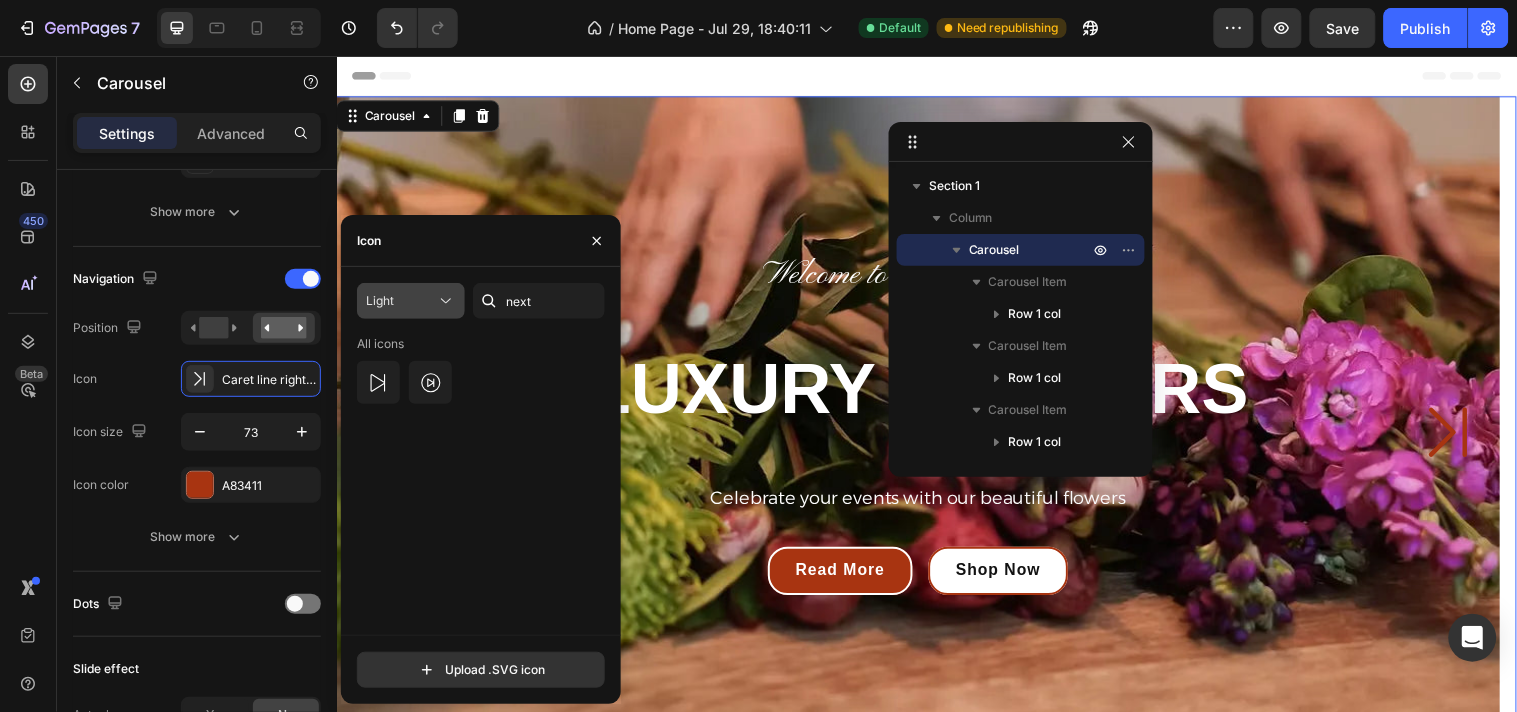 click on "Light" at bounding box center [401, 301] 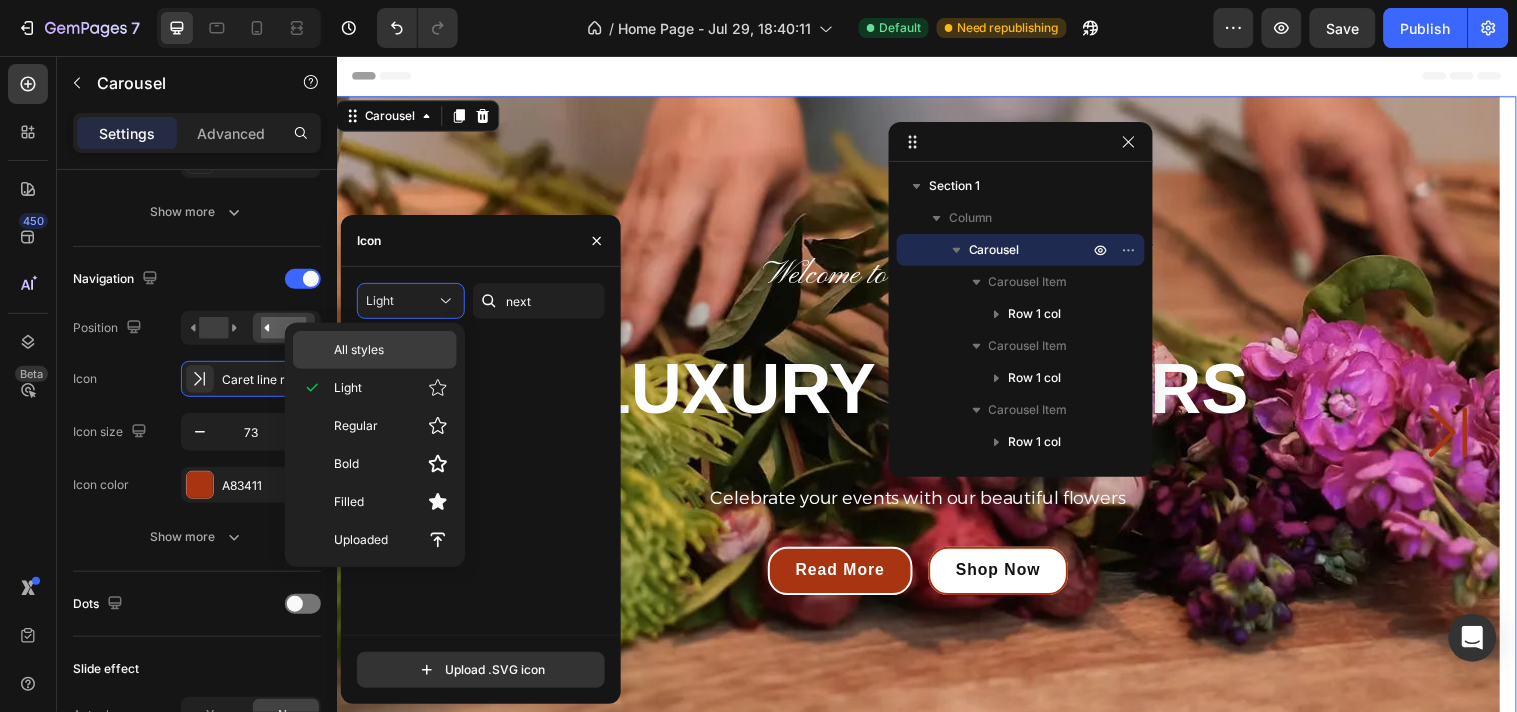 click on "All styles" 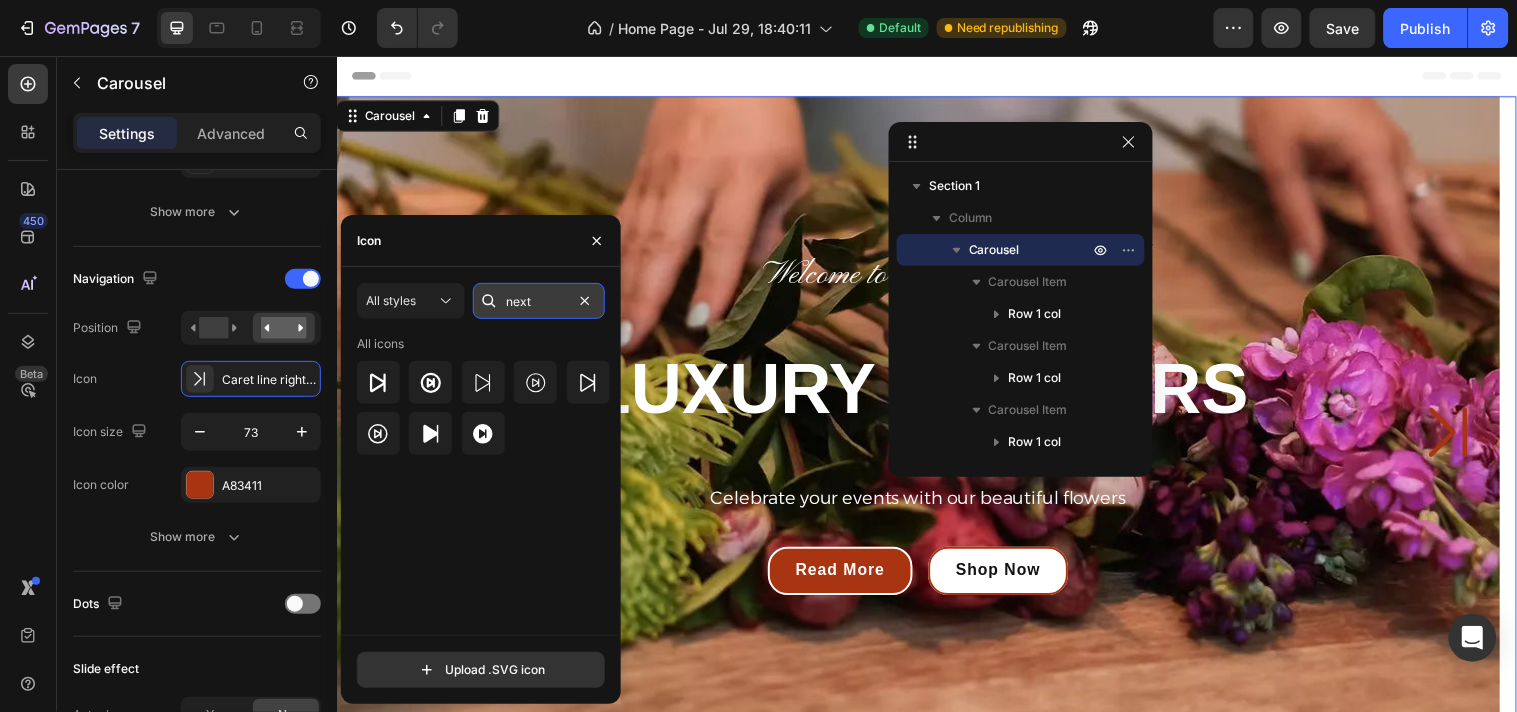 type 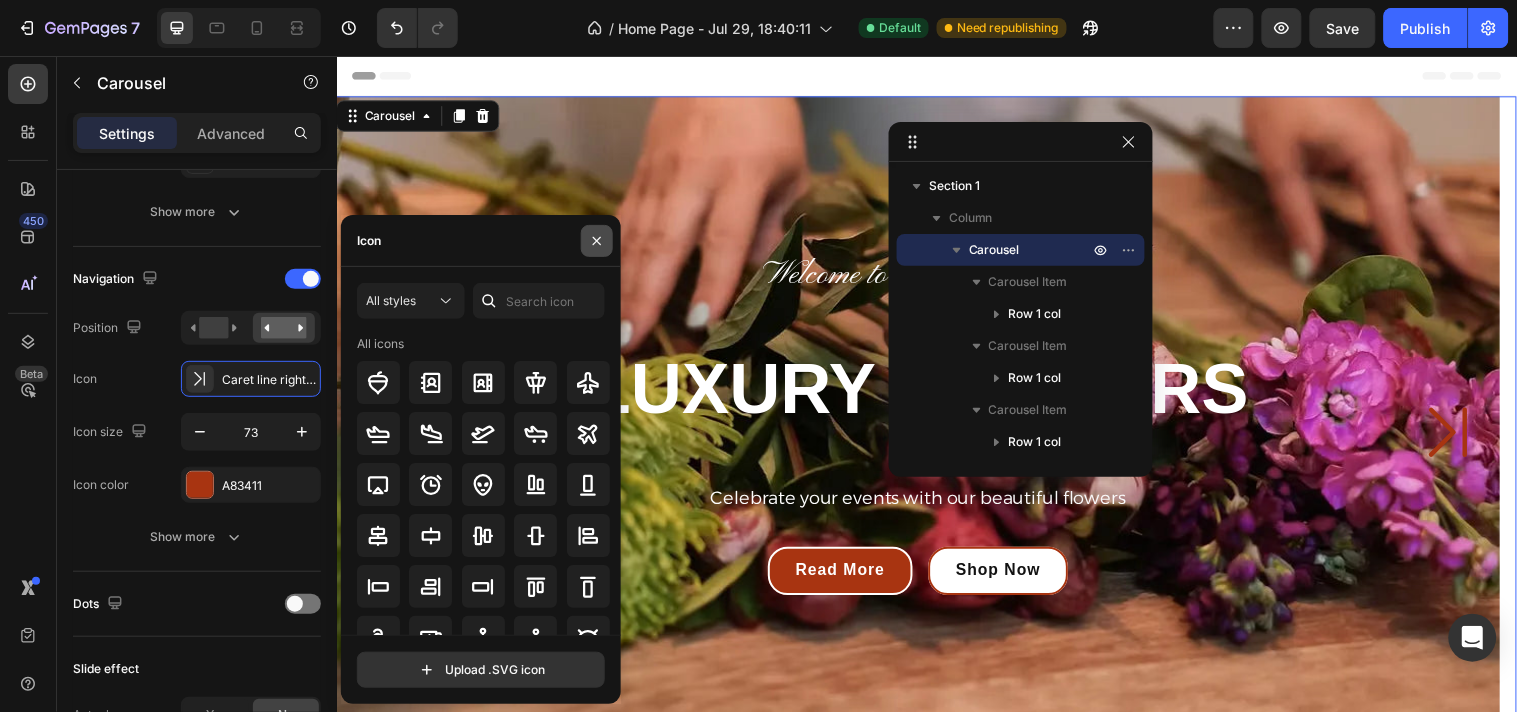 click 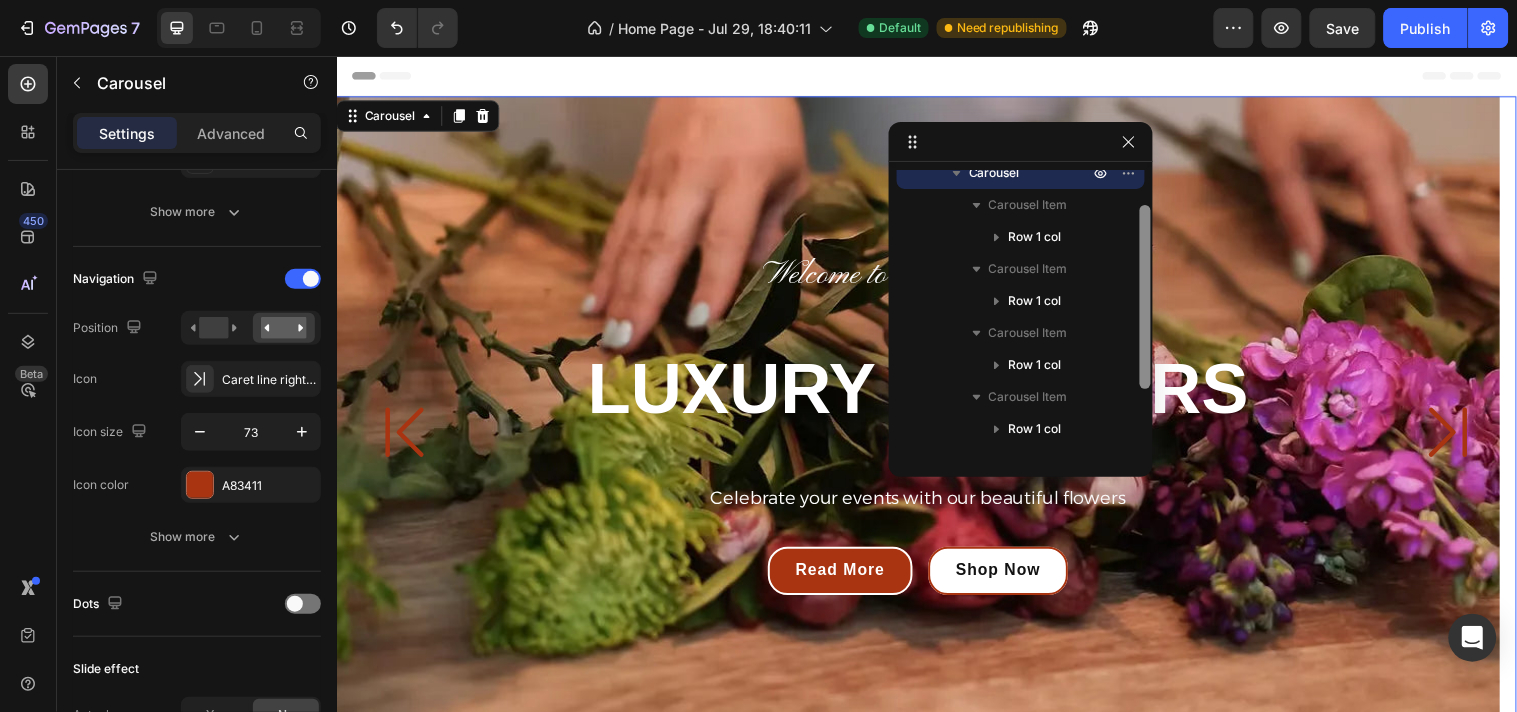 scroll, scrollTop: 154, scrollLeft: 0, axis: vertical 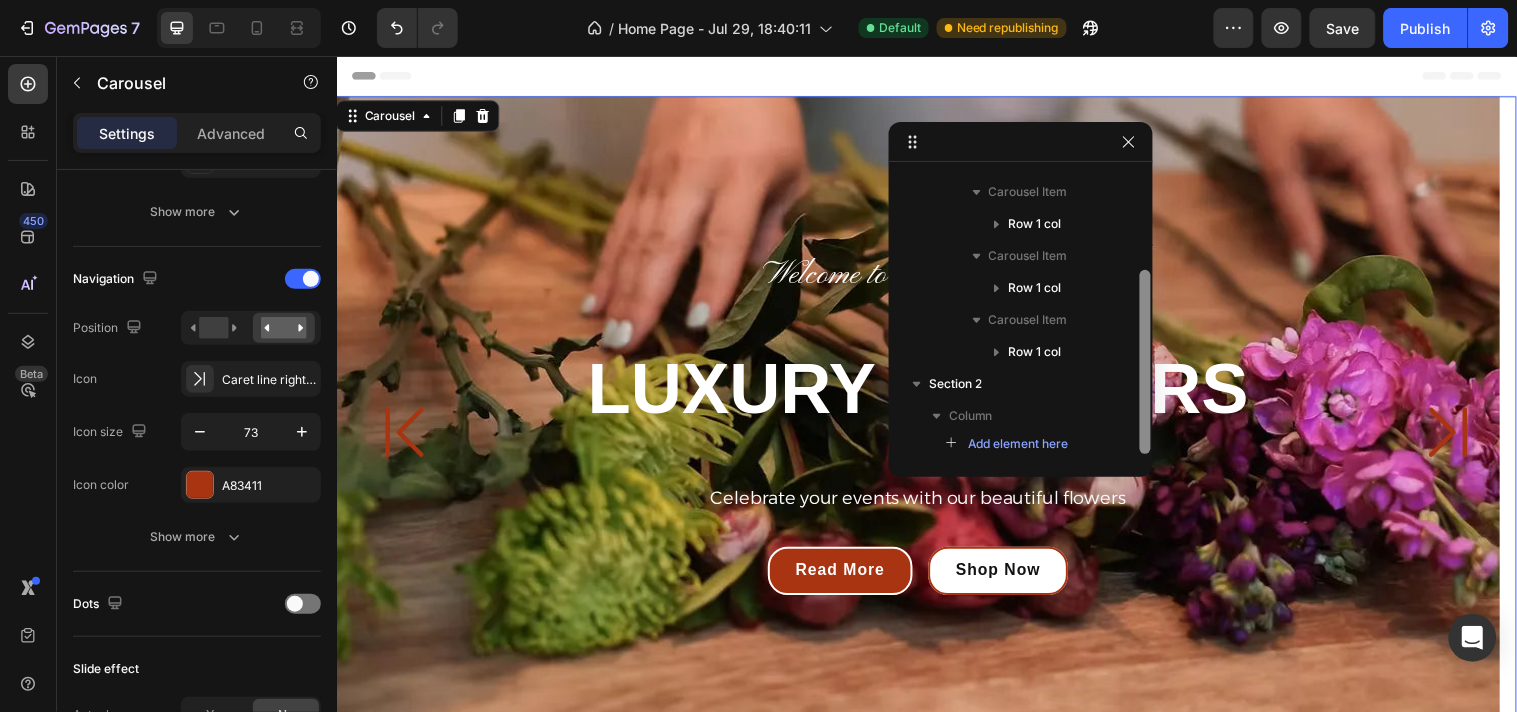 drag, startPoint x: 1141, startPoint y: 236, endPoint x: 1140, endPoint y: 433, distance: 197.00253 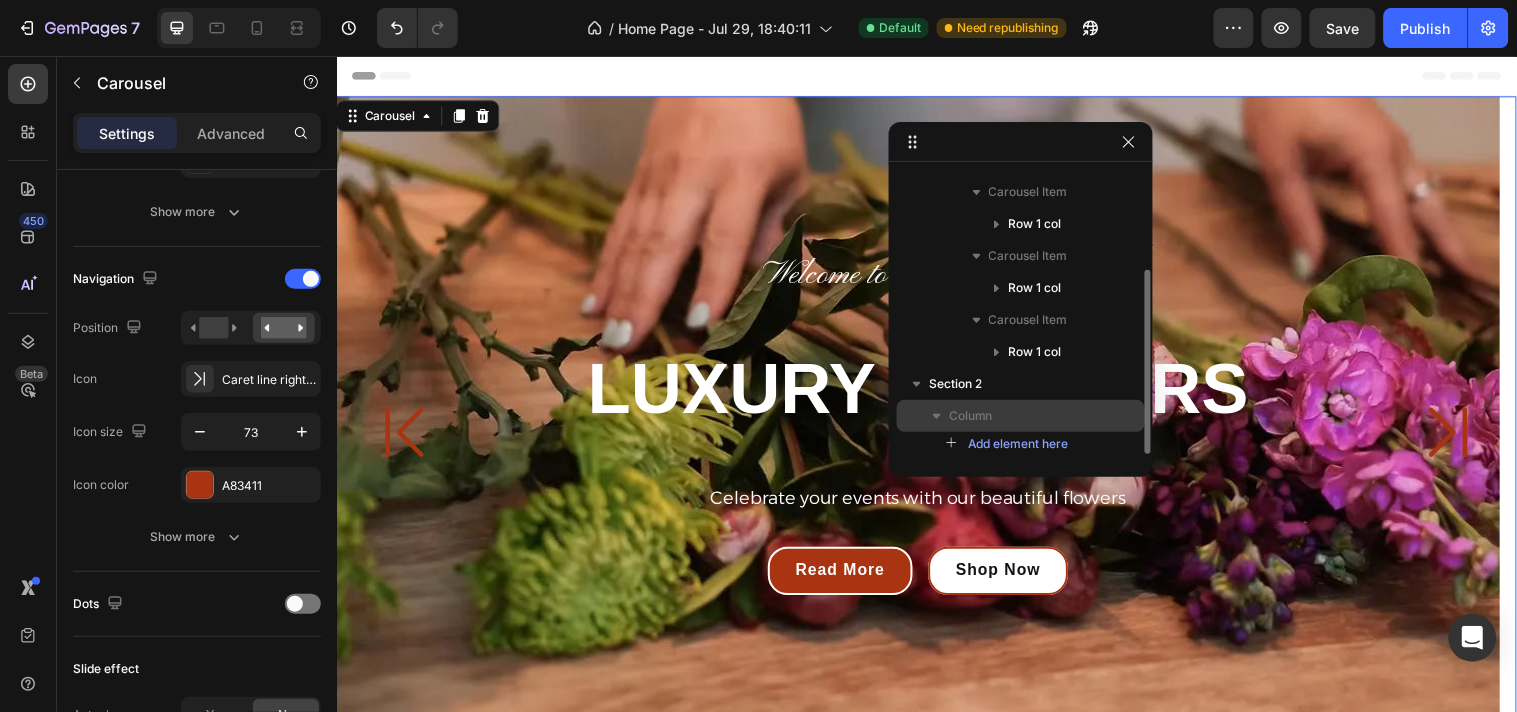 click on "Column" at bounding box center [1021, 416] 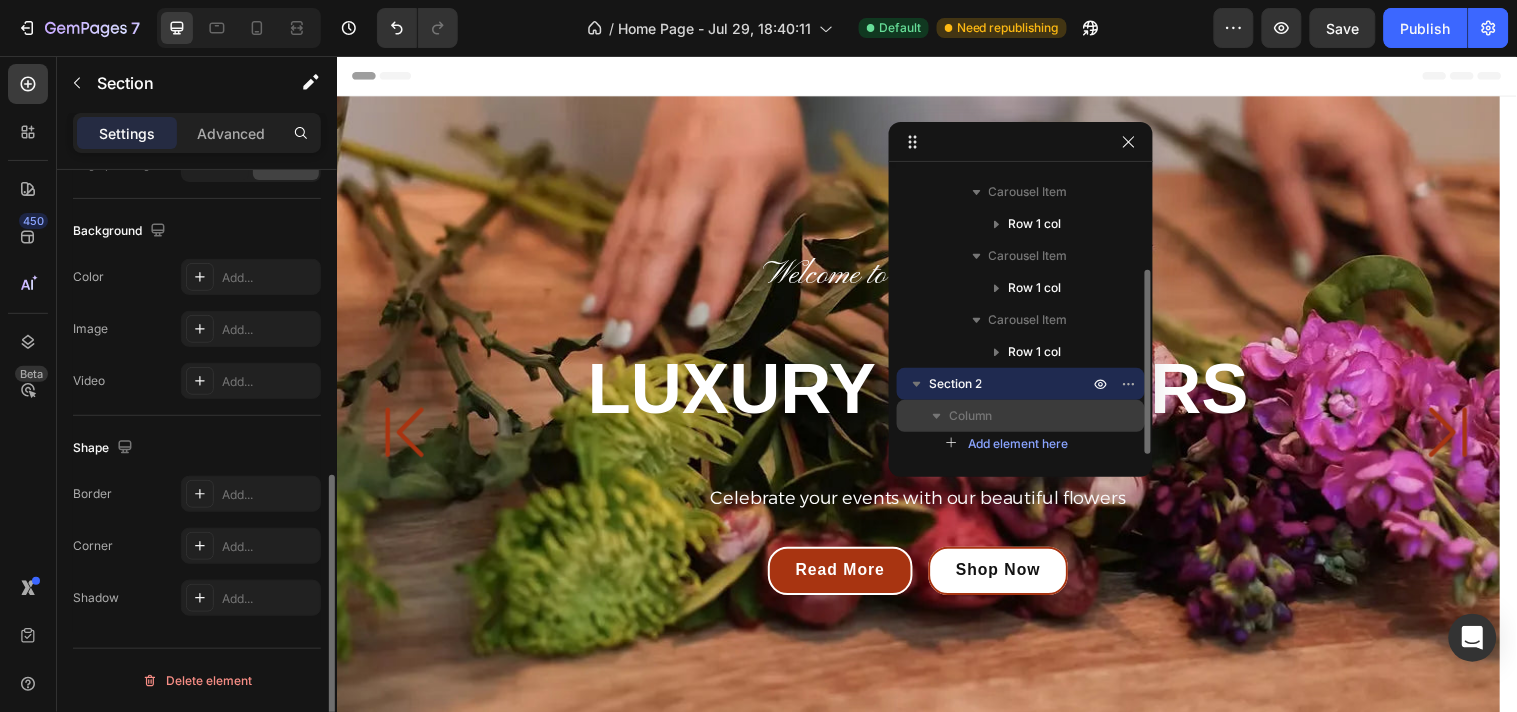 scroll, scrollTop: 0, scrollLeft: 0, axis: both 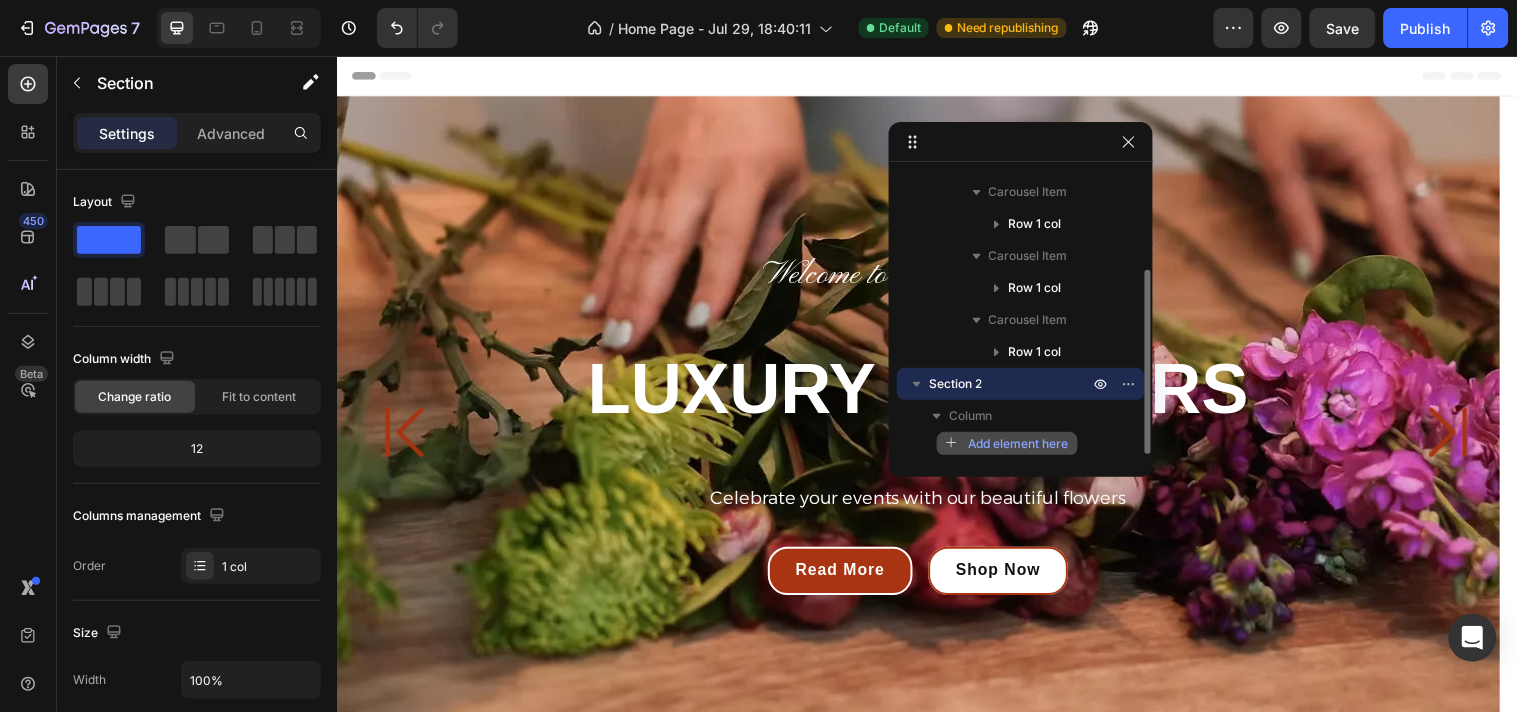 click on "Add element here" 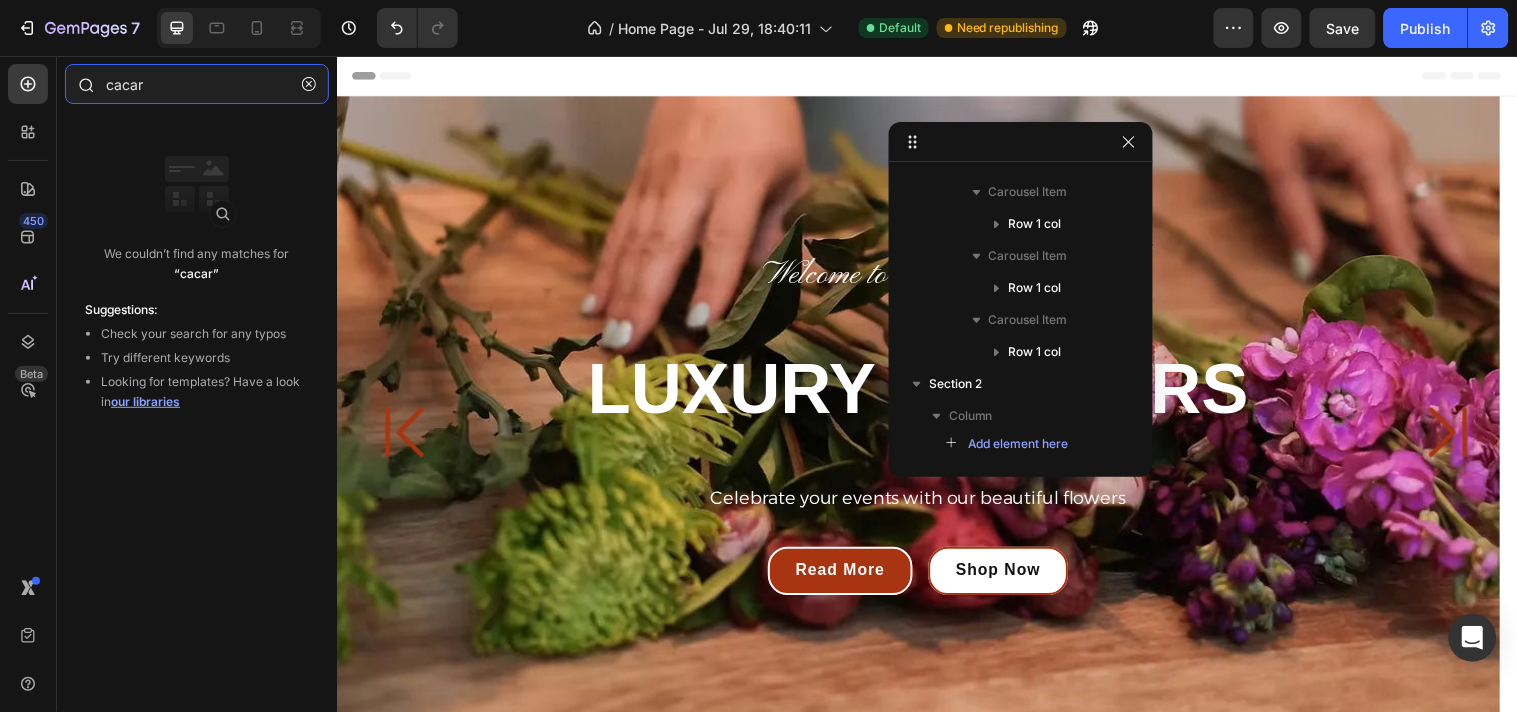 click on "cacar" at bounding box center [197, 84] 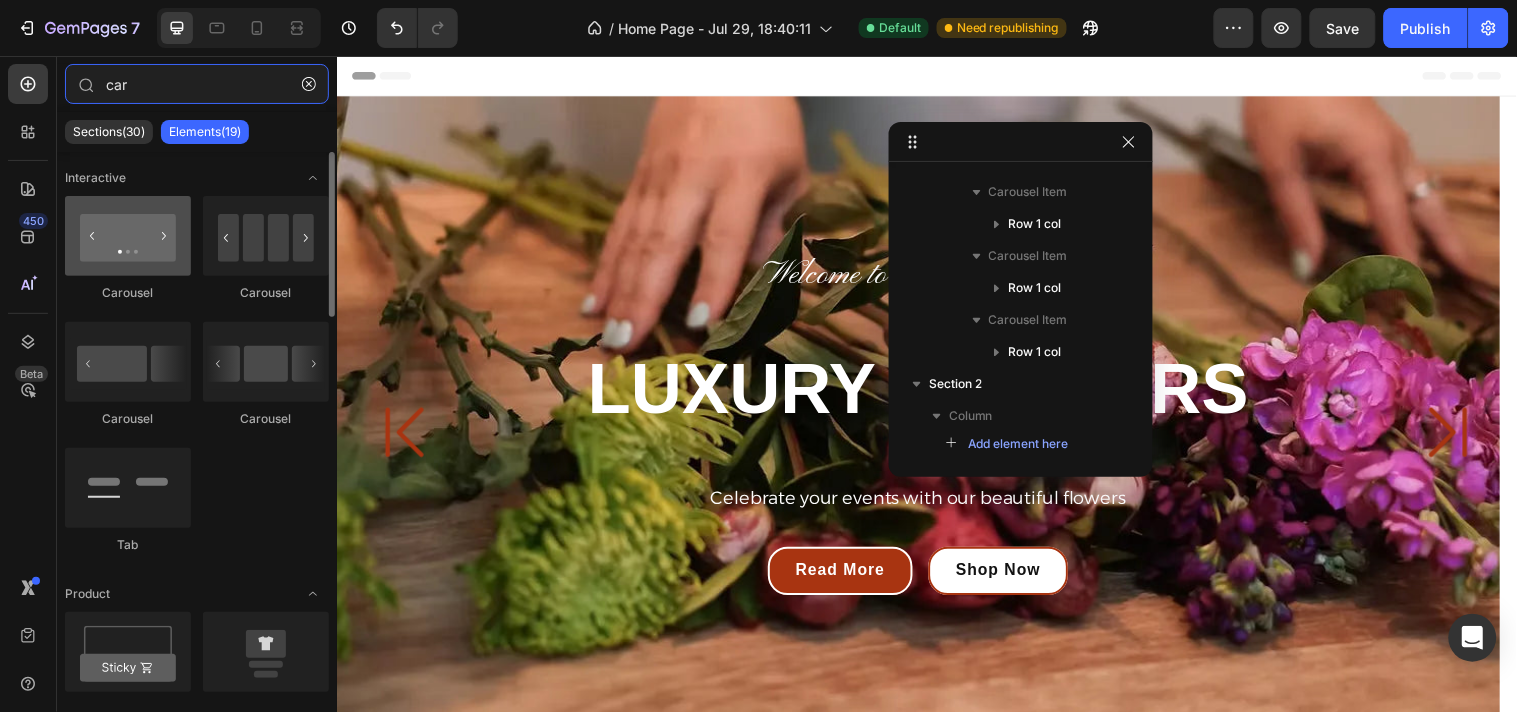 type on "car" 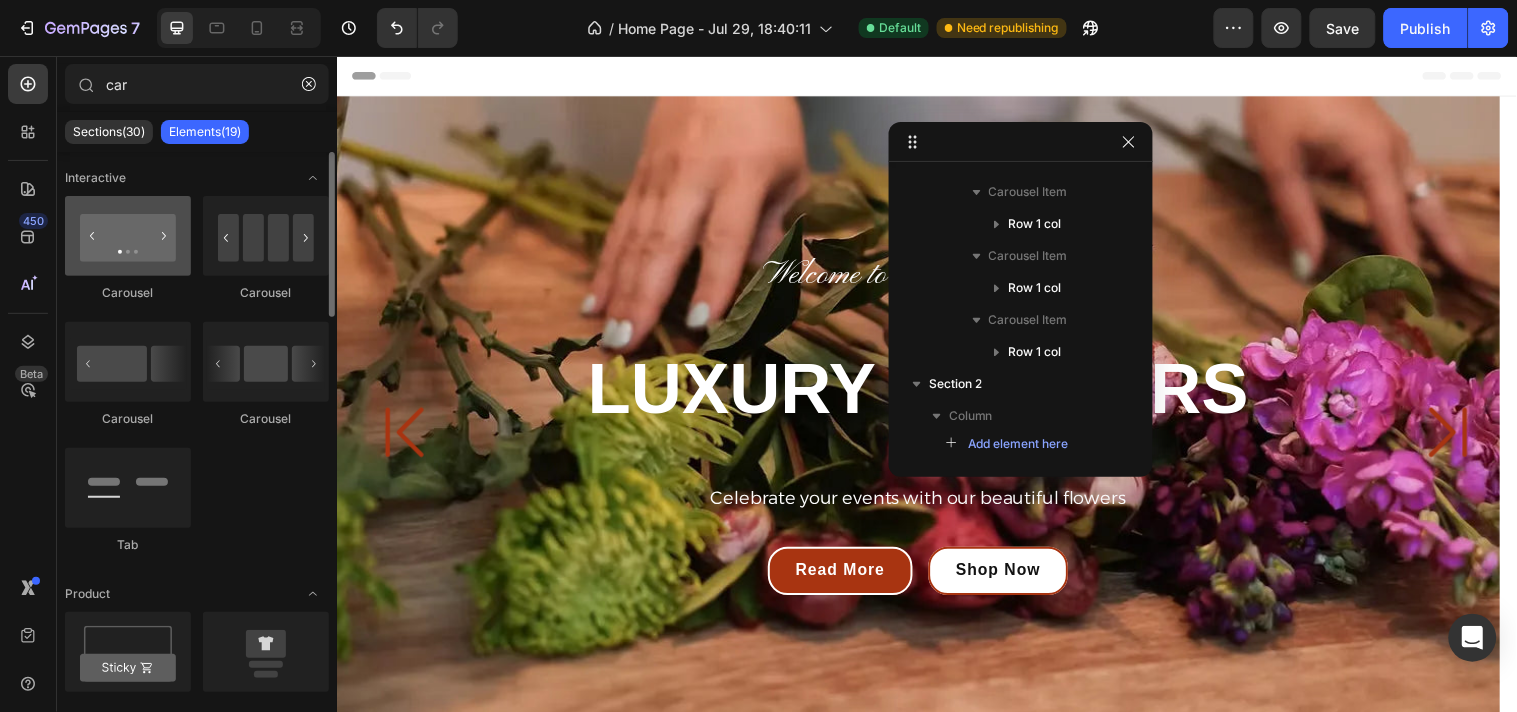 click at bounding box center [128, 236] 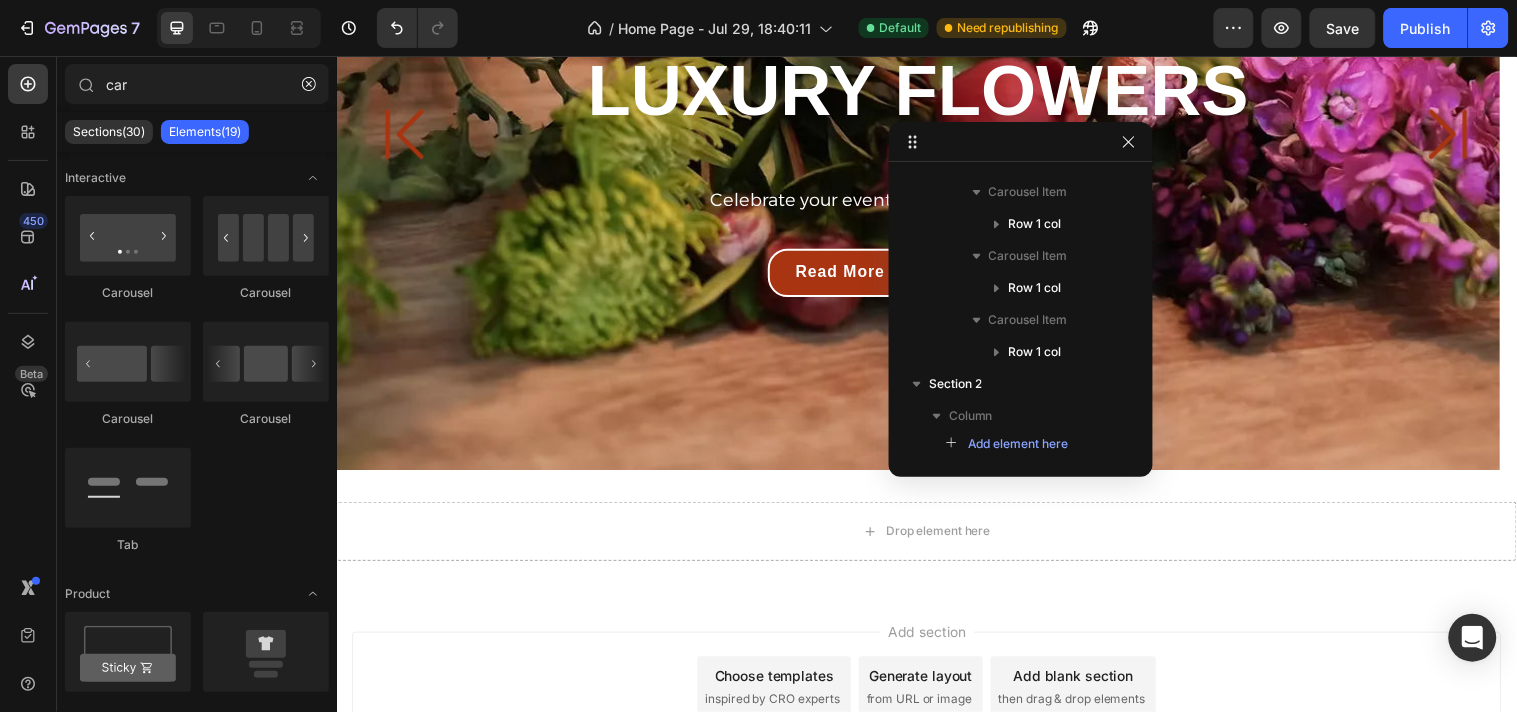 scroll, scrollTop: 346, scrollLeft: 0, axis: vertical 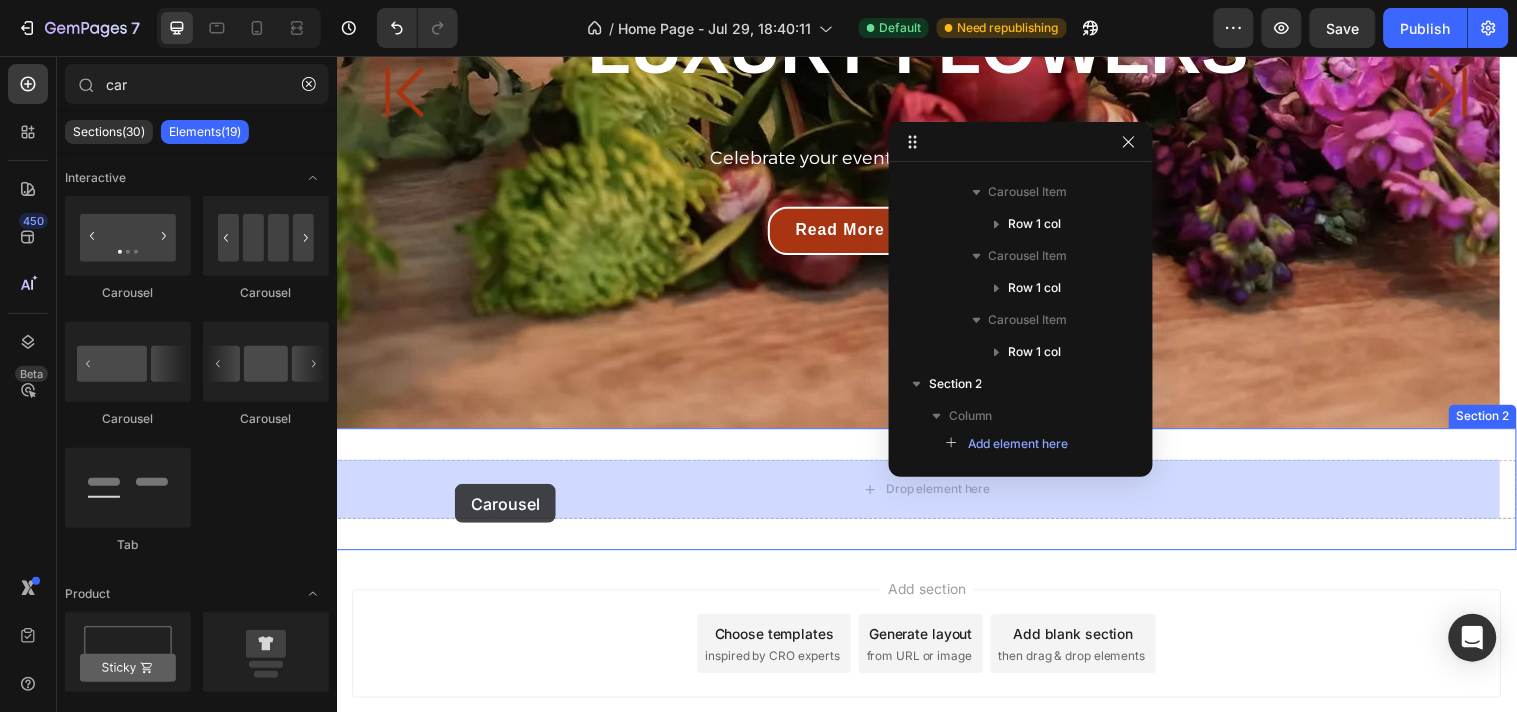 drag, startPoint x: 478, startPoint y: 288, endPoint x: 456, endPoint y: 490, distance: 203.19449 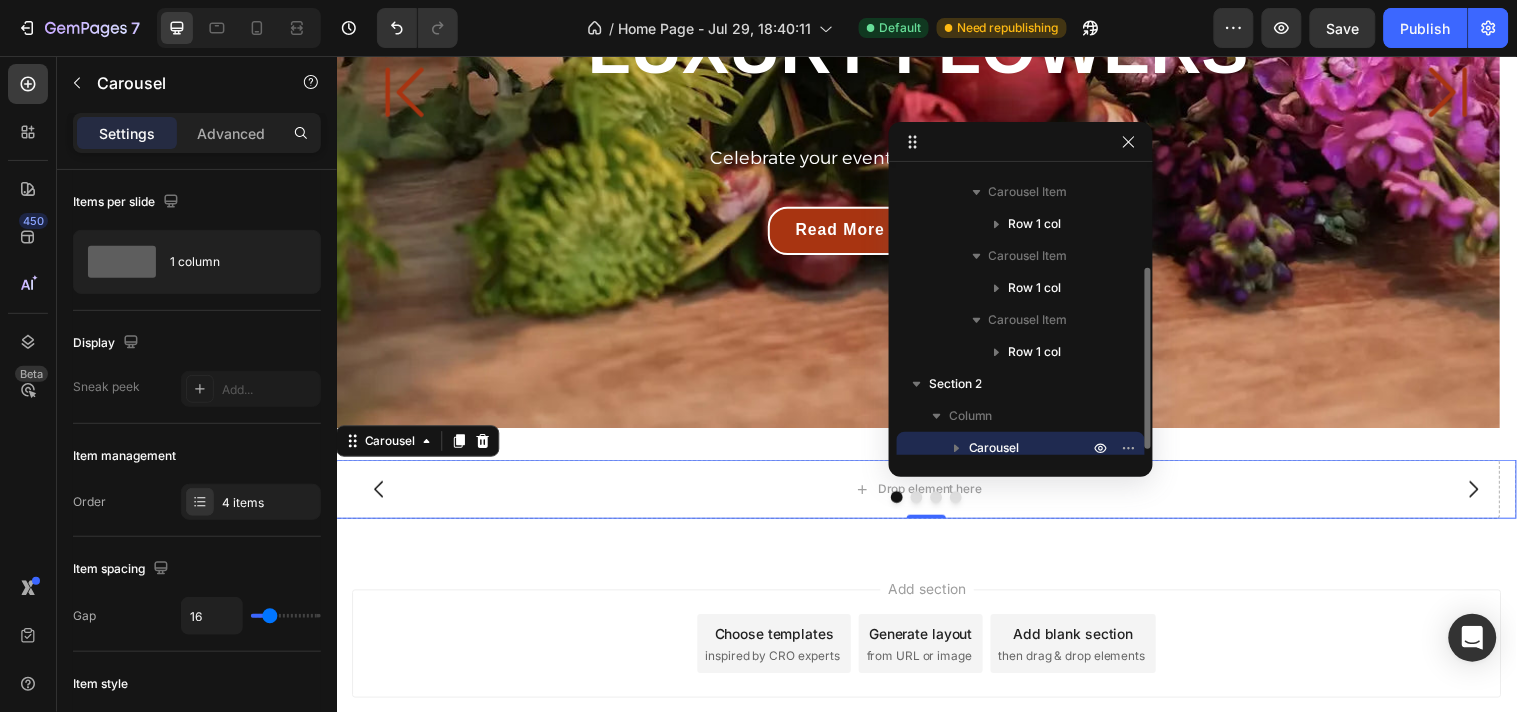 click 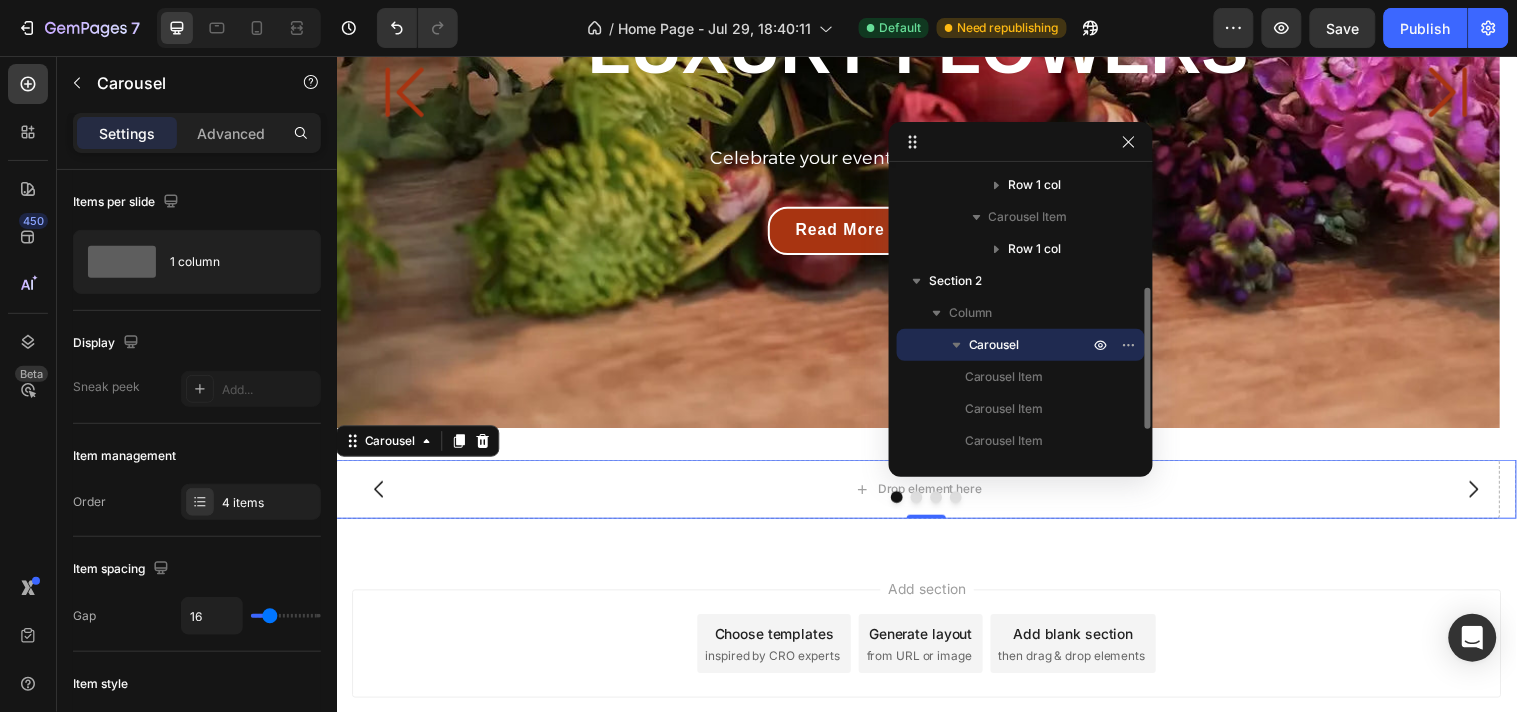 scroll, scrollTop: 245, scrollLeft: 0, axis: vertical 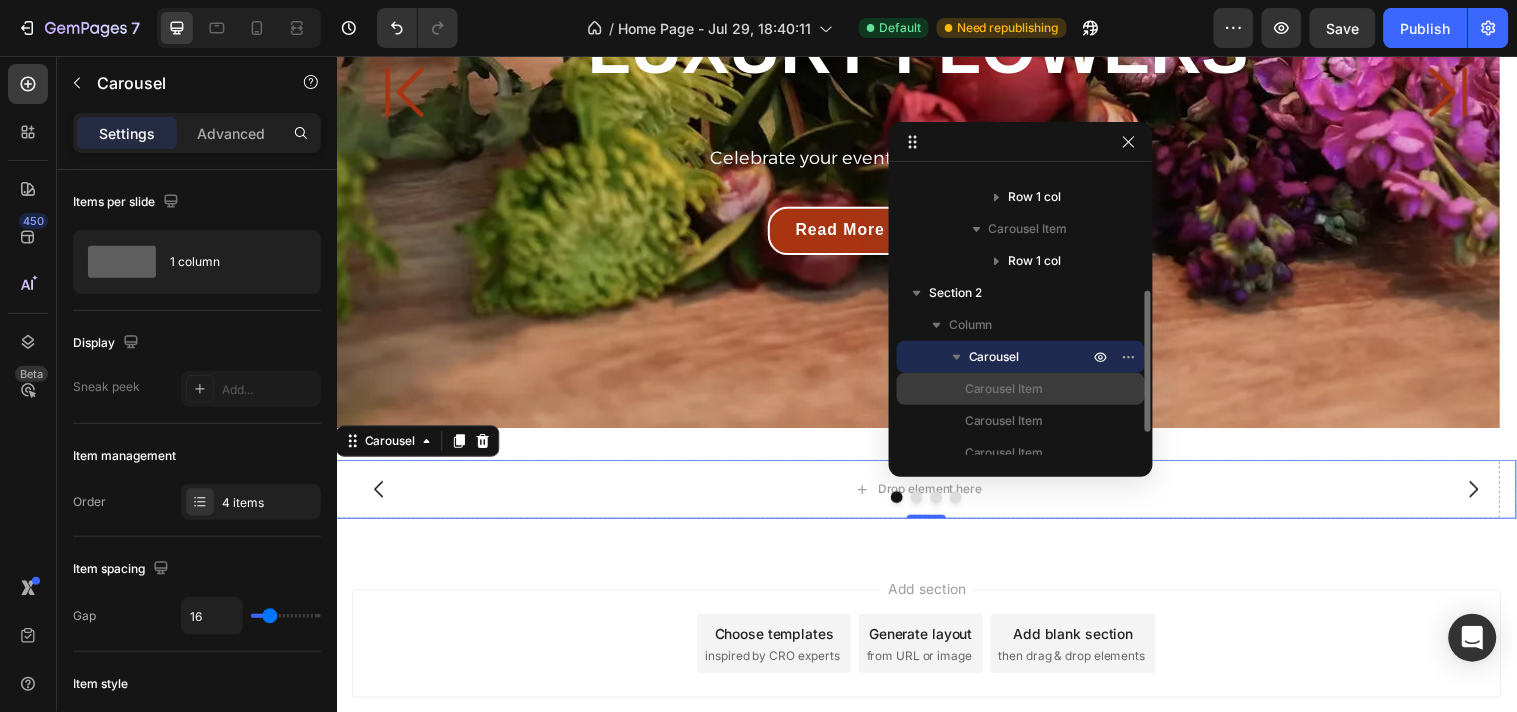 click on "Carousel Item" at bounding box center [1004, 389] 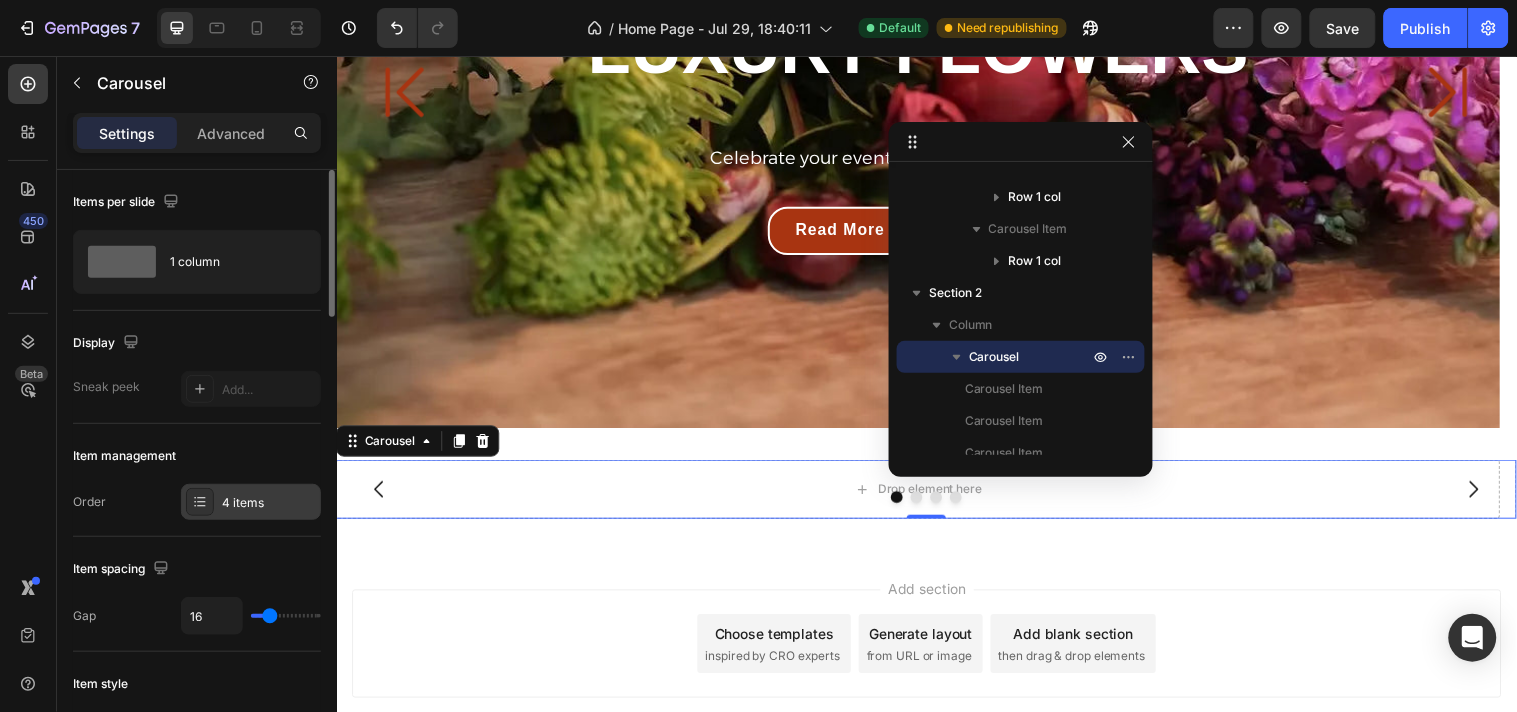 click on "4 items" at bounding box center (269, 503) 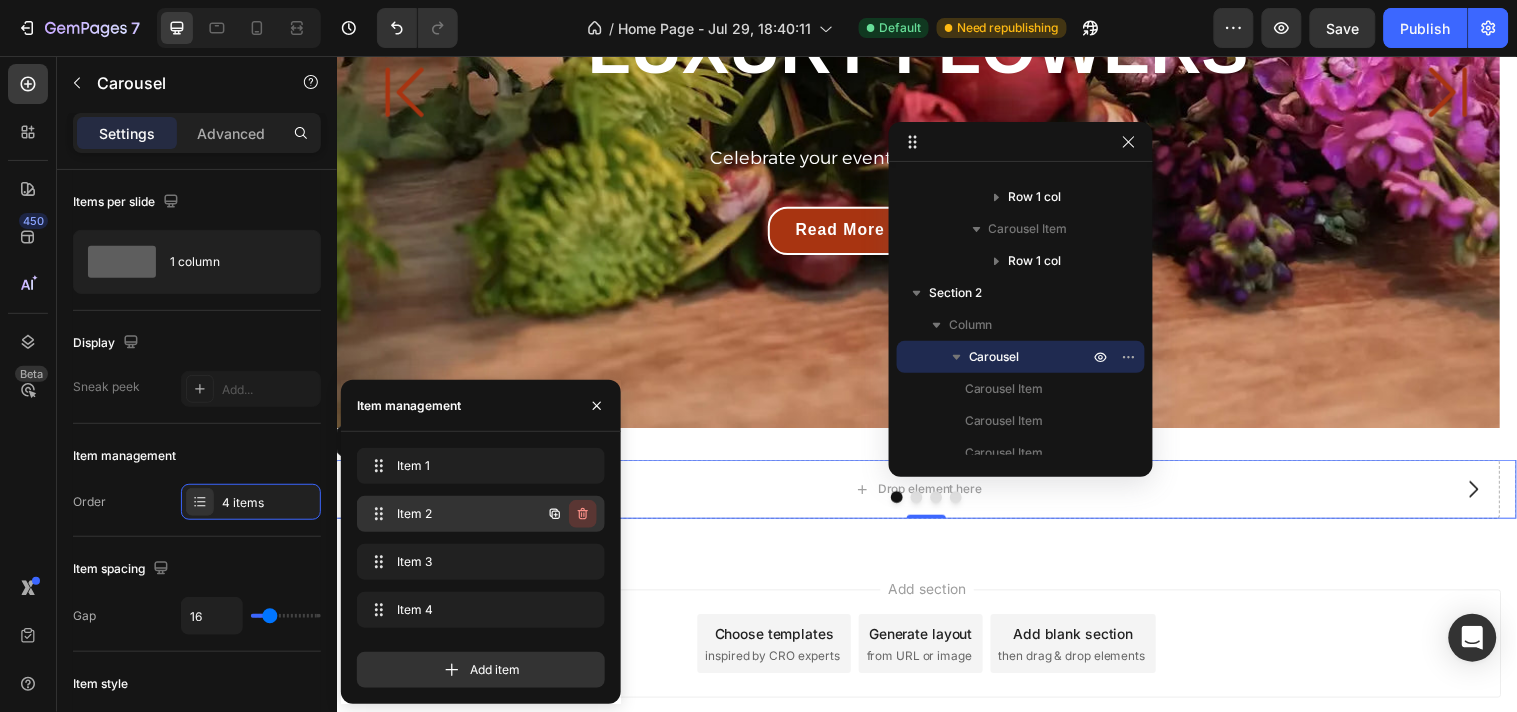 click 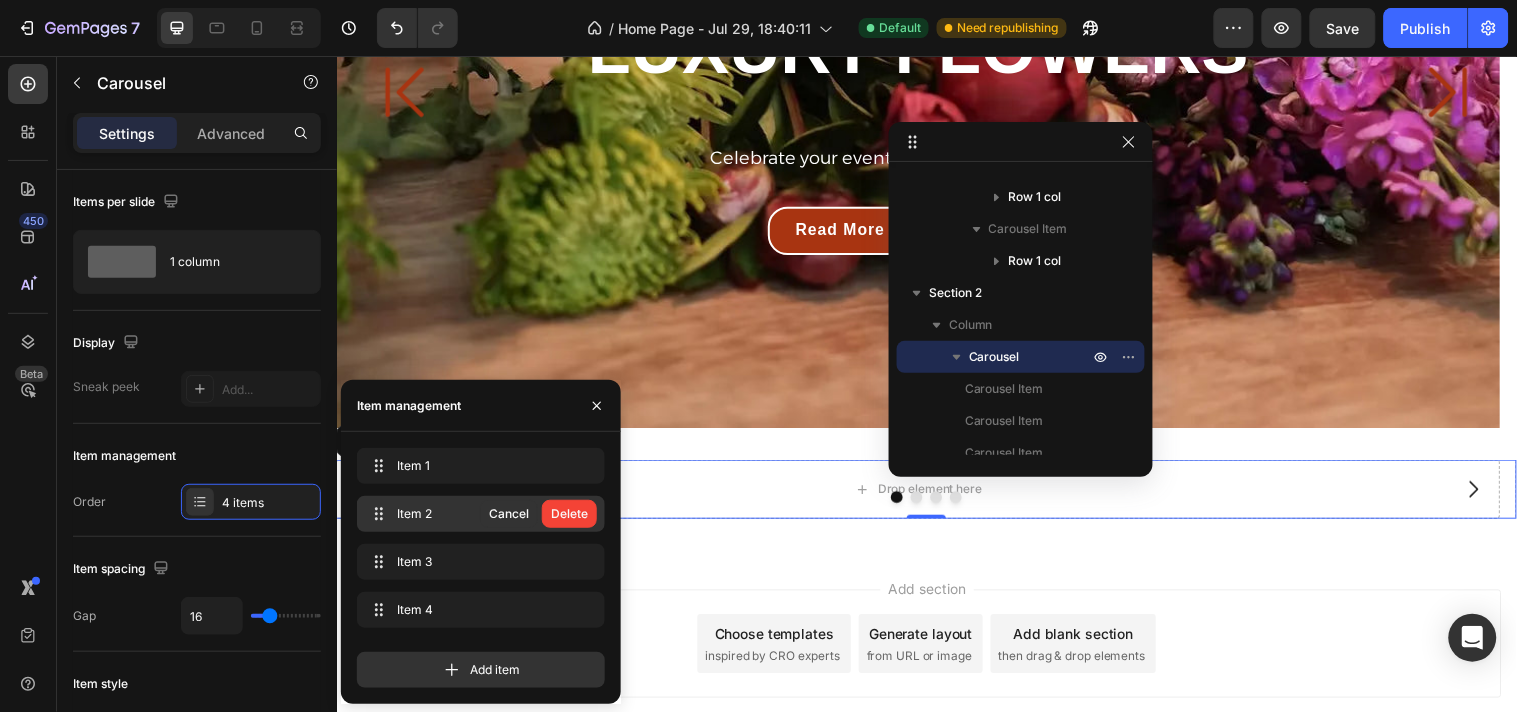 click on "Delete" at bounding box center (569, 514) 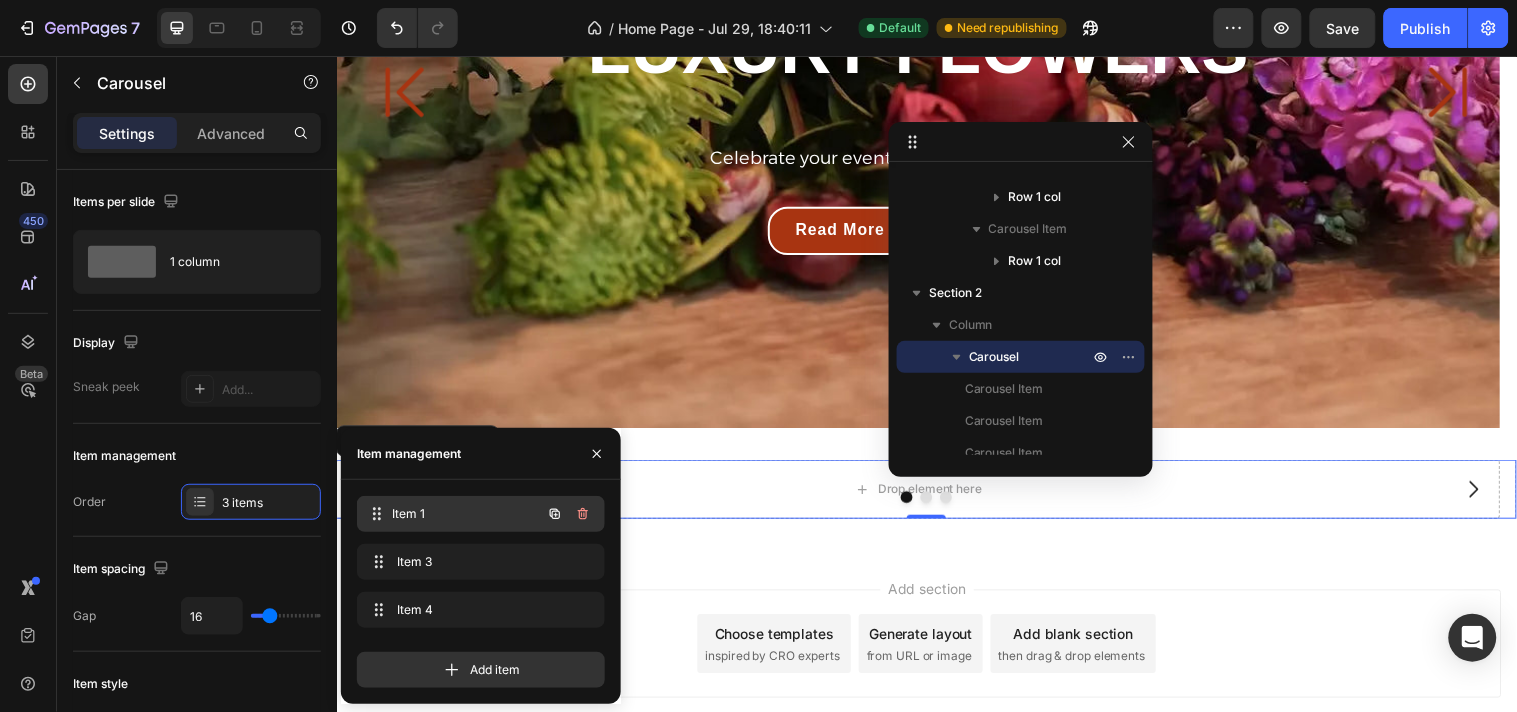 click on "Item 1 Item 1" at bounding box center (453, 514) 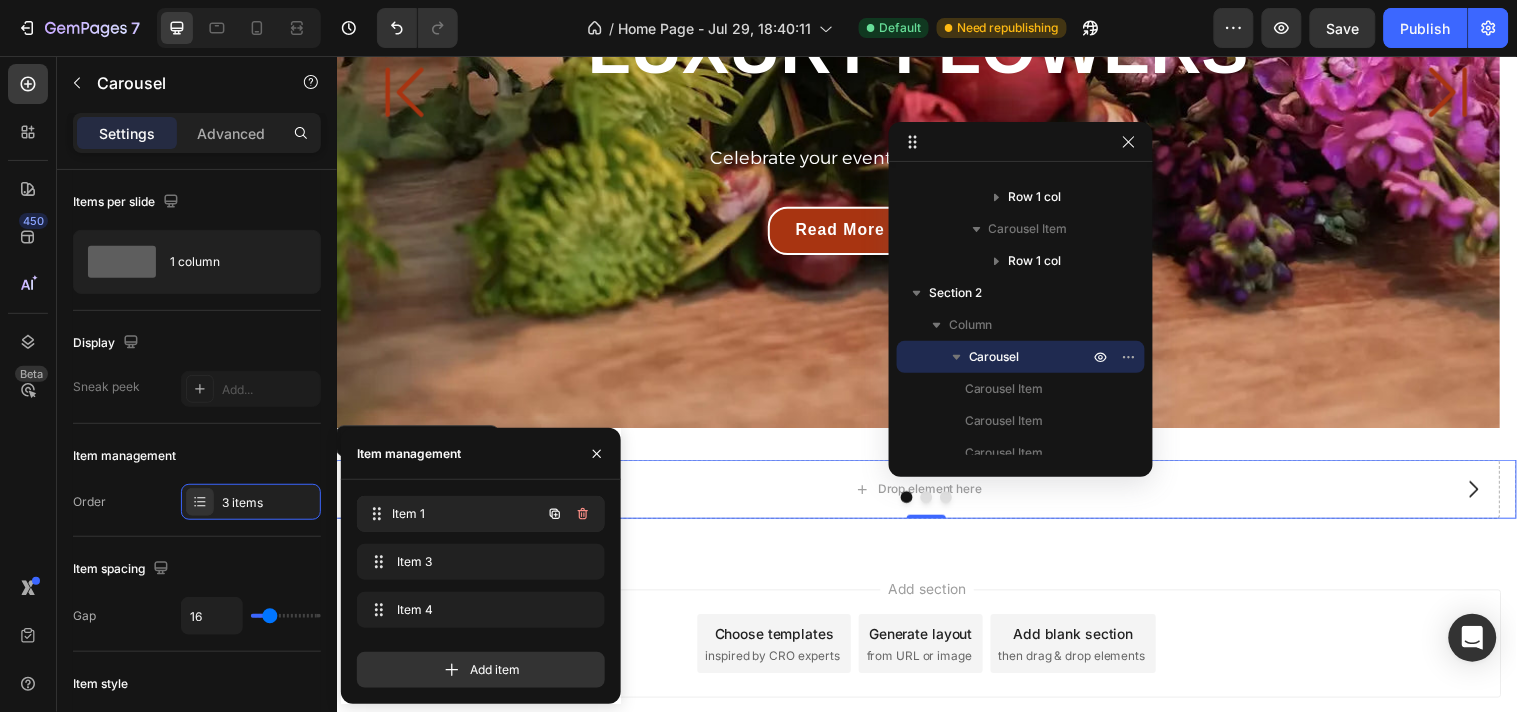 drag, startPoint x: 511, startPoint y: 514, endPoint x: 487, endPoint y: 511, distance: 24.186773 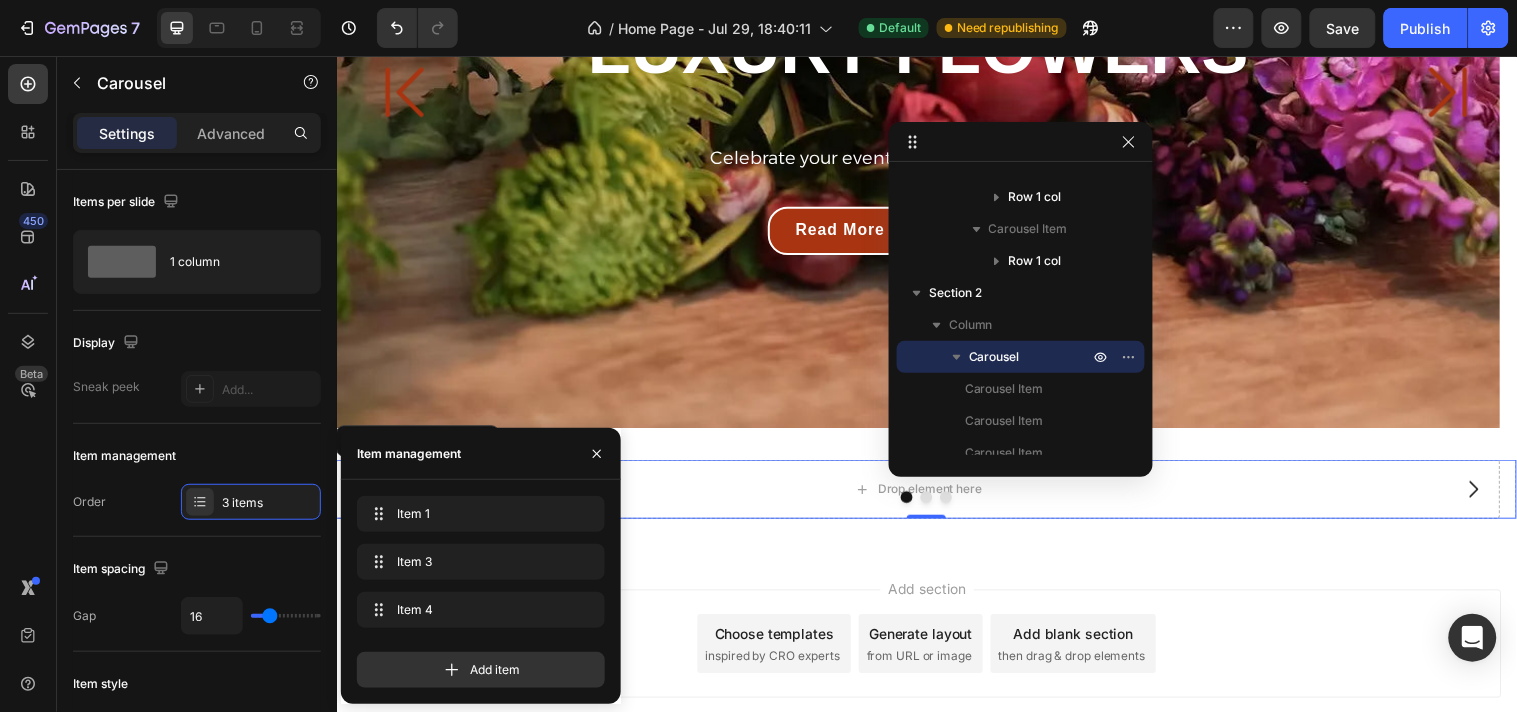 click at bounding box center (936, 503) 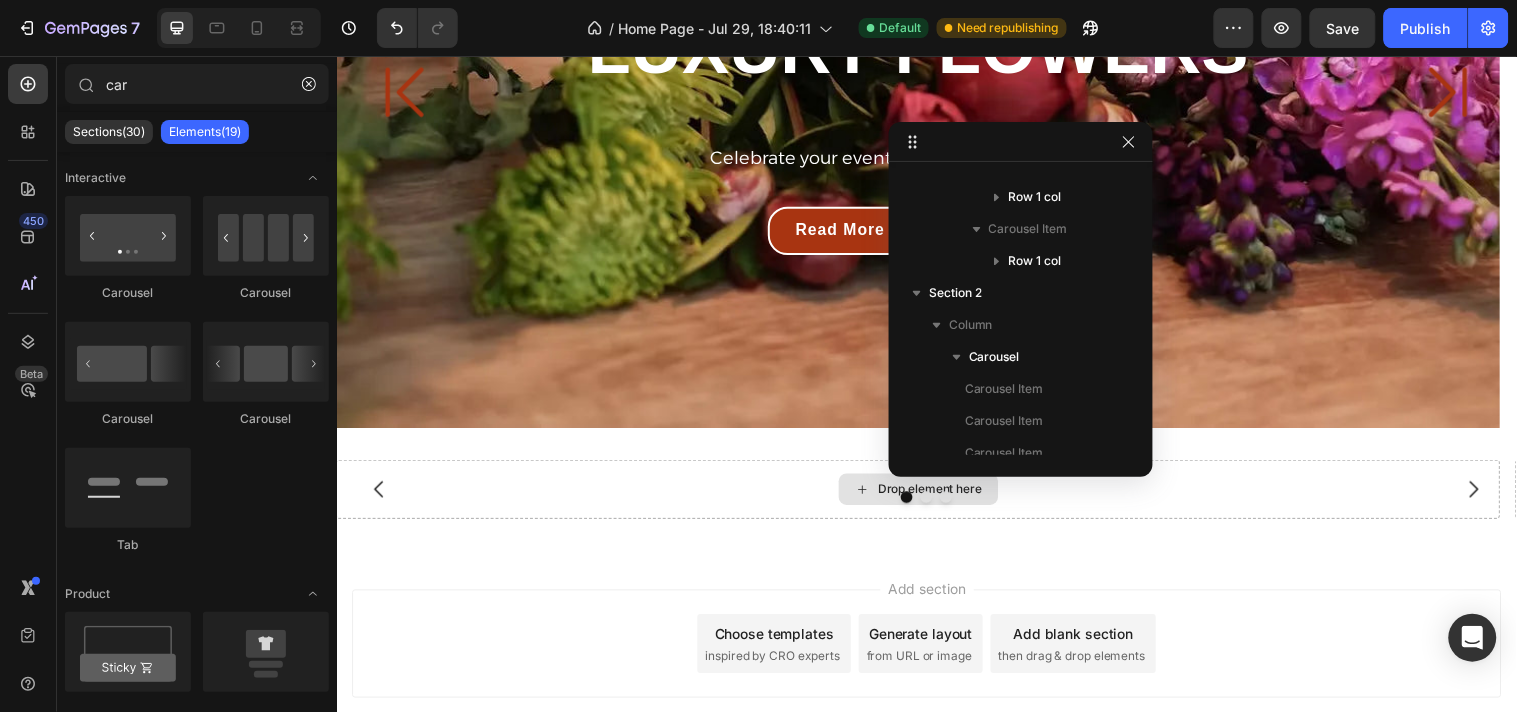 click 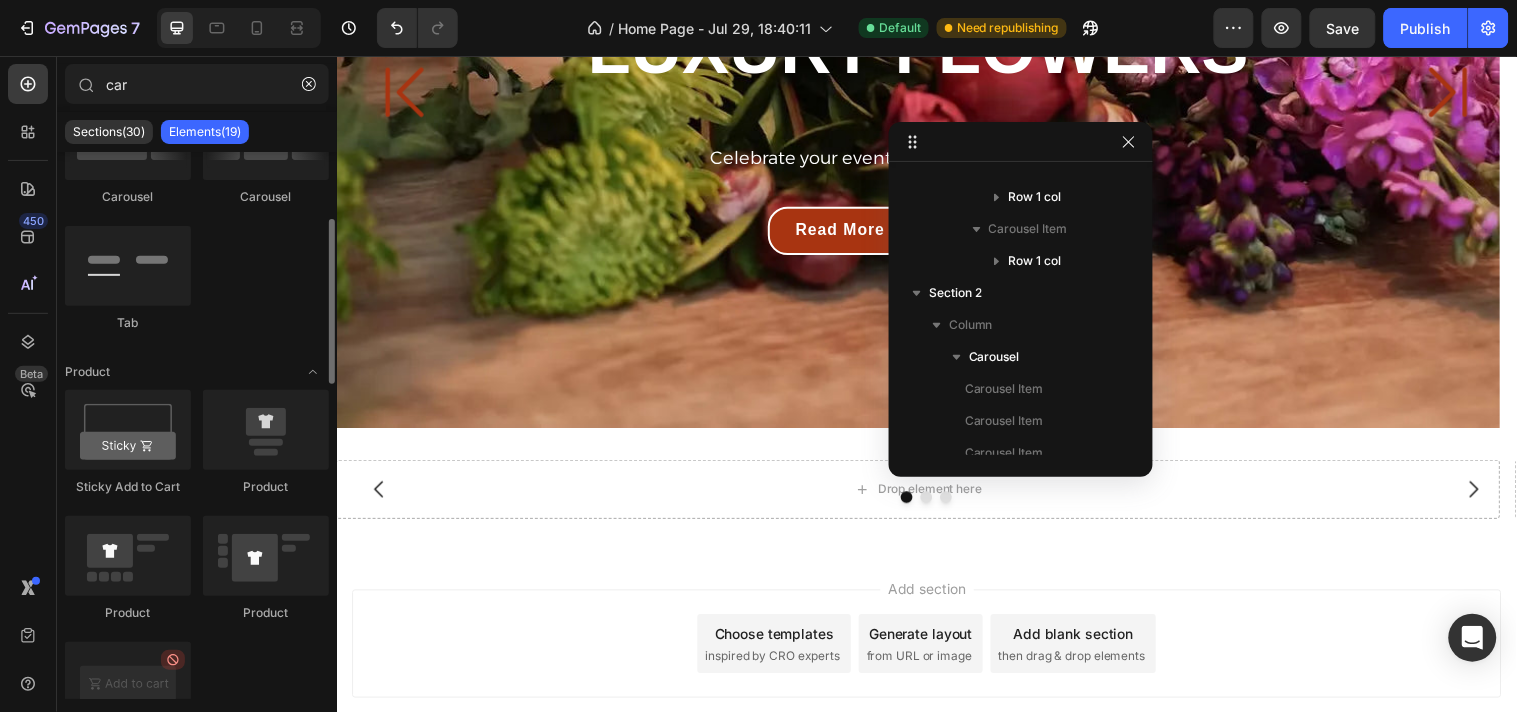 scroll, scrollTop: 0, scrollLeft: 0, axis: both 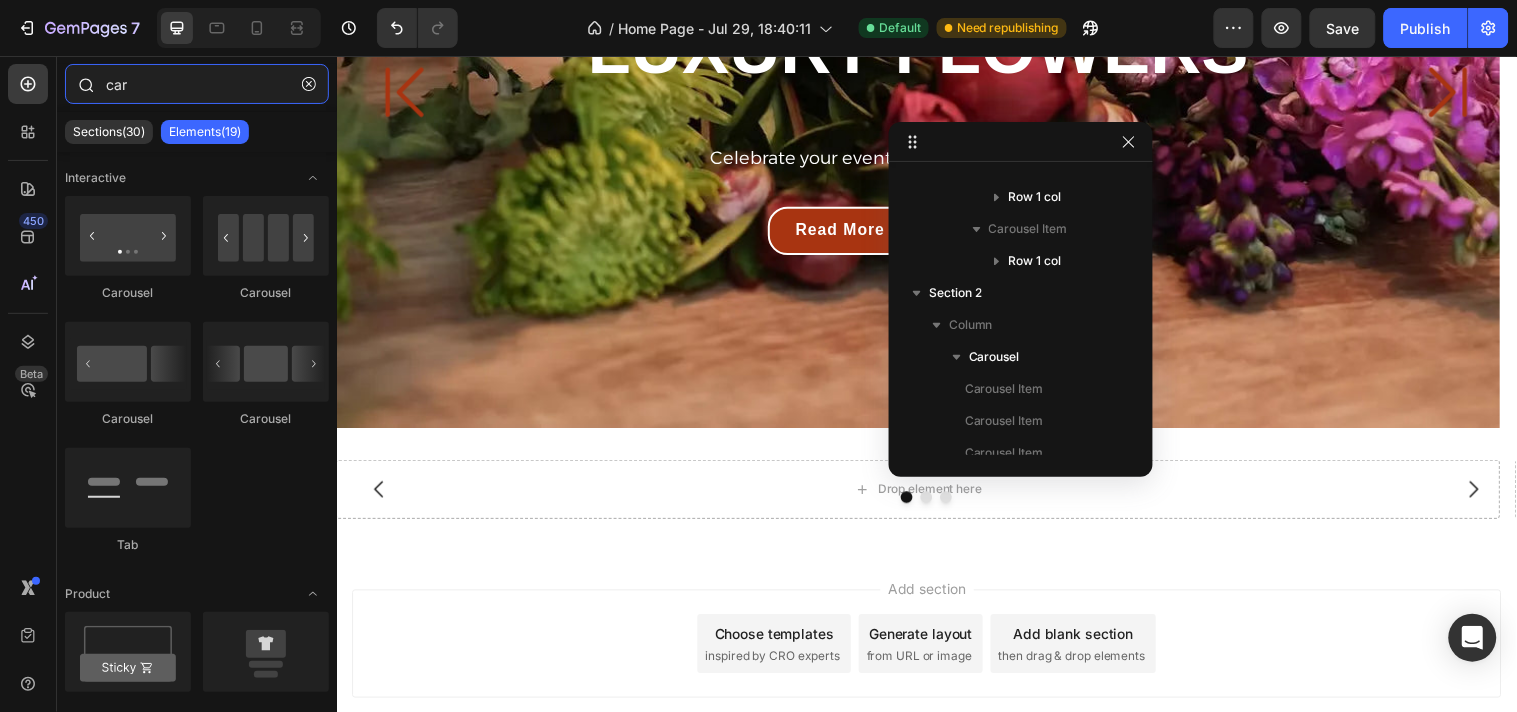 click on "car" at bounding box center [197, 84] 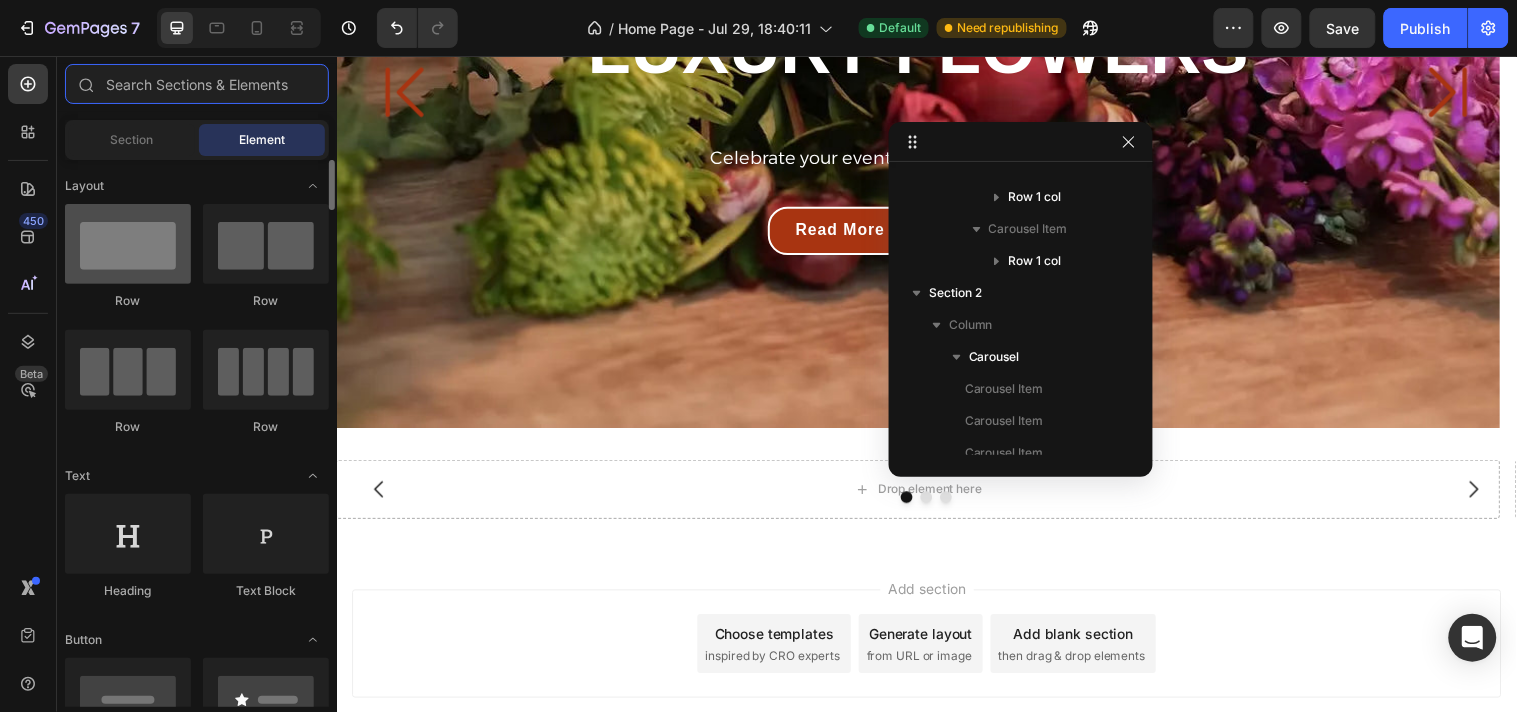 type 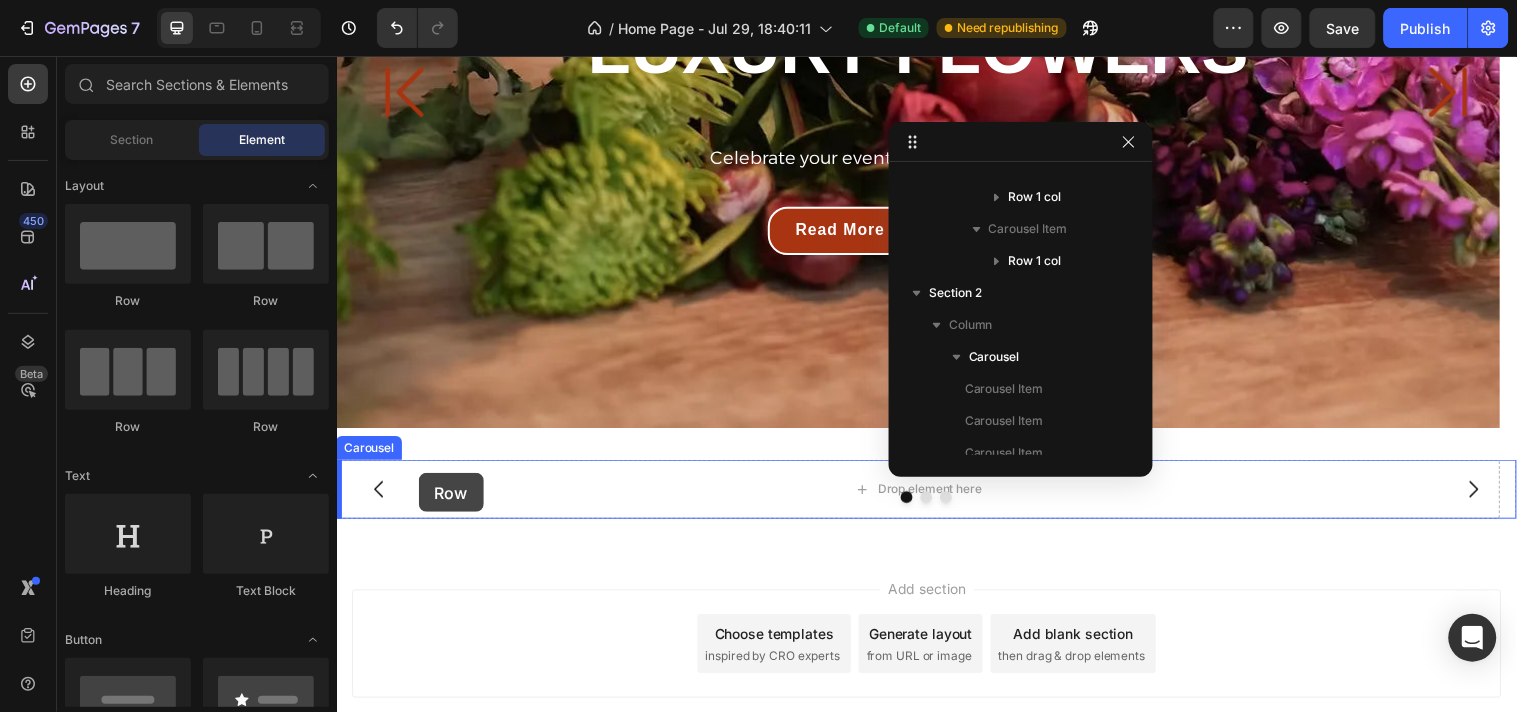 drag, startPoint x: 507, startPoint y: 312, endPoint x: 458, endPoint y: 480, distance: 175 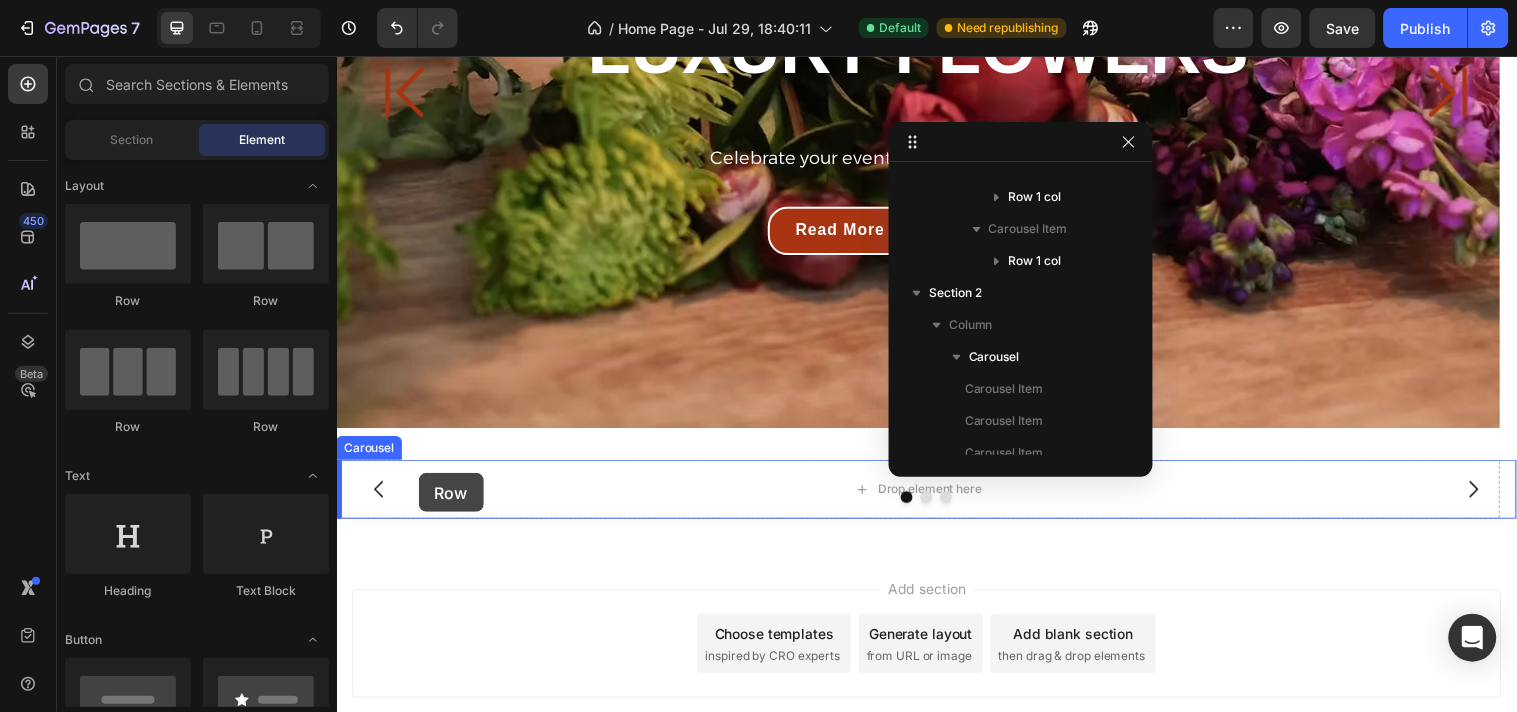 click on "Drop element here" at bounding box center (2126, 495) 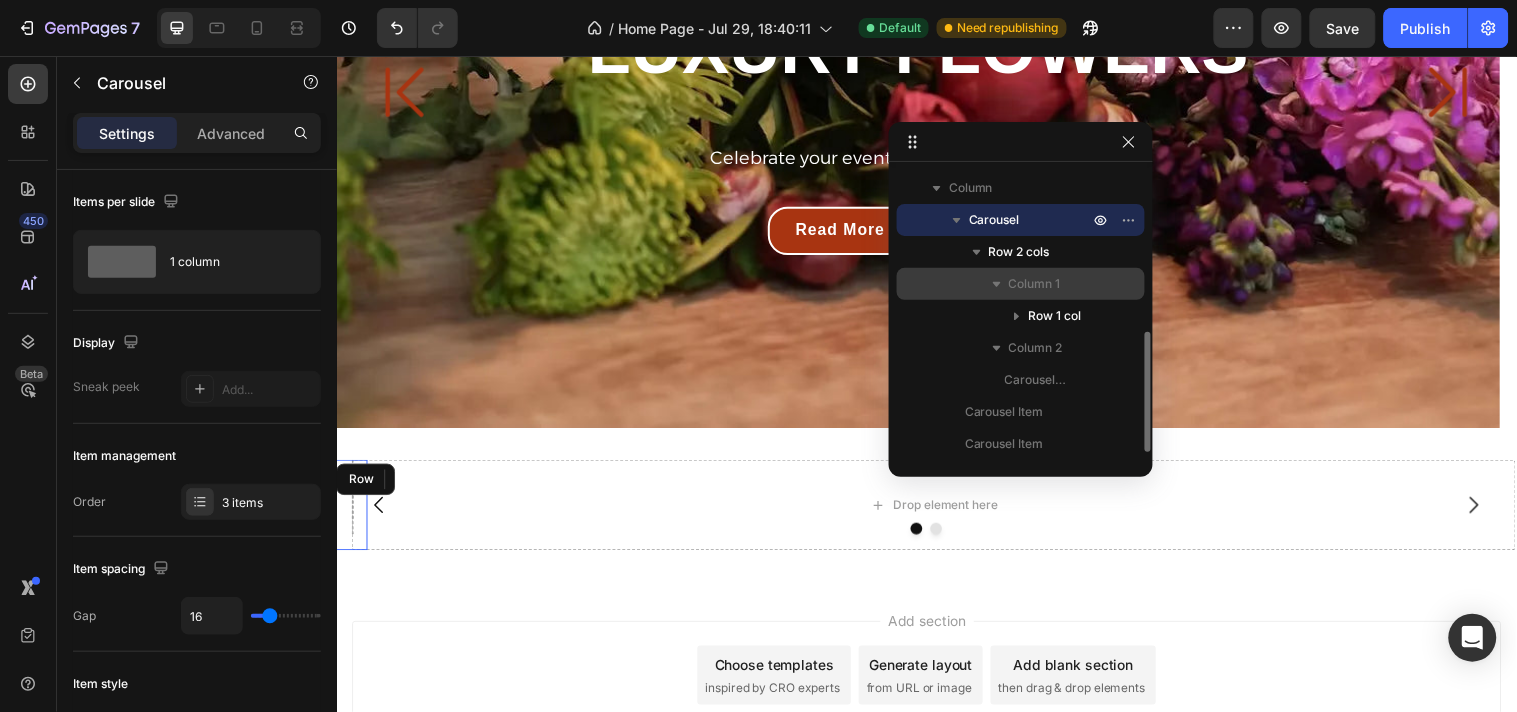 scroll, scrollTop: 386, scrollLeft: 0, axis: vertical 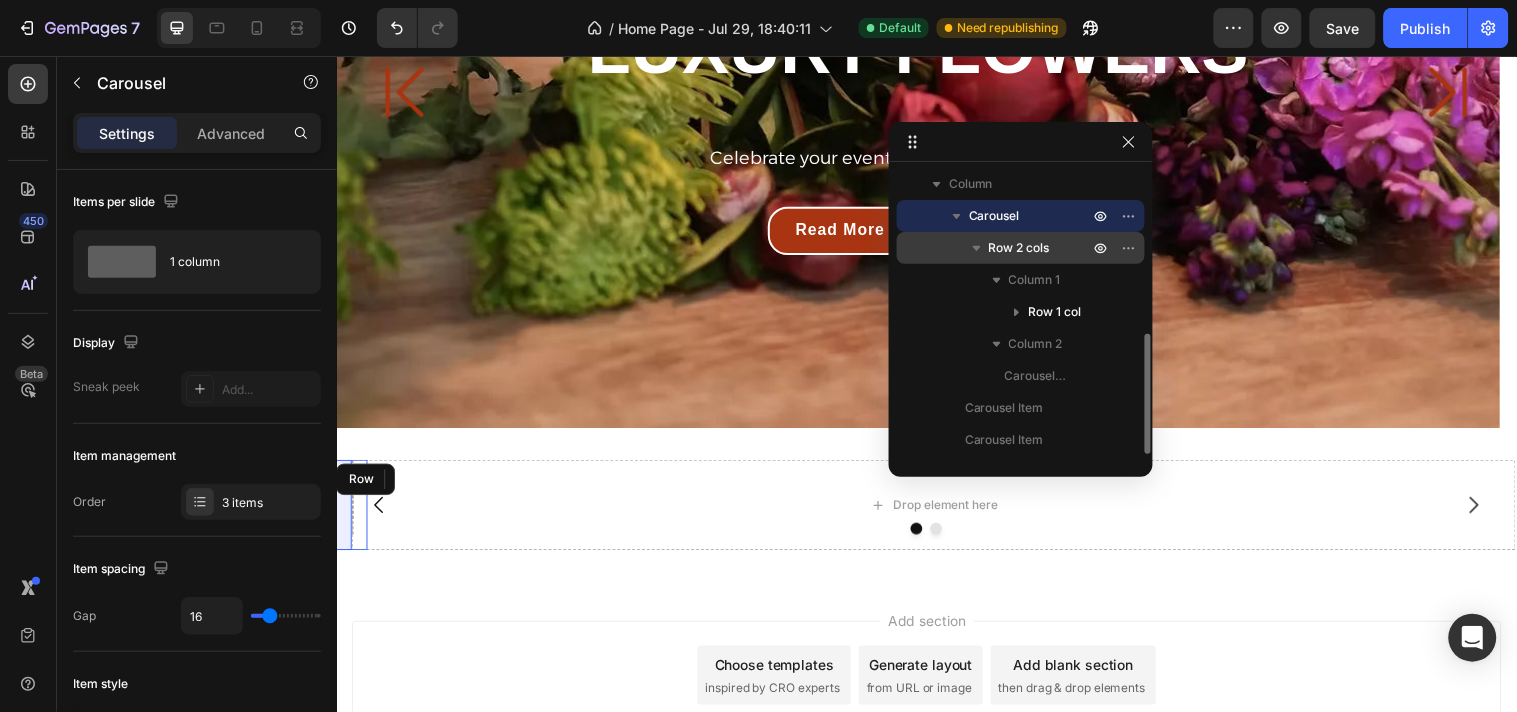 click on "Row 2 cols" at bounding box center [1019, 248] 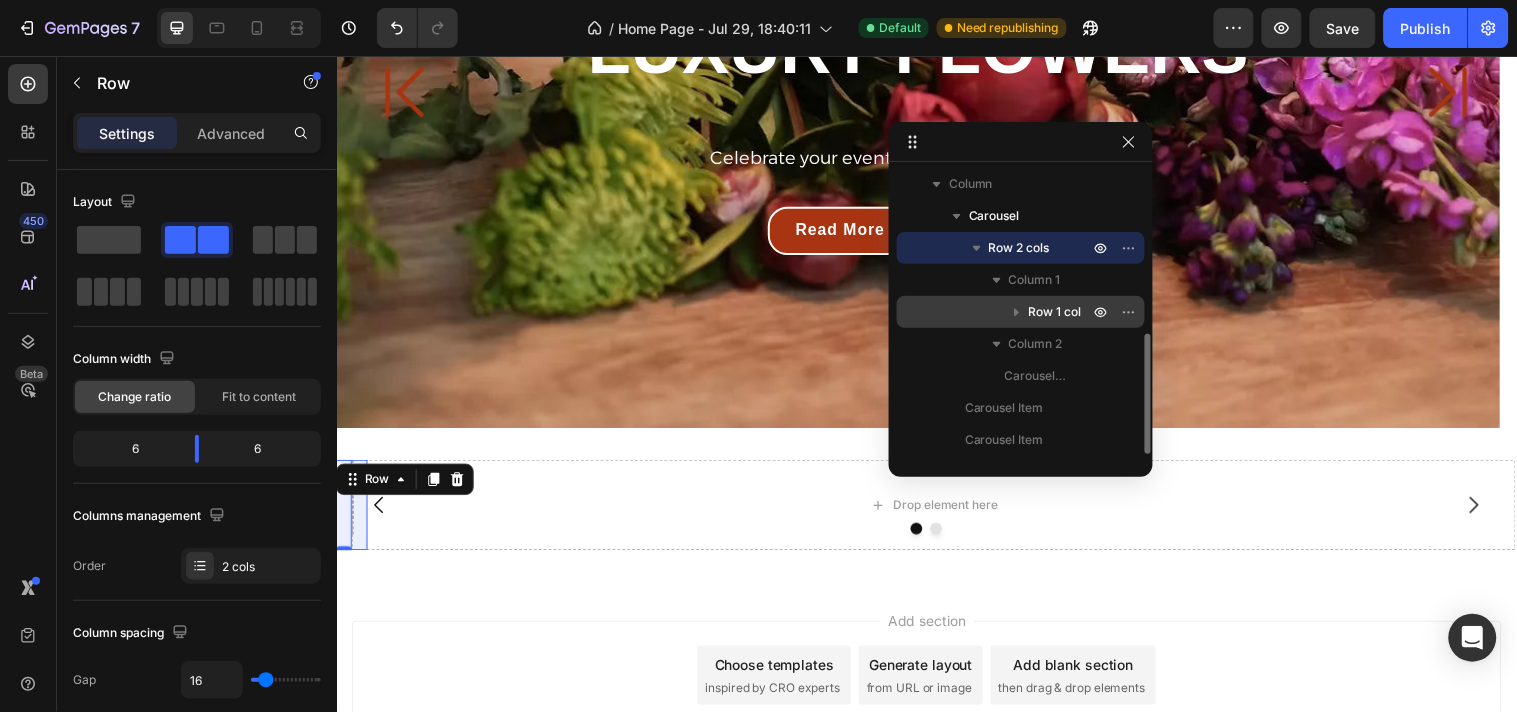 click on "Row 1 col" at bounding box center [1055, 312] 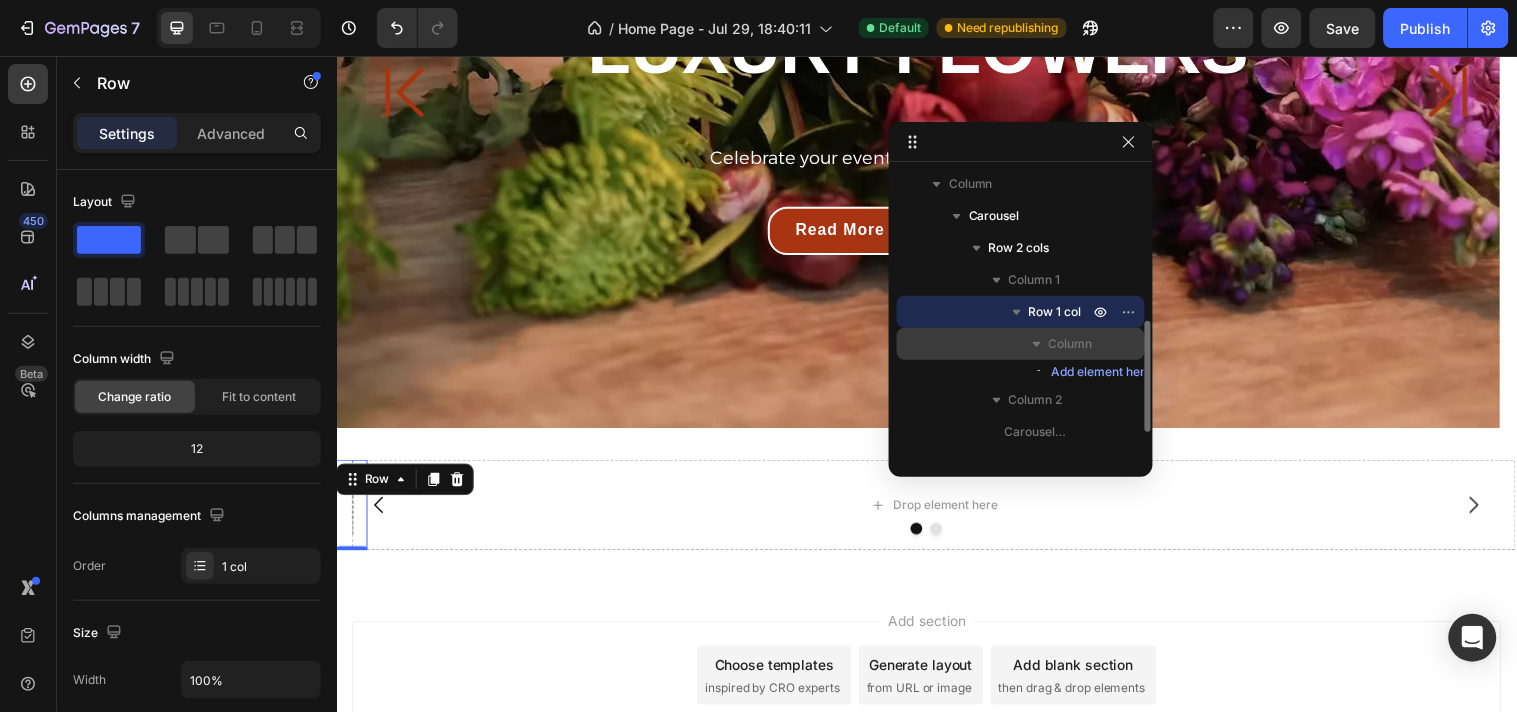 click on "Column" at bounding box center (1071, 344) 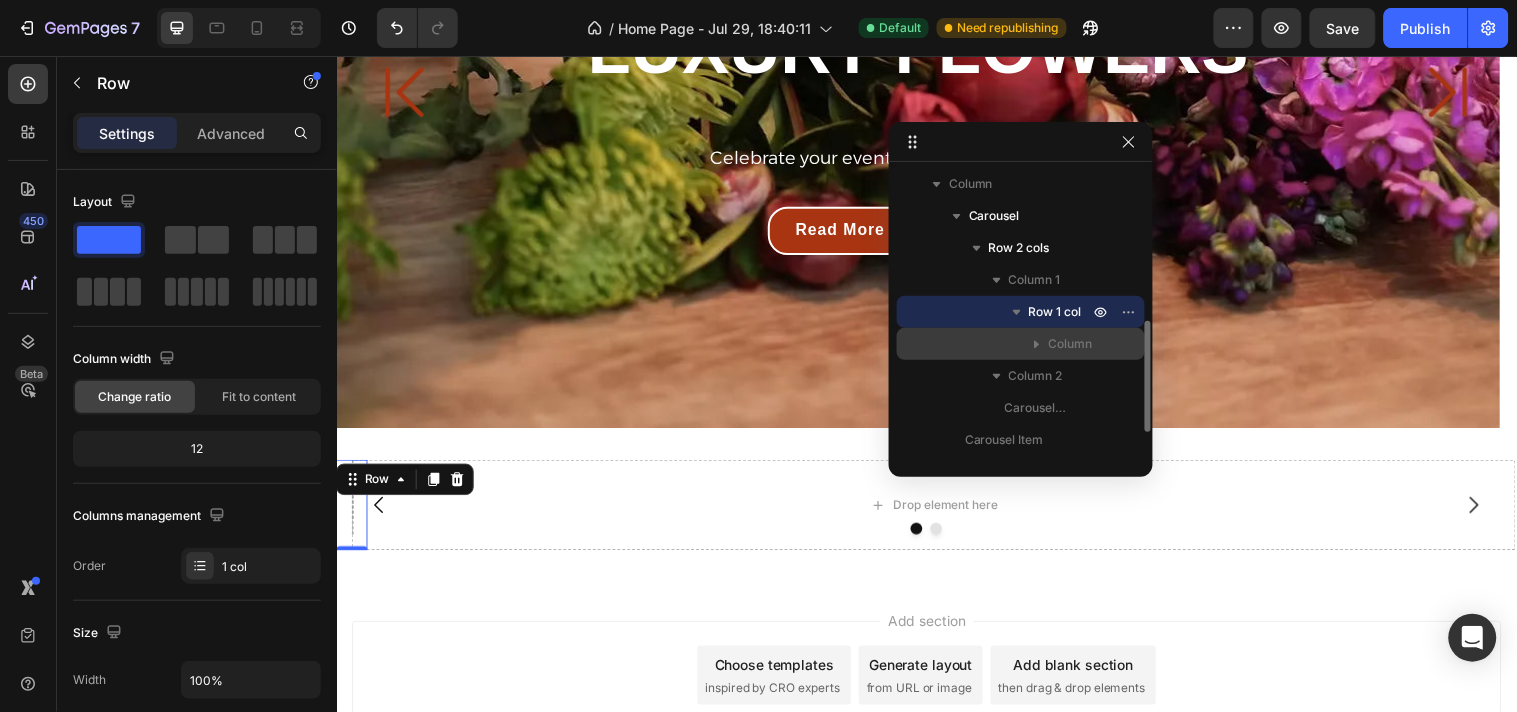 click on "Column" at bounding box center [1071, 344] 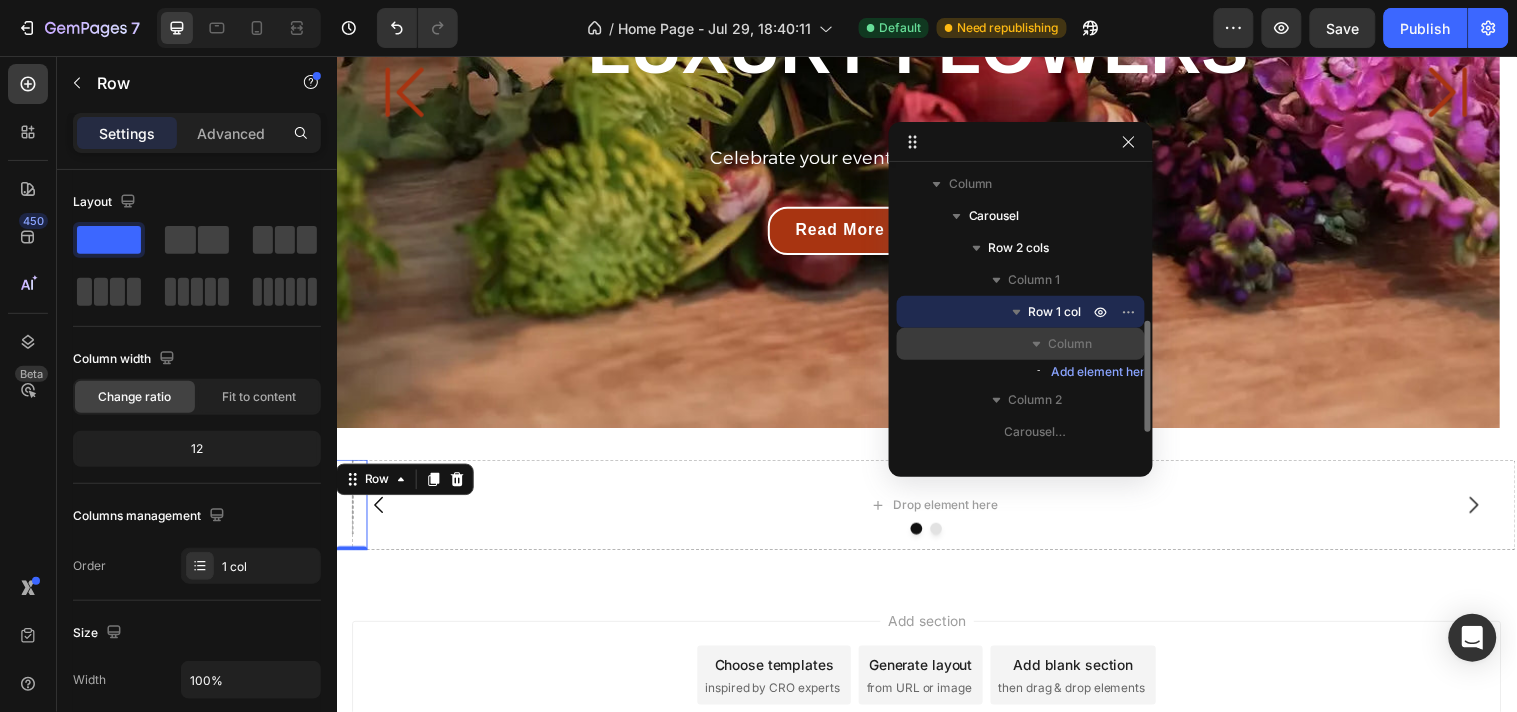 click on "Column" at bounding box center [1071, 344] 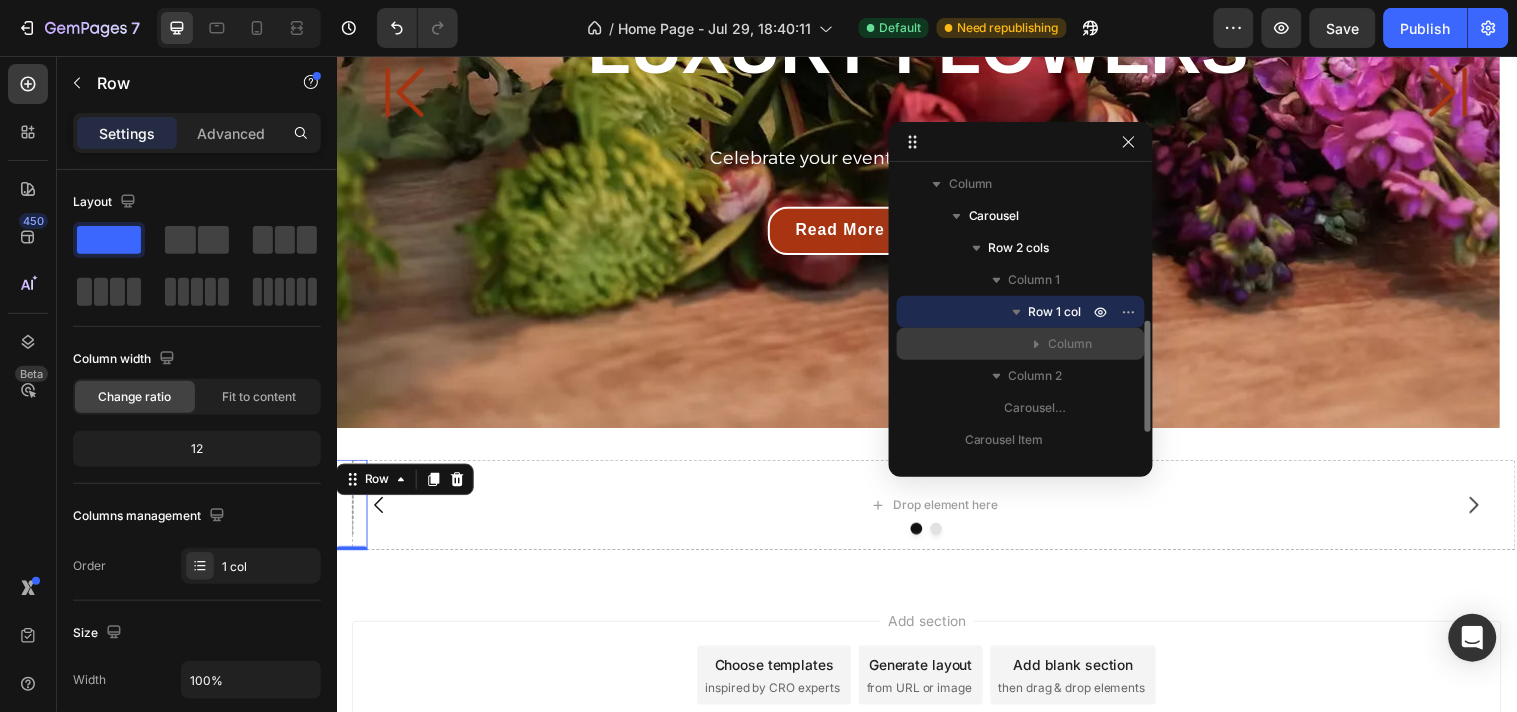 click on "Column" at bounding box center (1071, 344) 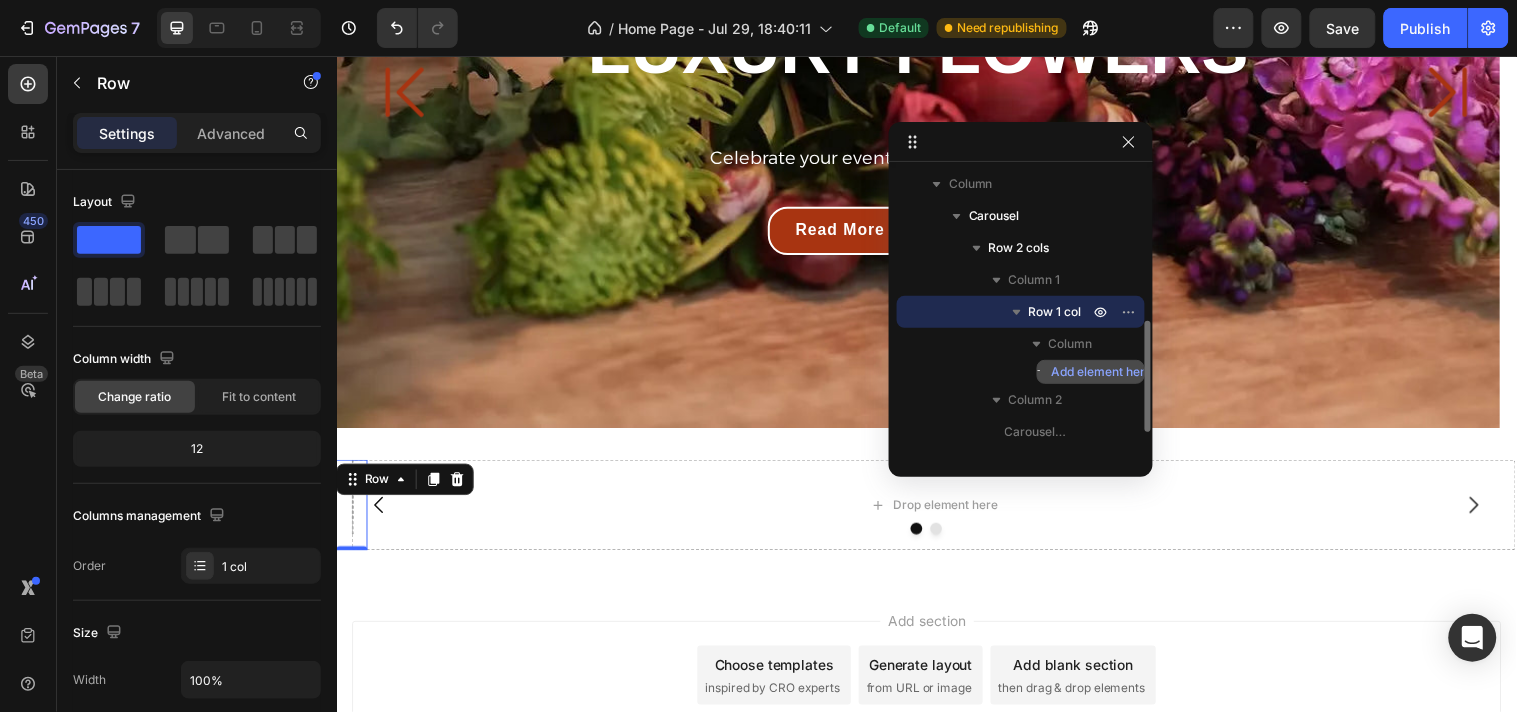 click on "Add element here" 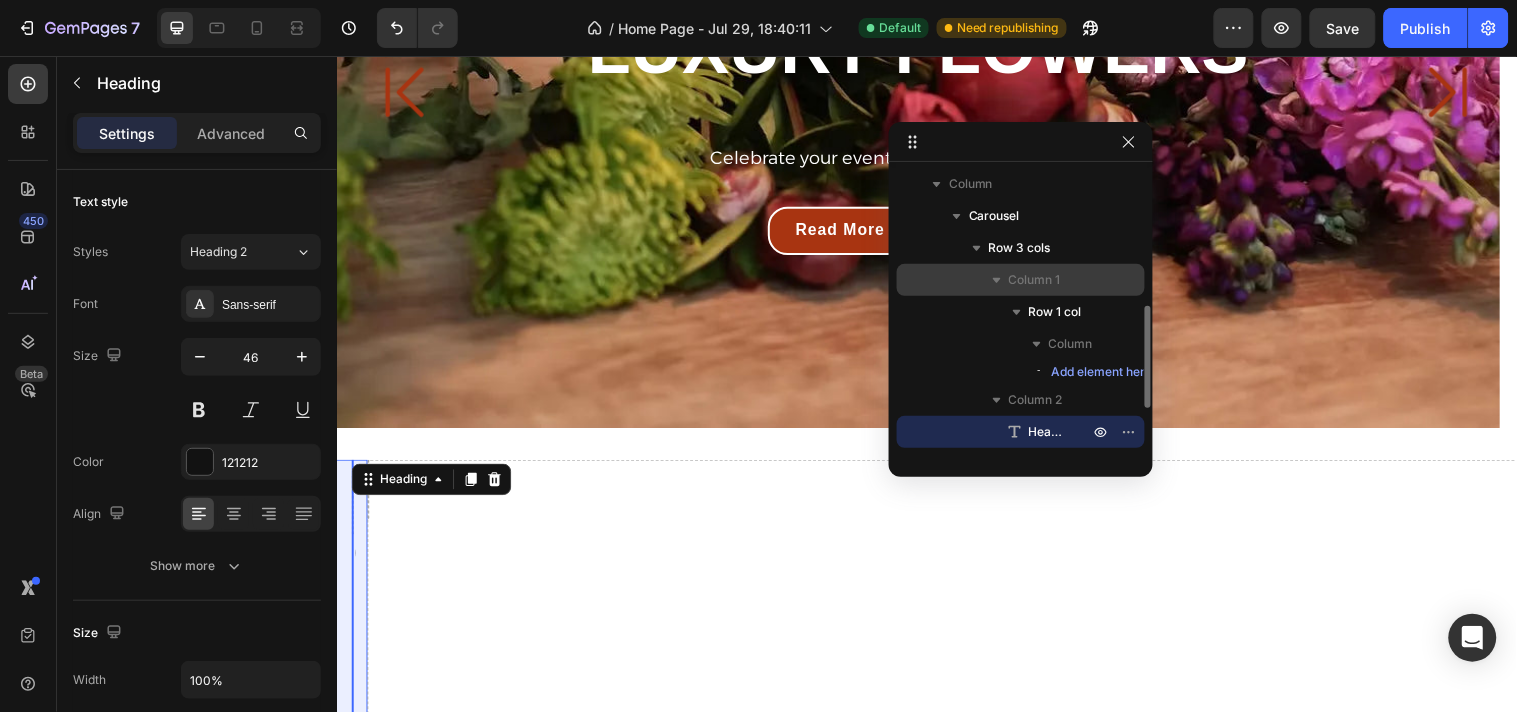 scroll, scrollTop: 364, scrollLeft: 0, axis: vertical 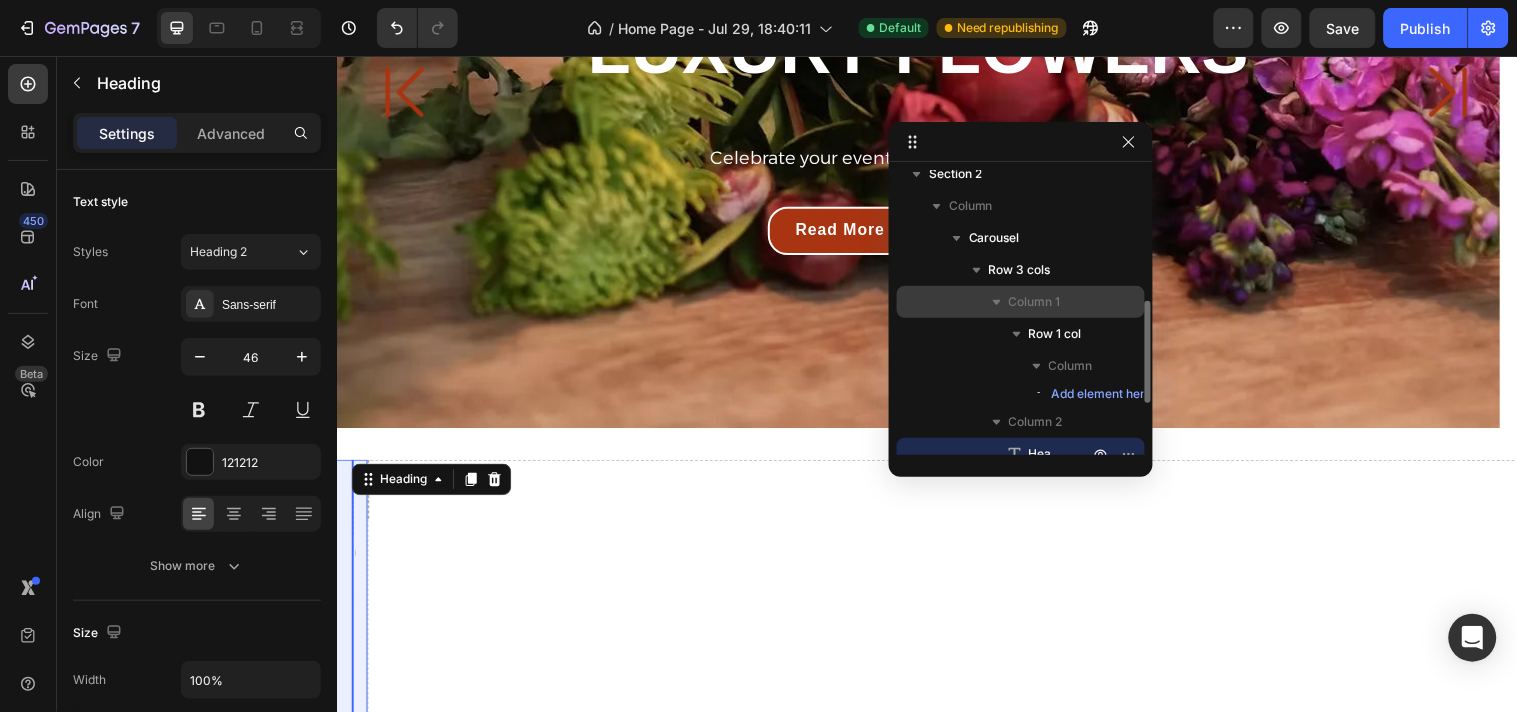 click on "Row 3 cols" at bounding box center [1020, 270] 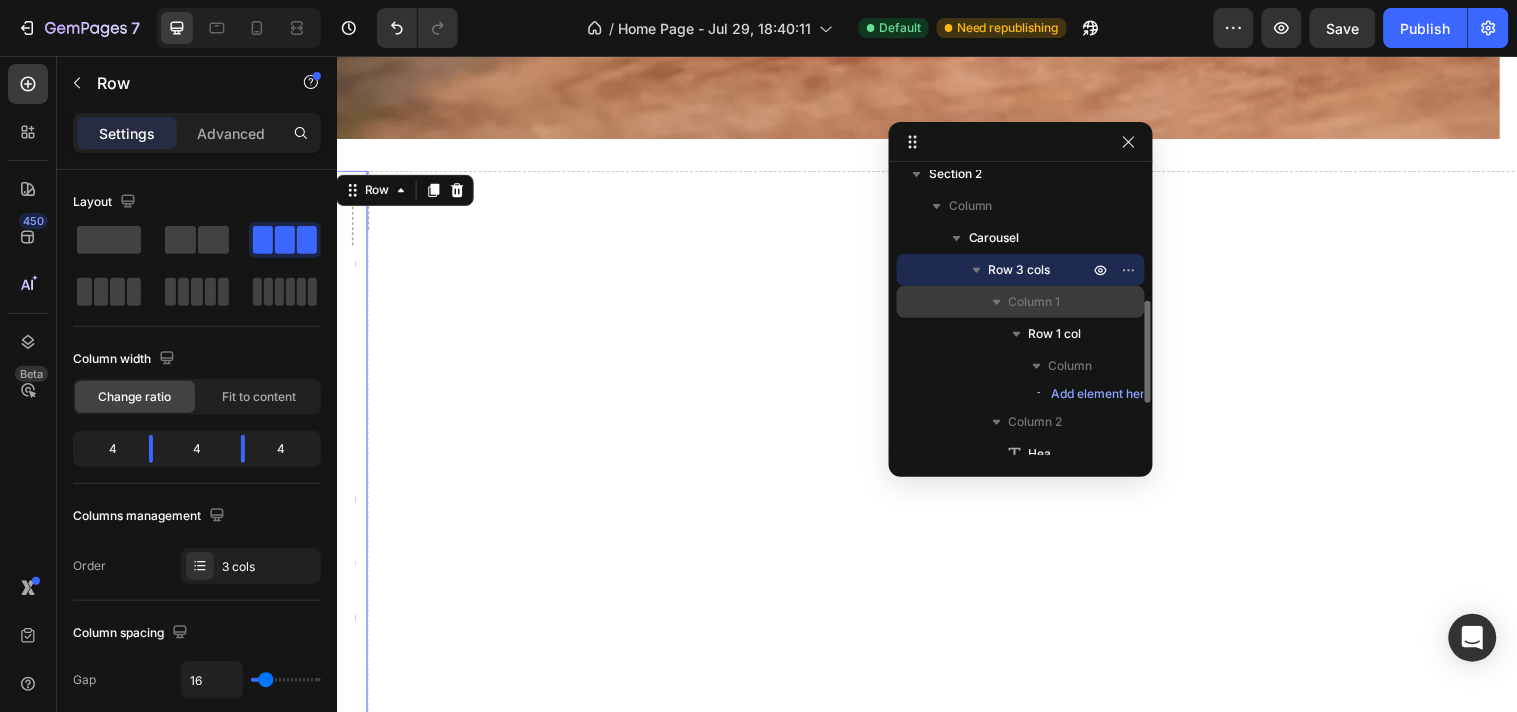 scroll, scrollTop: 686, scrollLeft: 0, axis: vertical 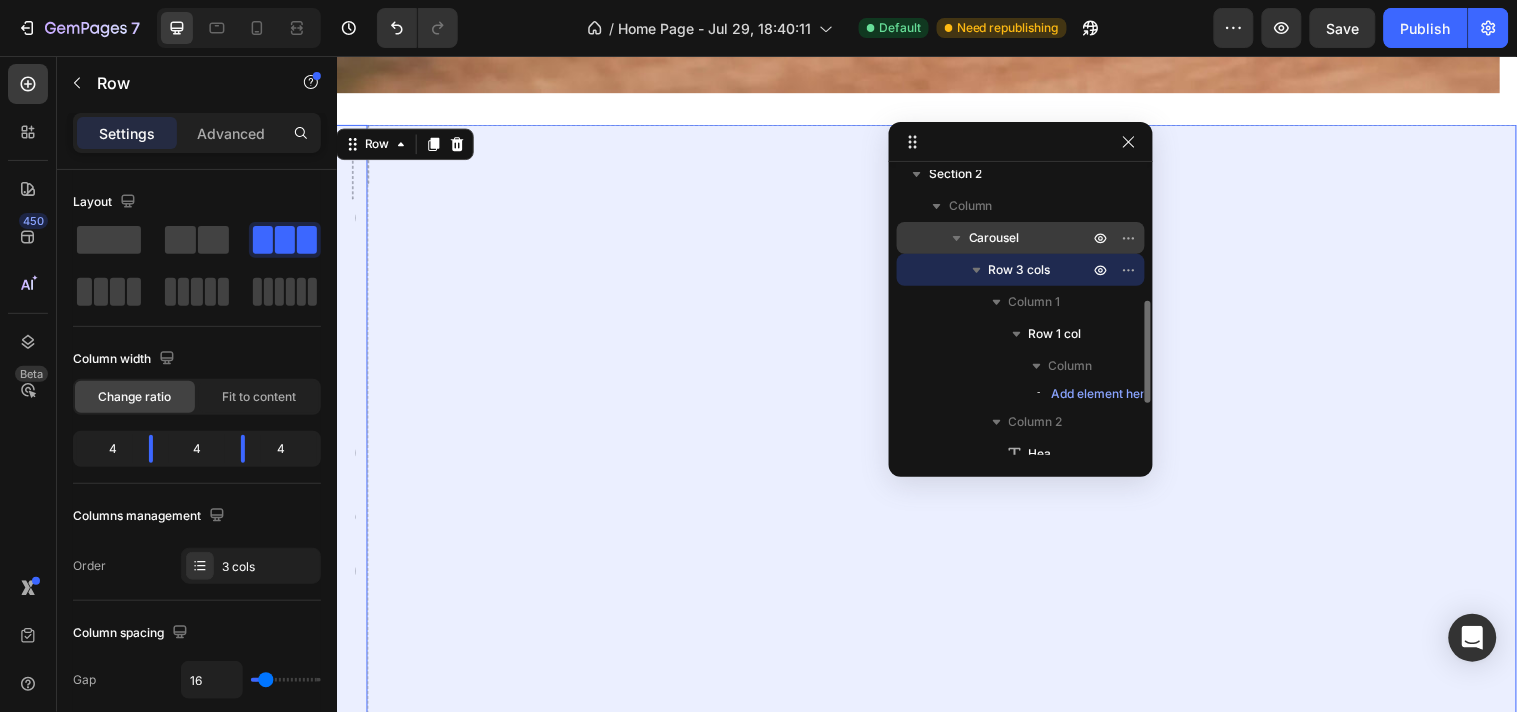 click on "Carousel" at bounding box center (994, 238) 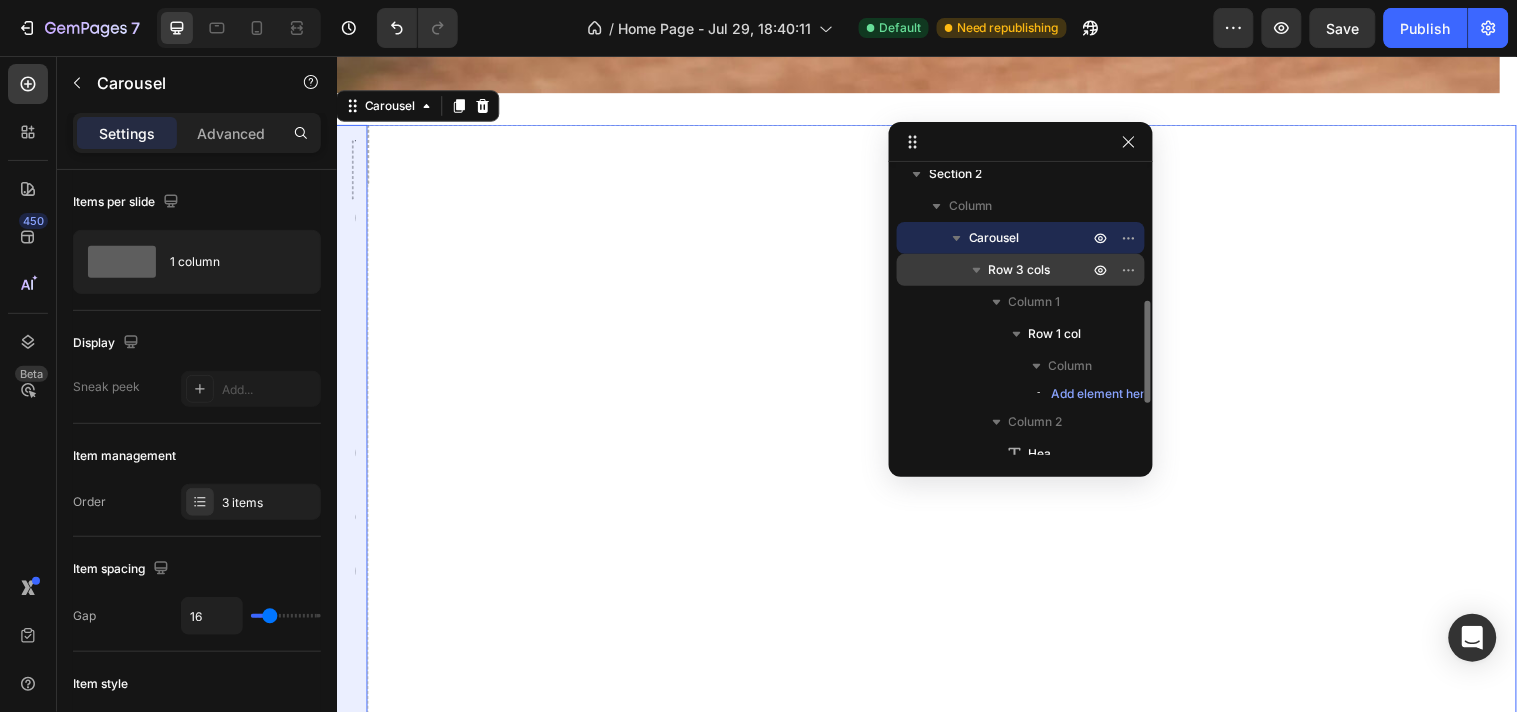 click on "Row 3 cols" at bounding box center (1020, 270) 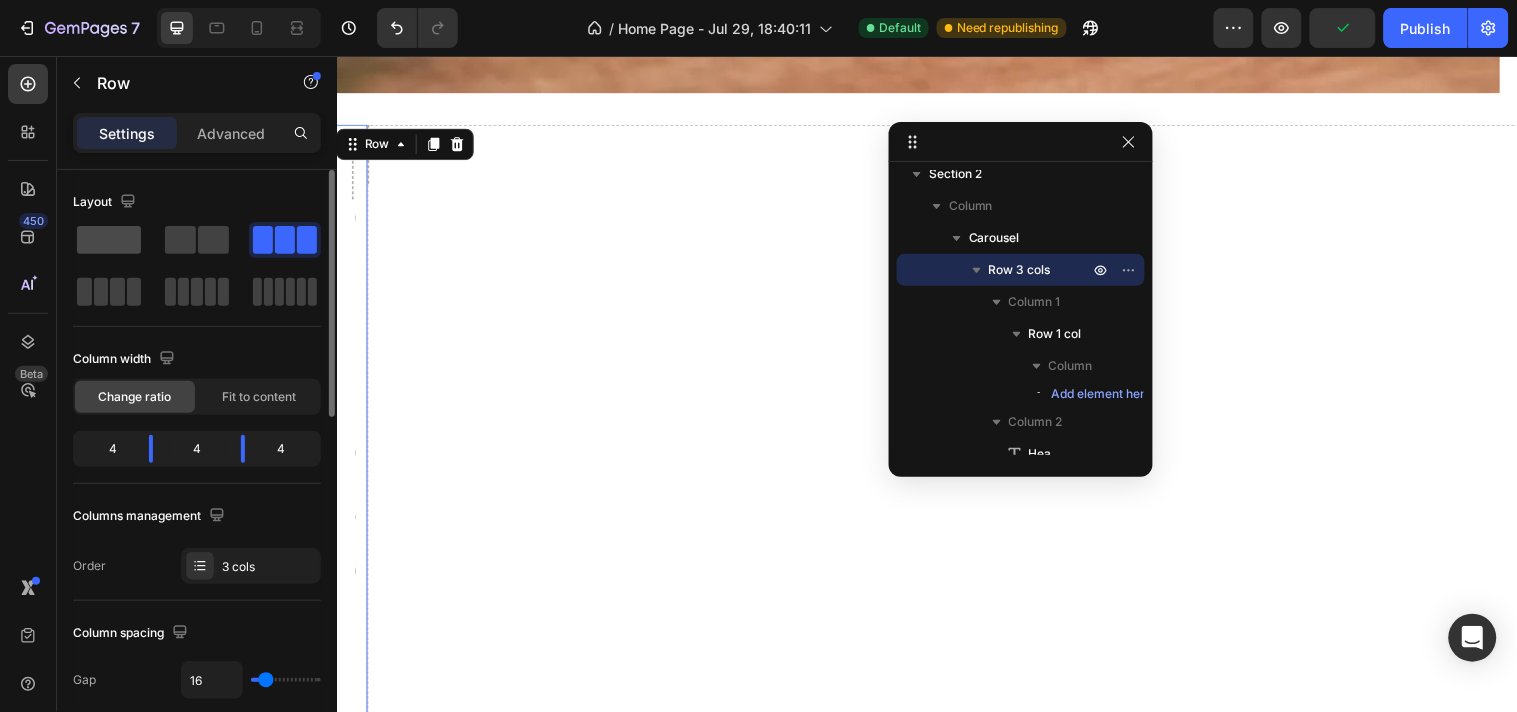 click 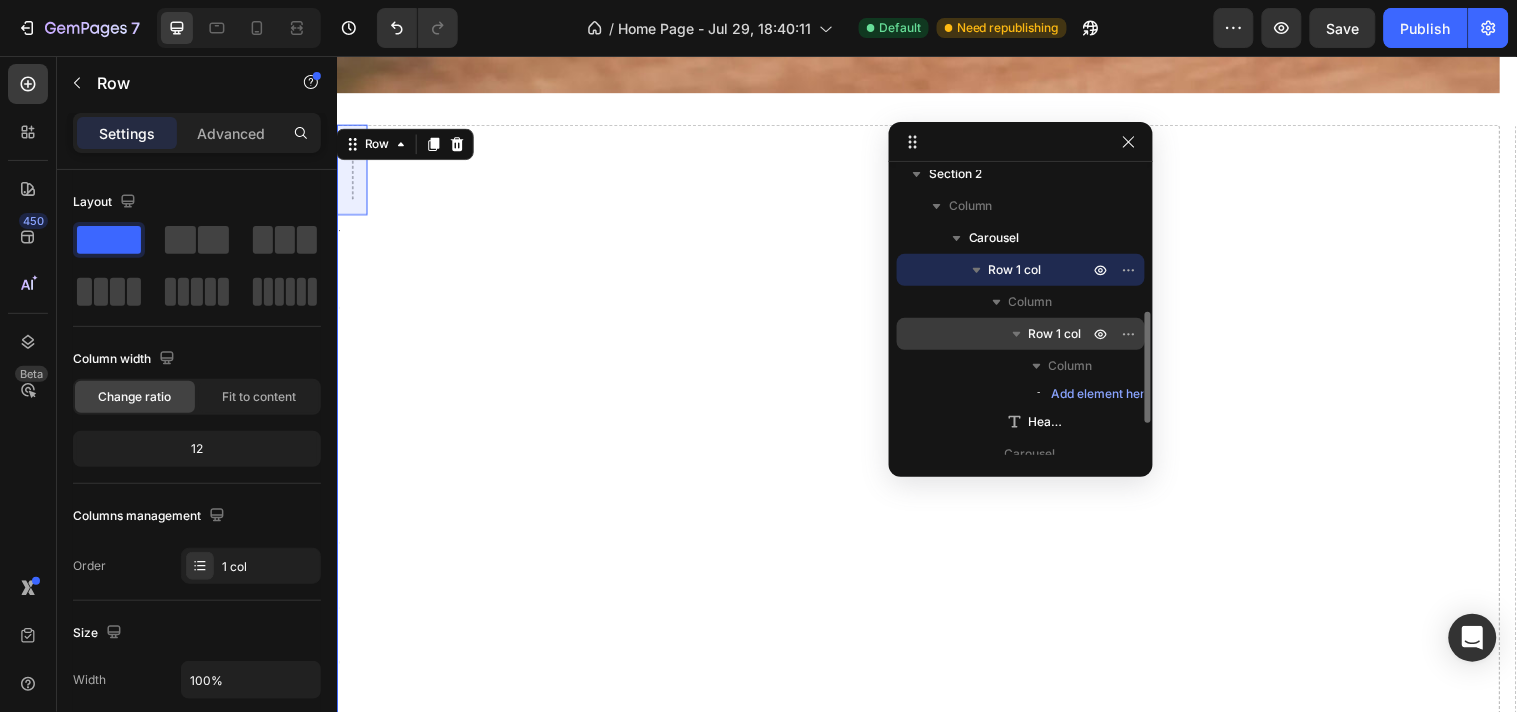 click on "Row 1 col" at bounding box center [1055, 334] 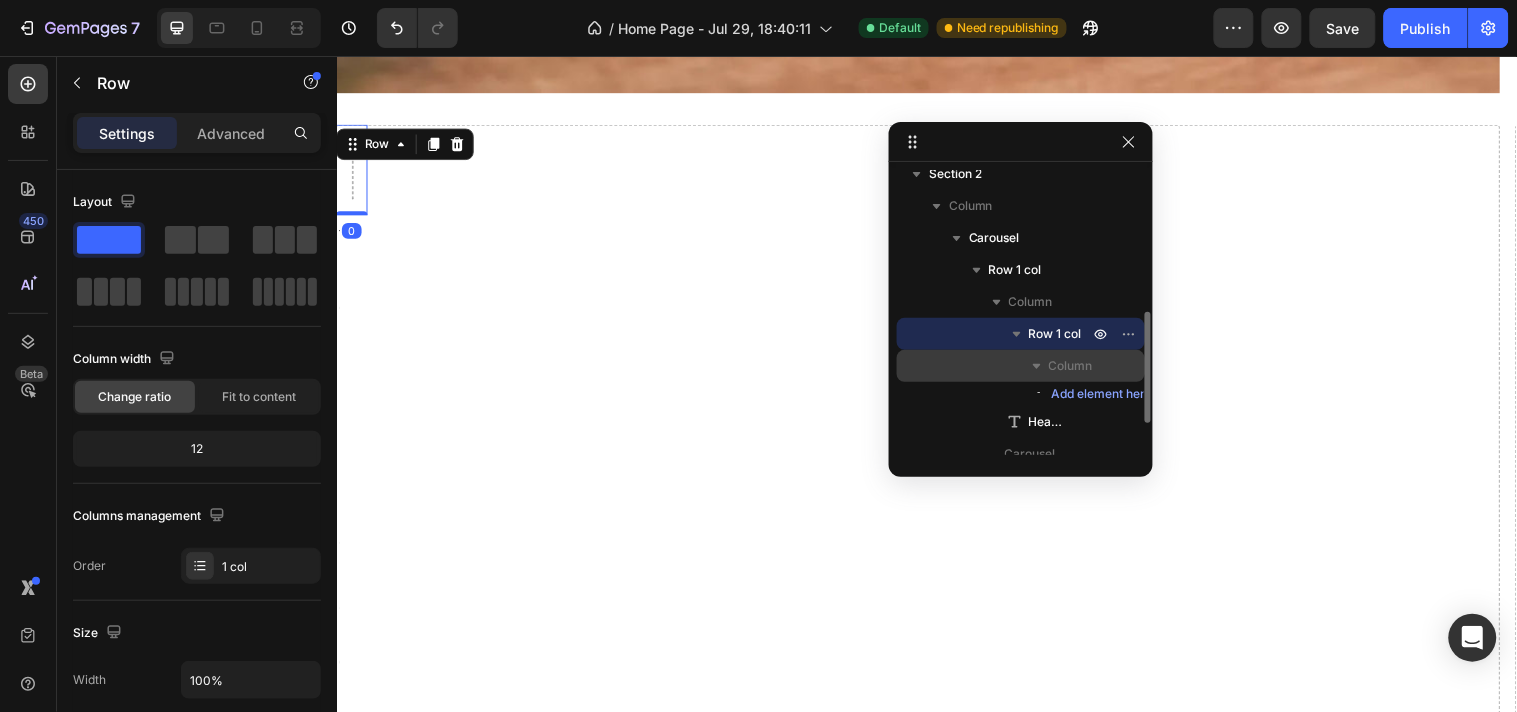 click on "Column" at bounding box center (1071, 366) 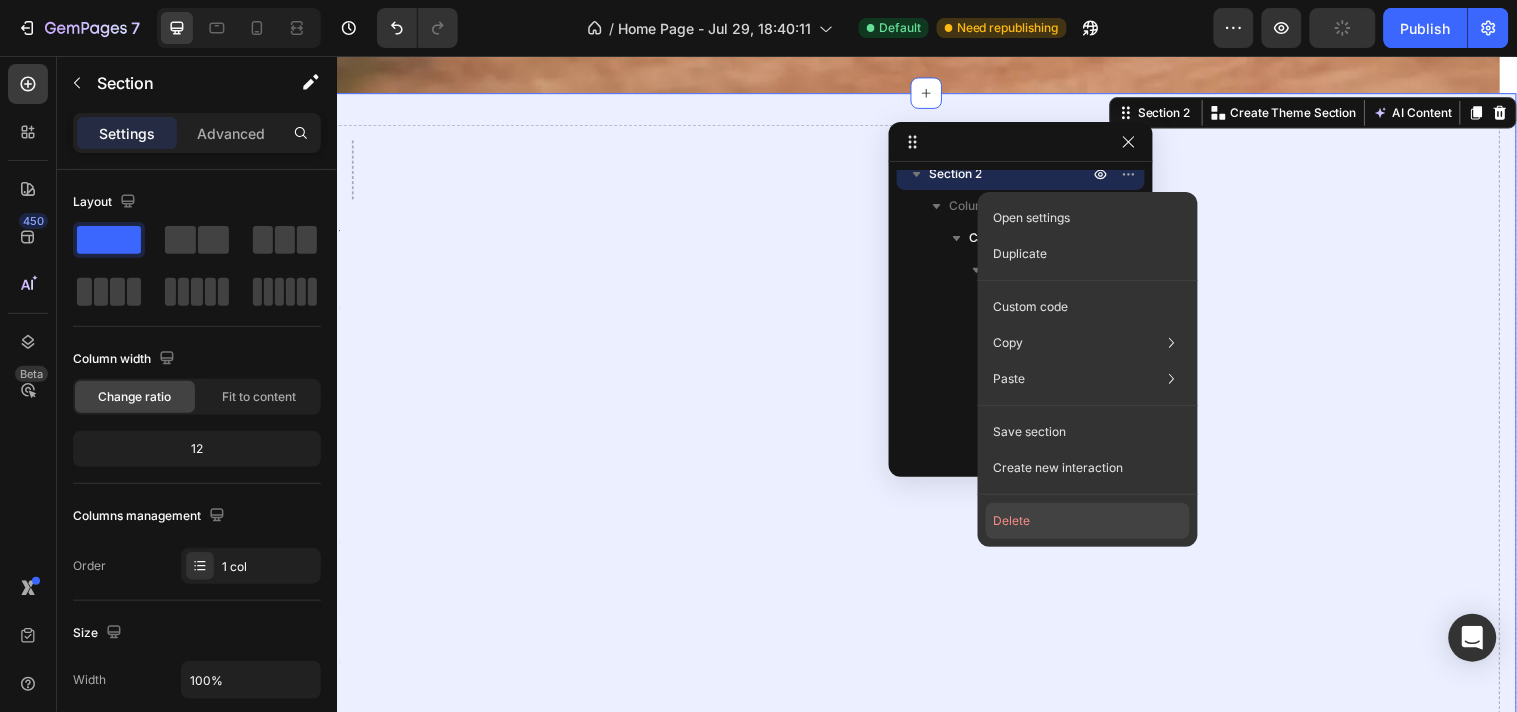 click on "Delete" 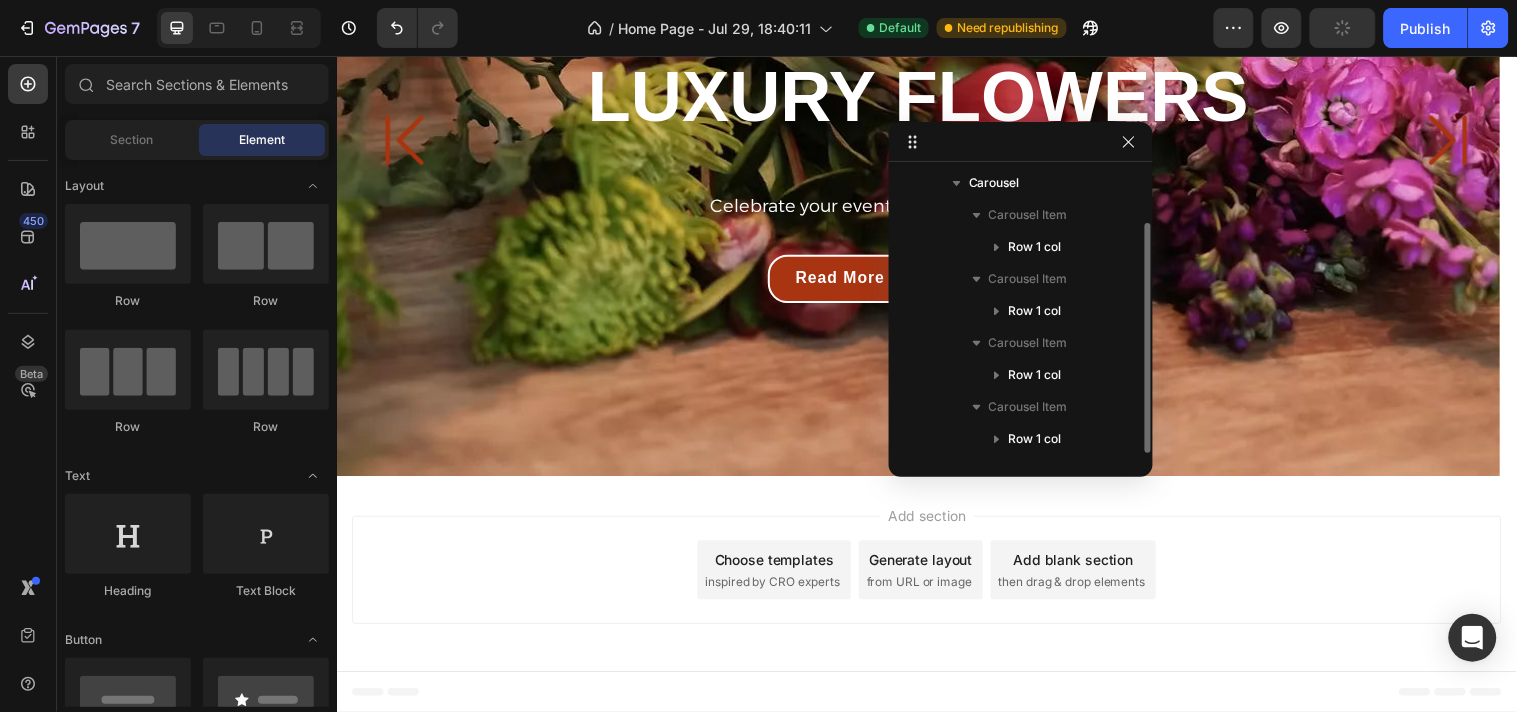 scroll, scrollTop: 66, scrollLeft: 0, axis: vertical 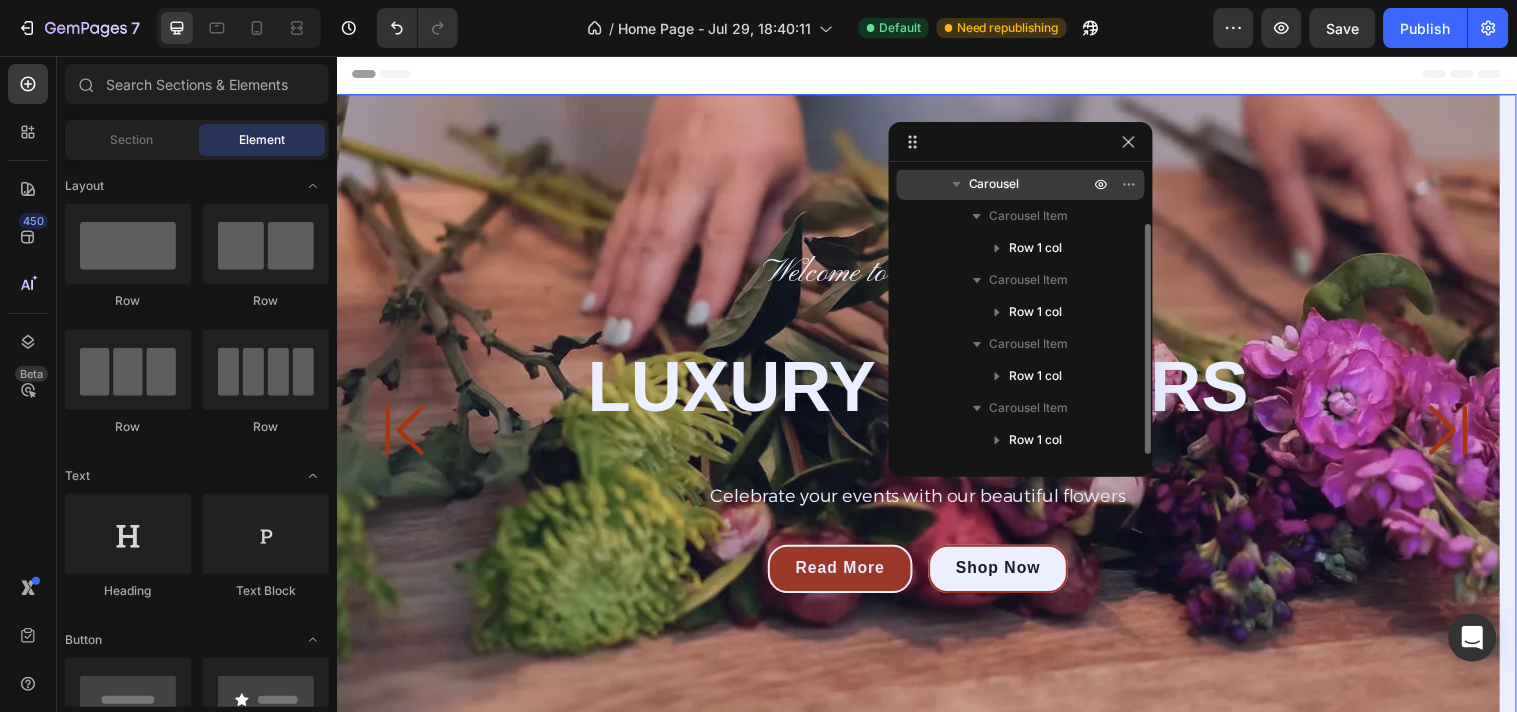 click on "Carousel" at bounding box center (1031, 184) 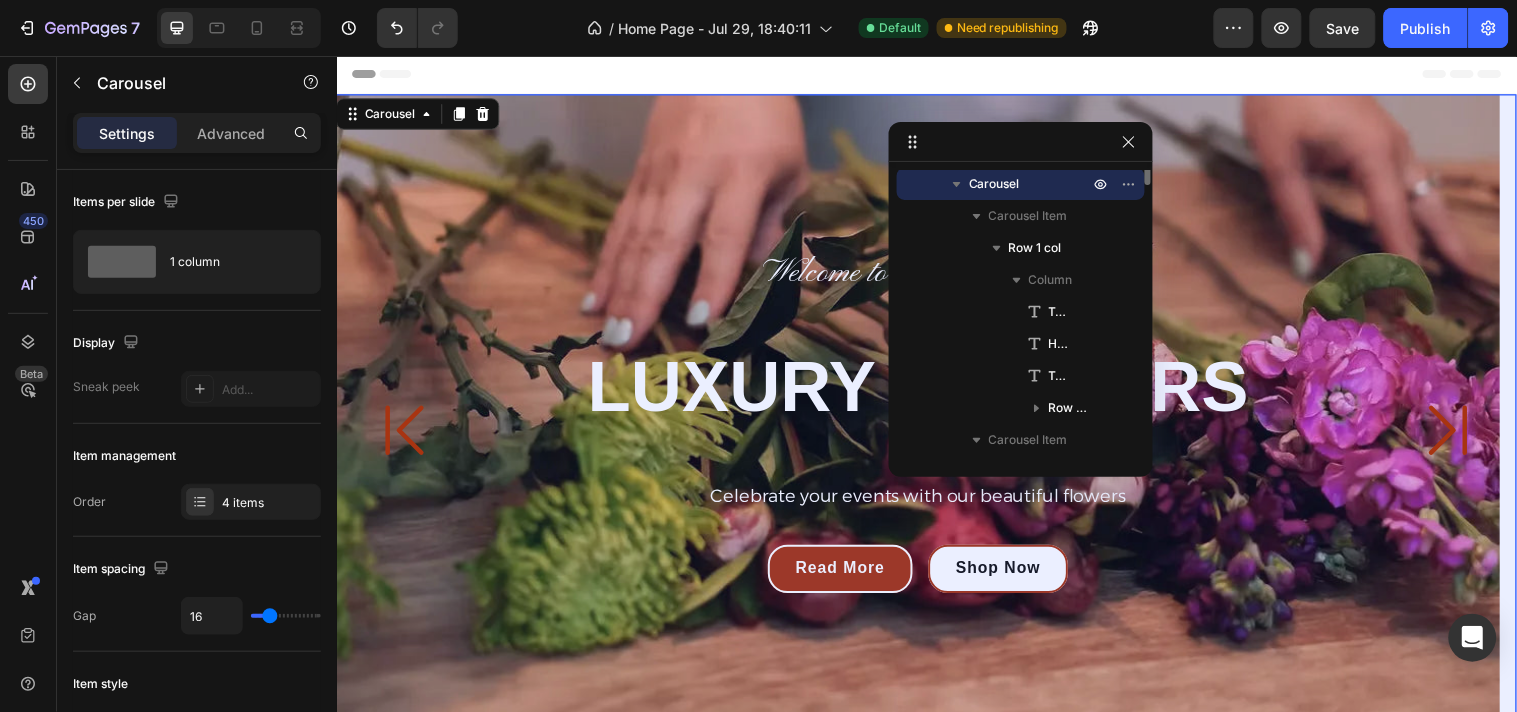 scroll, scrollTop: 0, scrollLeft: 0, axis: both 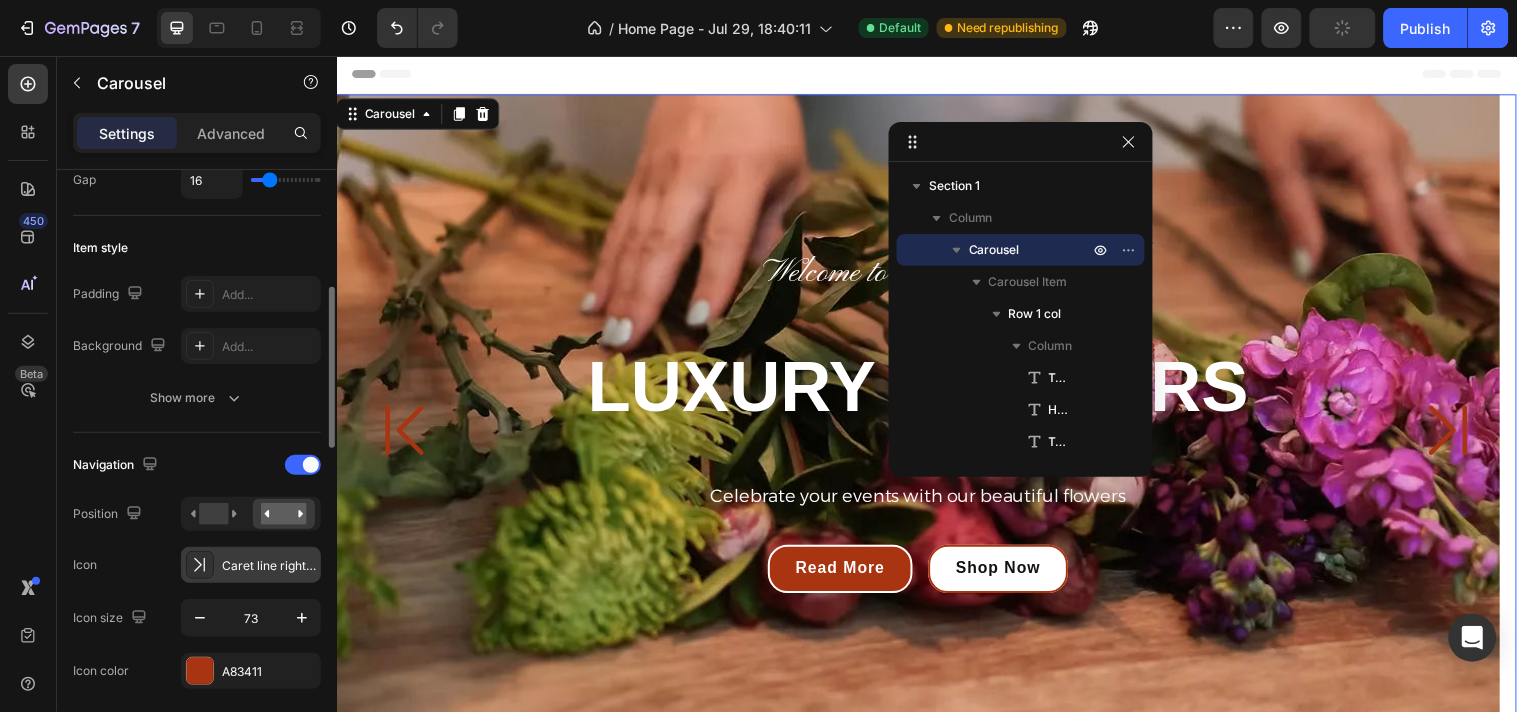 click on "Caret line right regular" at bounding box center [251, 565] 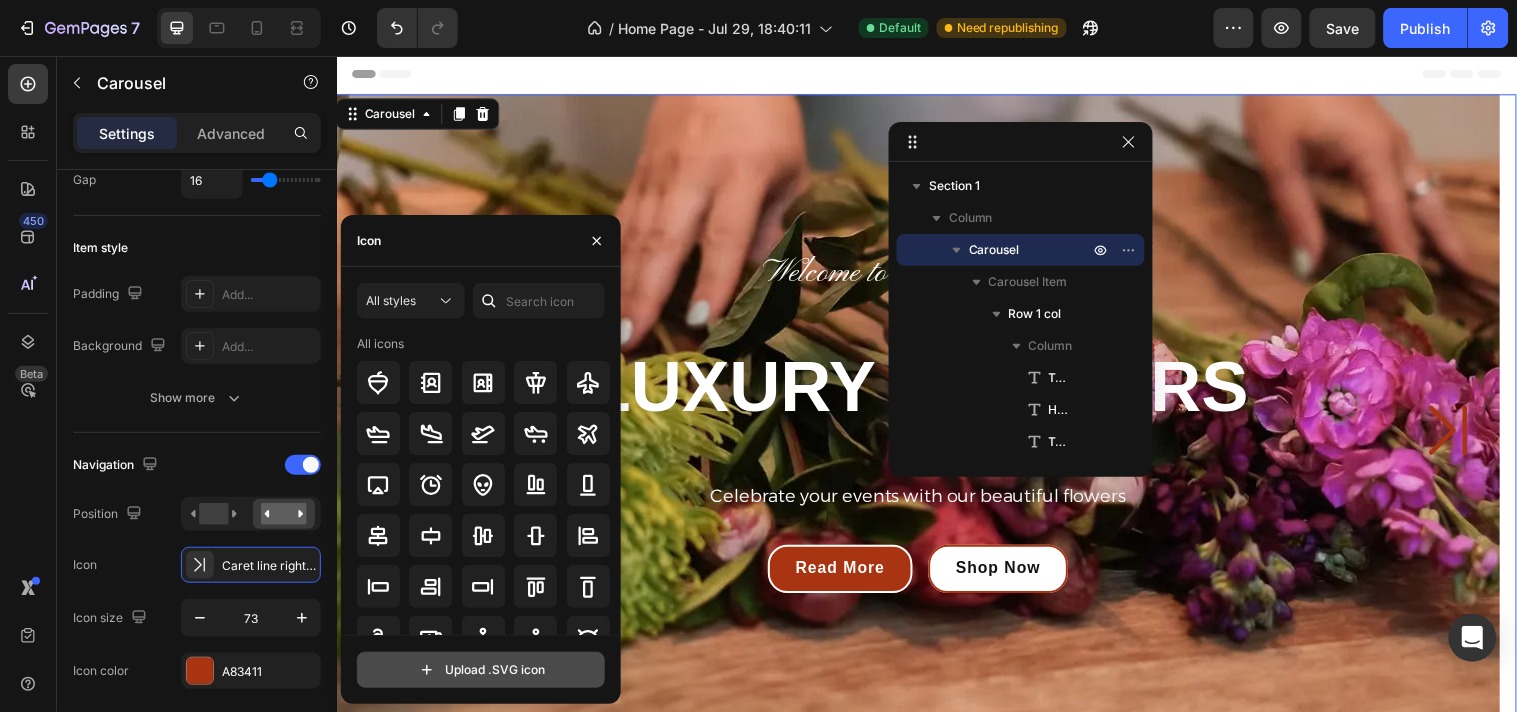 click 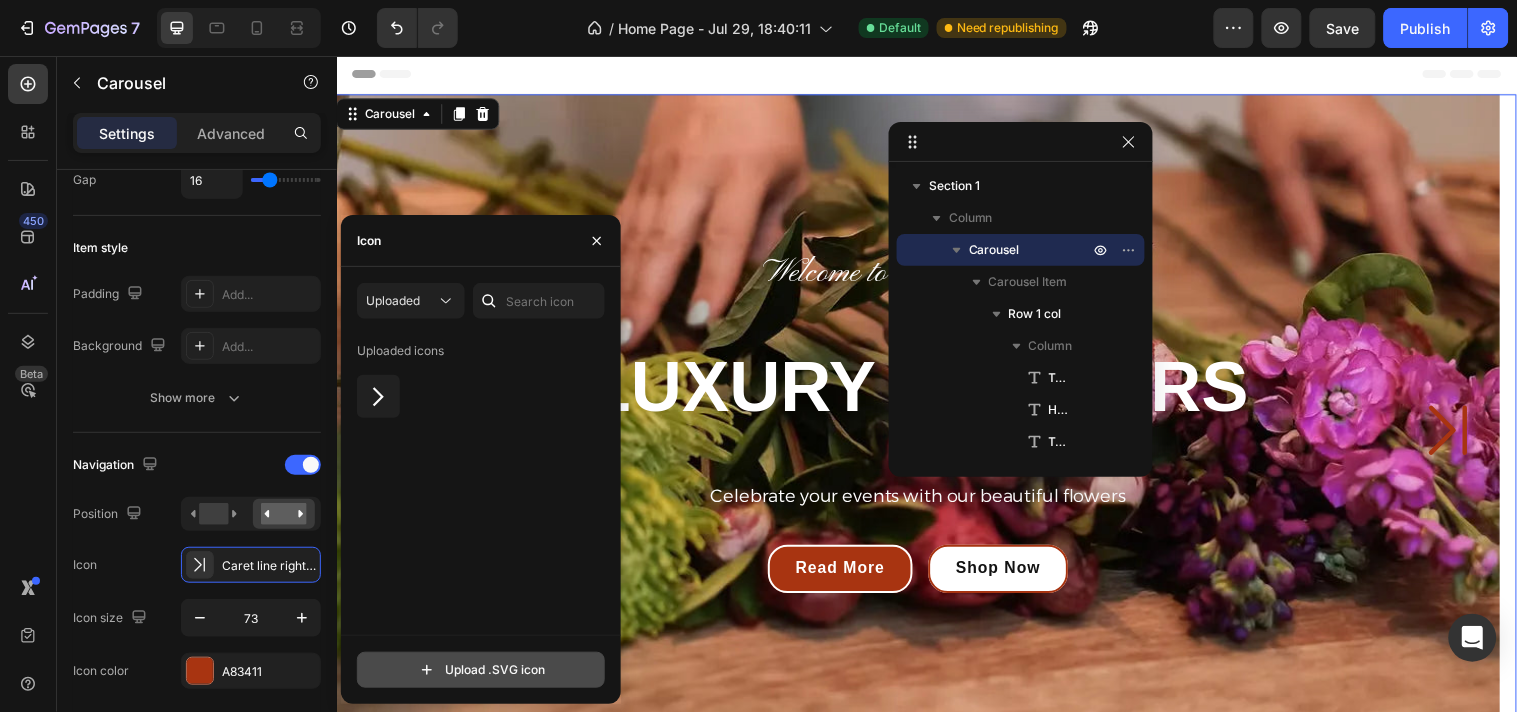 click 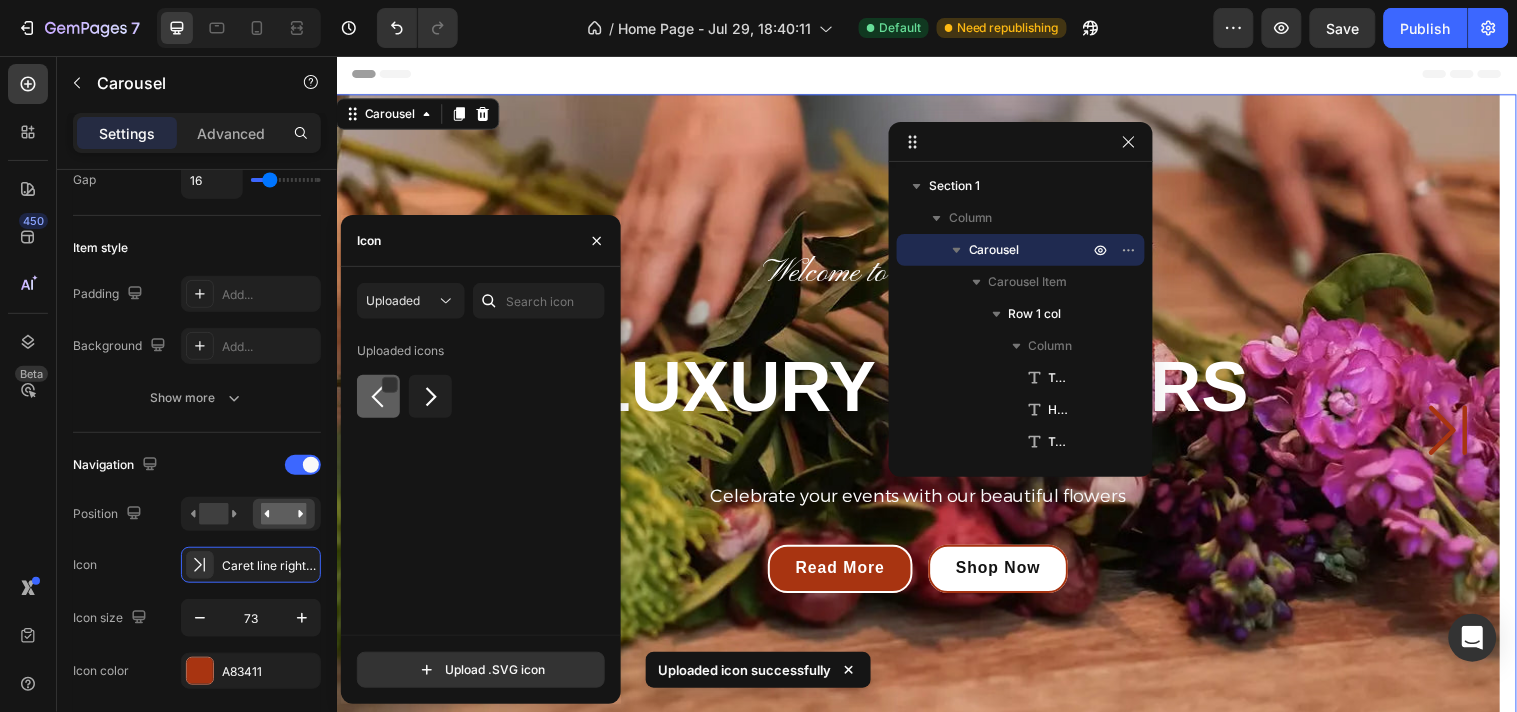 click at bounding box center (378, 397) 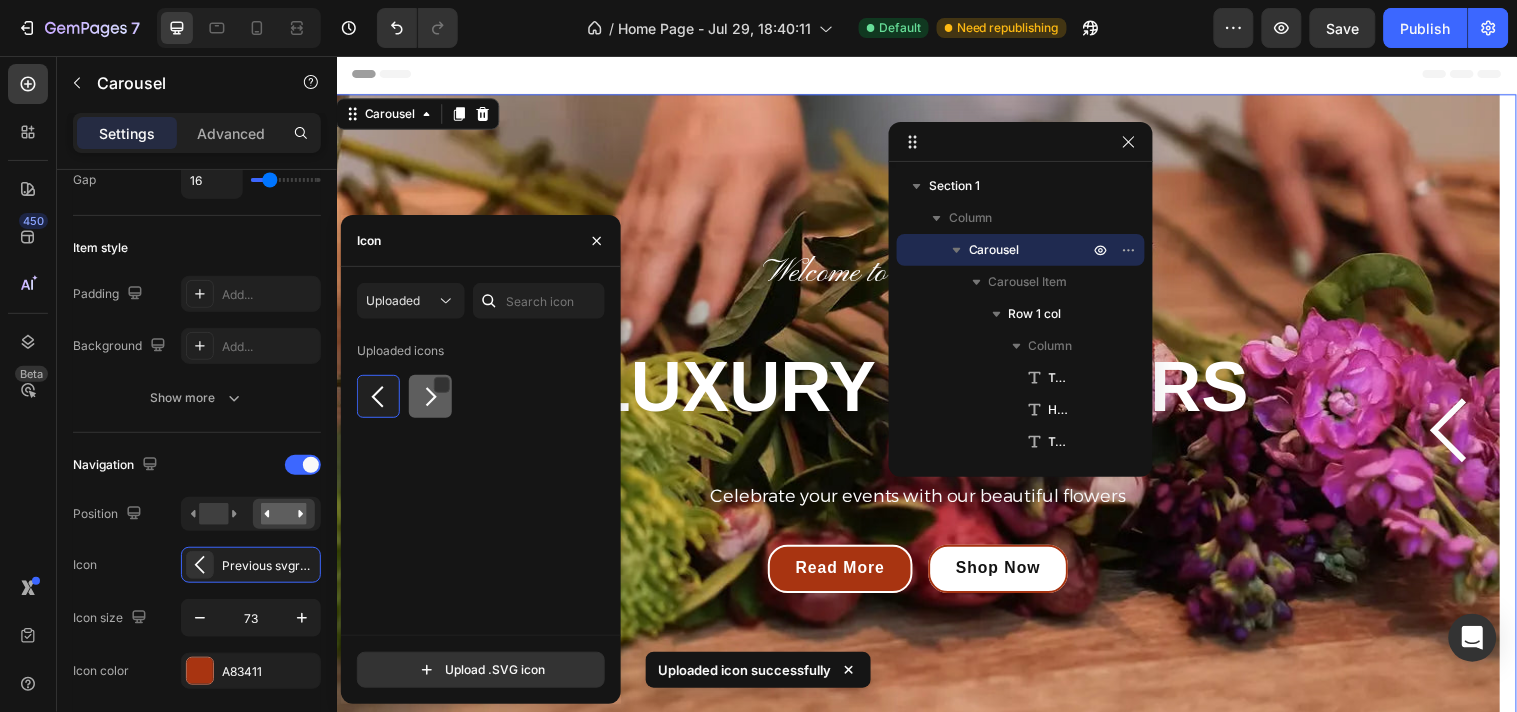 click 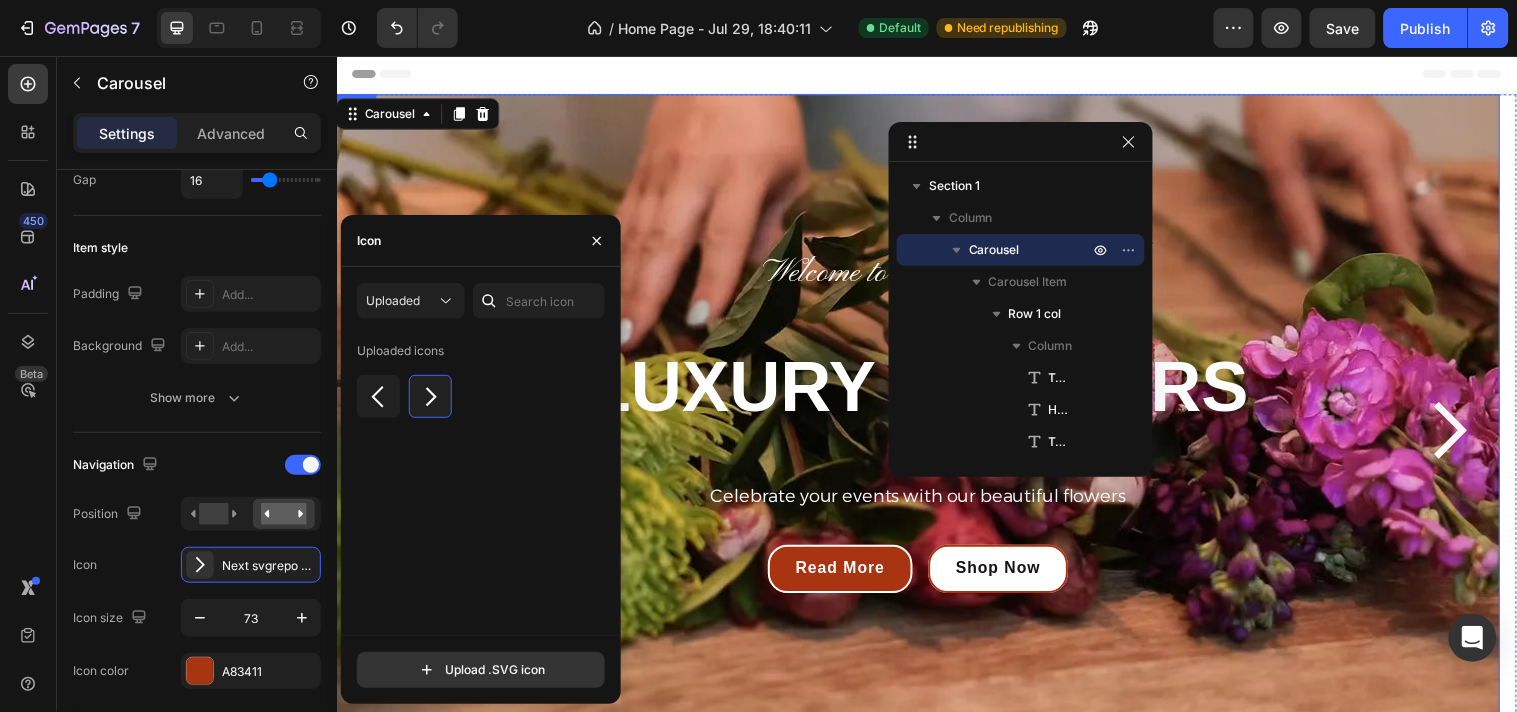 click on "Welcome to serenity Flowers Text Block LUXURY FLOWERS  Heading Celebrate your events with our beautiful flowers Text Block Read More Button Shop Now Button Row Row" at bounding box center (927, 435) 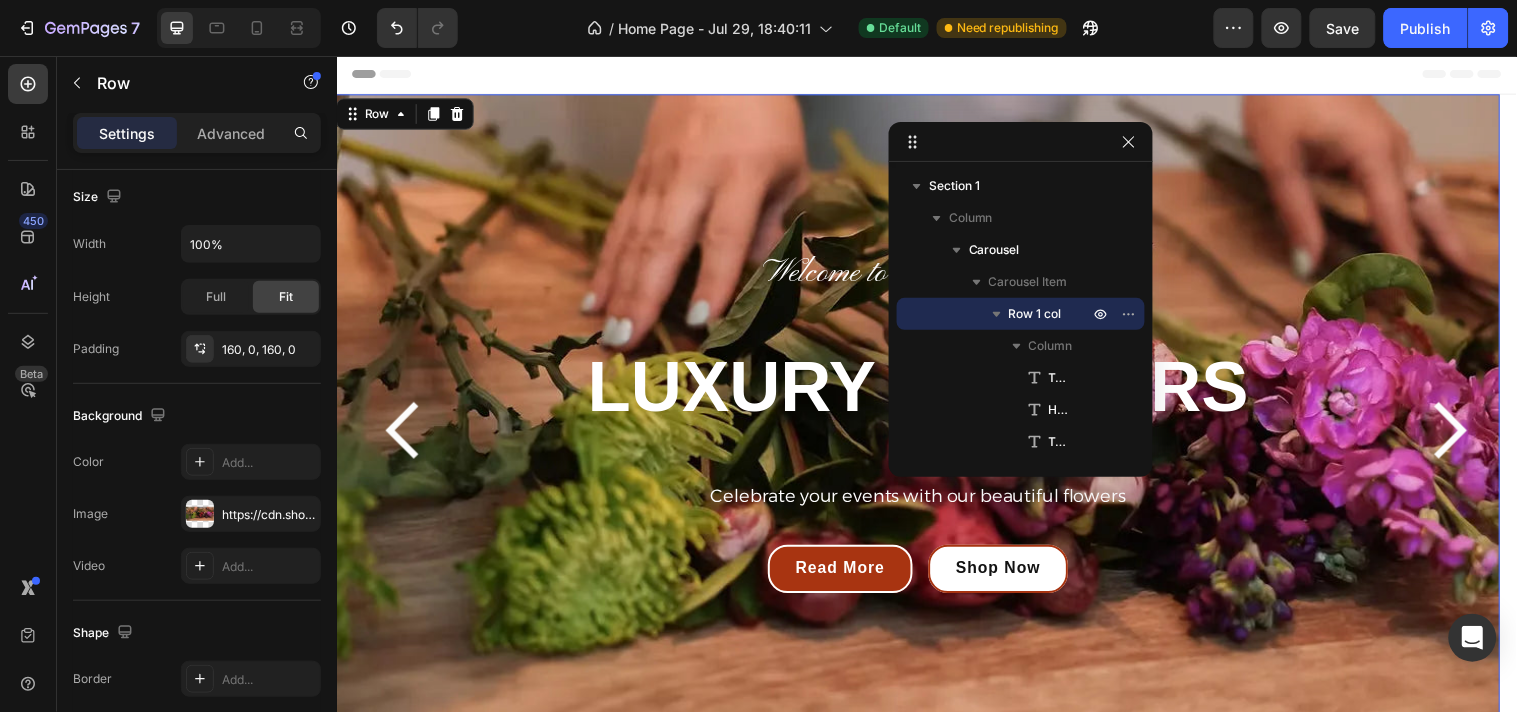 scroll, scrollTop: 0, scrollLeft: 0, axis: both 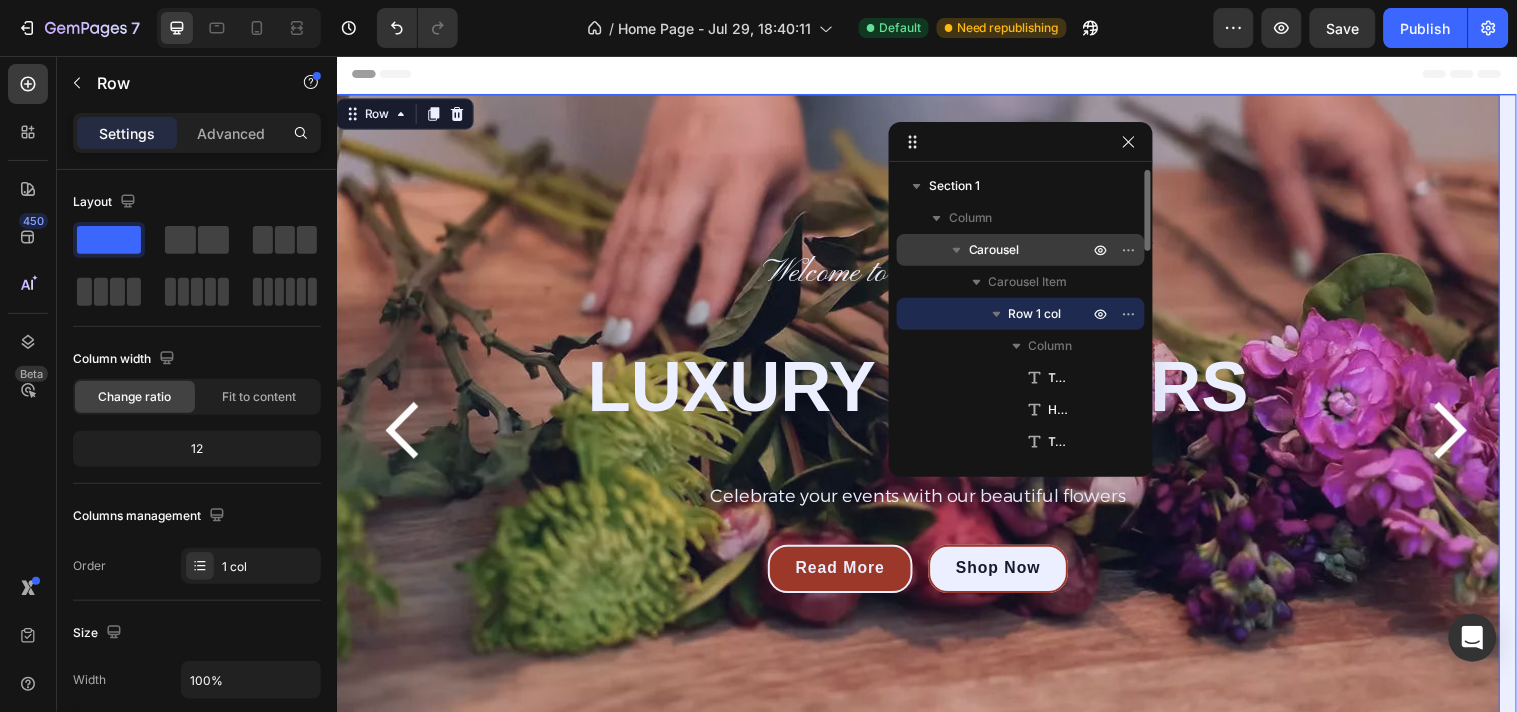 click 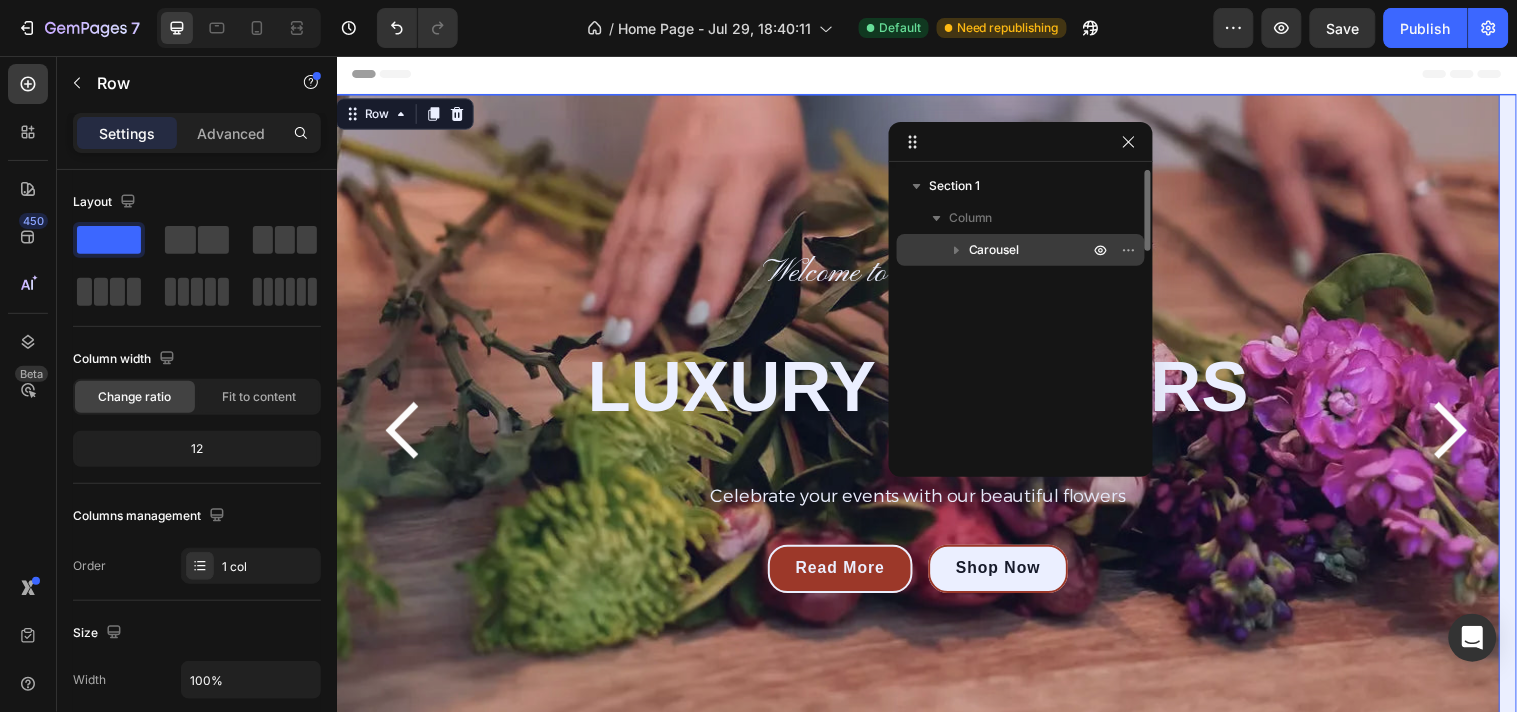click 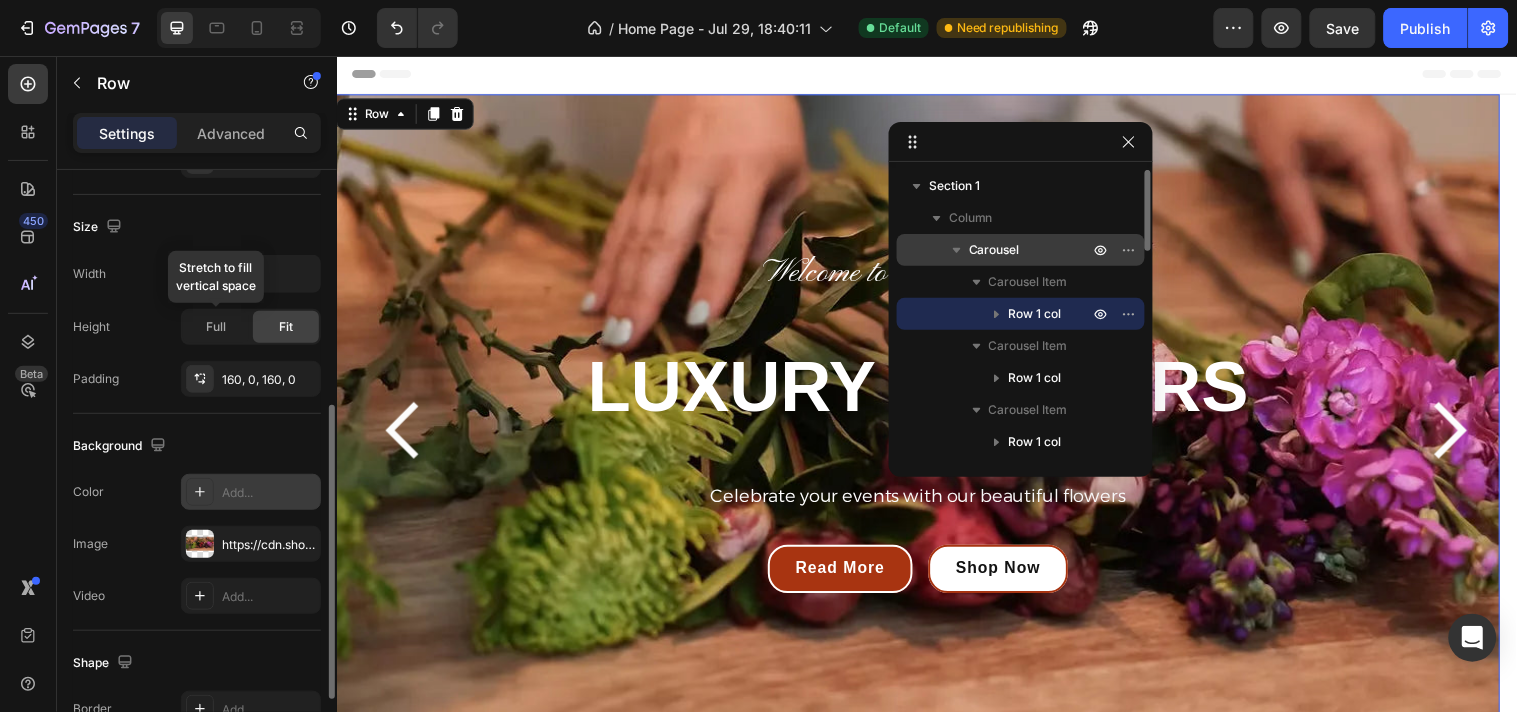 scroll, scrollTop: 442, scrollLeft: 0, axis: vertical 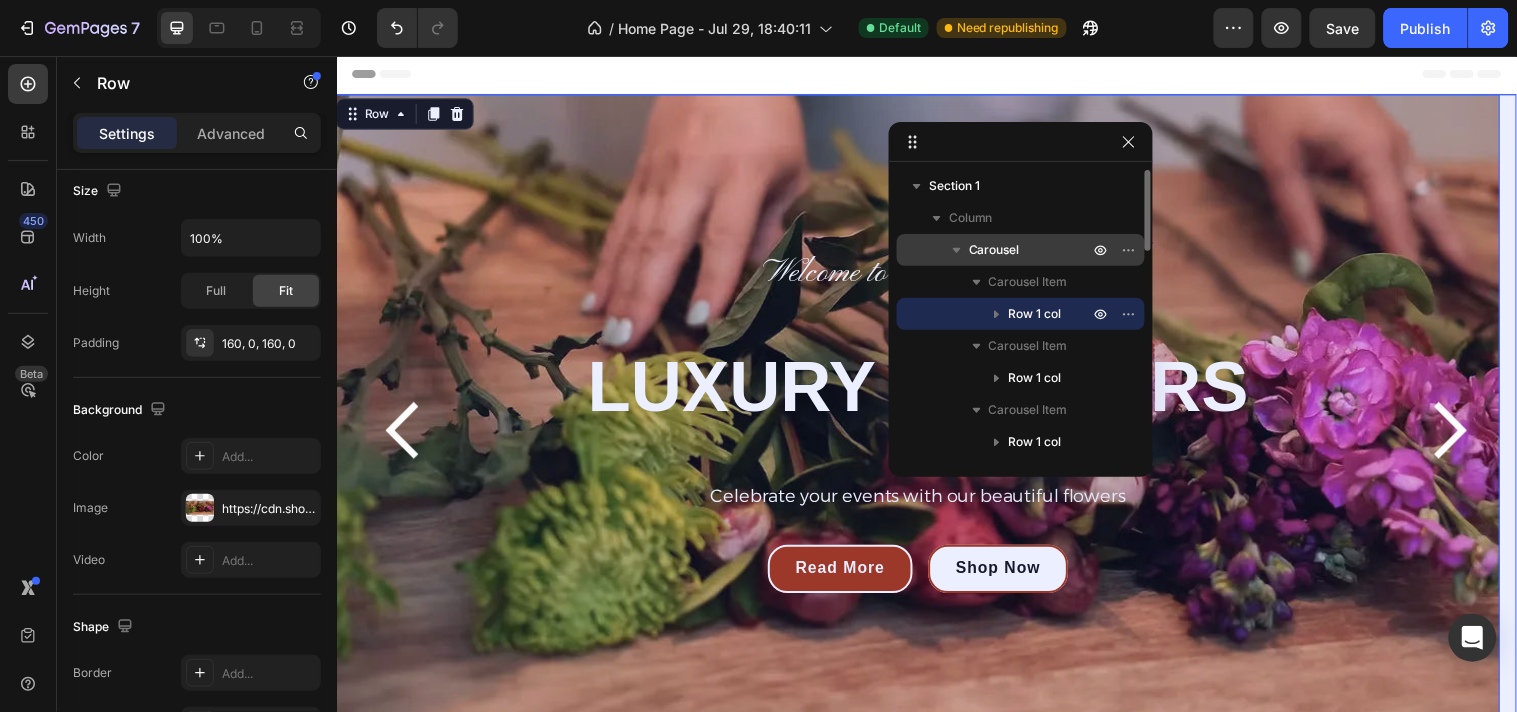 click on "Carousel" at bounding box center [1031, 250] 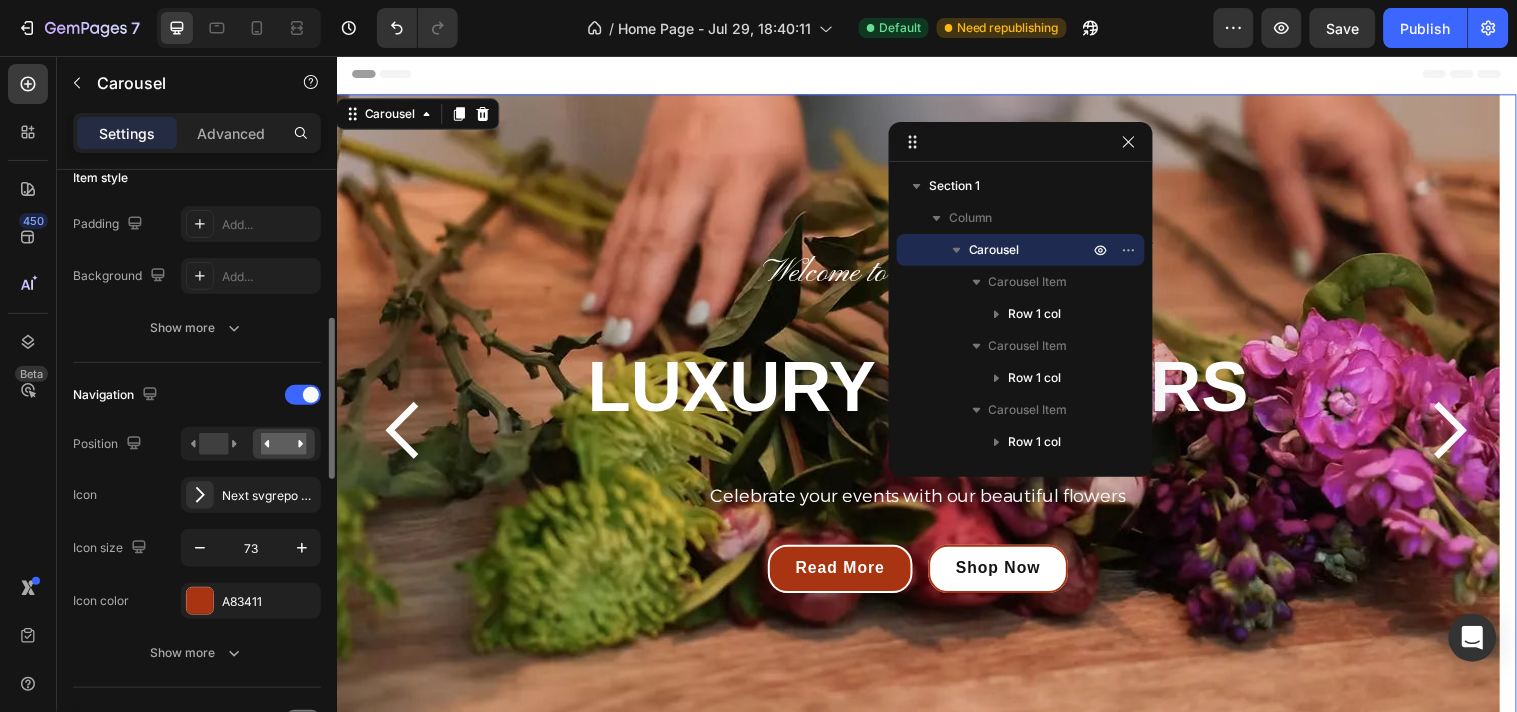 scroll, scrollTop: 518, scrollLeft: 0, axis: vertical 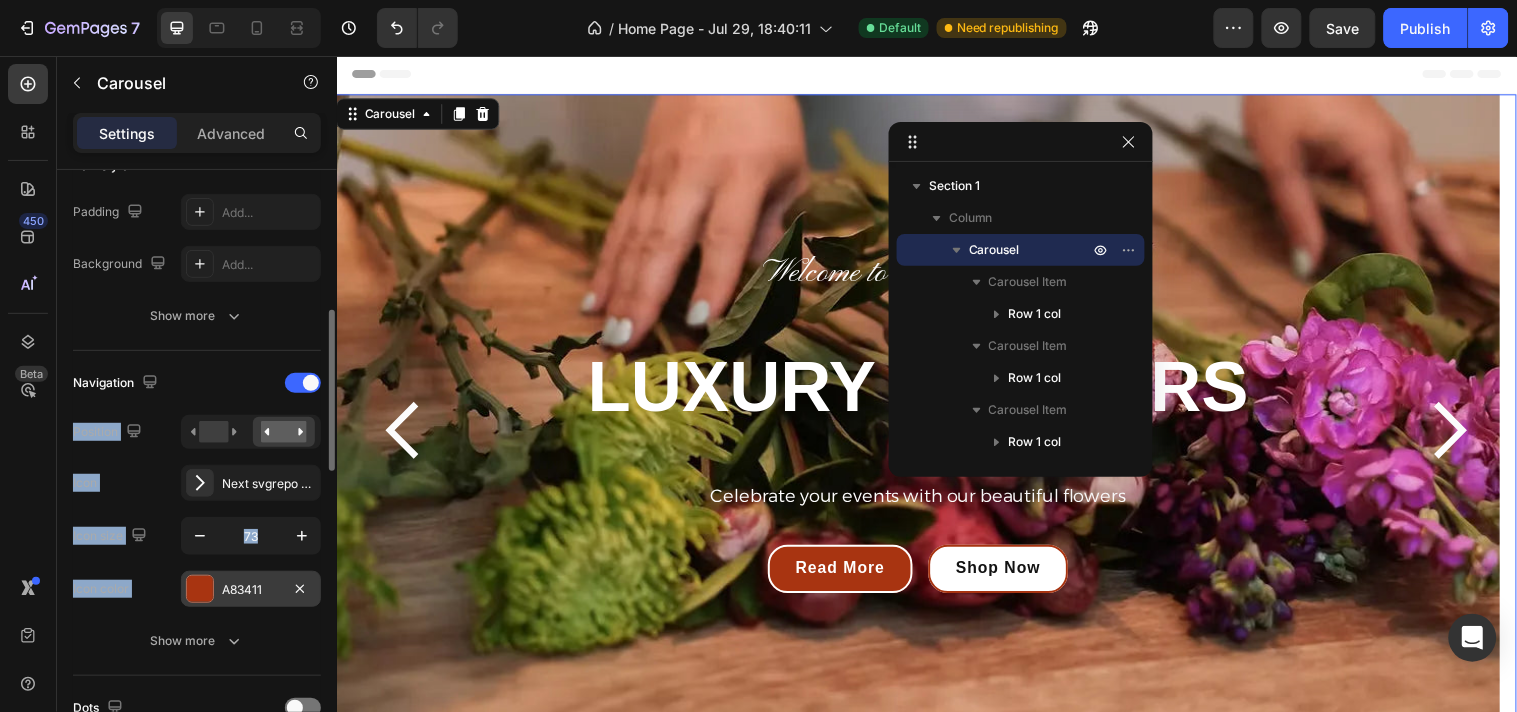 drag, startPoint x: 207, startPoint y: 395, endPoint x: 215, endPoint y: 575, distance: 180.17769 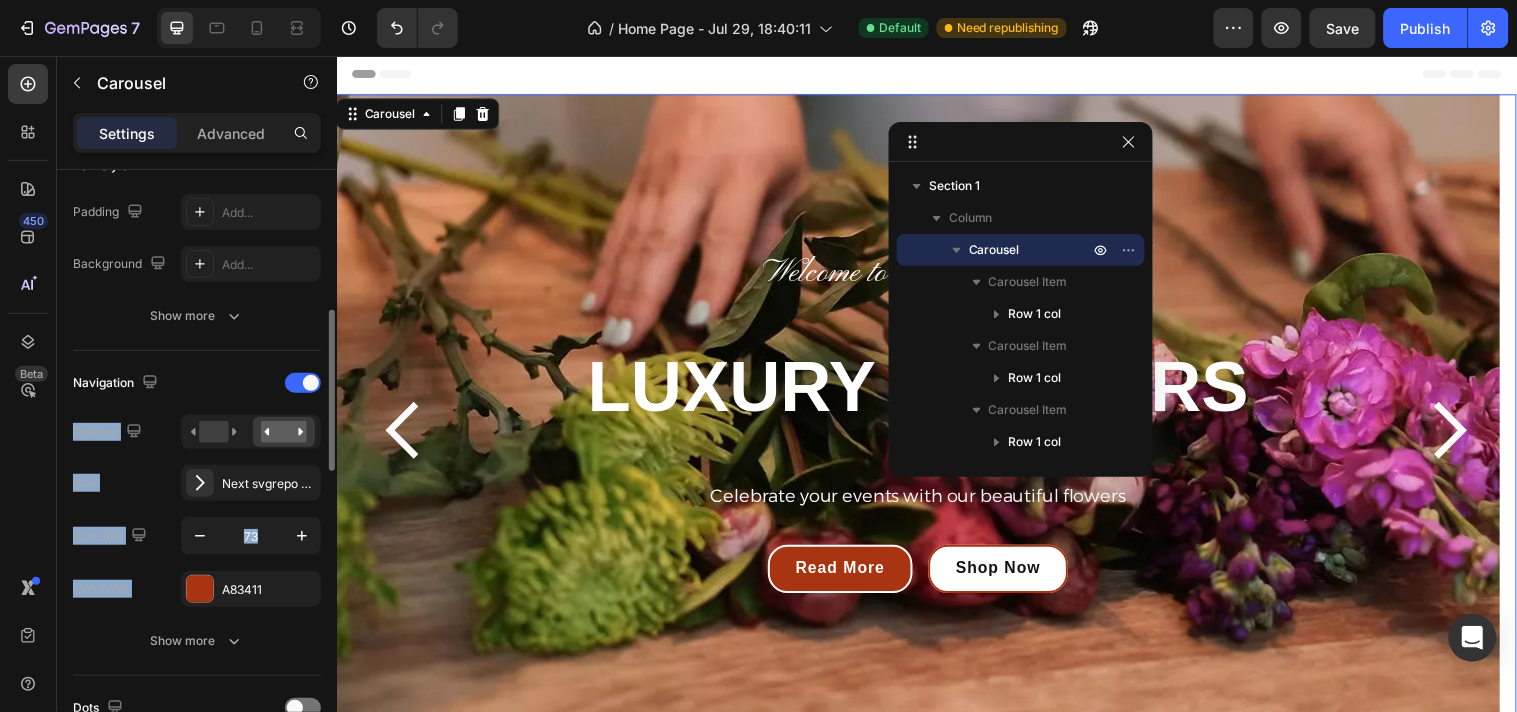 click on "Icon size 73" at bounding box center (197, 536) 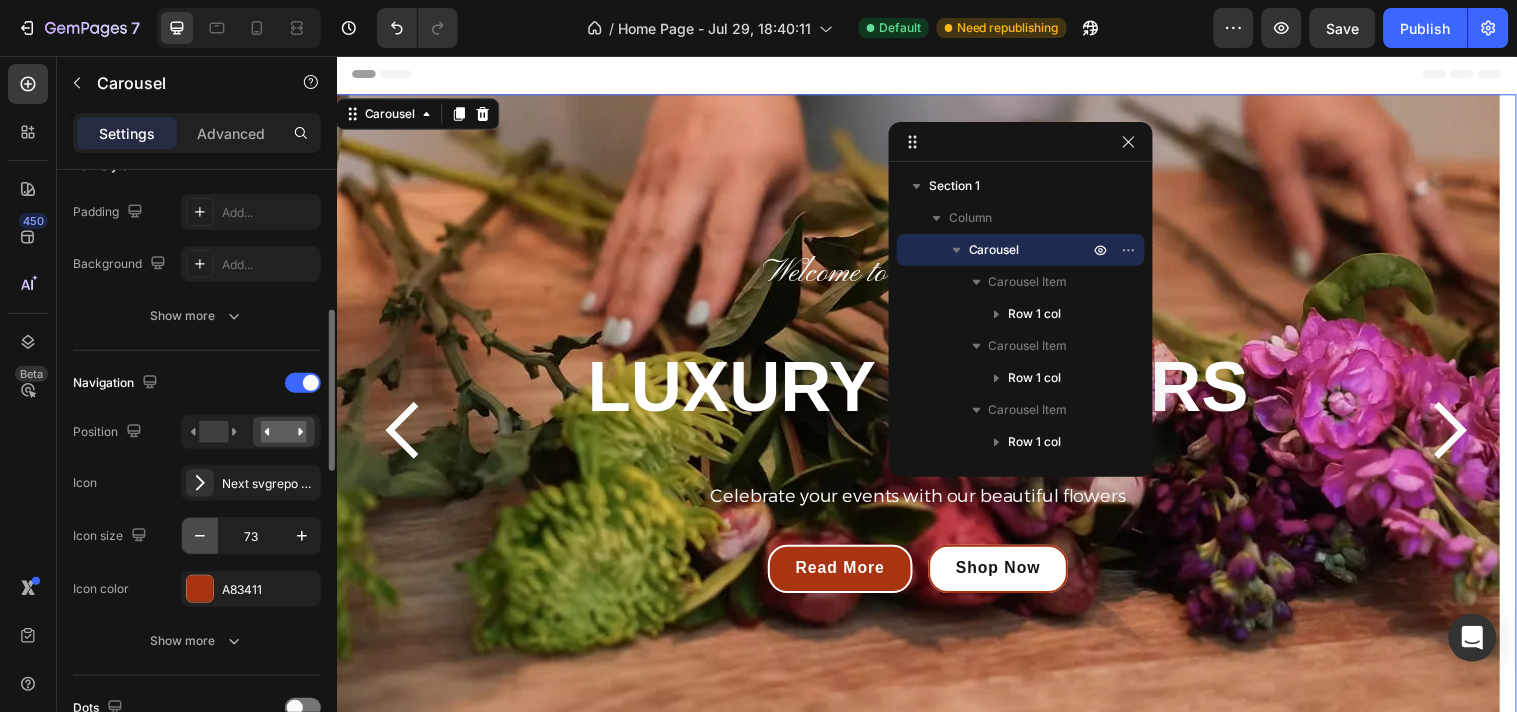 click 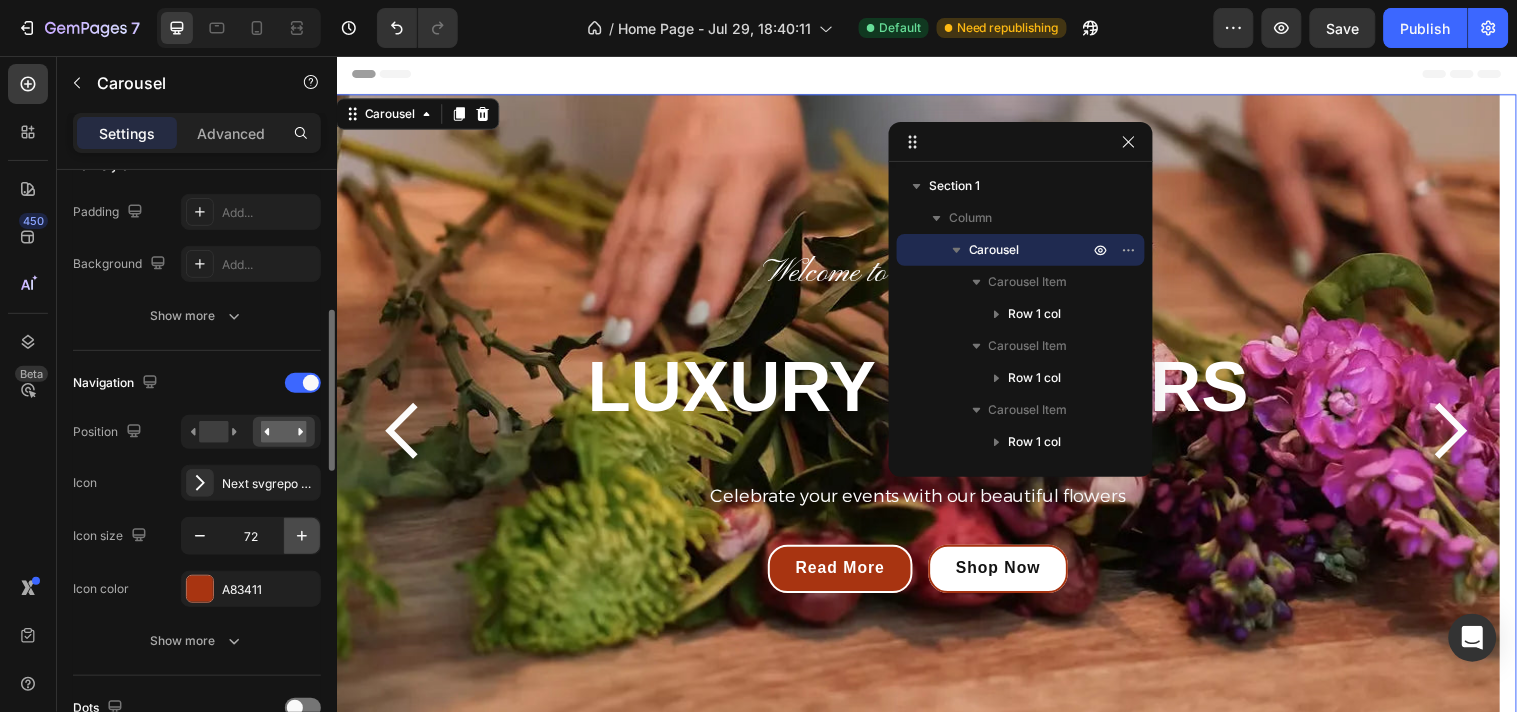 click 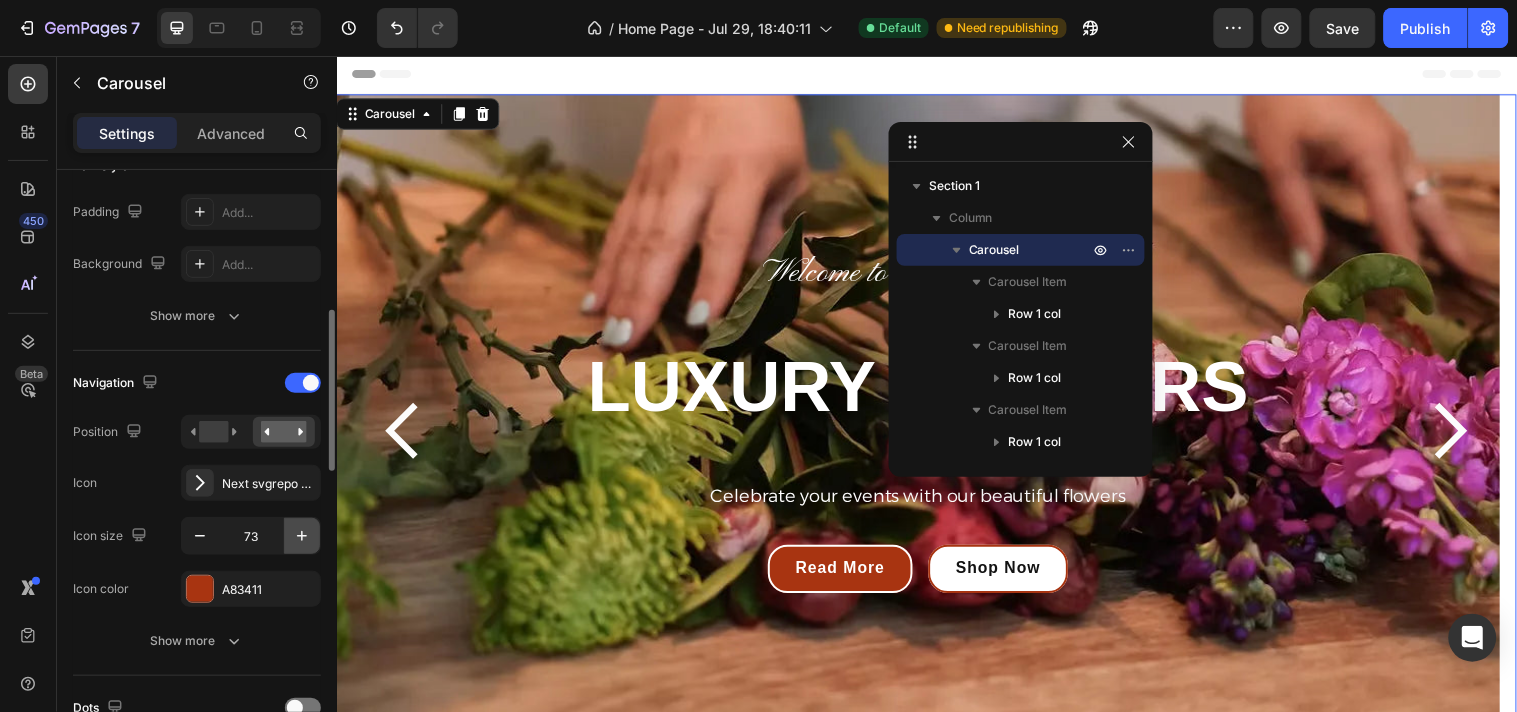 click 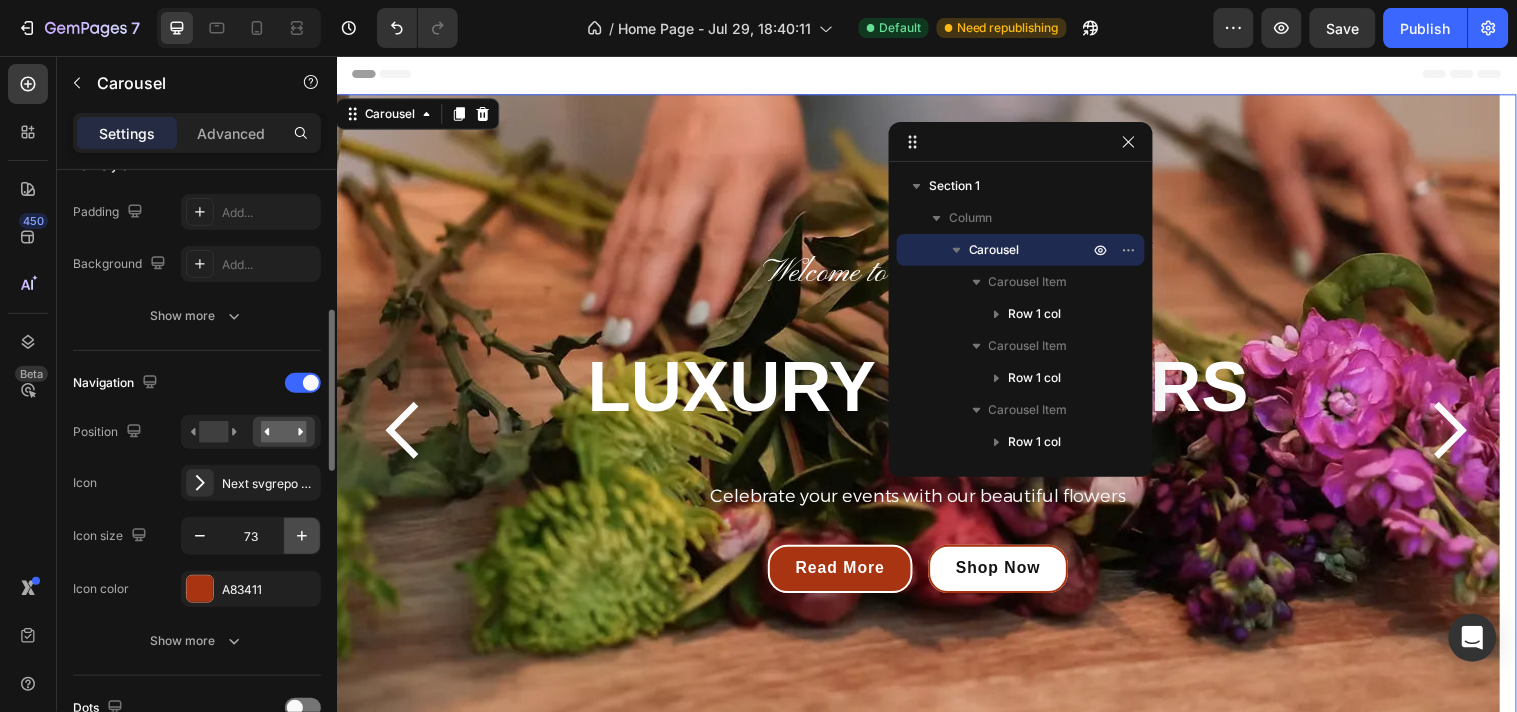 click 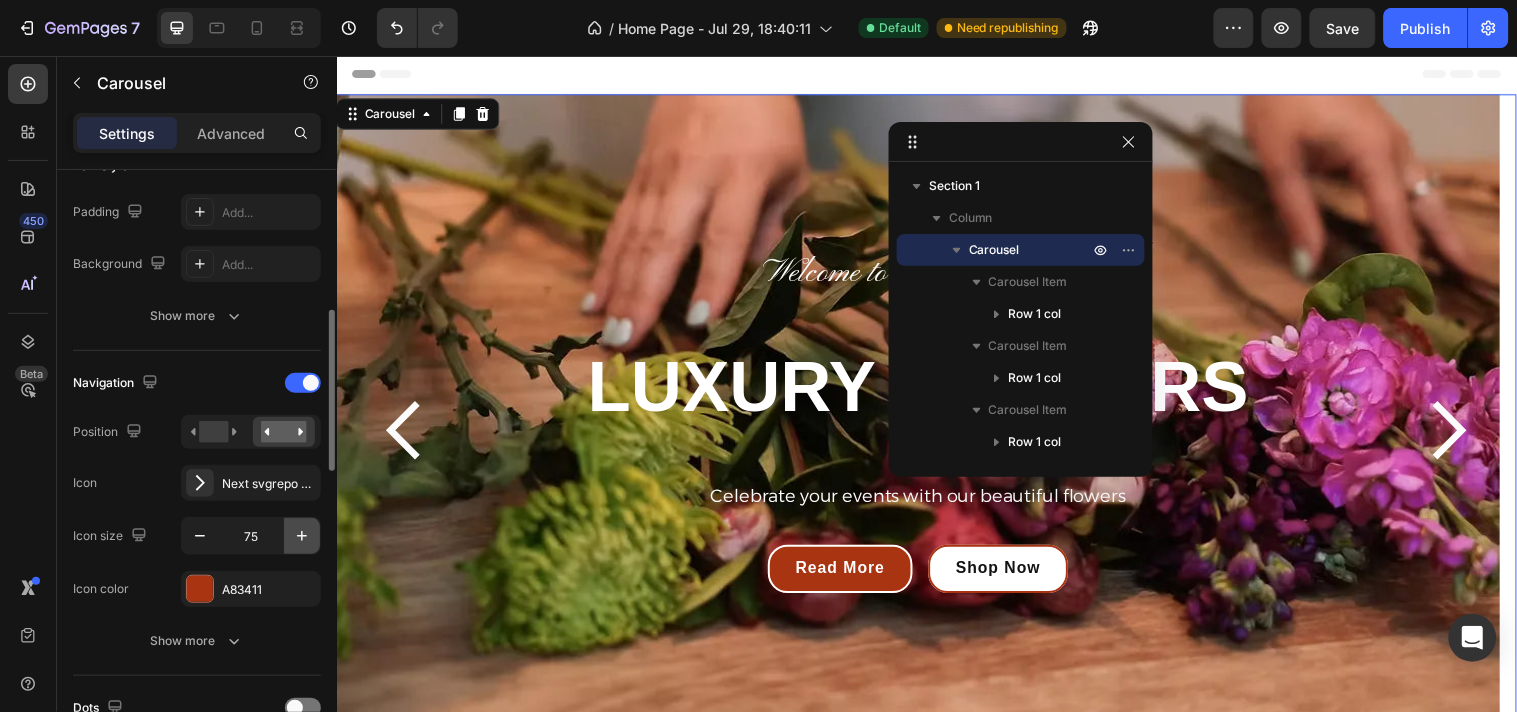 click 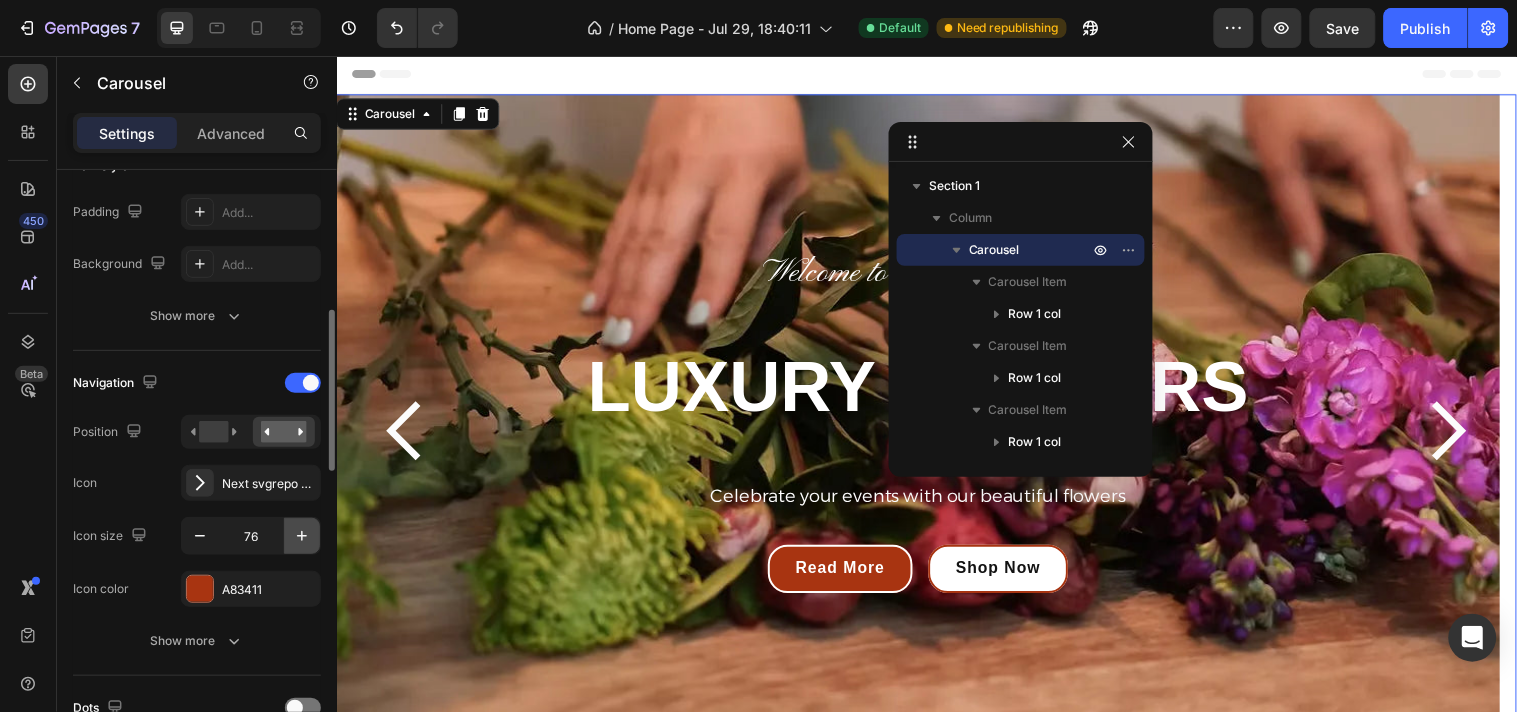 click 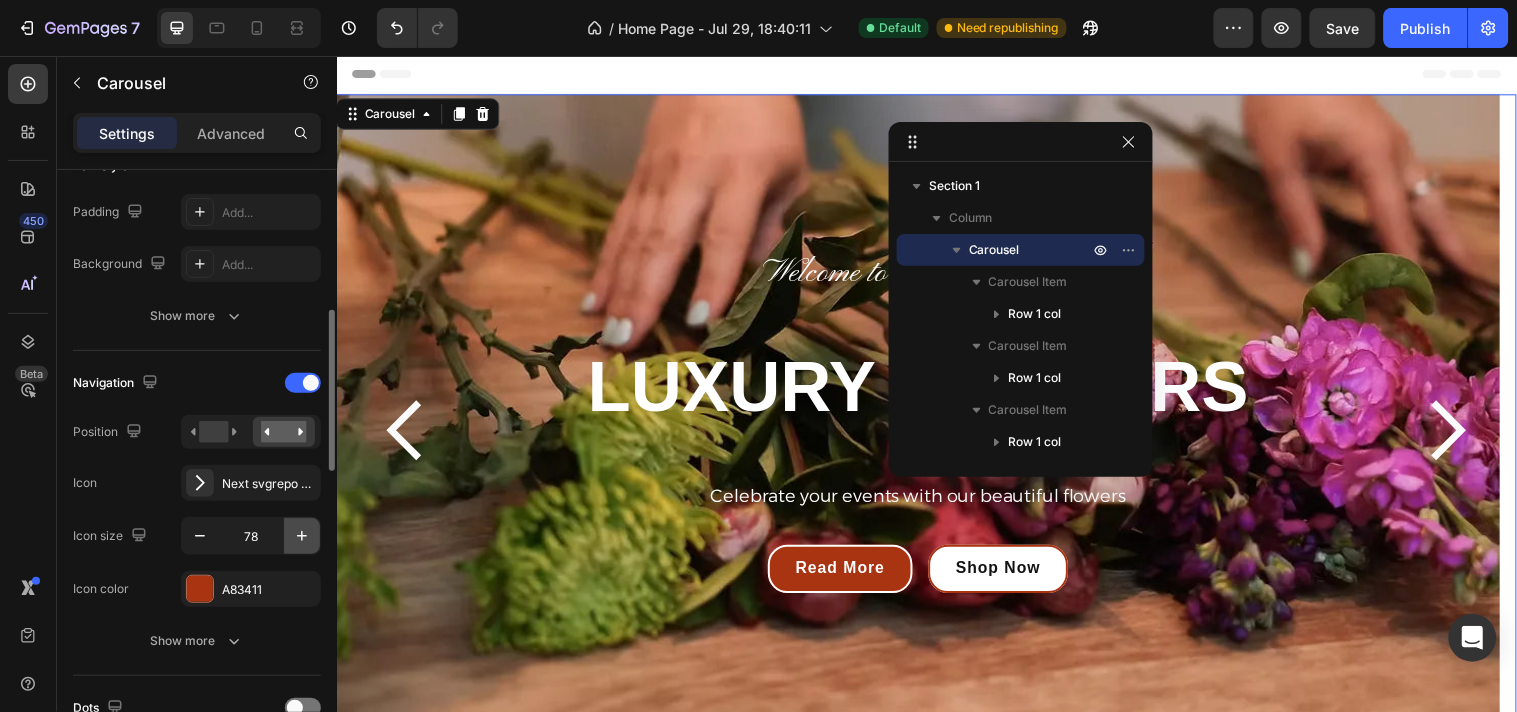 click 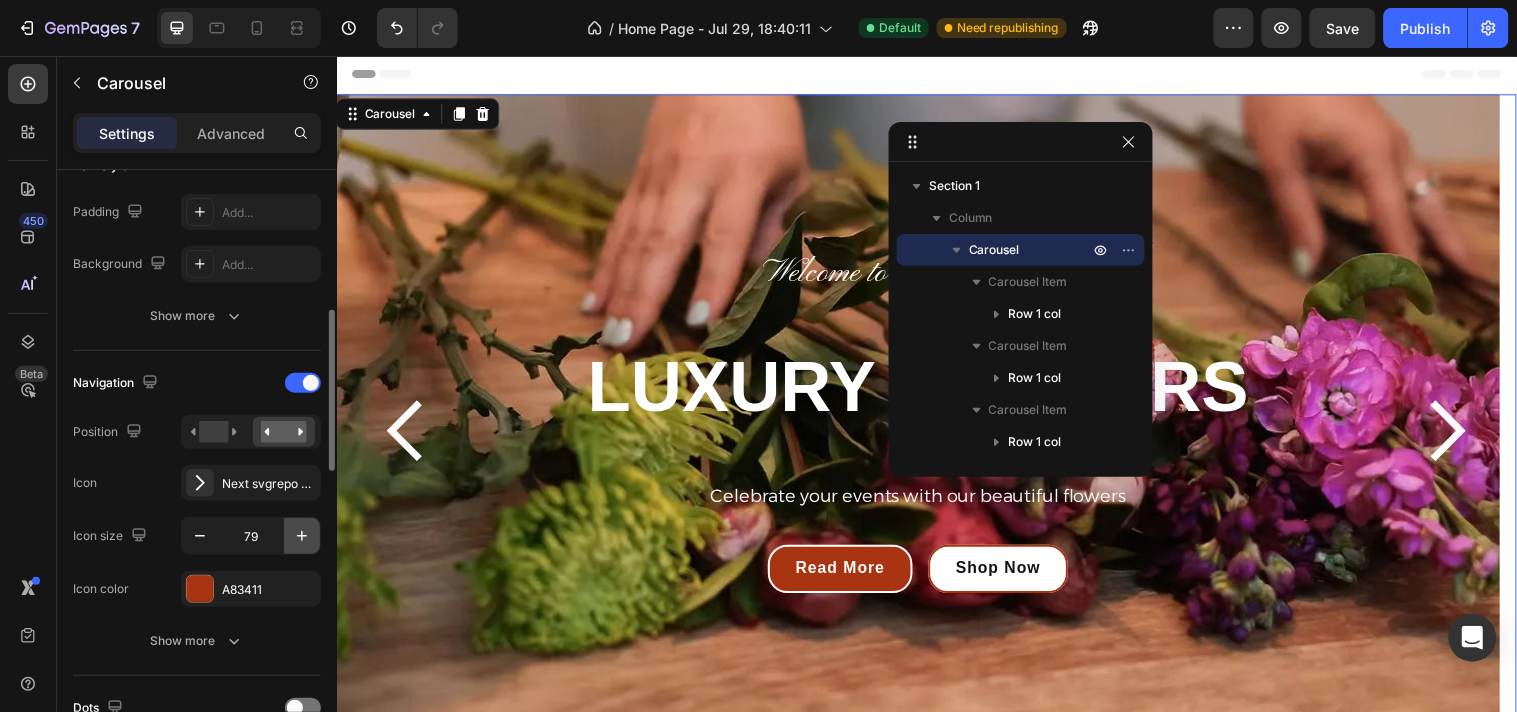 click 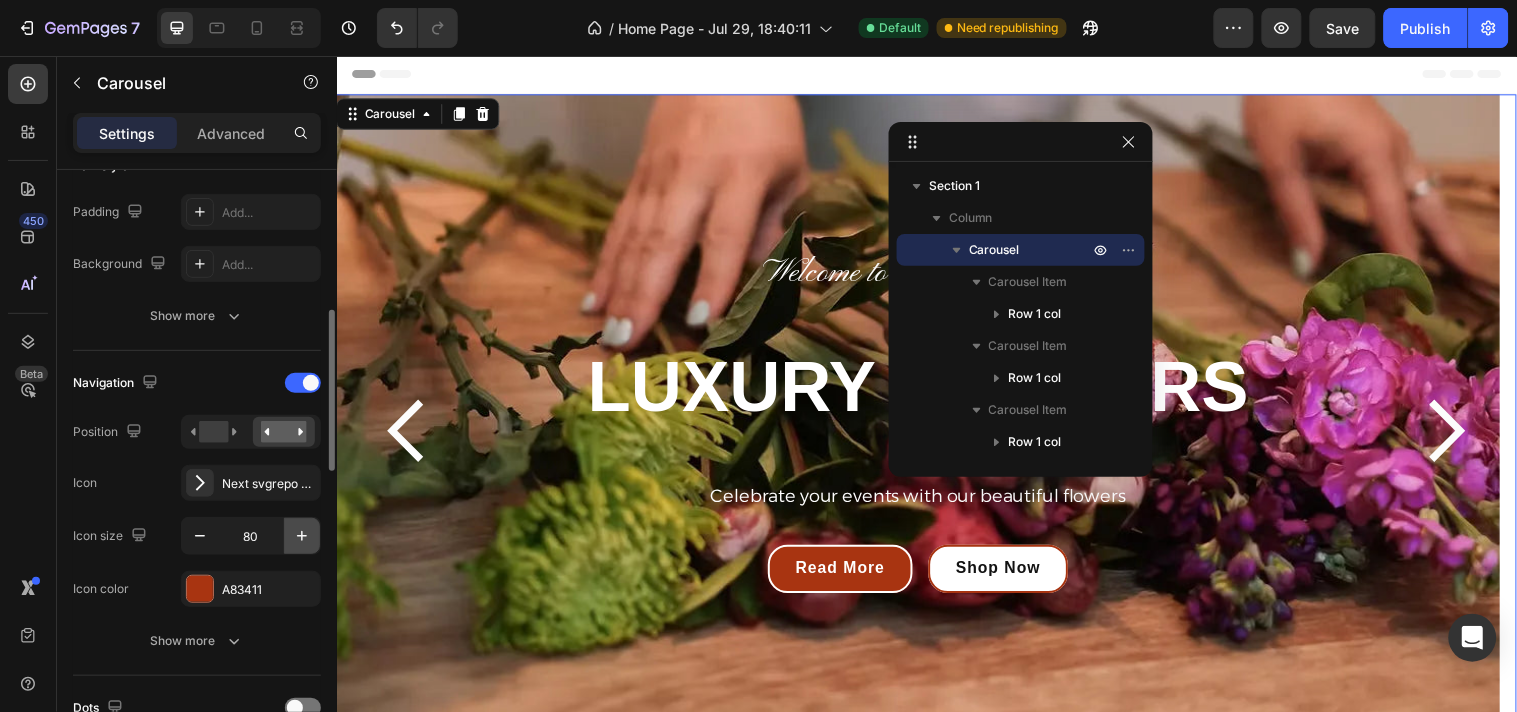 click 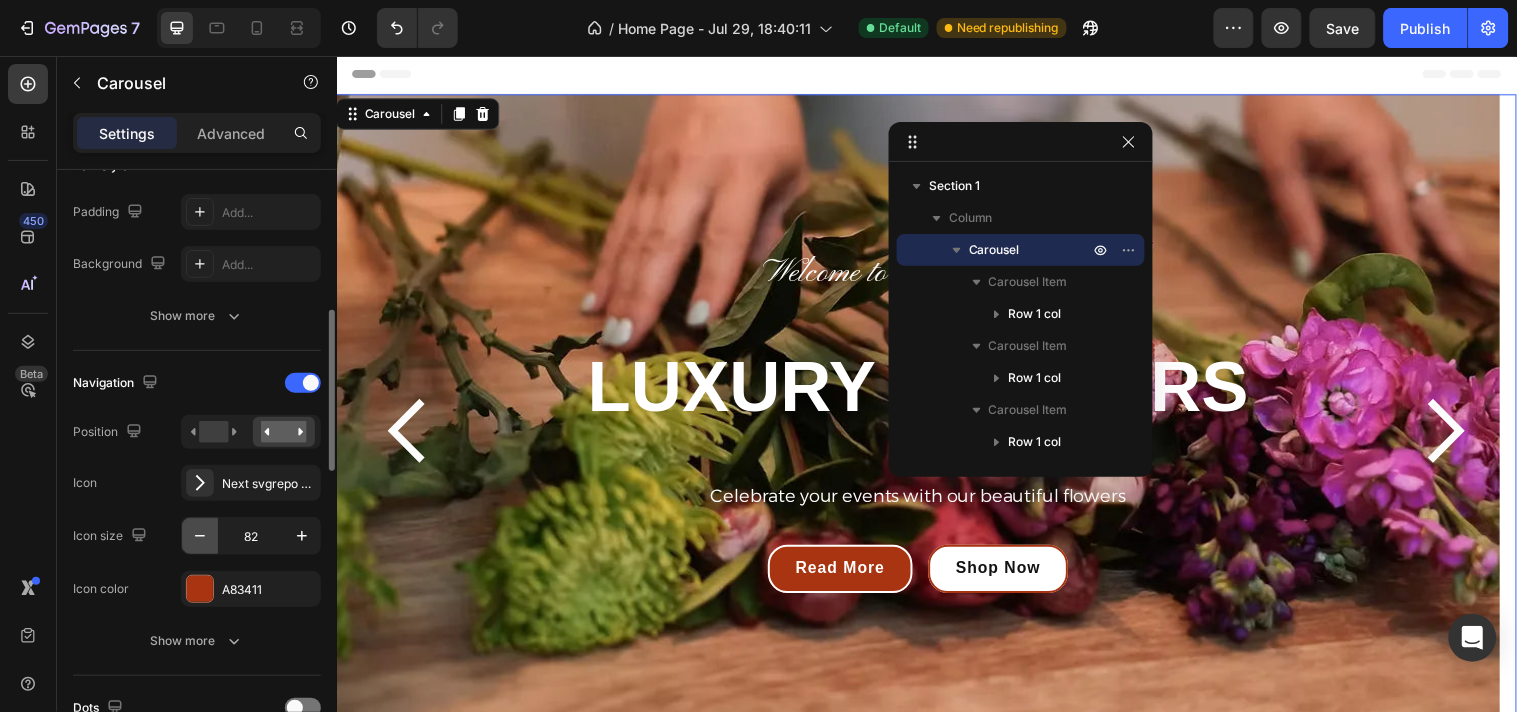 click at bounding box center [200, 536] 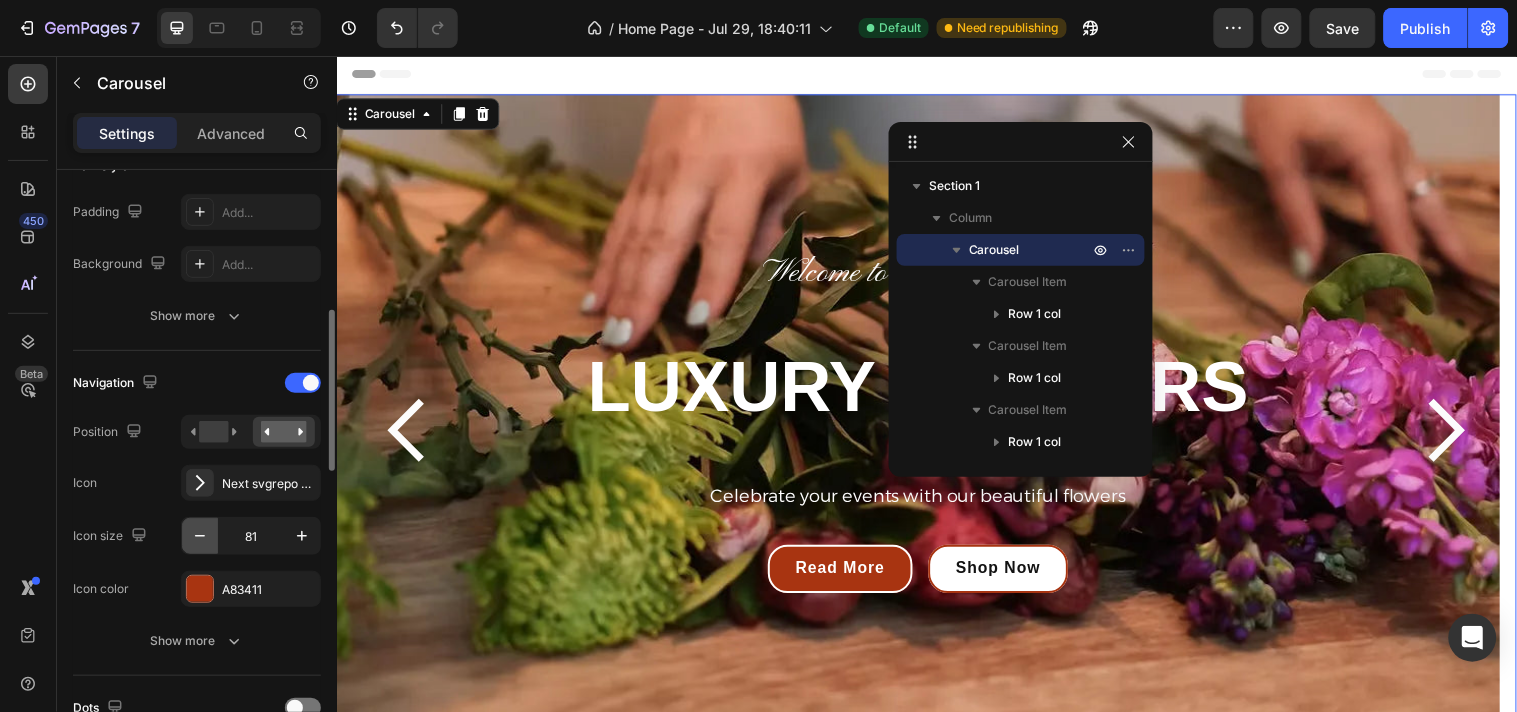 click at bounding box center [200, 536] 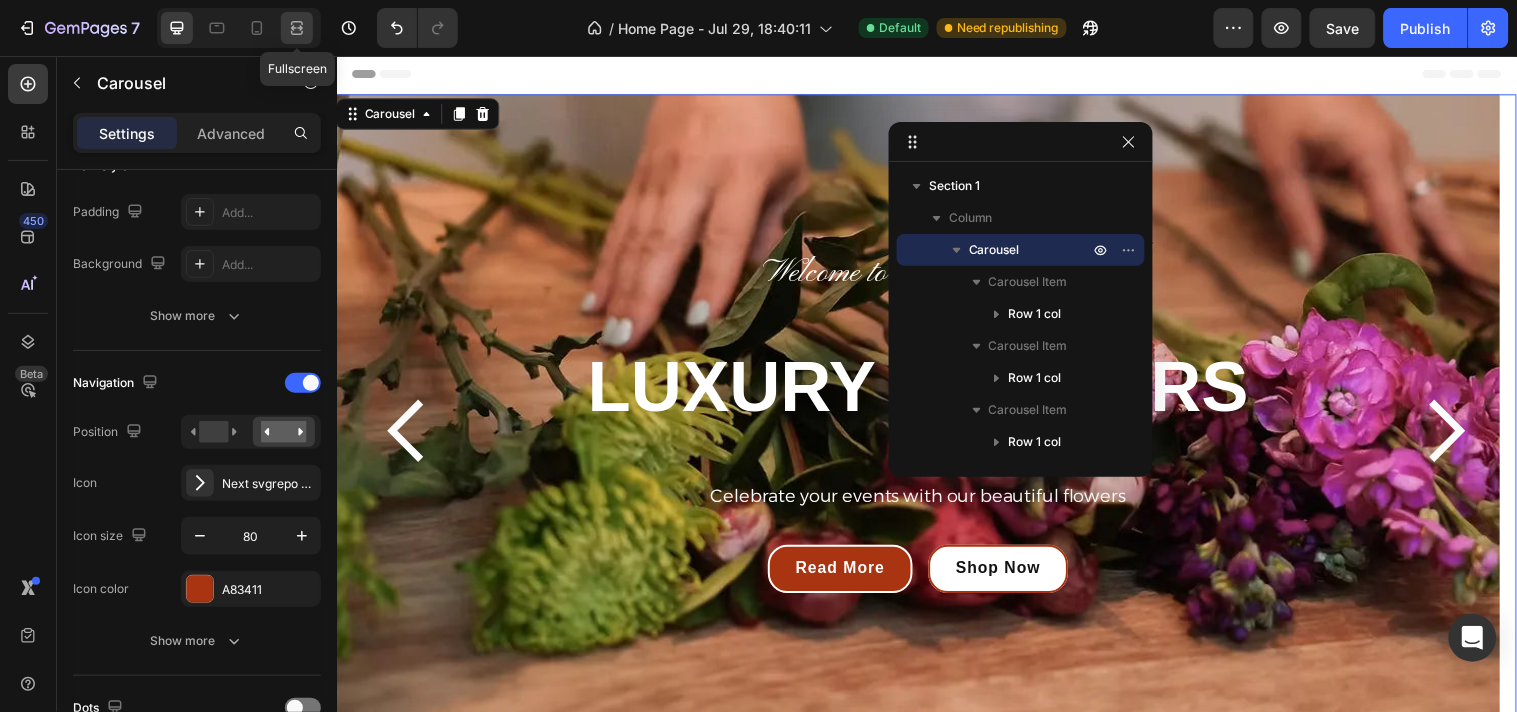 click 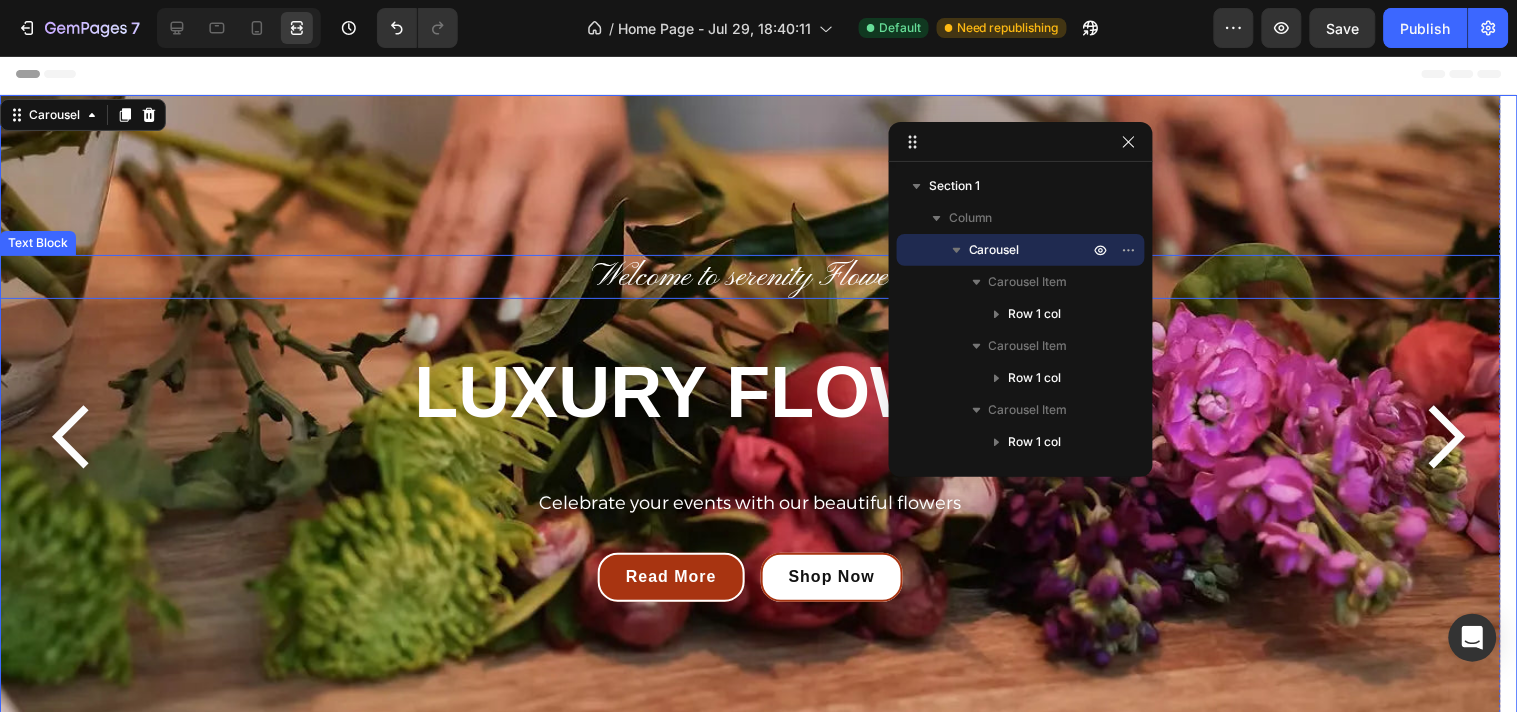 scroll, scrollTop: 0, scrollLeft: 0, axis: both 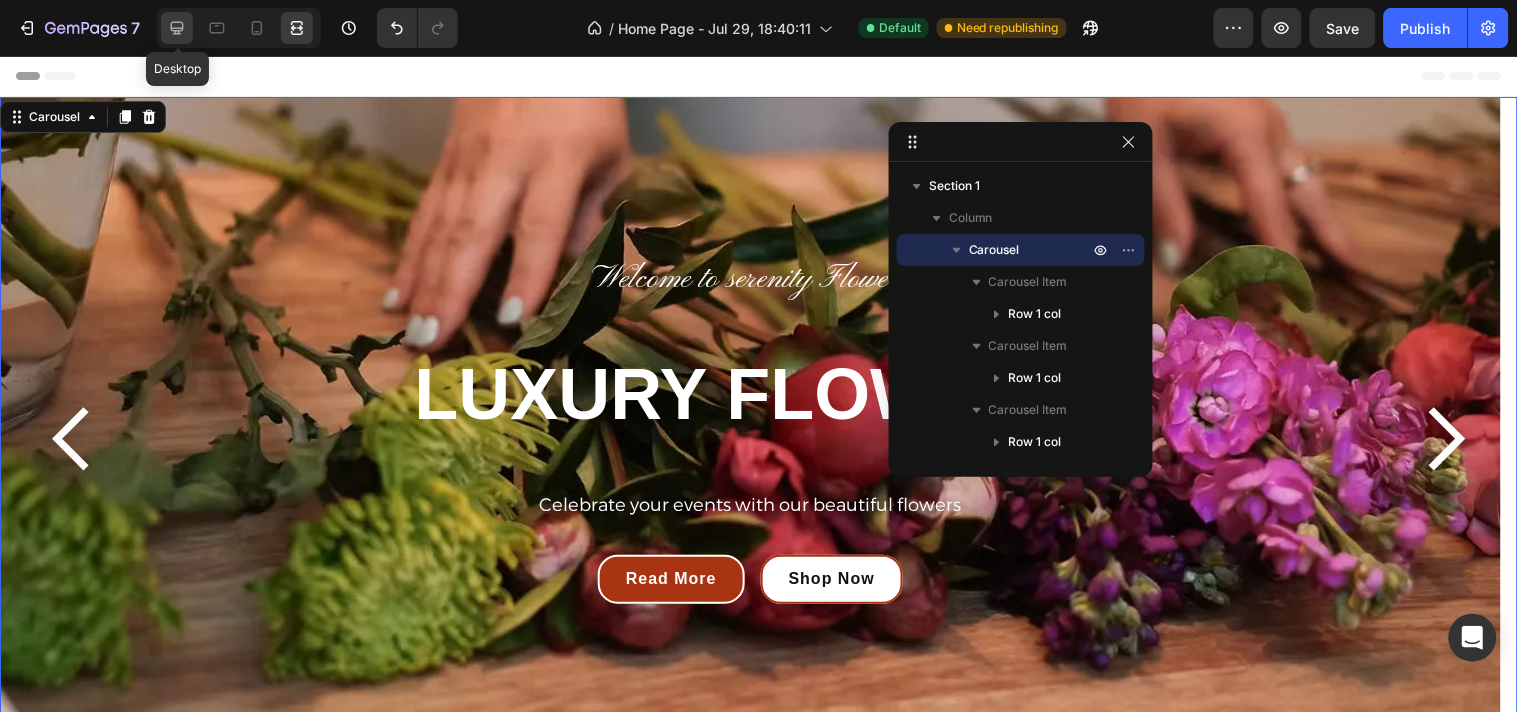 click 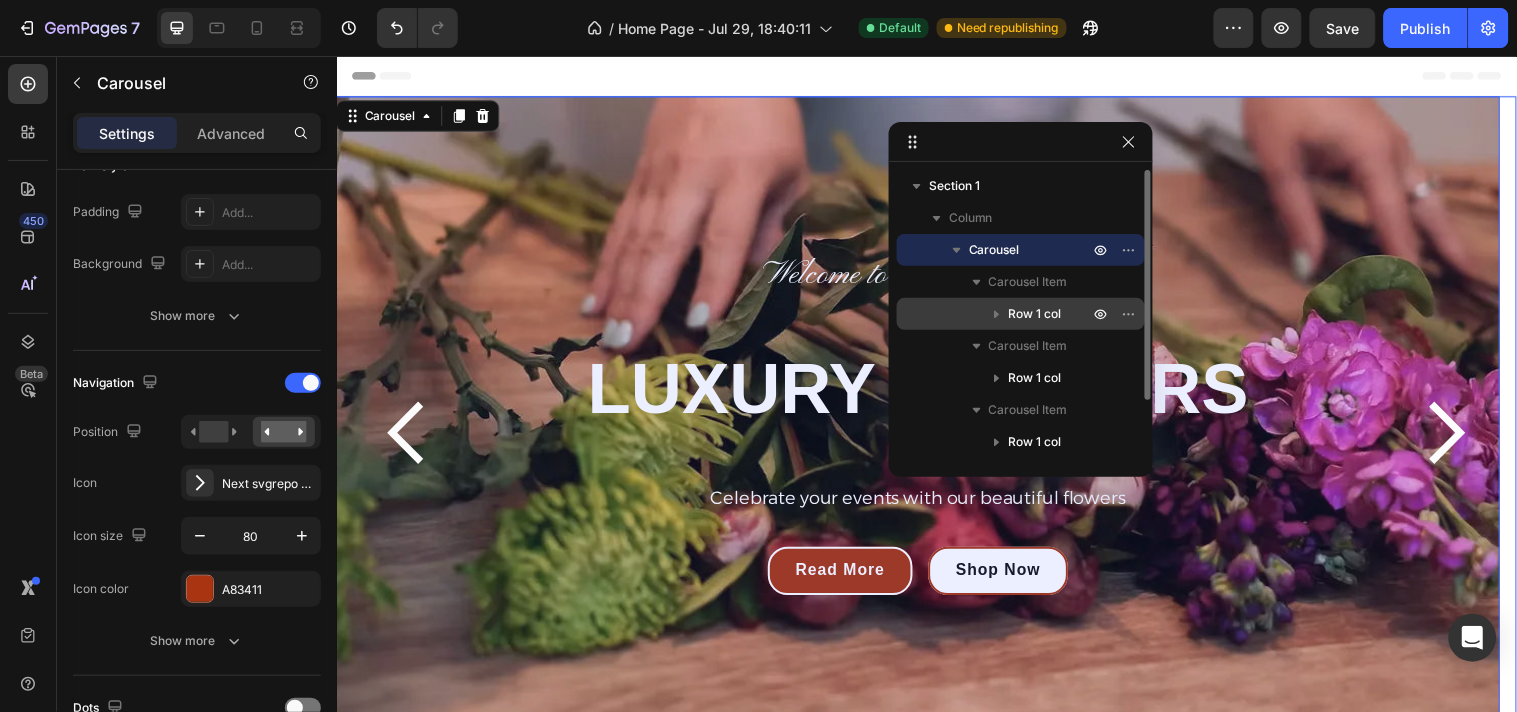 click on "Row 1 col" at bounding box center [1035, 314] 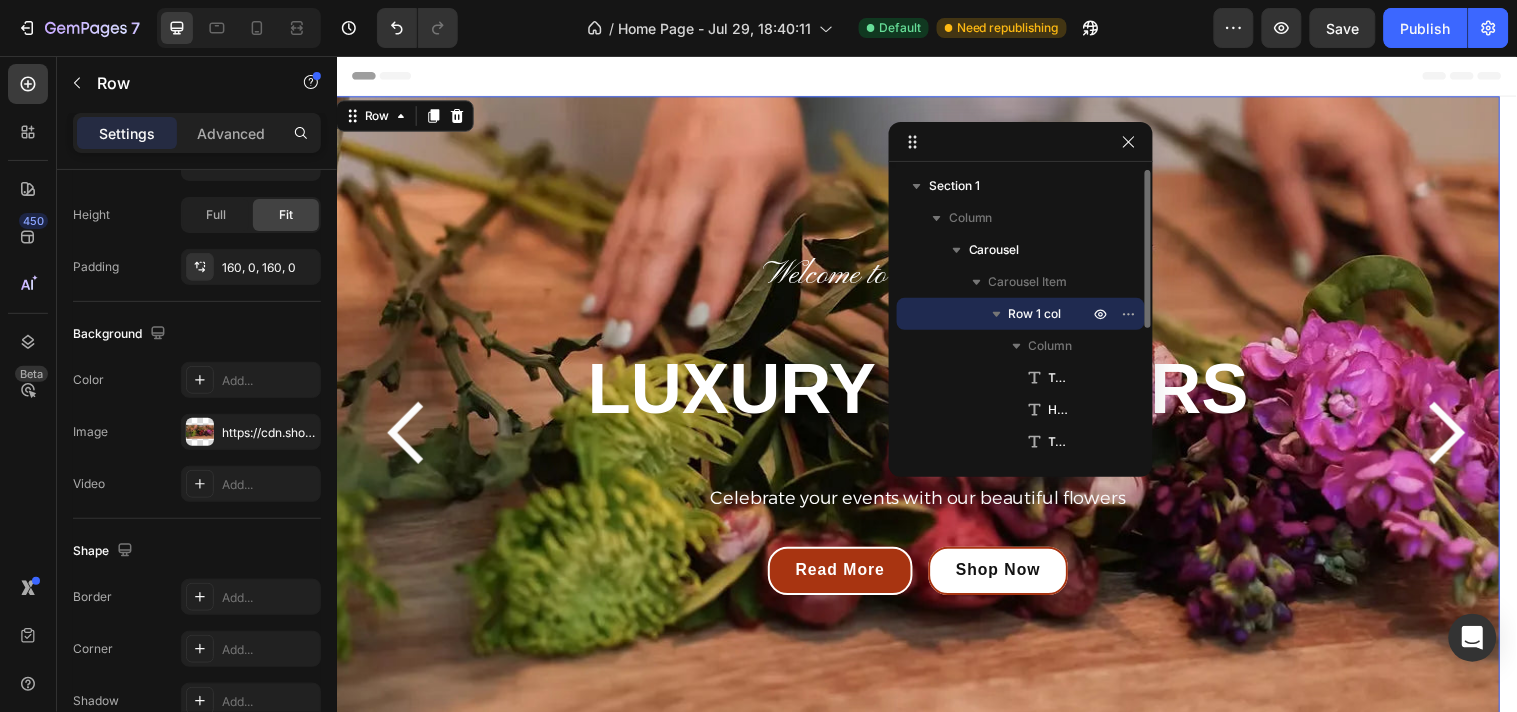 scroll, scrollTop: 0, scrollLeft: 0, axis: both 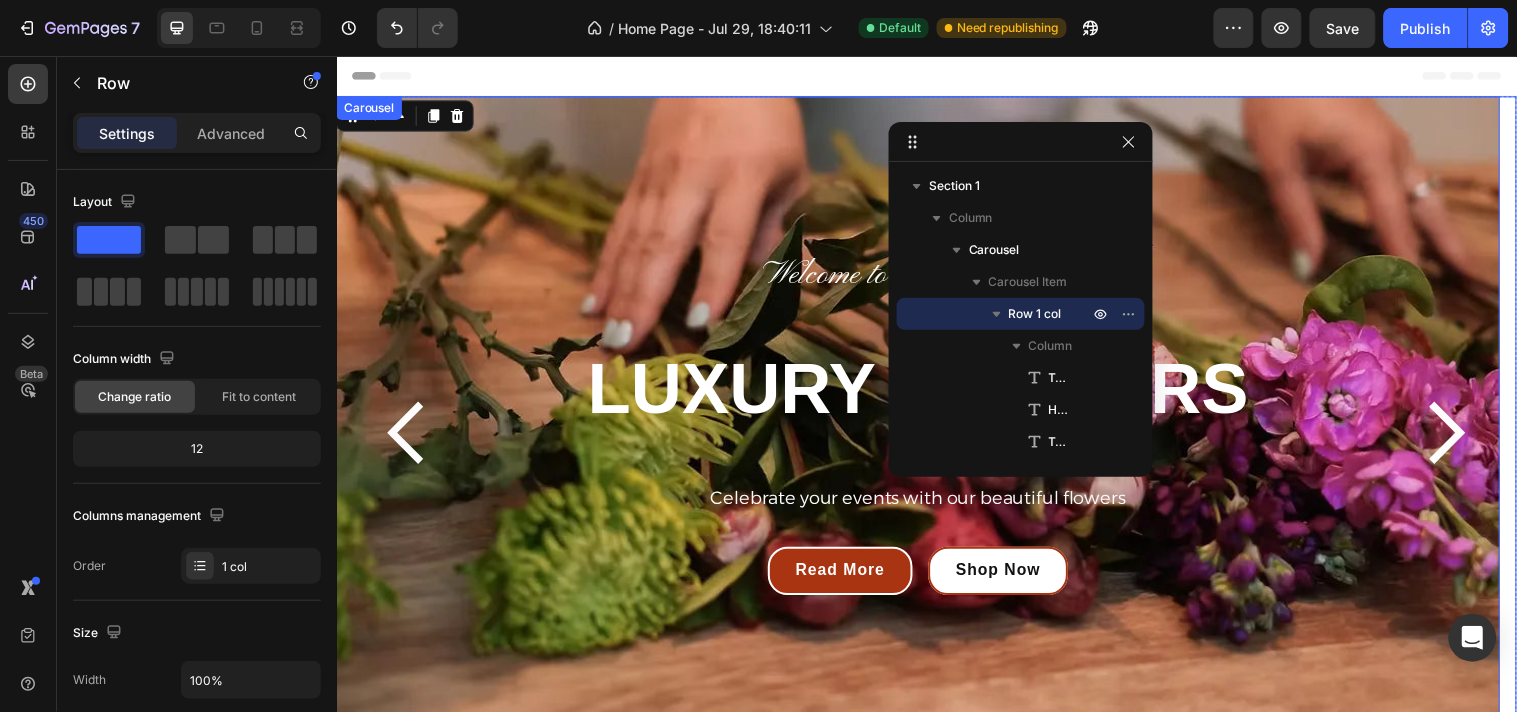 click 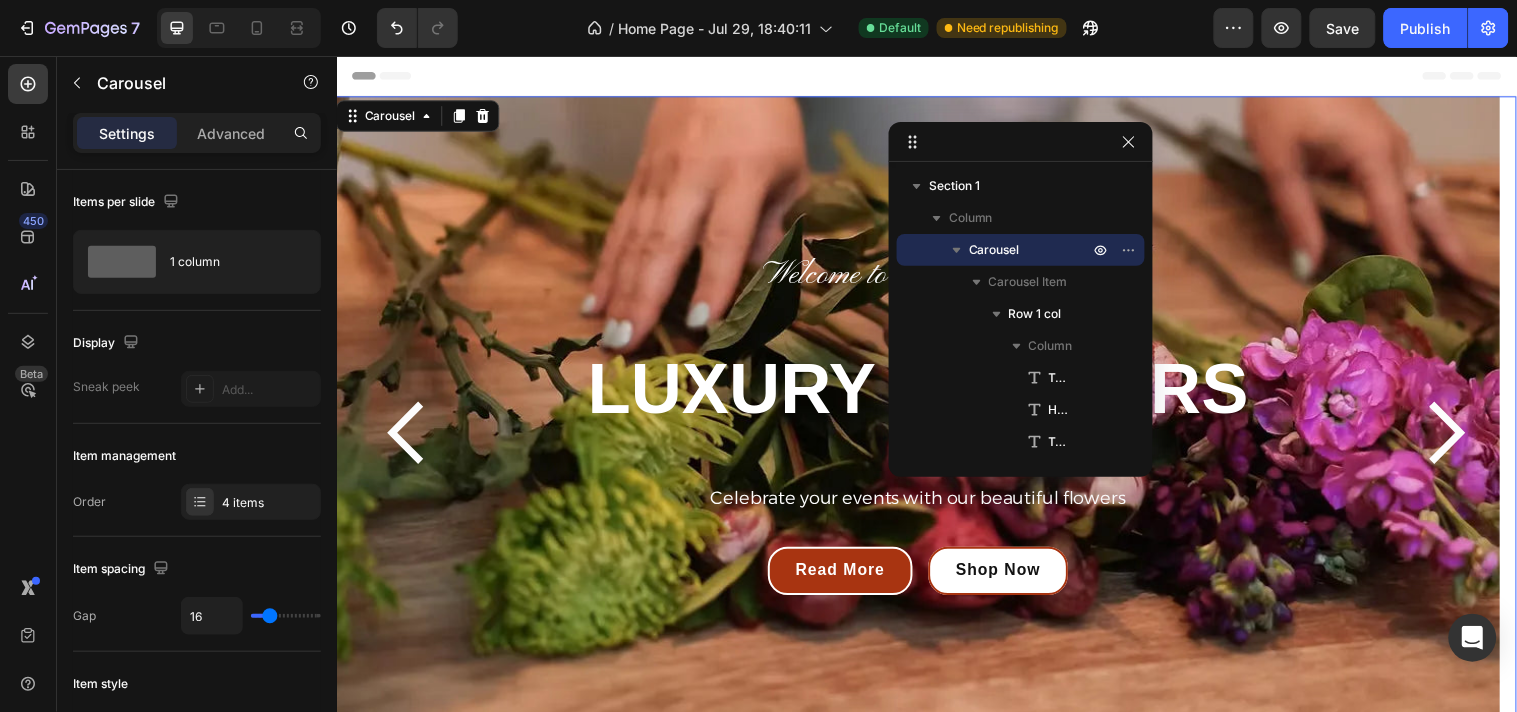 click 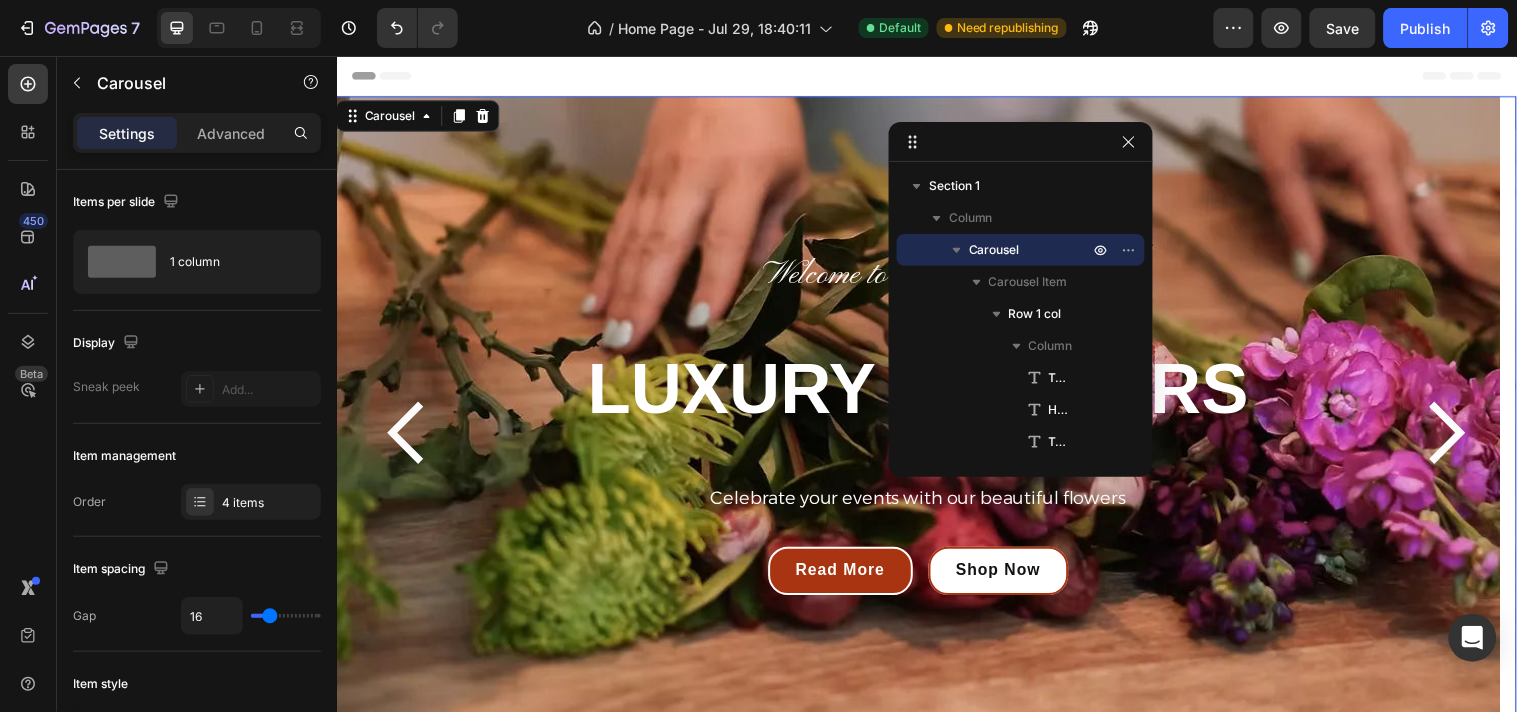 click 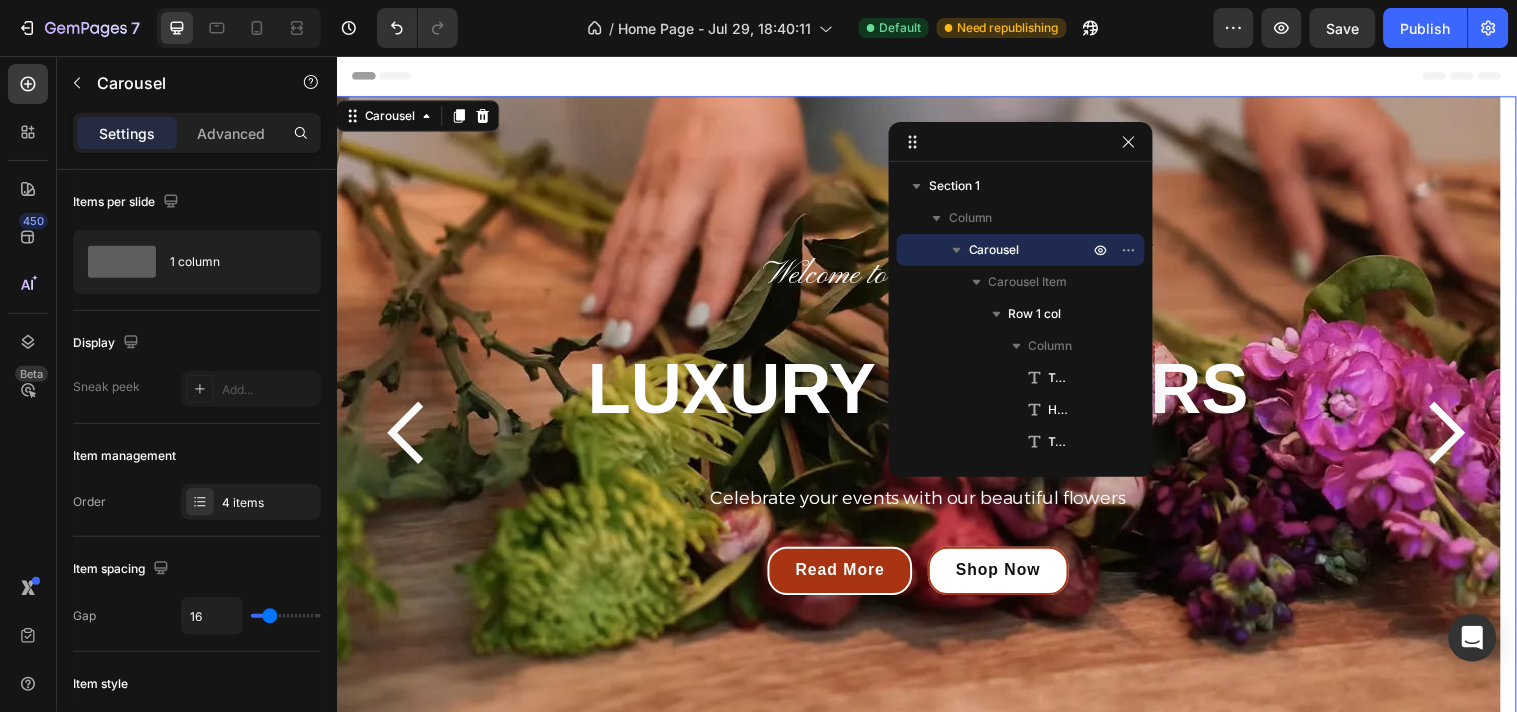 click 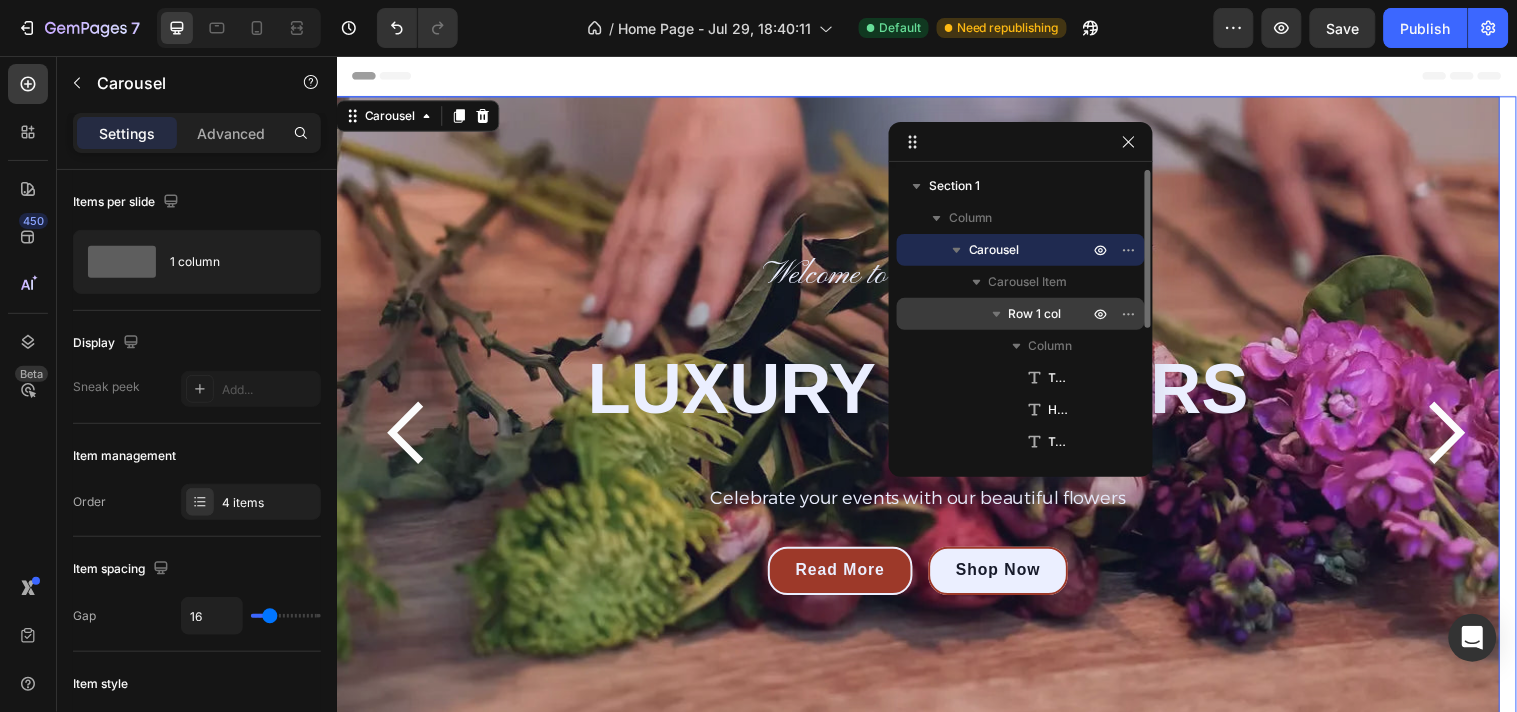 click on "Row 1 col" at bounding box center (1021, 314) 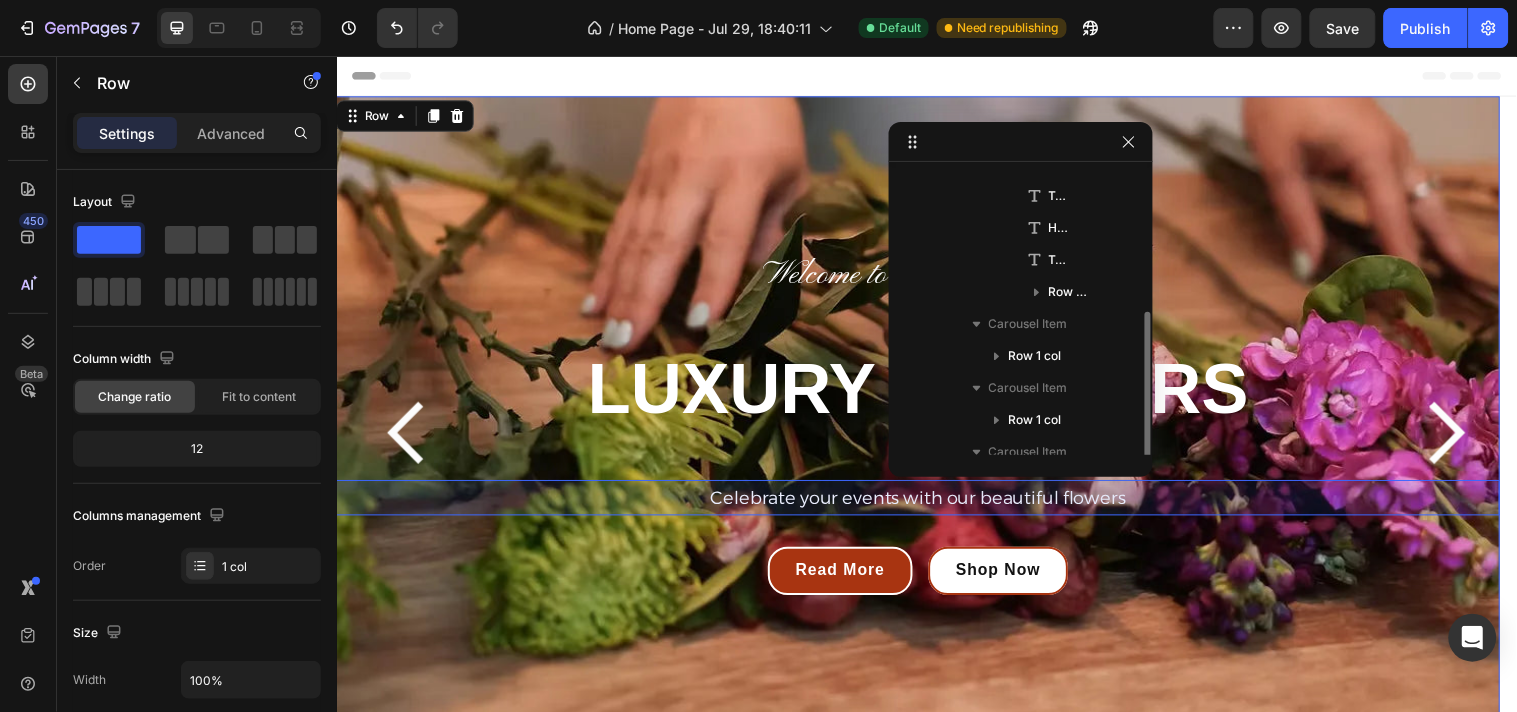 scroll, scrollTop: 226, scrollLeft: 0, axis: vertical 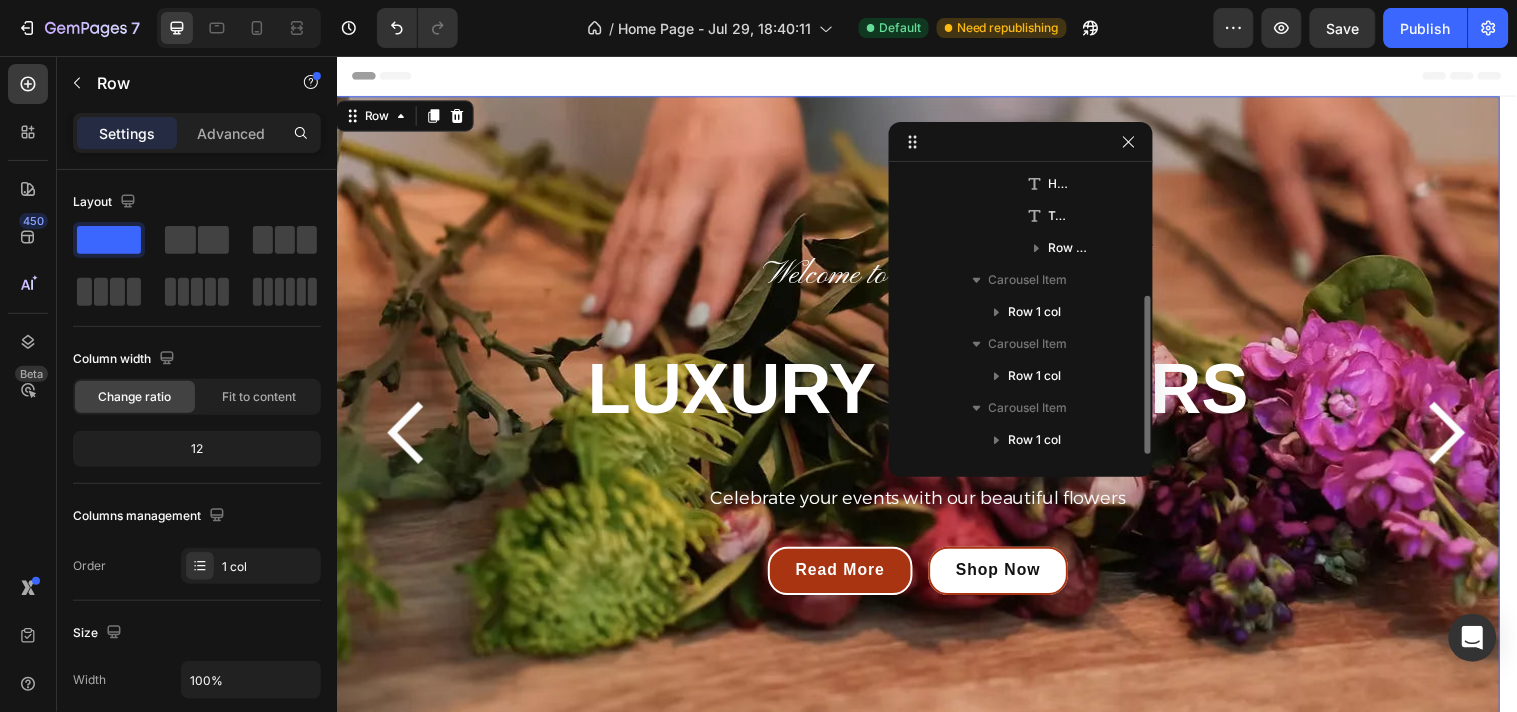 click 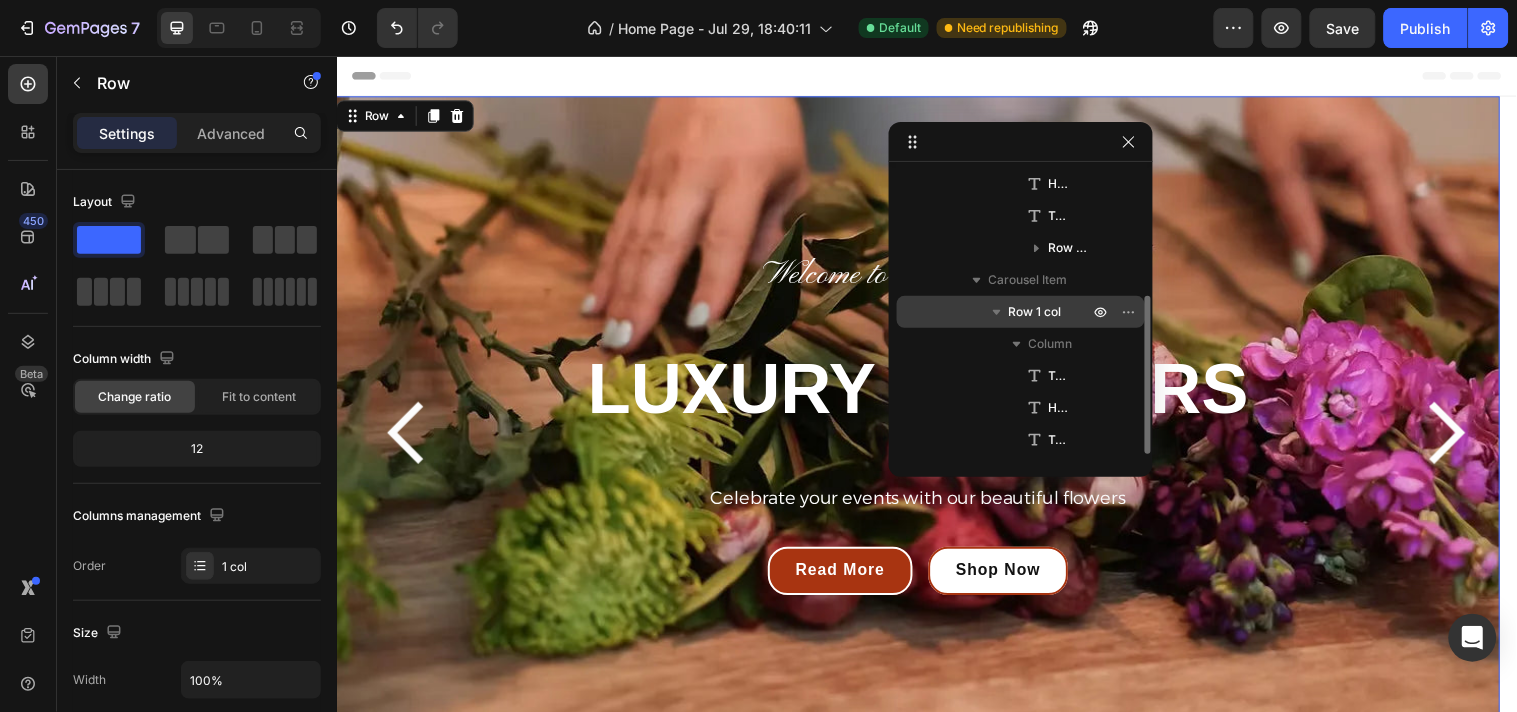 click on "Row 1 col" at bounding box center [1035, 312] 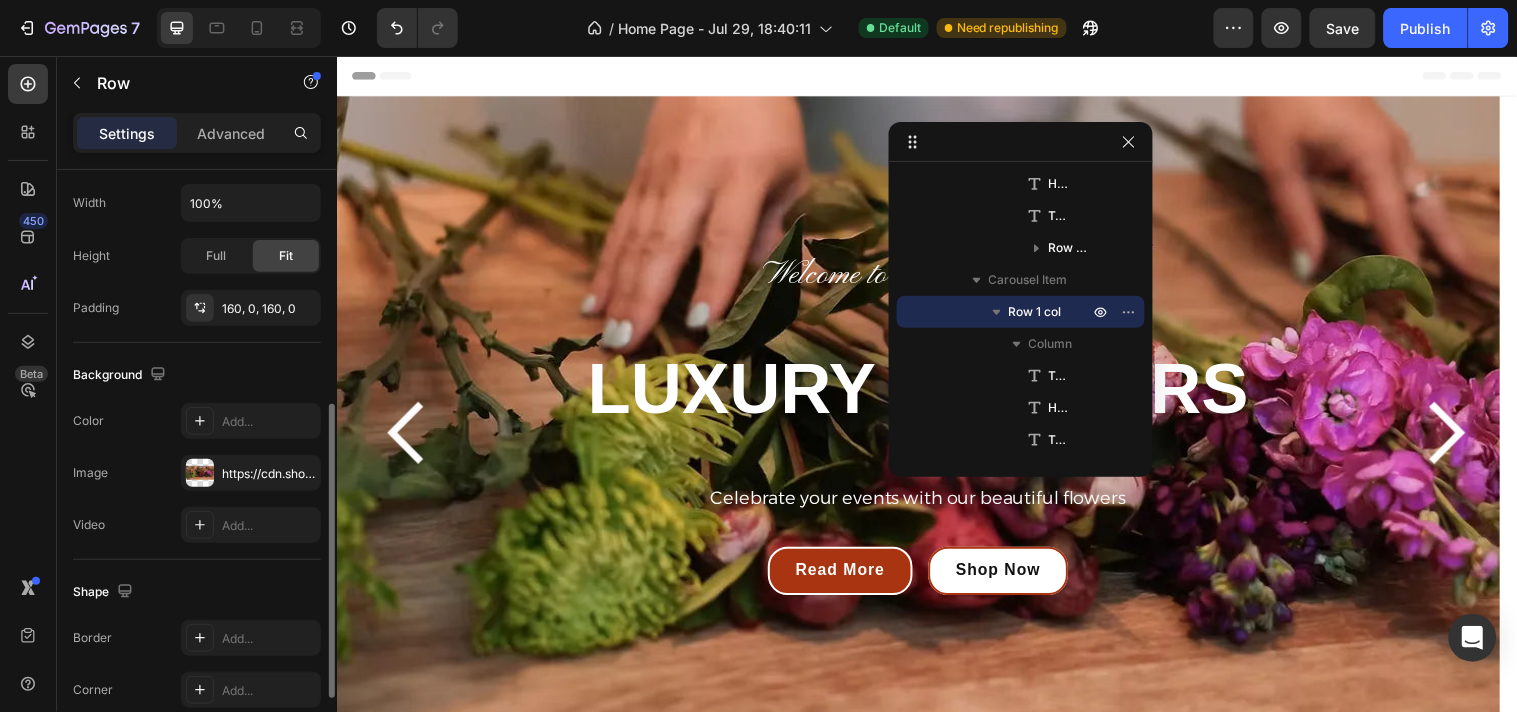 scroll, scrollTop: 475, scrollLeft: 0, axis: vertical 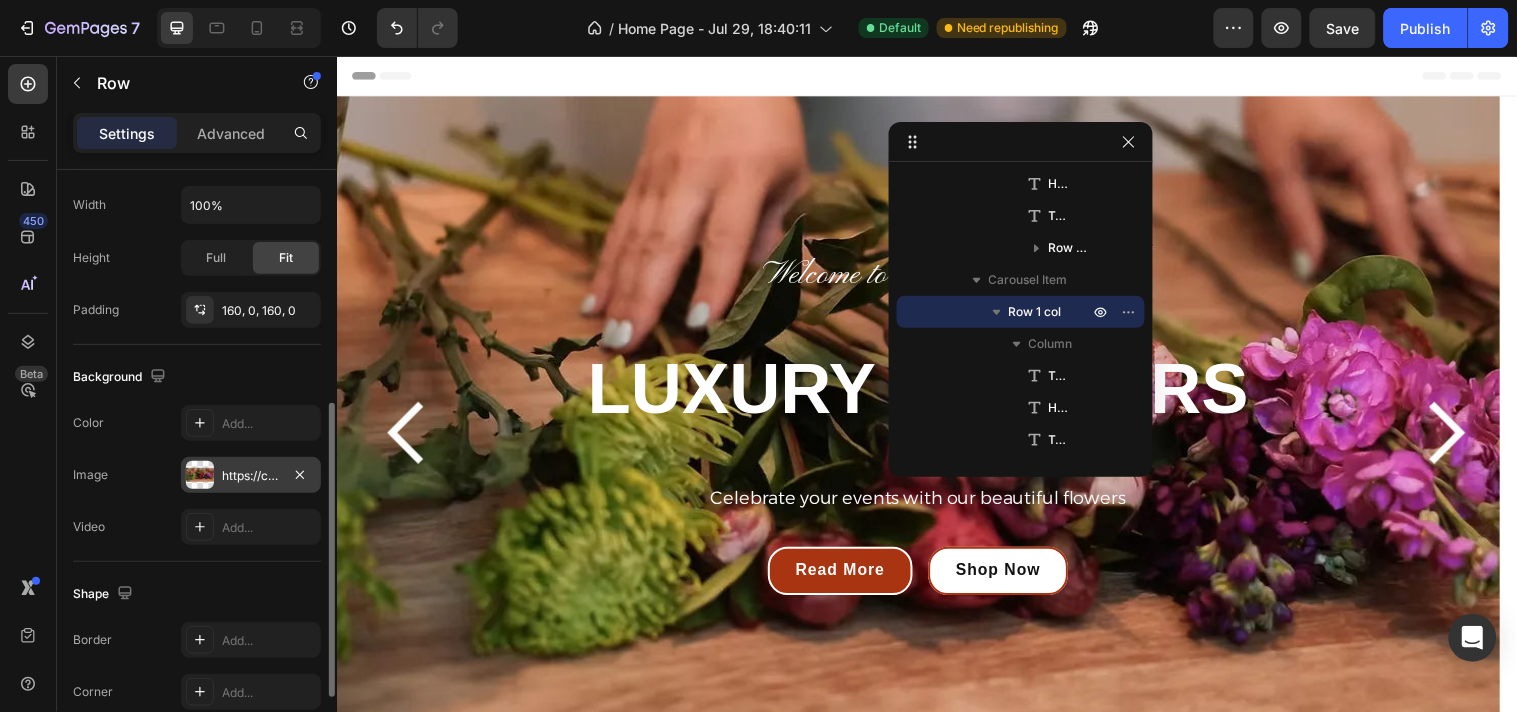 click on "https://cdn.shopify.com/s/files/1/0657/2539/9117/files/gempages_576615415417930271-8a79c5c6-9ed8-4855-9692-6f691fe62a17.webp" at bounding box center (251, 476) 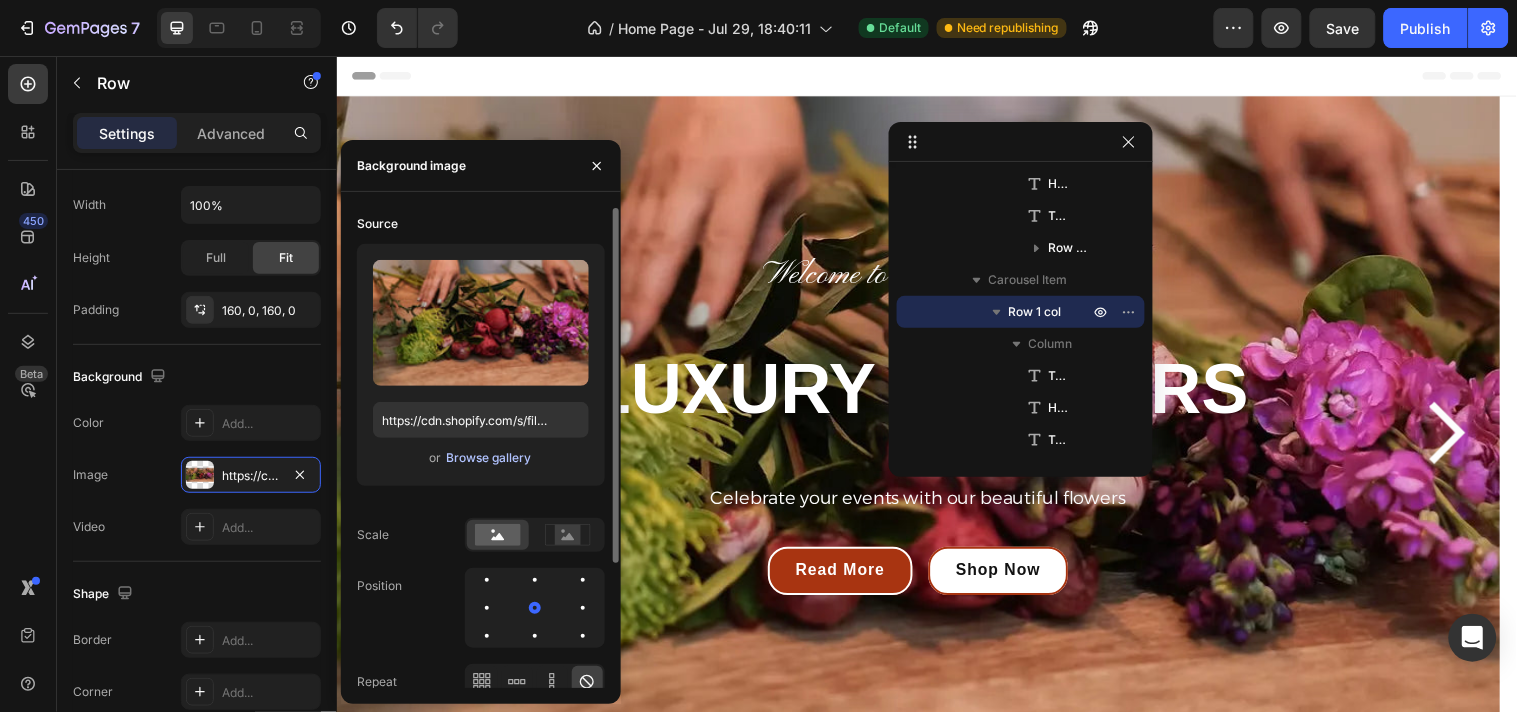 click on "Browse gallery" at bounding box center (488, 458) 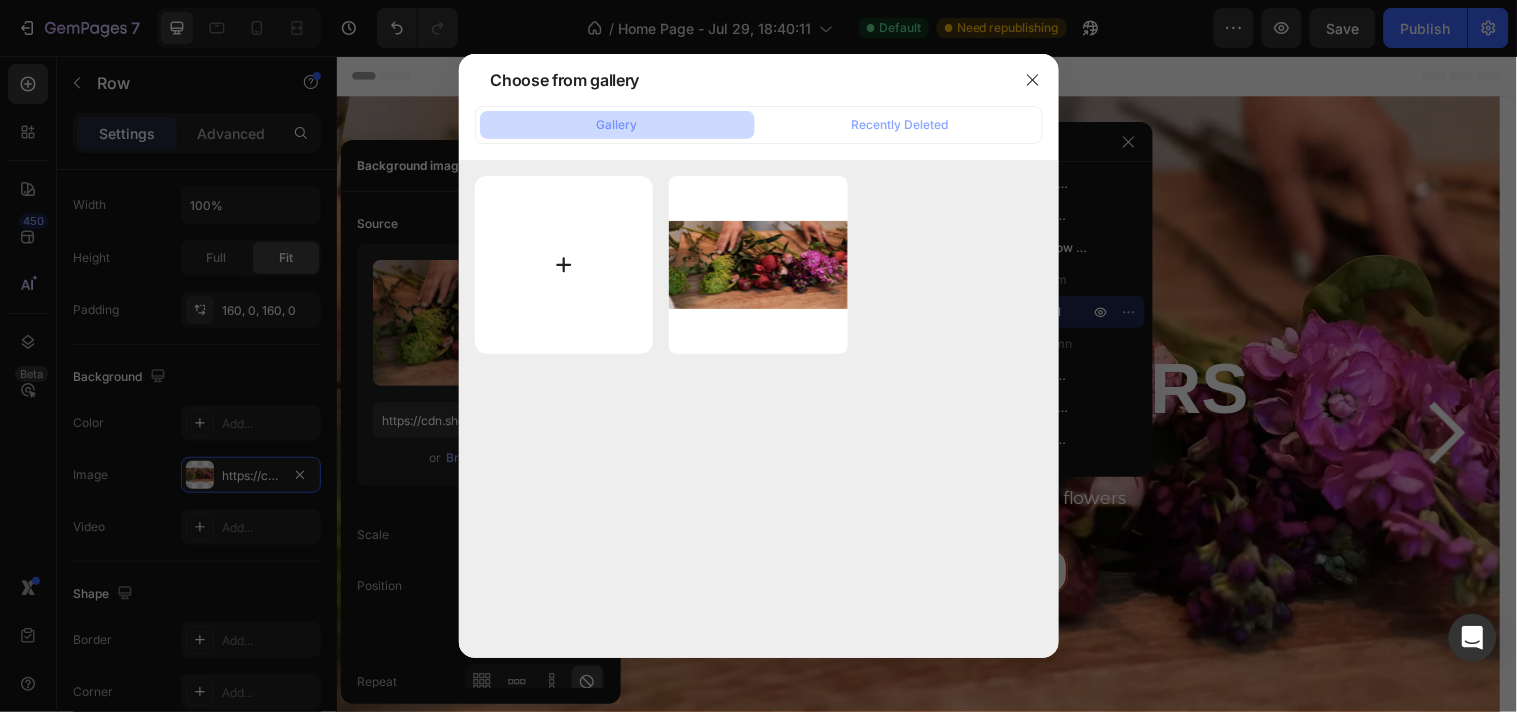click at bounding box center [564, 265] 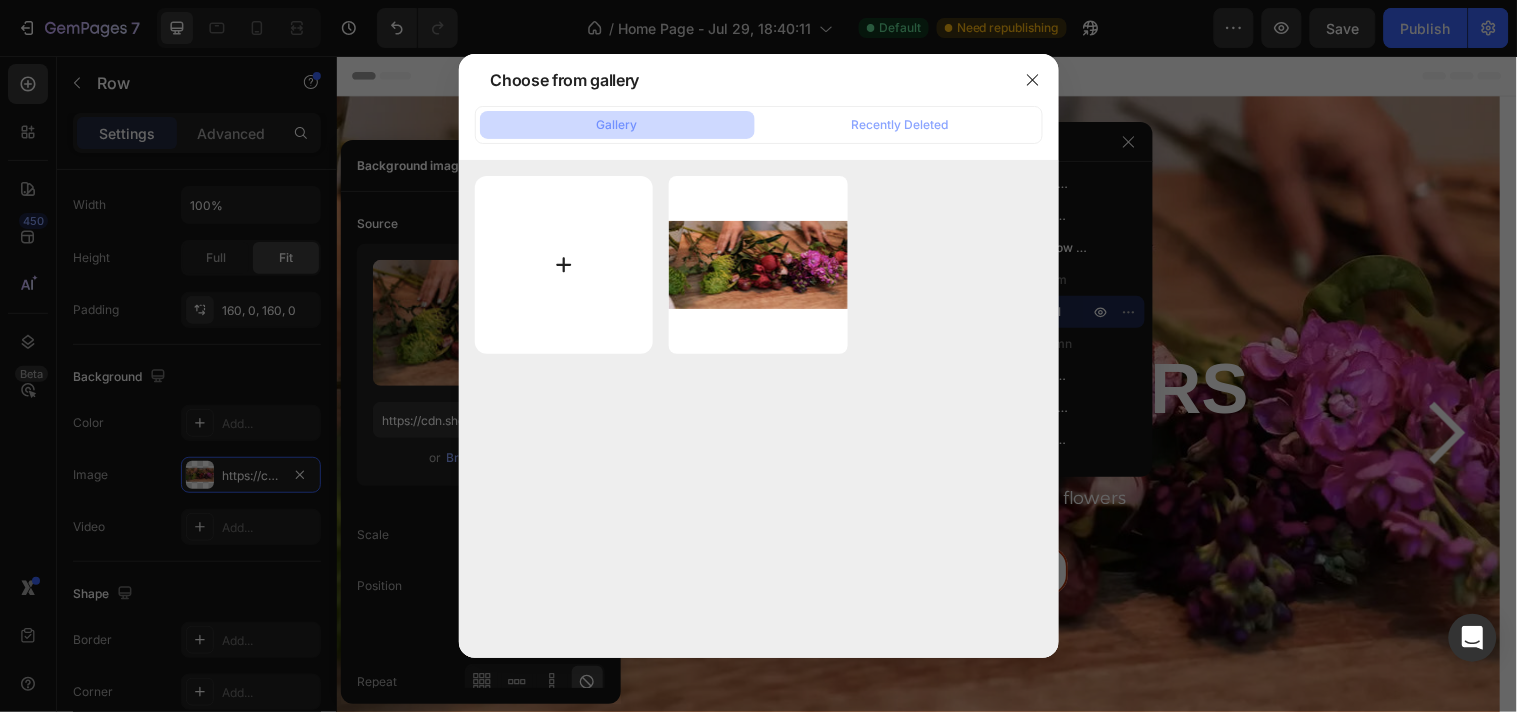 type on "C:\fakepath\imgi_2_f40211_a8ecc7db892b405eb84c31da0ca85ab3~mv2.webp" 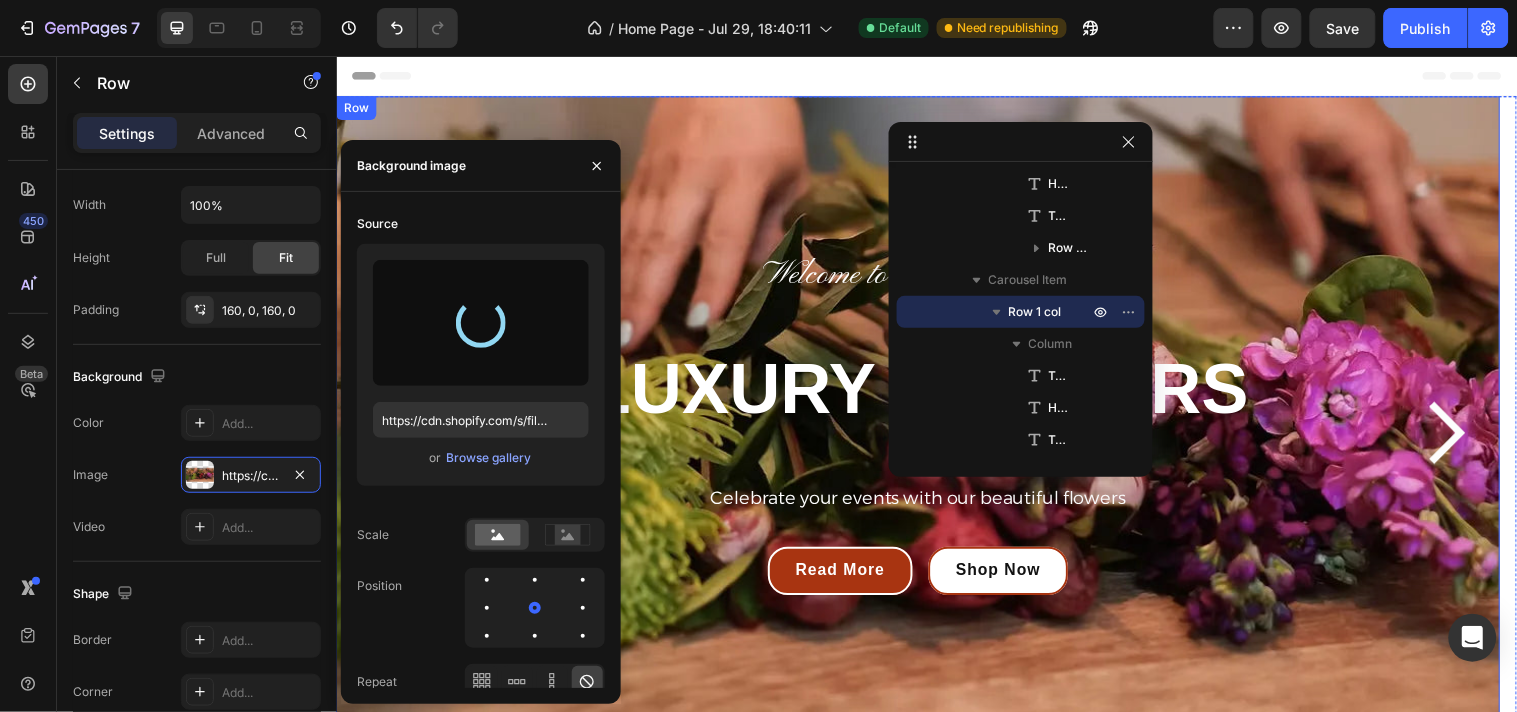 type on "https://cdn.shopify.com/s/files/1/0657/2539/9117/files/gempages_576615415417930271-a158d2b5-dee1-4618-9a36-07e13a470a49.webp" 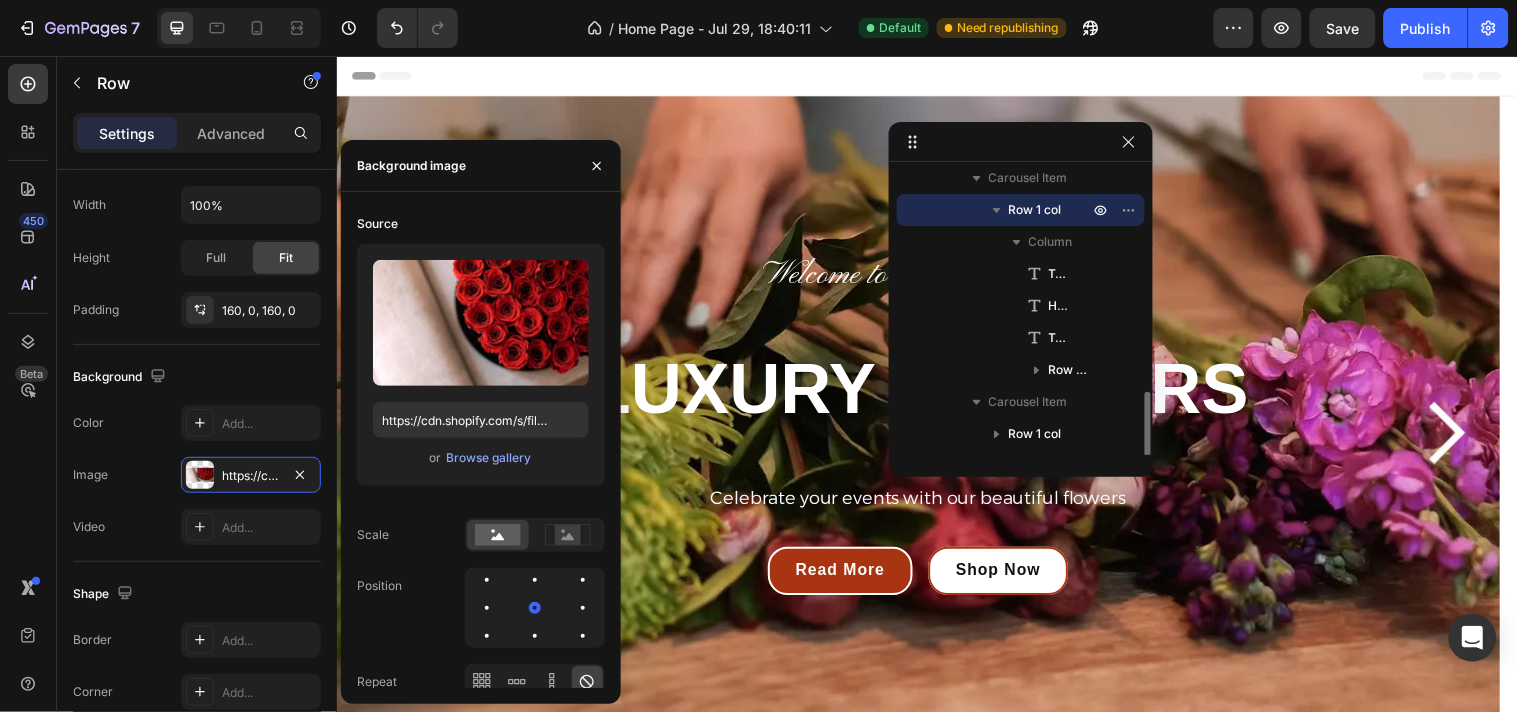 scroll, scrollTop: 386, scrollLeft: 0, axis: vertical 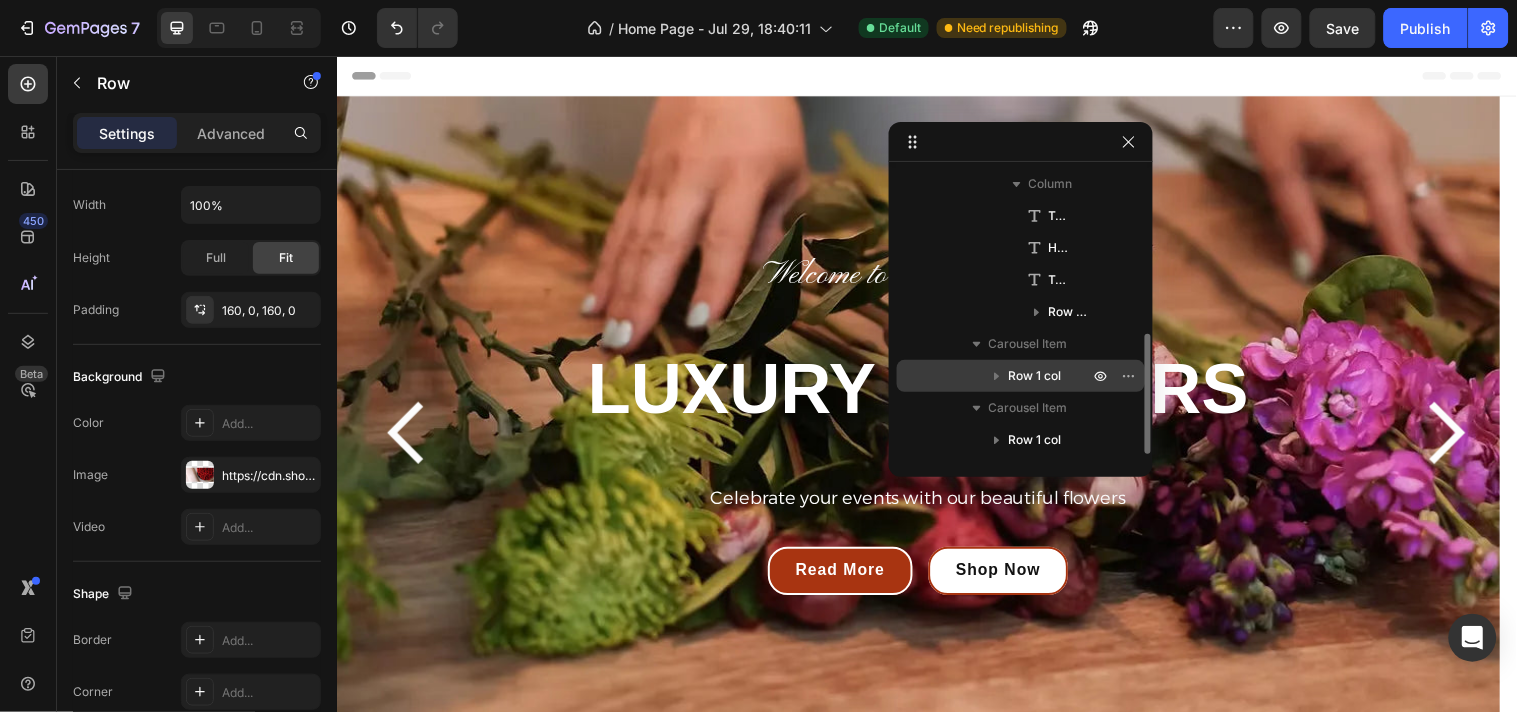 click on "Row 1 col" at bounding box center [1035, 376] 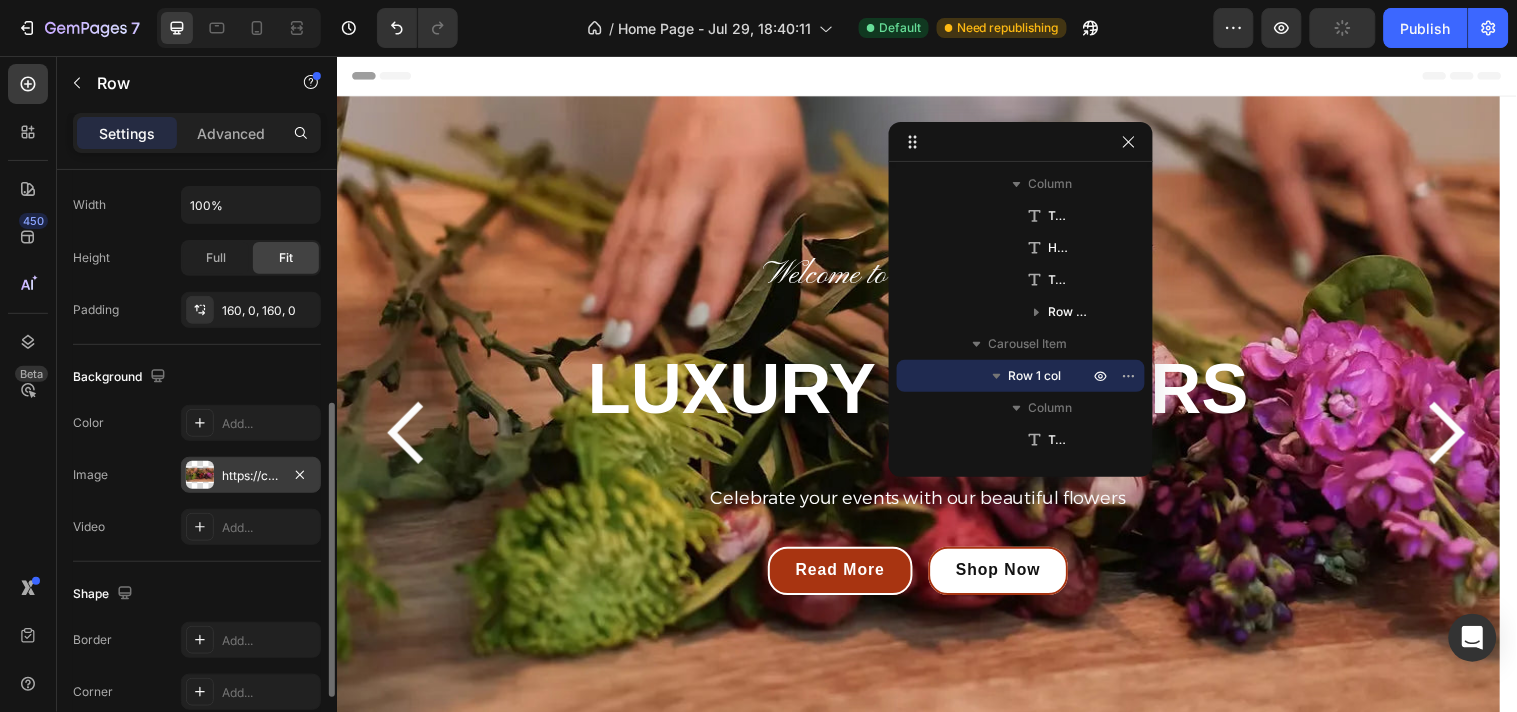click on "https://cdn.shopify.com/s/files/1/0657/2539/9117/files/gempages_576615415417930271-8a79c5c6-9ed8-4855-9692-6f691fe62a17.webp" at bounding box center [251, 475] 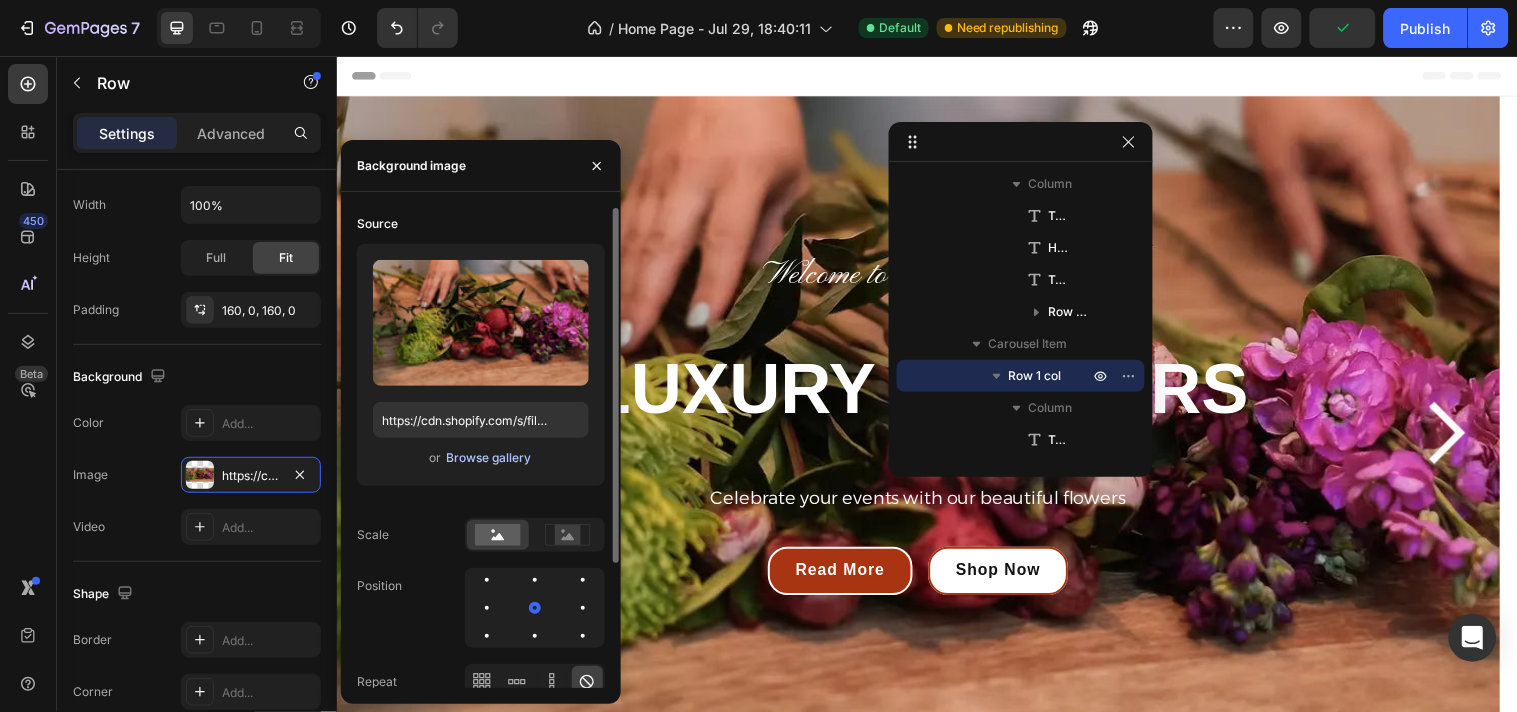click on "Browse gallery" at bounding box center [488, 458] 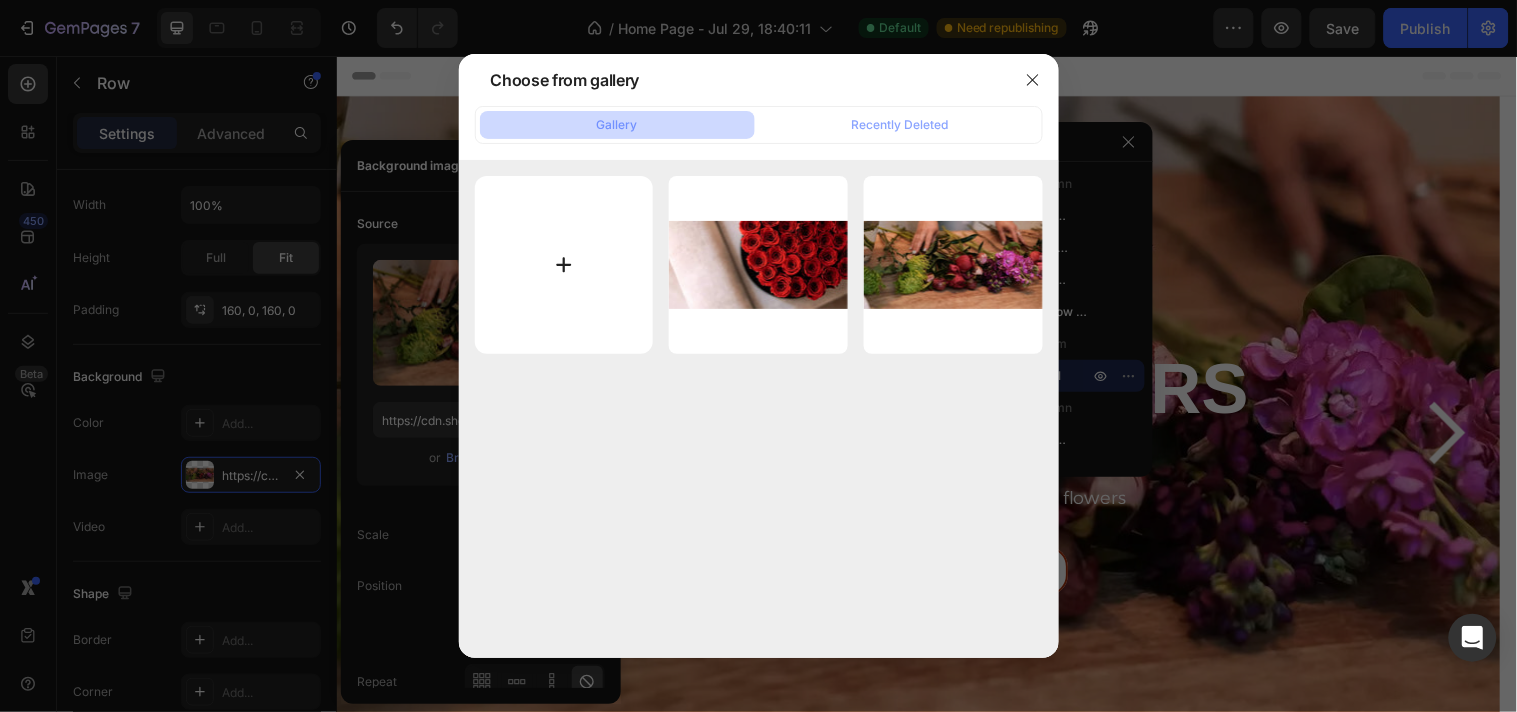 click at bounding box center [564, 265] 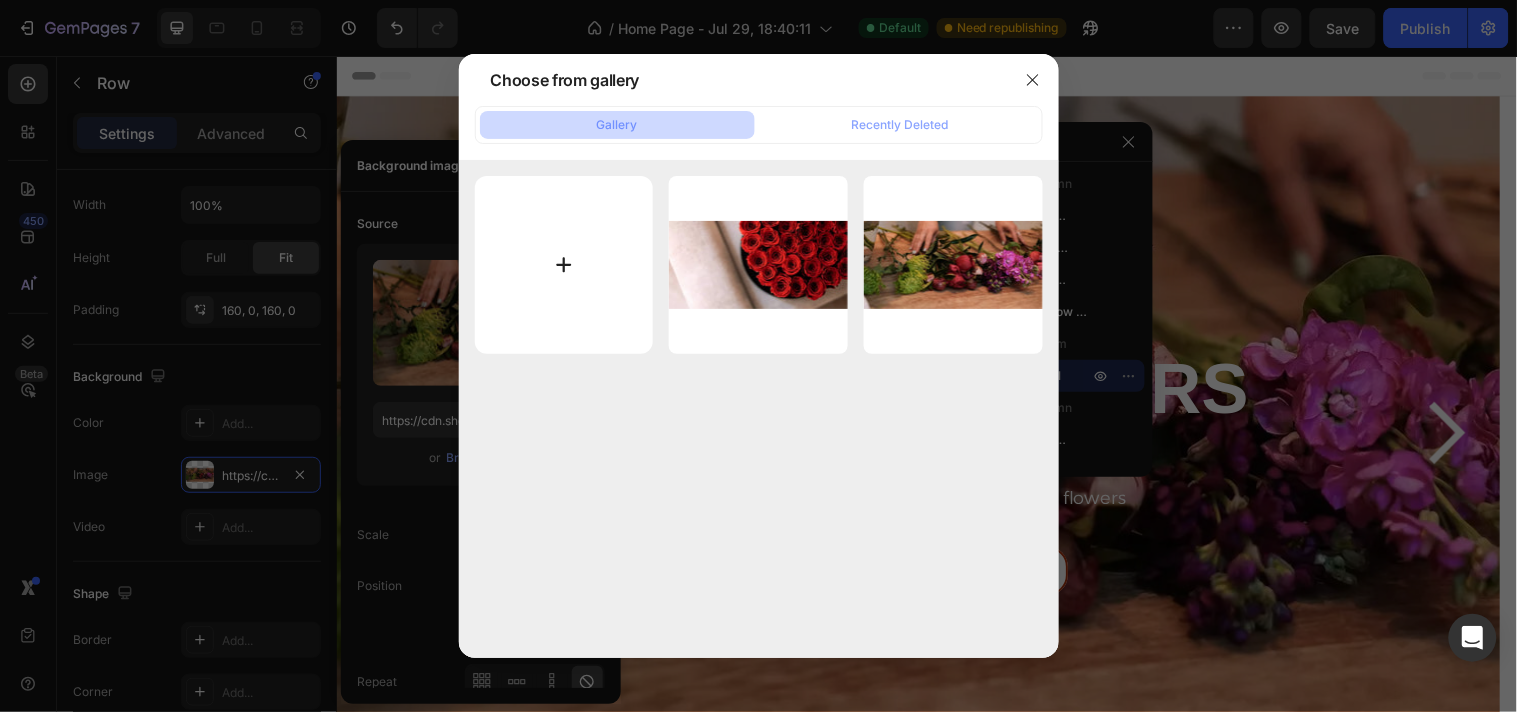 type on "C:\fakepath\imgi_2_a5614e_e6a5d41ac3af4112a53869bbee5cf696~mv2.webp" 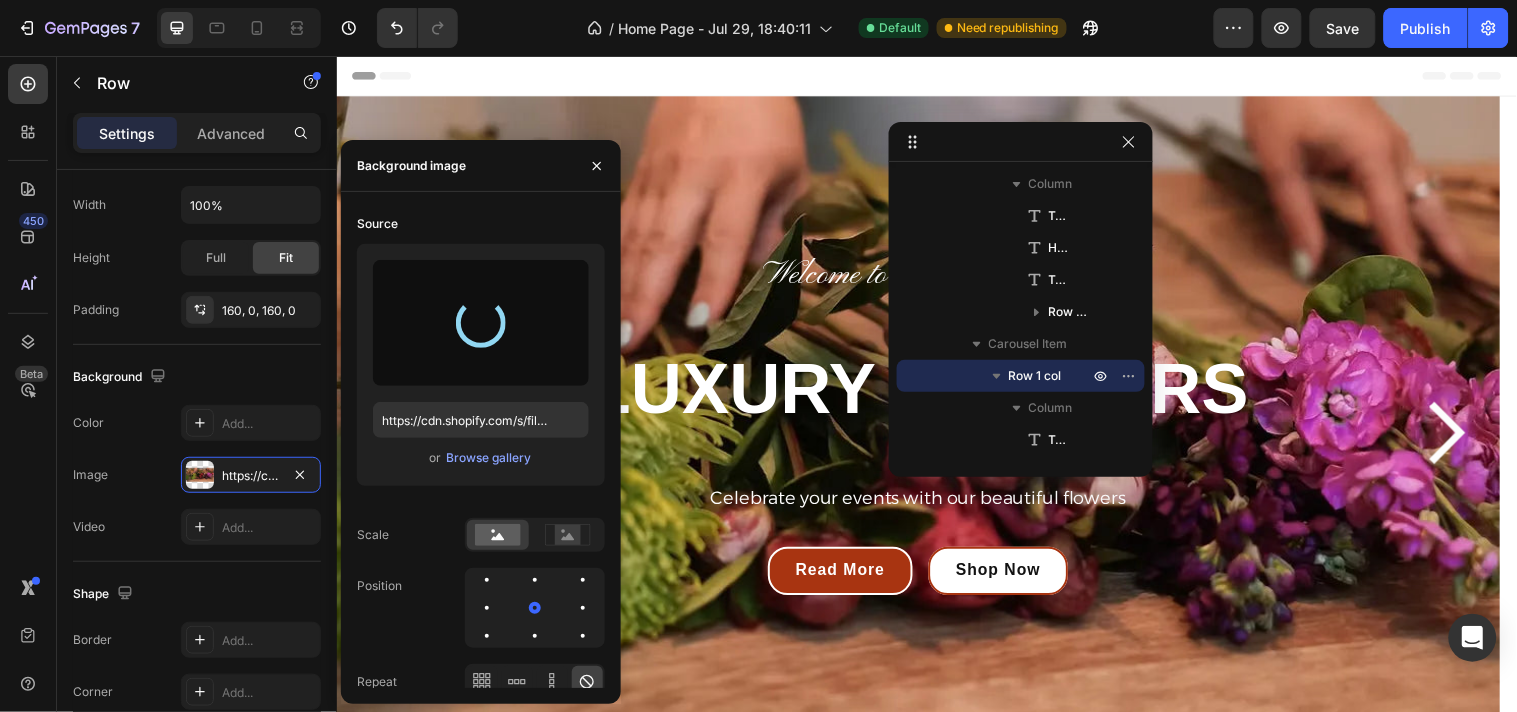 type on "https://cdn.shopify.com/s/files/1/0657/2539/9117/files/gempages_576615415417930271-9cac458d-0698-474b-992c-ca7b367b06a3.webp" 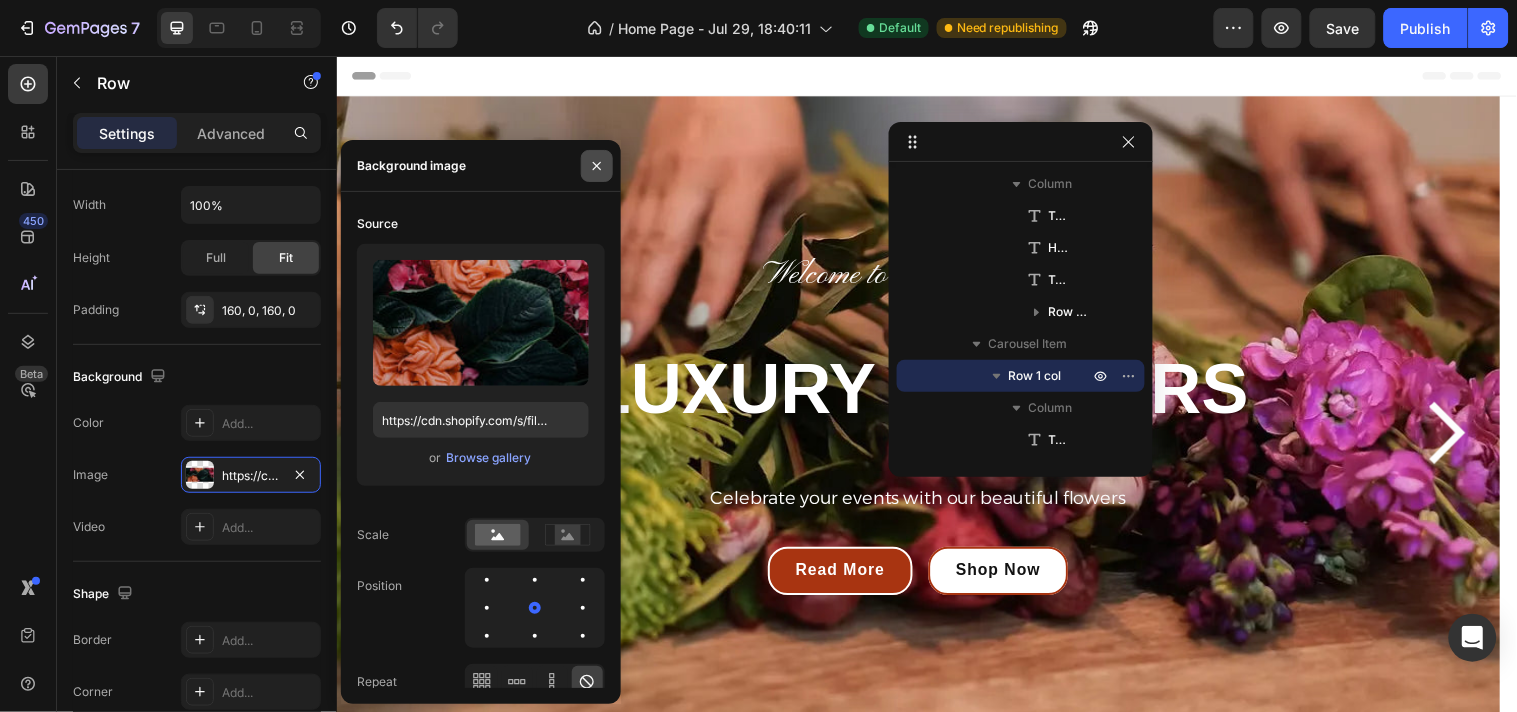 click 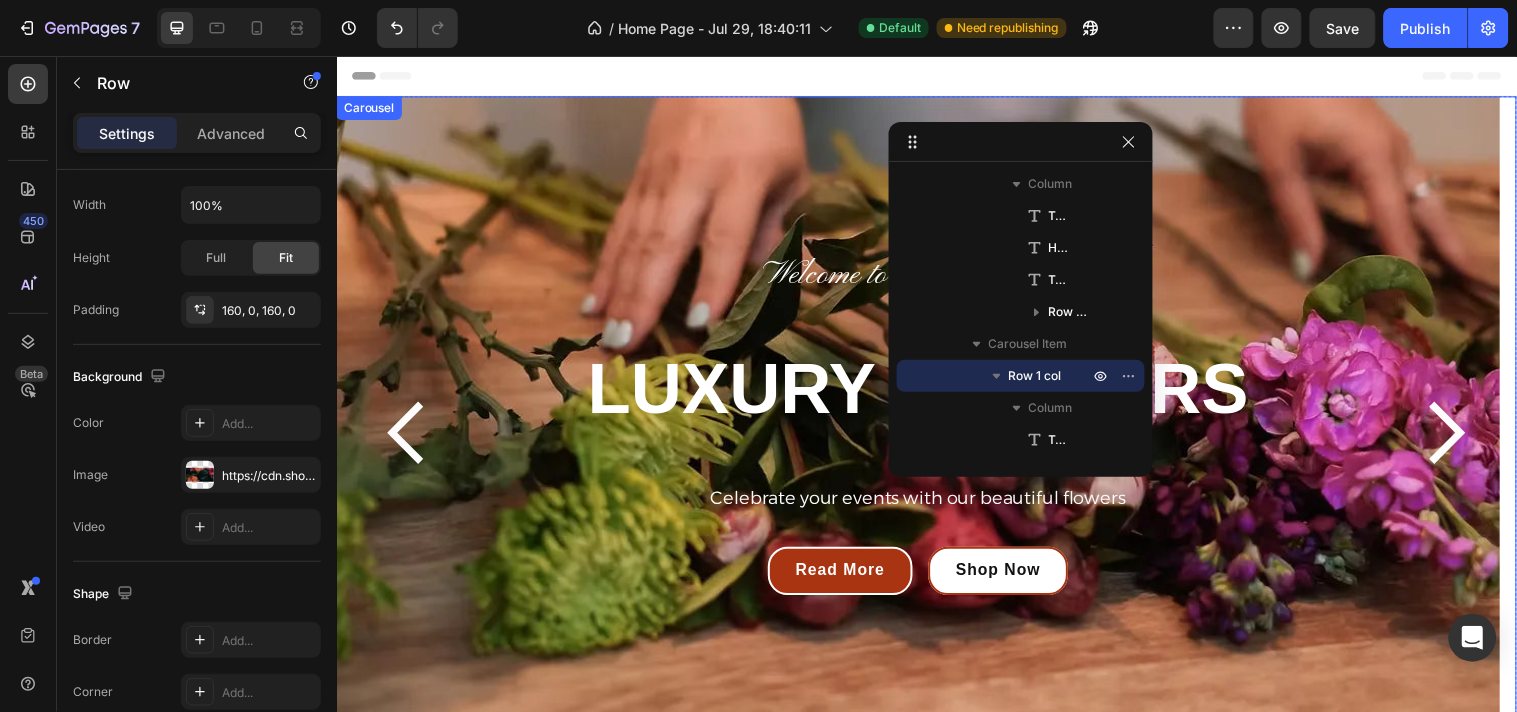 click 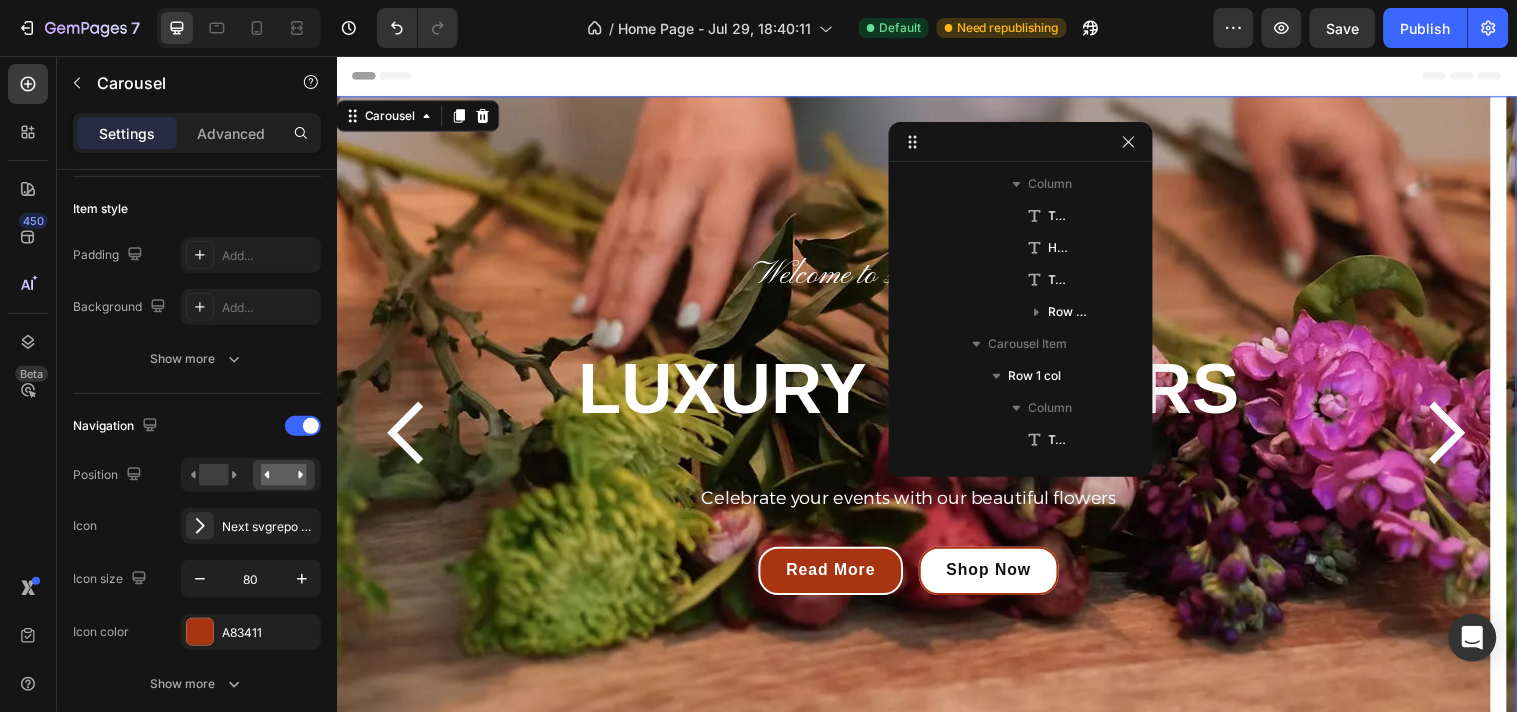 scroll, scrollTop: 0, scrollLeft: 0, axis: both 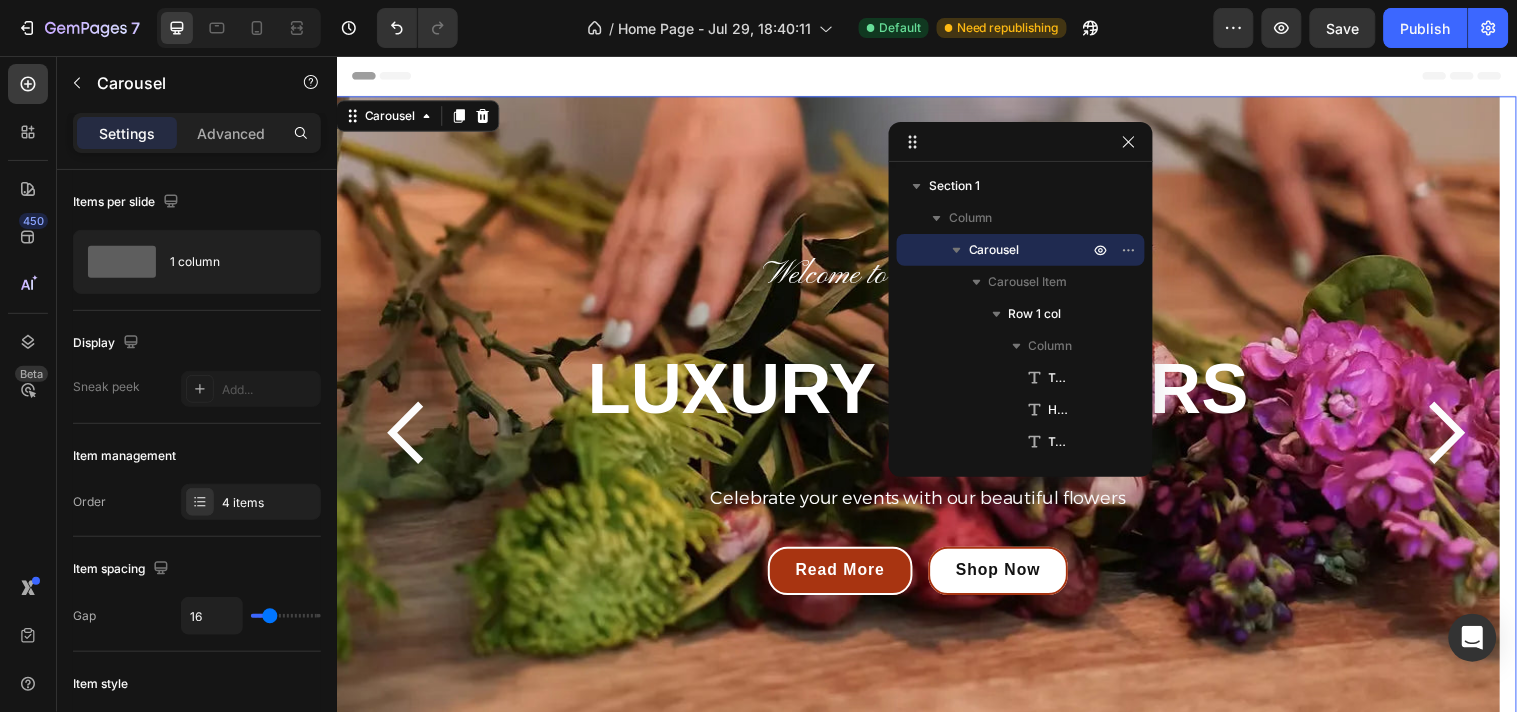 click 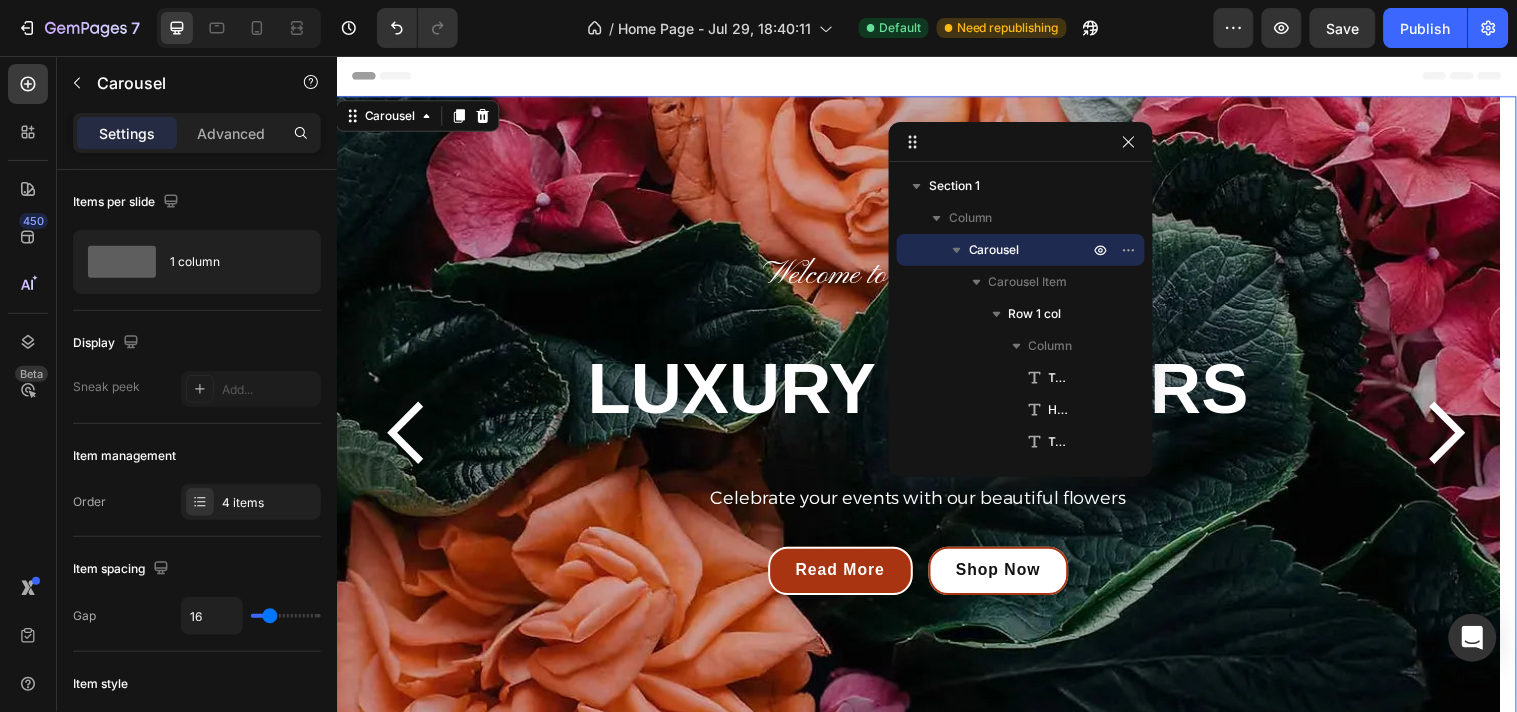 click 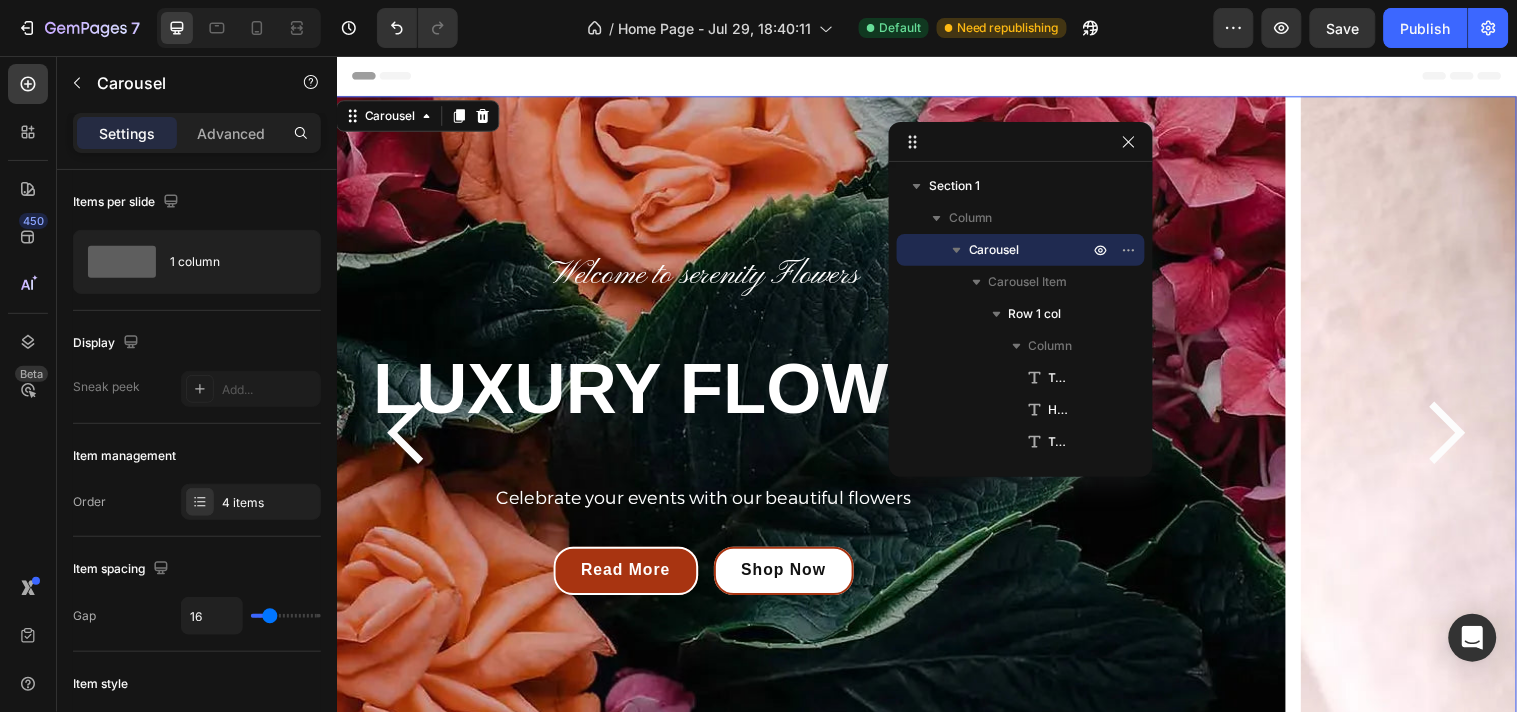 click 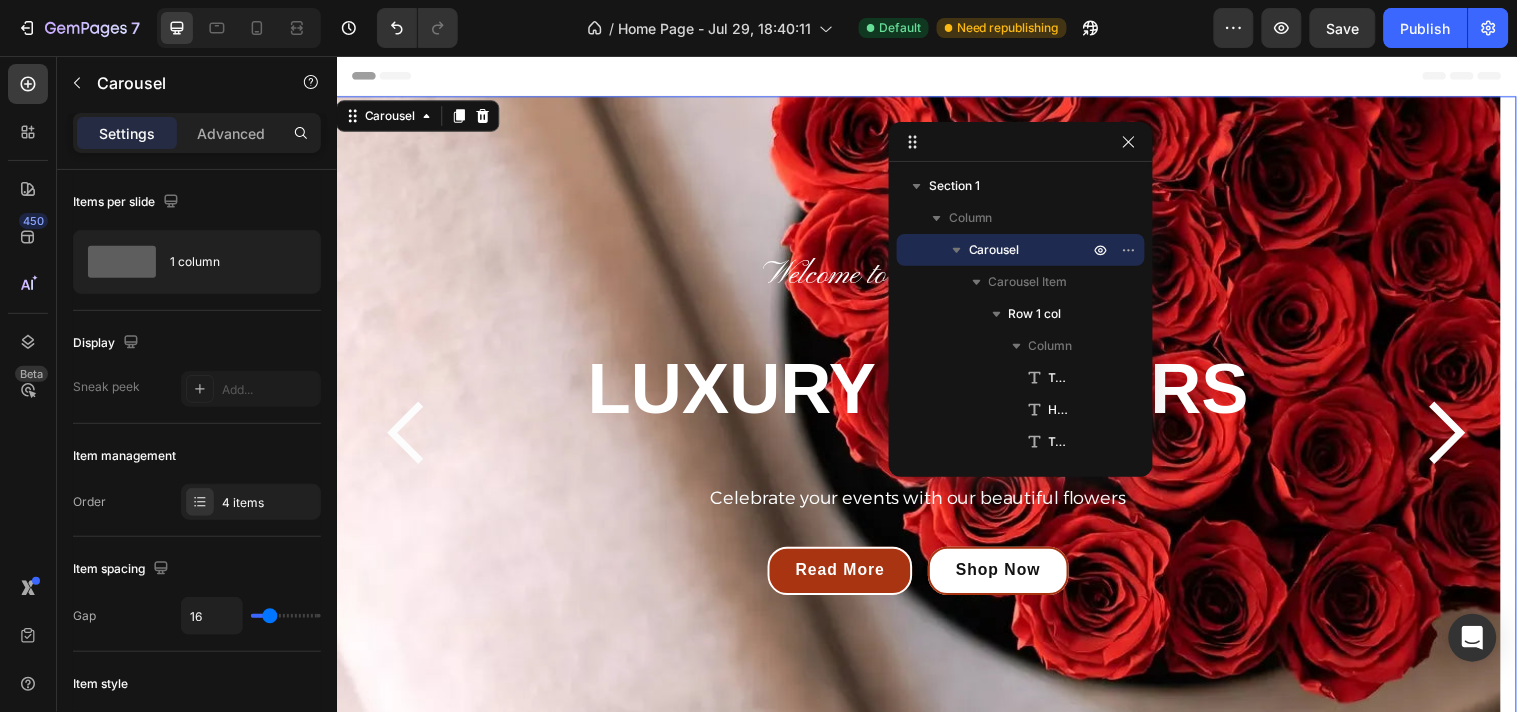 click 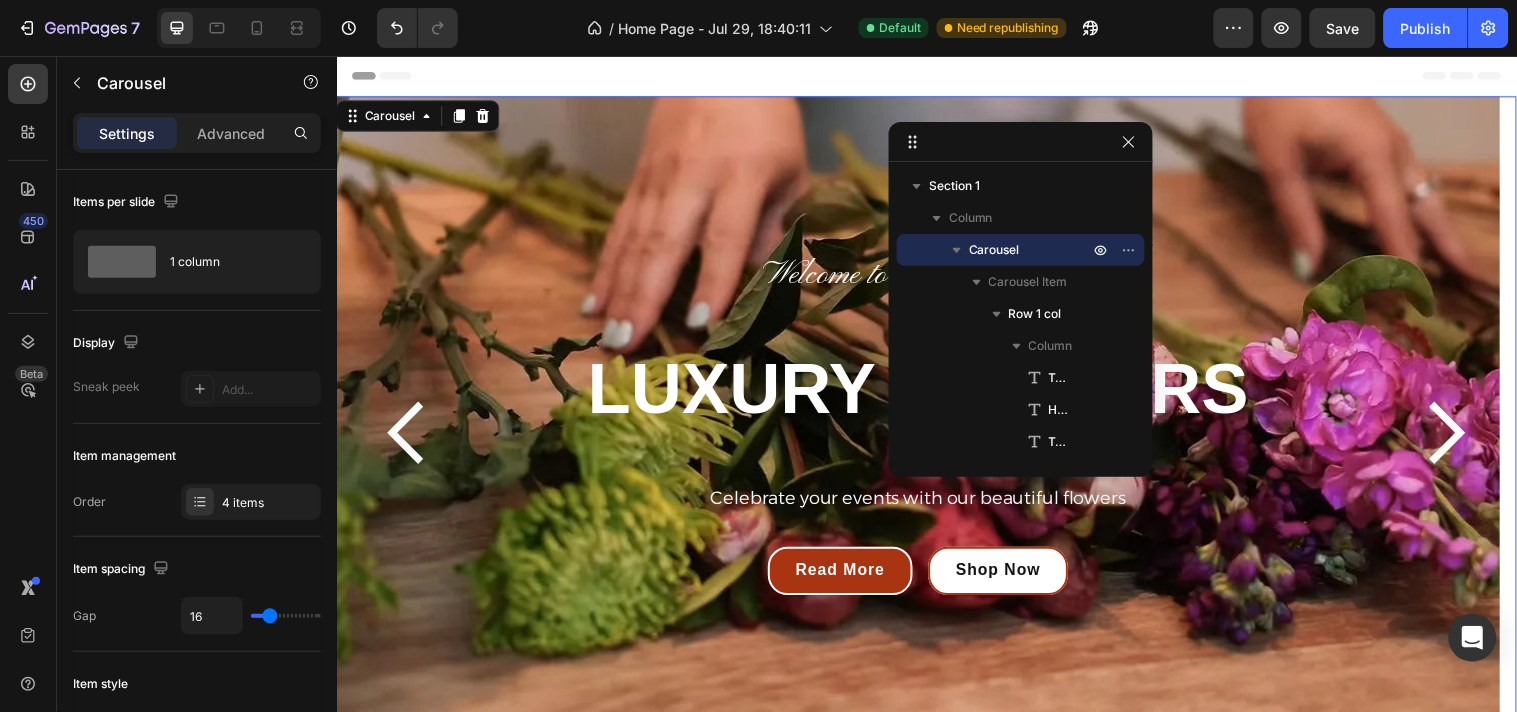 click 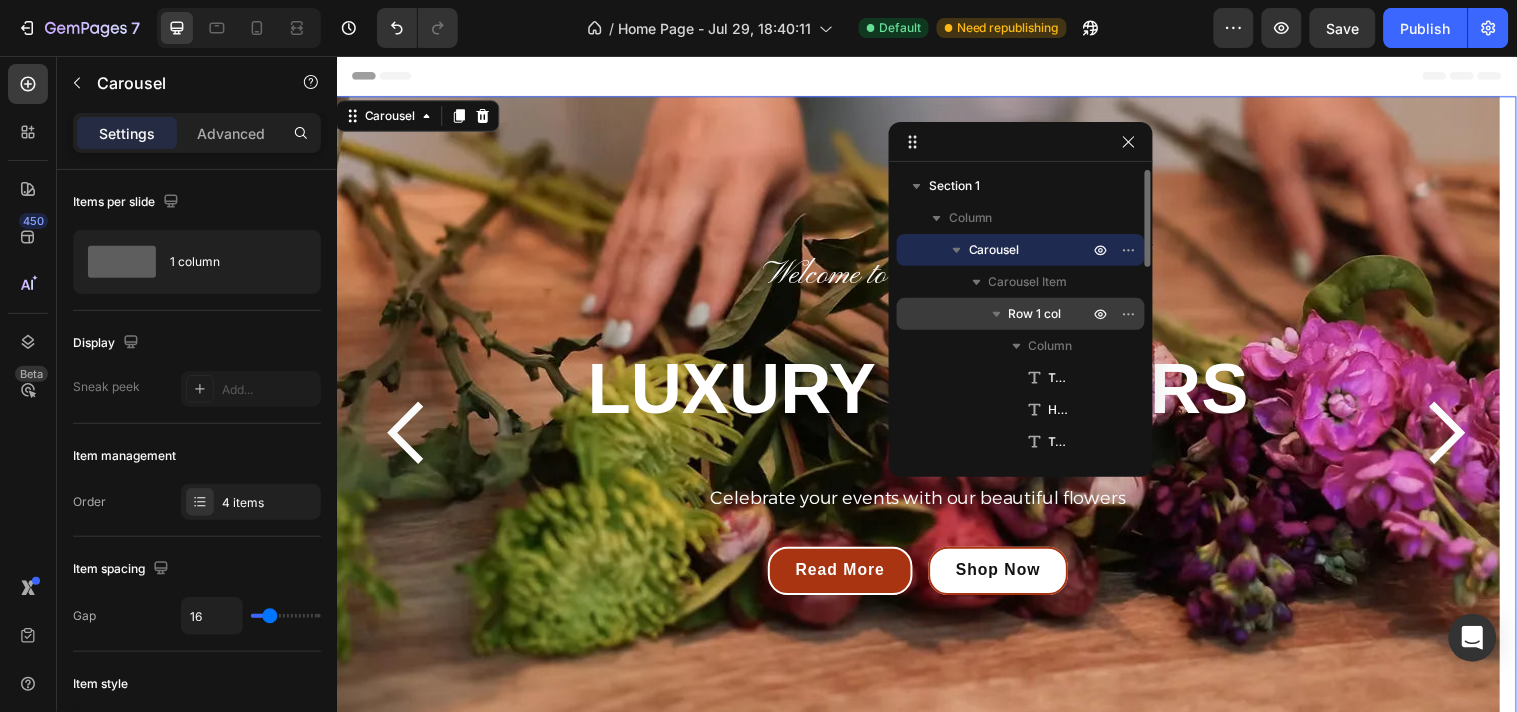 click on "Row 1 col" at bounding box center (1035, 314) 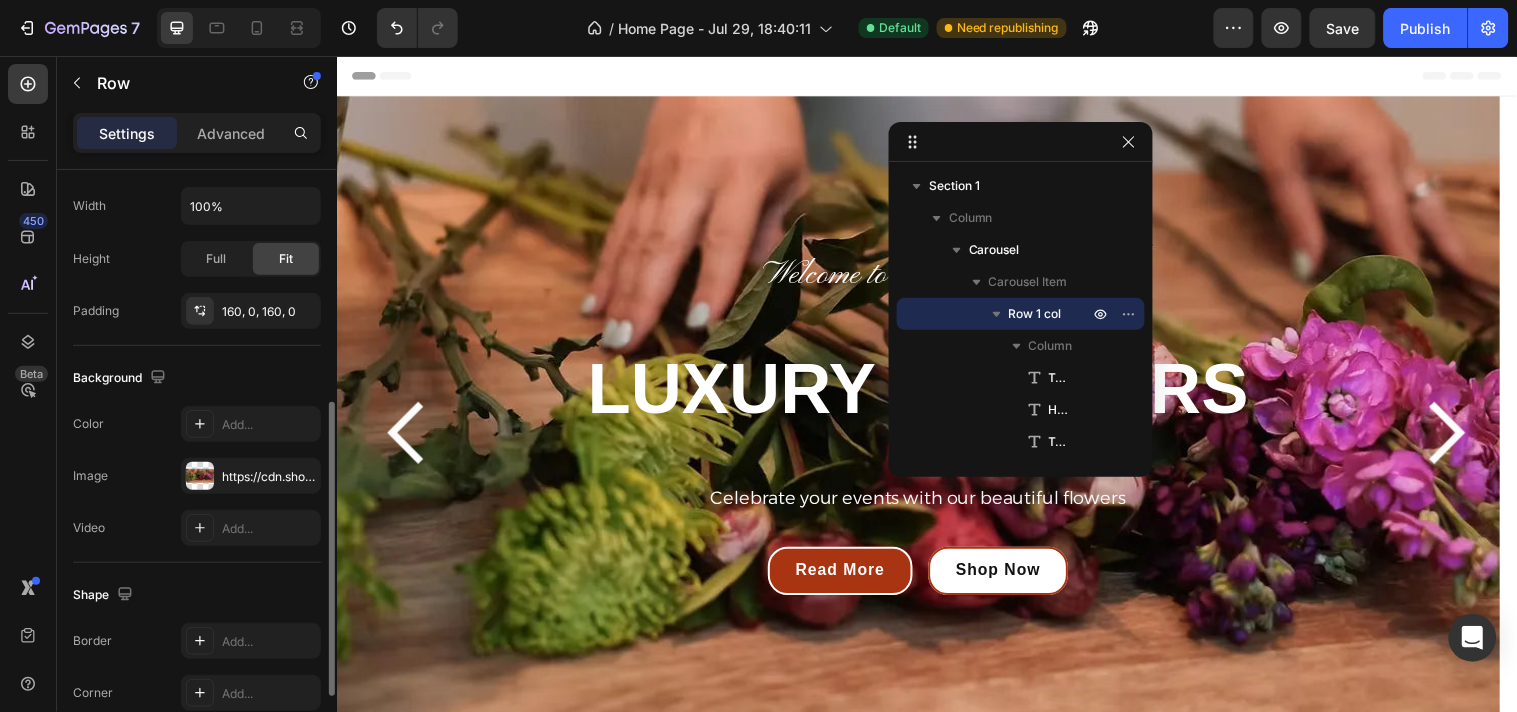 scroll, scrollTop: 472, scrollLeft: 0, axis: vertical 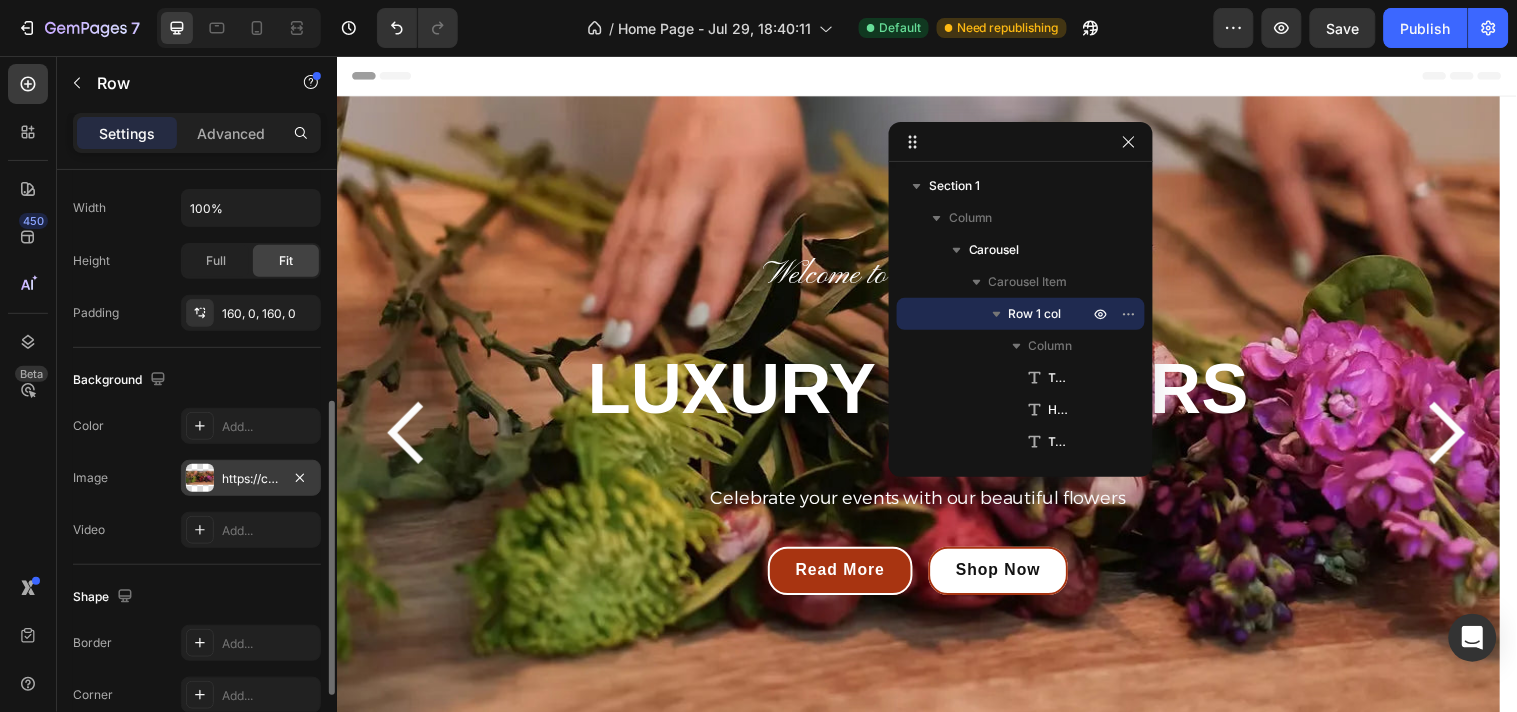 click at bounding box center (200, 478) 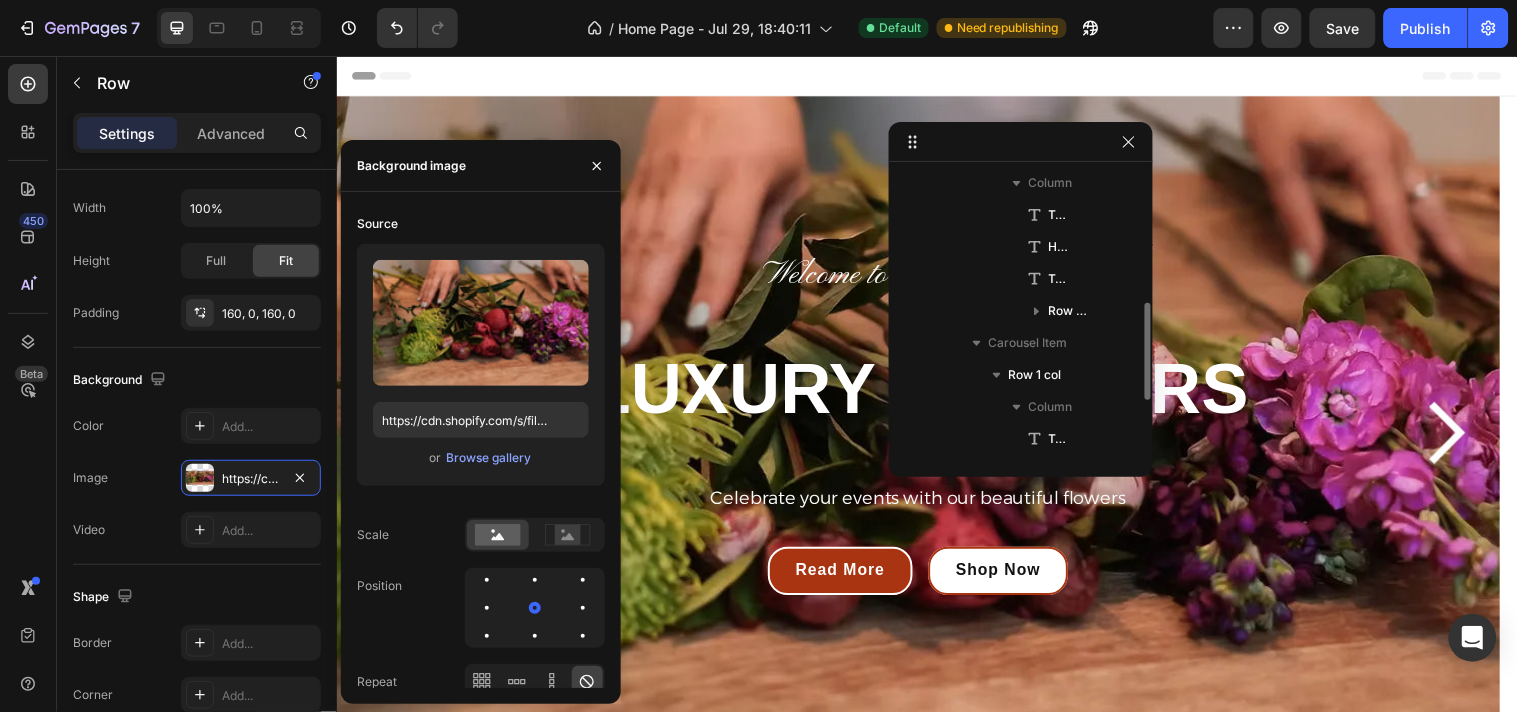 scroll, scrollTop: 267, scrollLeft: 0, axis: vertical 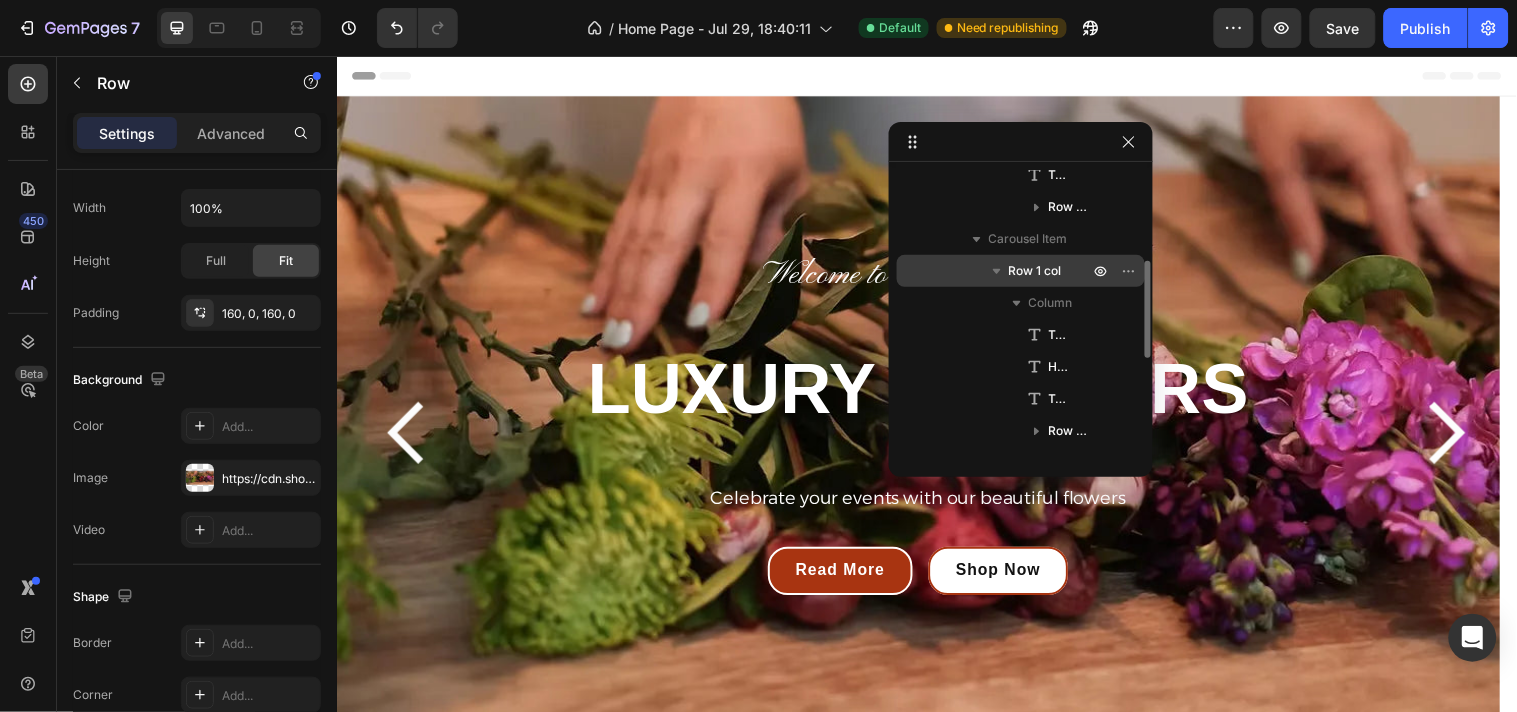 click on "Row 1 col" at bounding box center (1035, 271) 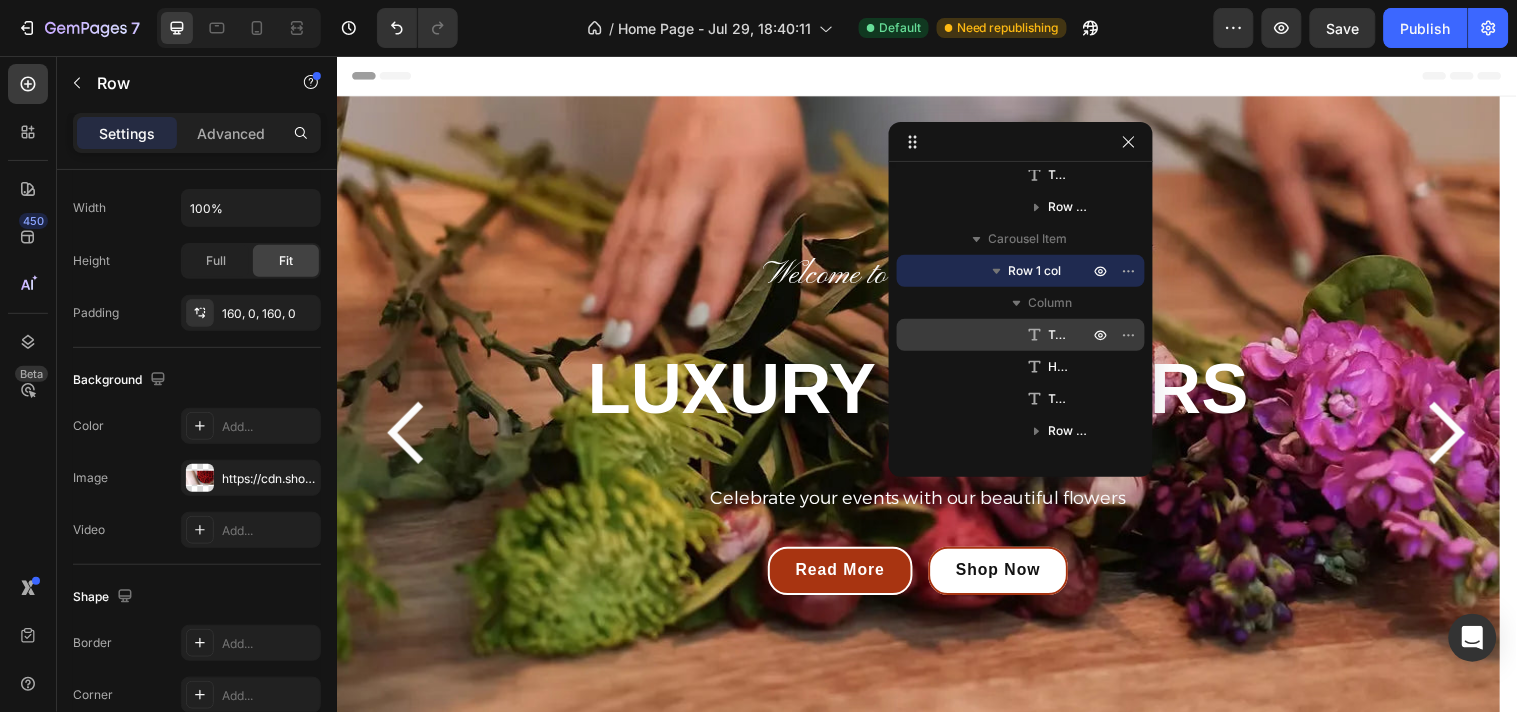 scroll, scrollTop: 546, scrollLeft: 0, axis: vertical 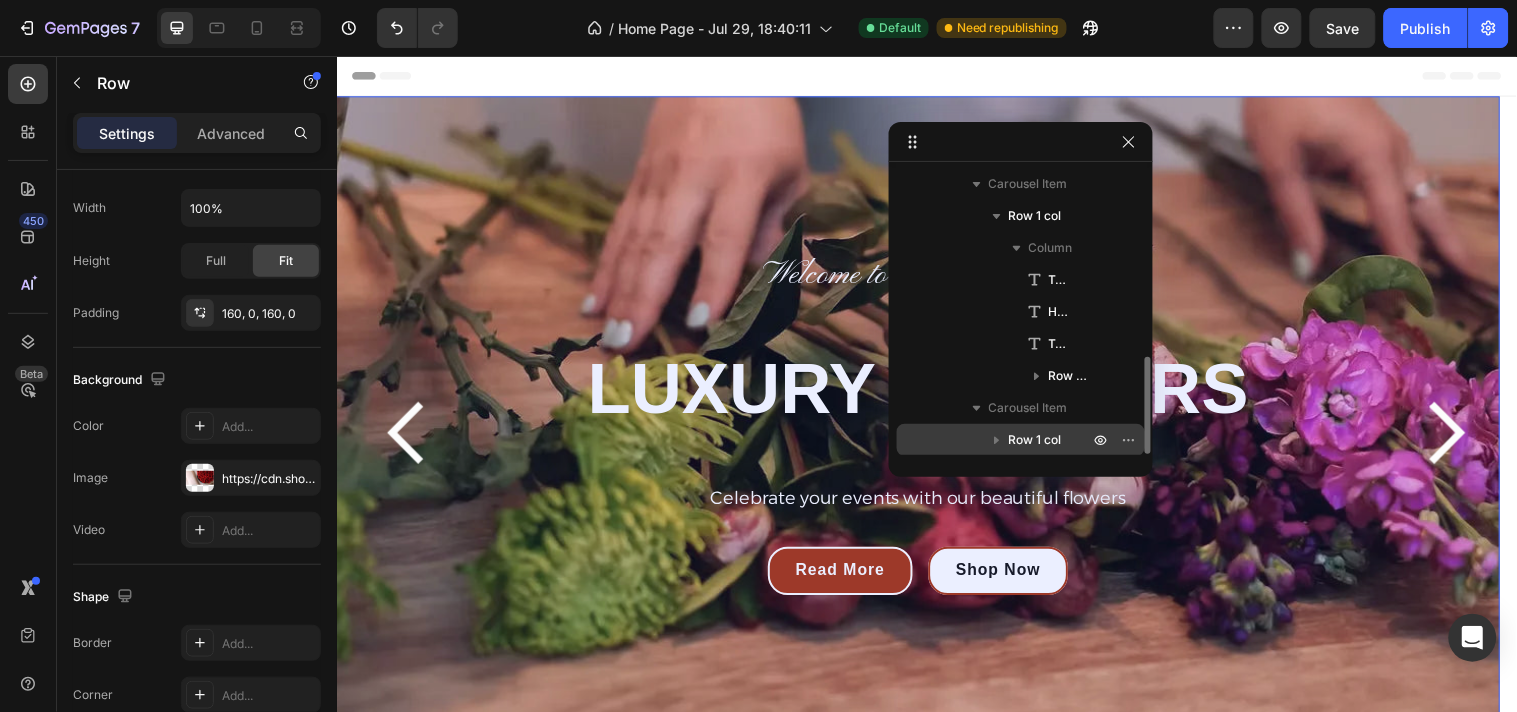 click on "Row 1 col" at bounding box center [1035, 440] 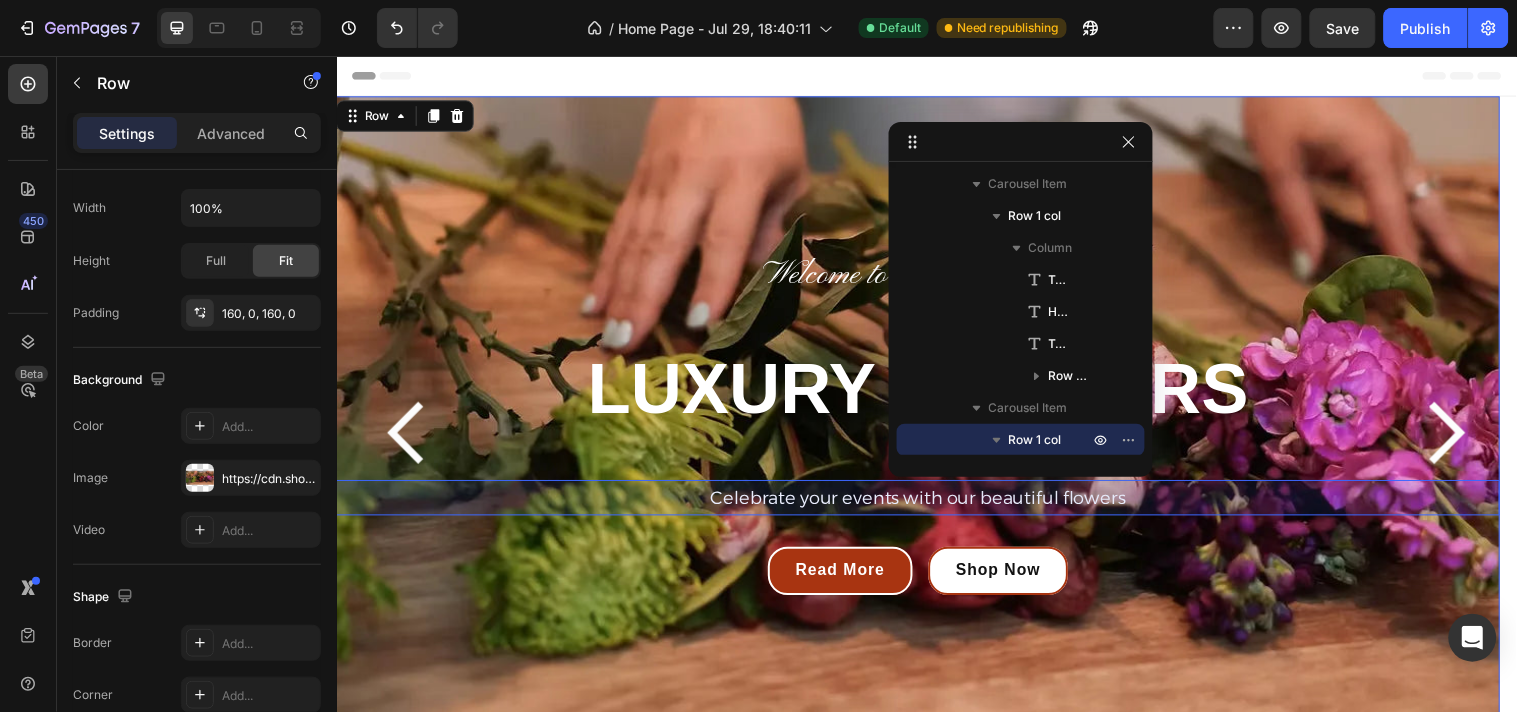 scroll, scrollTop: 682, scrollLeft: 0, axis: vertical 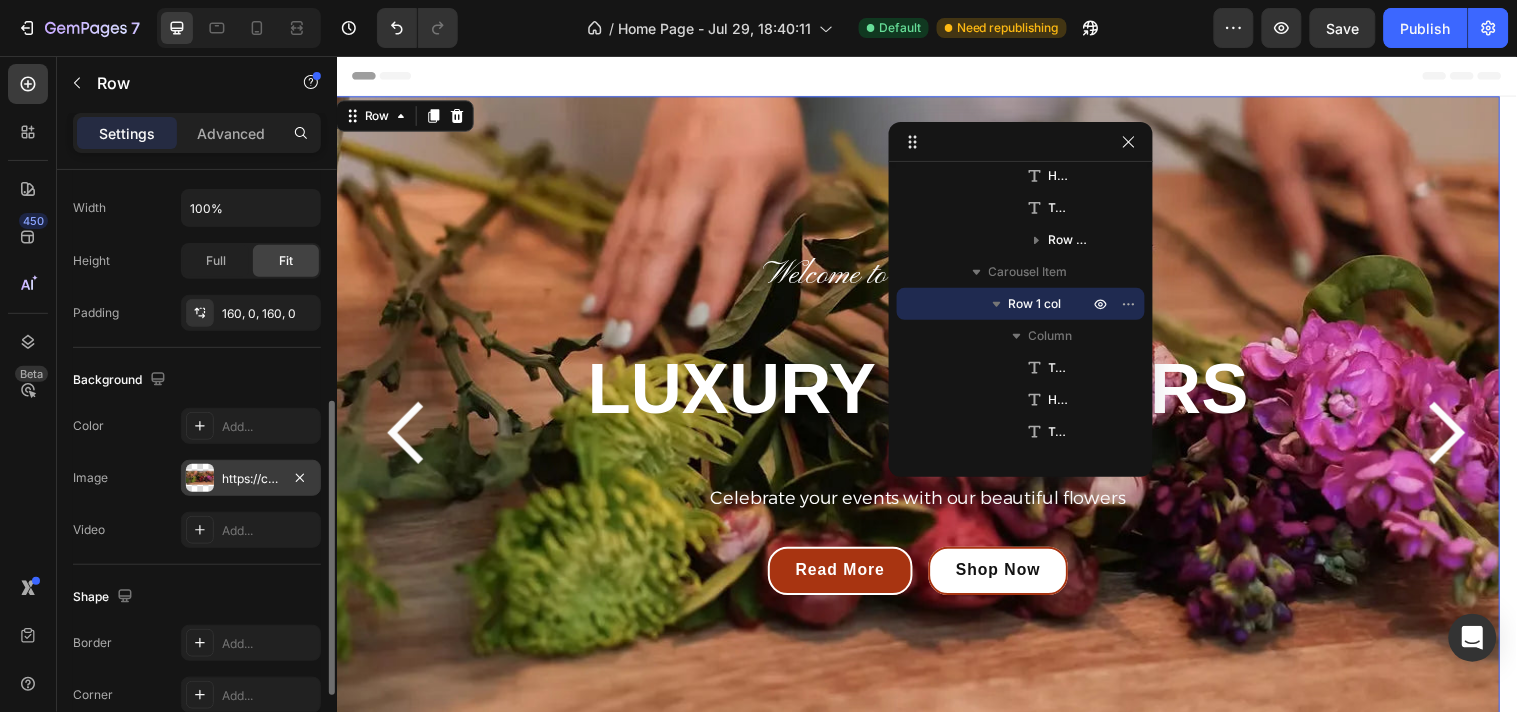 click at bounding box center (200, 478) 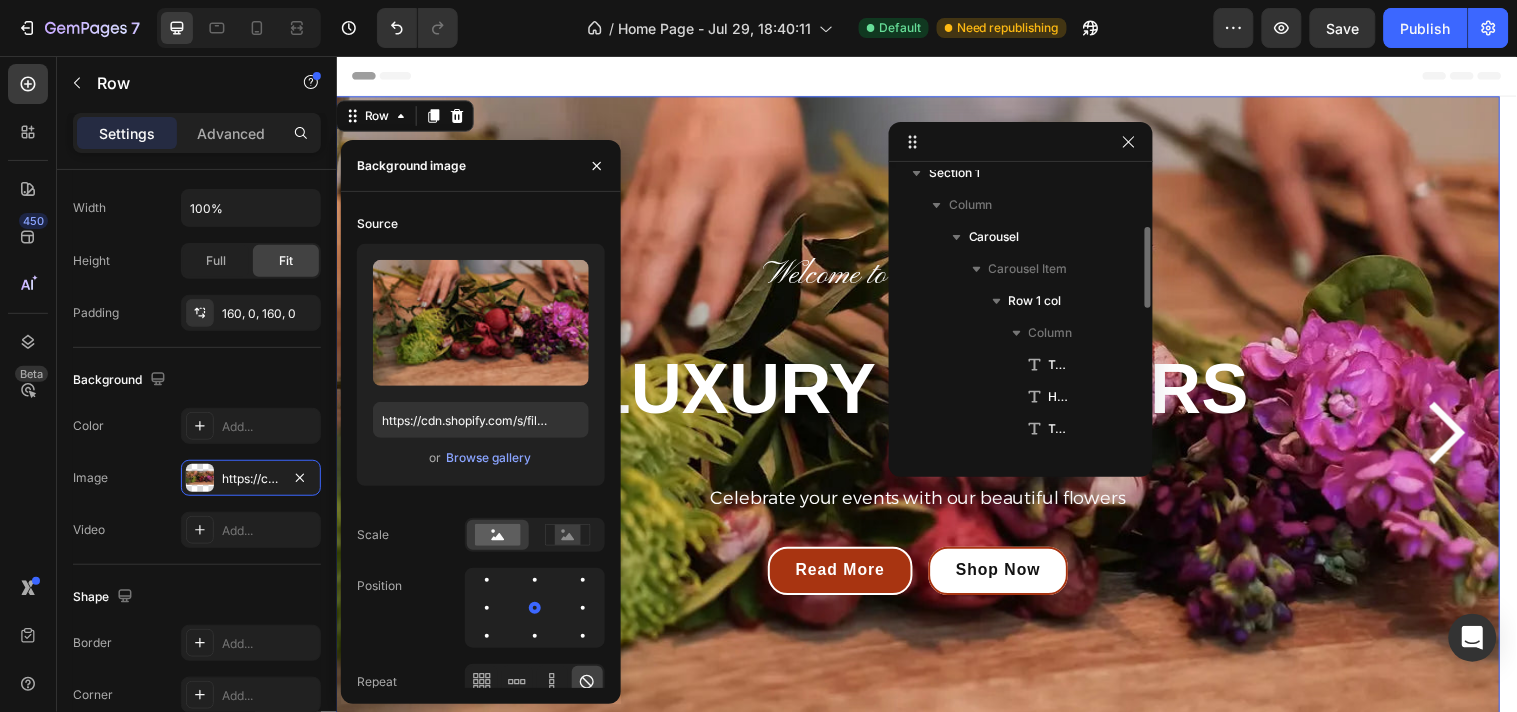 scroll, scrollTop: 0, scrollLeft: 0, axis: both 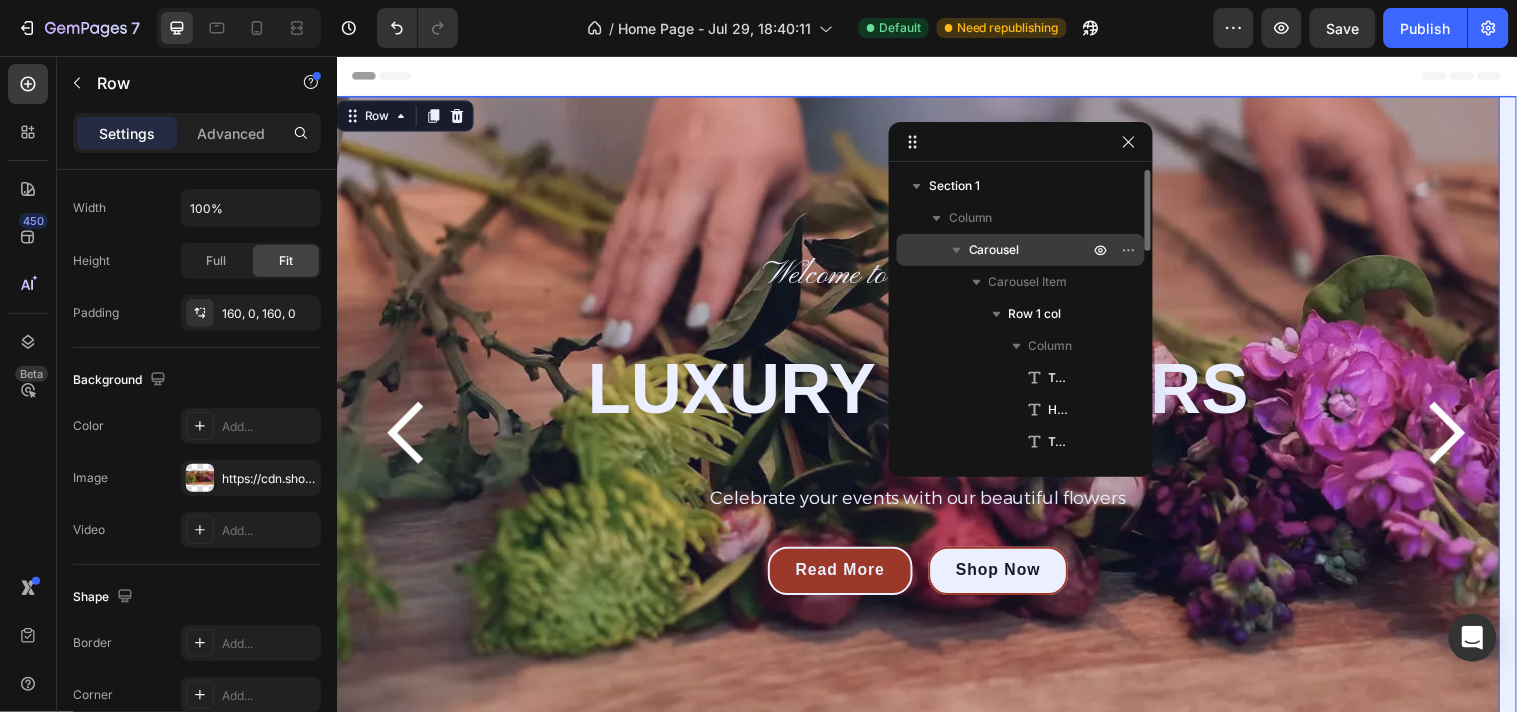 click on "Carousel" at bounding box center (1031, 250) 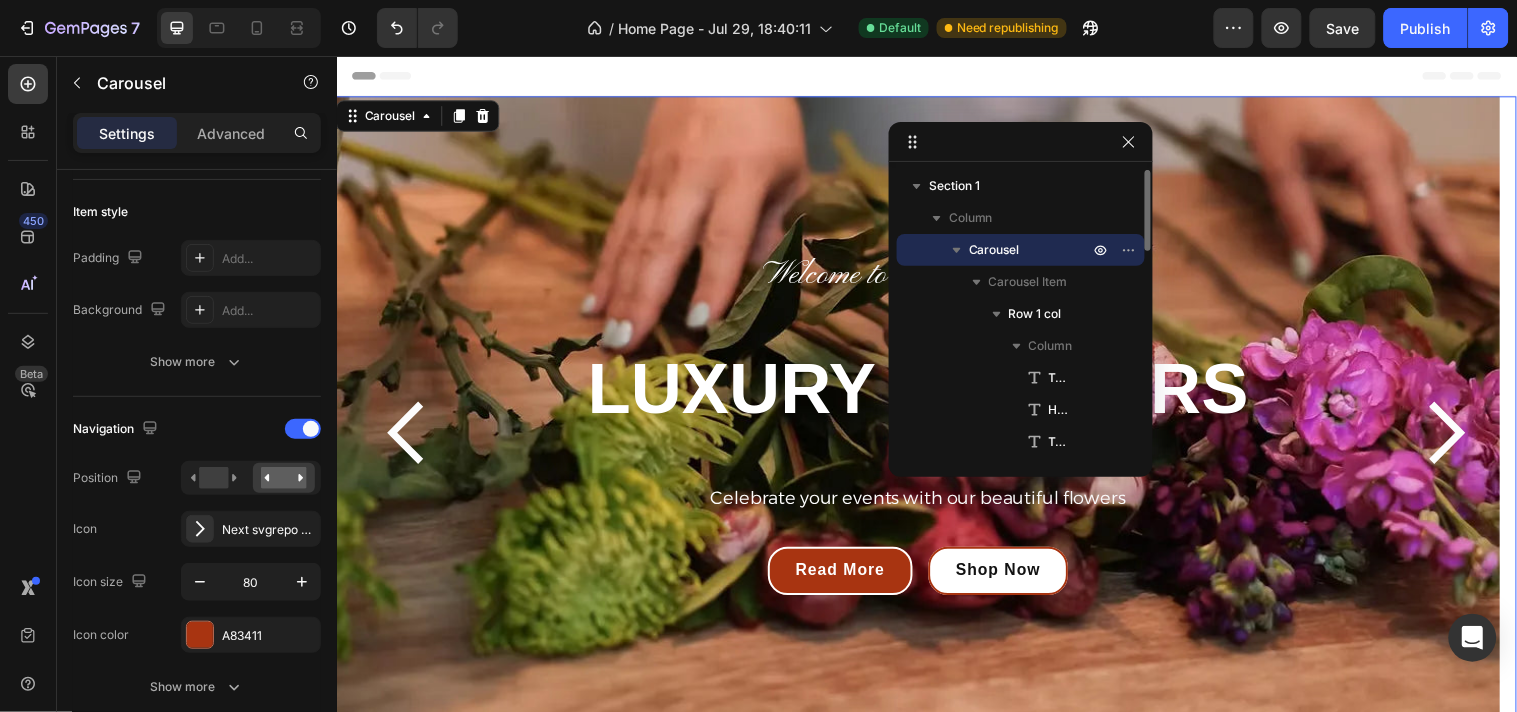scroll, scrollTop: 0, scrollLeft: 0, axis: both 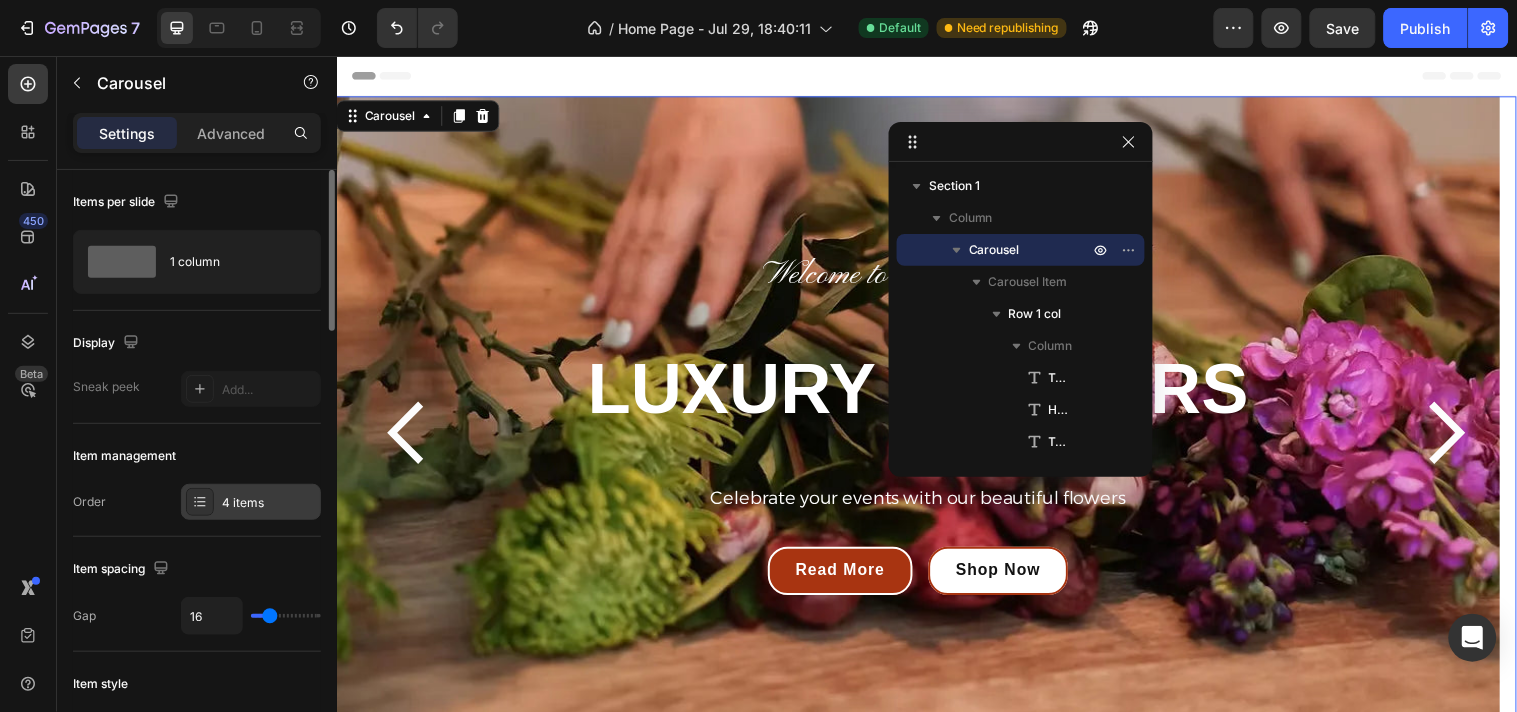 click on "4 items" at bounding box center [269, 503] 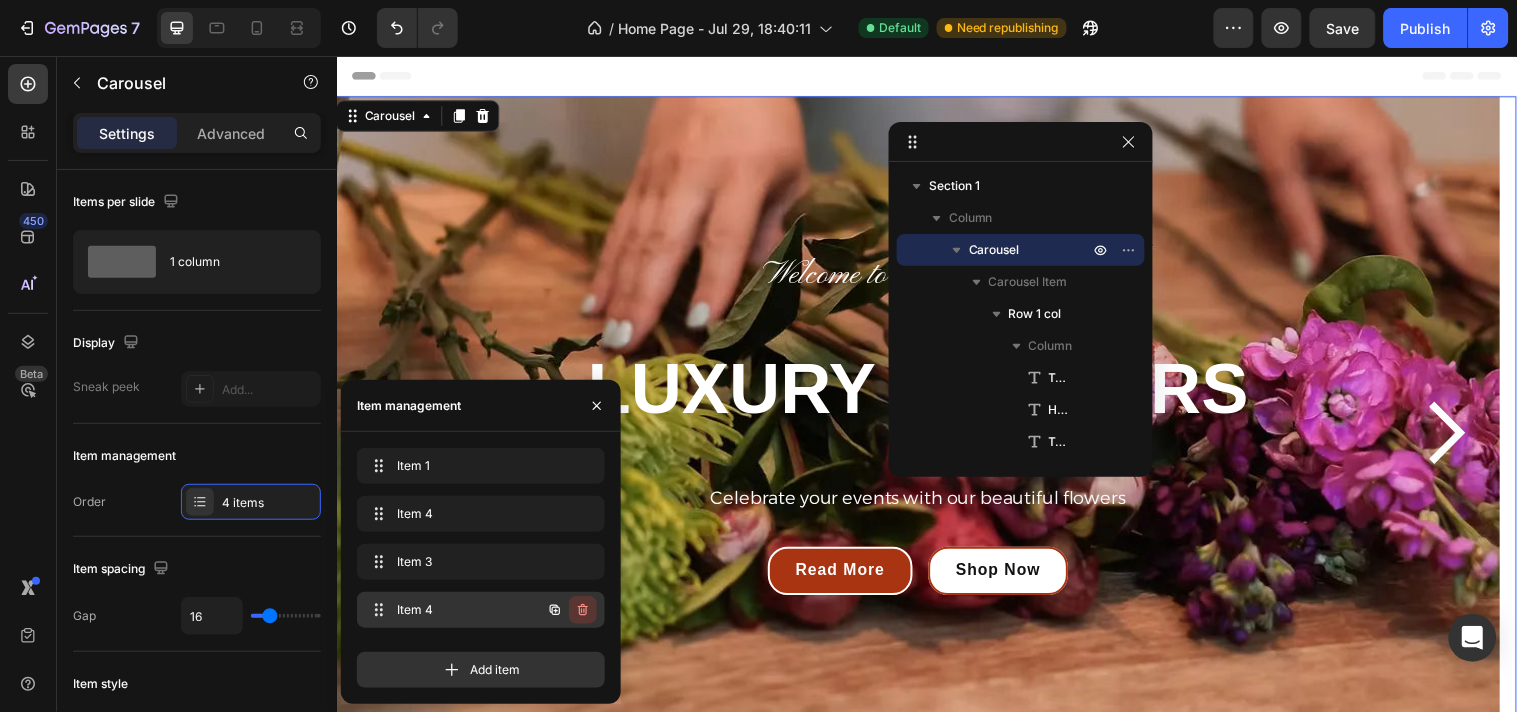 click 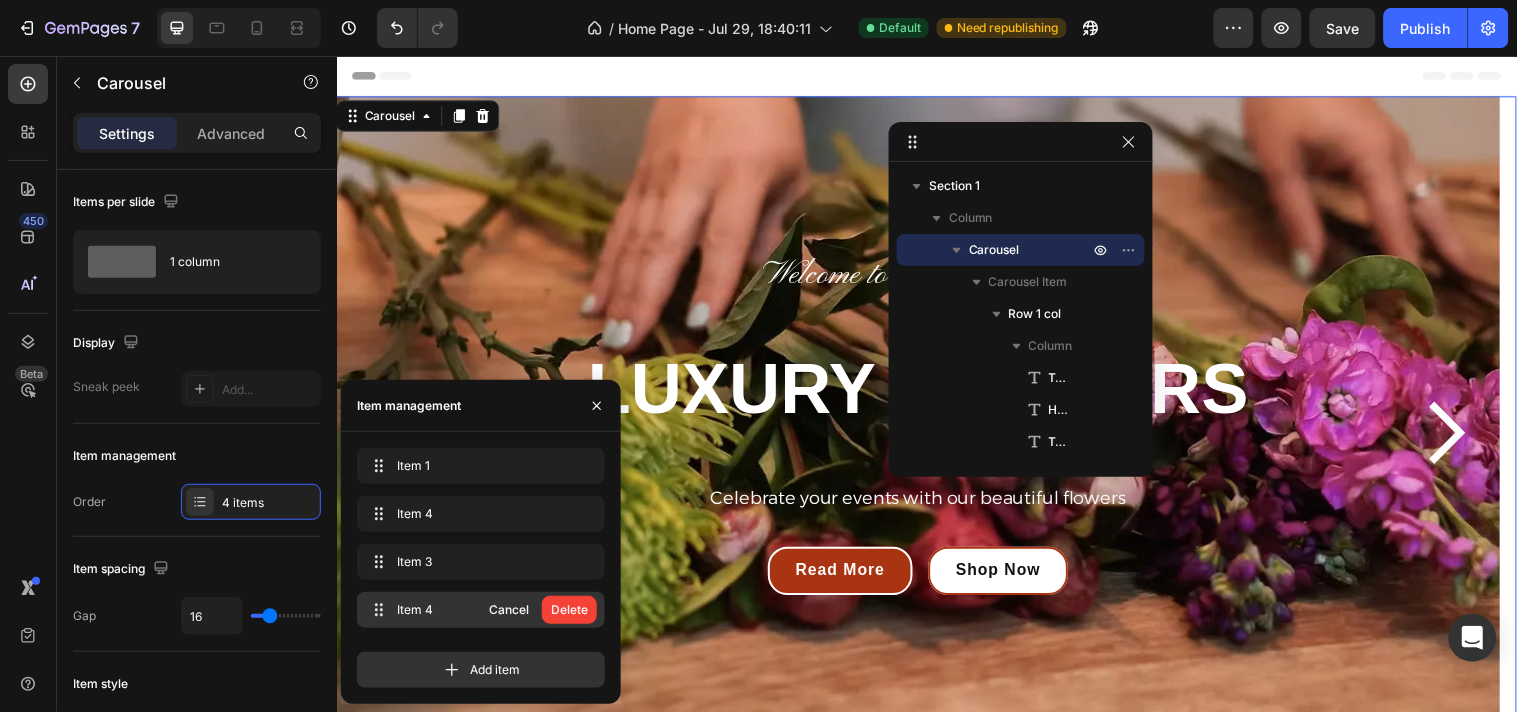 click on "Delete" at bounding box center [569, 610] 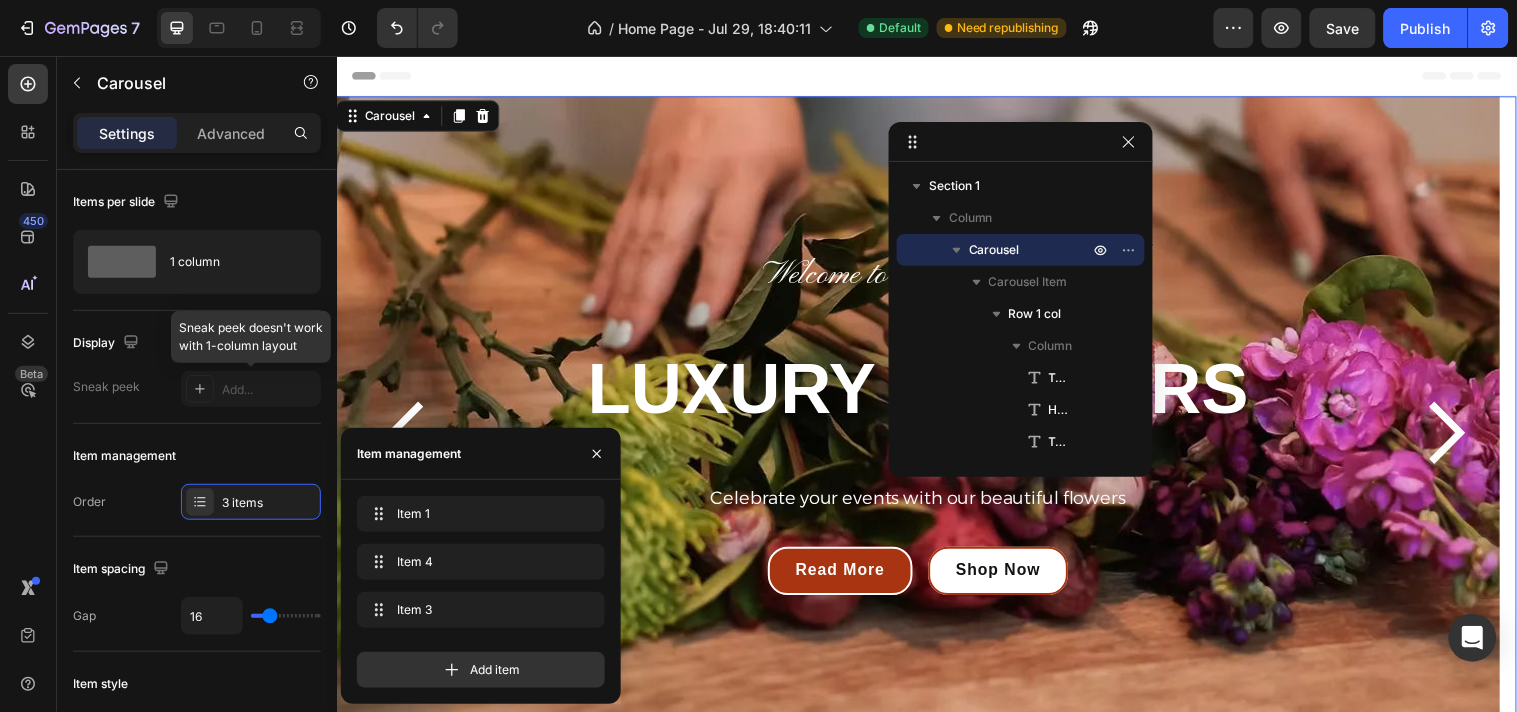drag, startPoint x: 689, startPoint y: 496, endPoint x: 380, endPoint y: 396, distance: 324.77838 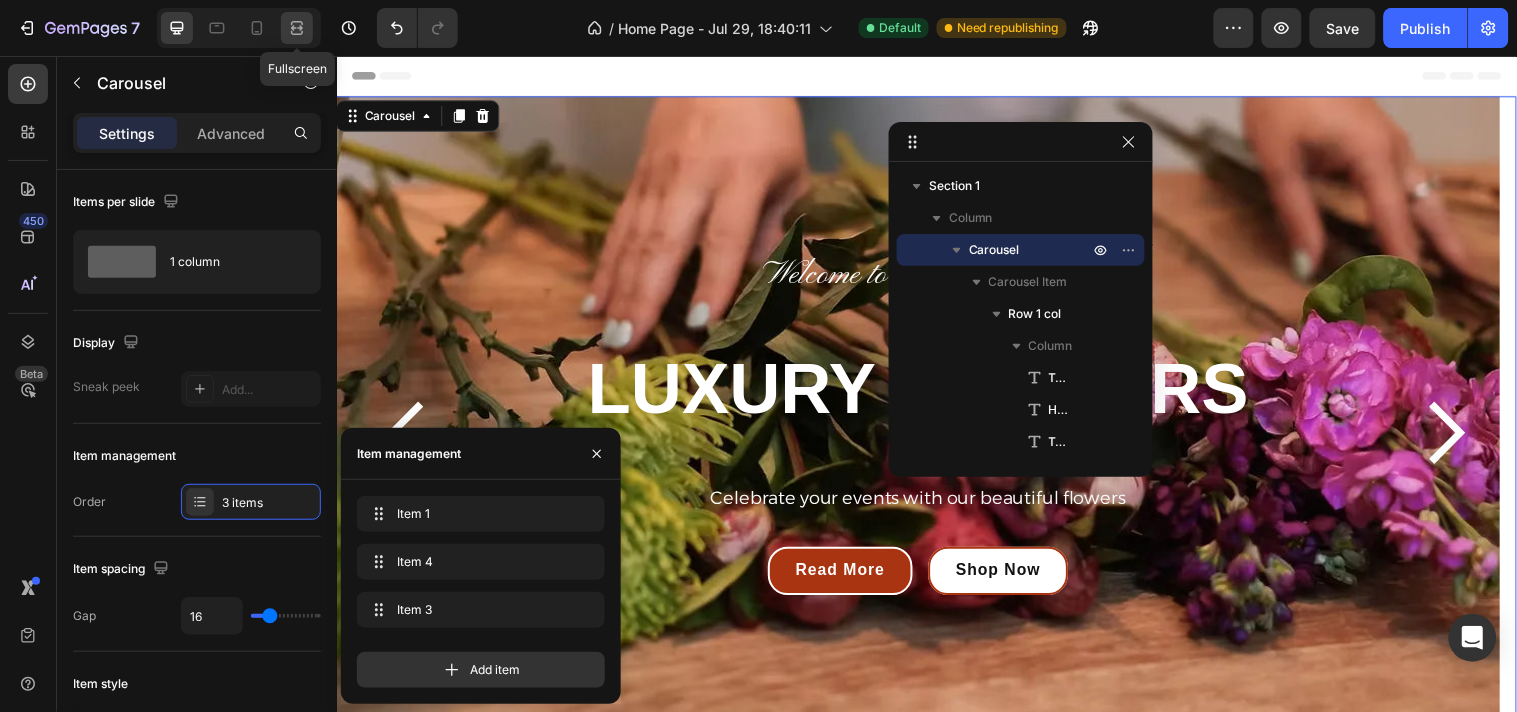 click 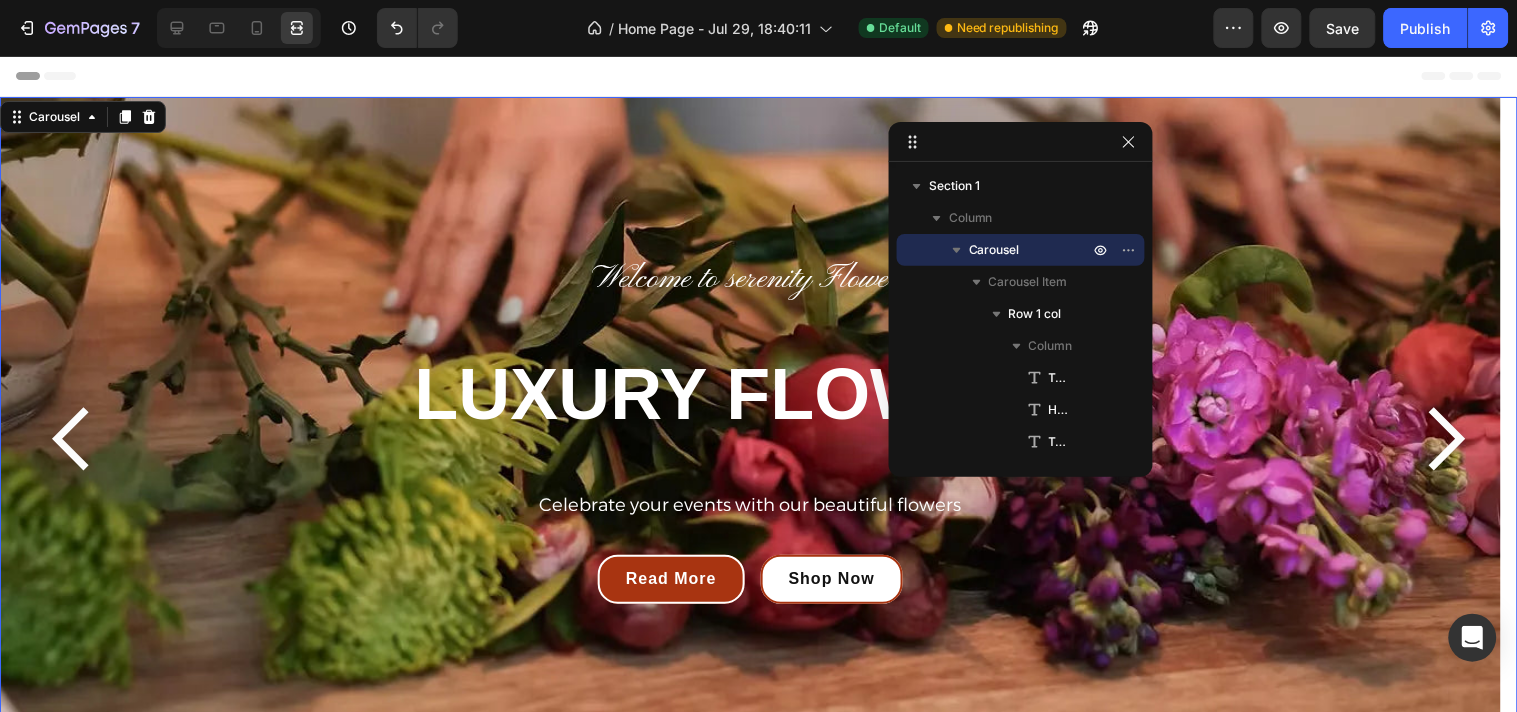click 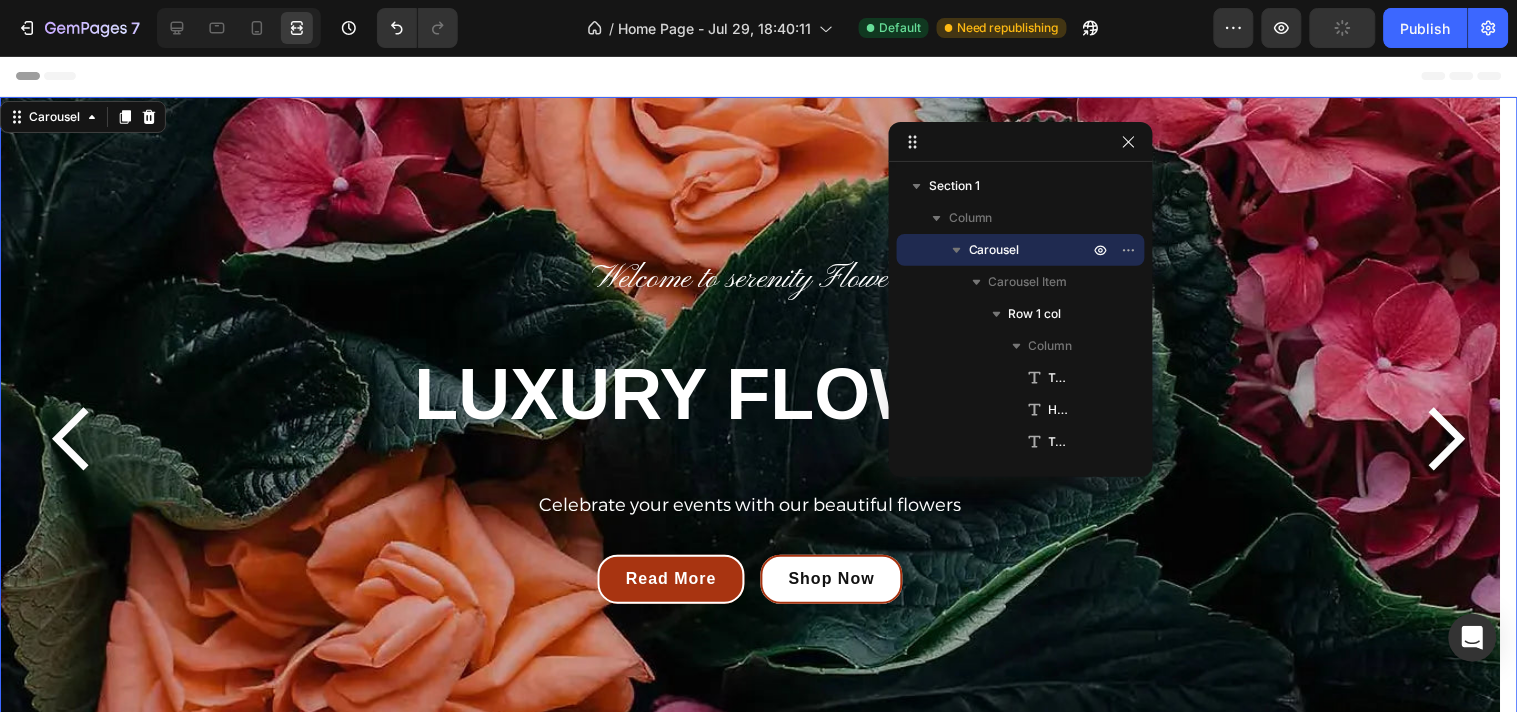 click 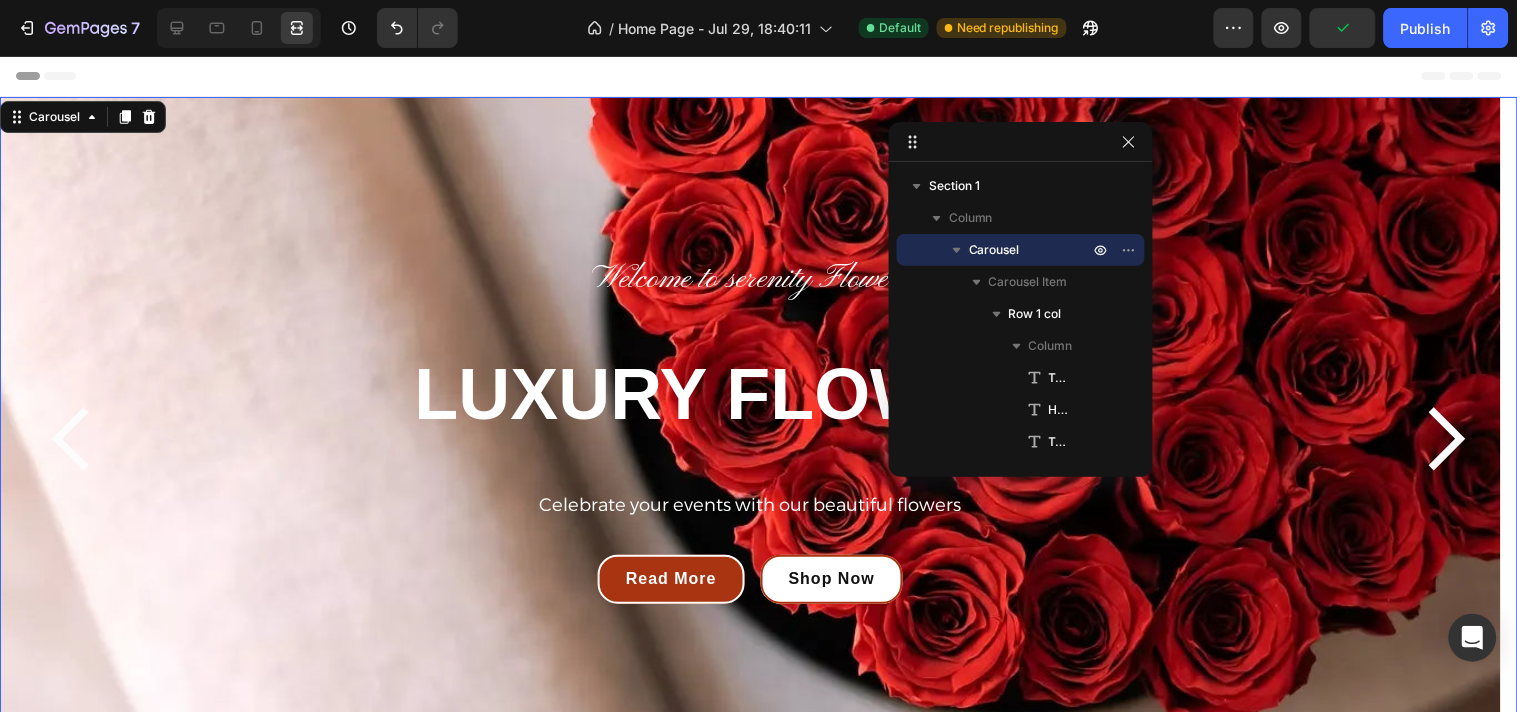 click 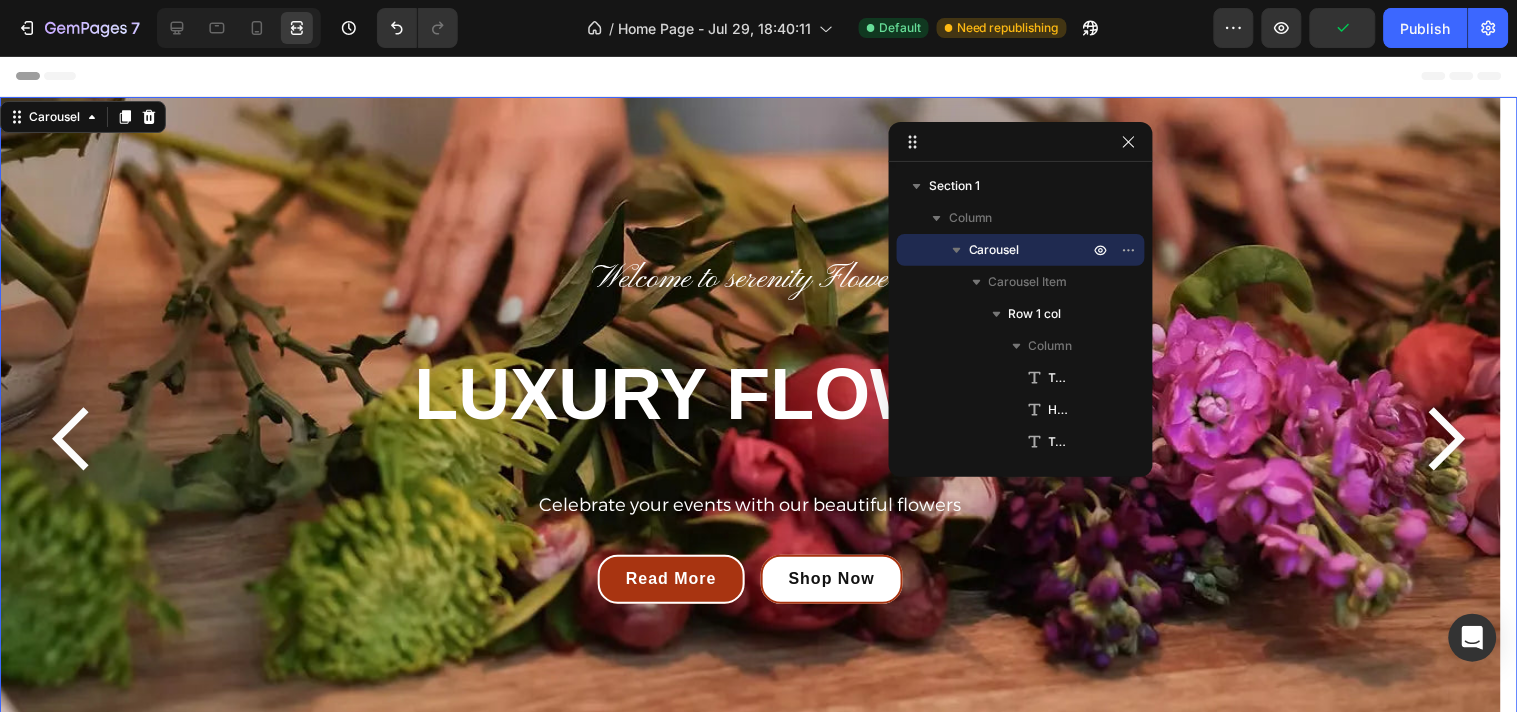 click 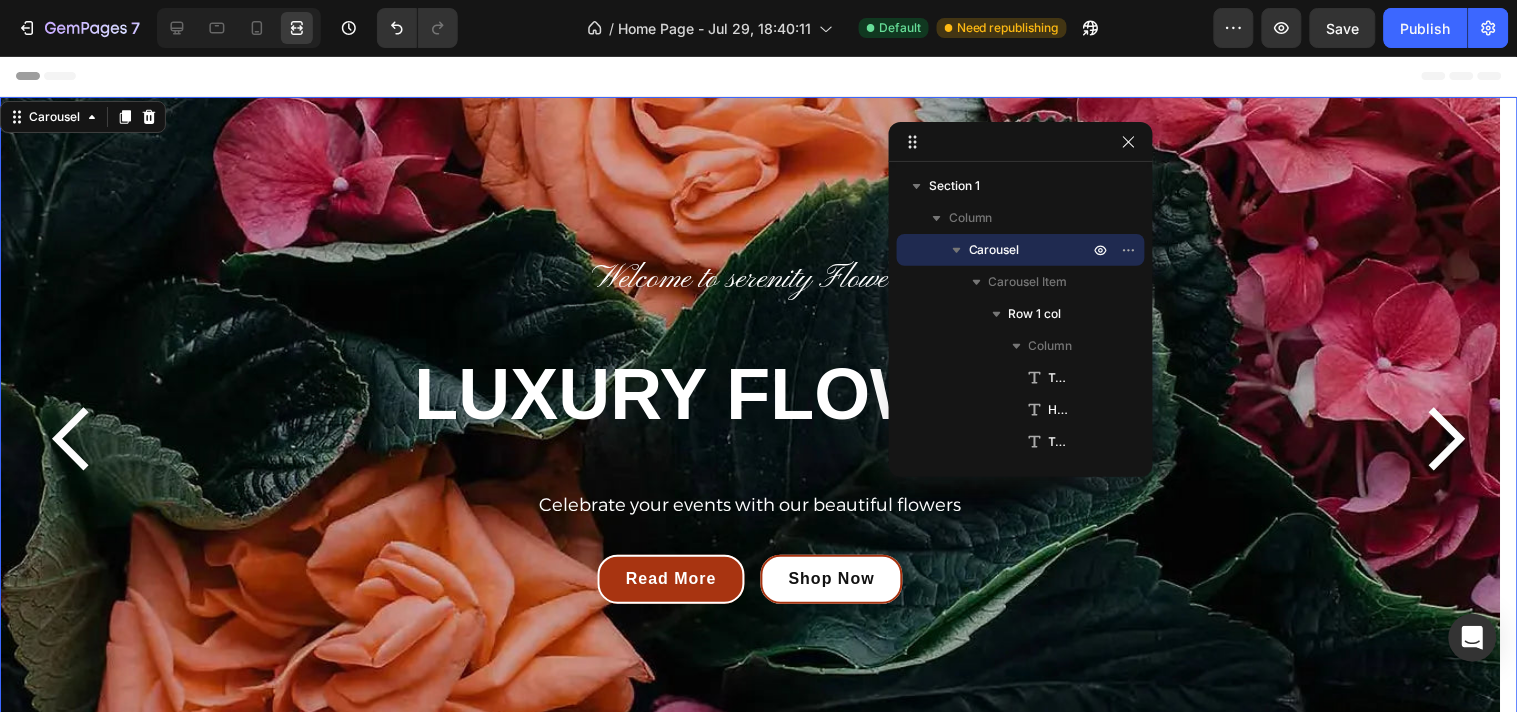 click 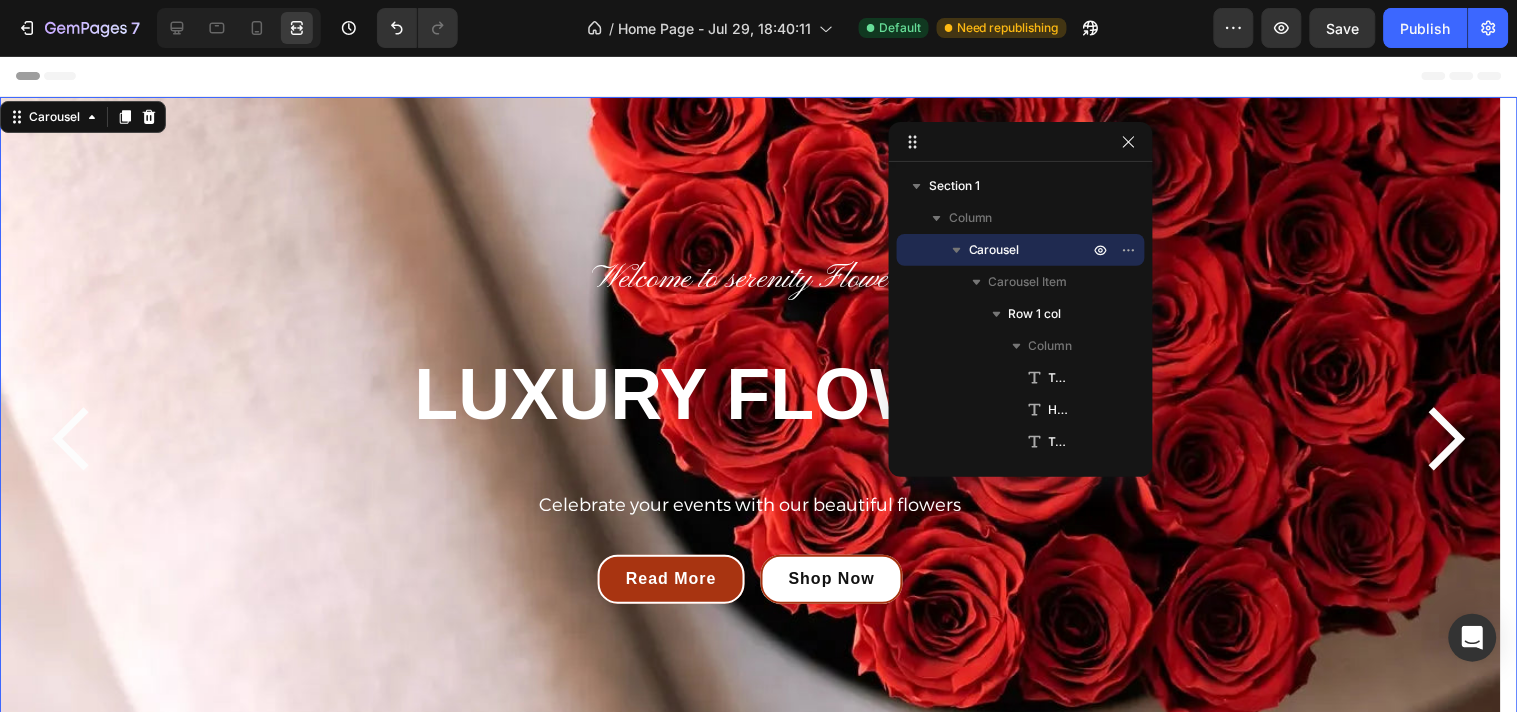 click at bounding box center (239, 28) 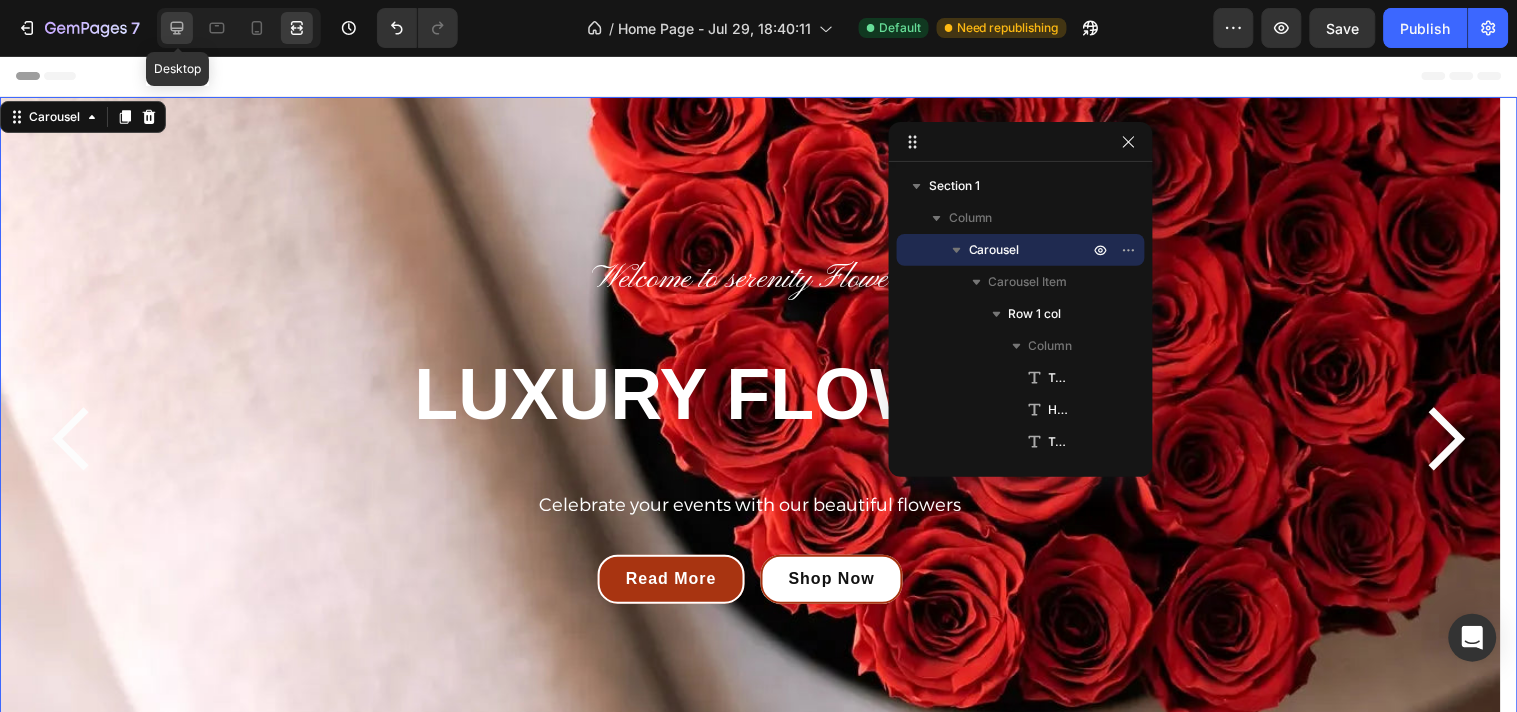 click 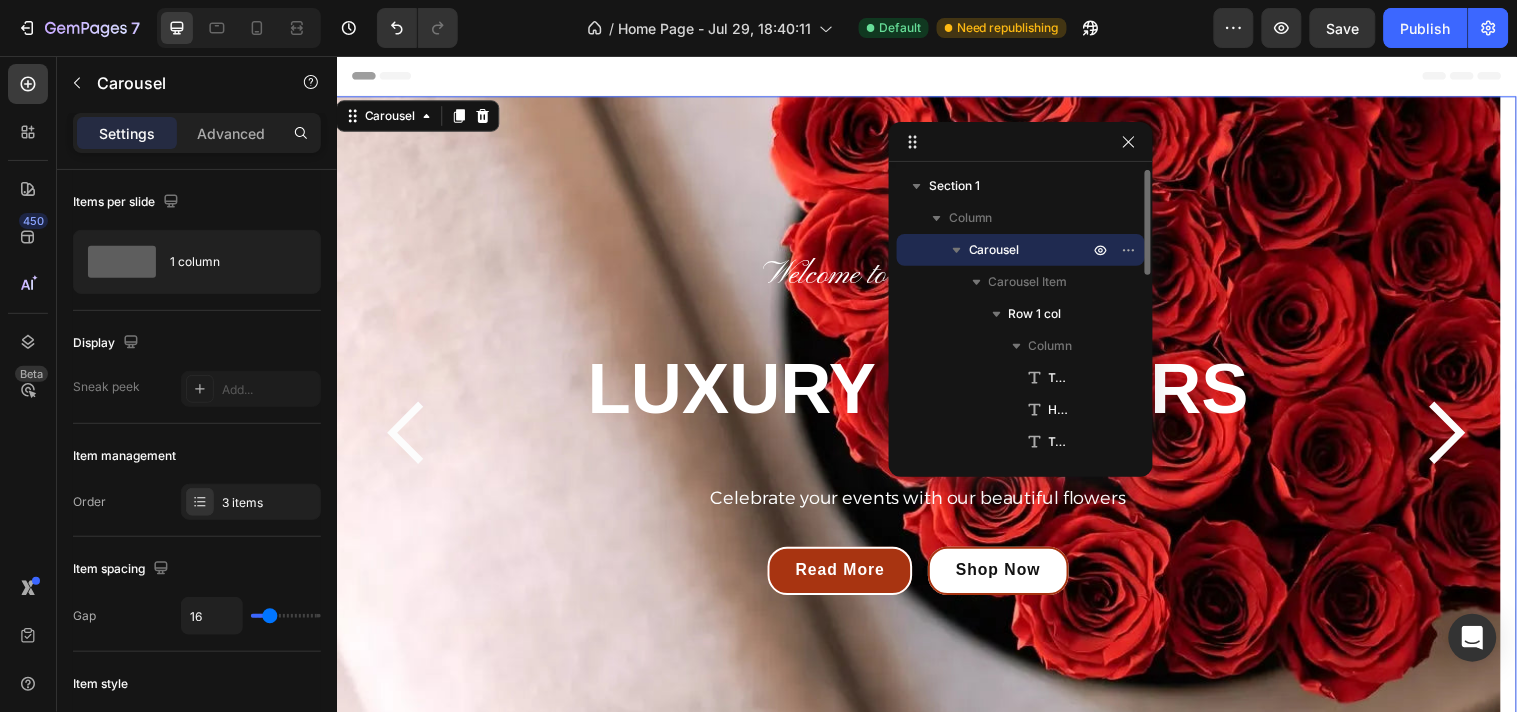 click on "Carousel" at bounding box center [994, 250] 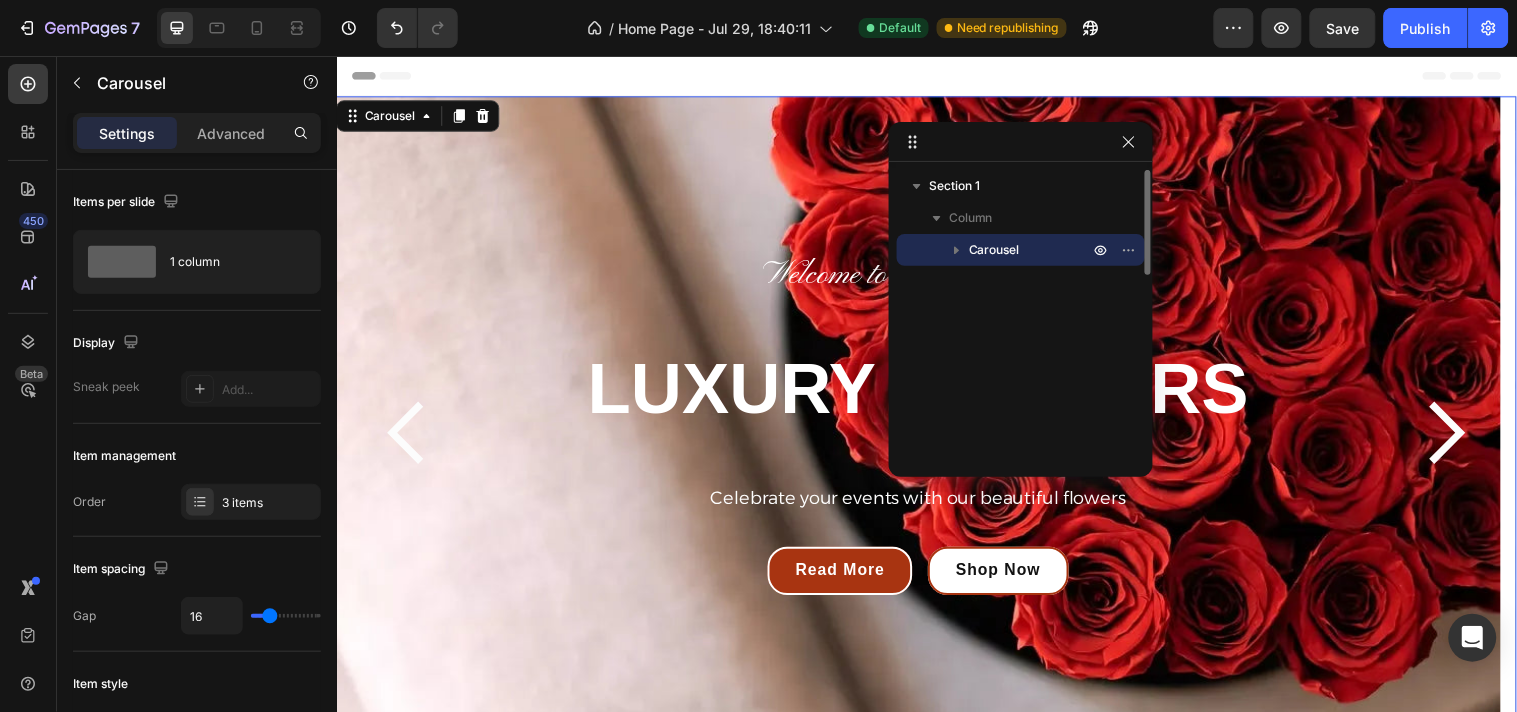 click on "Carousel" at bounding box center (994, 250) 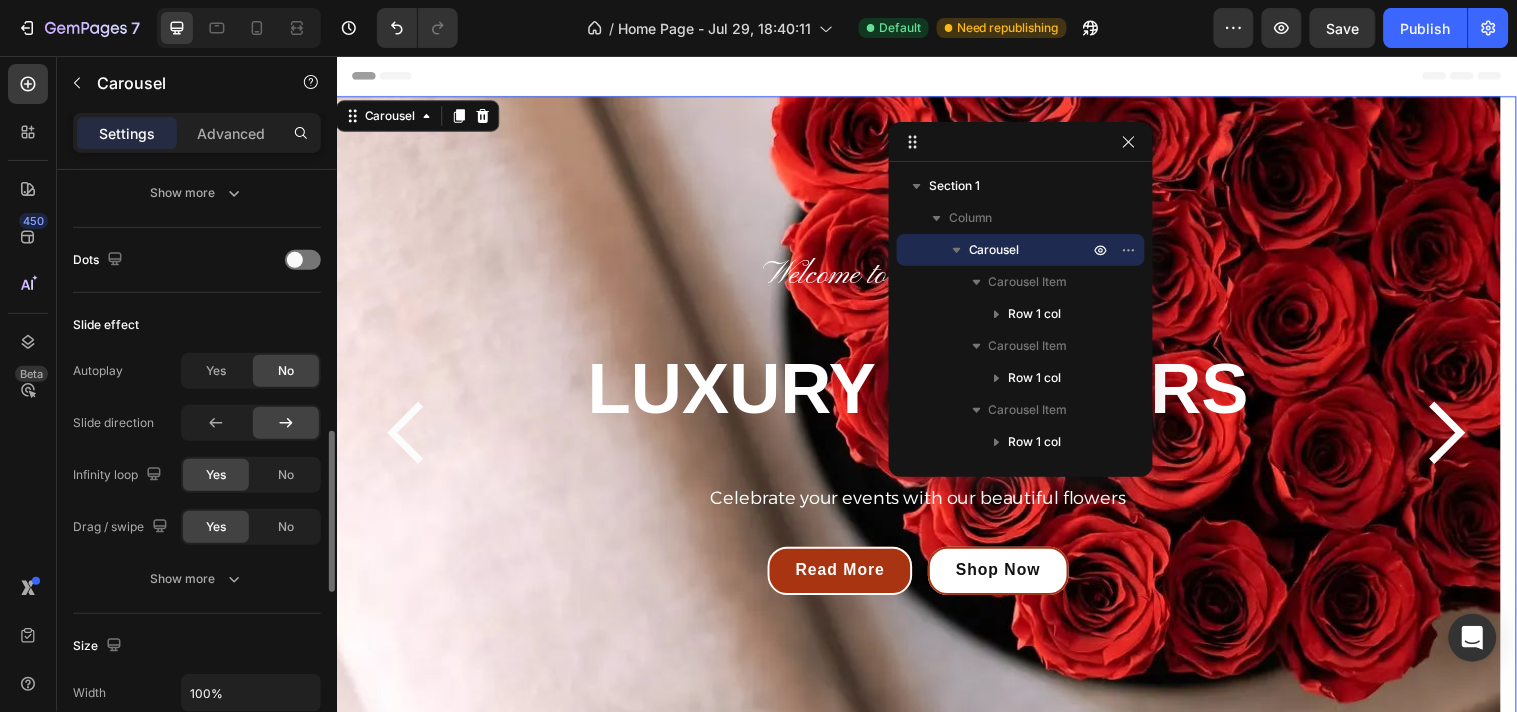 scroll, scrollTop: 964, scrollLeft: 0, axis: vertical 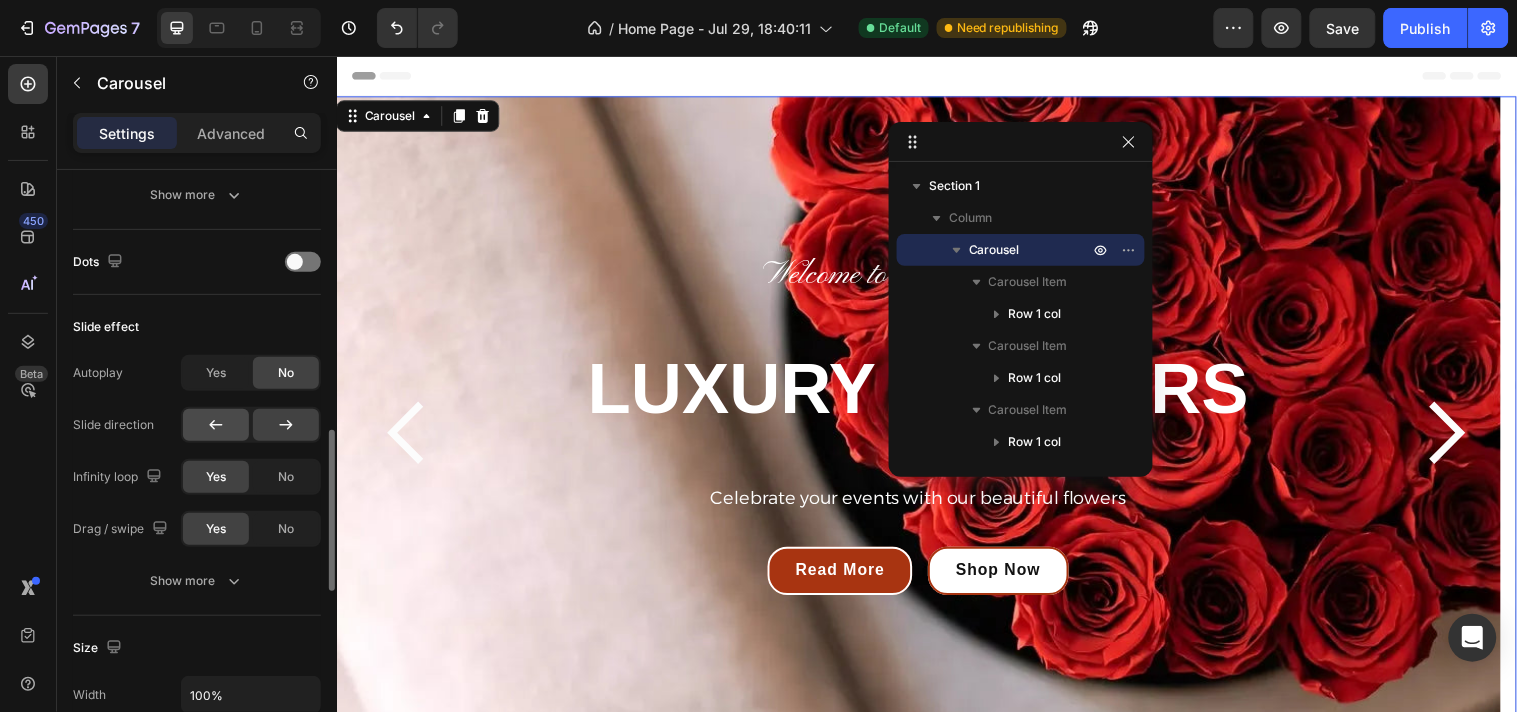 click 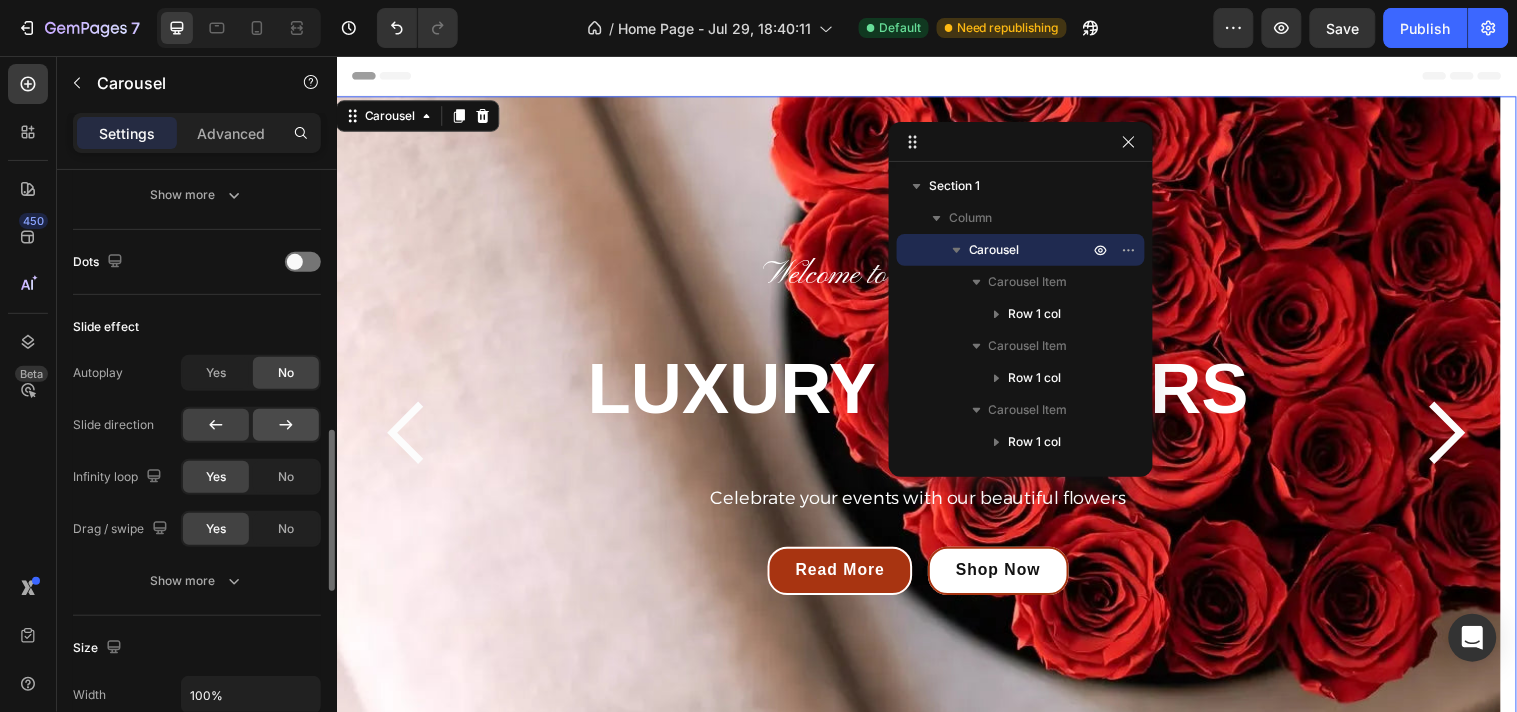 click 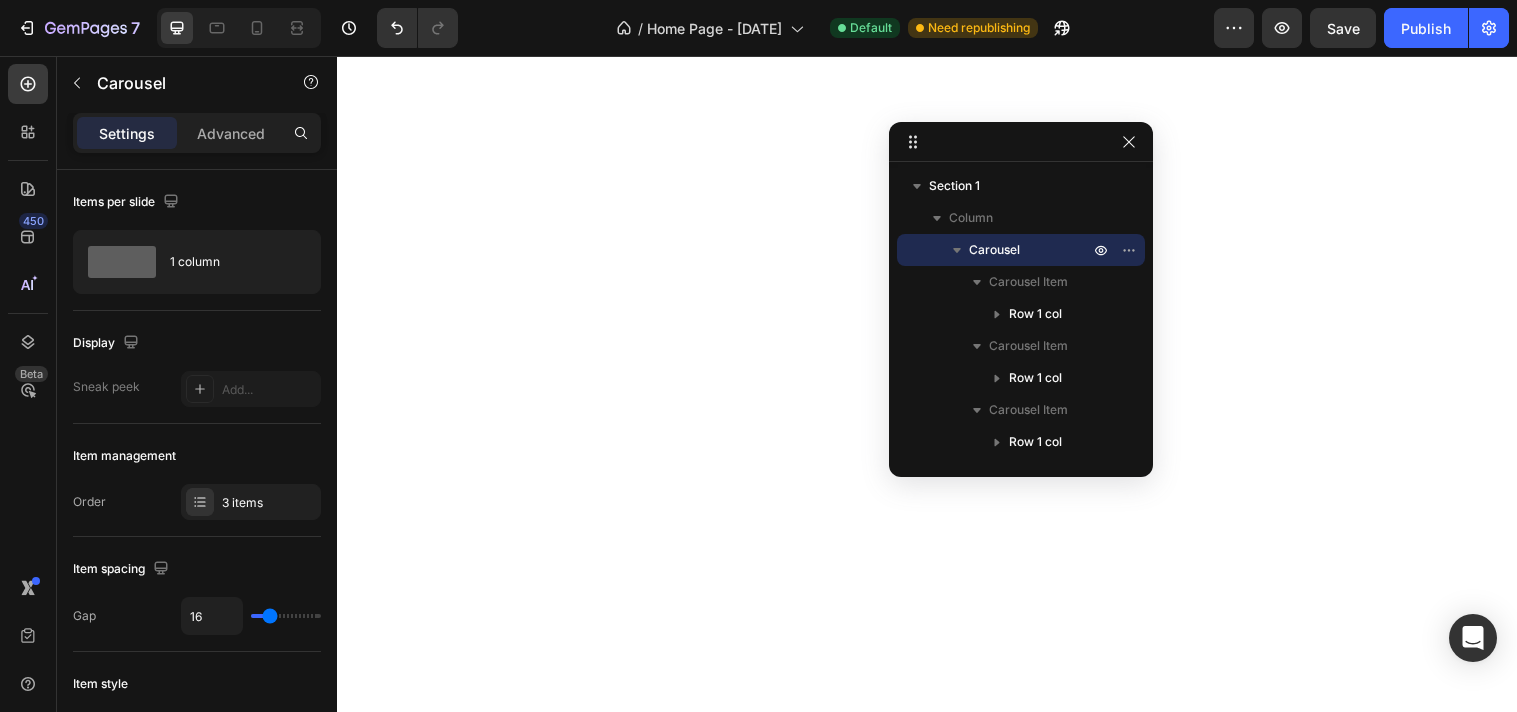 scroll, scrollTop: 0, scrollLeft: 0, axis: both 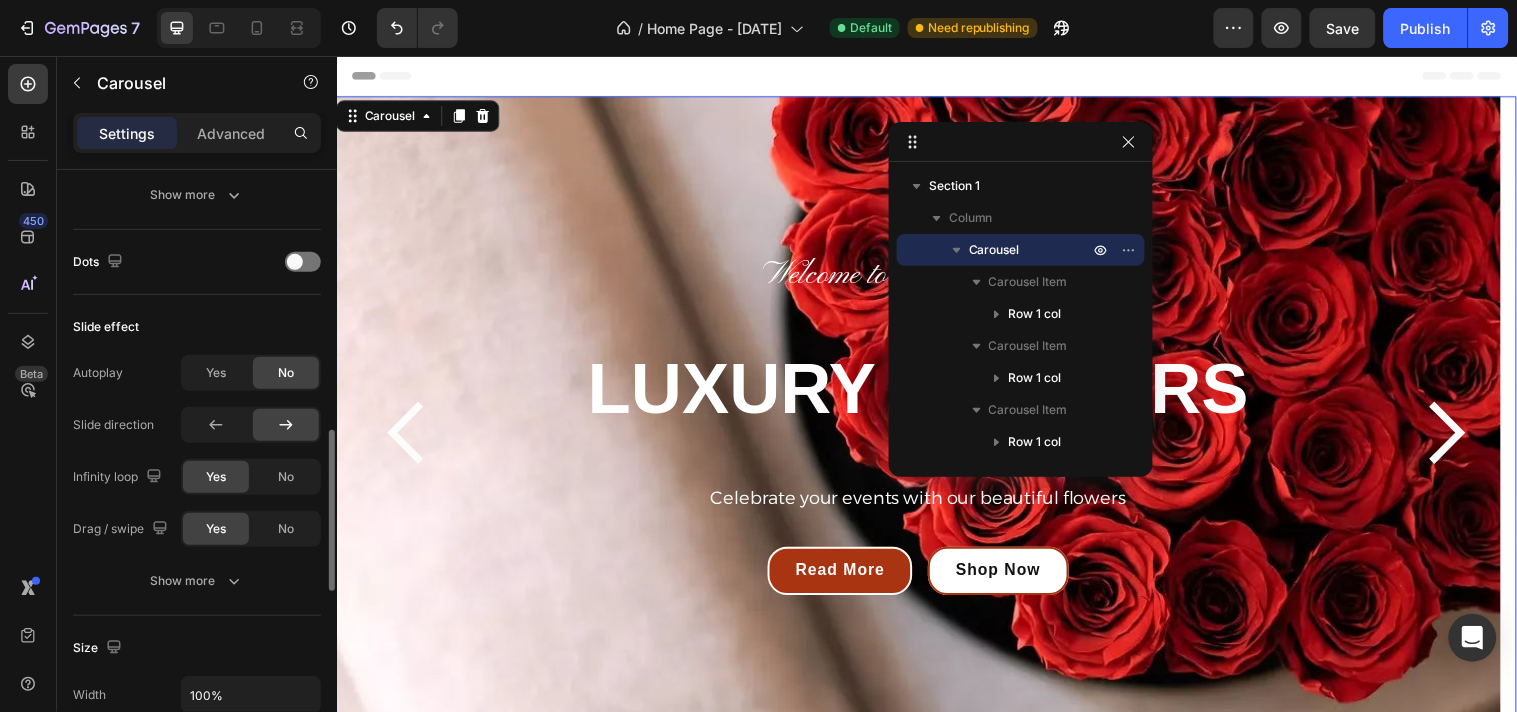 click 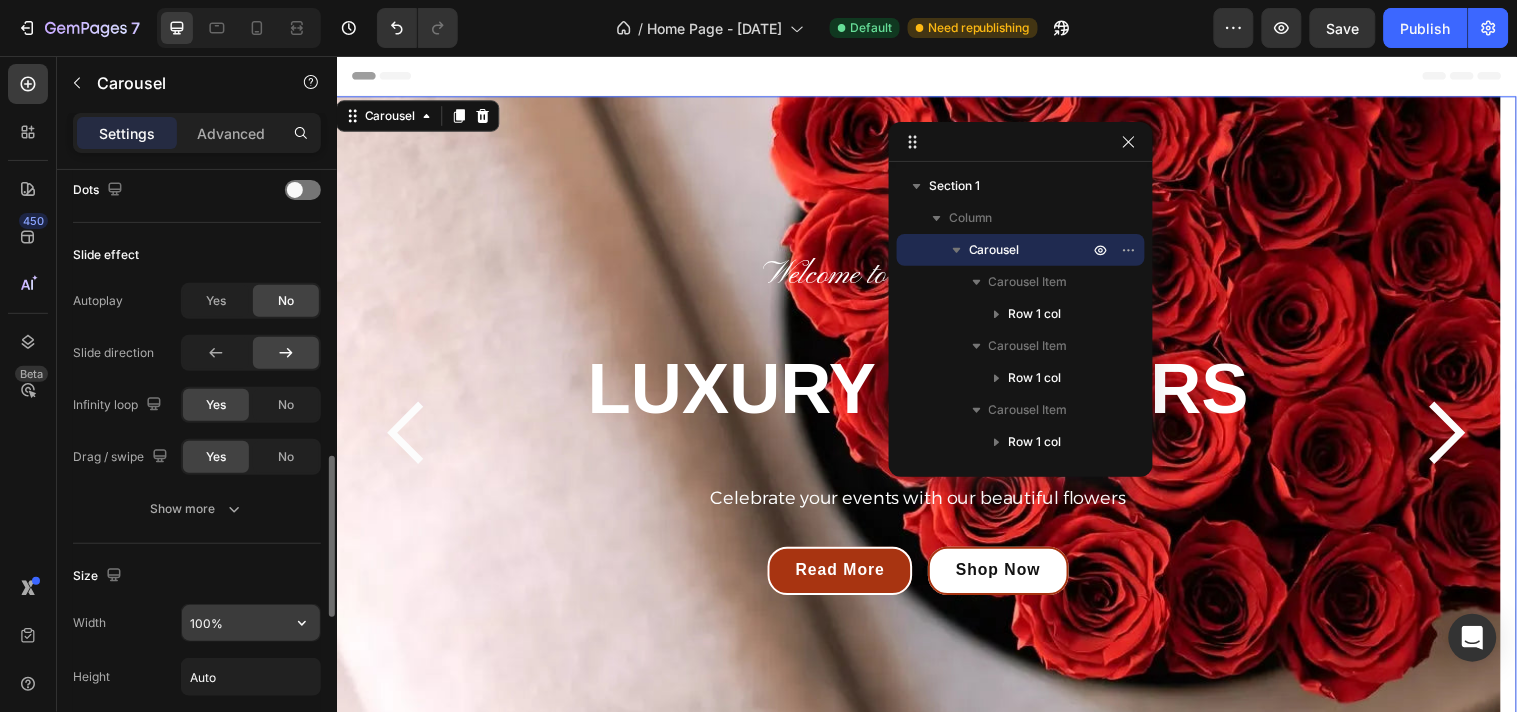 scroll, scrollTop: 1041, scrollLeft: 0, axis: vertical 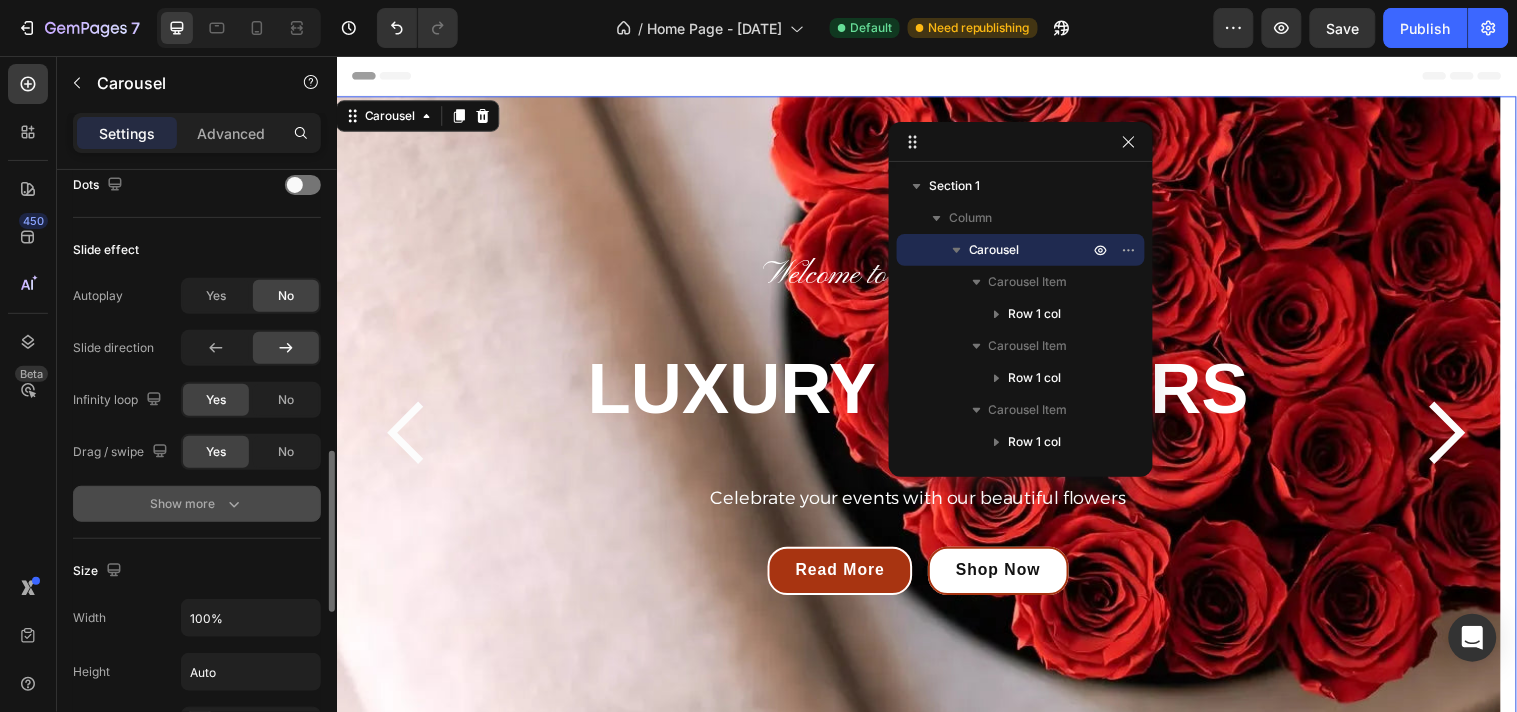 click on "Show more" at bounding box center (197, 504) 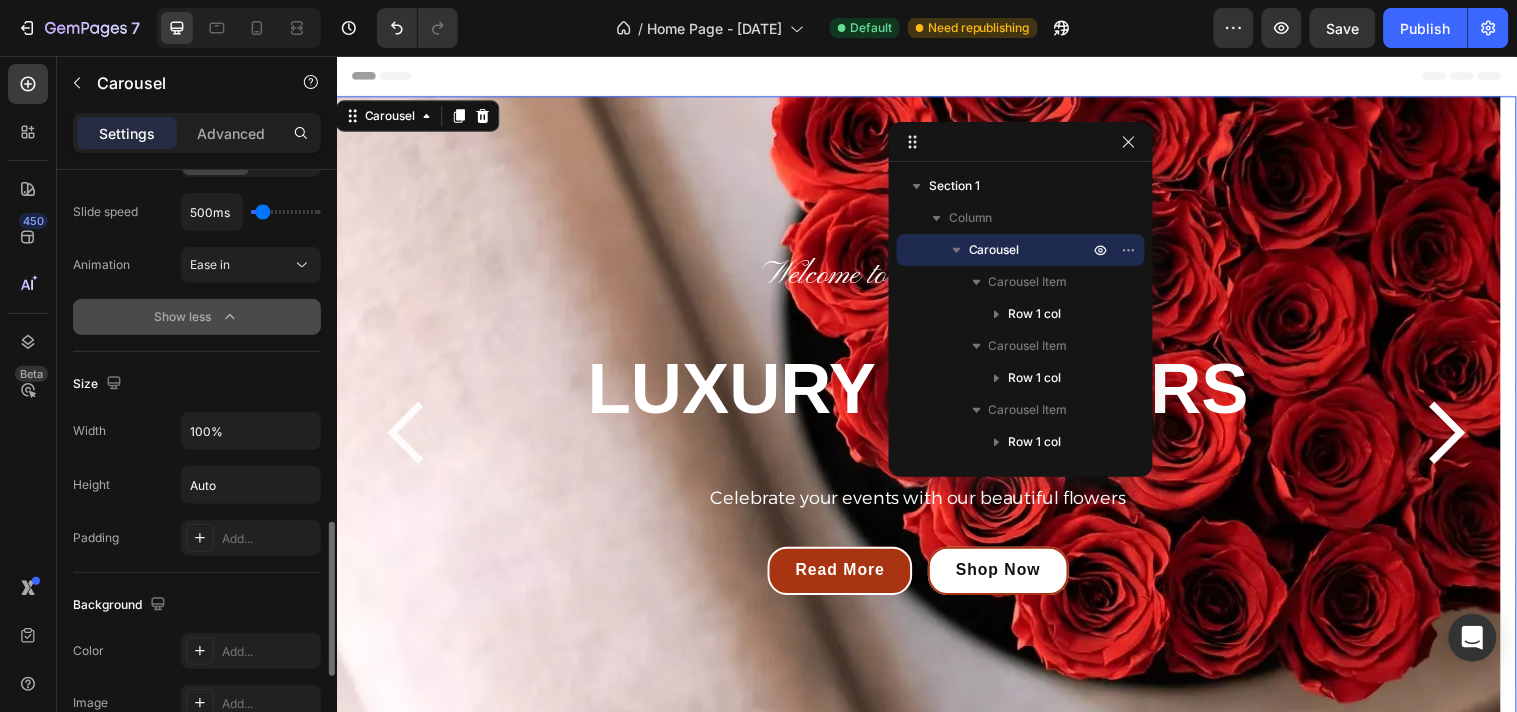 scroll, scrollTop: 1326, scrollLeft: 0, axis: vertical 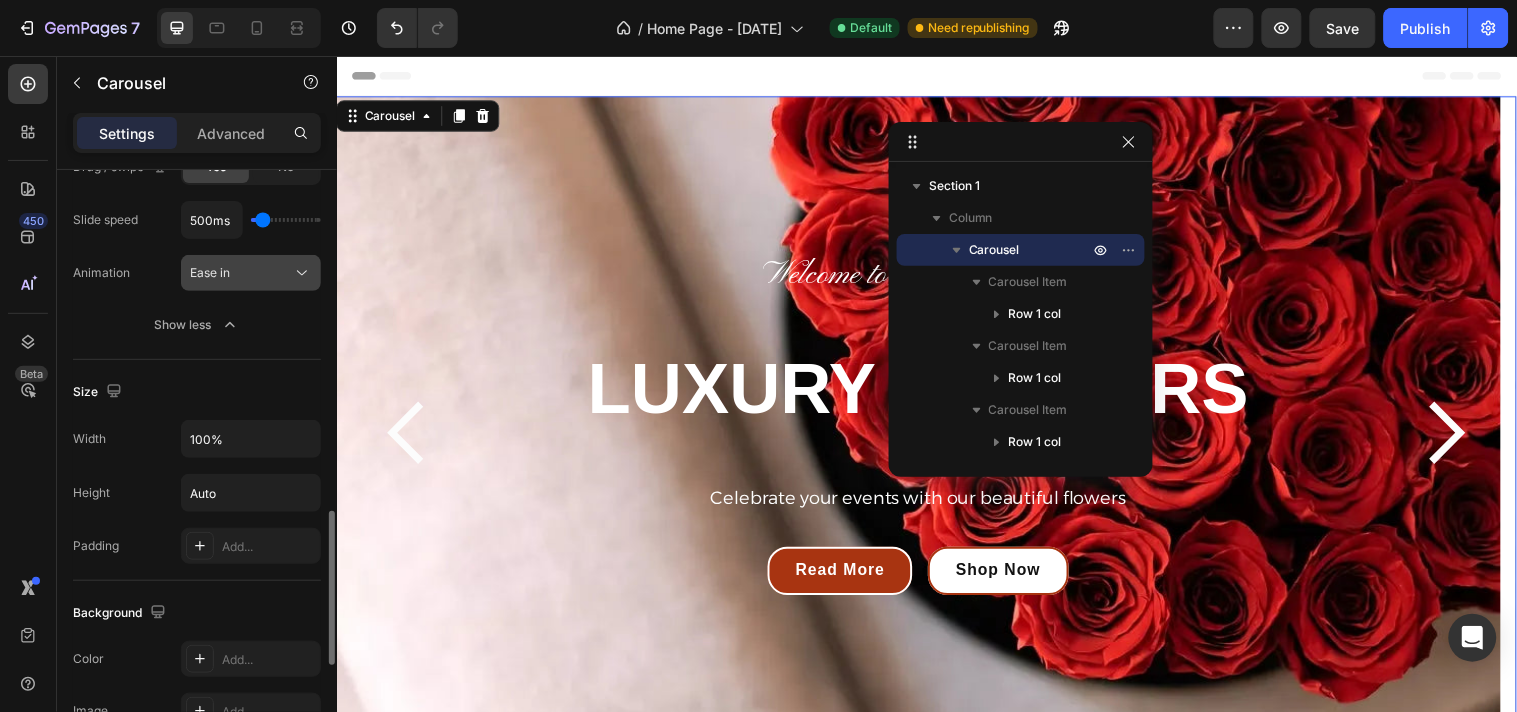 click on "Ease in" 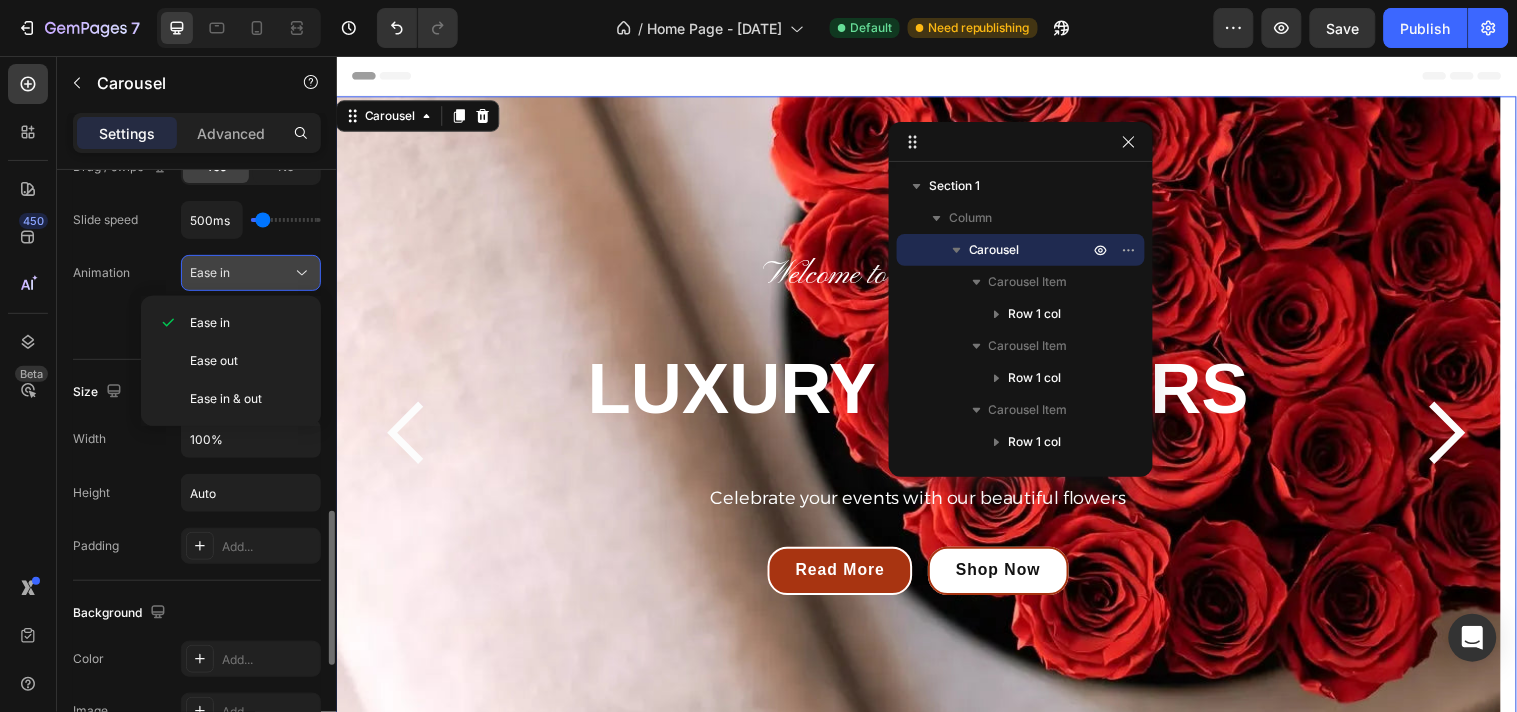 click on "Ease in" 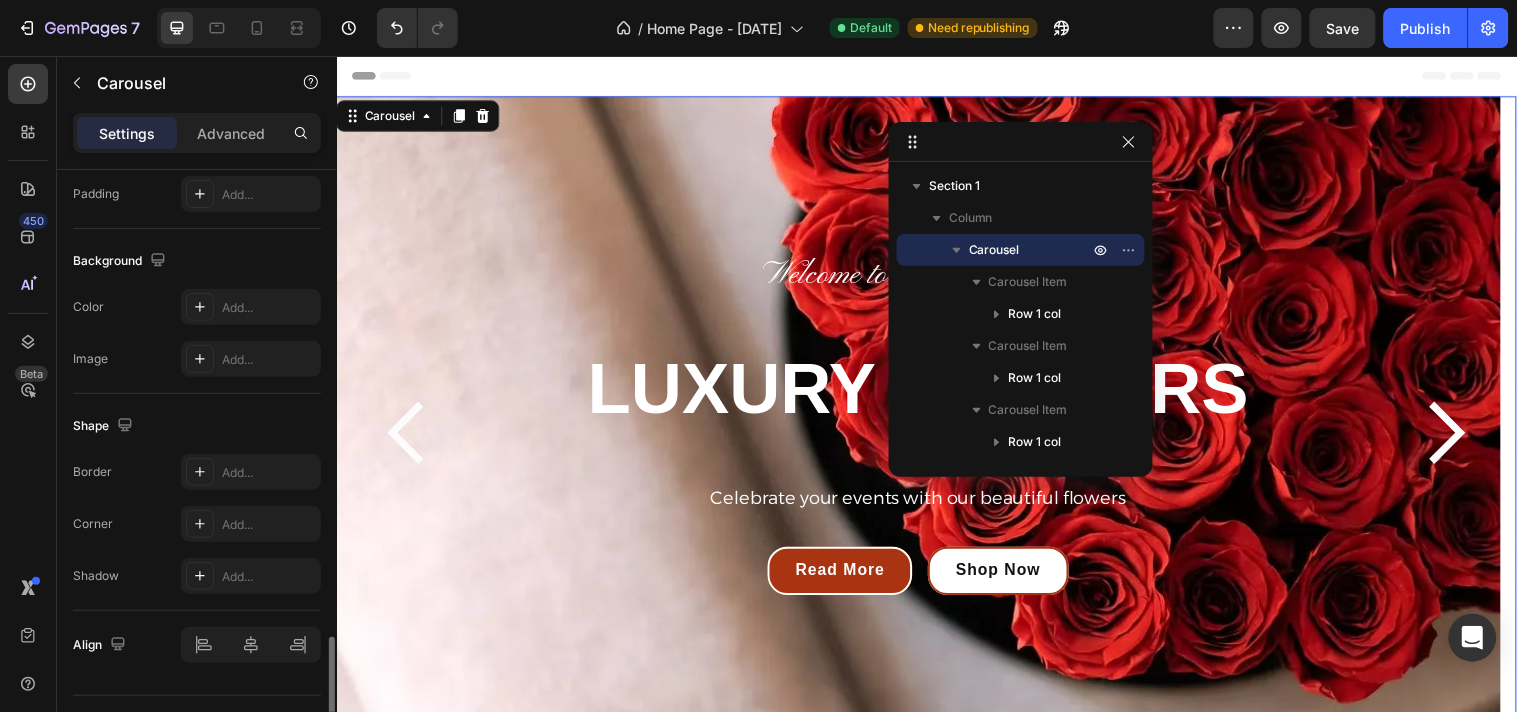 scroll, scrollTop: 1726, scrollLeft: 0, axis: vertical 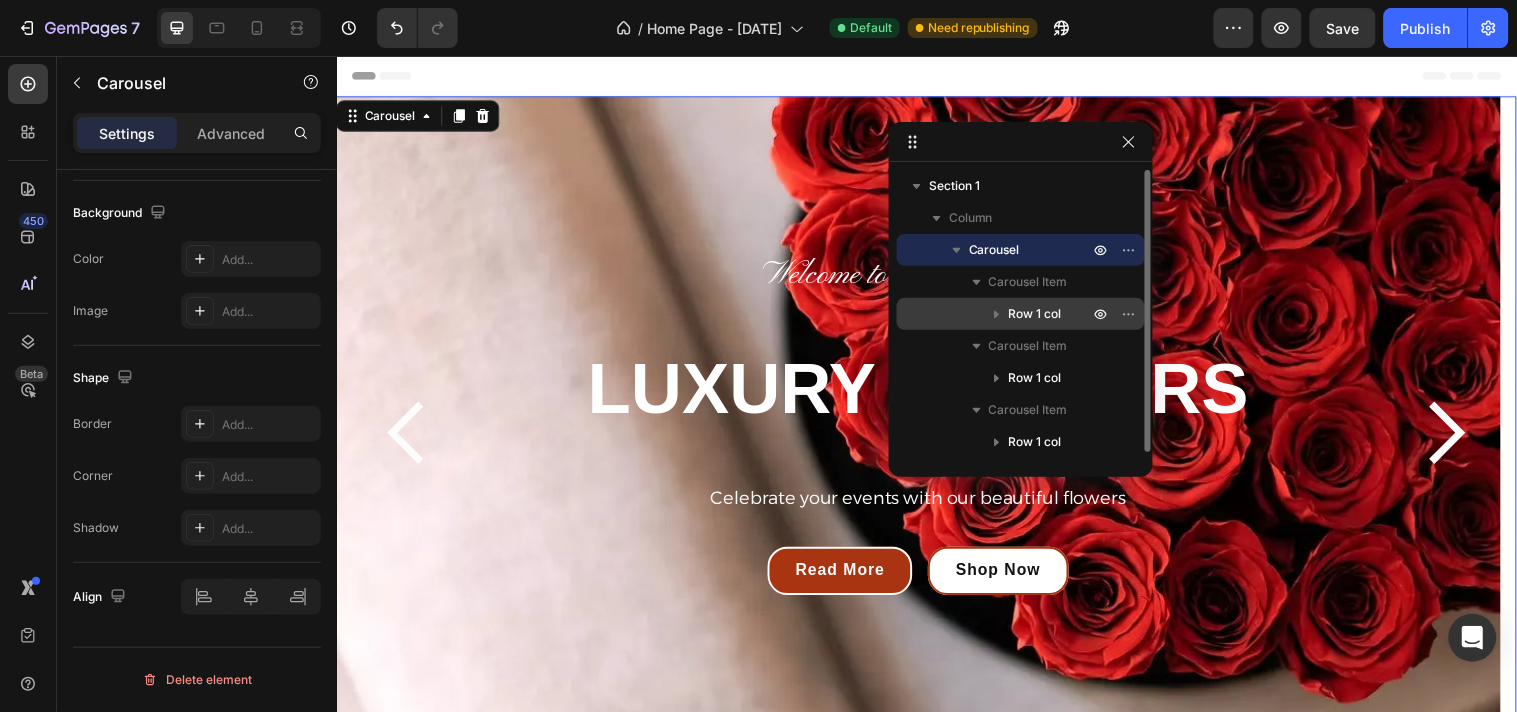 drag, startPoint x: 966, startPoint y: 342, endPoint x: 972, endPoint y: 320, distance: 22.803509 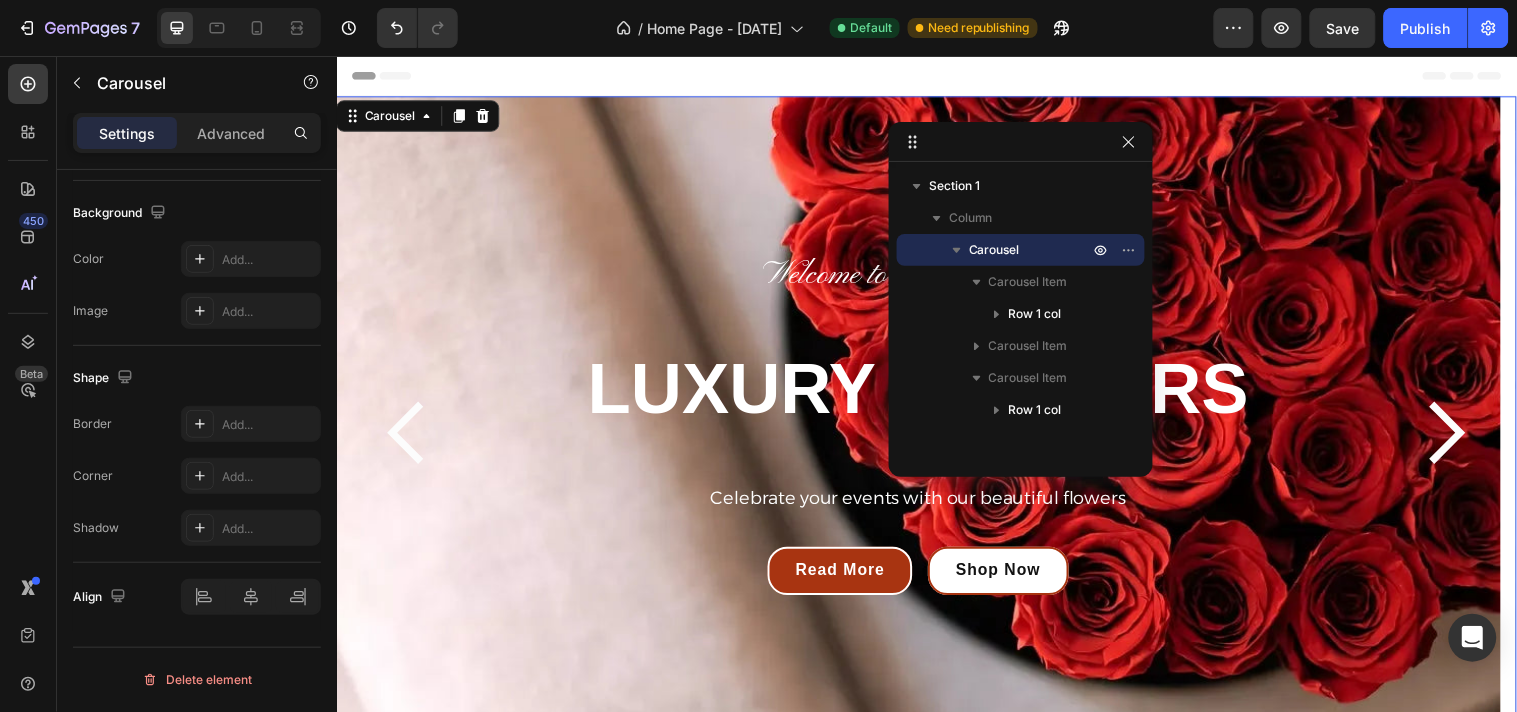 click 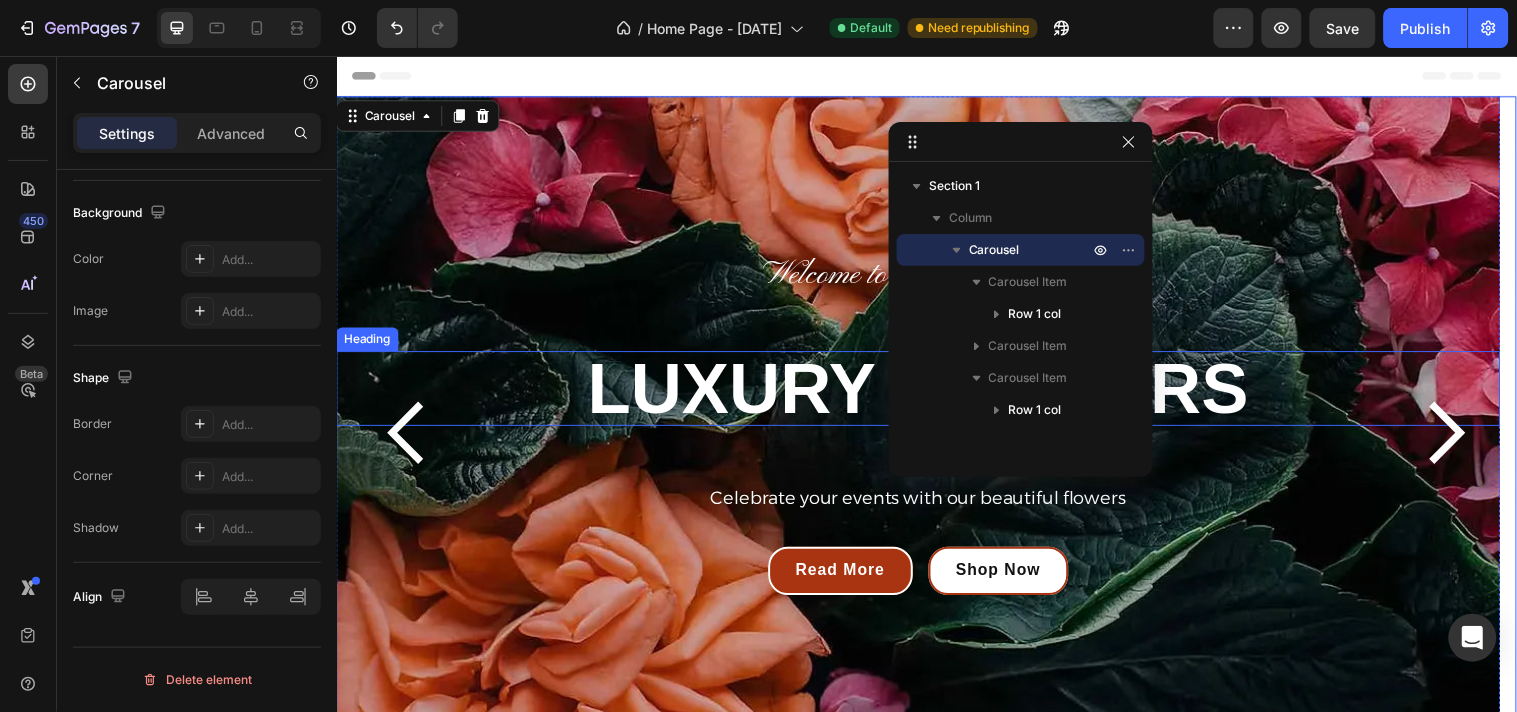 click on "LUXURY FLOWERS" at bounding box center [927, 393] 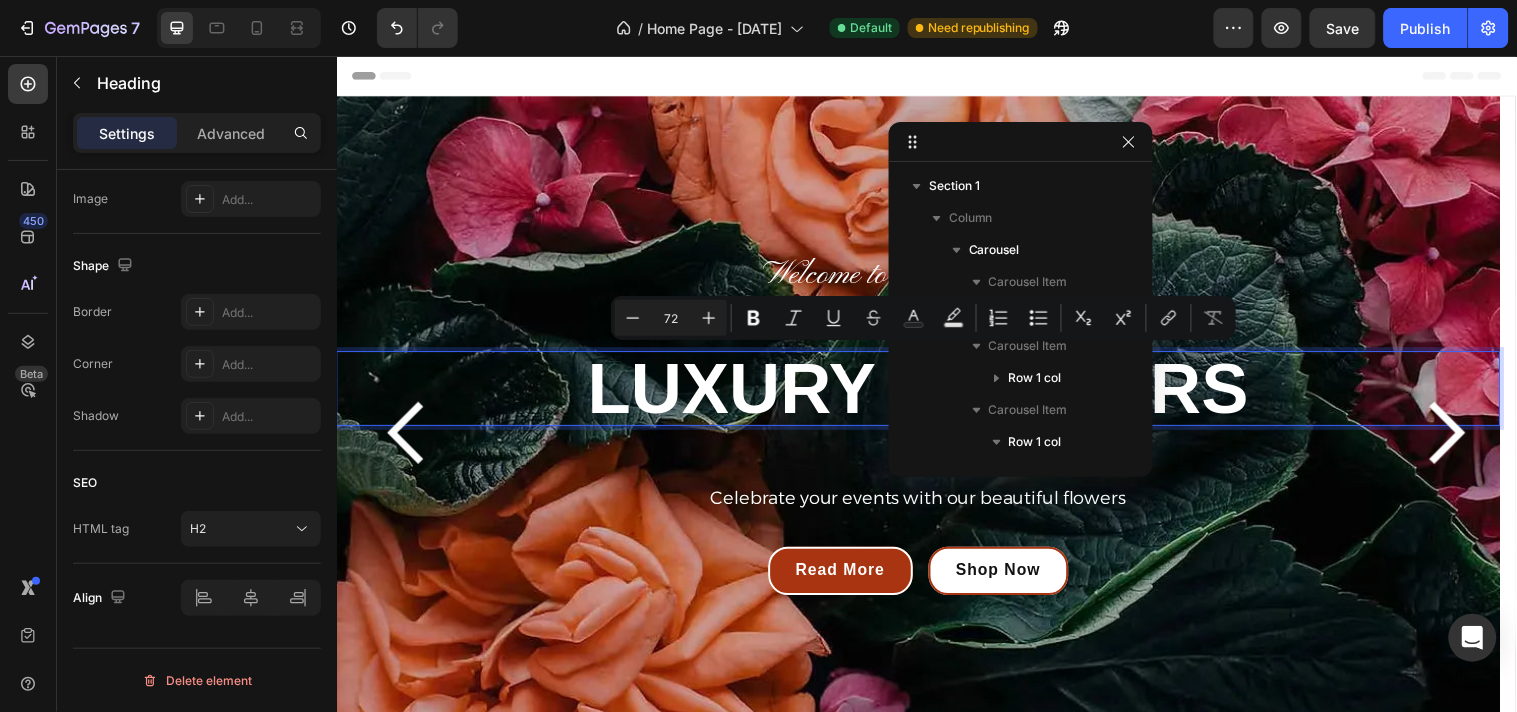 scroll, scrollTop: 0, scrollLeft: 0, axis: both 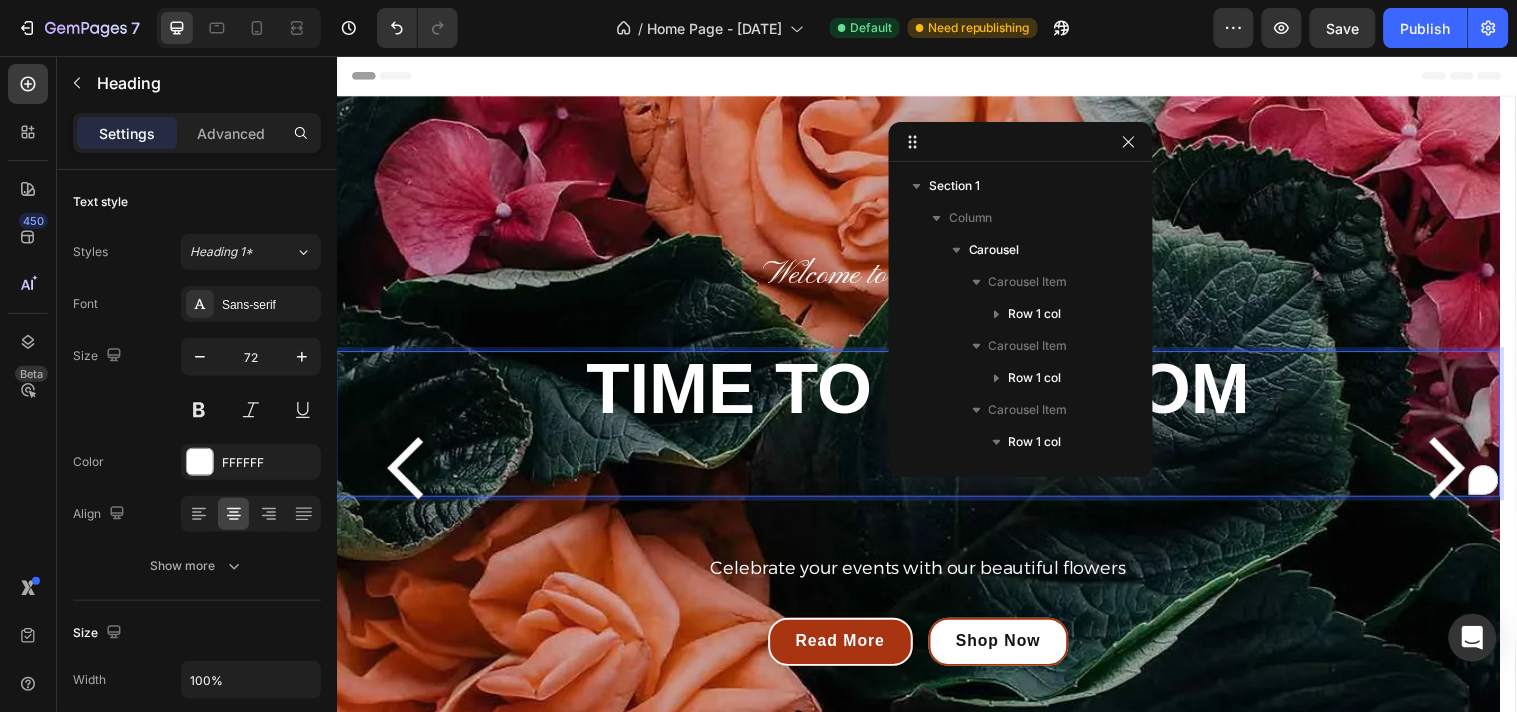 drag, startPoint x: 634, startPoint y: 375, endPoint x: 586, endPoint y: 445, distance: 84.87638 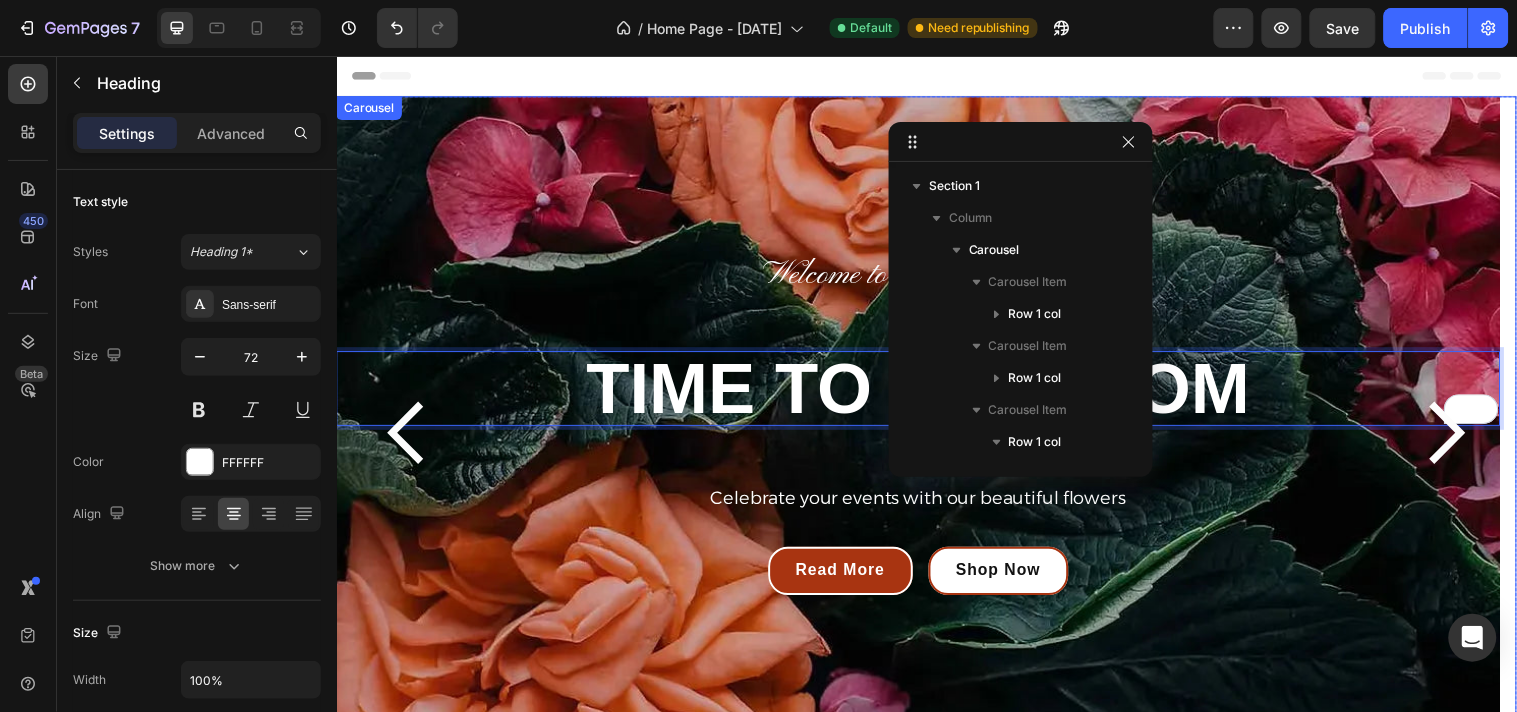 click 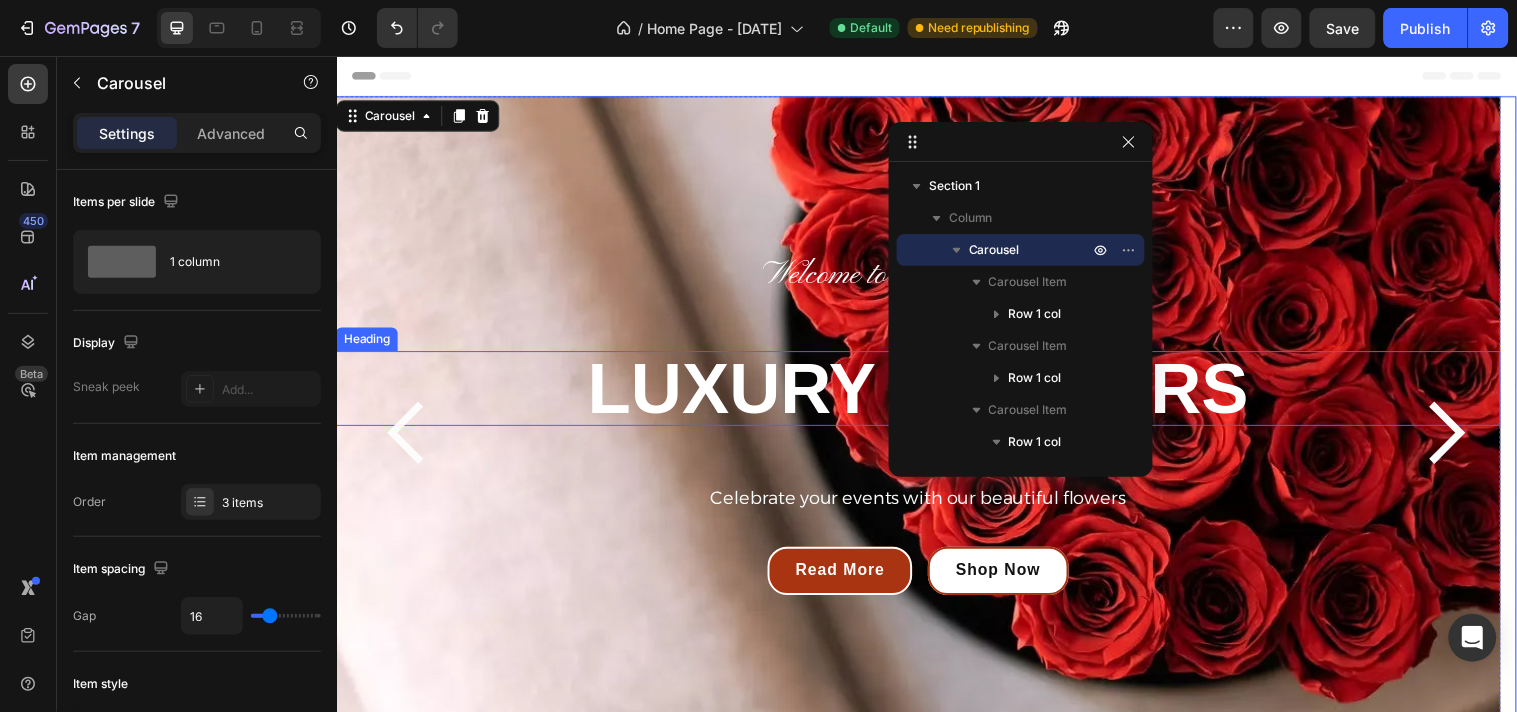 click on "LUXURY FLOWERS" at bounding box center [927, 393] 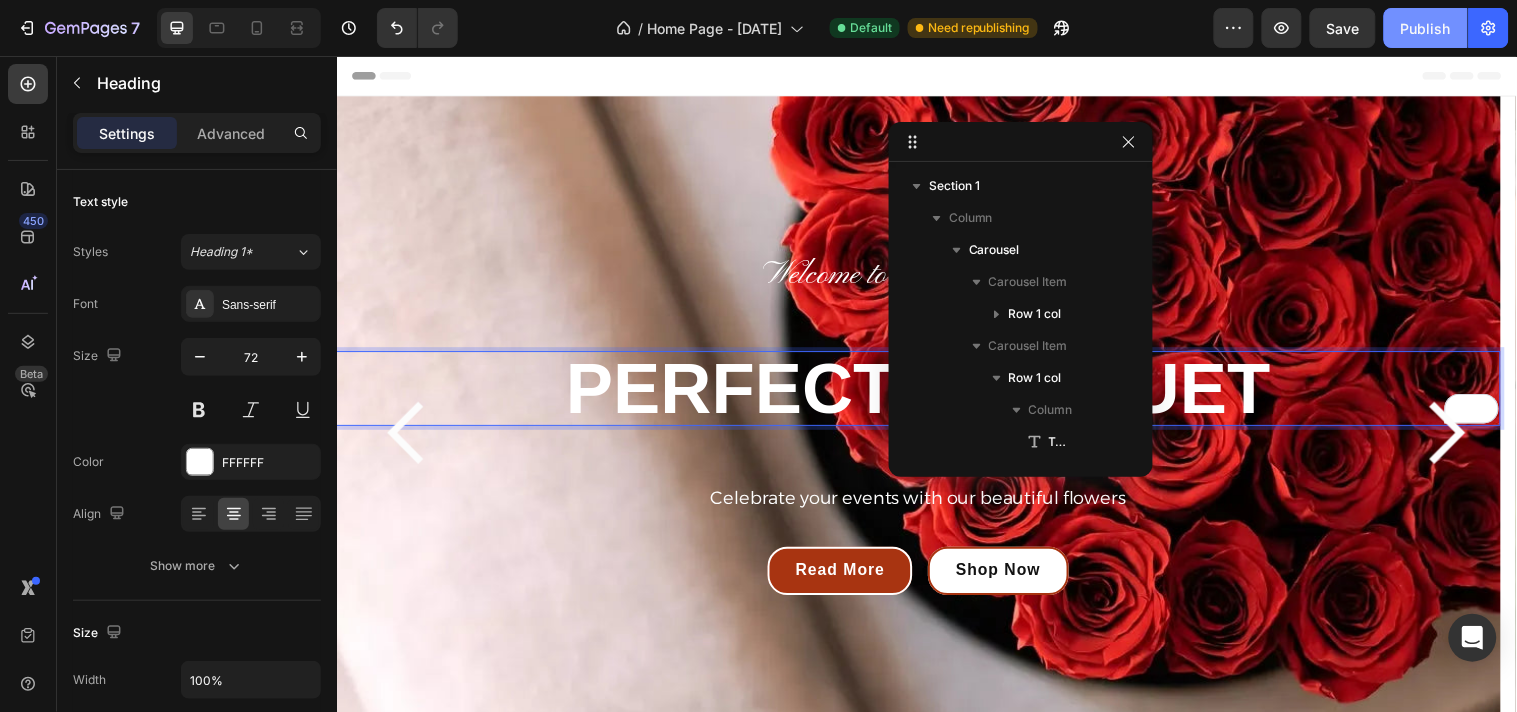 click on "Publish" at bounding box center [1426, 28] 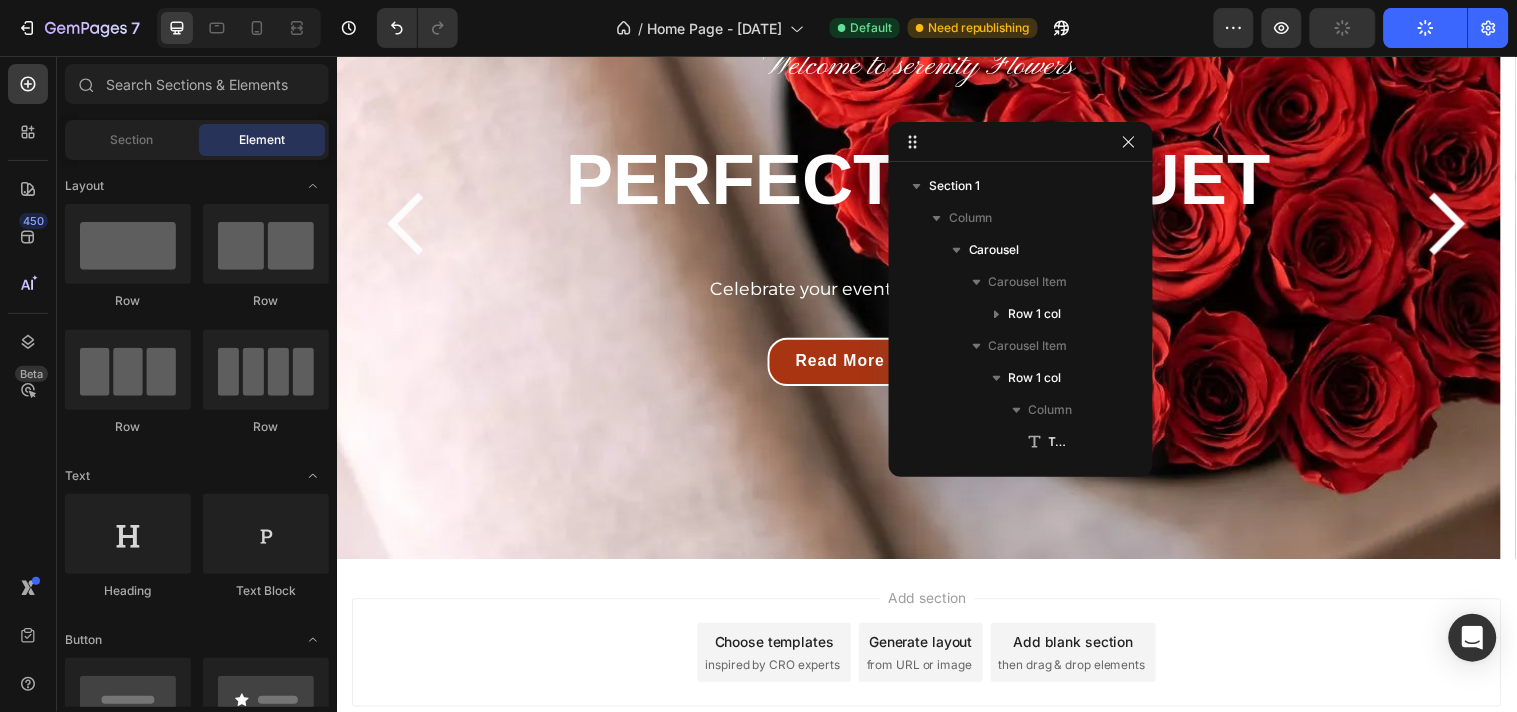 scroll, scrollTop: 276, scrollLeft: 0, axis: vertical 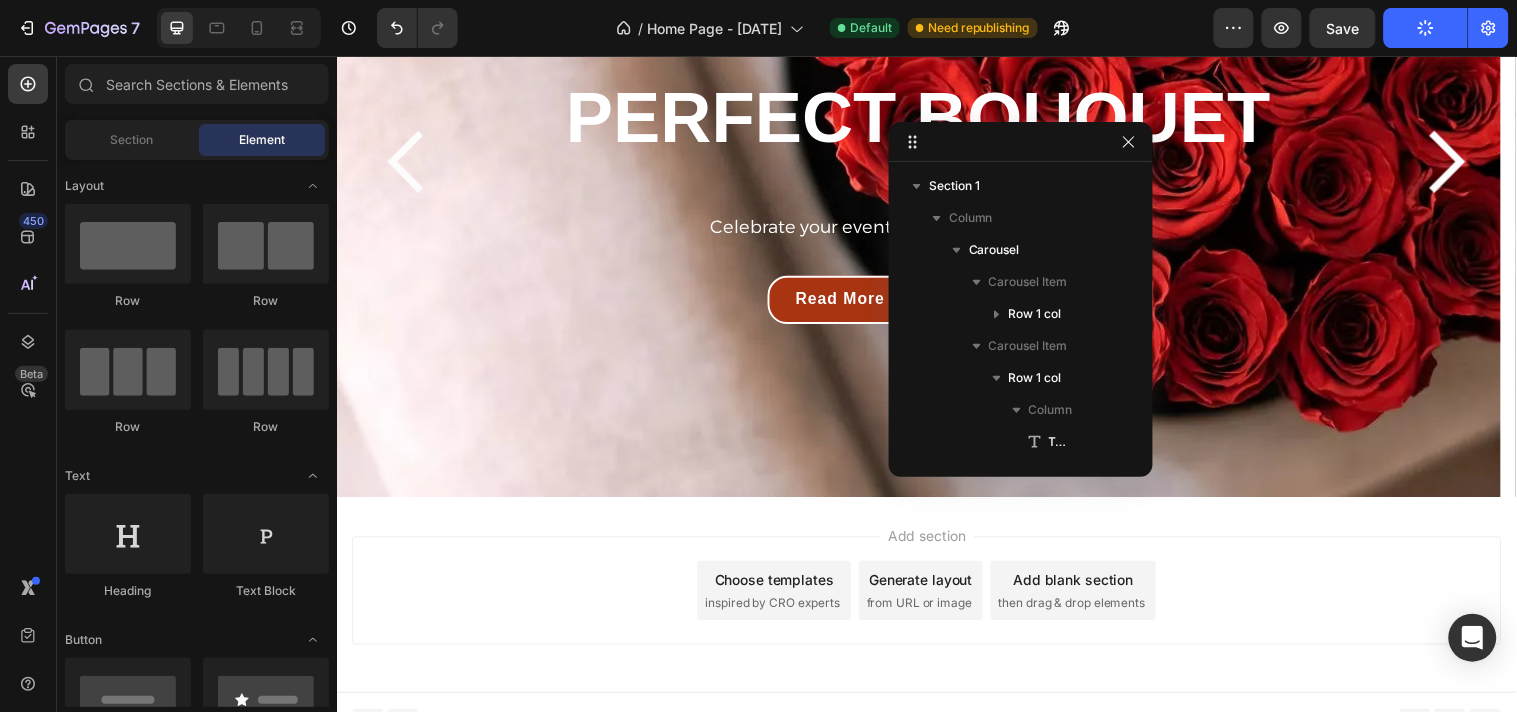 click on "Add blank section" at bounding box center (1085, 587) 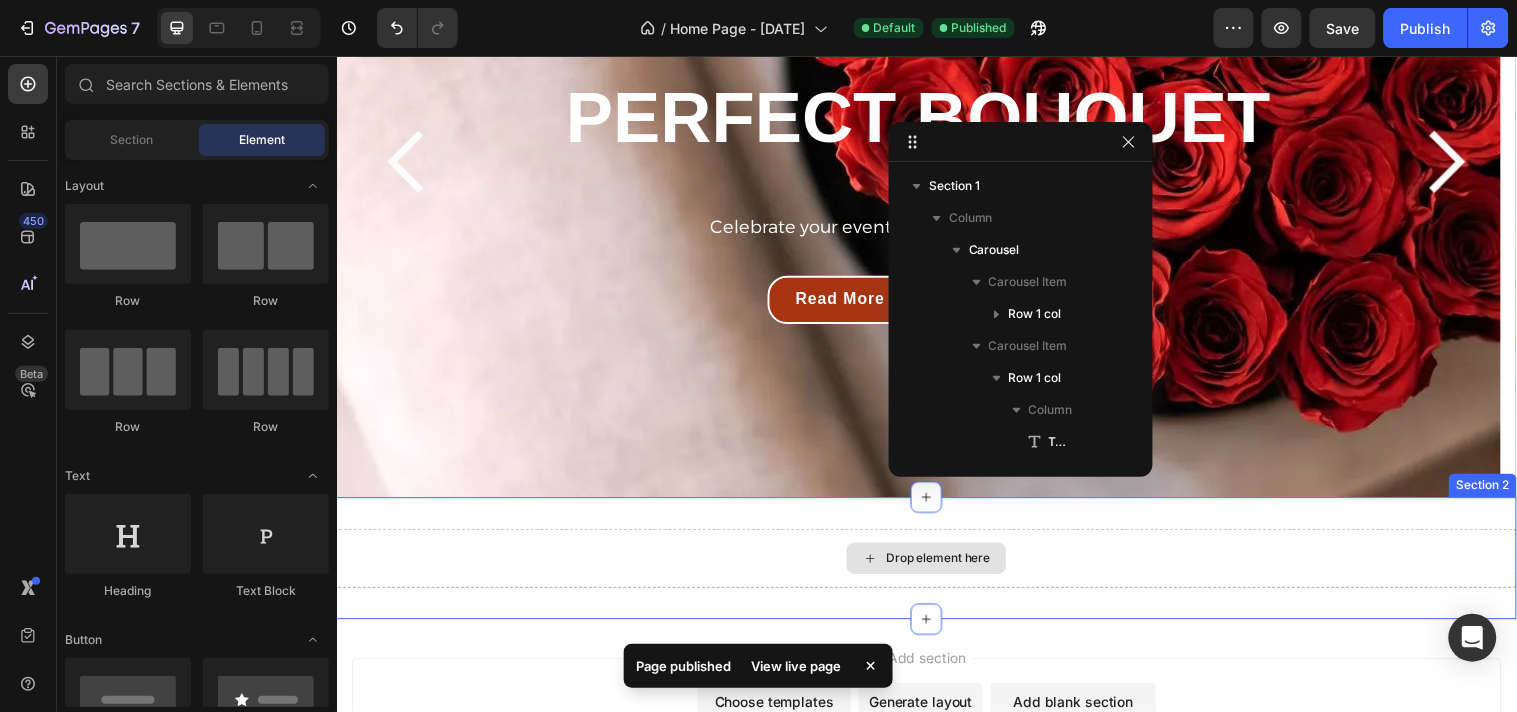 click on "Drop element here" at bounding box center [948, 565] 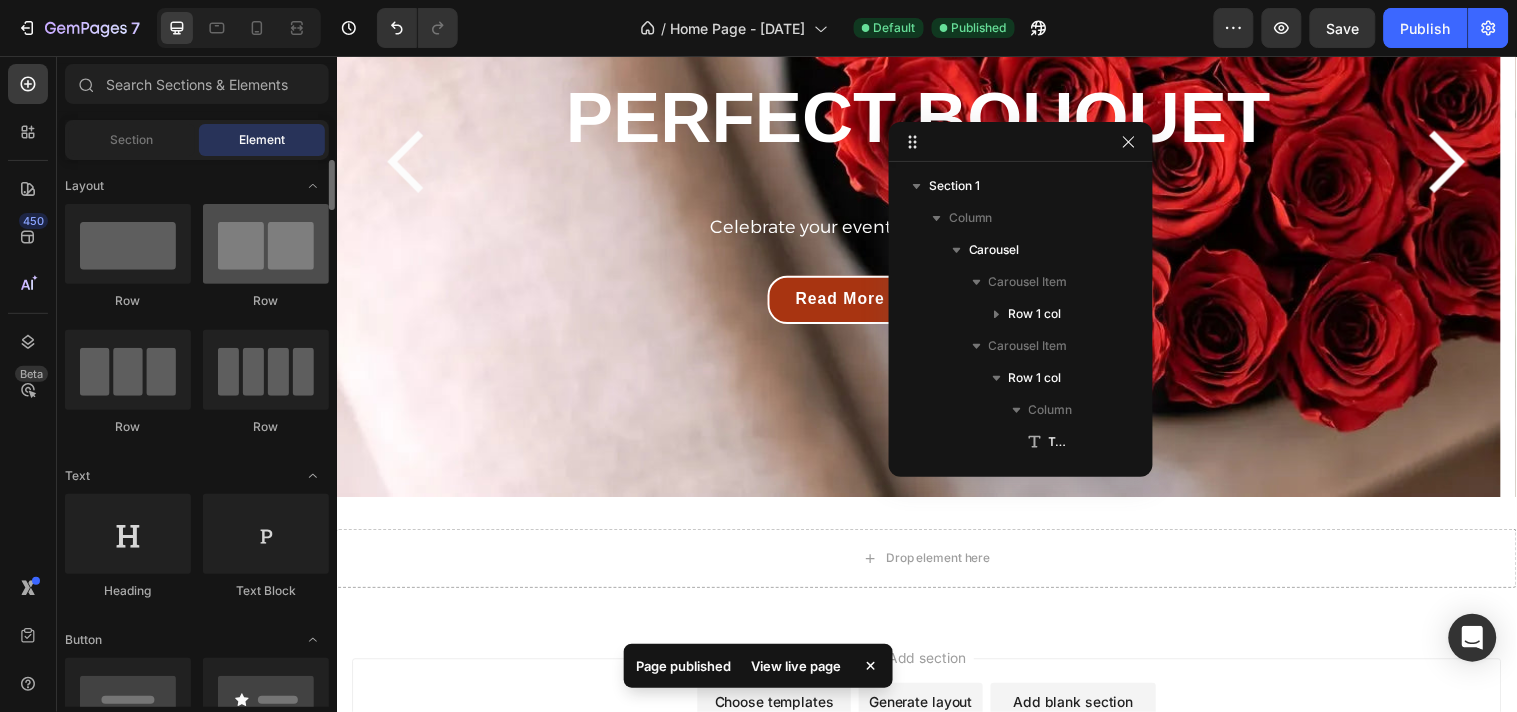 click at bounding box center [266, 244] 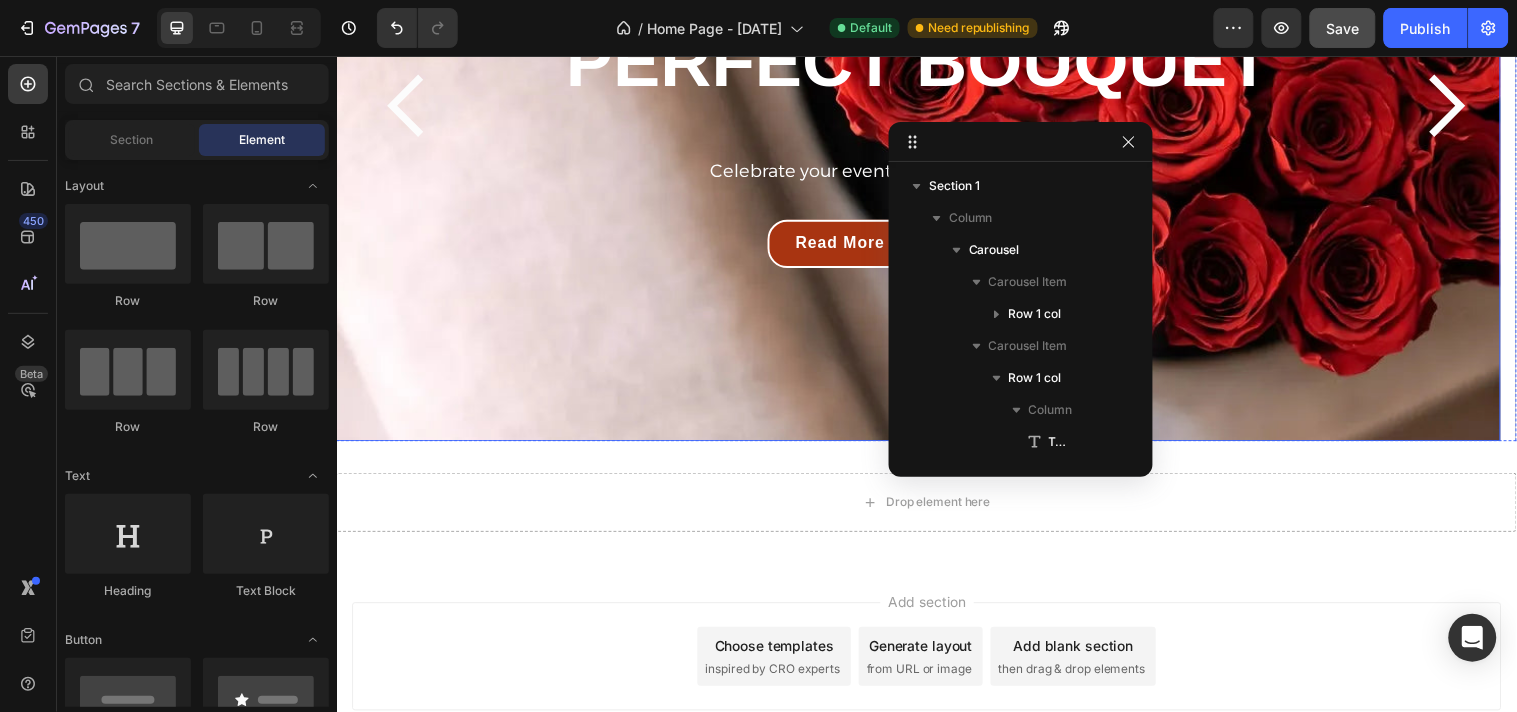 scroll, scrollTop: 387, scrollLeft: 0, axis: vertical 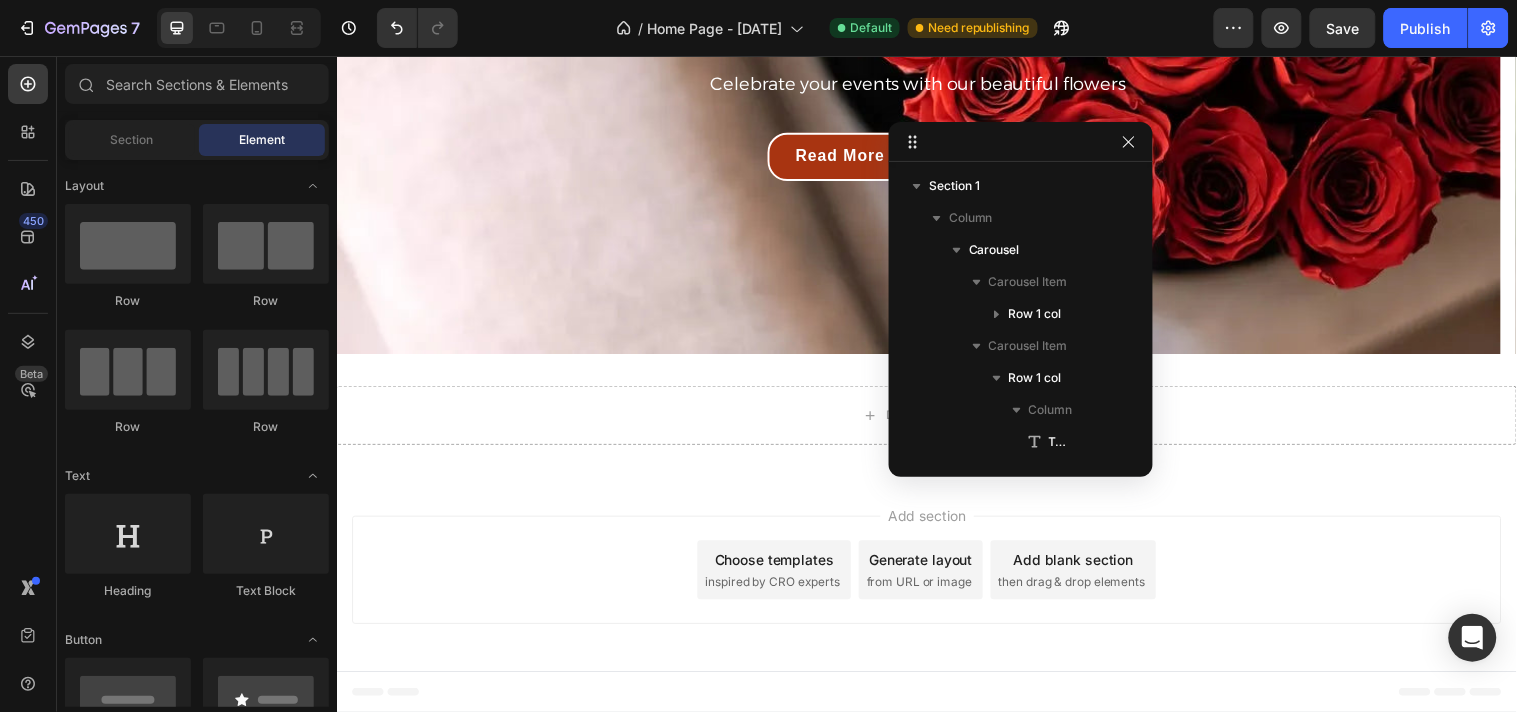 click on "Add blank section" at bounding box center (1085, 566) 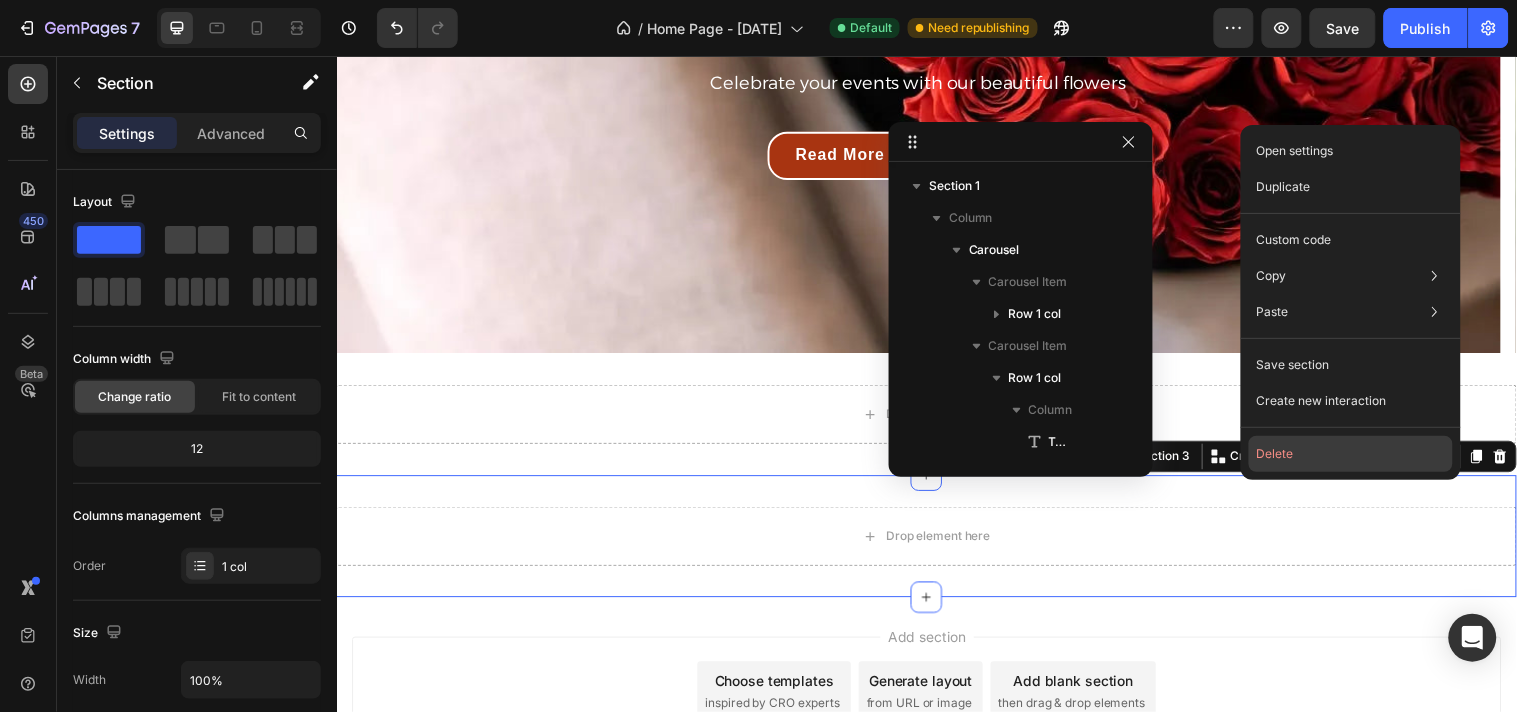 click on "Delete" 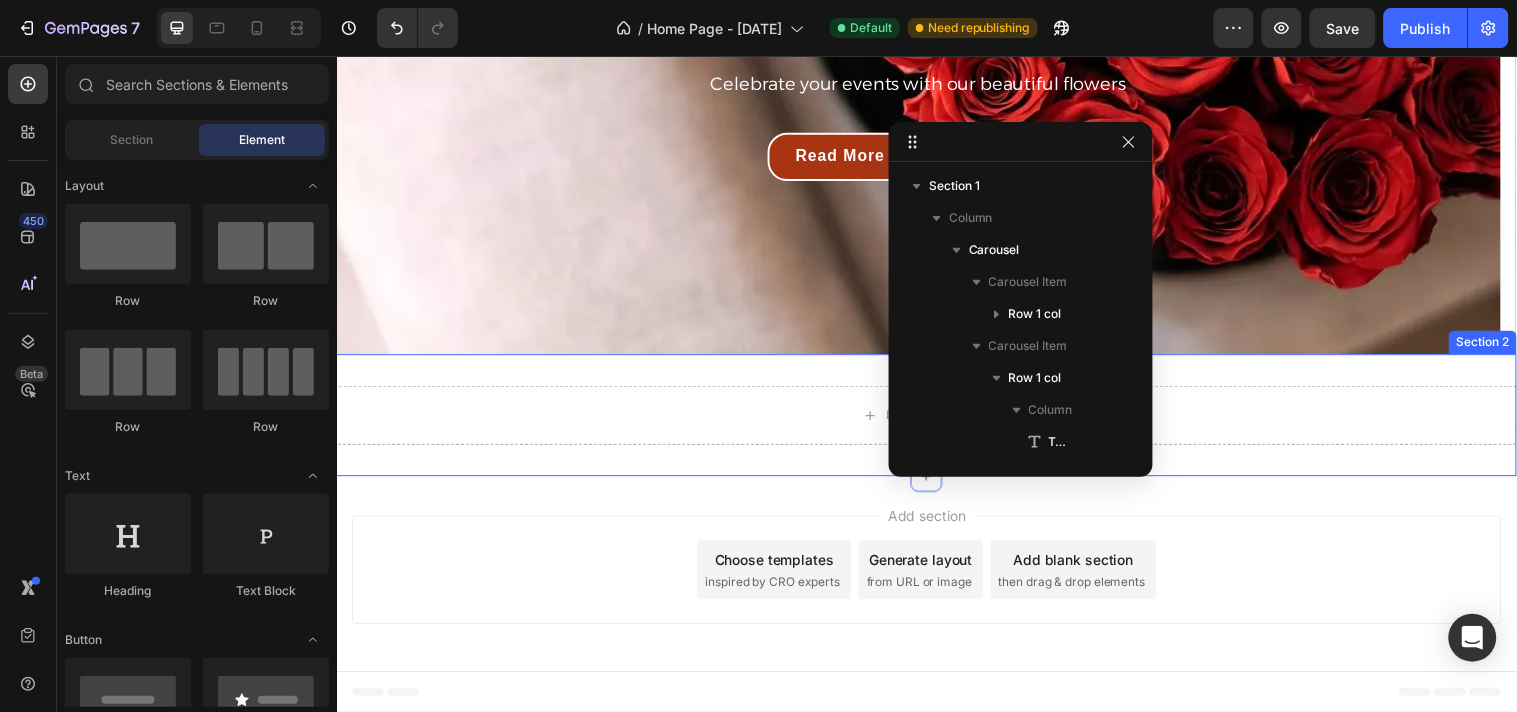 click on "Section 2" at bounding box center (1501, 346) 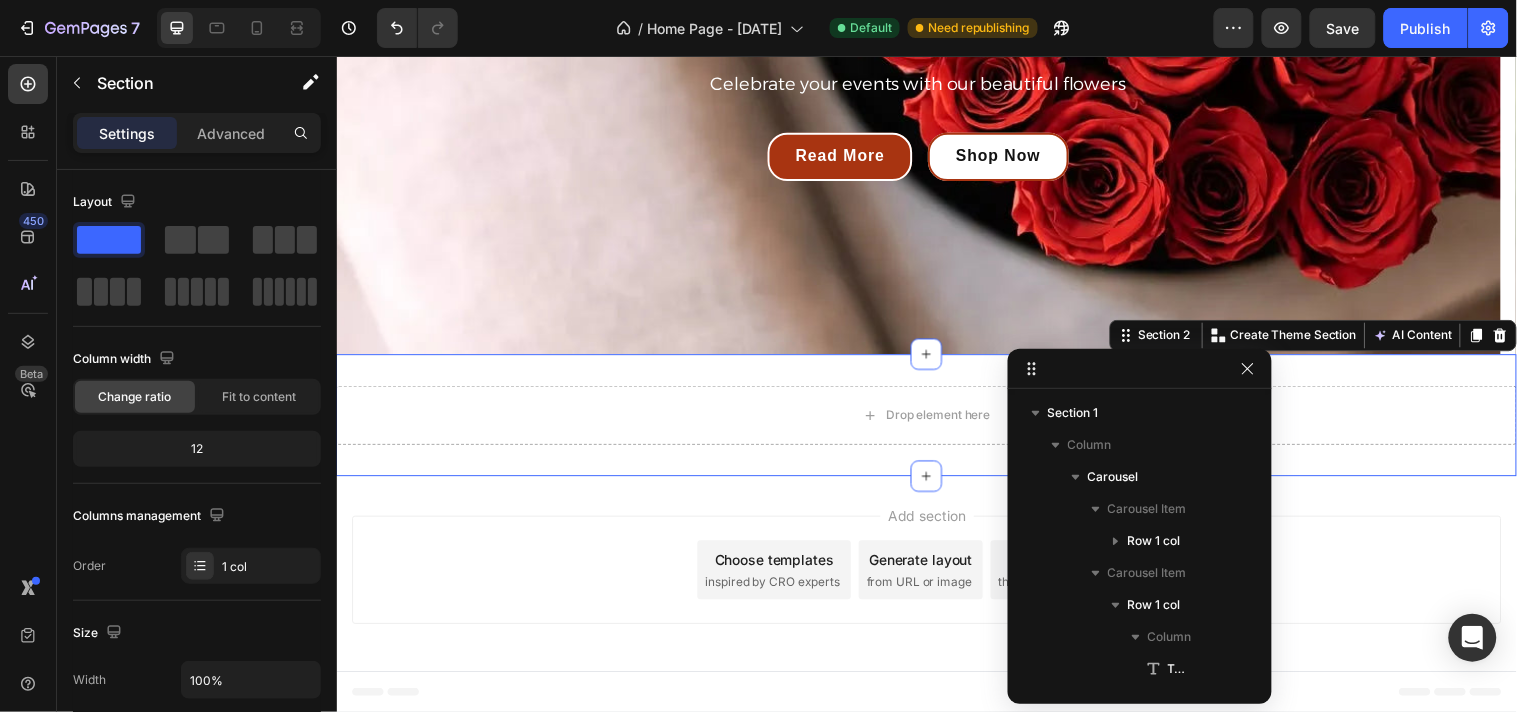 drag, startPoint x: 928, startPoint y: 144, endPoint x: 1047, endPoint y: 378, distance: 262.52048 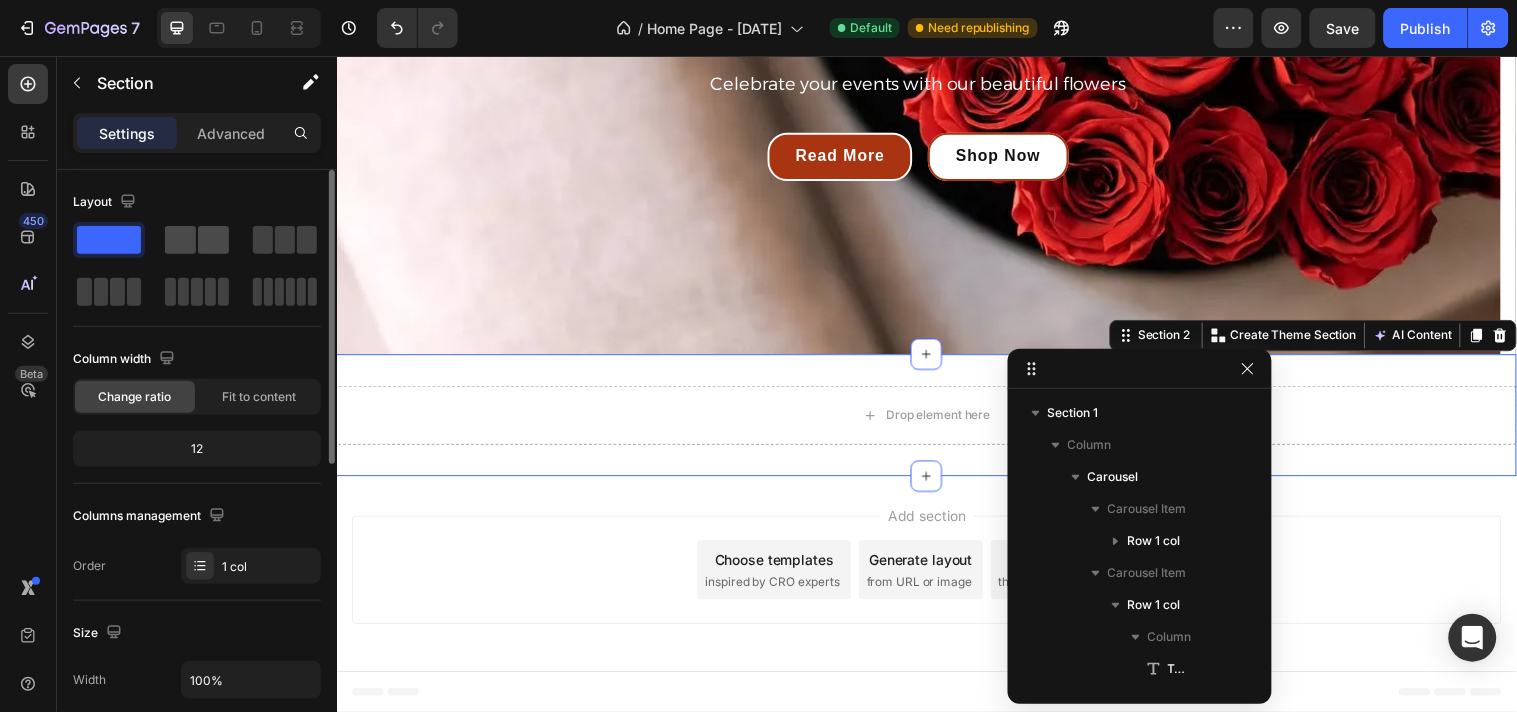 click 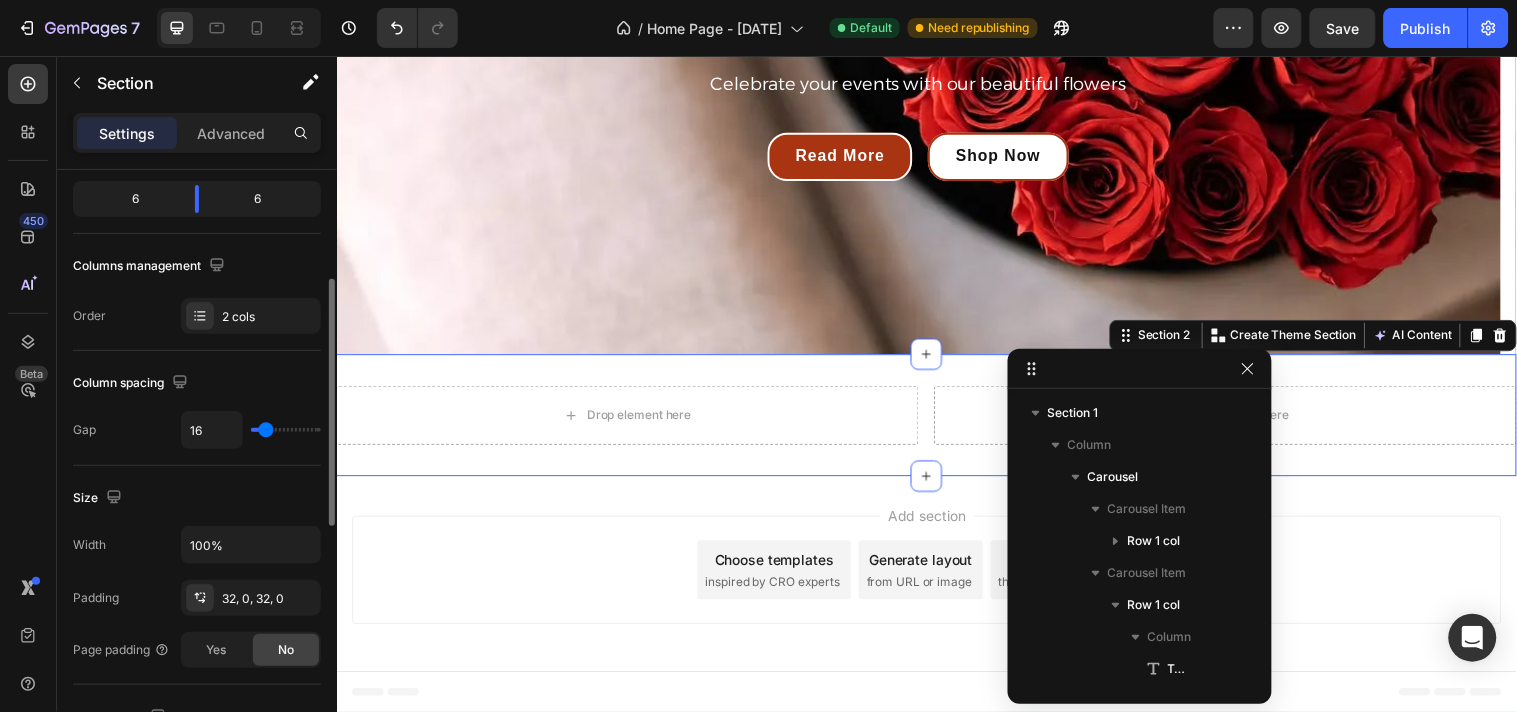 scroll, scrollTop: 244, scrollLeft: 0, axis: vertical 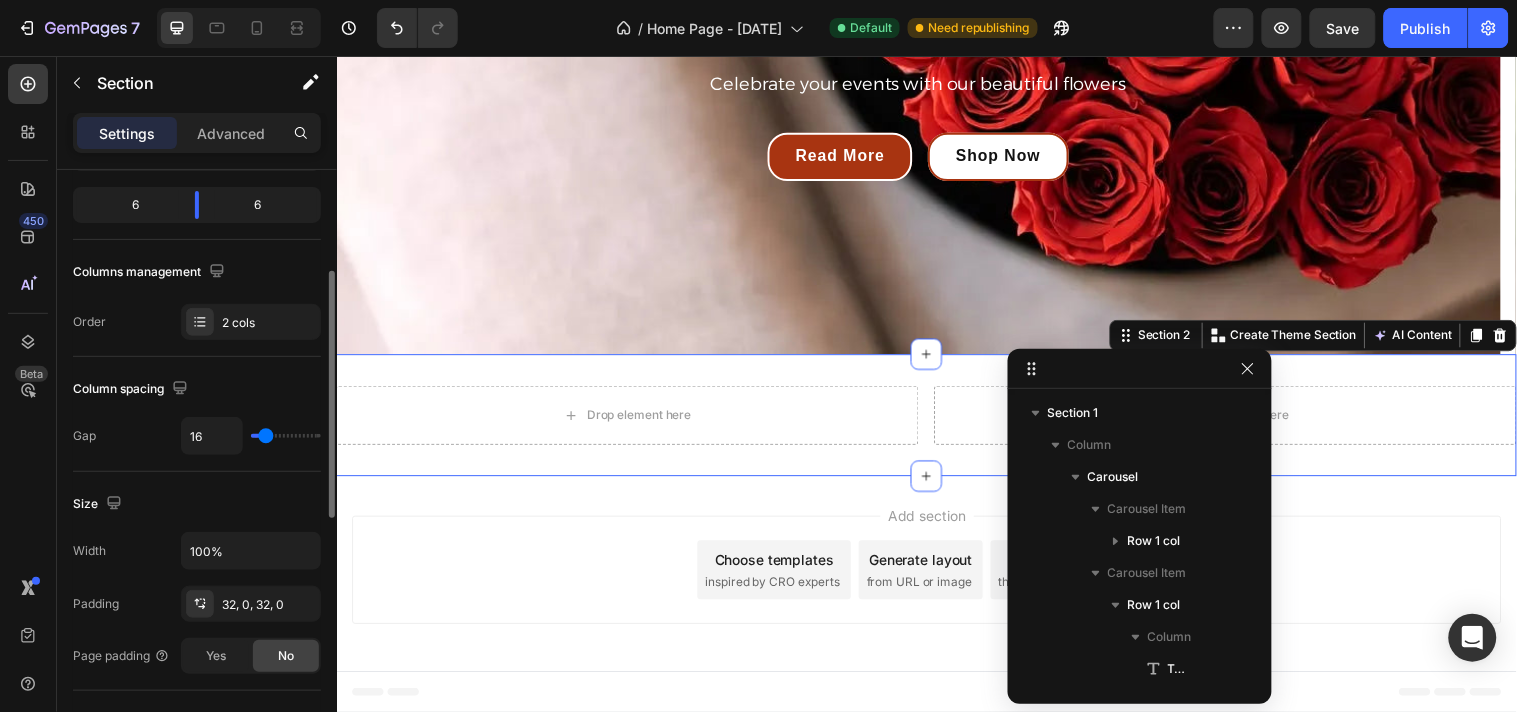 type on "0" 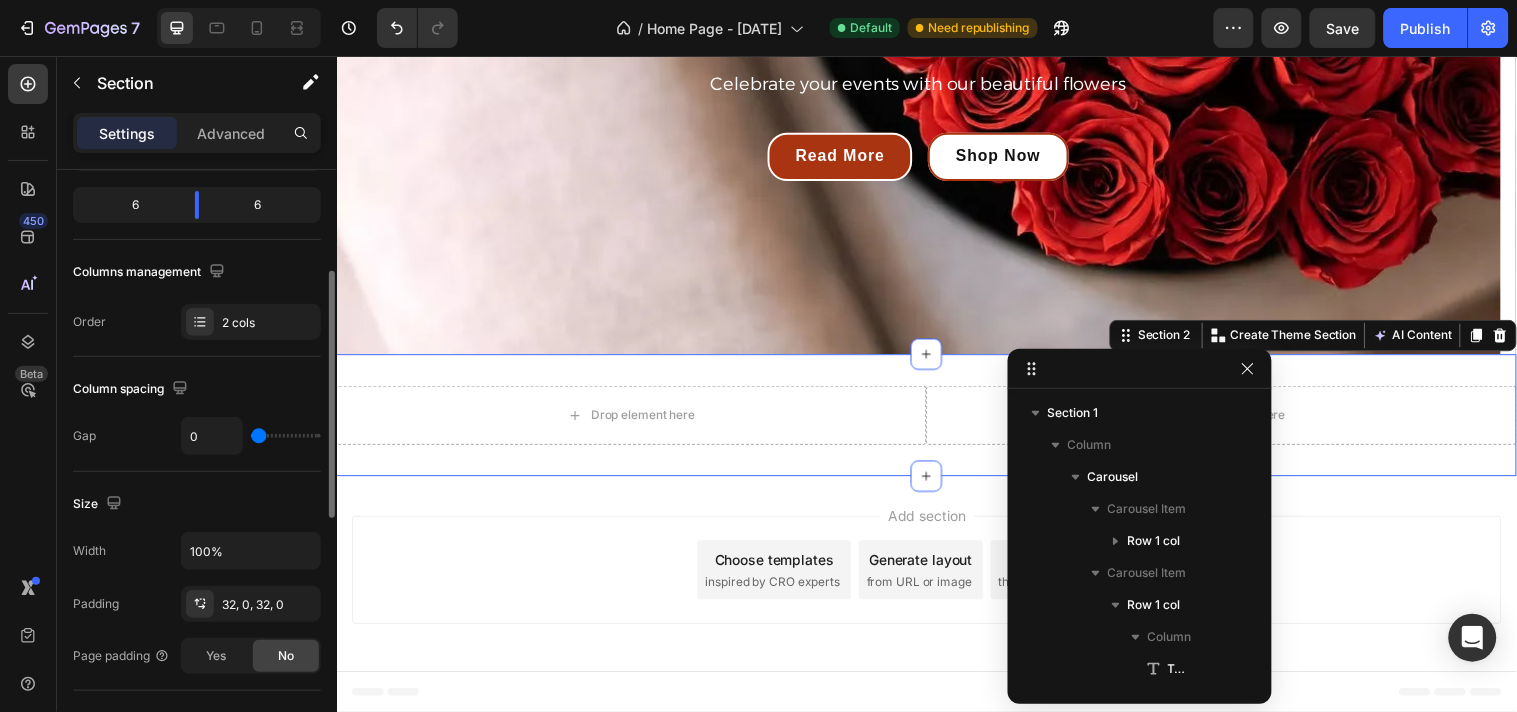 drag, startPoint x: 263, startPoint y: 438, endPoint x: 226, endPoint y: 440, distance: 37.054016 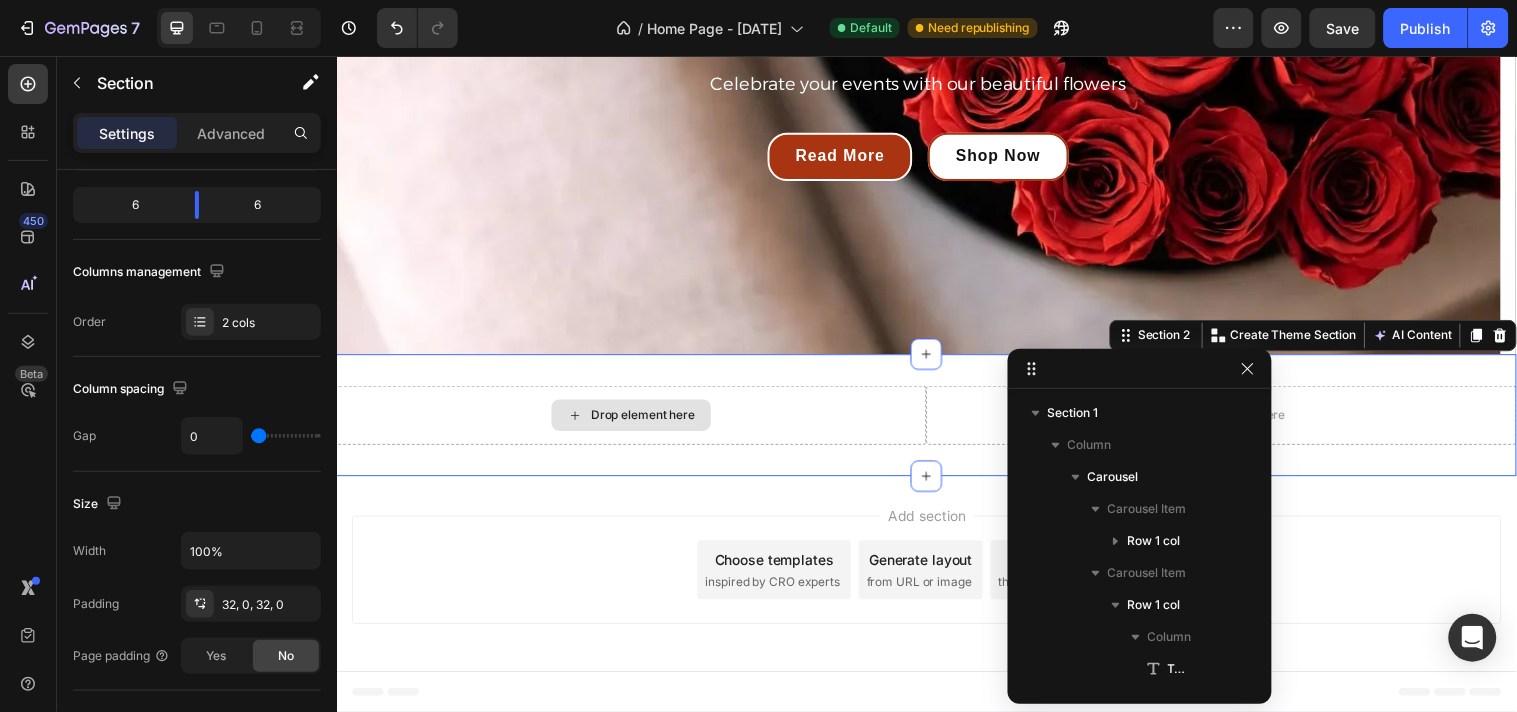 click on "Drop element here" at bounding box center (648, 420) 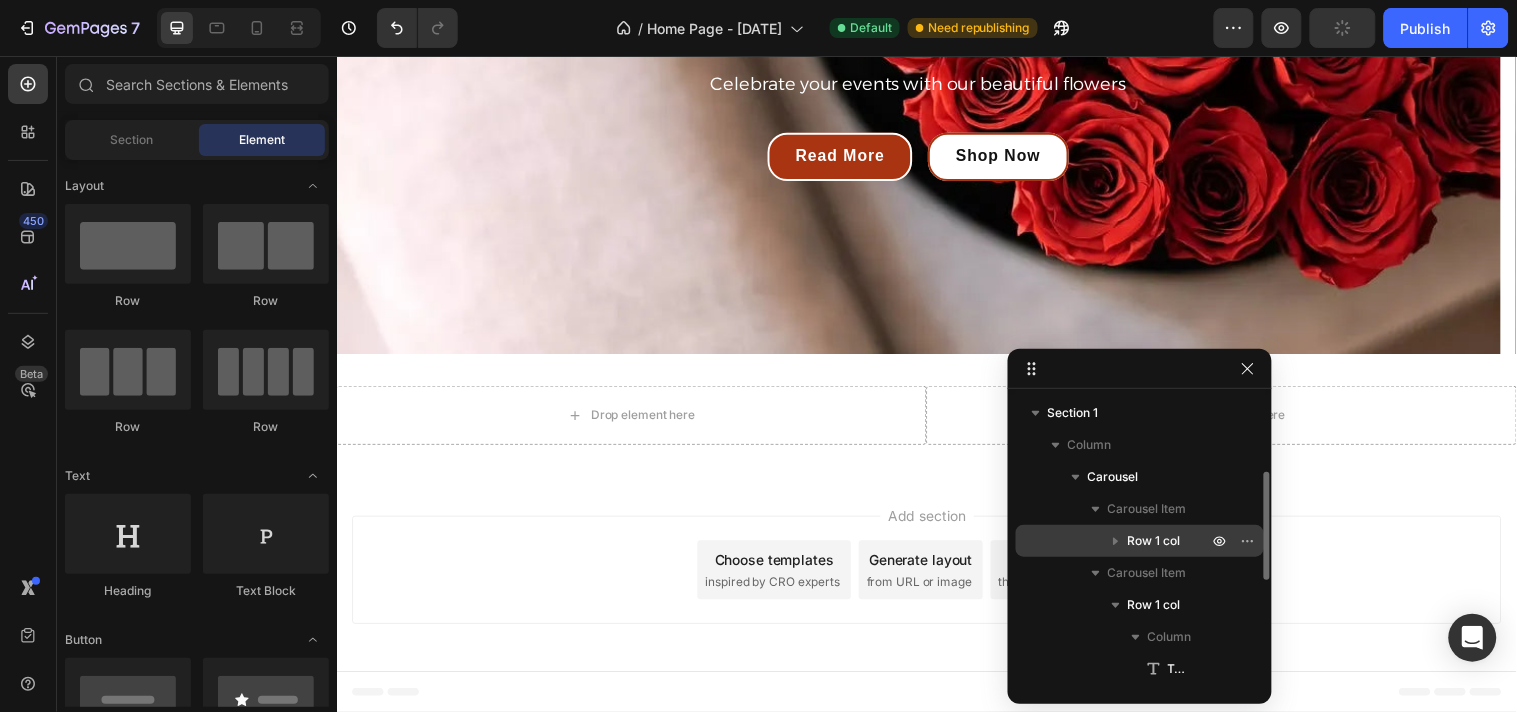 scroll, scrollTop: 466, scrollLeft: 0, axis: vertical 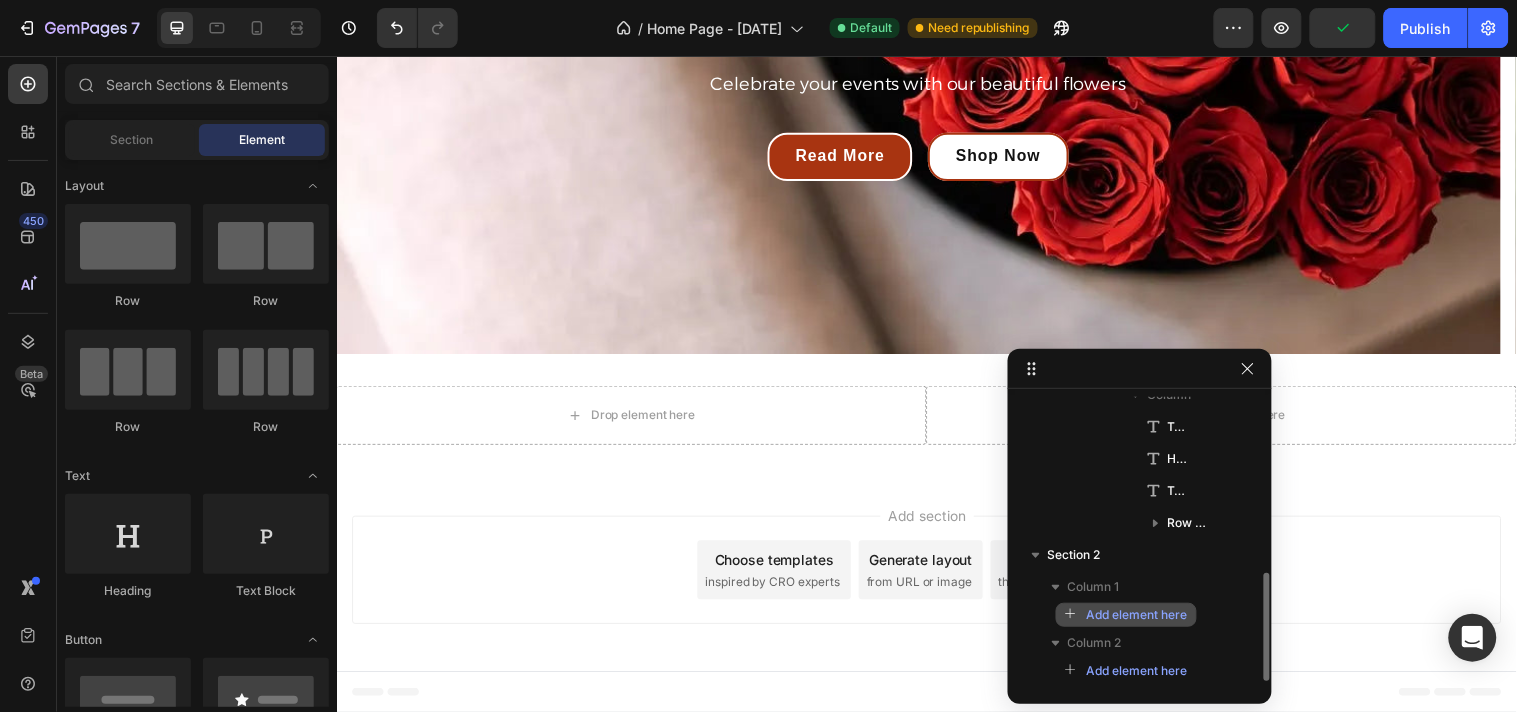 click on "Add element here" 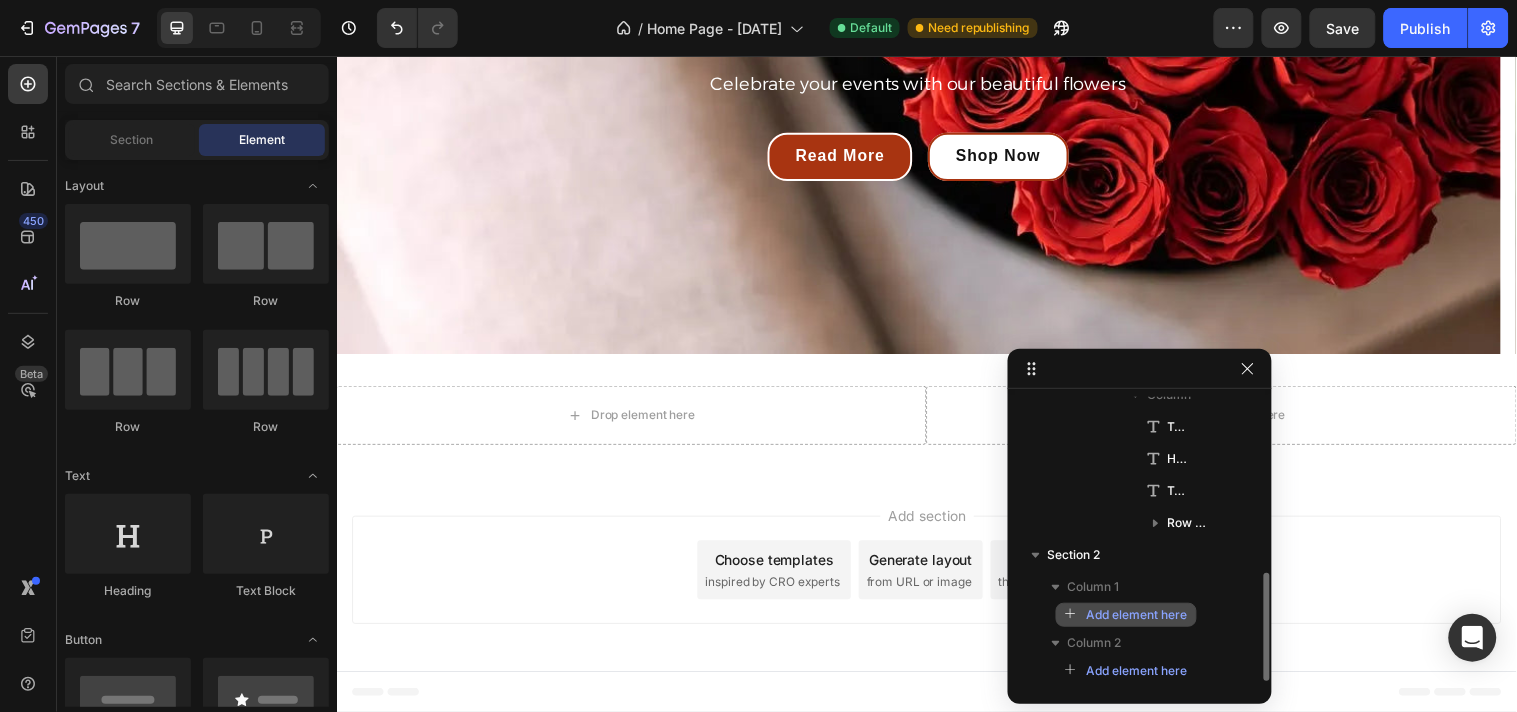 click on "Add element here" 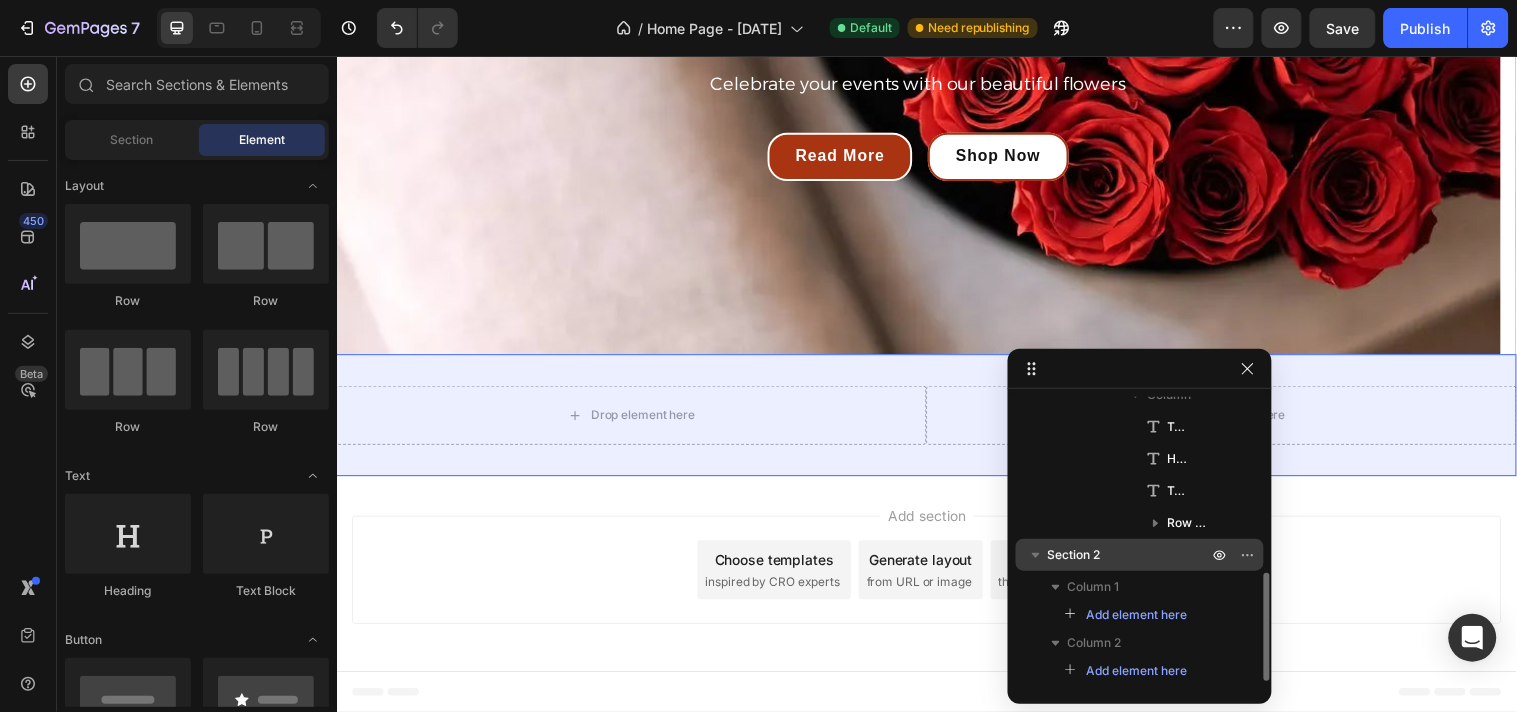 click on "Section 2" at bounding box center [1130, 555] 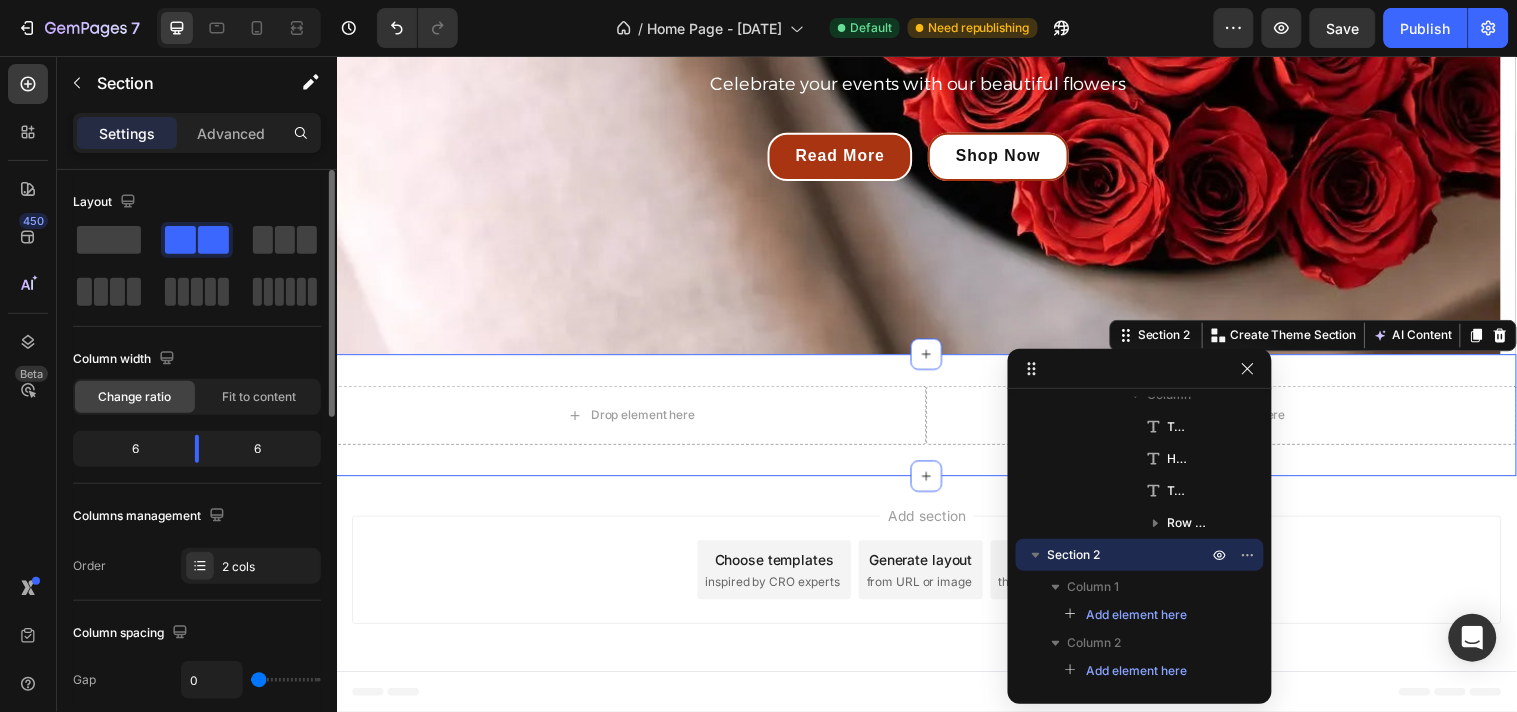 click on "6" 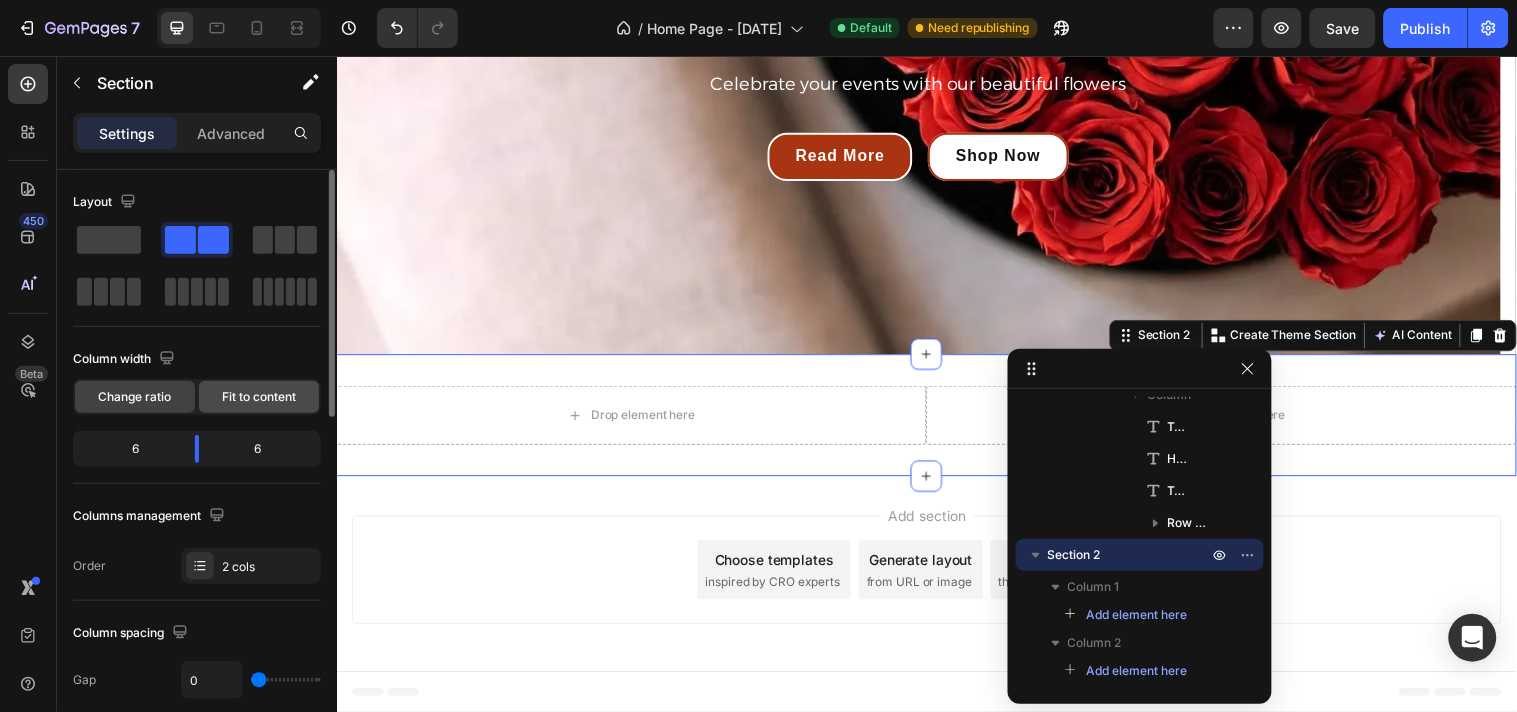 click on "Fit to content" 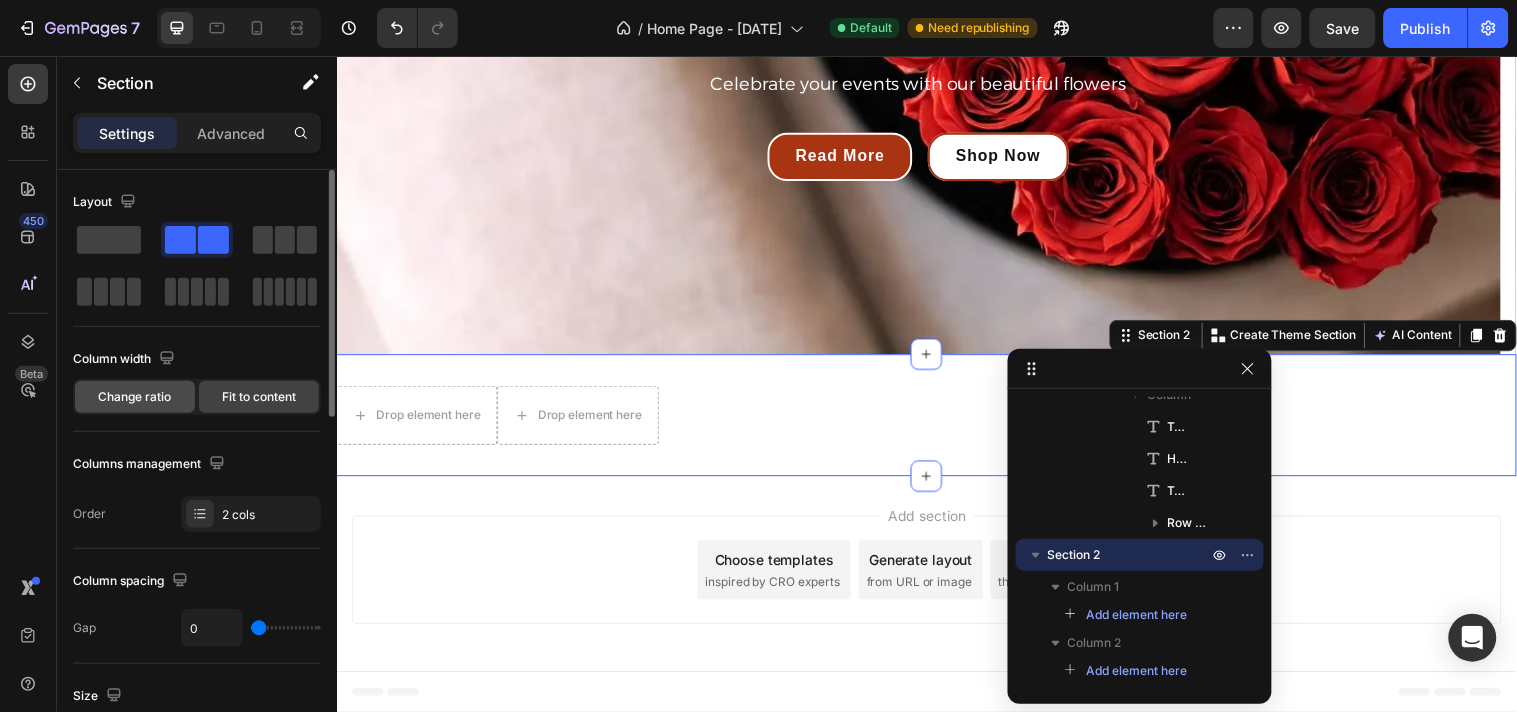 click on "Change ratio" 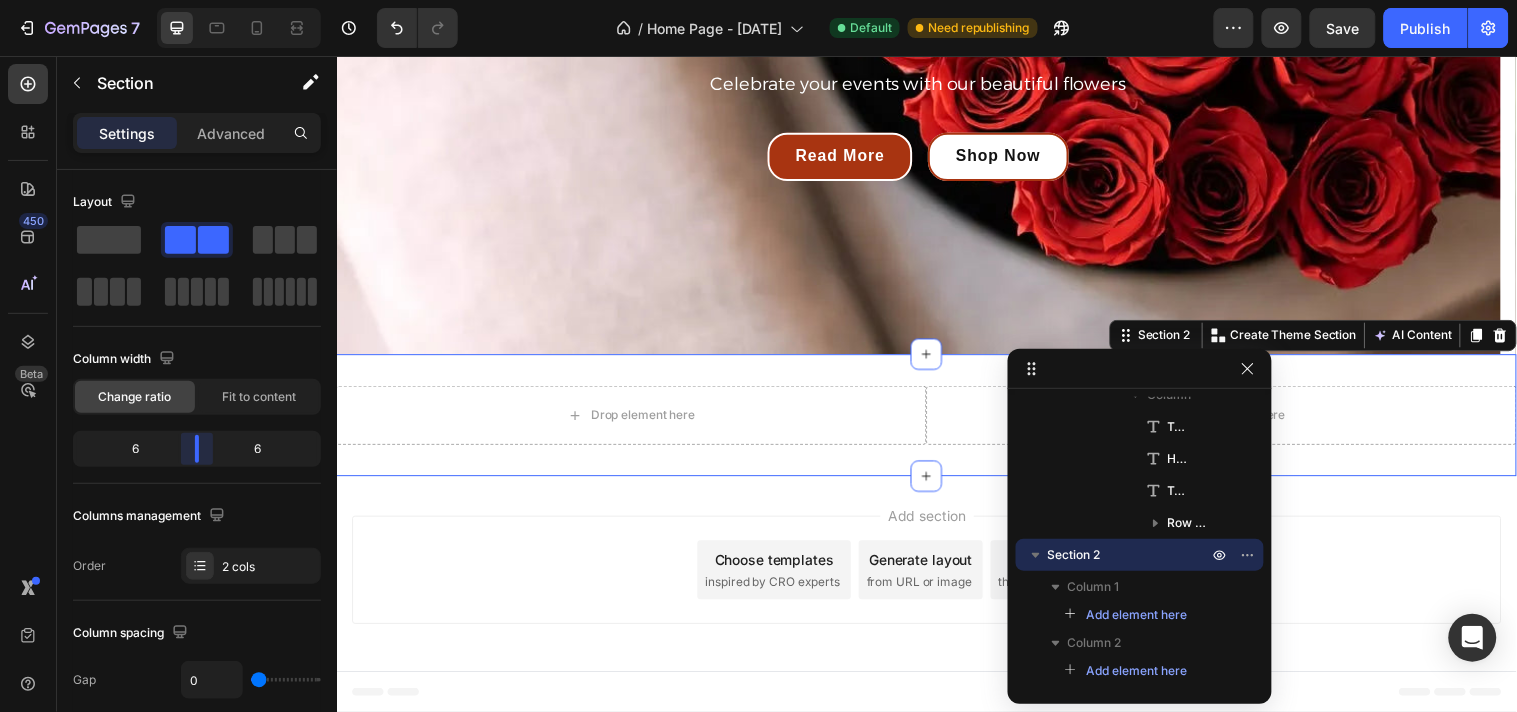 click on "7  Version history  /  Home Page - Jul 29, 18:40:11 Default Need republishing Preview  Save   Publish  450 Beta Sections(30) Elements(83) Section Element Hero Section Product Detail Brands Trusted Badges Guarantee Product Breakdown How to use Testimonials Compare Bundle FAQs Social Proof Brand Story Product List Collection Blog List Contact Sticky Add to Cart Custom Footer Browse Library 450 Layout
Row
Row
Row
Row Text
Heading
Text Block Button
Button
Button Media
Image
Image
Video" at bounding box center (758, 0) 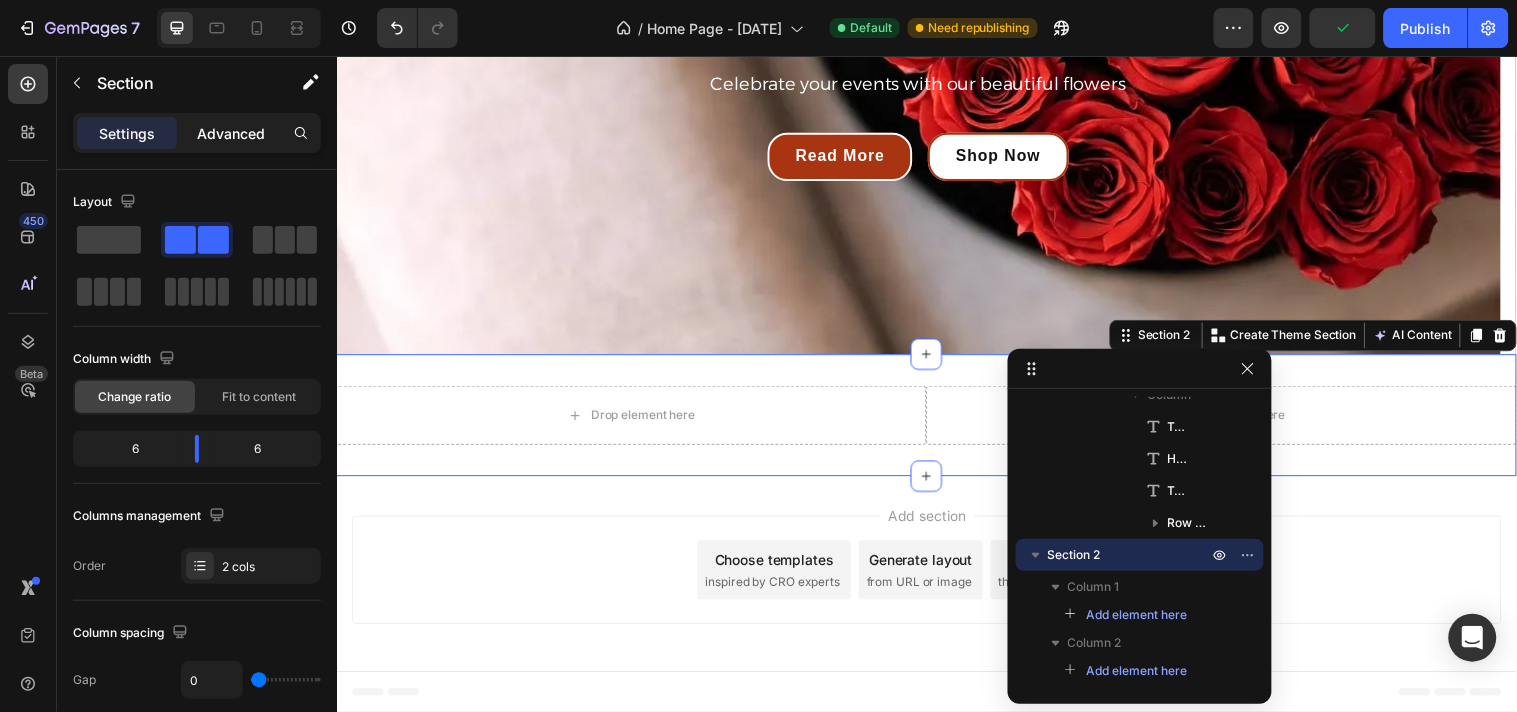 click on "Advanced" at bounding box center (231, 133) 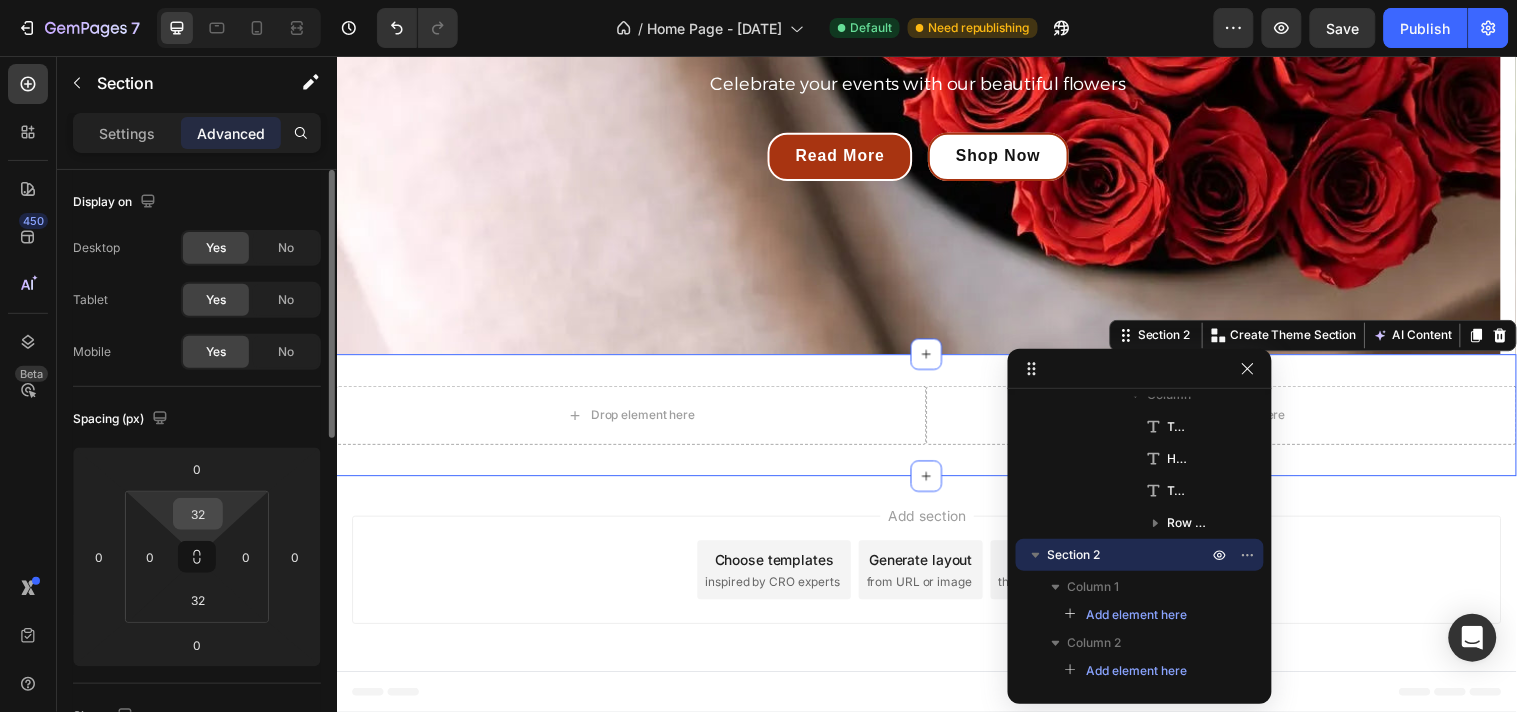 click on "32" at bounding box center [198, 514] 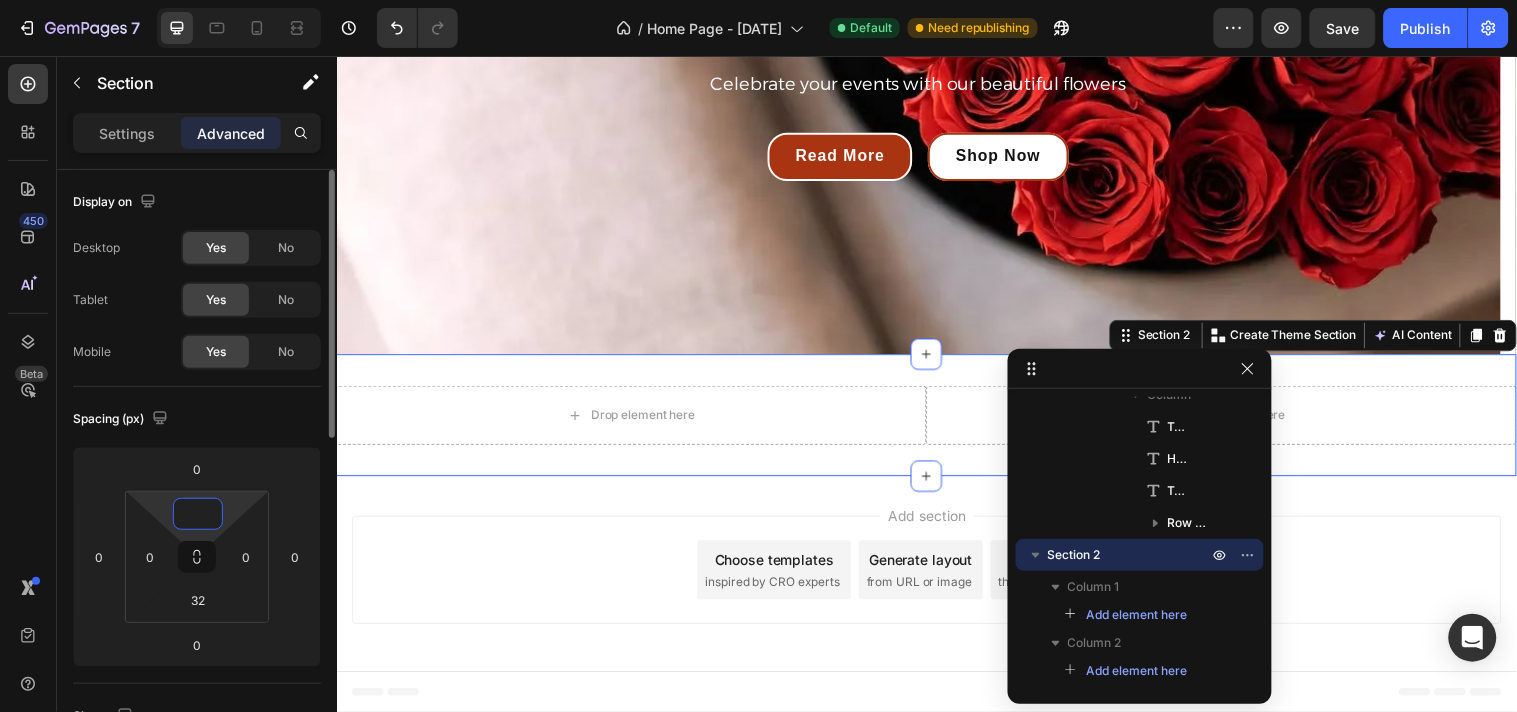 scroll, scrollTop: 390, scrollLeft: 0, axis: vertical 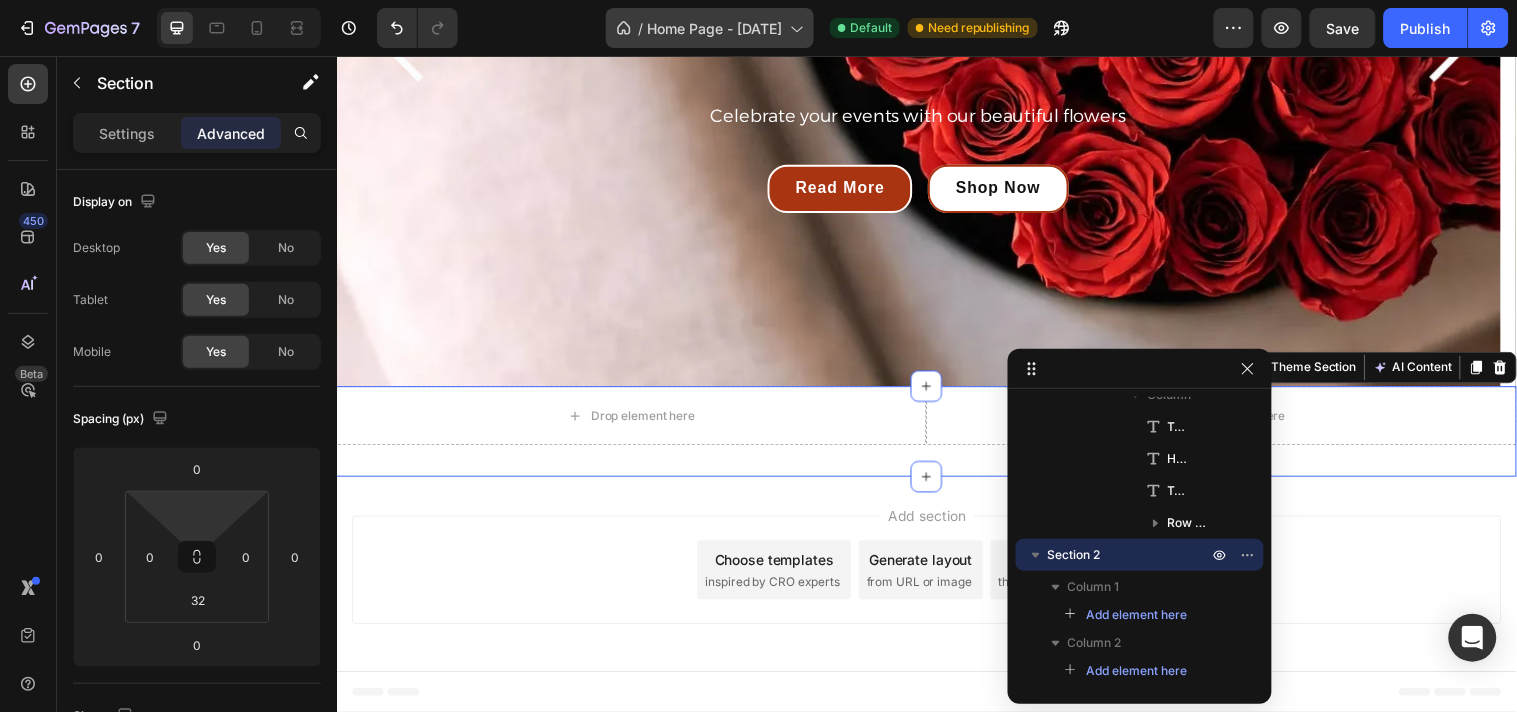 type on "0" 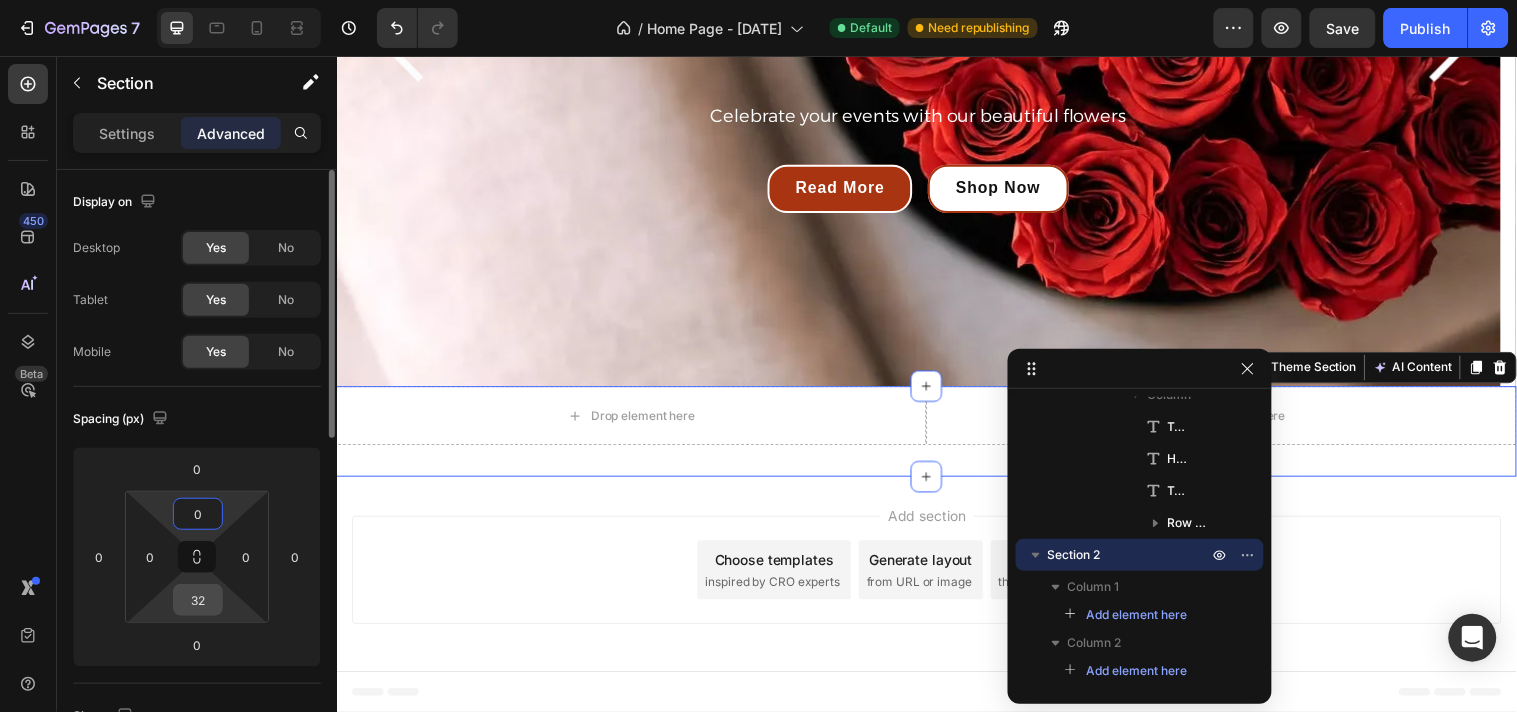 click on "32" at bounding box center [198, 600] 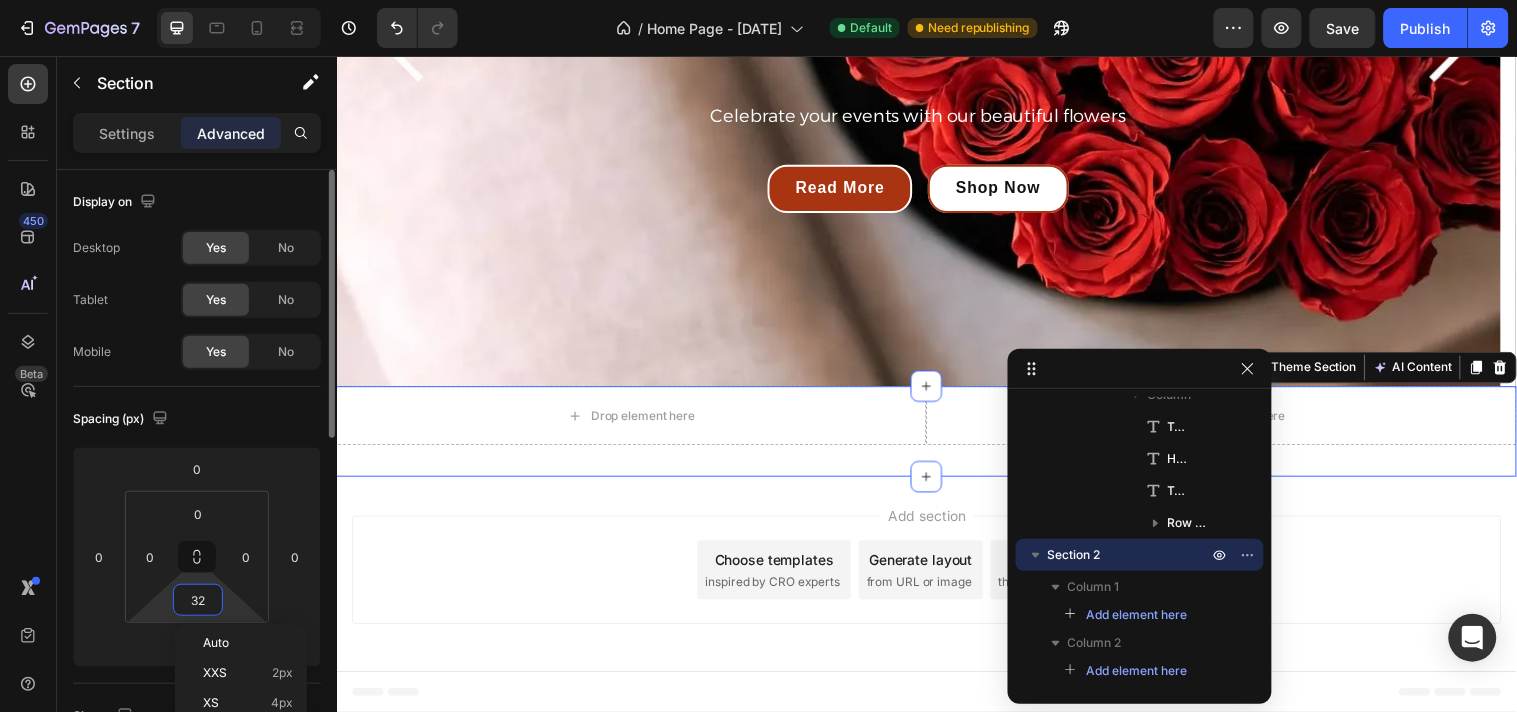 click on "32" at bounding box center (198, 600) 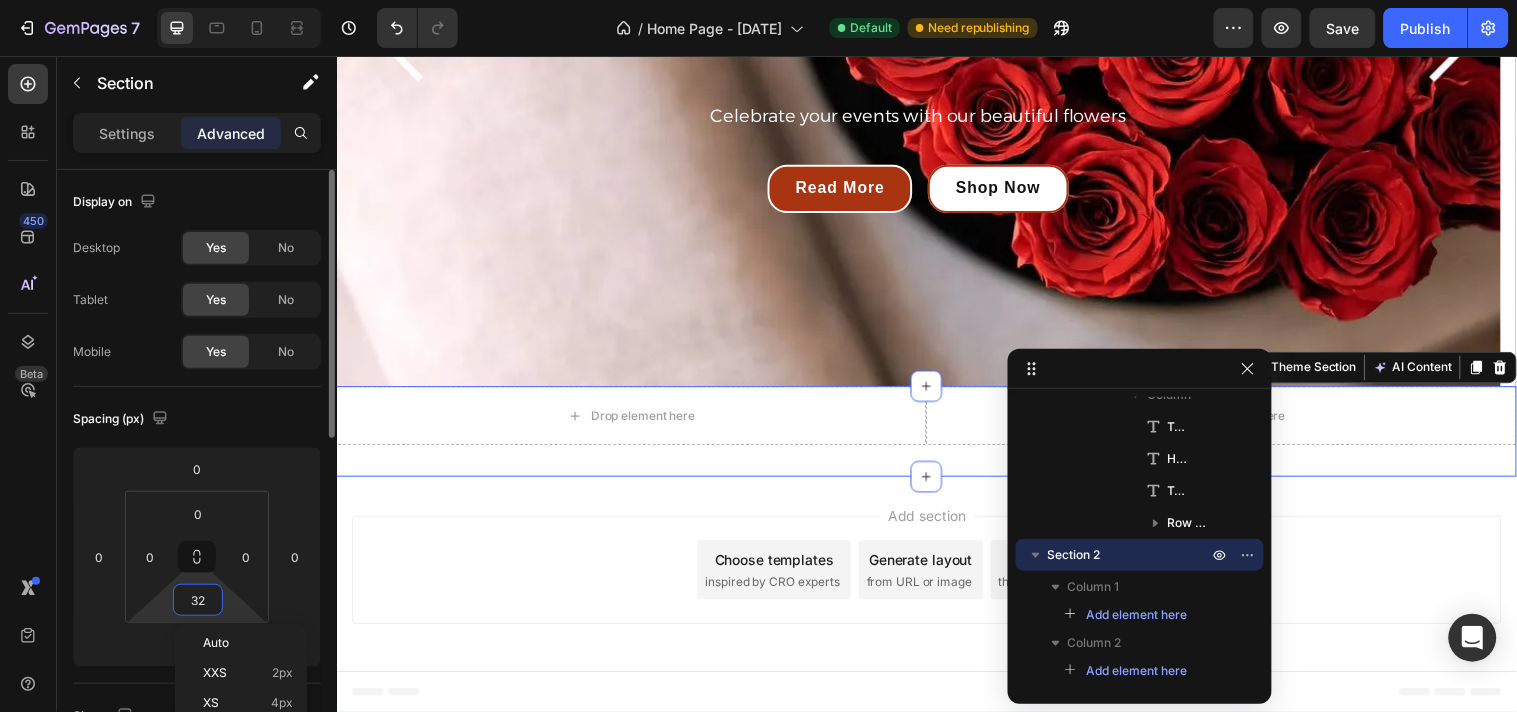 type 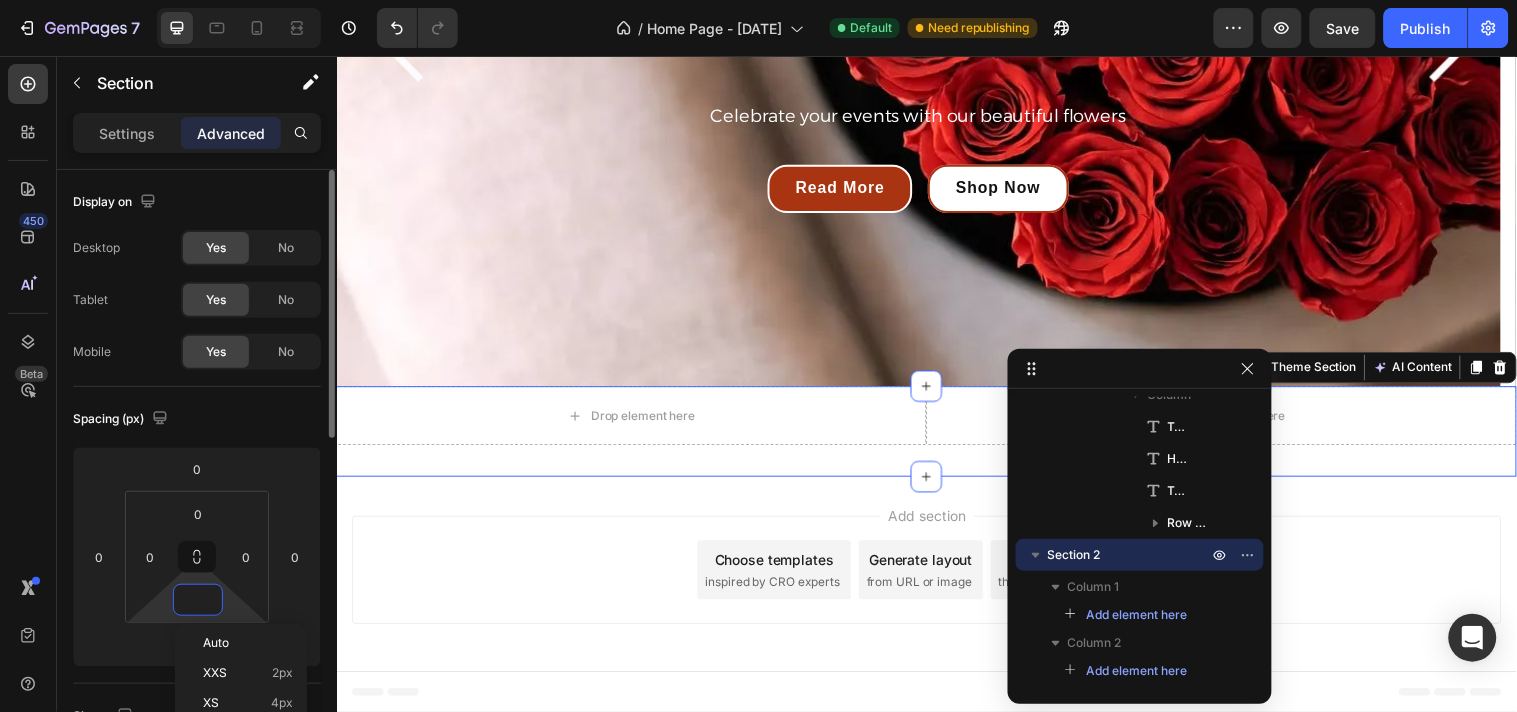 scroll, scrollTop: 357, scrollLeft: 0, axis: vertical 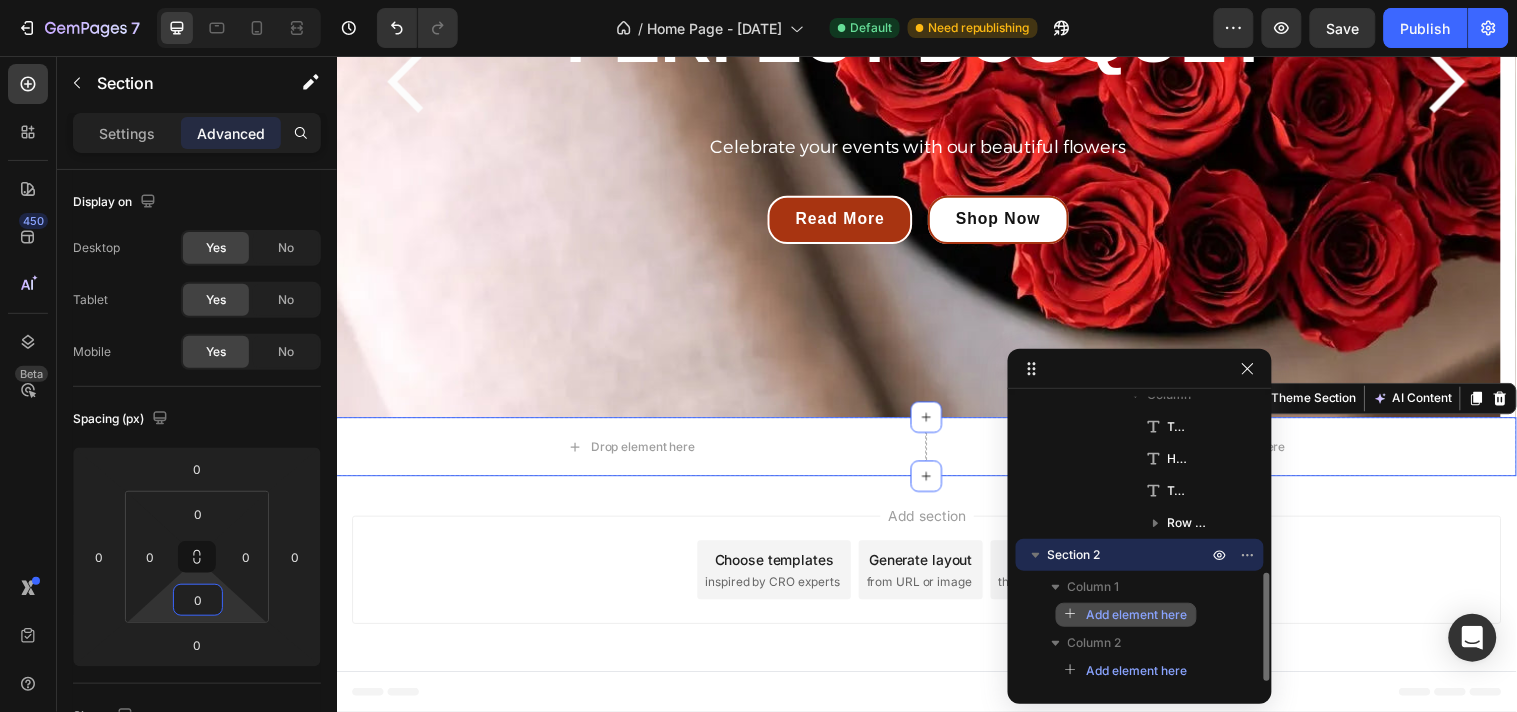 click on "Add element here" 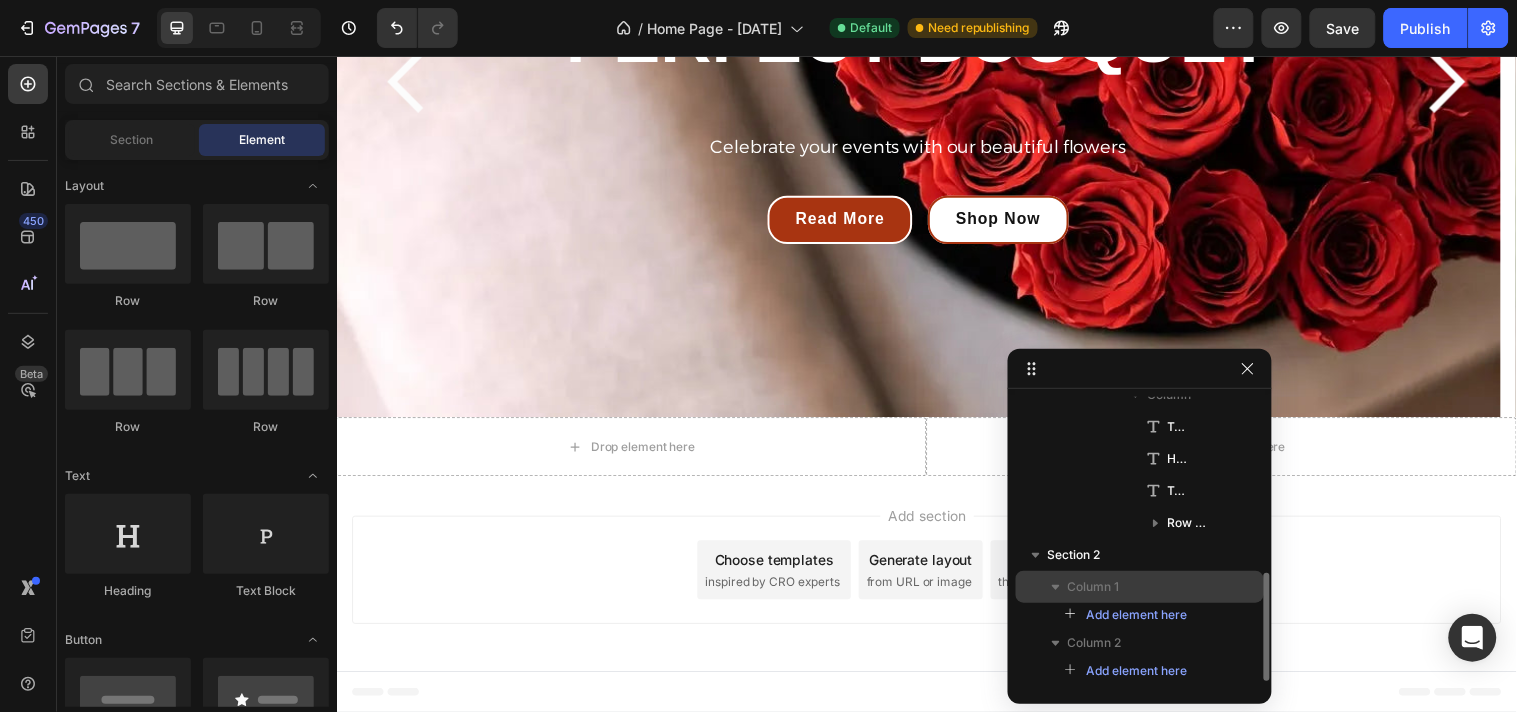 click 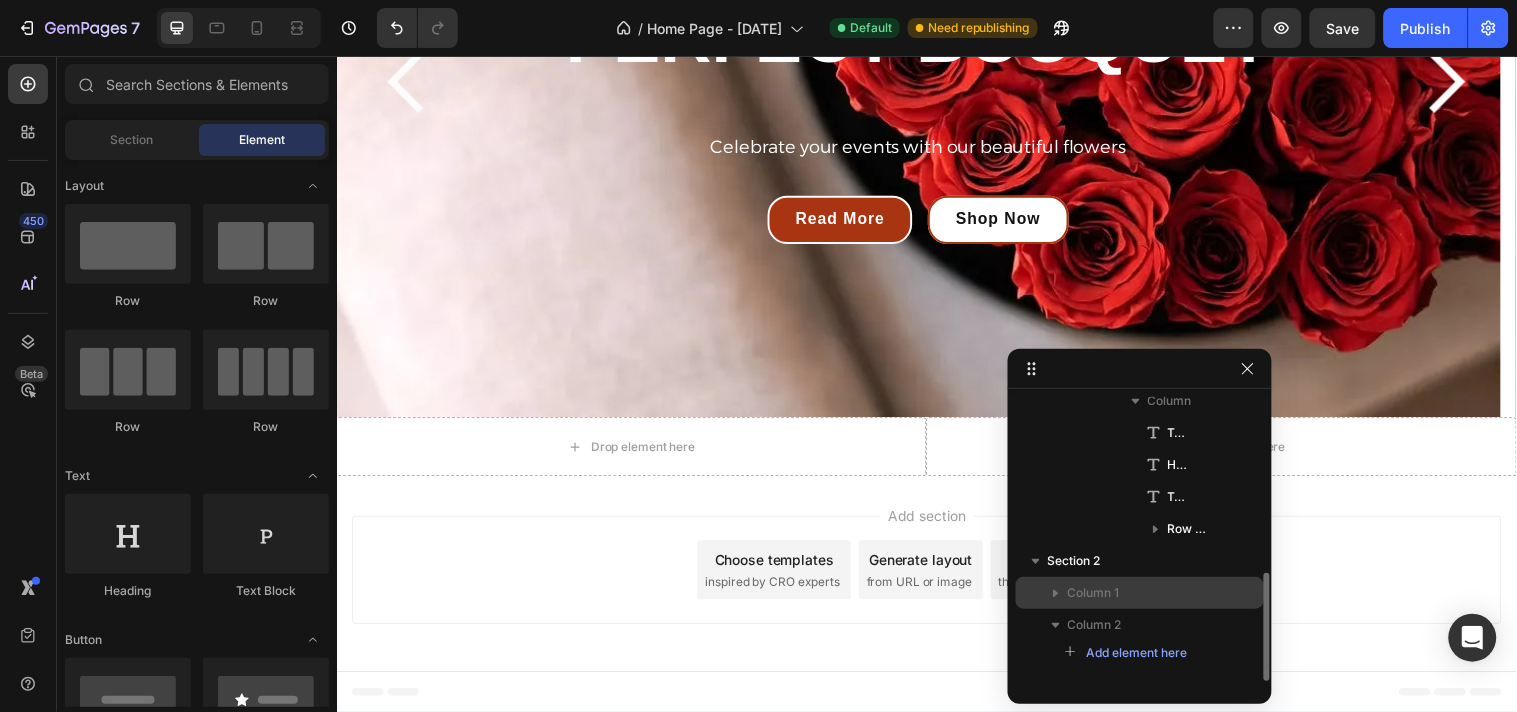 click on "Column 1" at bounding box center (1094, 593) 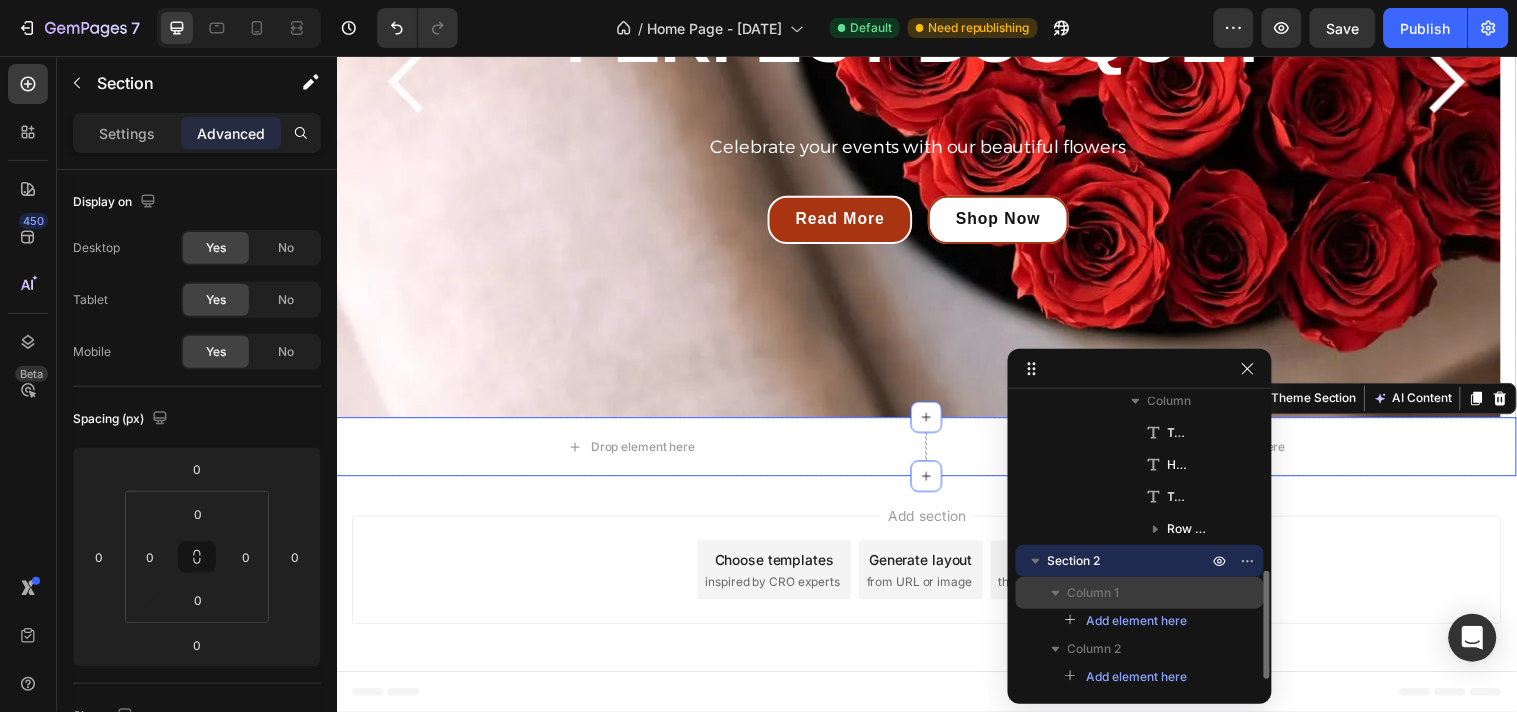 click on "Column 1" at bounding box center [1140, 593] 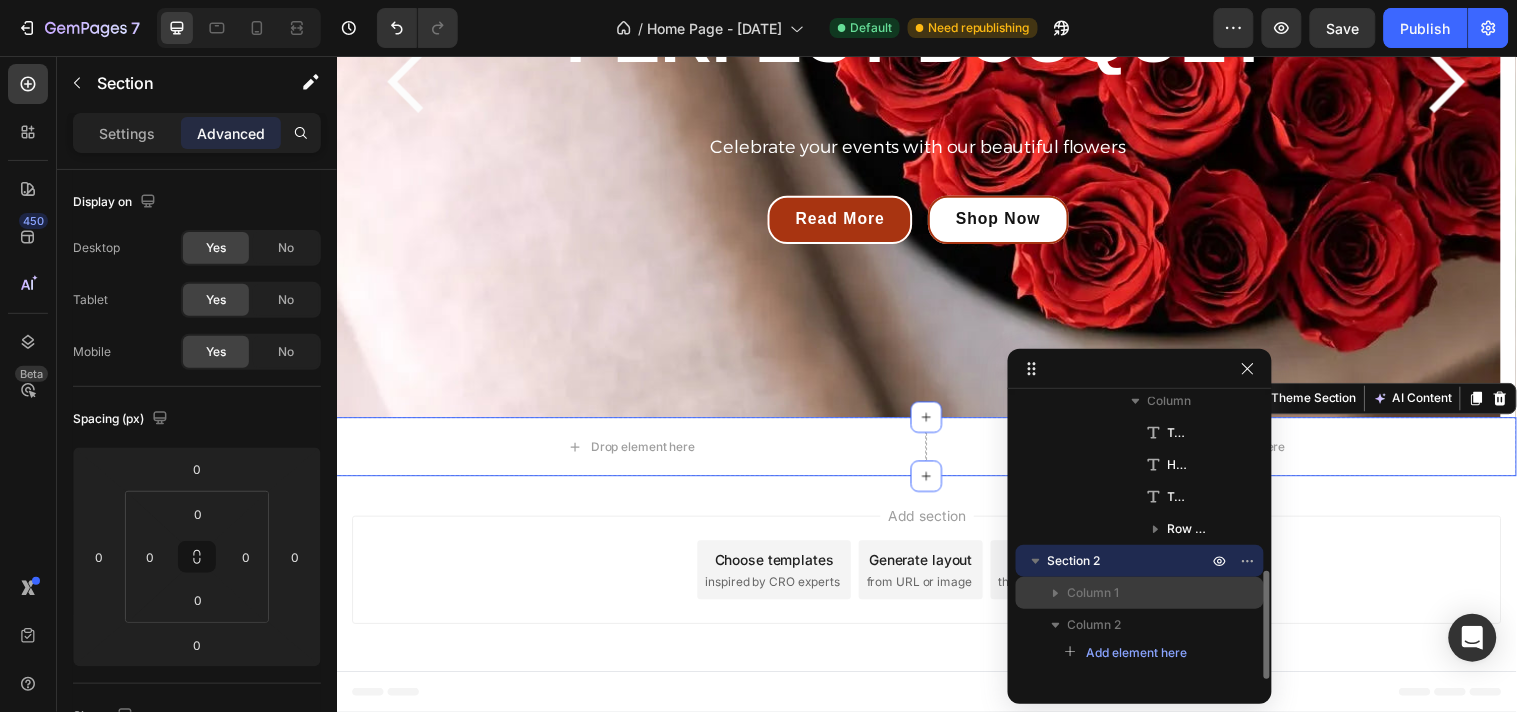 click on "Column 1" at bounding box center (1140, 593) 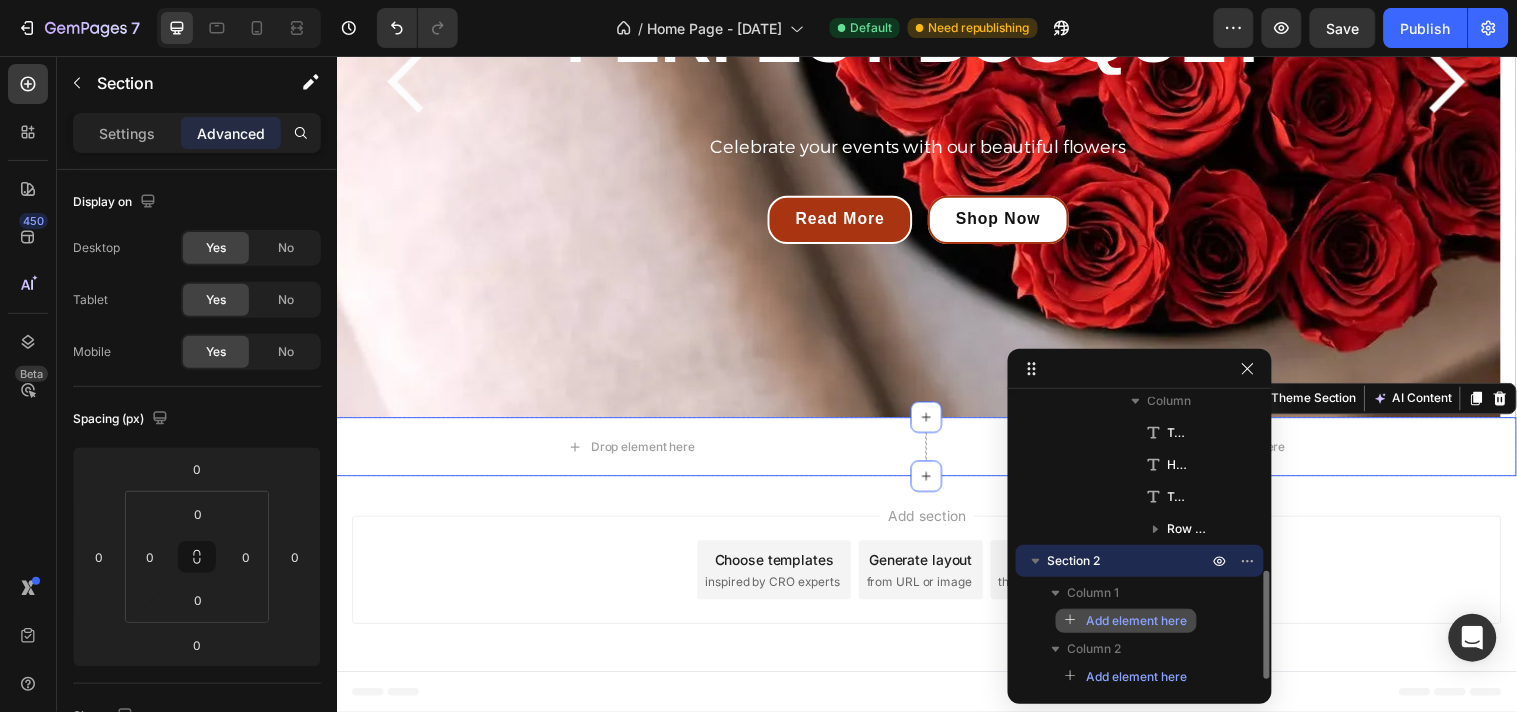 click on "Add element here" 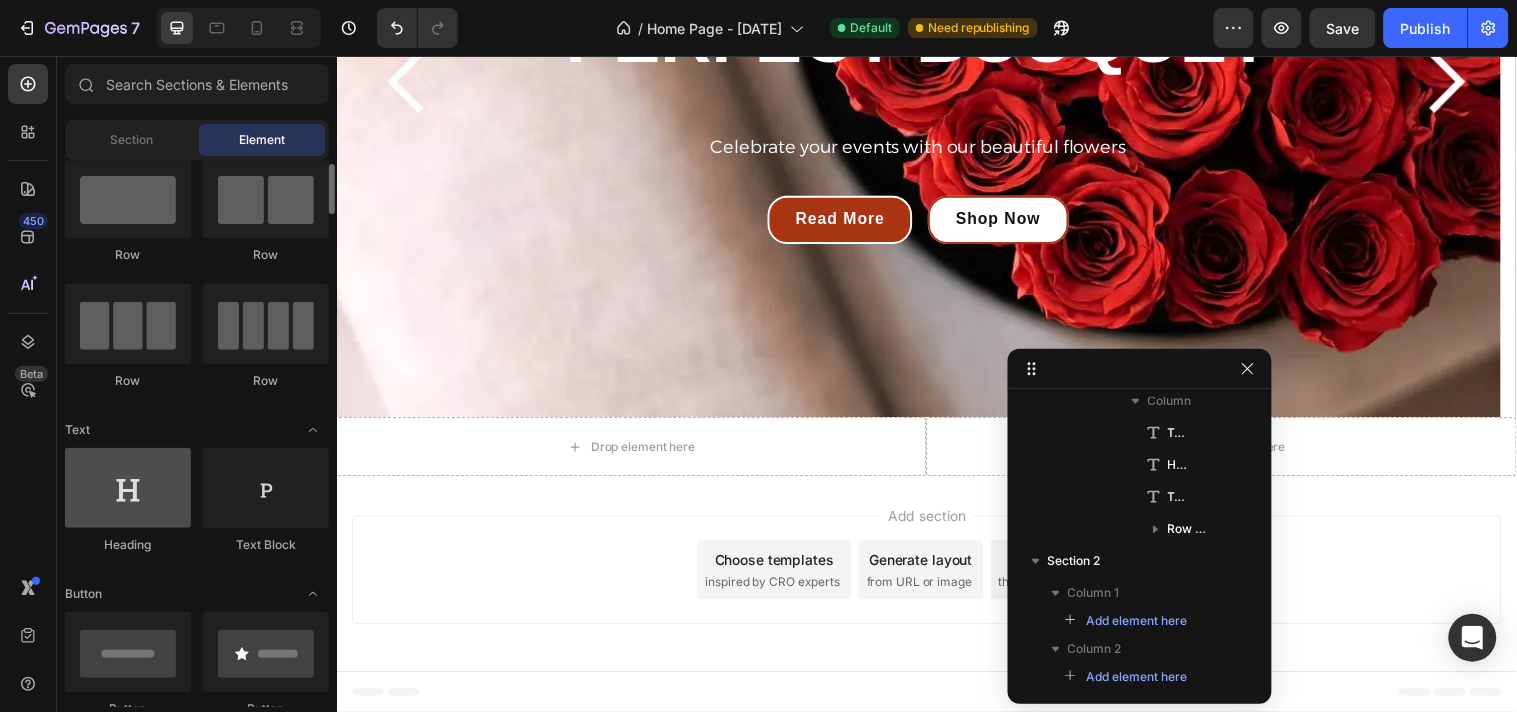 scroll, scrollTop: 0, scrollLeft: 0, axis: both 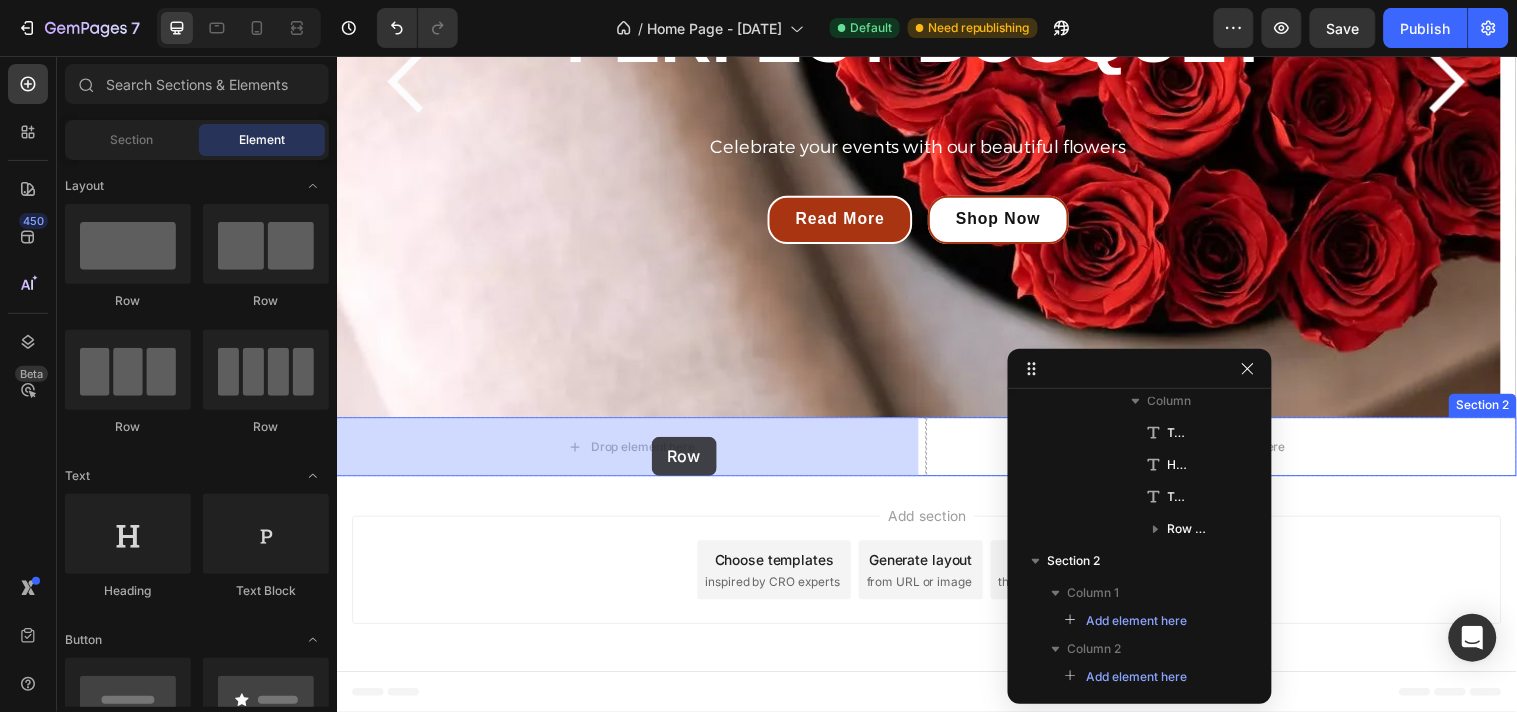 drag, startPoint x: 456, startPoint y: 276, endPoint x: 656, endPoint y: 442, distance: 259.91537 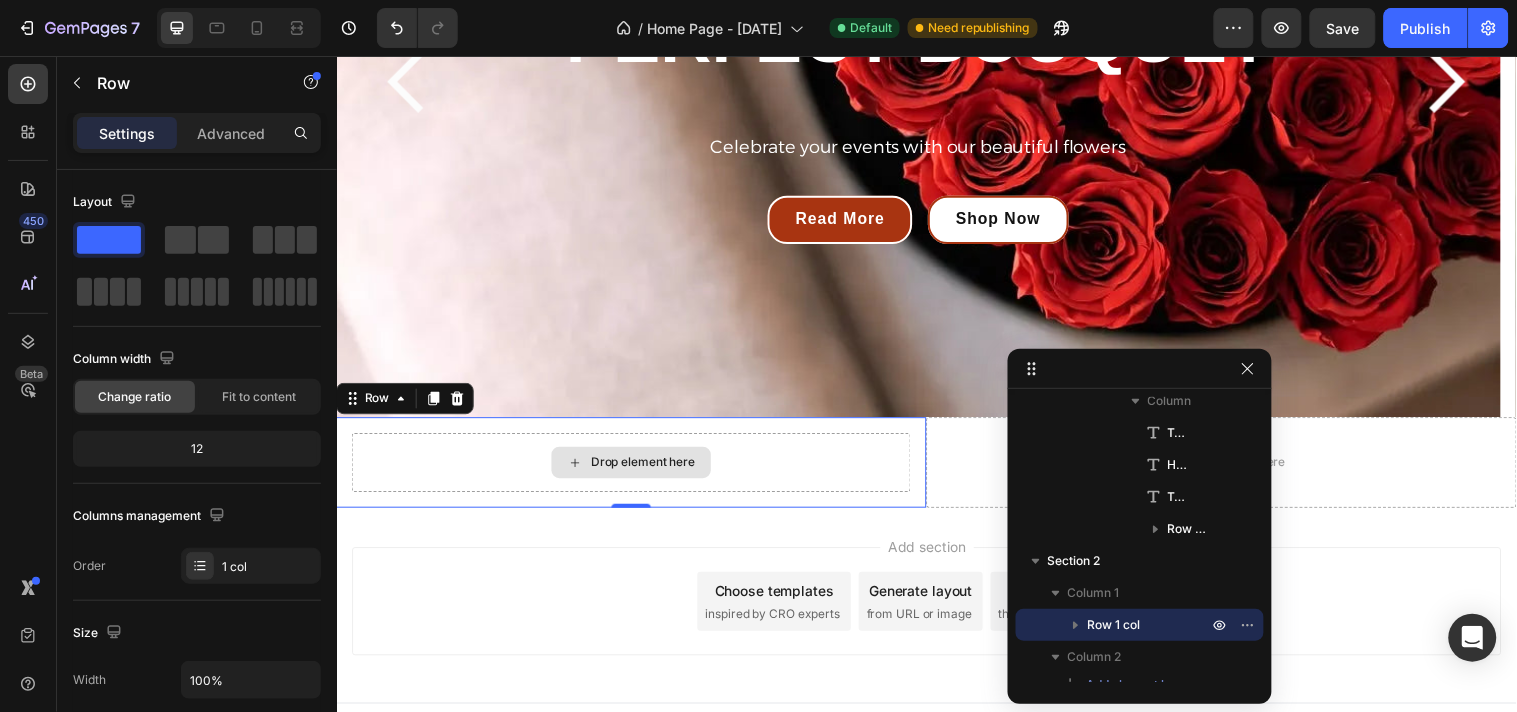 scroll, scrollTop: 390, scrollLeft: 0, axis: vertical 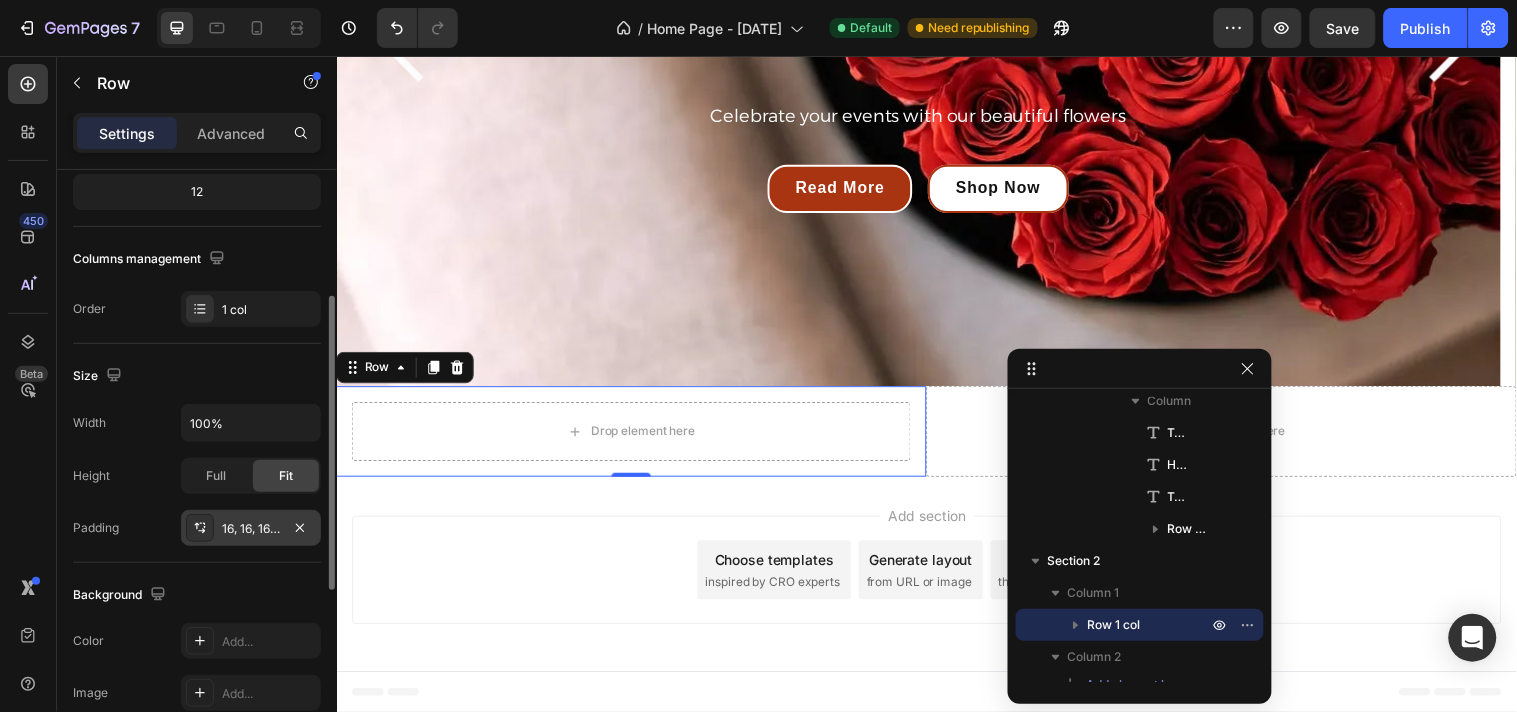 click on "16, 16, 16, 16" at bounding box center (251, 529) 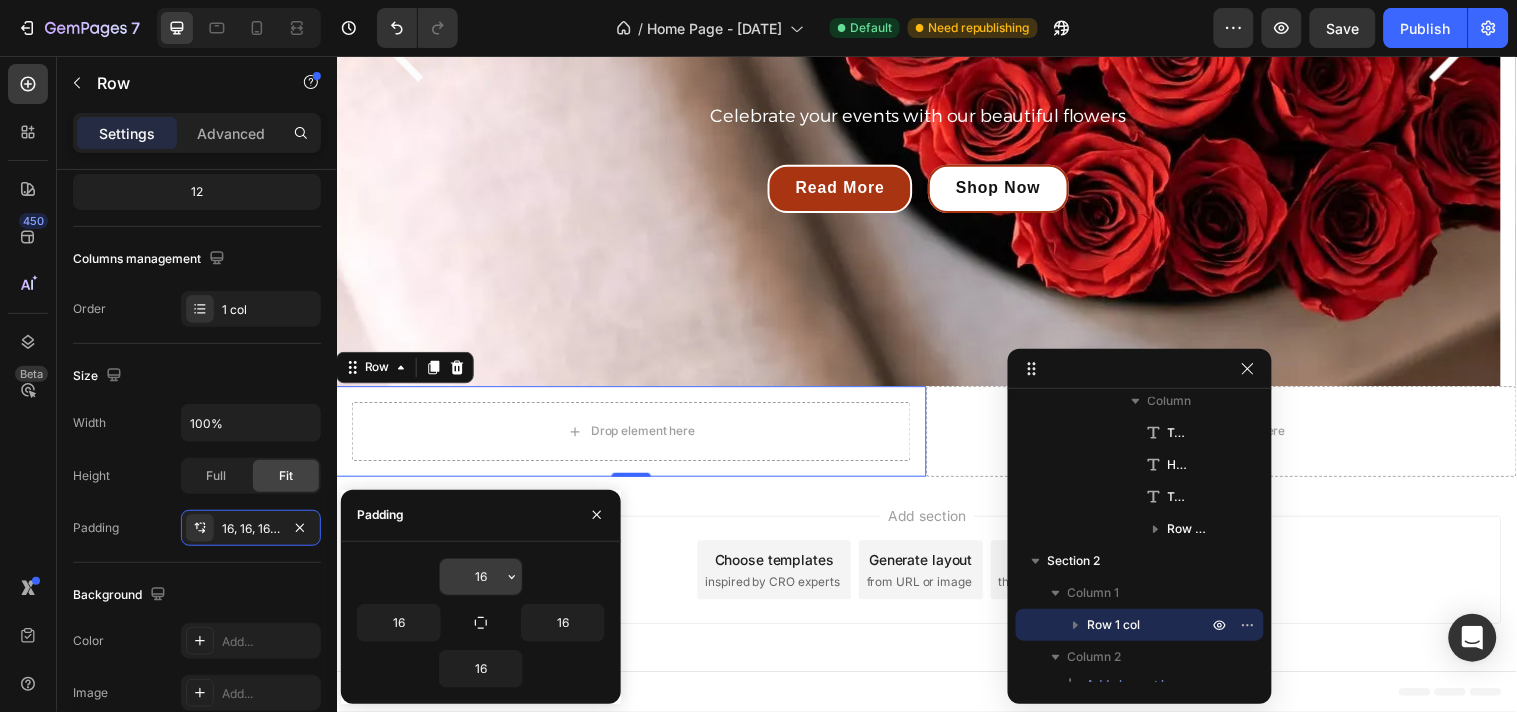 click on "16" at bounding box center (481, 577) 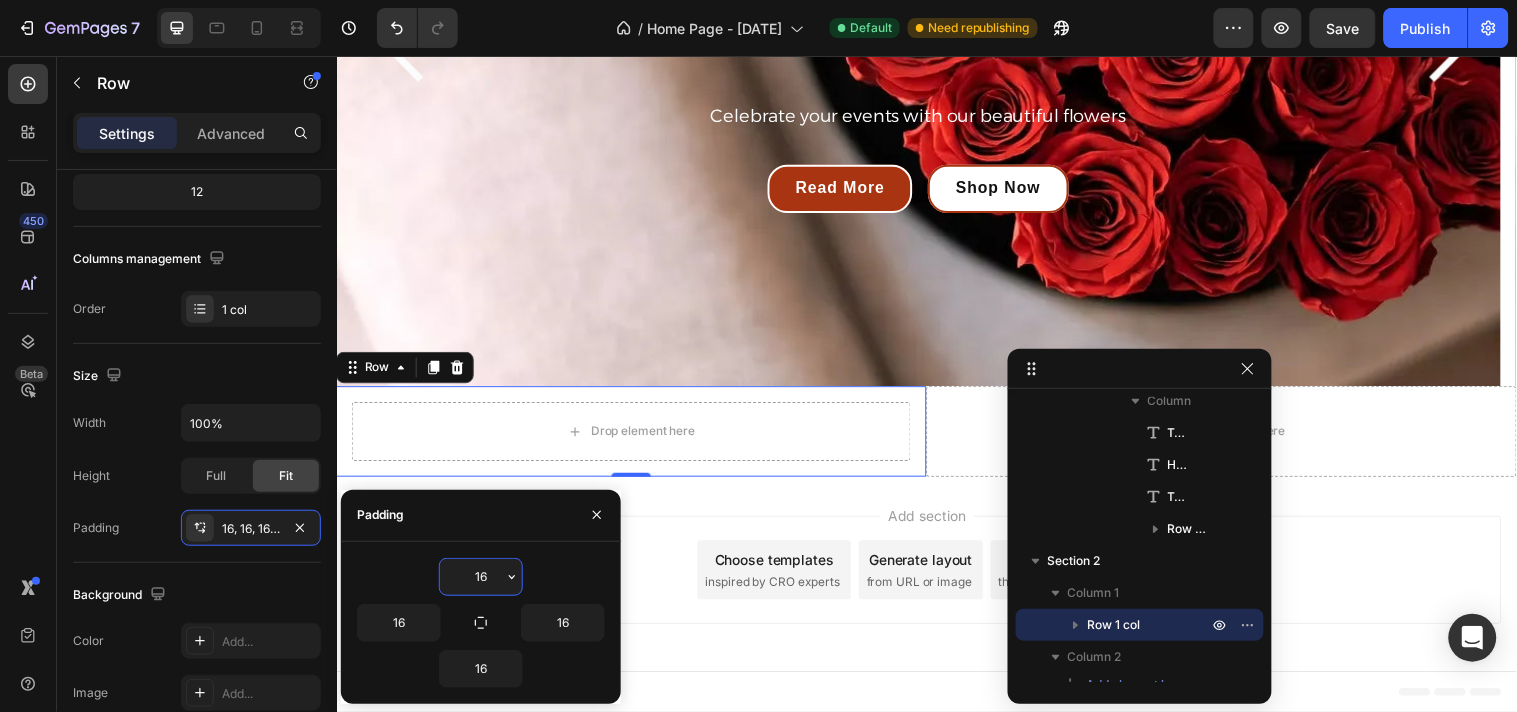 click on "16" at bounding box center [481, 577] 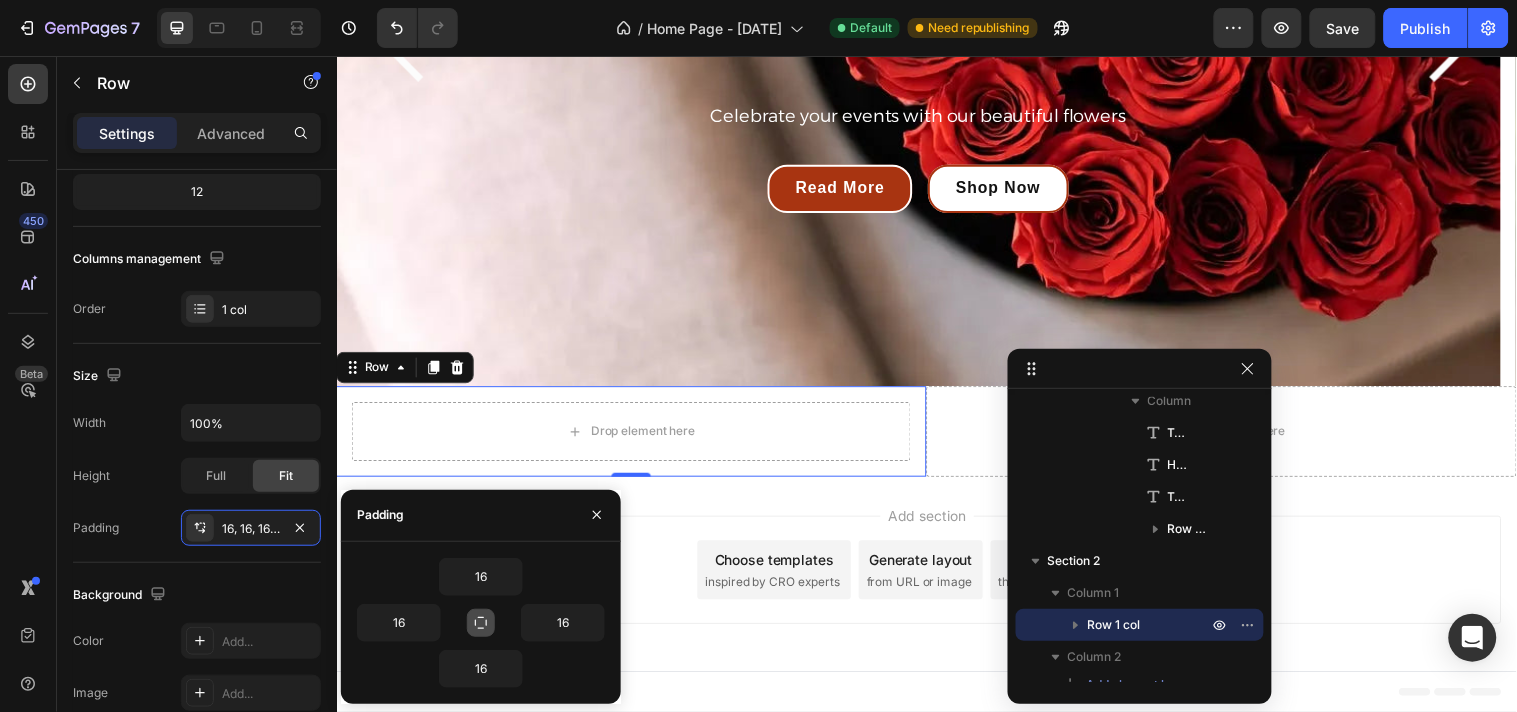 click 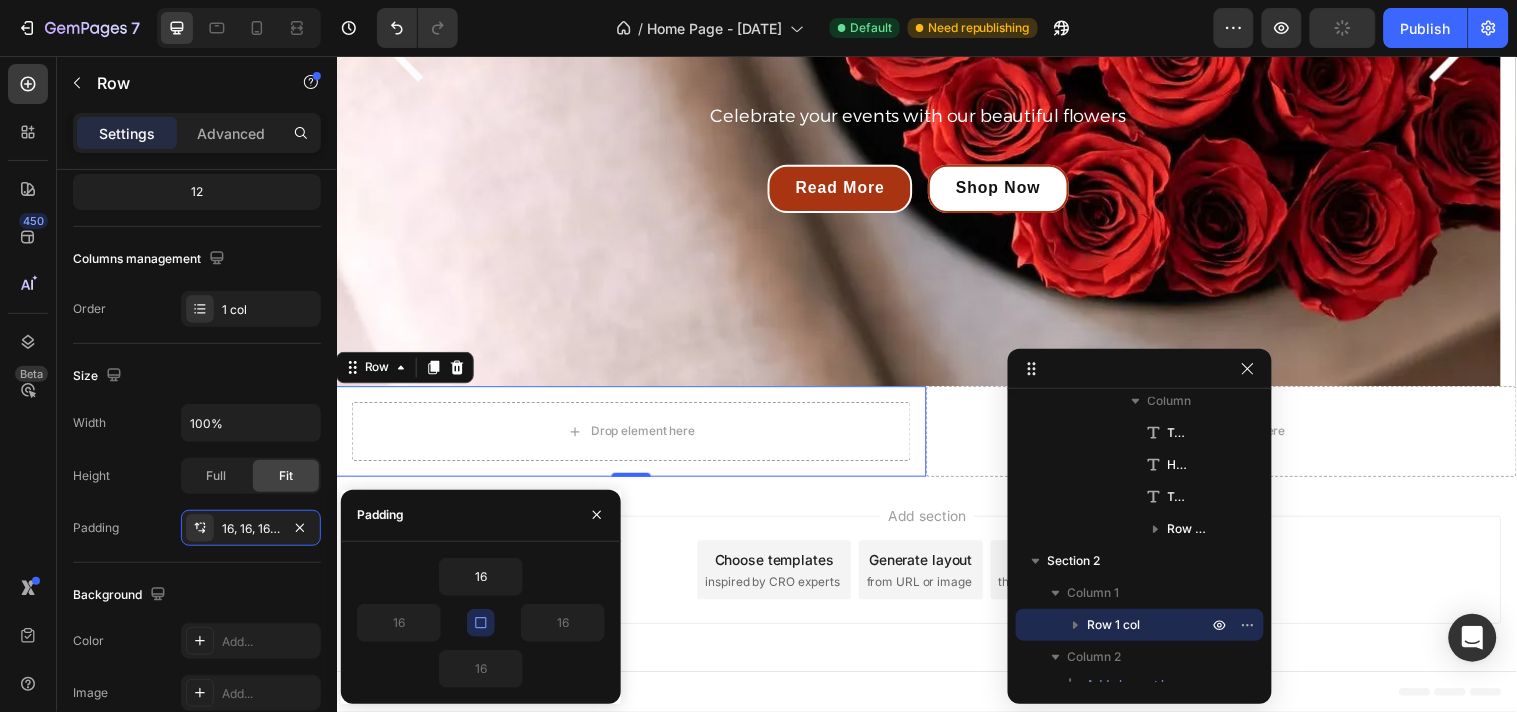 click 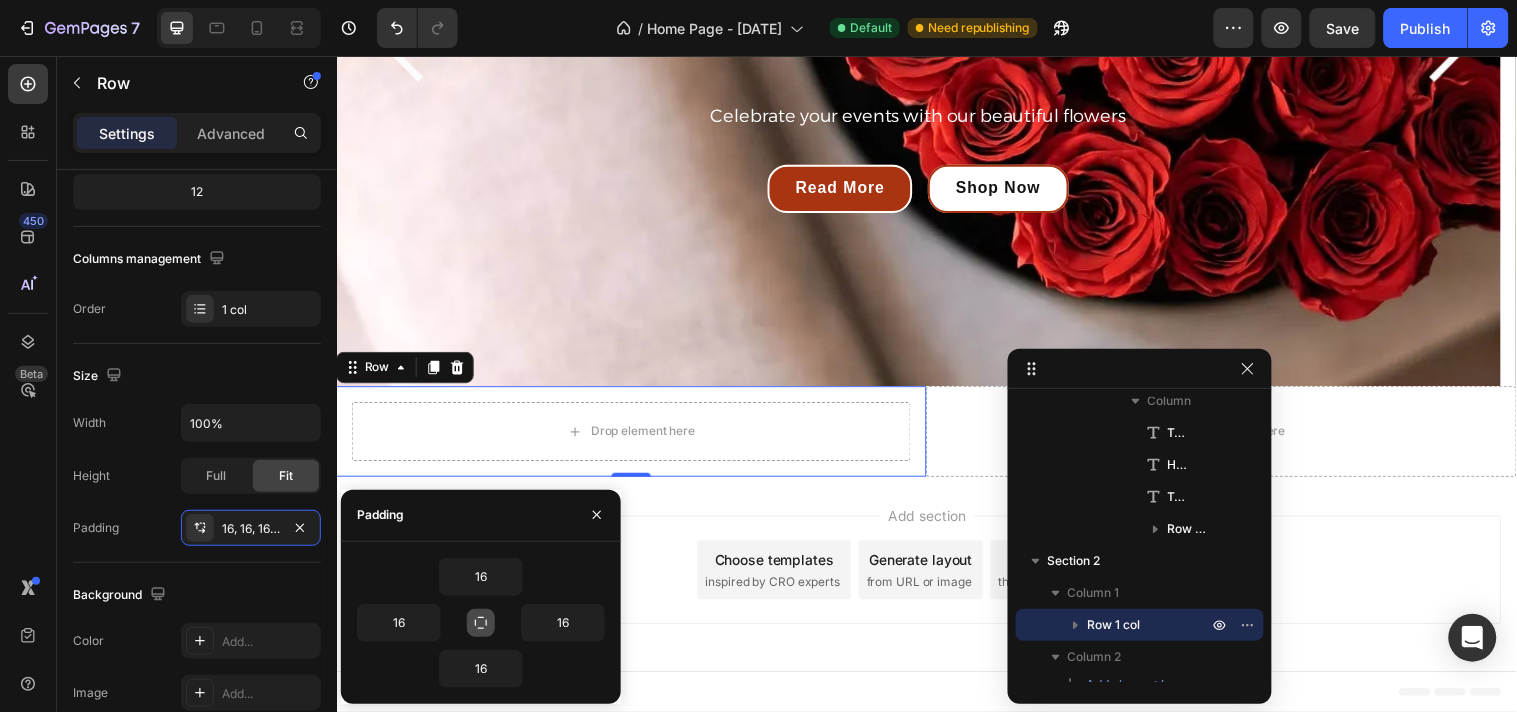 type 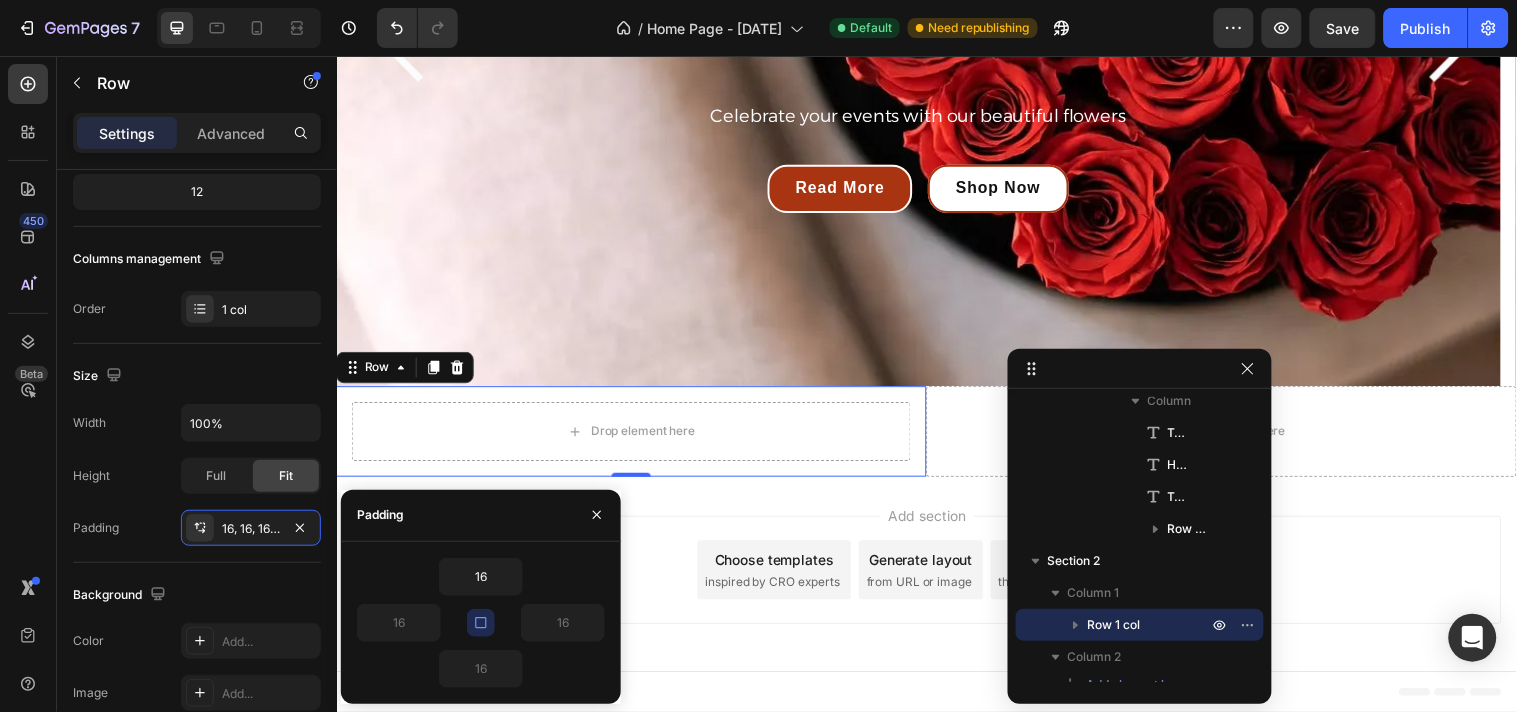 click 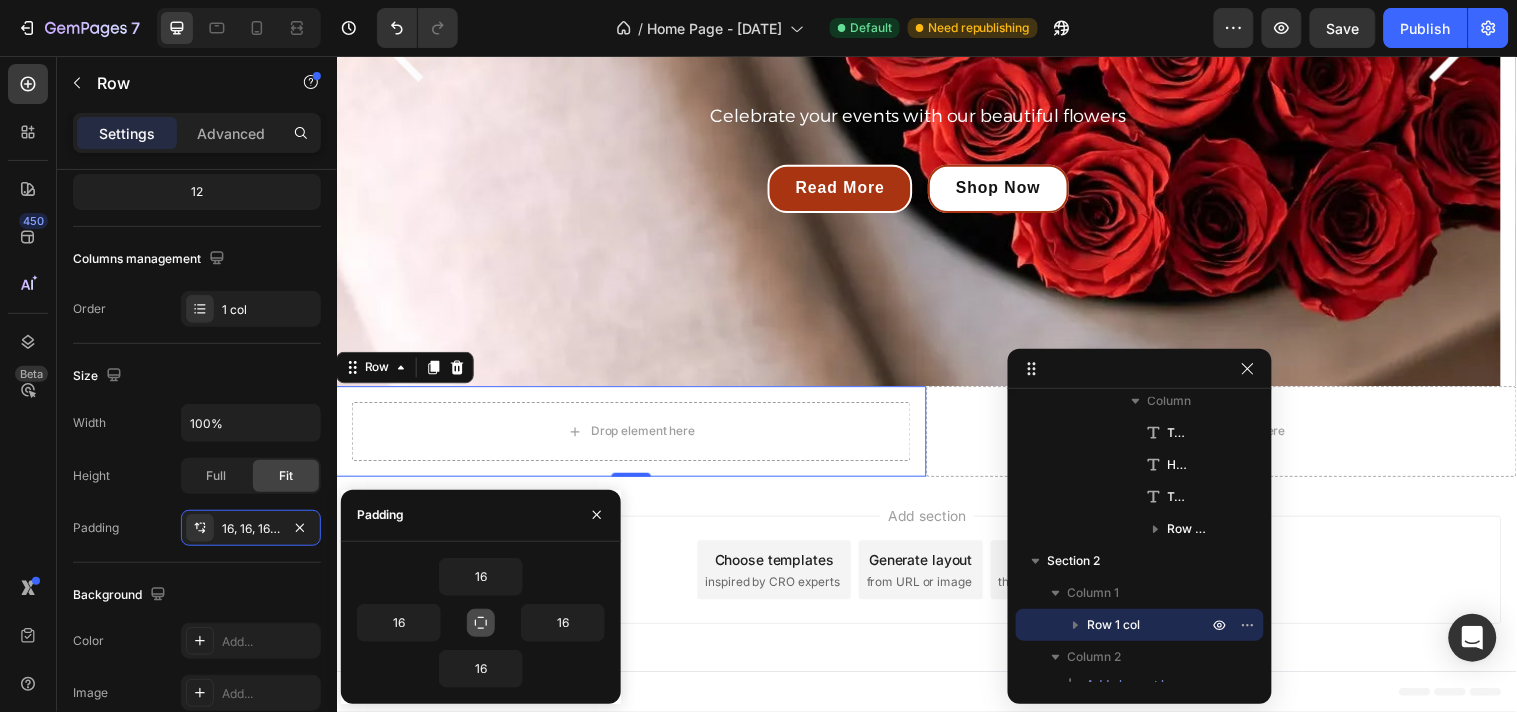 click 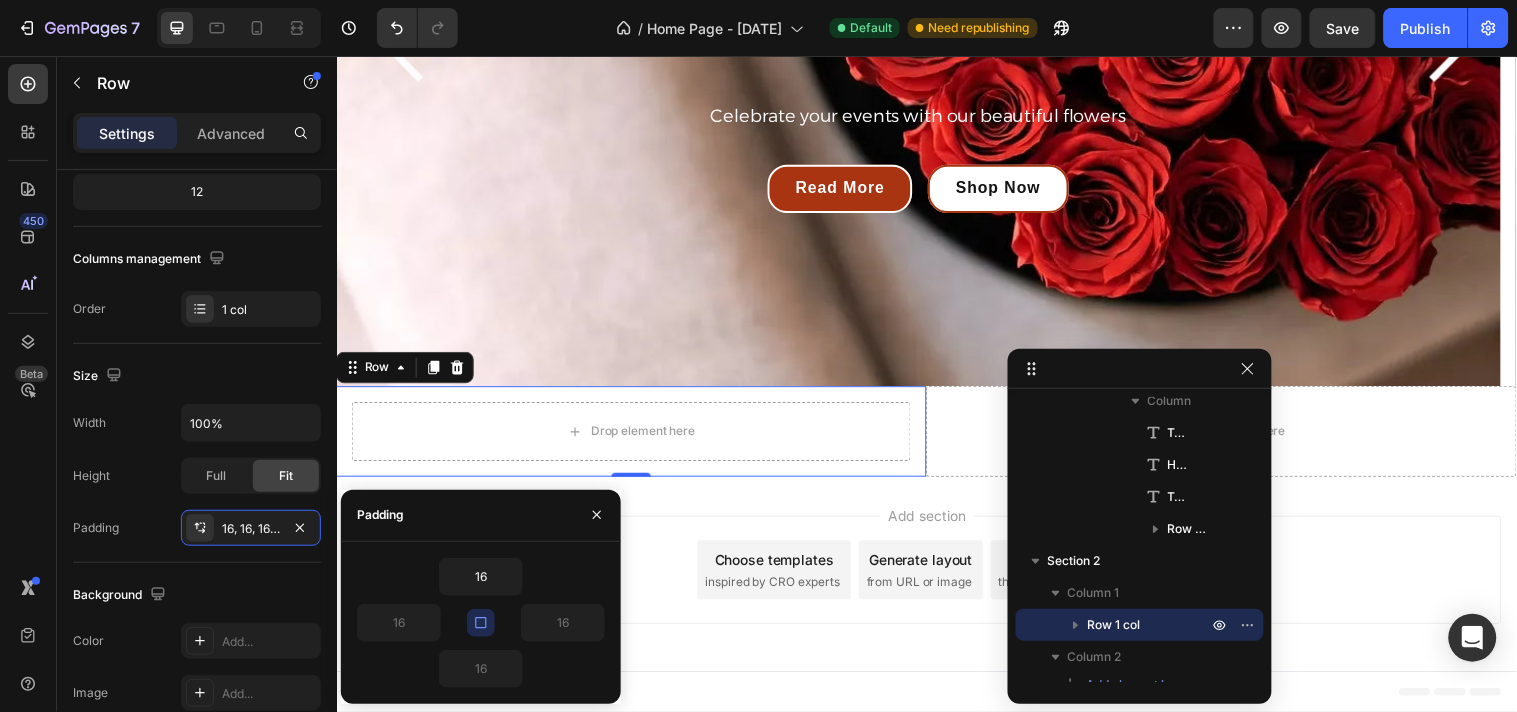 click 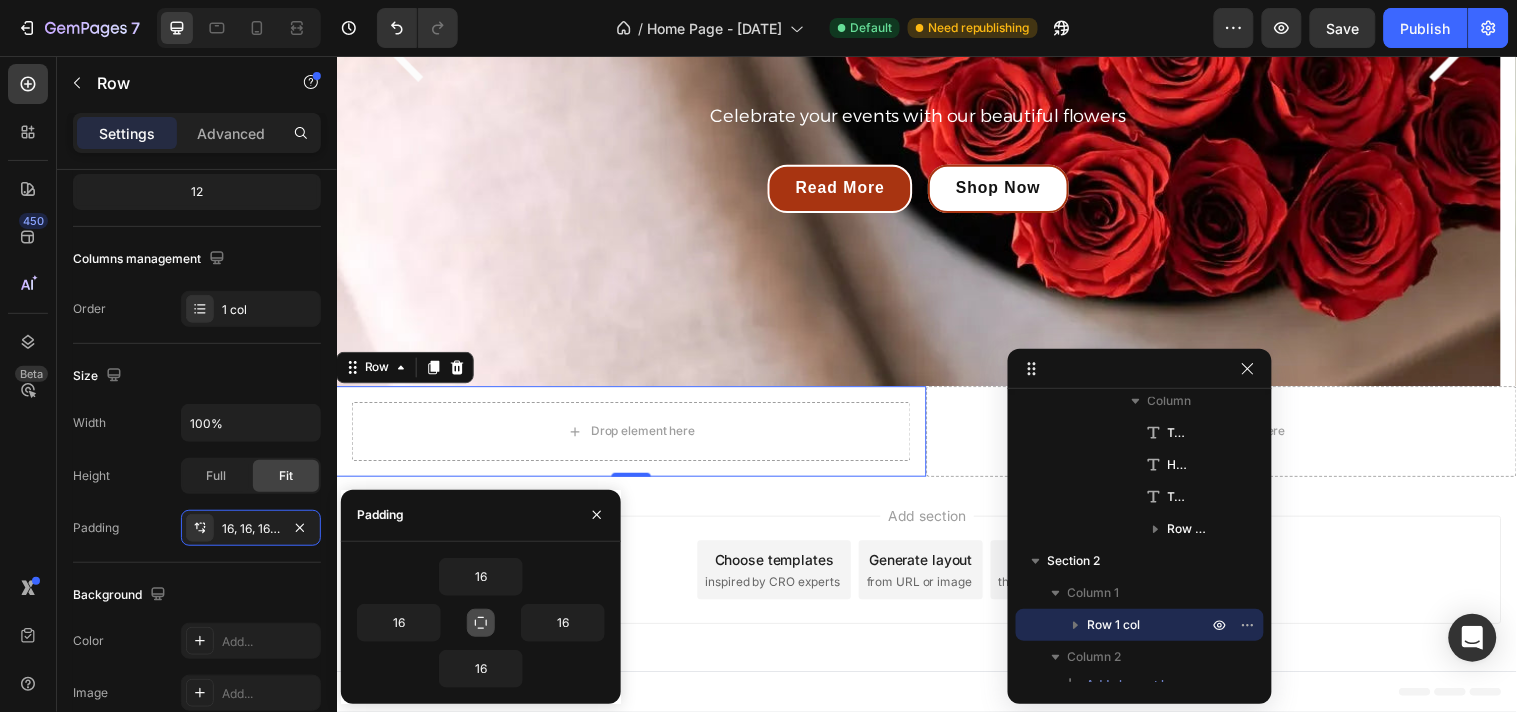click 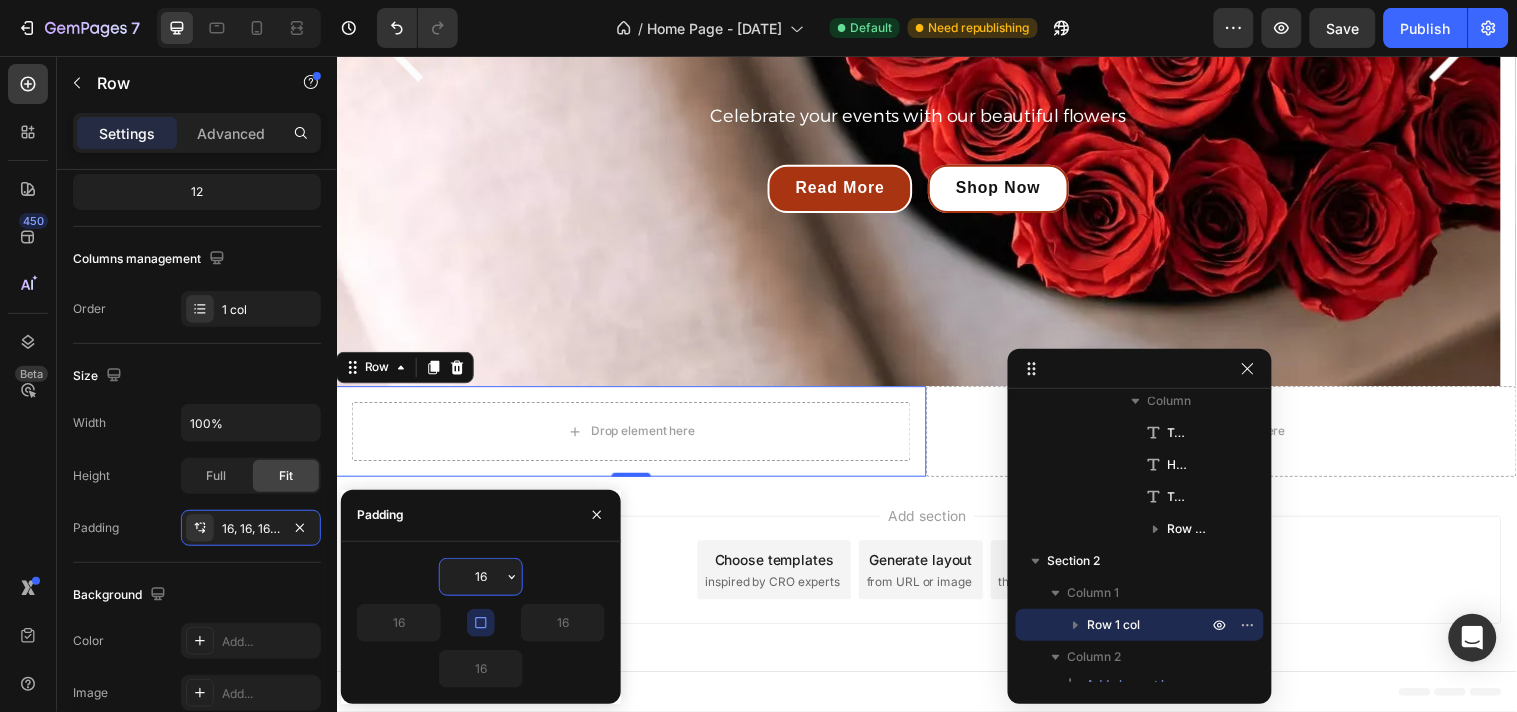 click on "16" at bounding box center (481, 577) 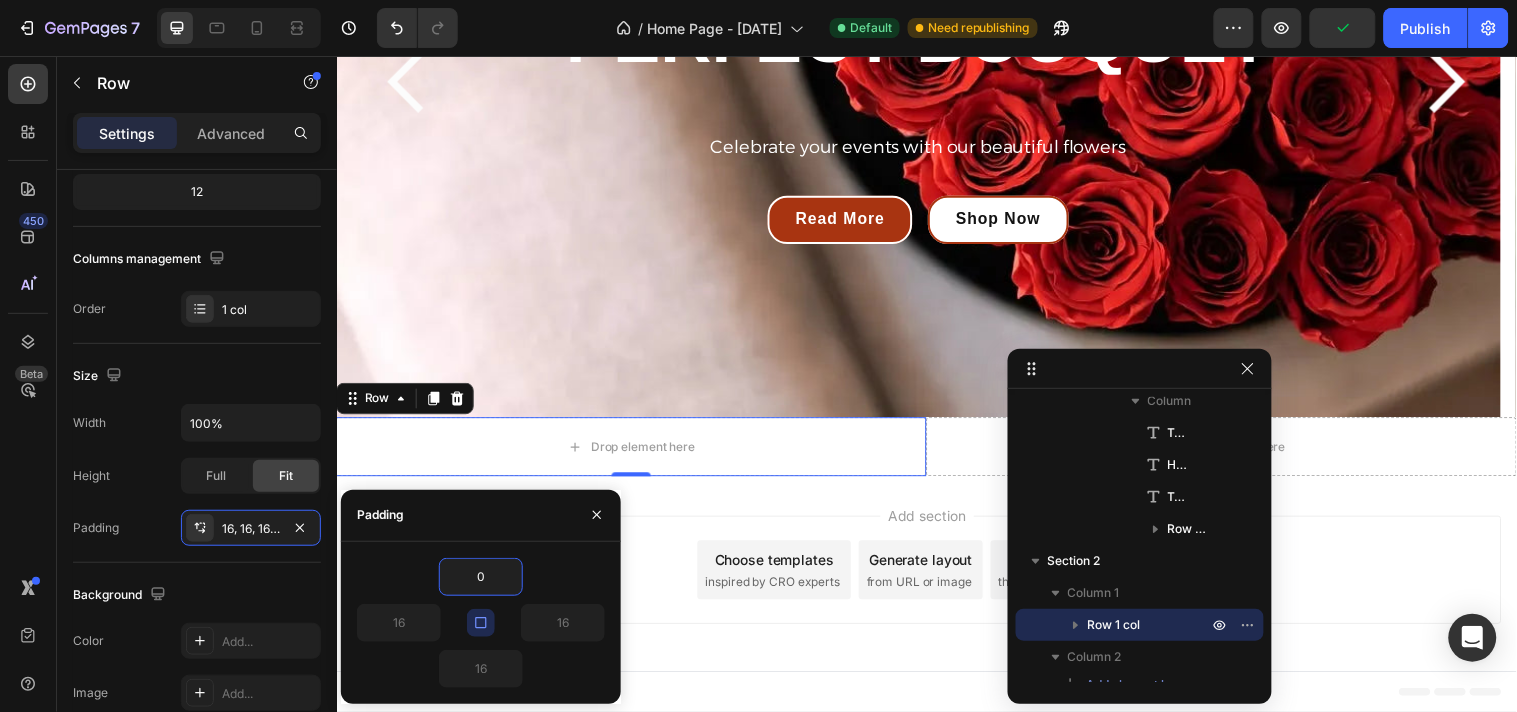 scroll, scrollTop: 357, scrollLeft: 0, axis: vertical 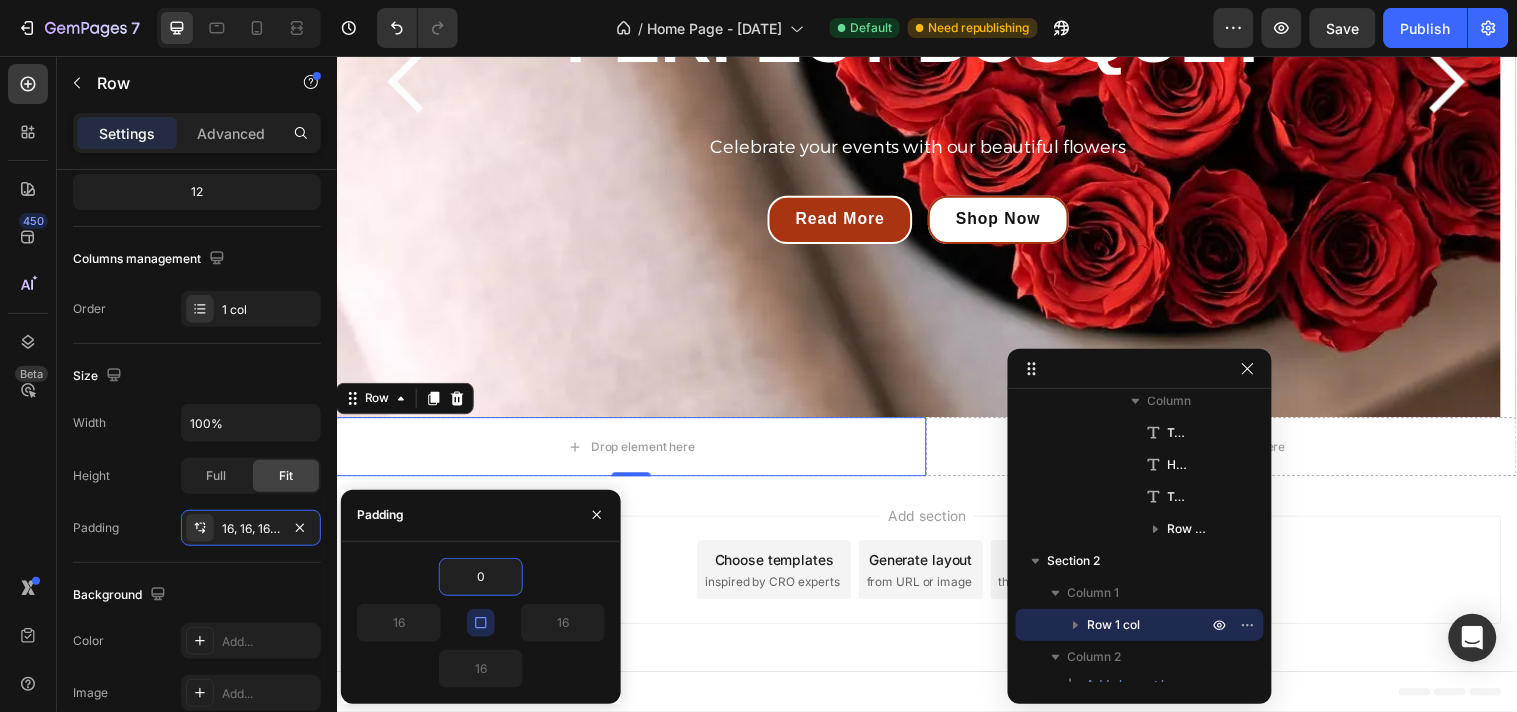 type on "0" 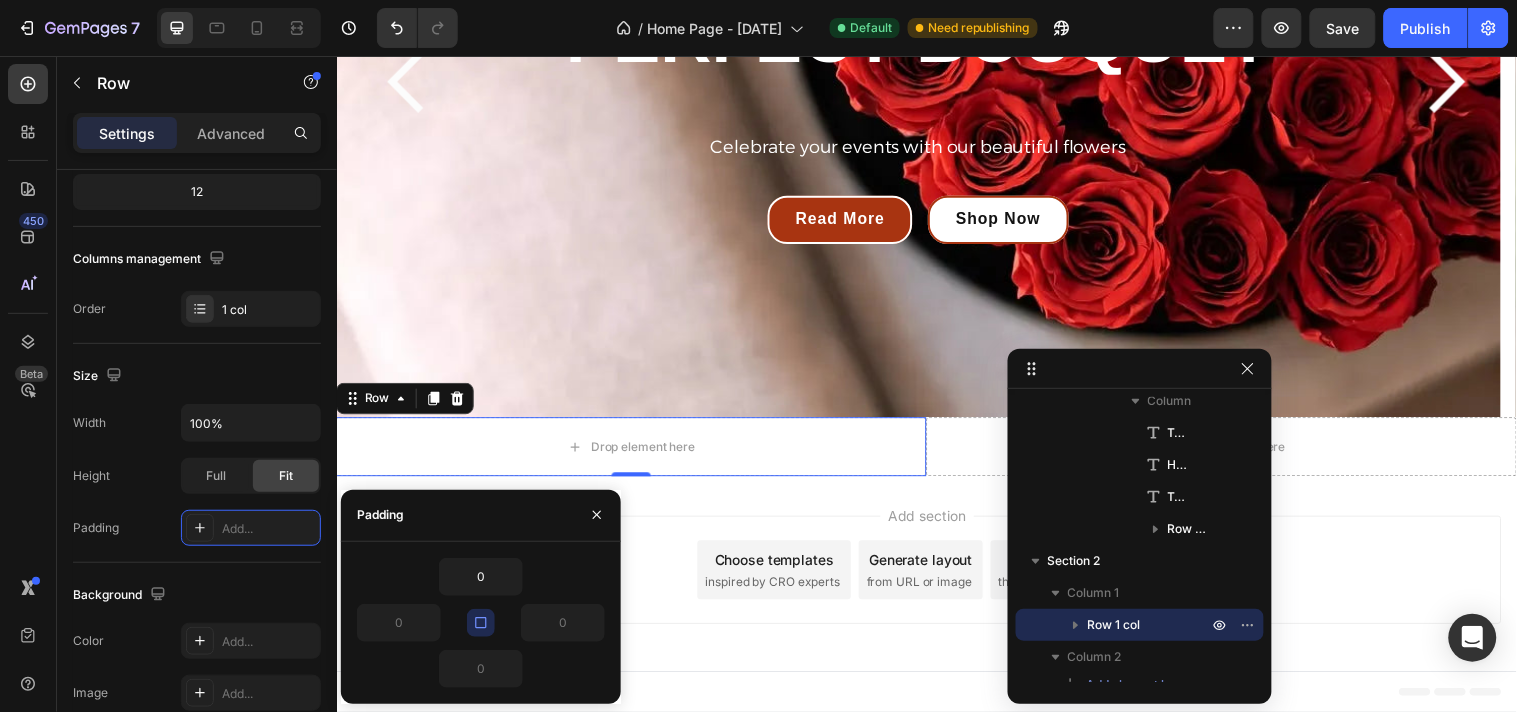 click on "0" at bounding box center (481, 577) 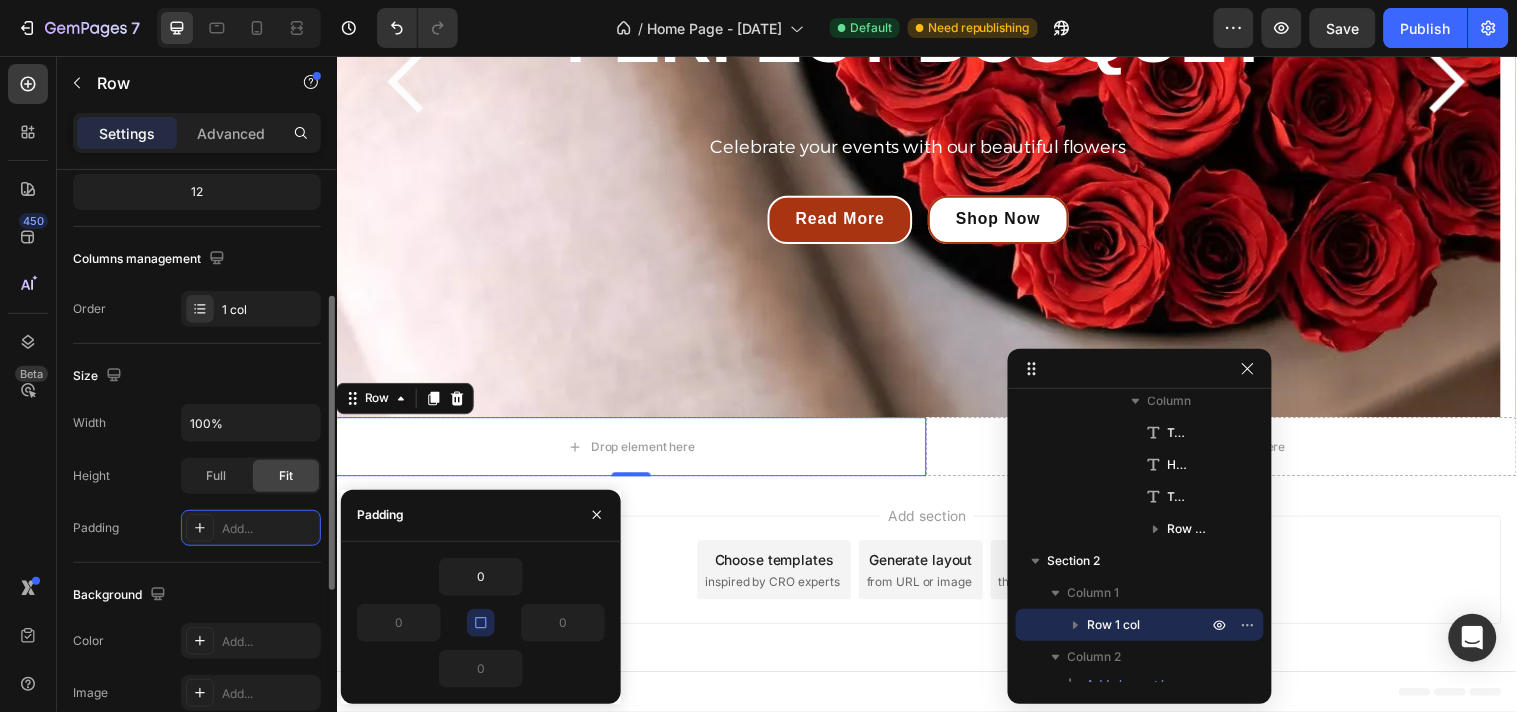 click on "Background" at bounding box center (197, 595) 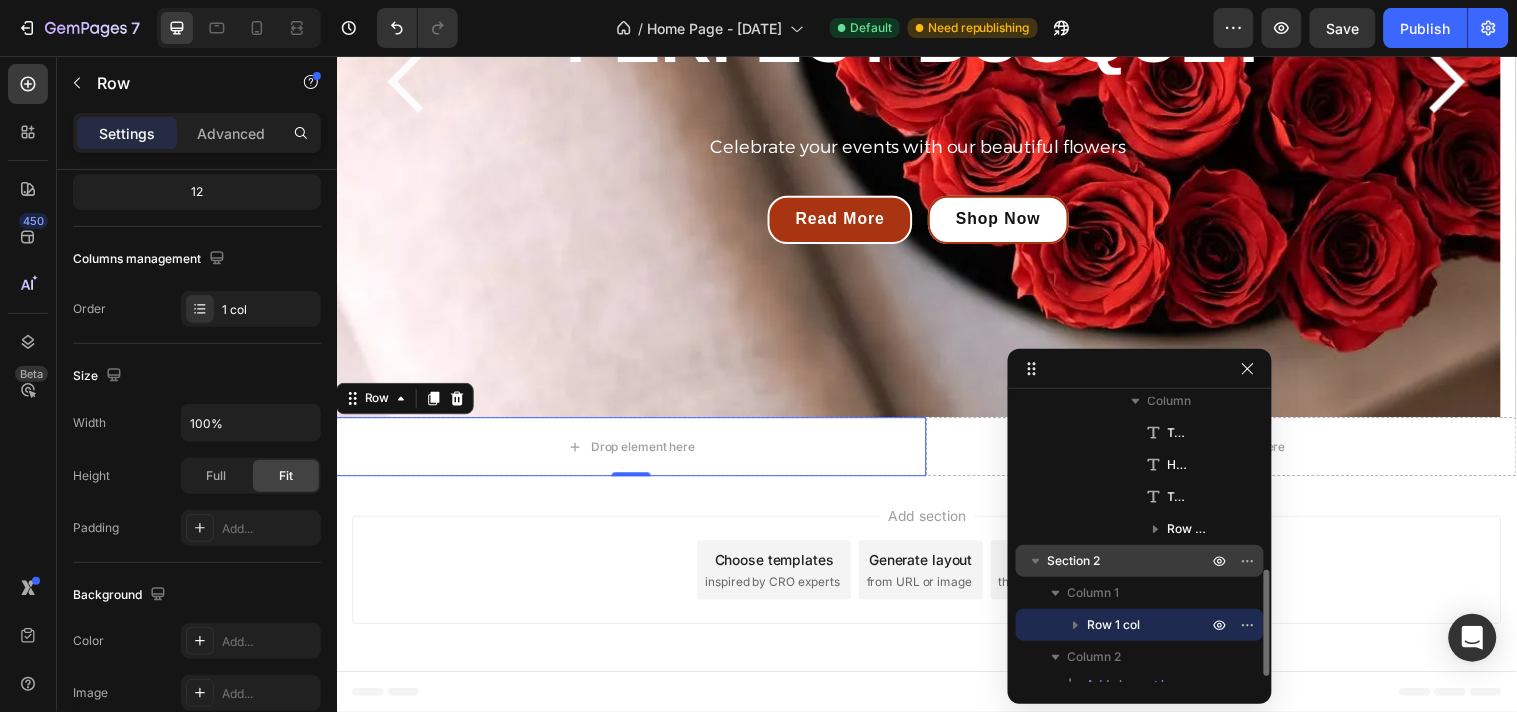 scroll, scrollTop: 474, scrollLeft: 0, axis: vertical 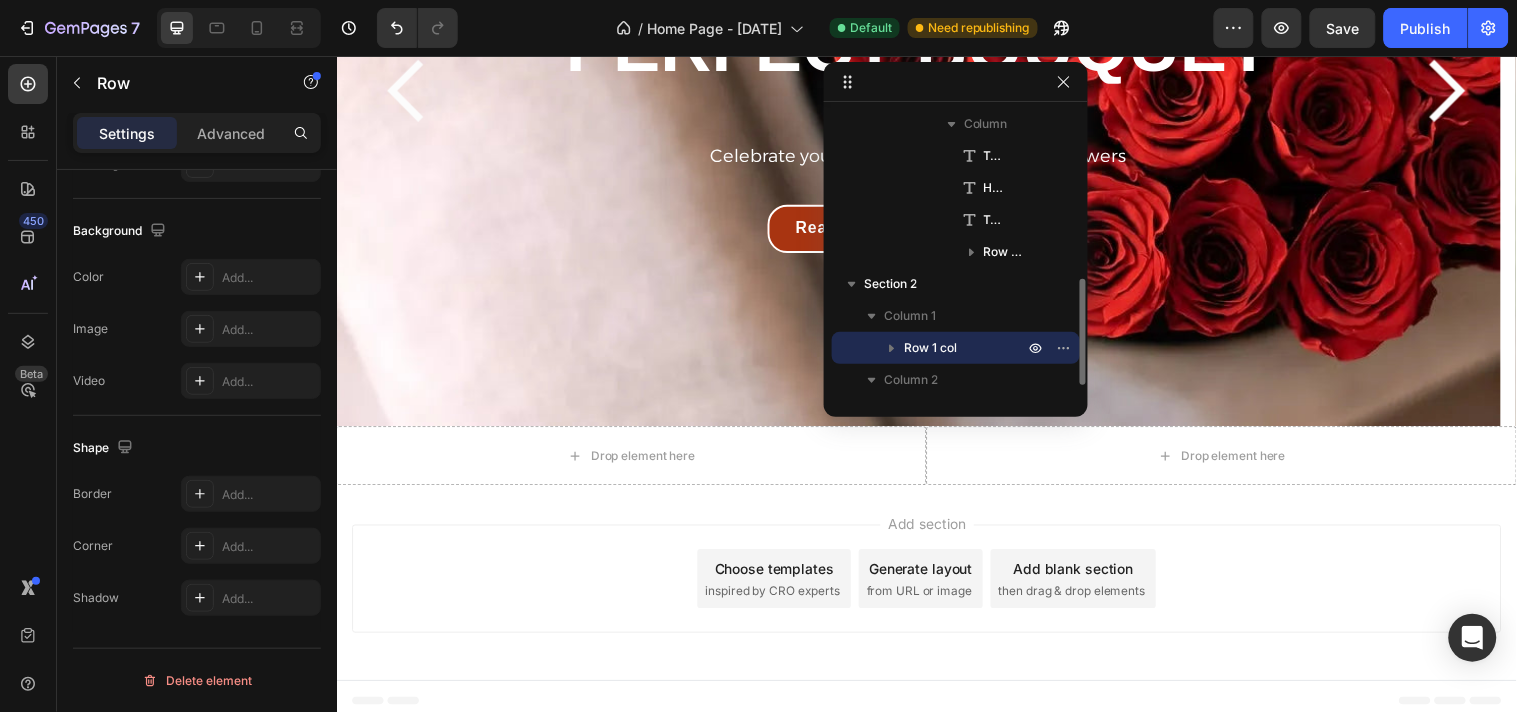 click on "Row 1 col" at bounding box center [930, 348] 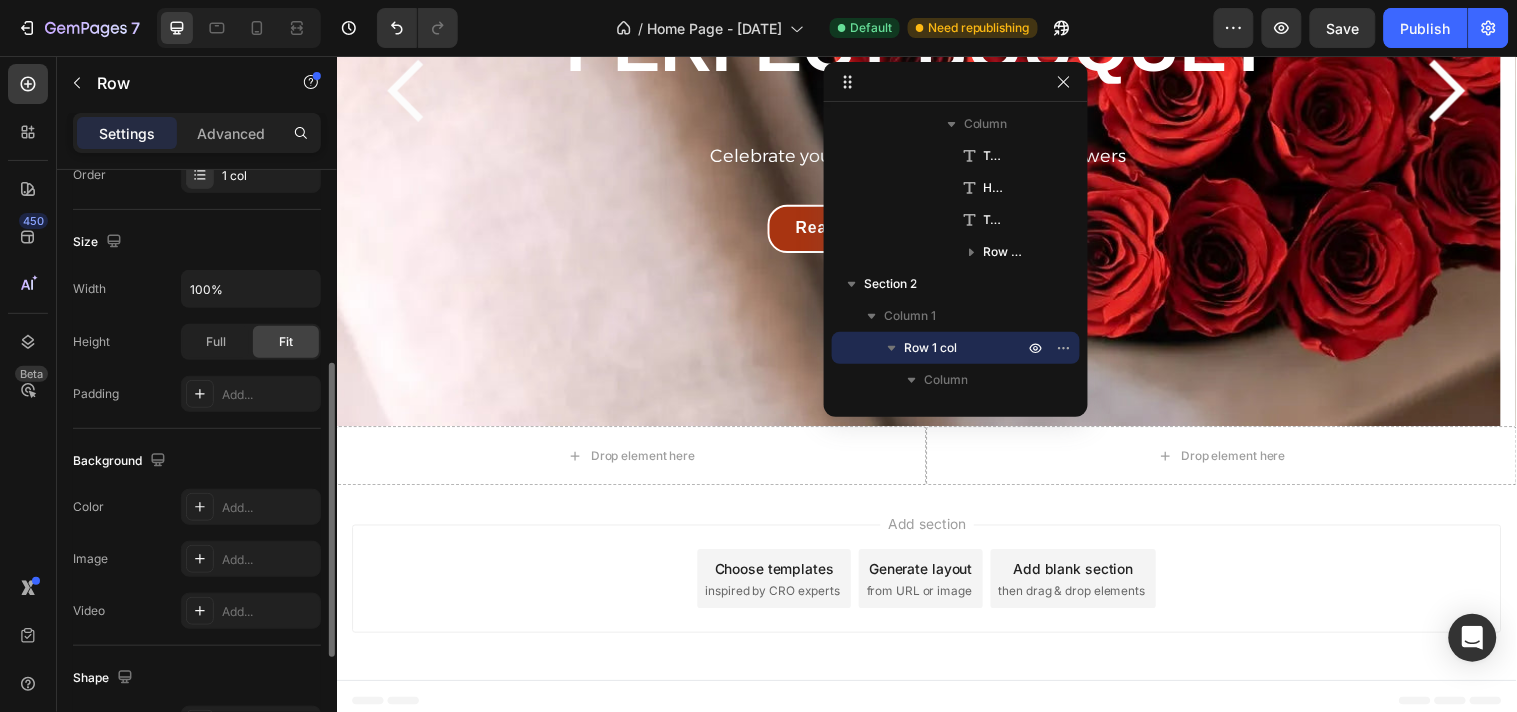 scroll, scrollTop: 392, scrollLeft: 0, axis: vertical 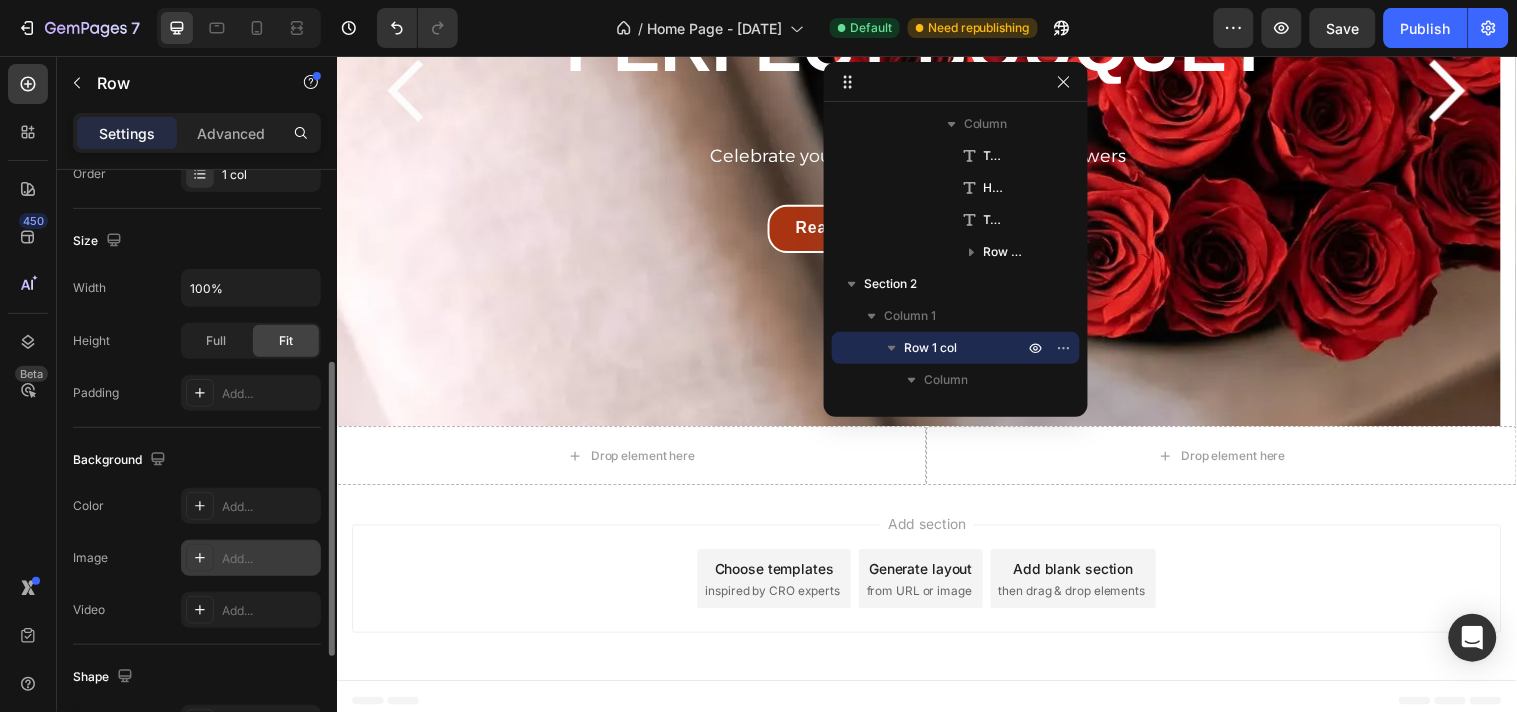 click 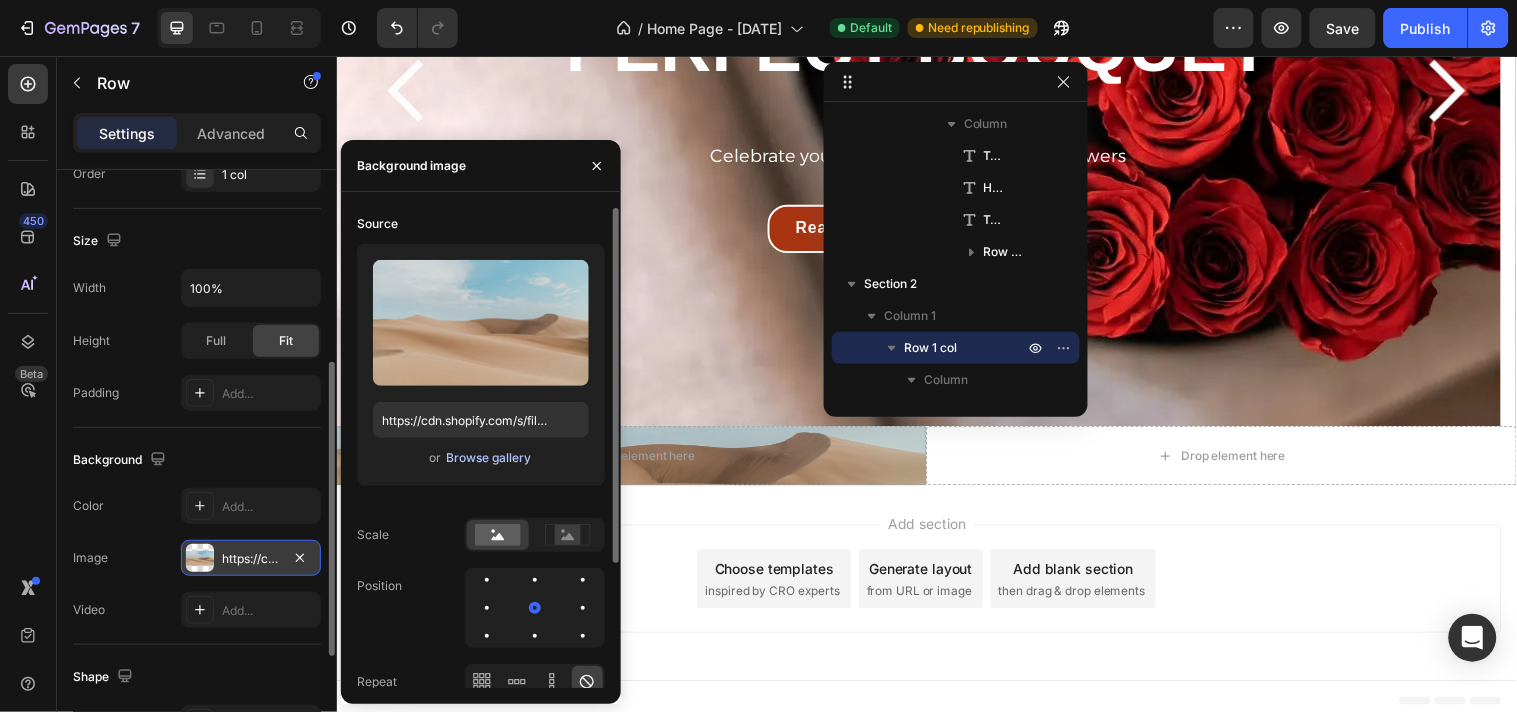 click on "Browse gallery" at bounding box center (488, 458) 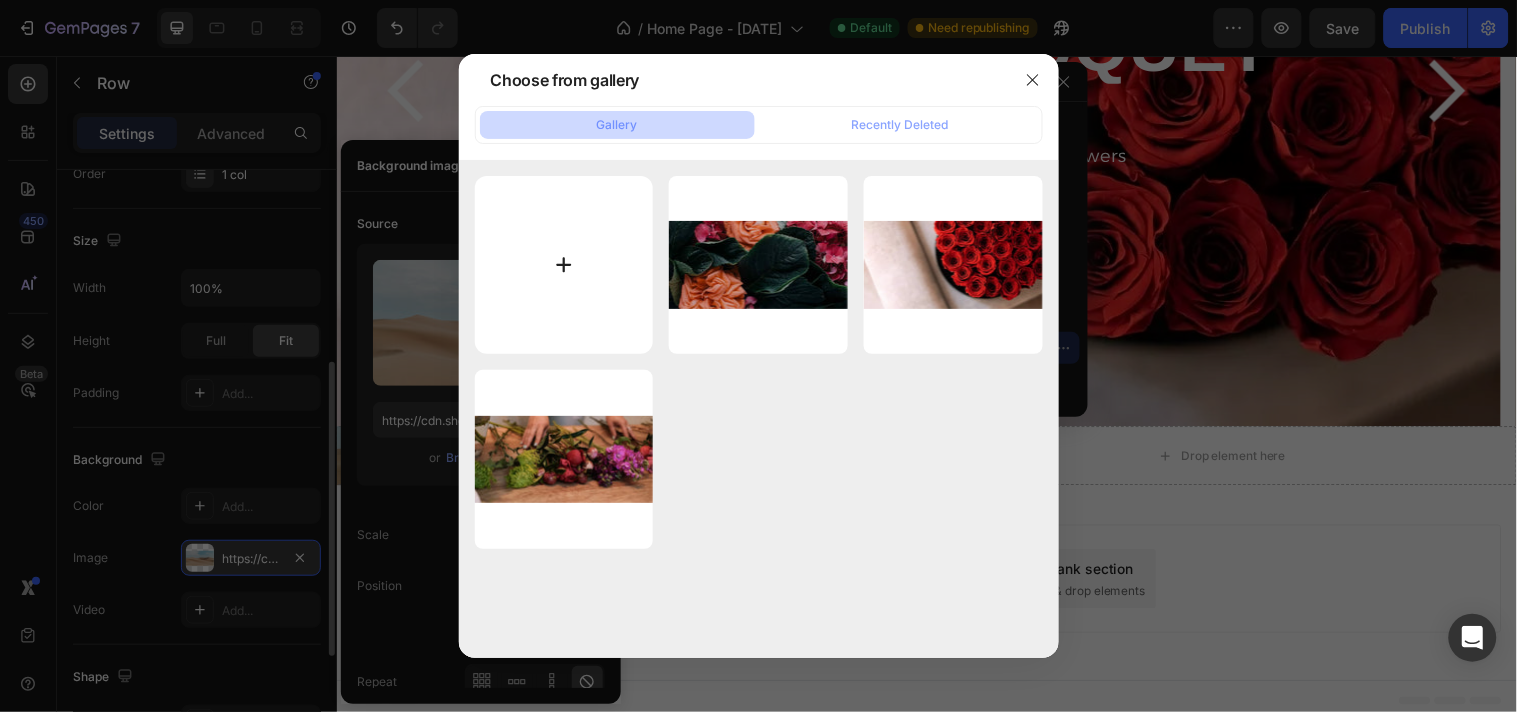 click at bounding box center [564, 265] 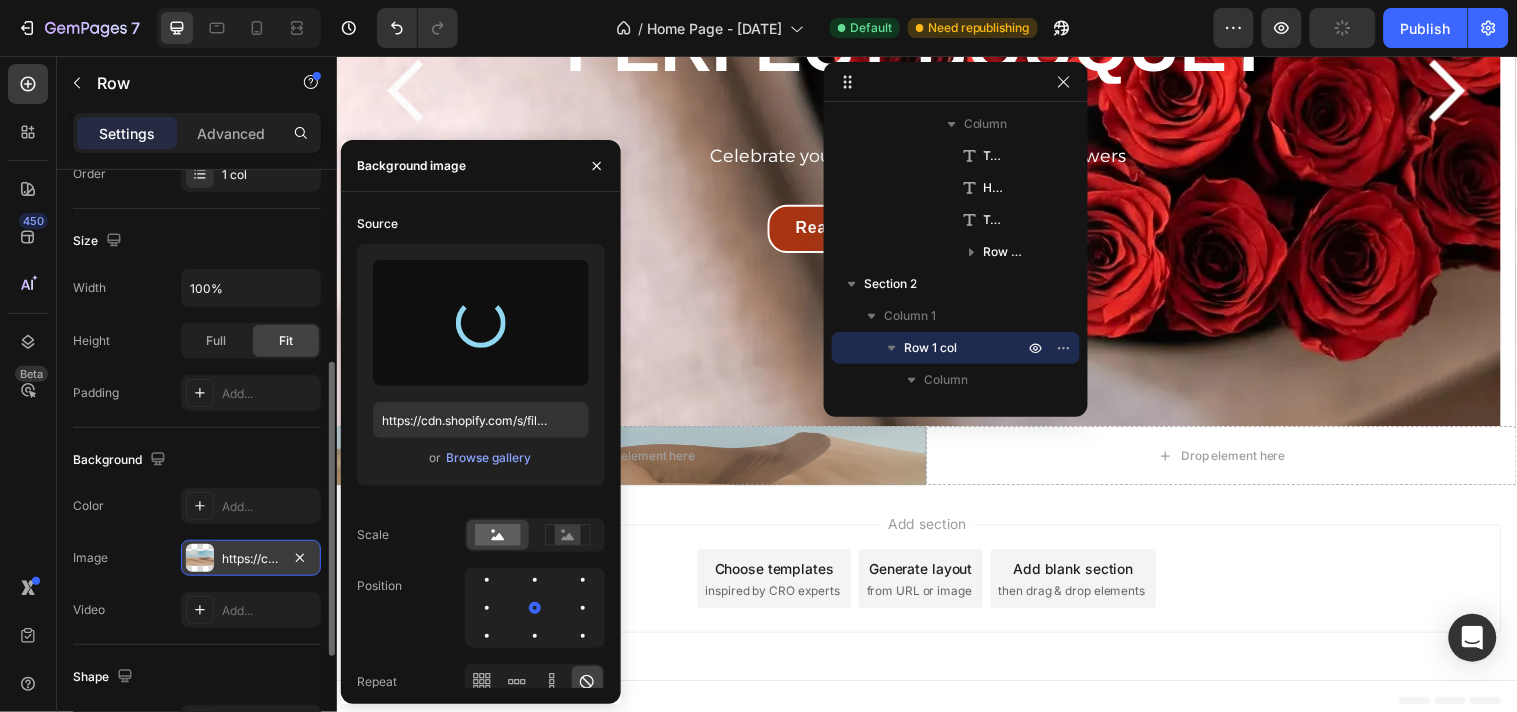 type on "https://cdn.shopify.com/s/files/1/0657/2539/9117/files/gempages_576615415417930271-c8836531-e91e-4ce8-8e27-cf8478e07f33.png" 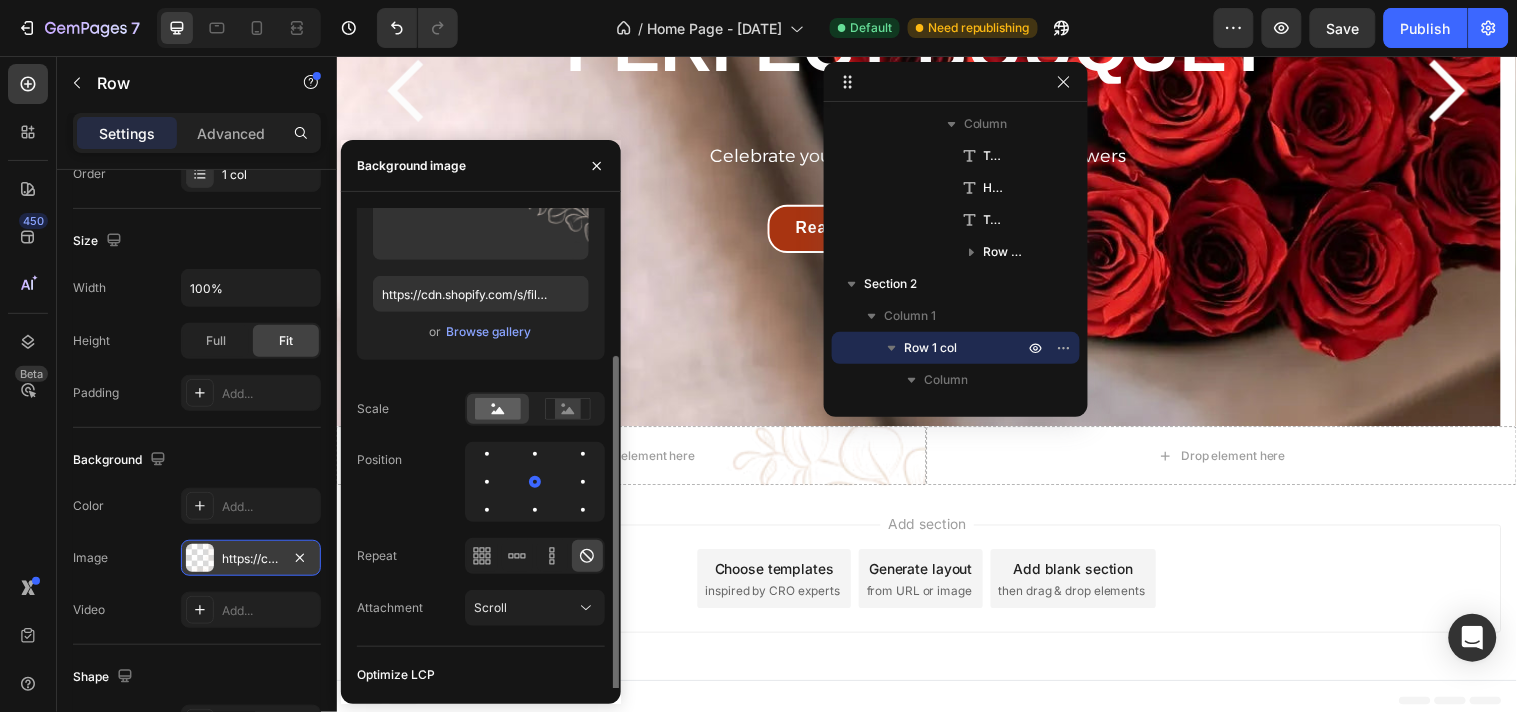 scroll, scrollTop: 168, scrollLeft: 0, axis: vertical 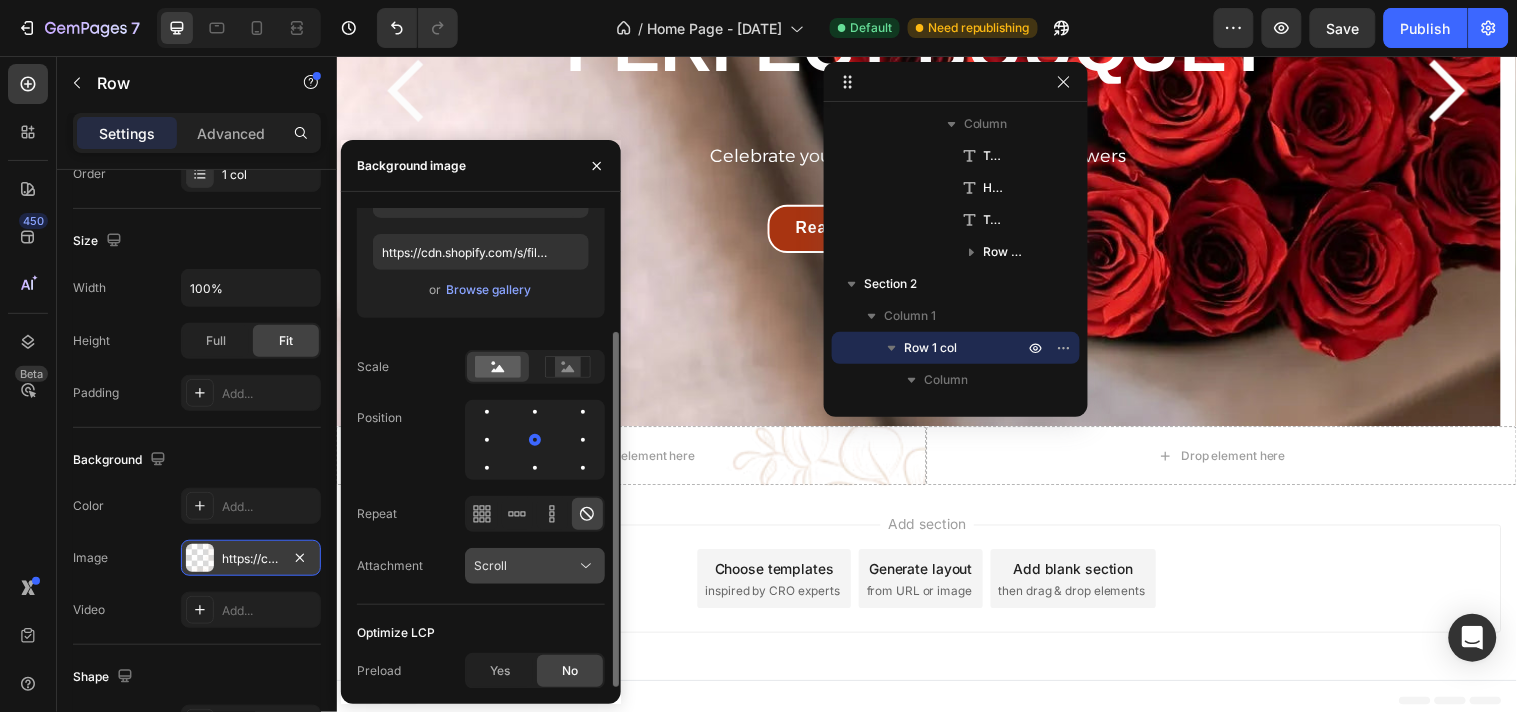 click on "Scroll" at bounding box center (490, 565) 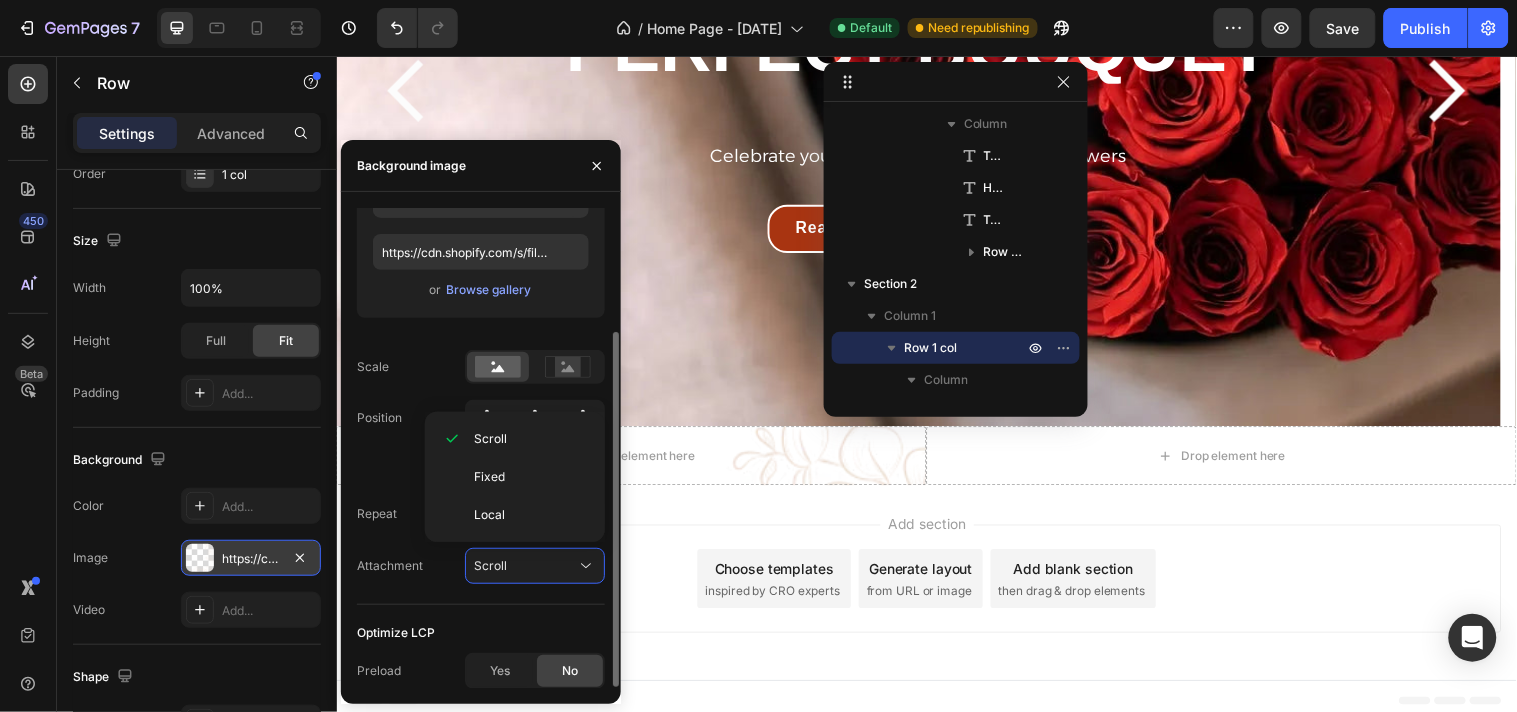 click on "Source Upload Image https://cdn.shopify.com/s/files/1/0657/2539/9117/files/gempages_576615415417930271-c8836531-e91e-4ce8-8e27-cf8478e07f33.png or  Browse gallery  Scale Position Repeat Attachment Scroll Optimize LCP Preload Yes No" 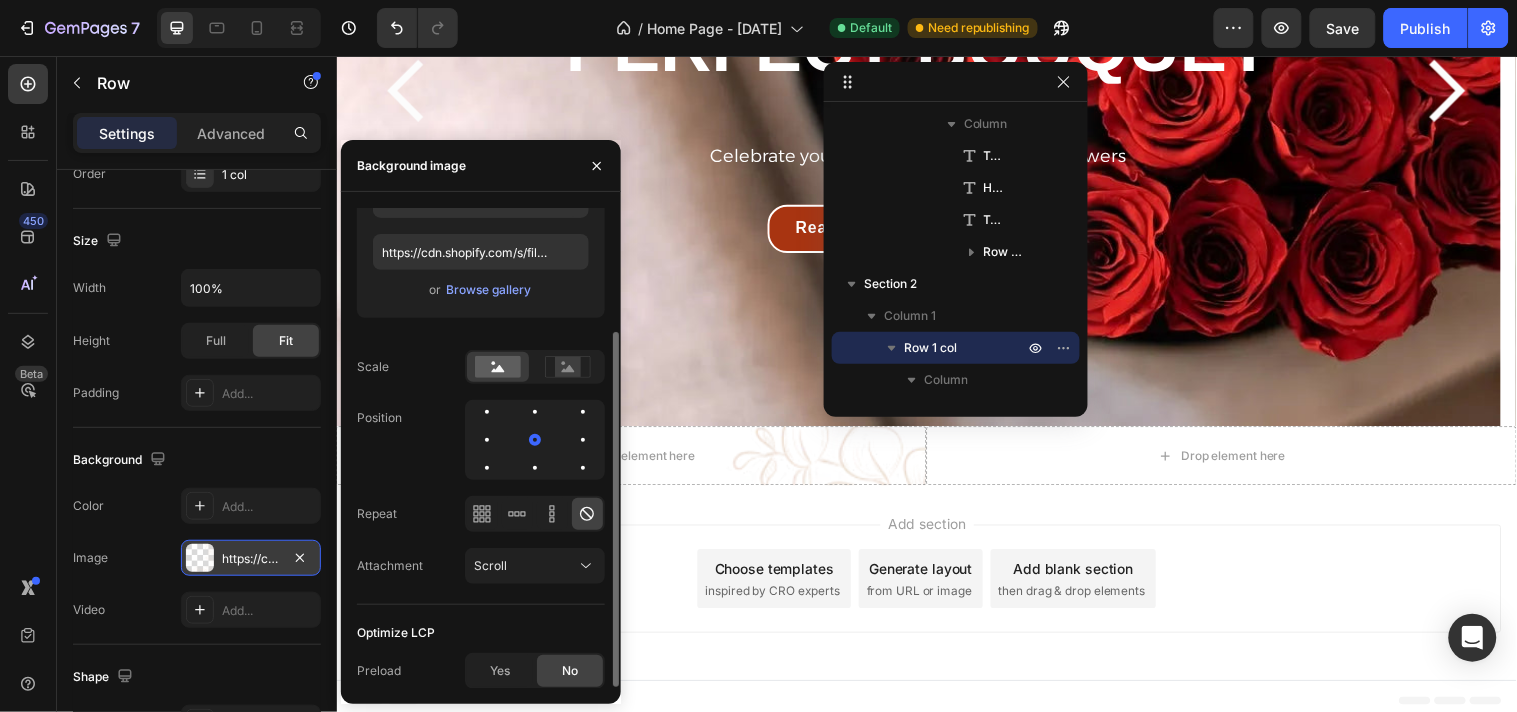 scroll, scrollTop: 0, scrollLeft: 0, axis: both 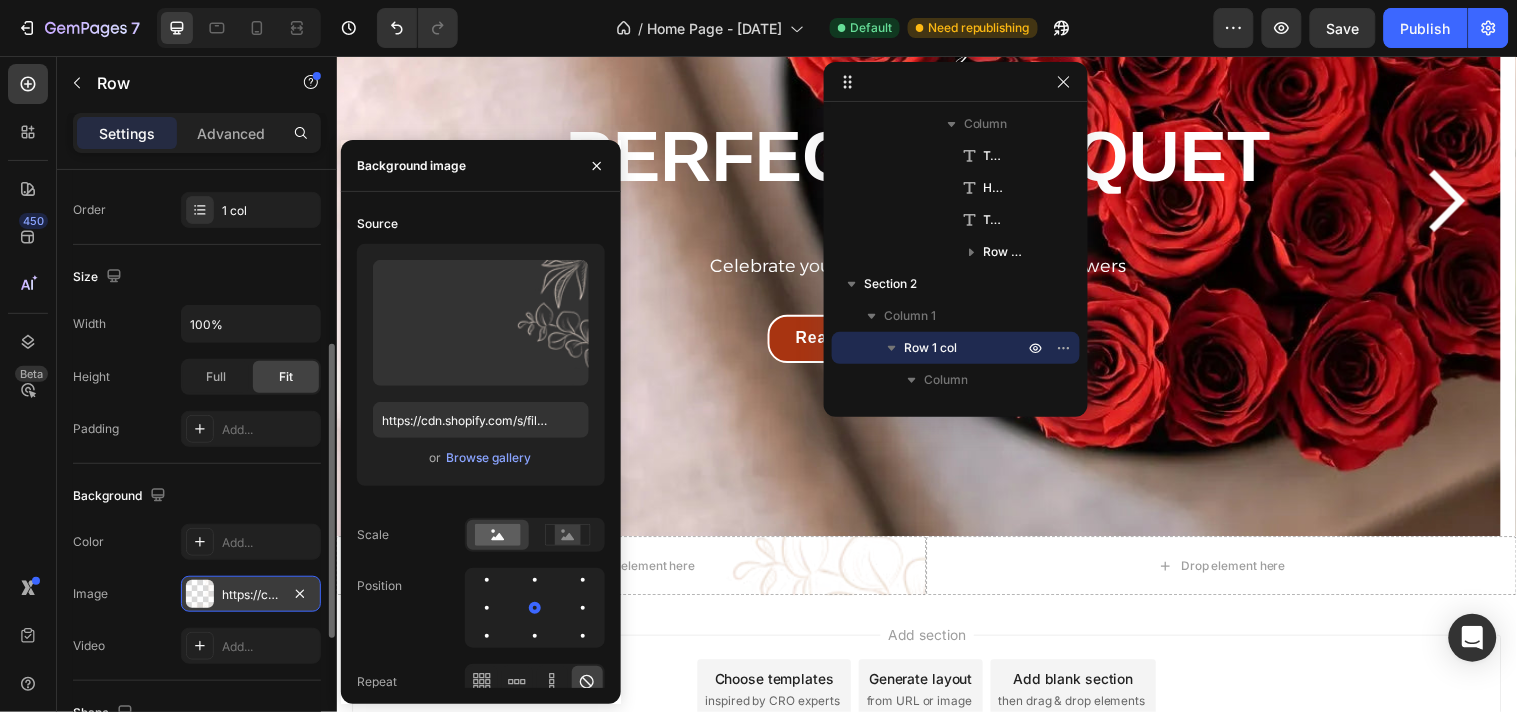 click on "Image https://cdn.shopify.com/s/files/1/0657/2539/9117/files/gempages_576615415417930271-c8836531-e91e-4ce8-8e27-cf8478e07f33.png" at bounding box center [197, 594] 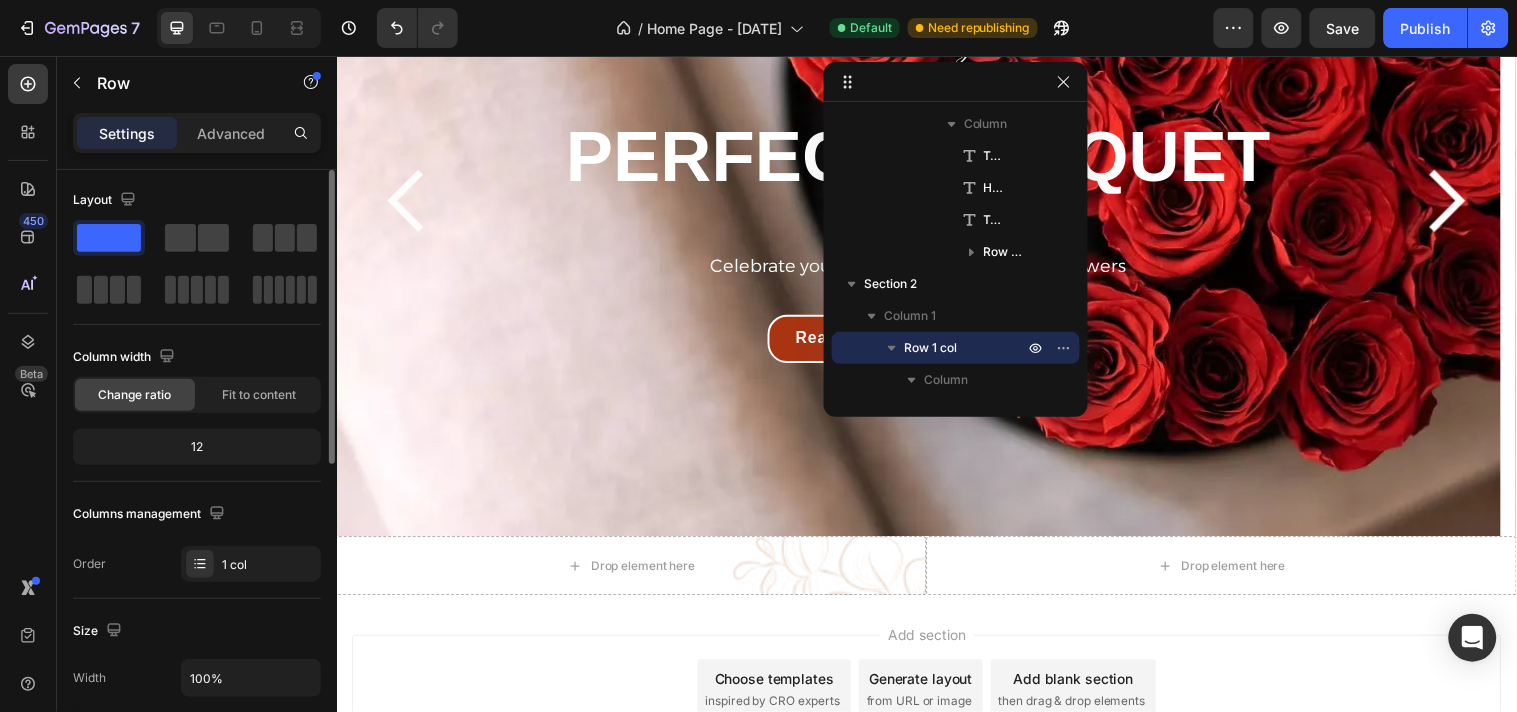 scroll, scrollTop: 0, scrollLeft: 0, axis: both 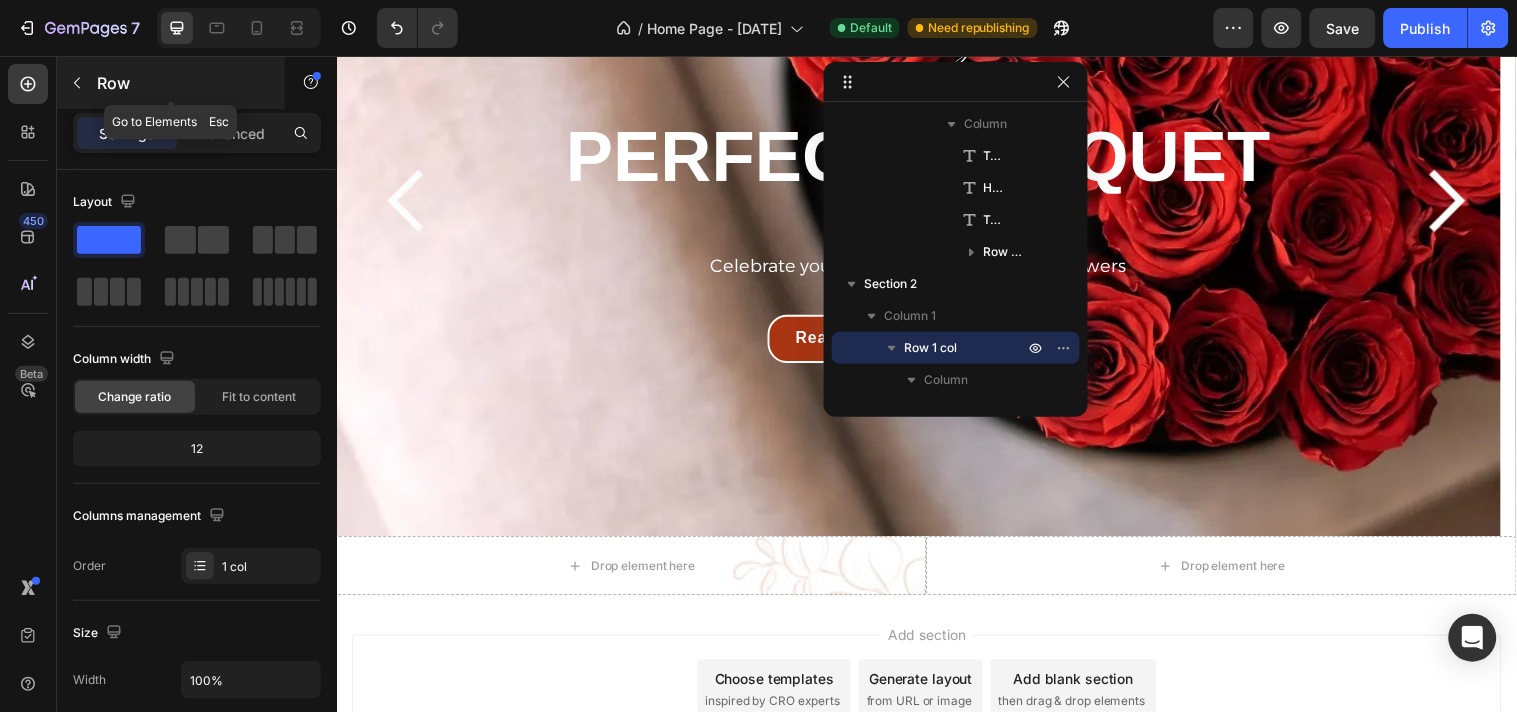click on "Row" at bounding box center (182, 83) 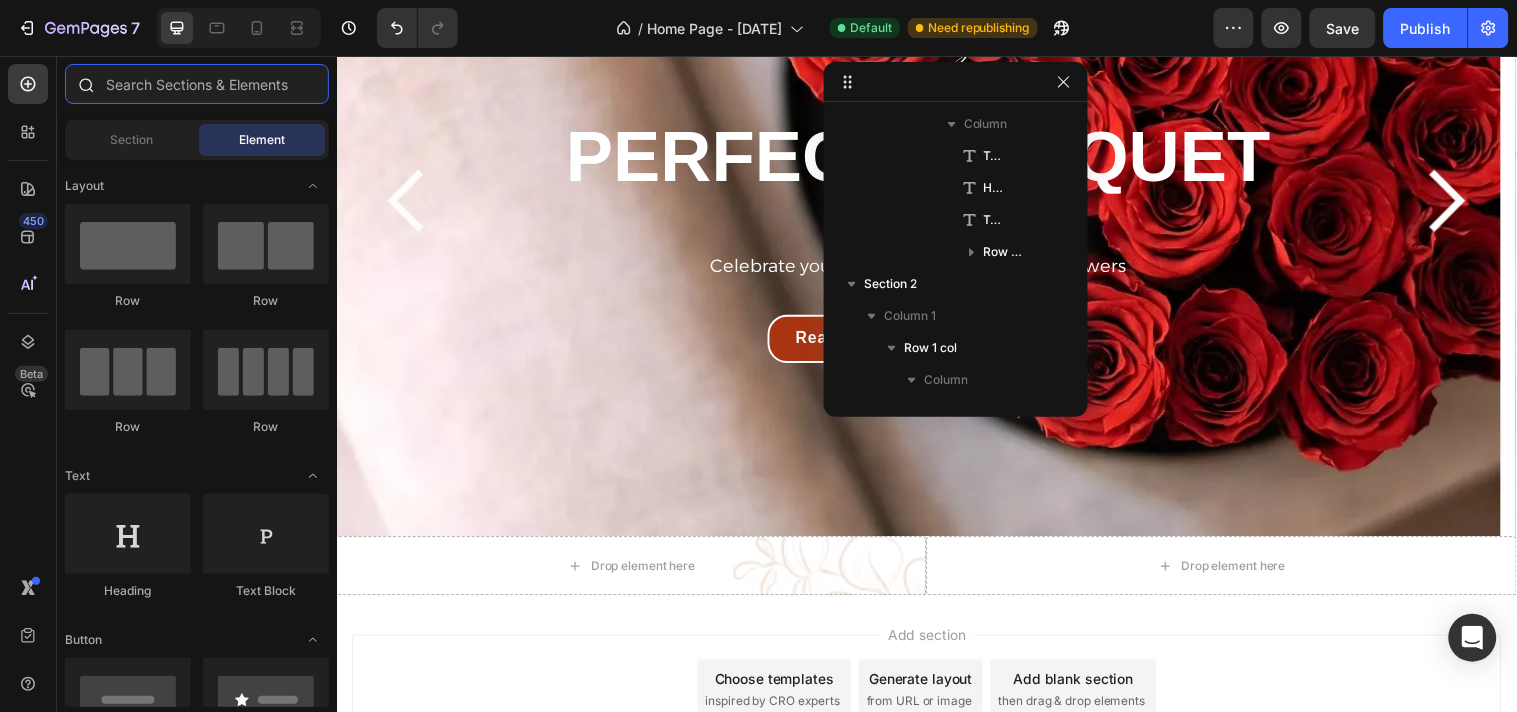 click at bounding box center [197, 84] 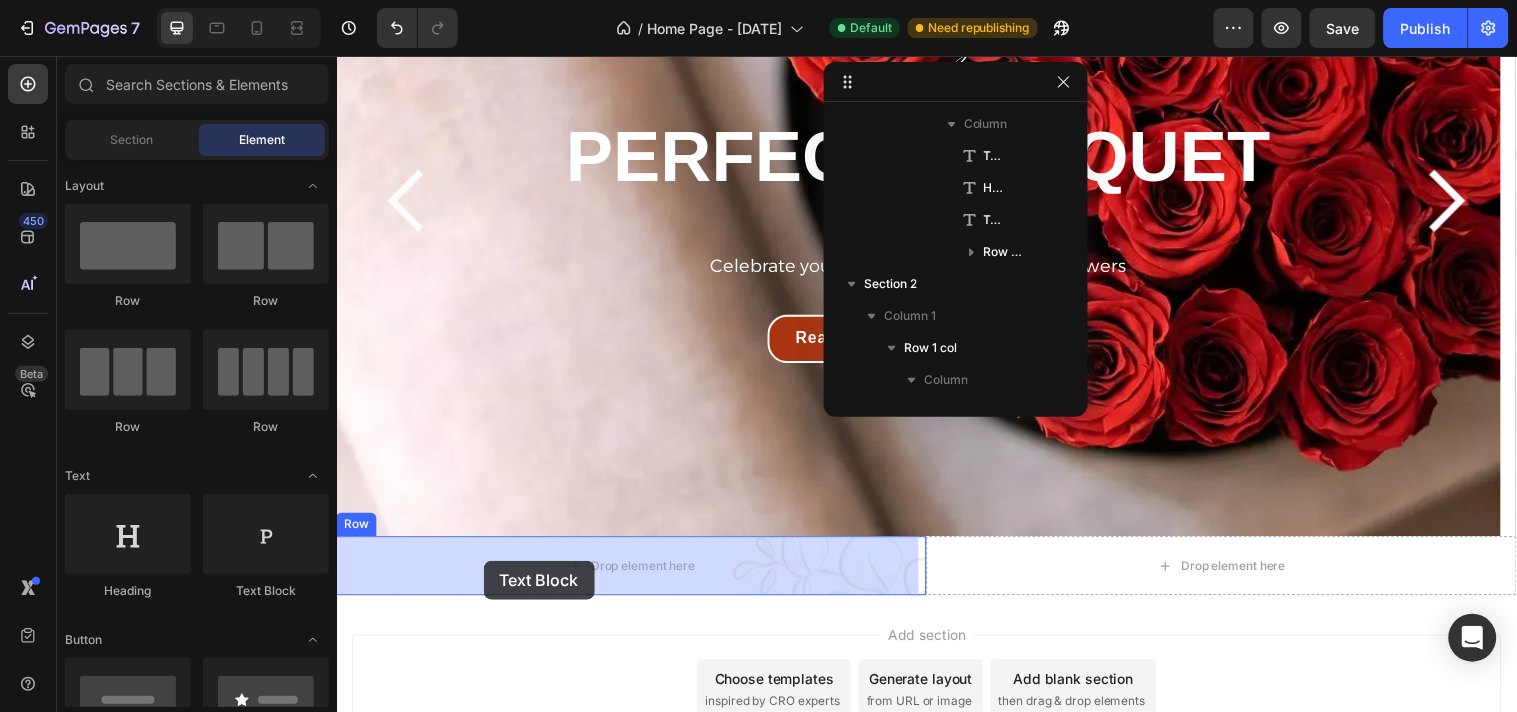 drag, startPoint x: 630, startPoint y: 569, endPoint x: 485, endPoint y: 568, distance: 145.00345 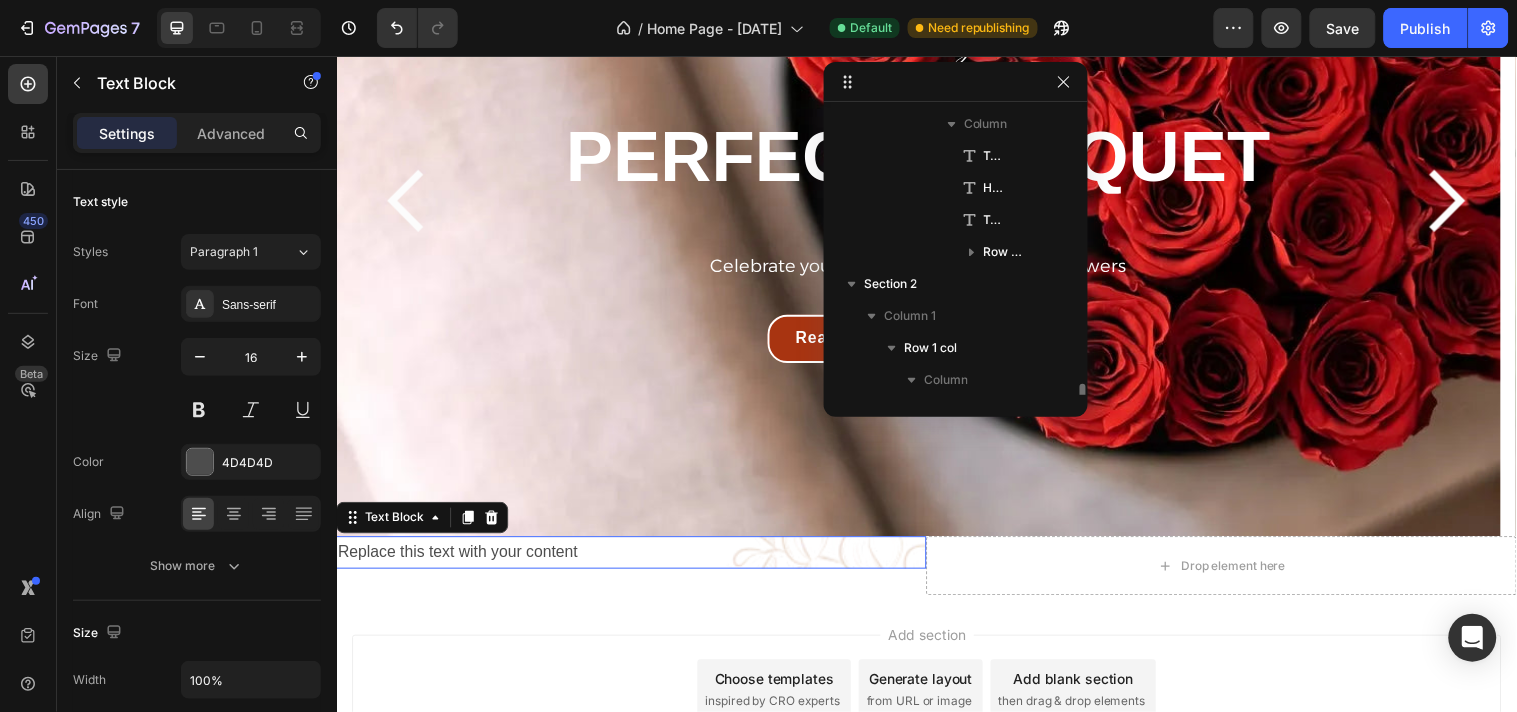 scroll, scrollTop: 538, scrollLeft: 0, axis: vertical 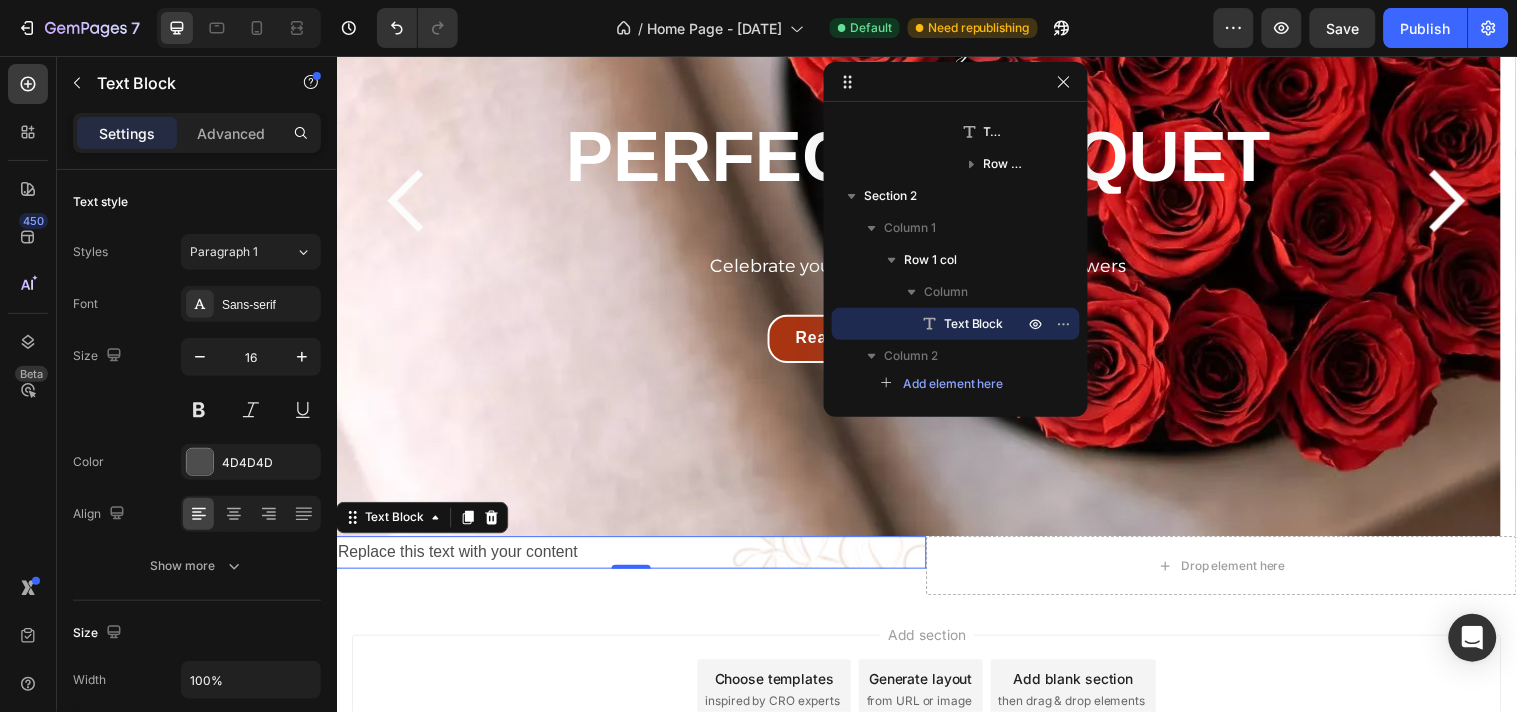 click on "Replace this text with your content" at bounding box center (636, 559) 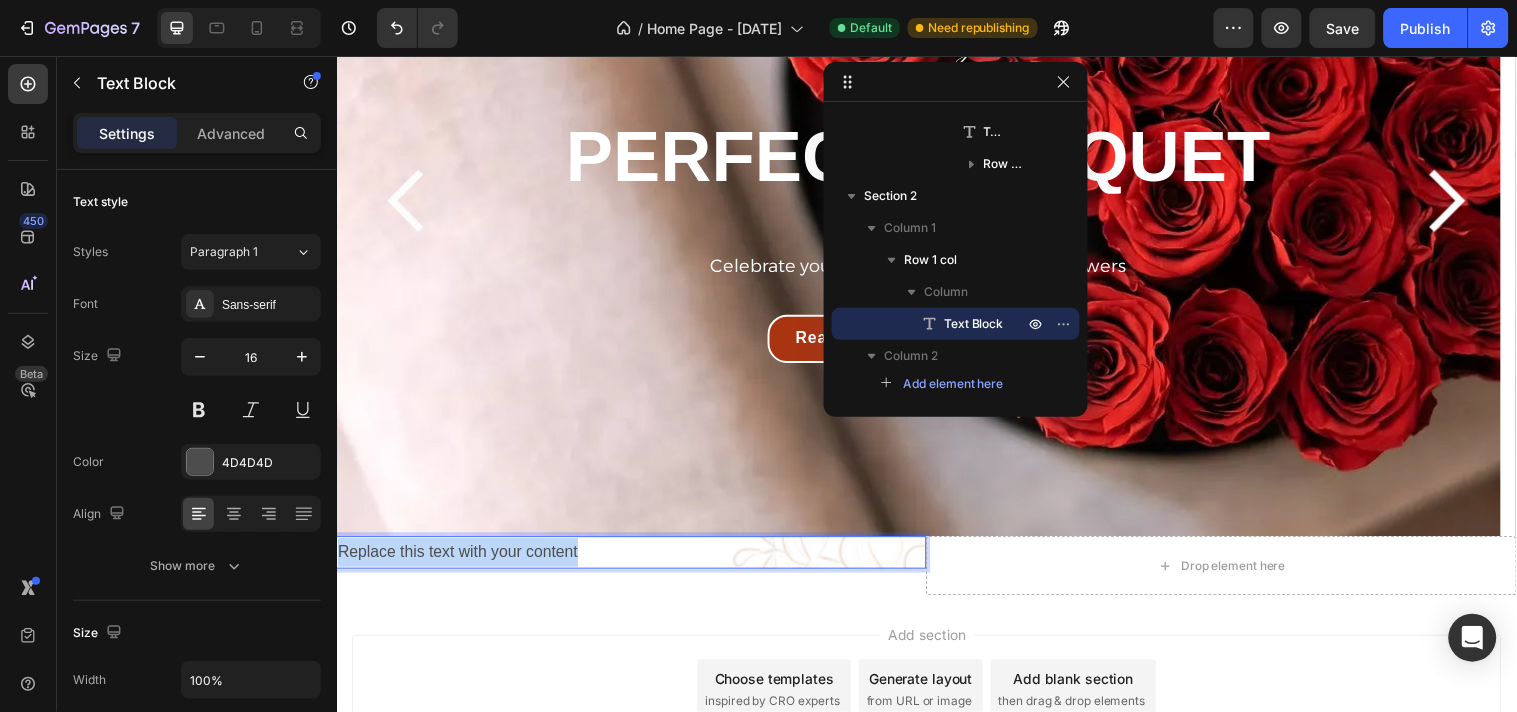 click on "Replace this text with your content" at bounding box center (636, 559) 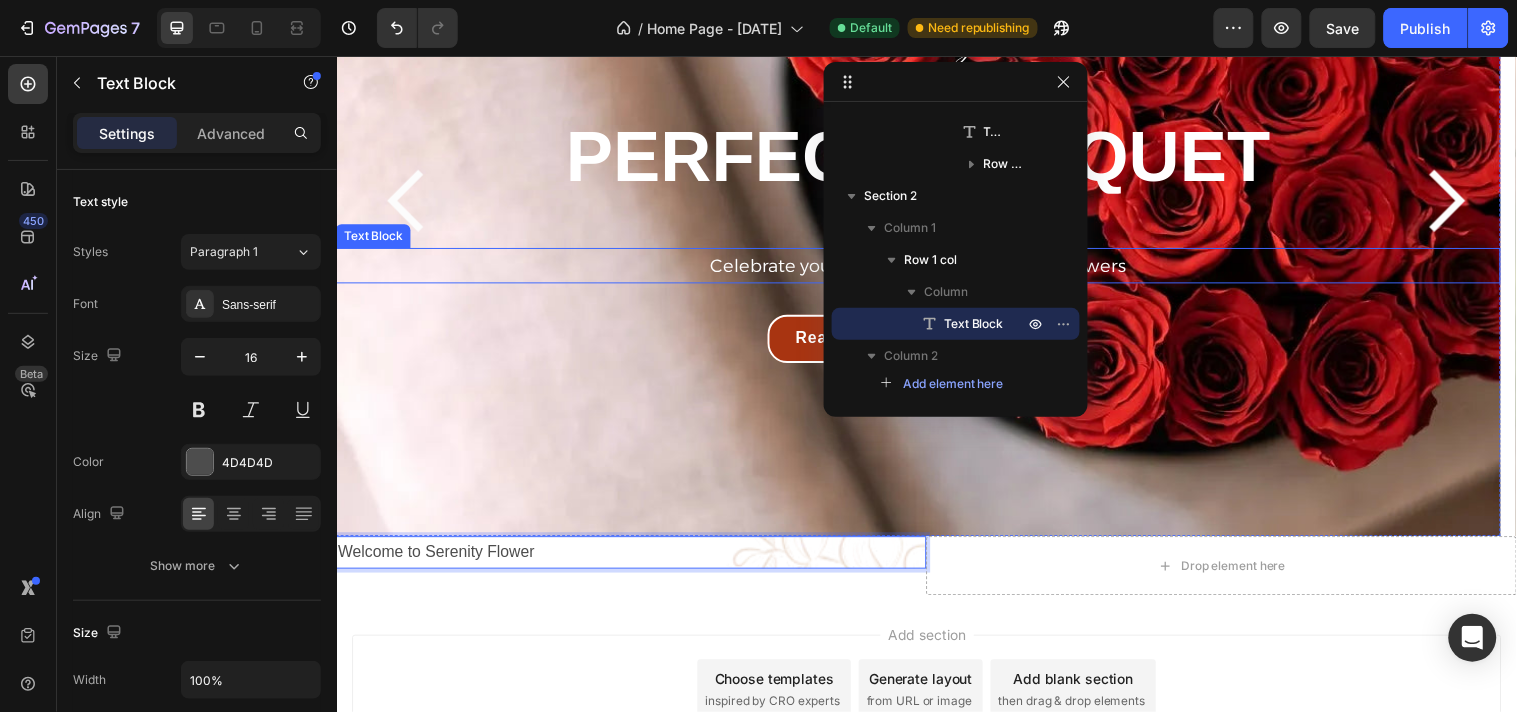 click on "Celebrate your events with our beautiful flowers" at bounding box center (927, 268) 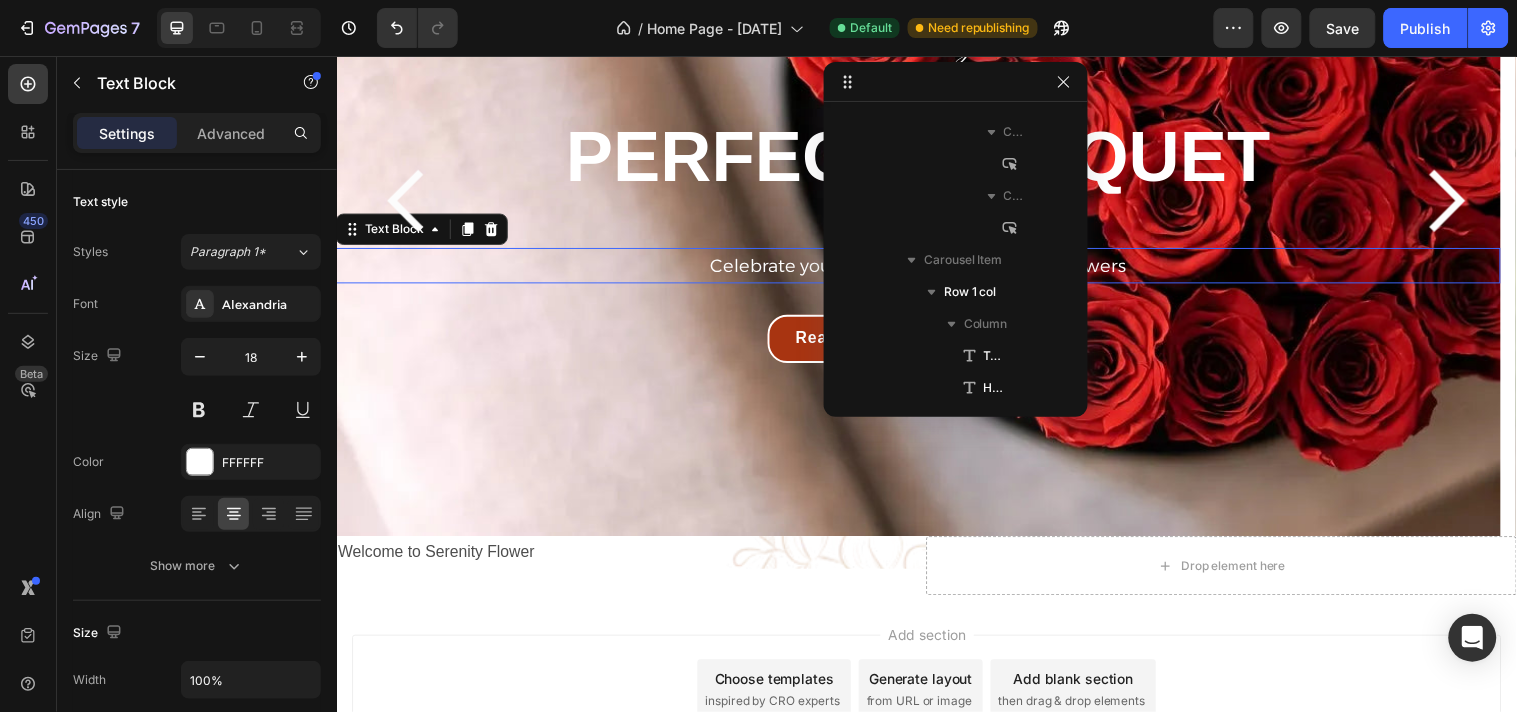 scroll, scrollTop: 361, scrollLeft: 0, axis: vertical 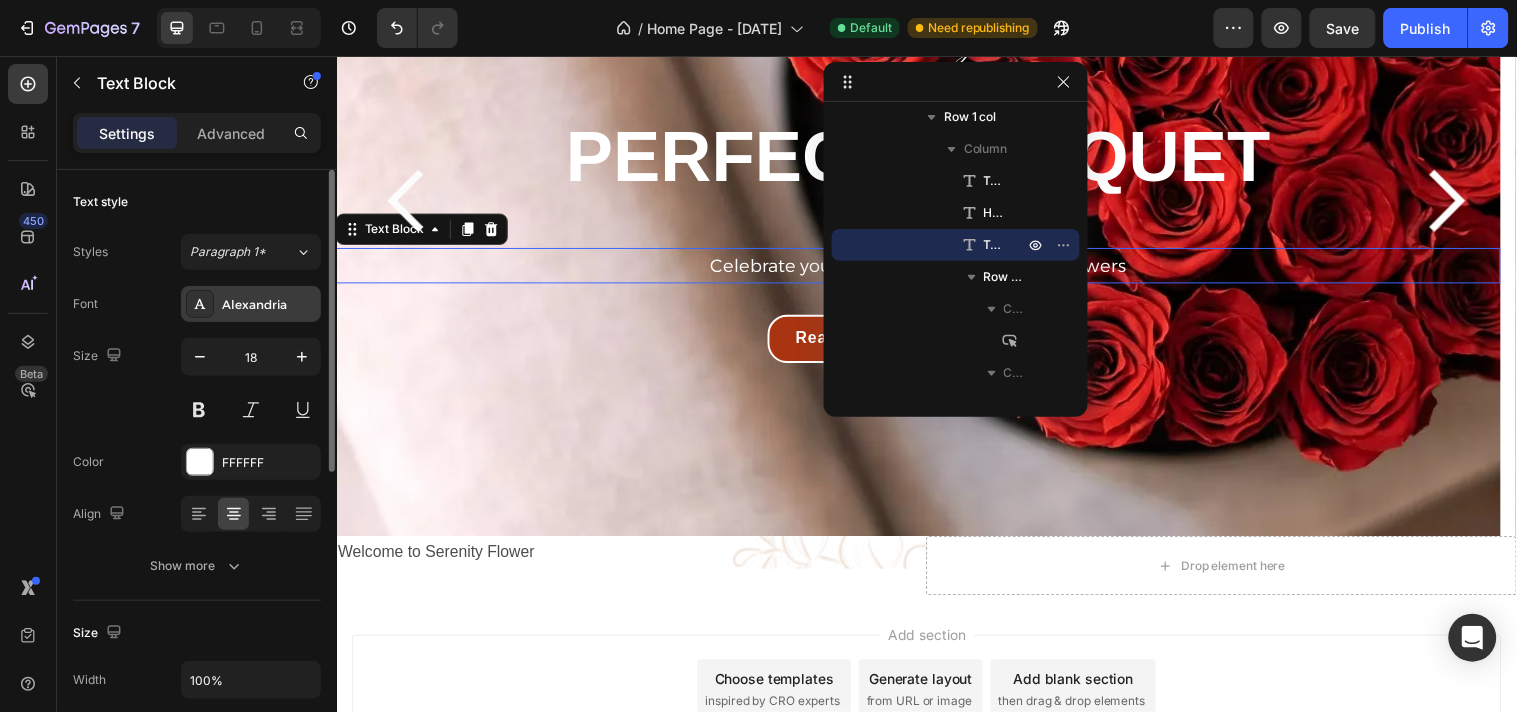 click on "Alexandria" at bounding box center [269, 305] 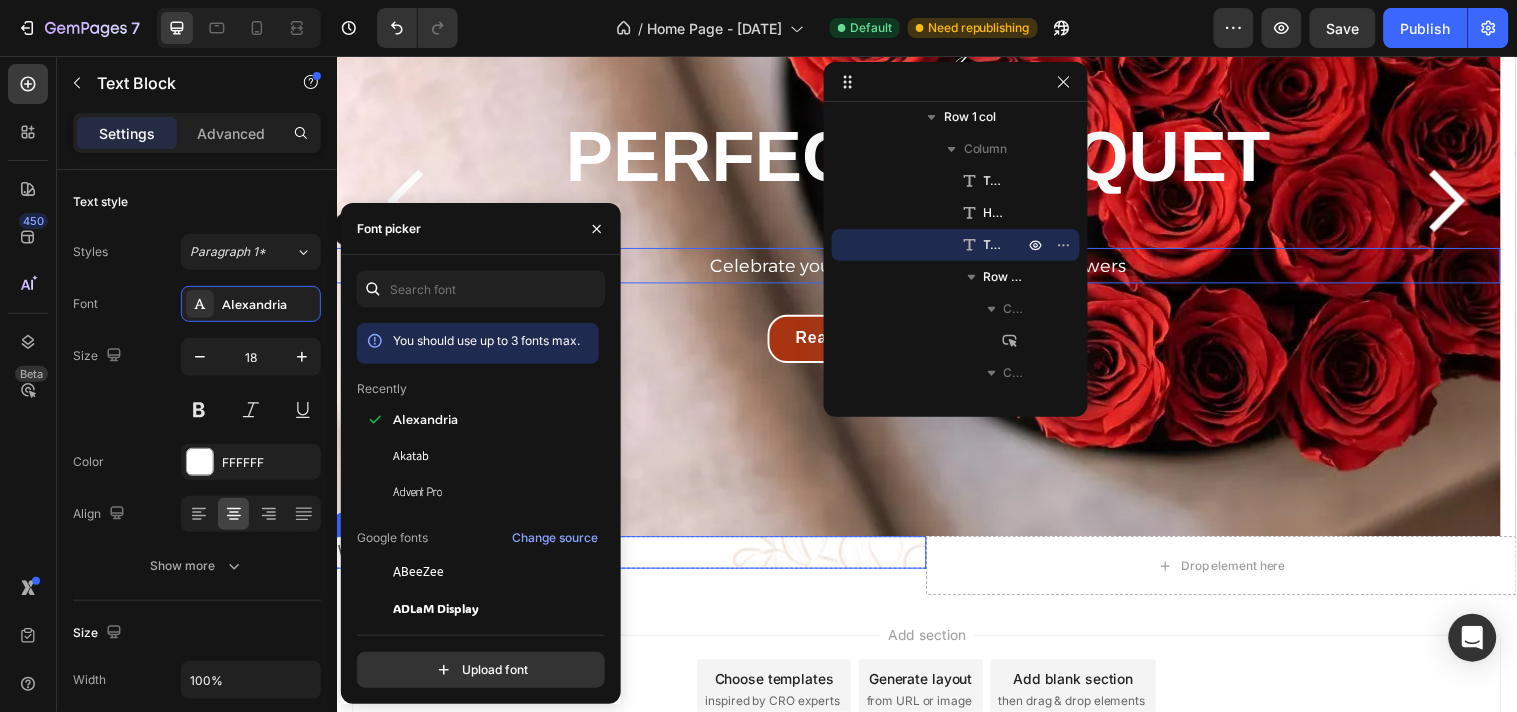 click on "Welcome to Serenity Flower" at bounding box center (636, 559) 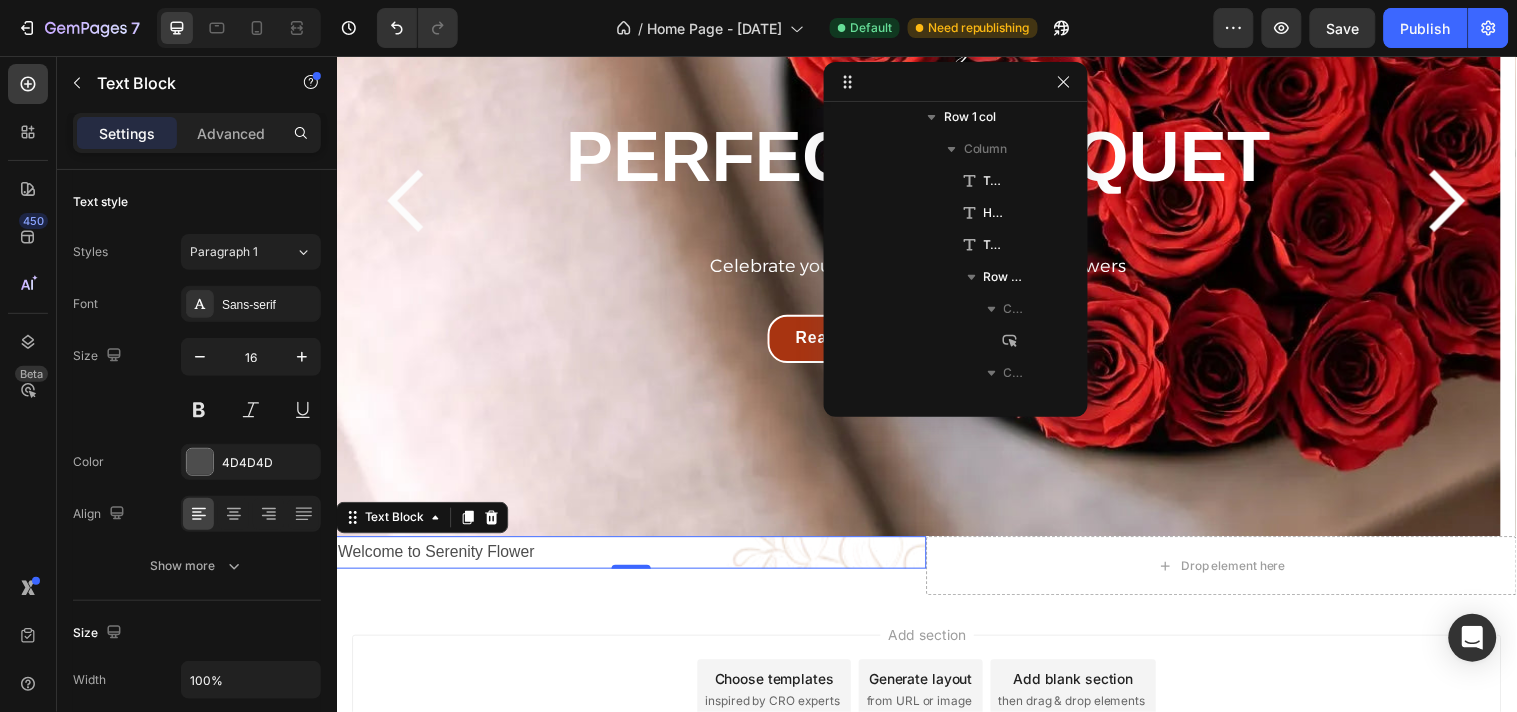 scroll, scrollTop: 954, scrollLeft: 0, axis: vertical 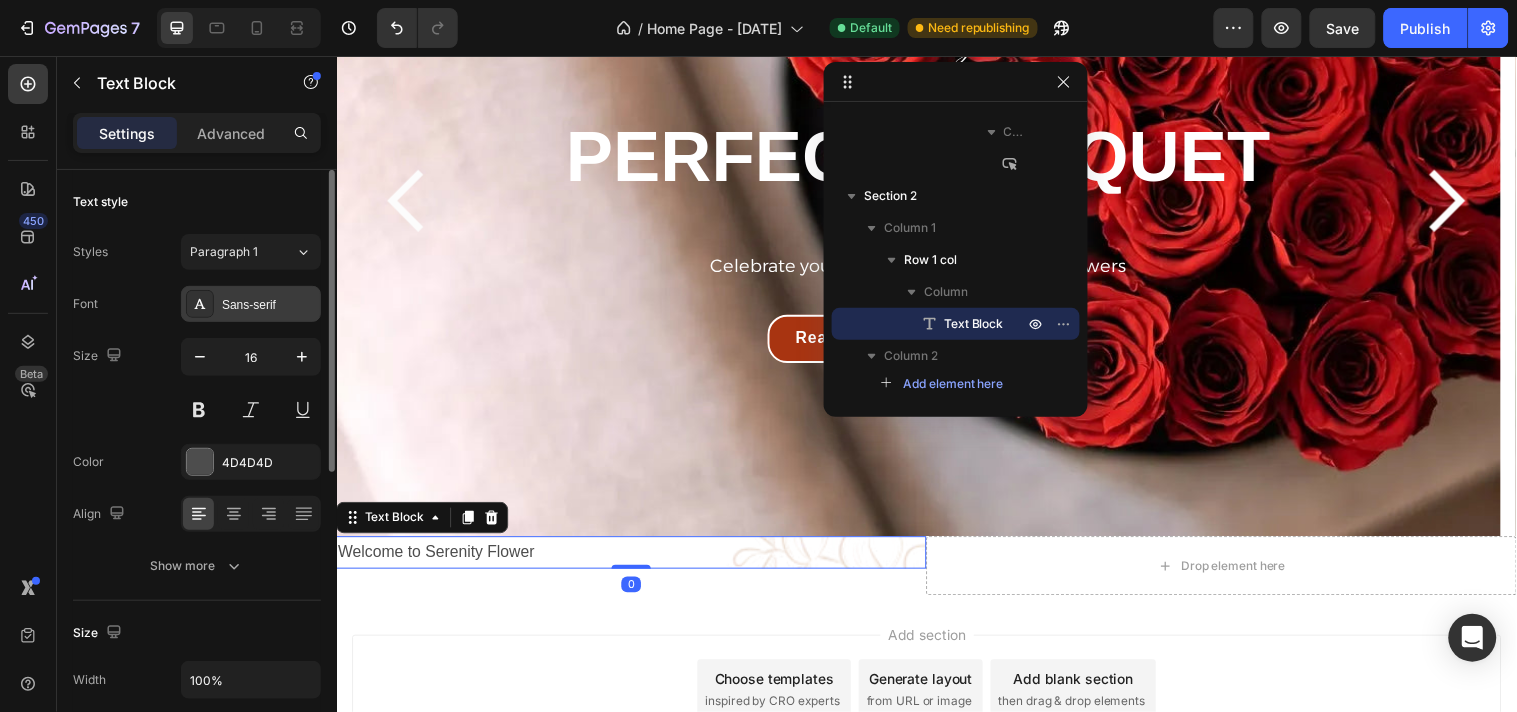 click on "Sans-serif" at bounding box center (269, 305) 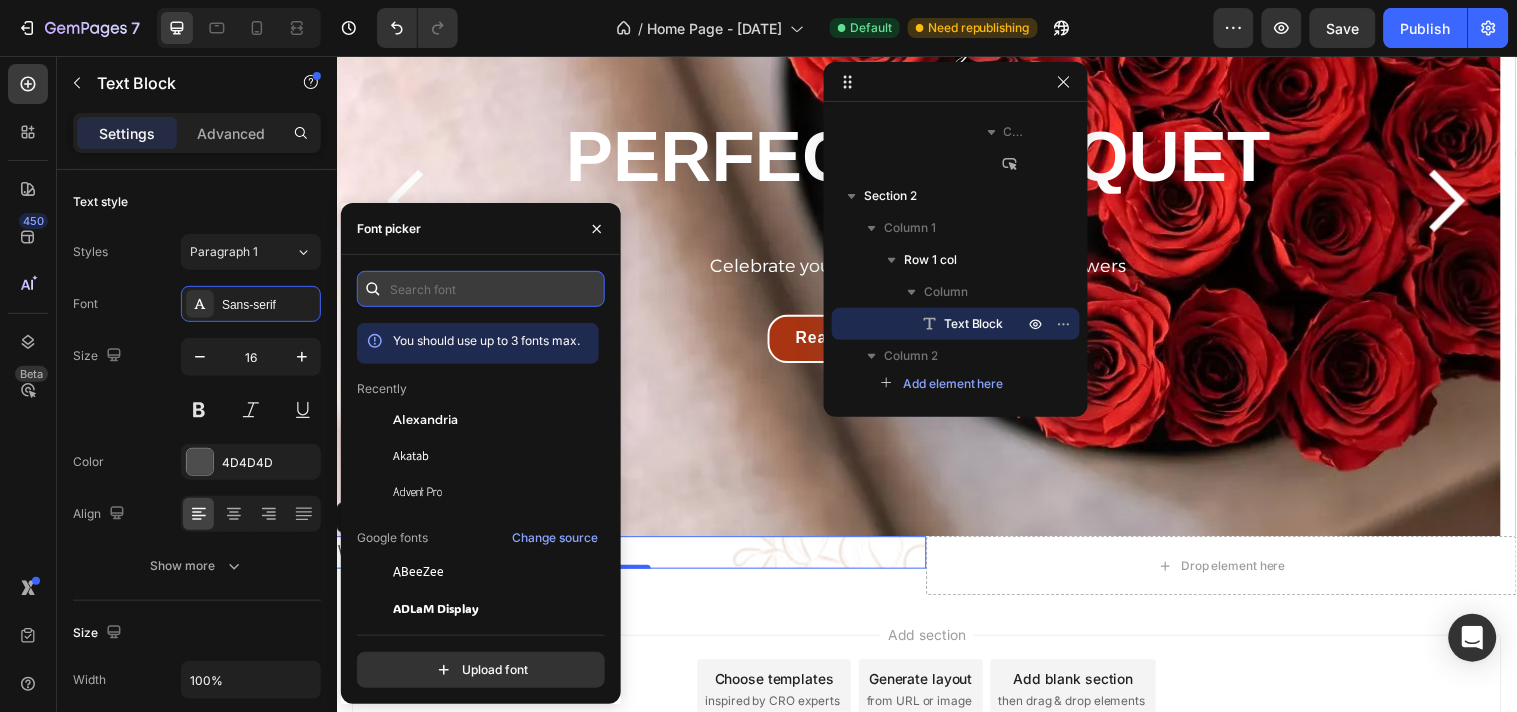 click at bounding box center (481, 289) 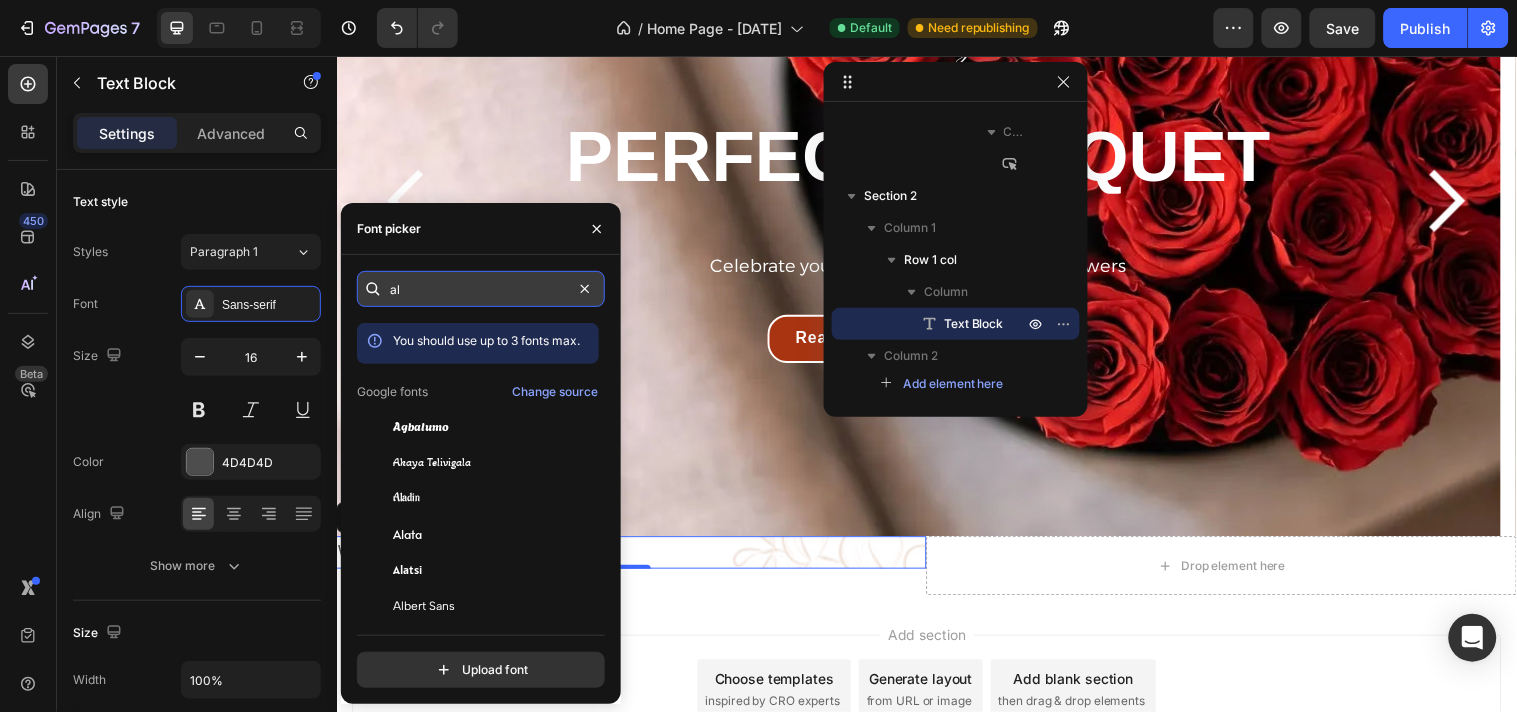type on "a" 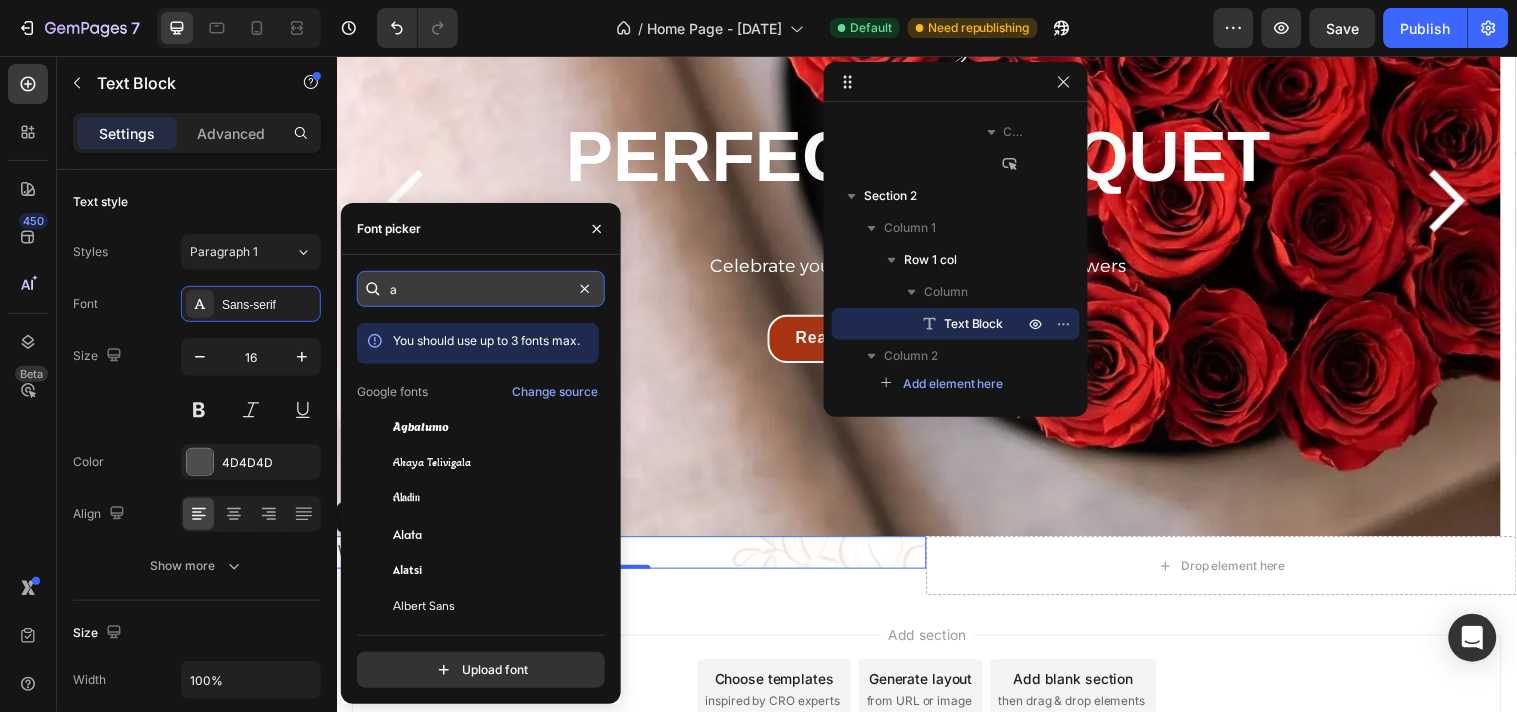 type 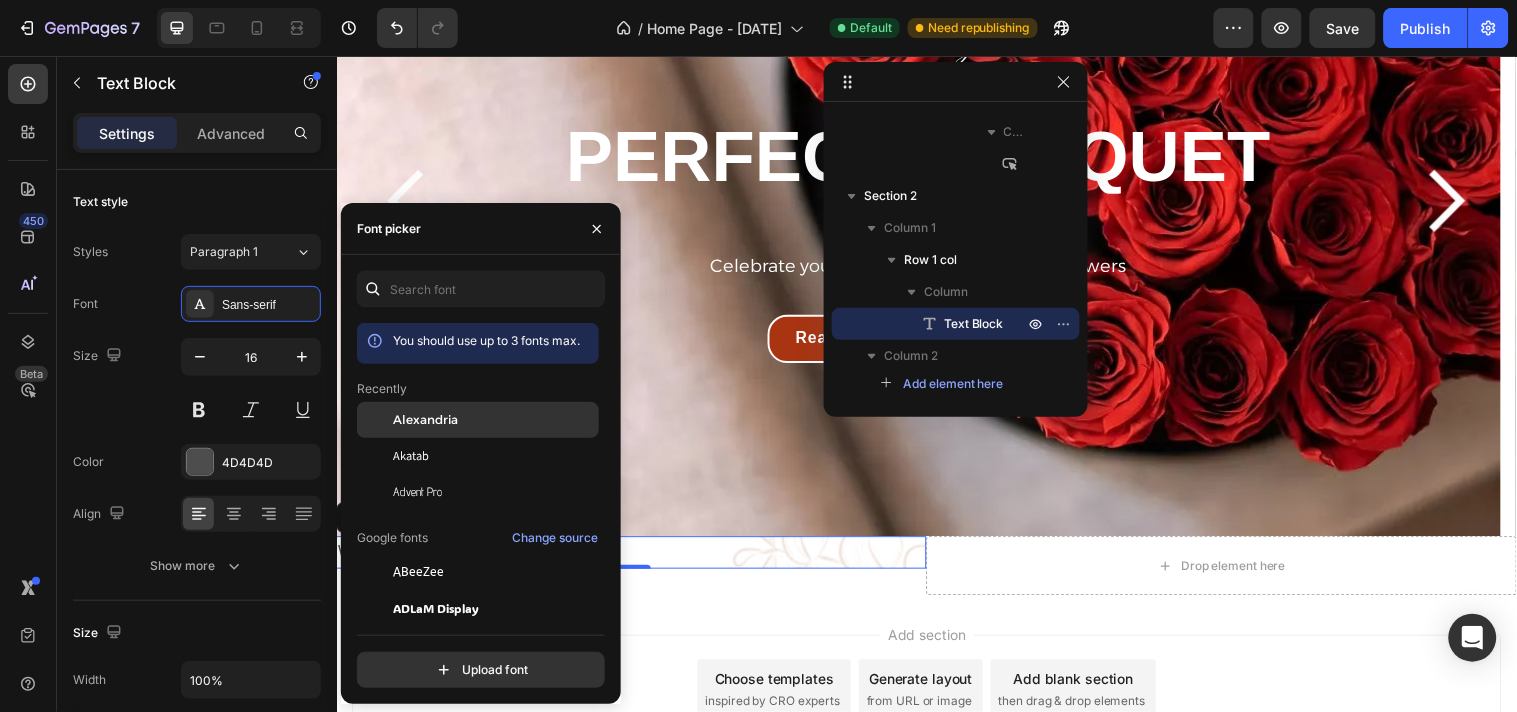 click on "Alexandria" at bounding box center (425, 420) 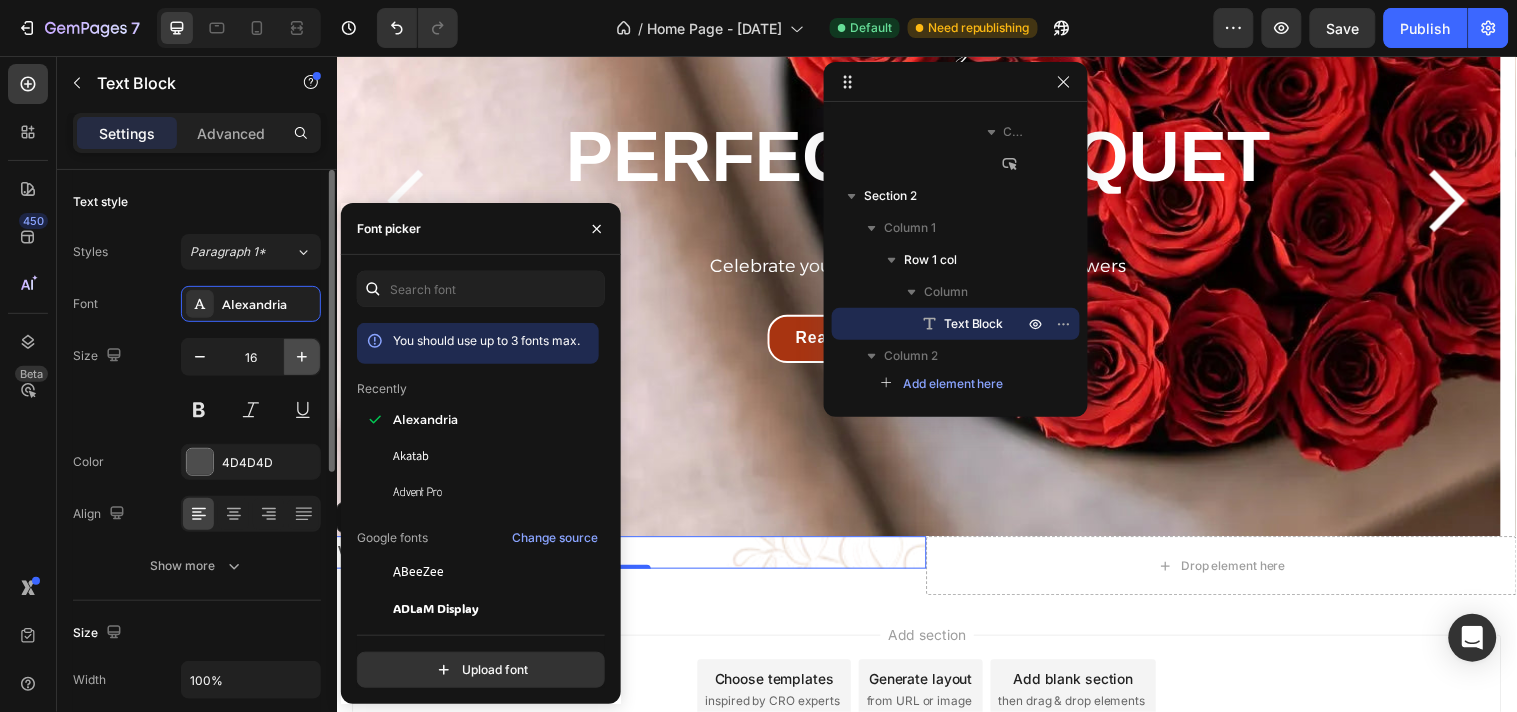 click 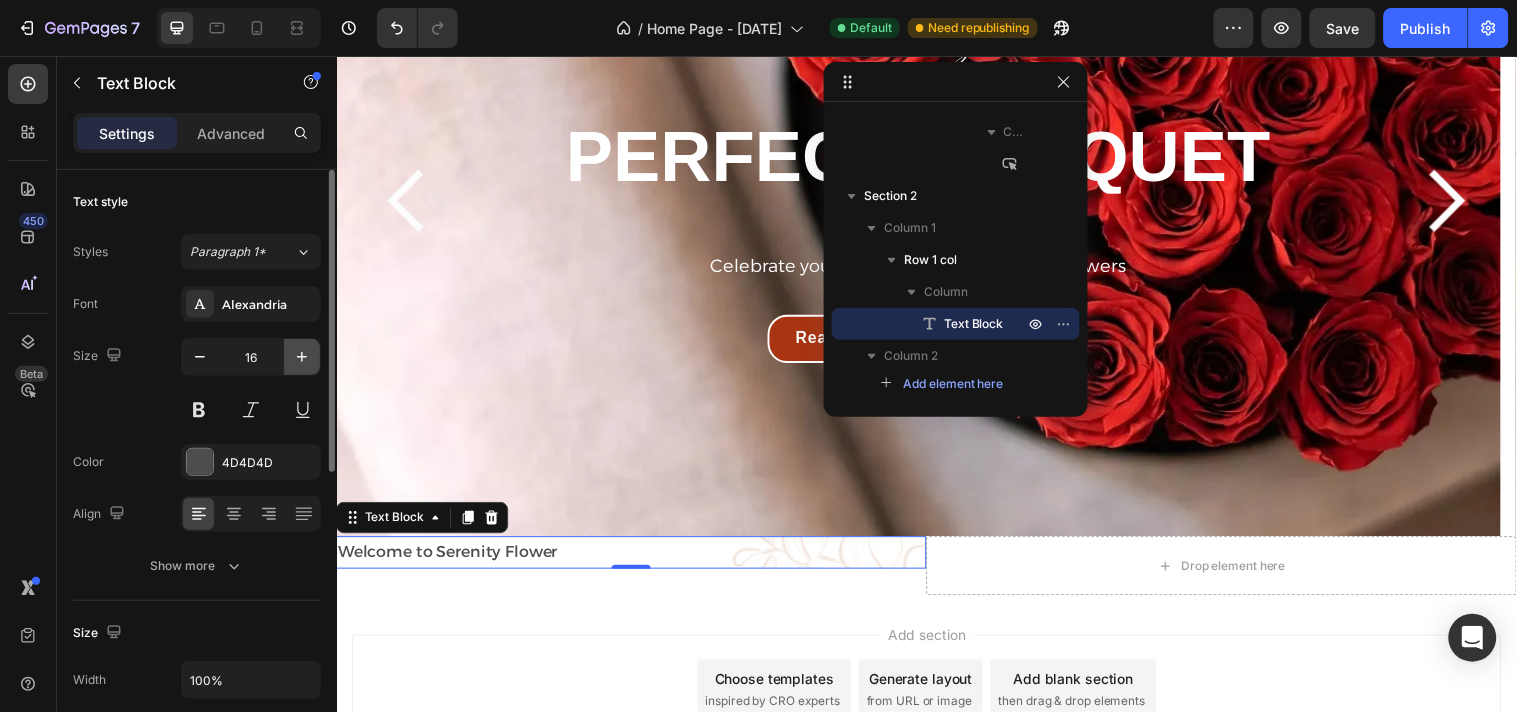 click 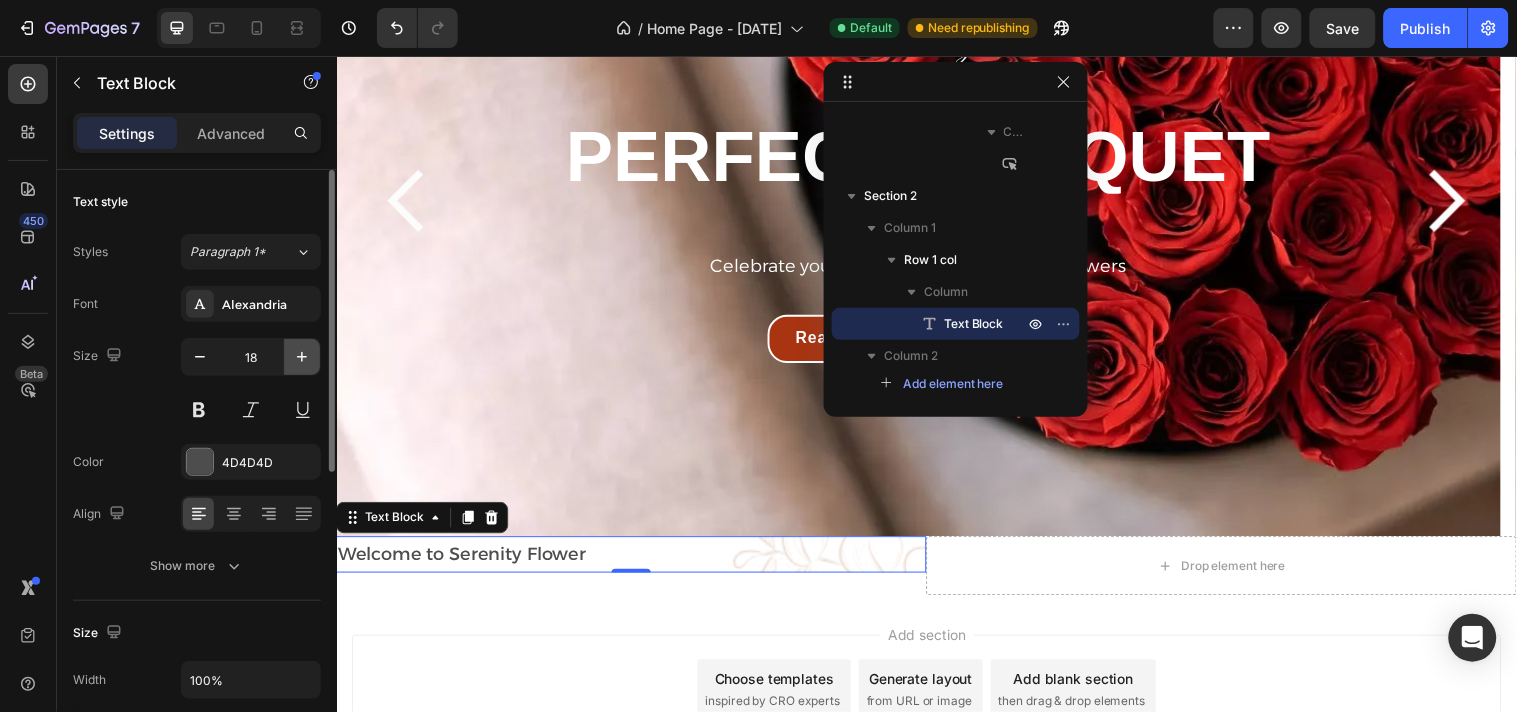 click 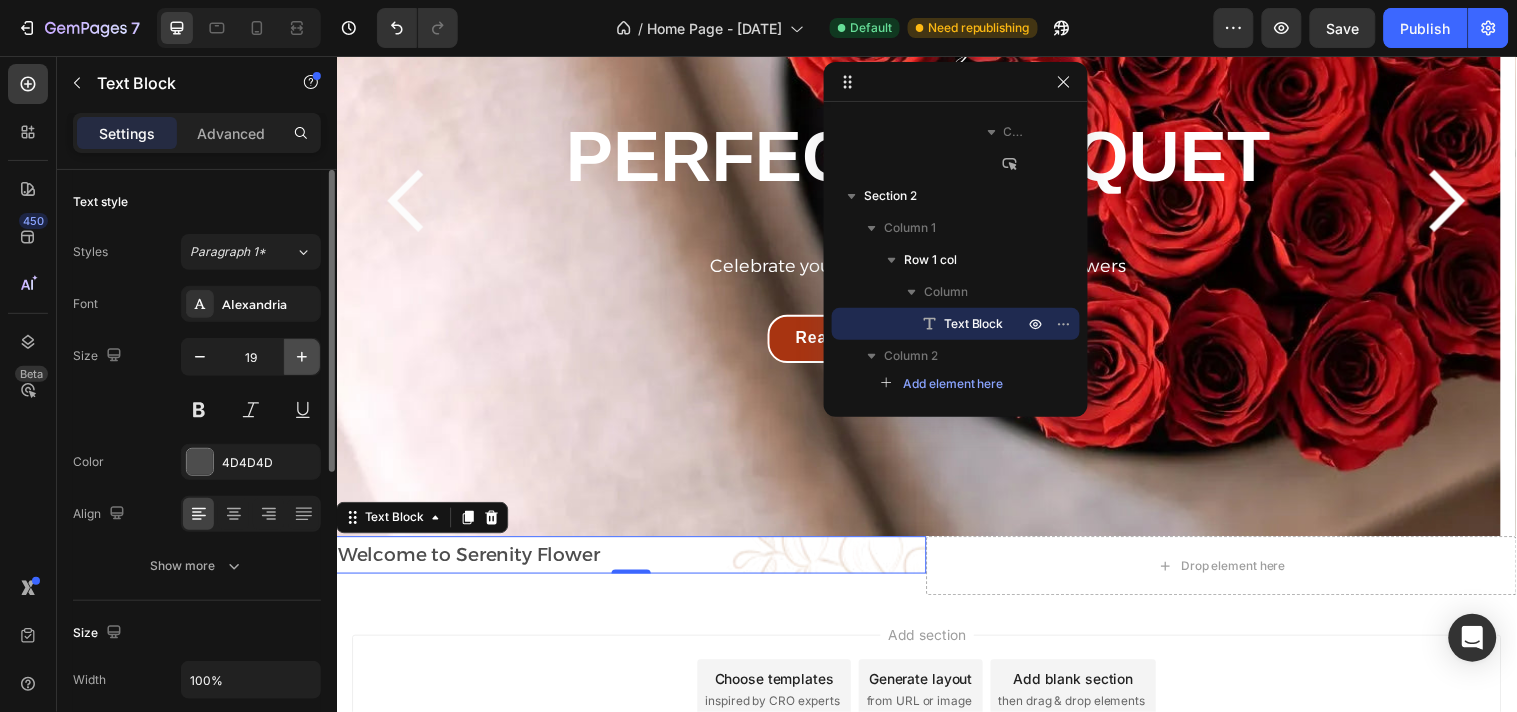 type on "20" 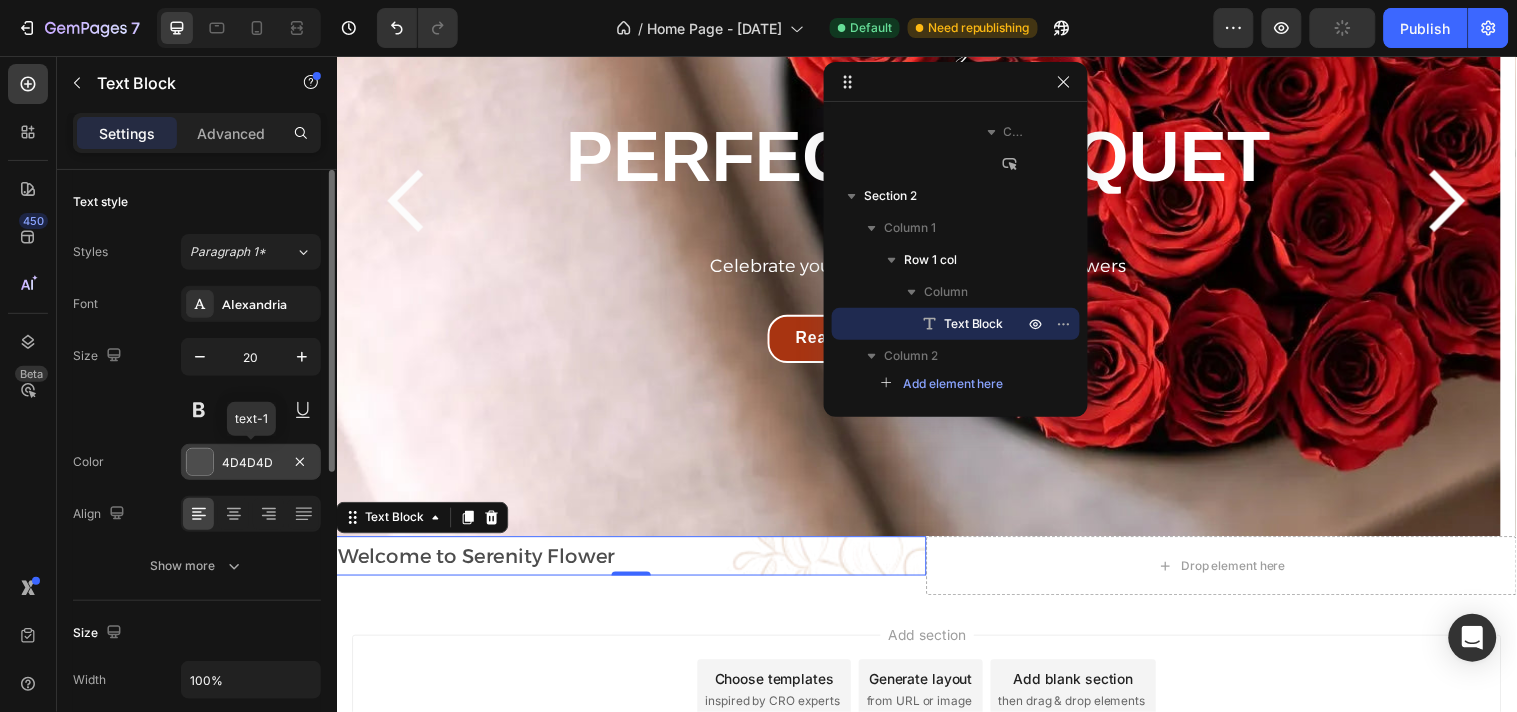 click on "4D4D4D" at bounding box center [251, 463] 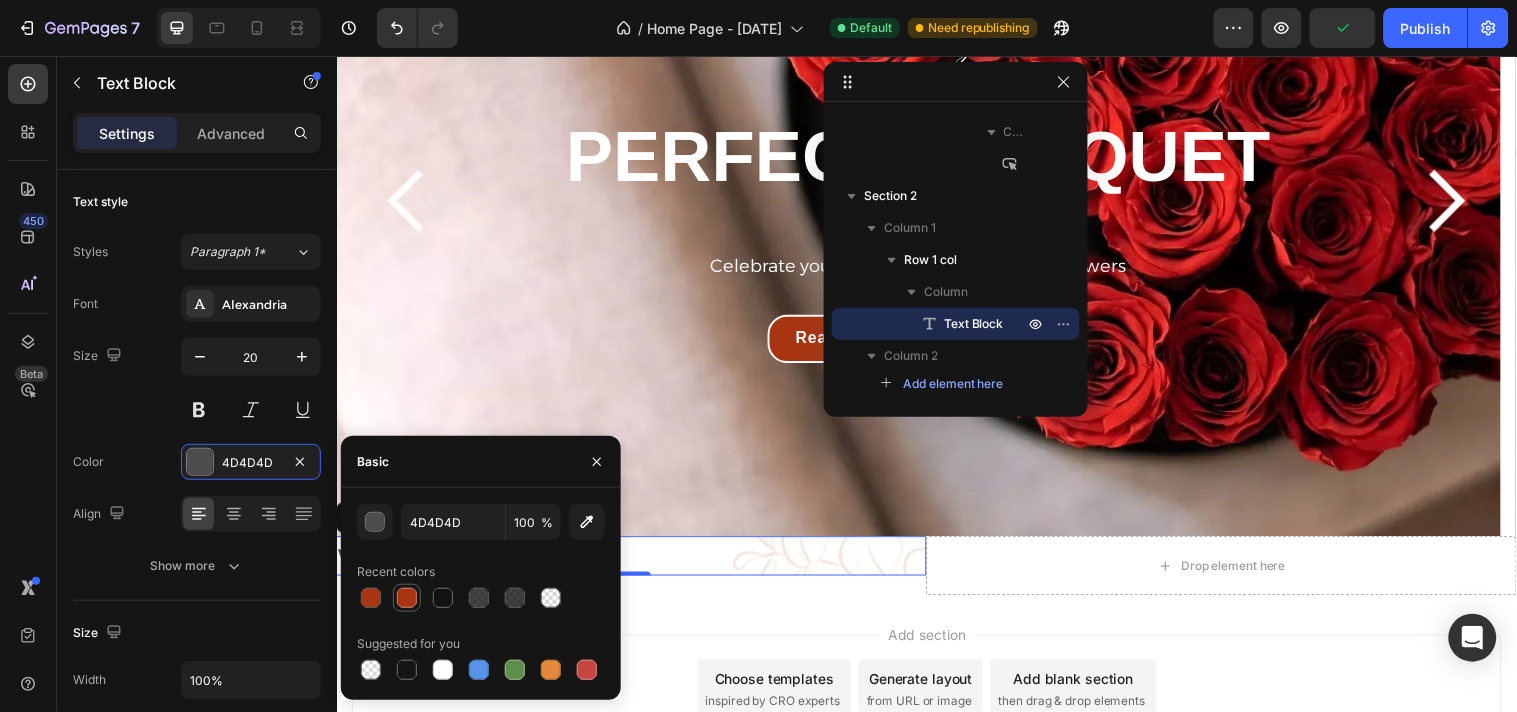click at bounding box center [407, 598] 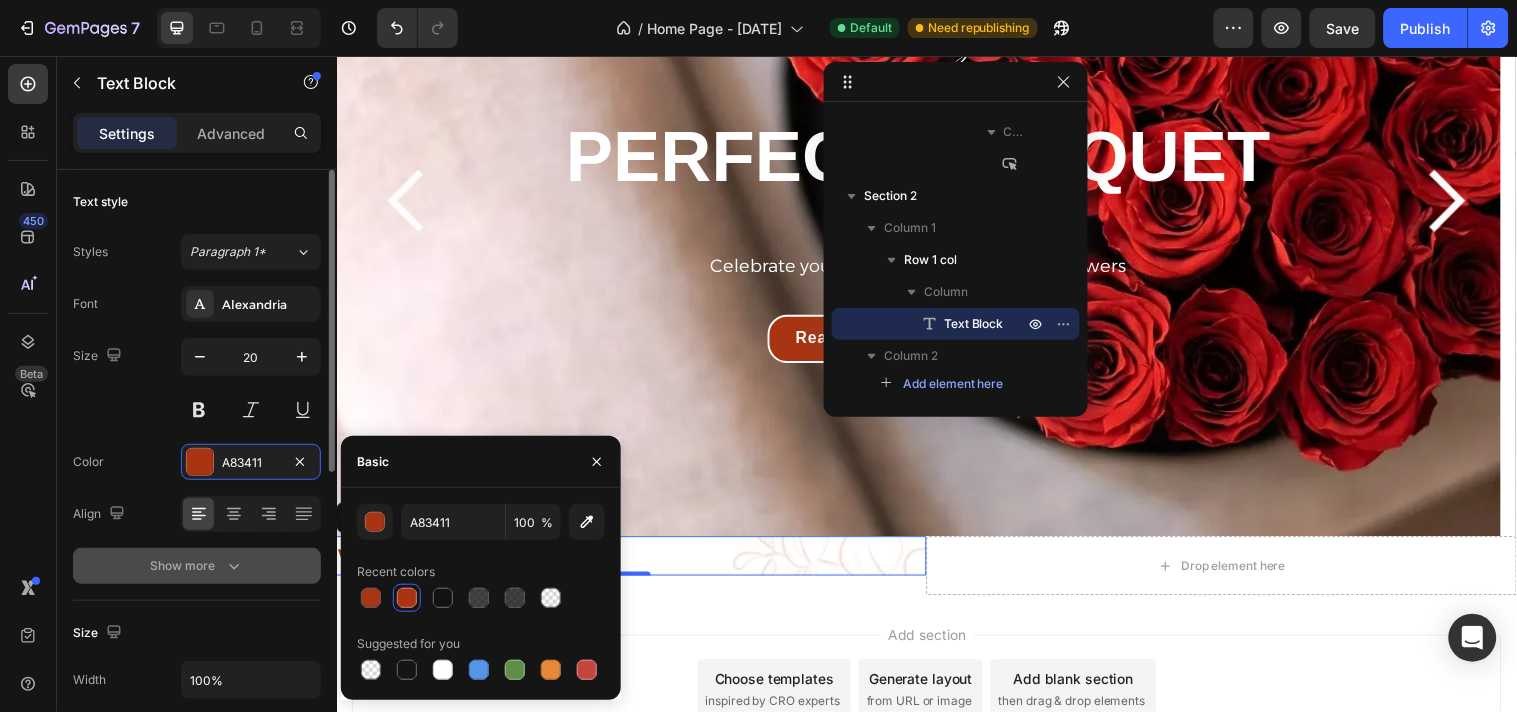 click on "Show more" at bounding box center (197, 566) 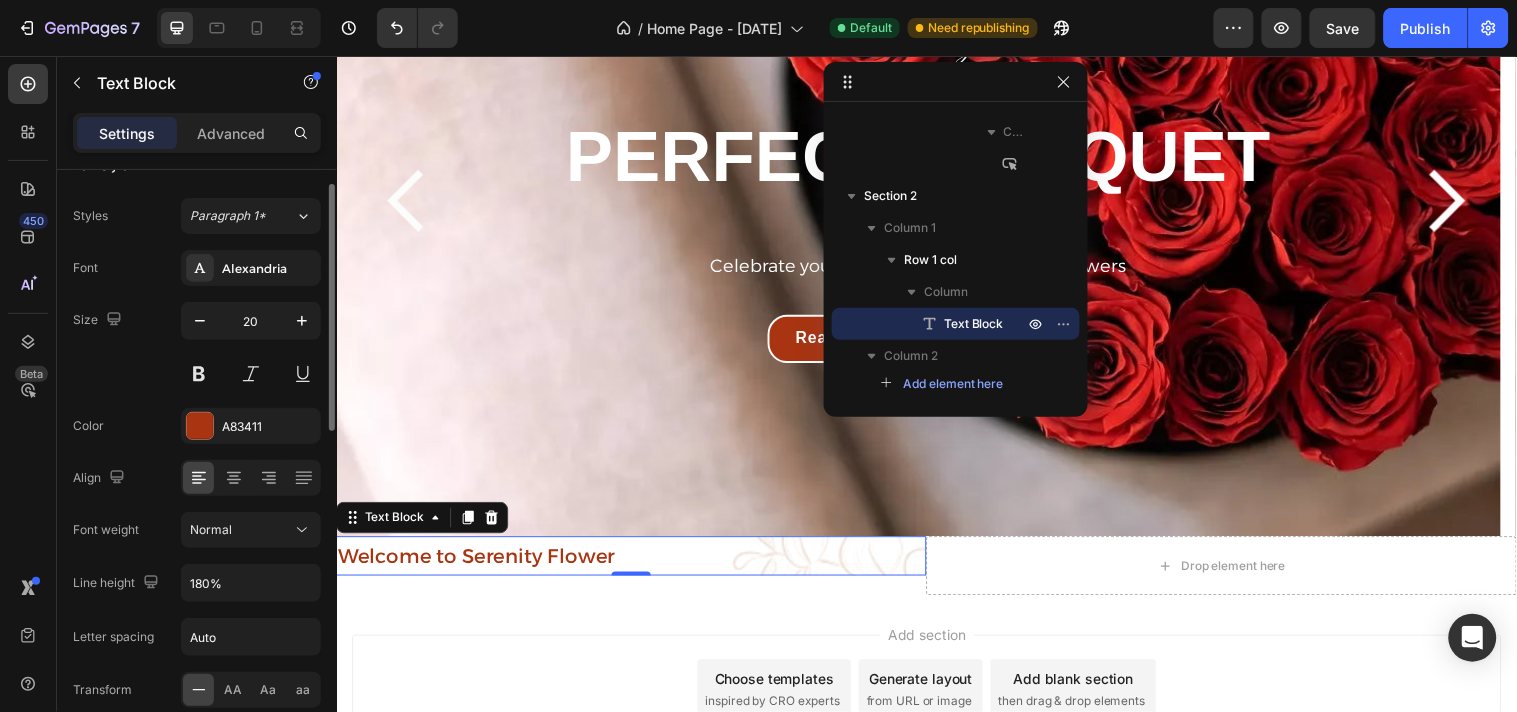 scroll, scrollTop: 0, scrollLeft: 0, axis: both 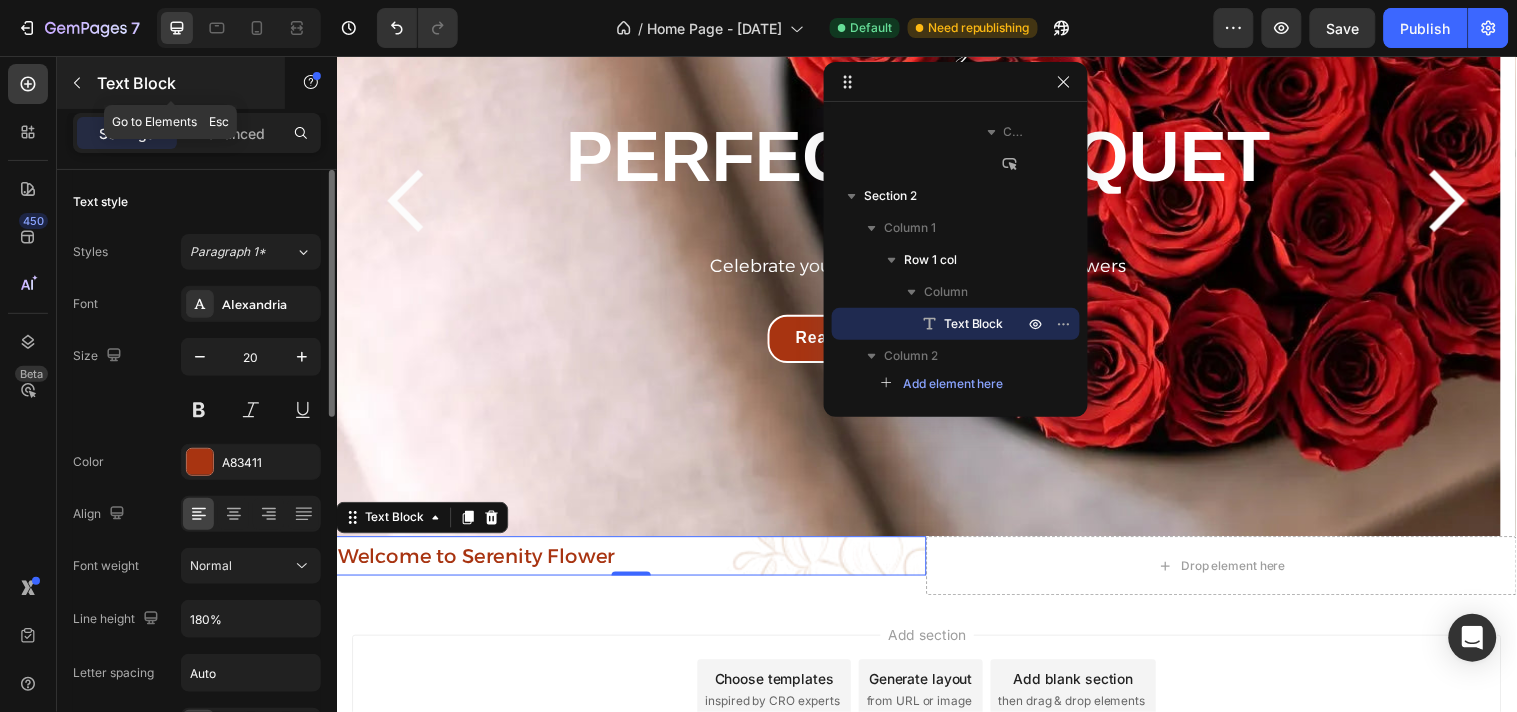 click on "Text Block" at bounding box center (171, 83) 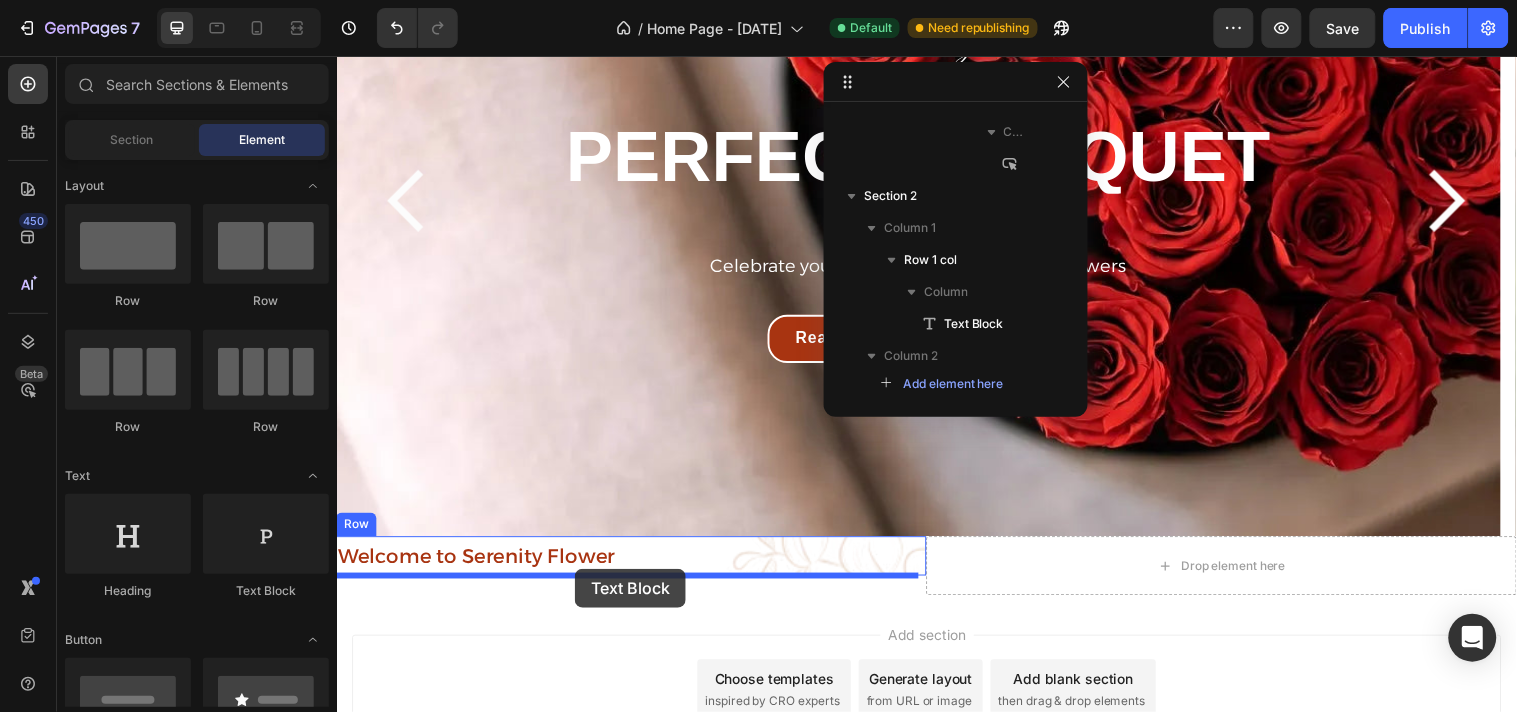 drag, startPoint x: 611, startPoint y: 590, endPoint x: 578, endPoint y: 576, distance: 35.846897 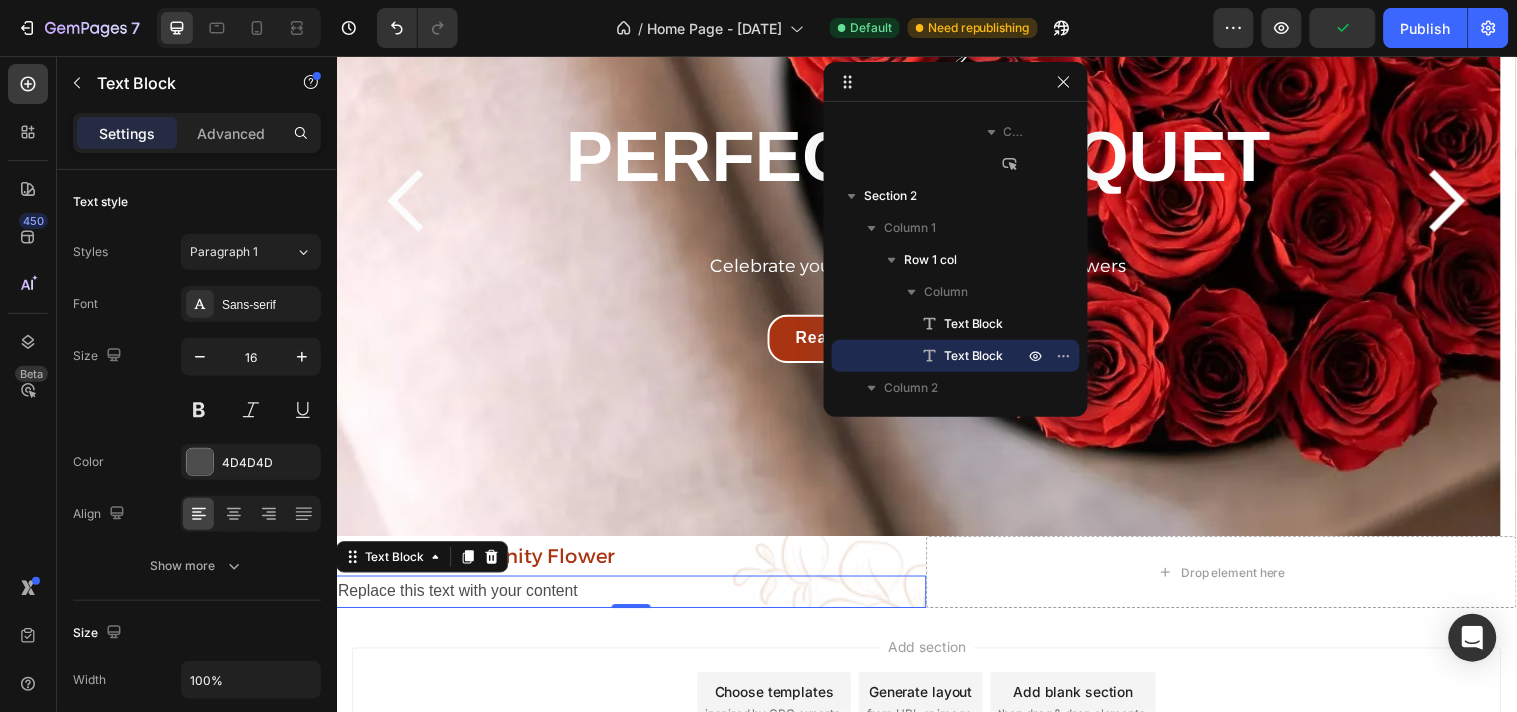 click on "Replace this text with your content" at bounding box center (636, 599) 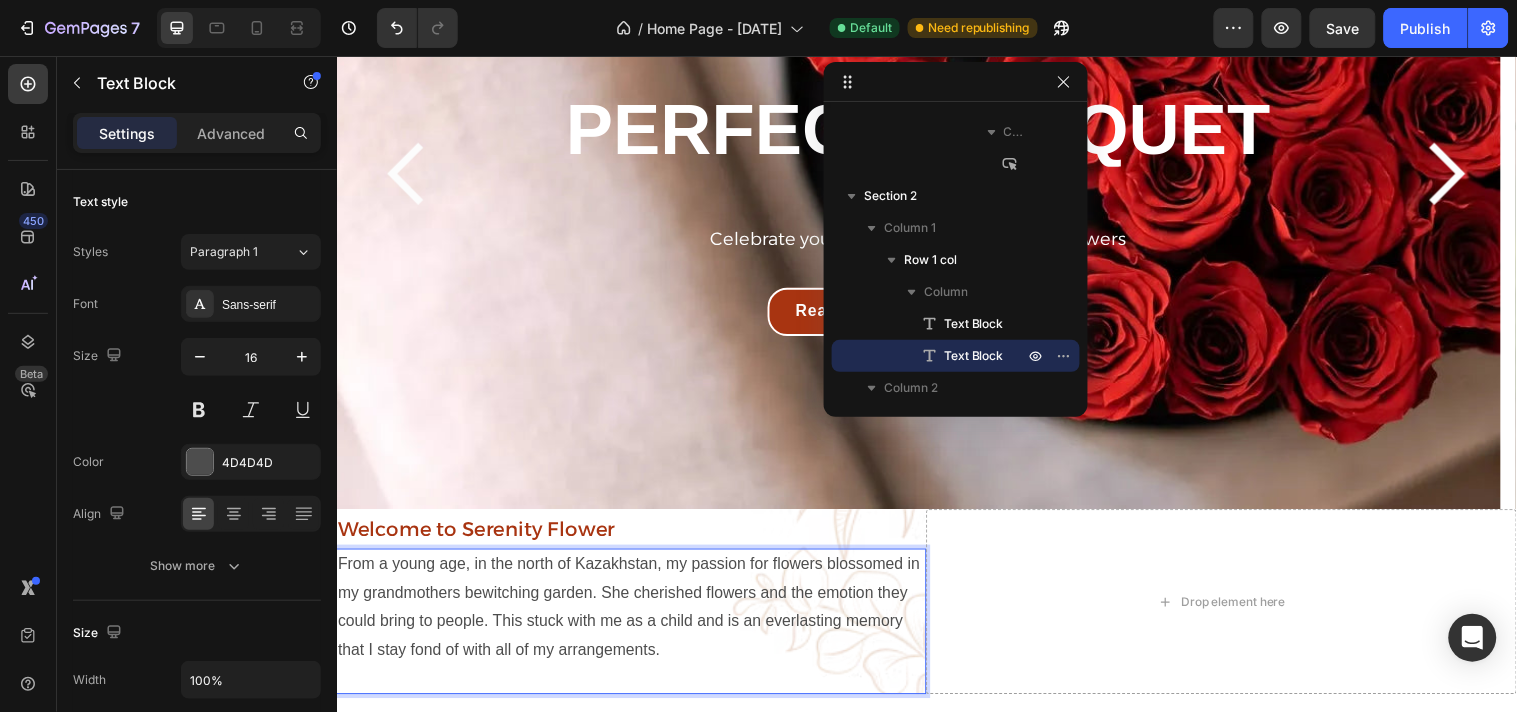 scroll, scrollTop: 293, scrollLeft: 0, axis: vertical 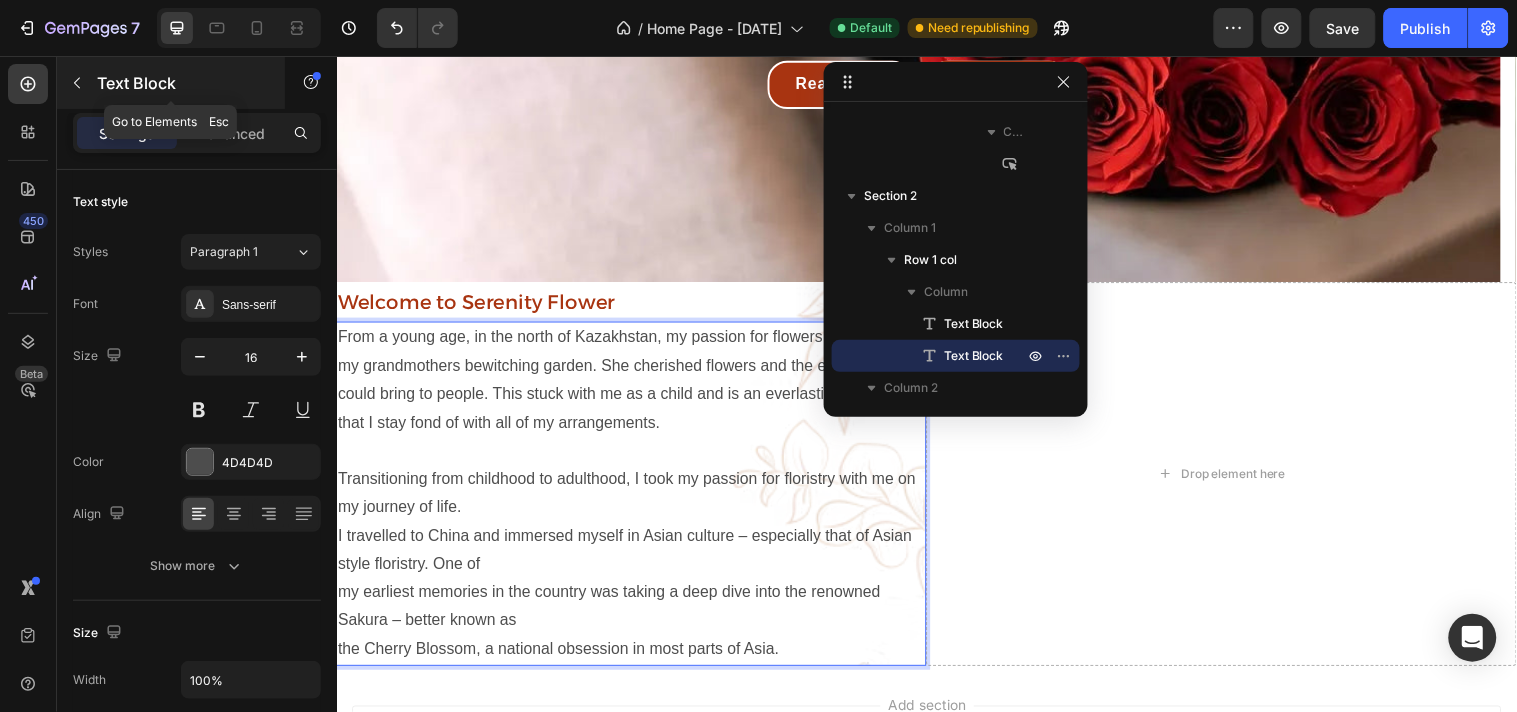 click 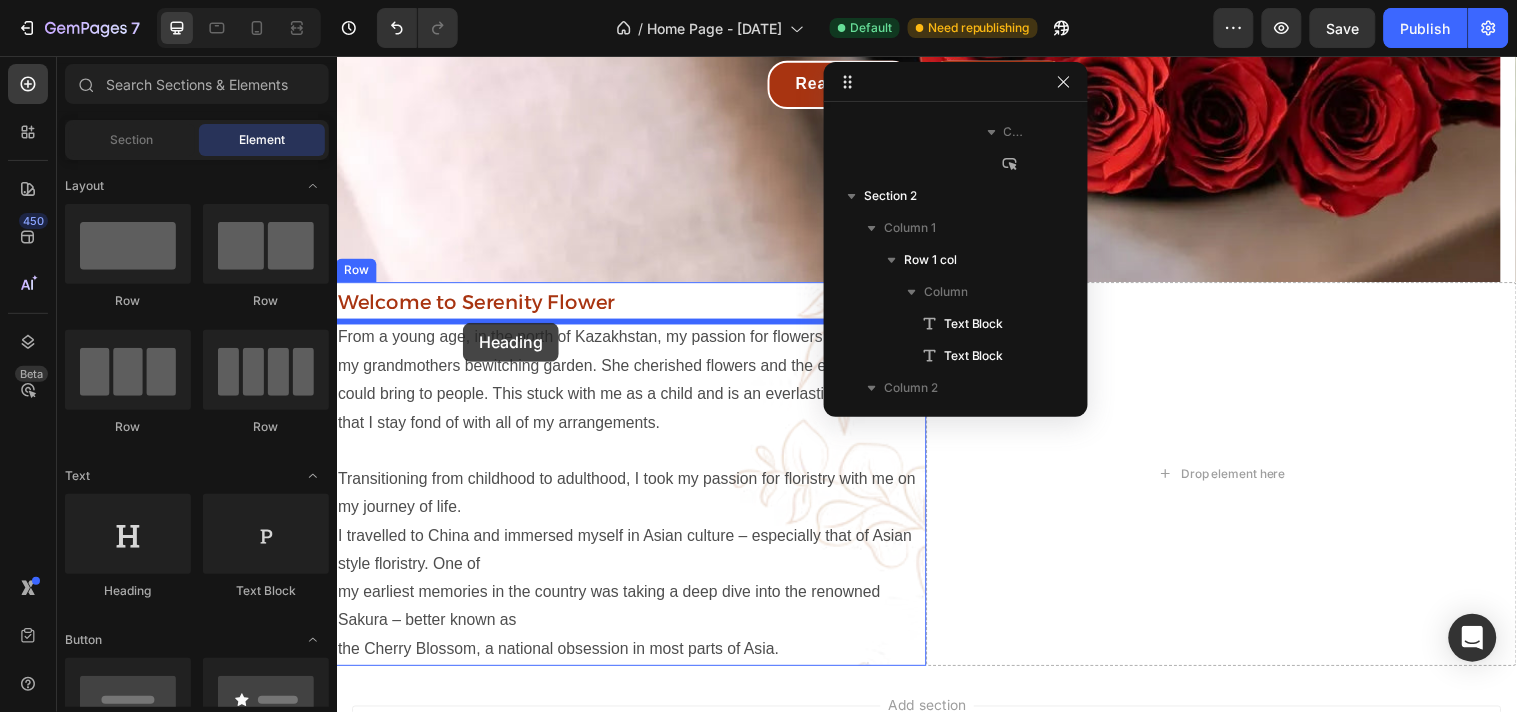 drag, startPoint x: 477, startPoint y: 592, endPoint x: 464, endPoint y: 326, distance: 266.31747 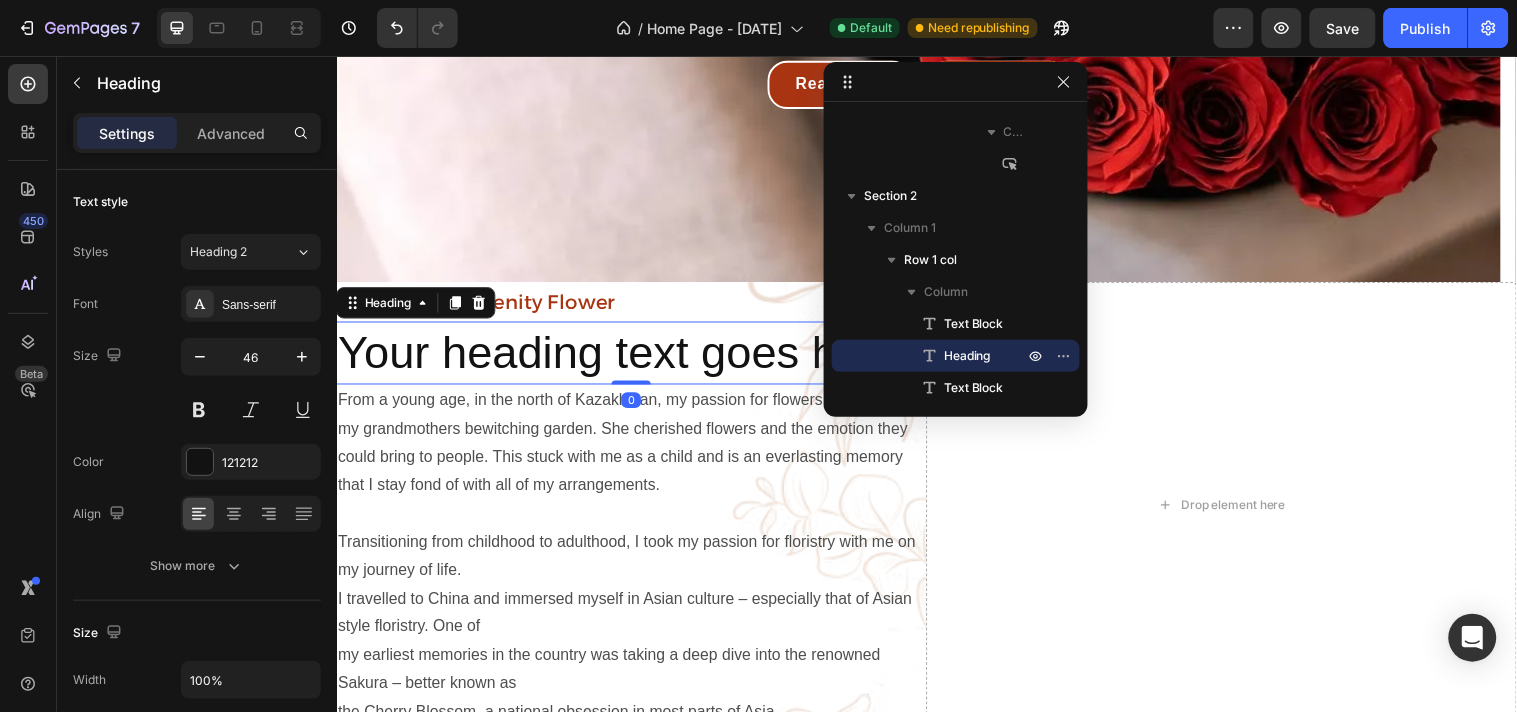 click on "Your heading text goes here" at bounding box center (636, 357) 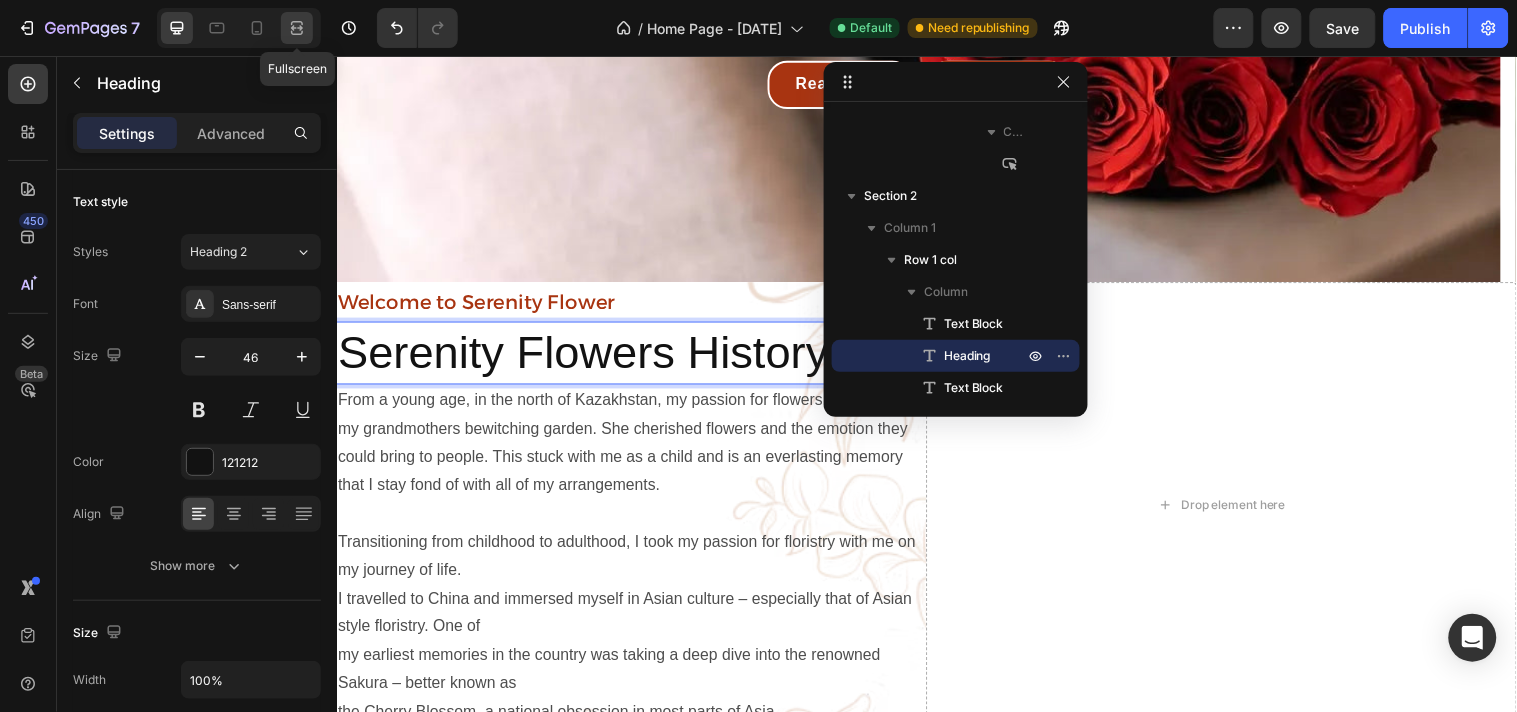 click 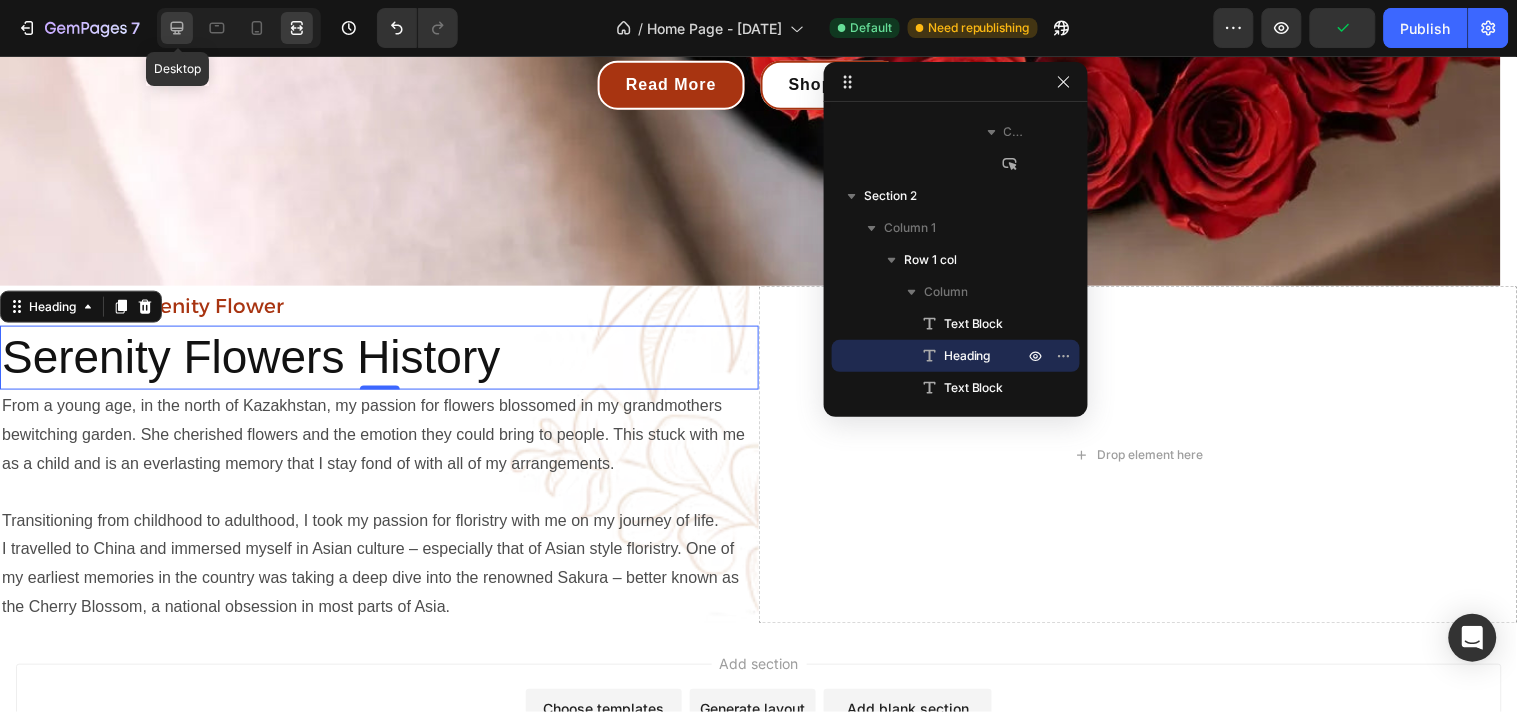 click 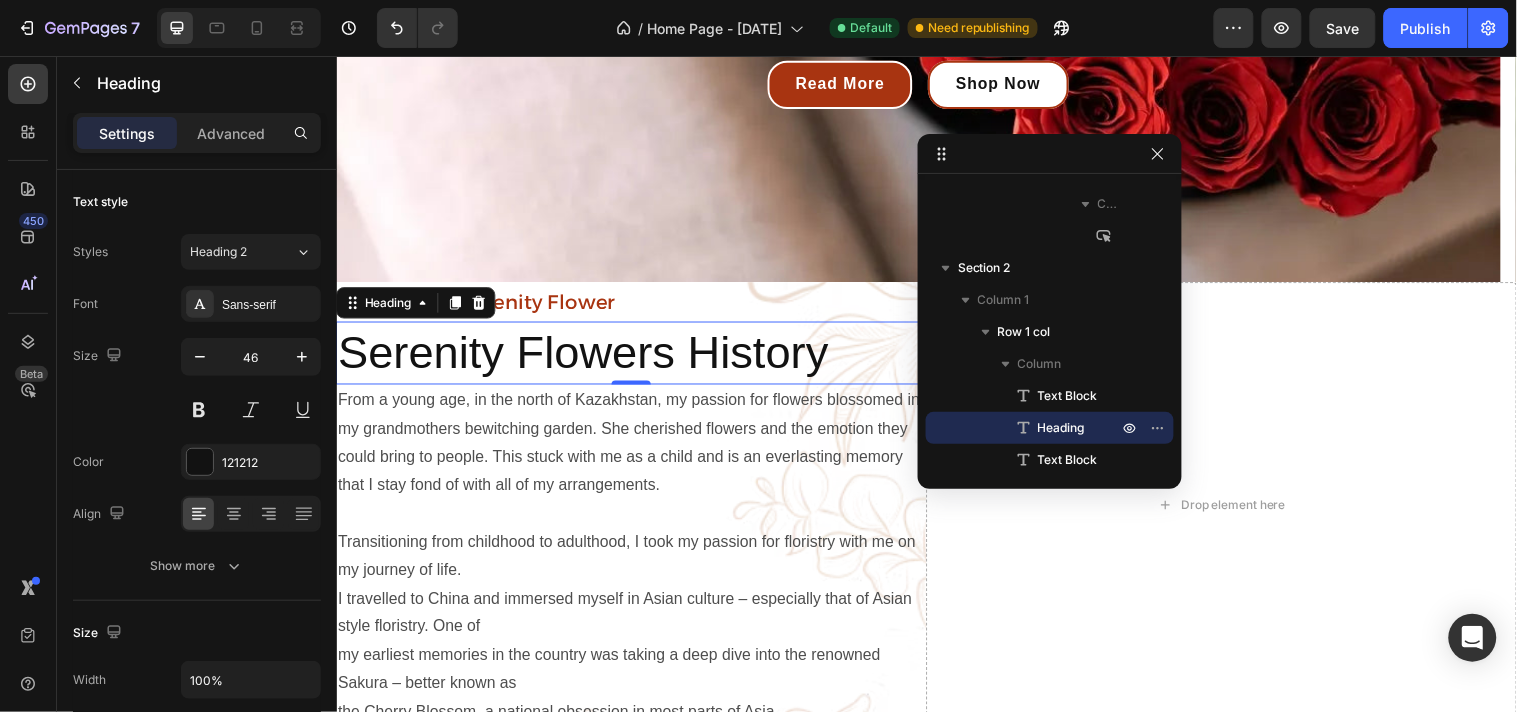 drag, startPoint x: 896, startPoint y: 90, endPoint x: 1012, endPoint y: 143, distance: 127.53431 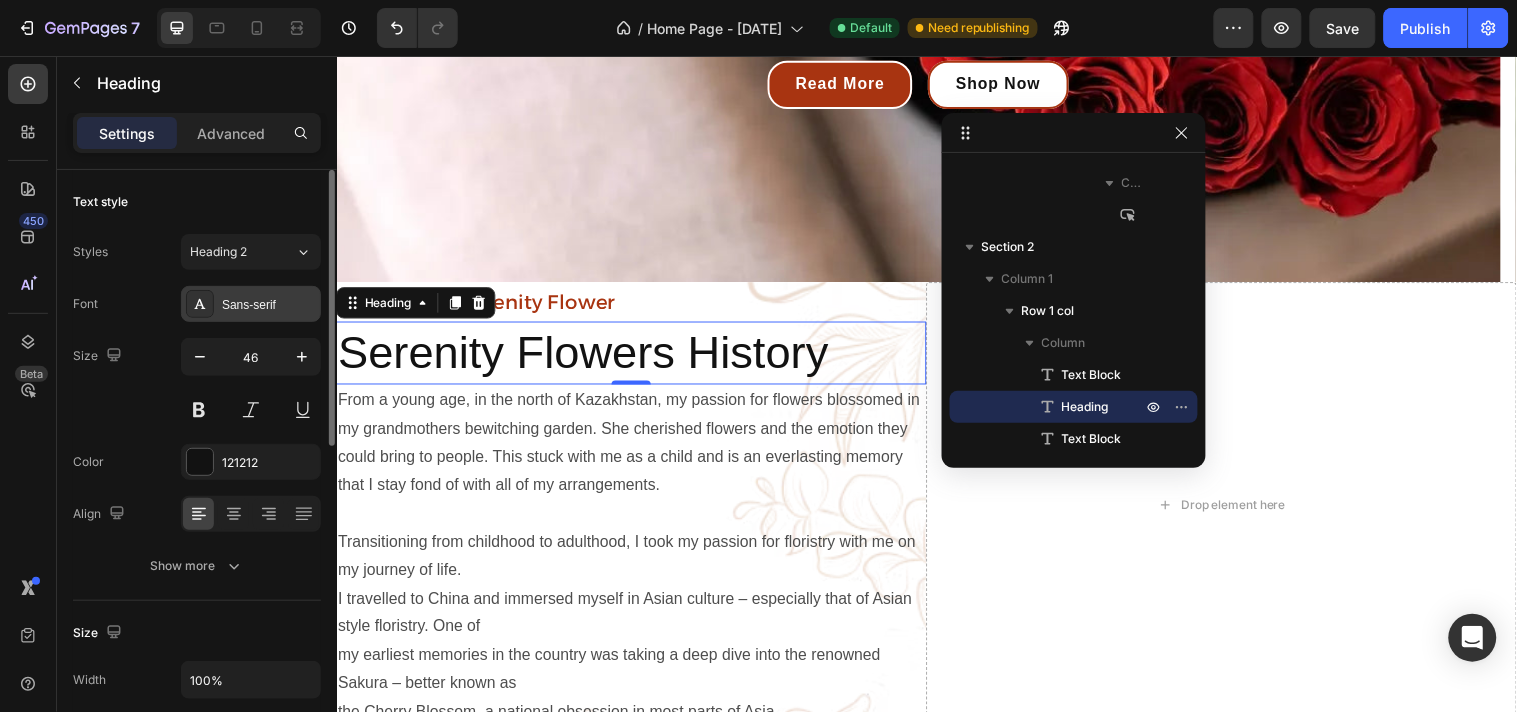 click on "Sans-serif" at bounding box center [269, 305] 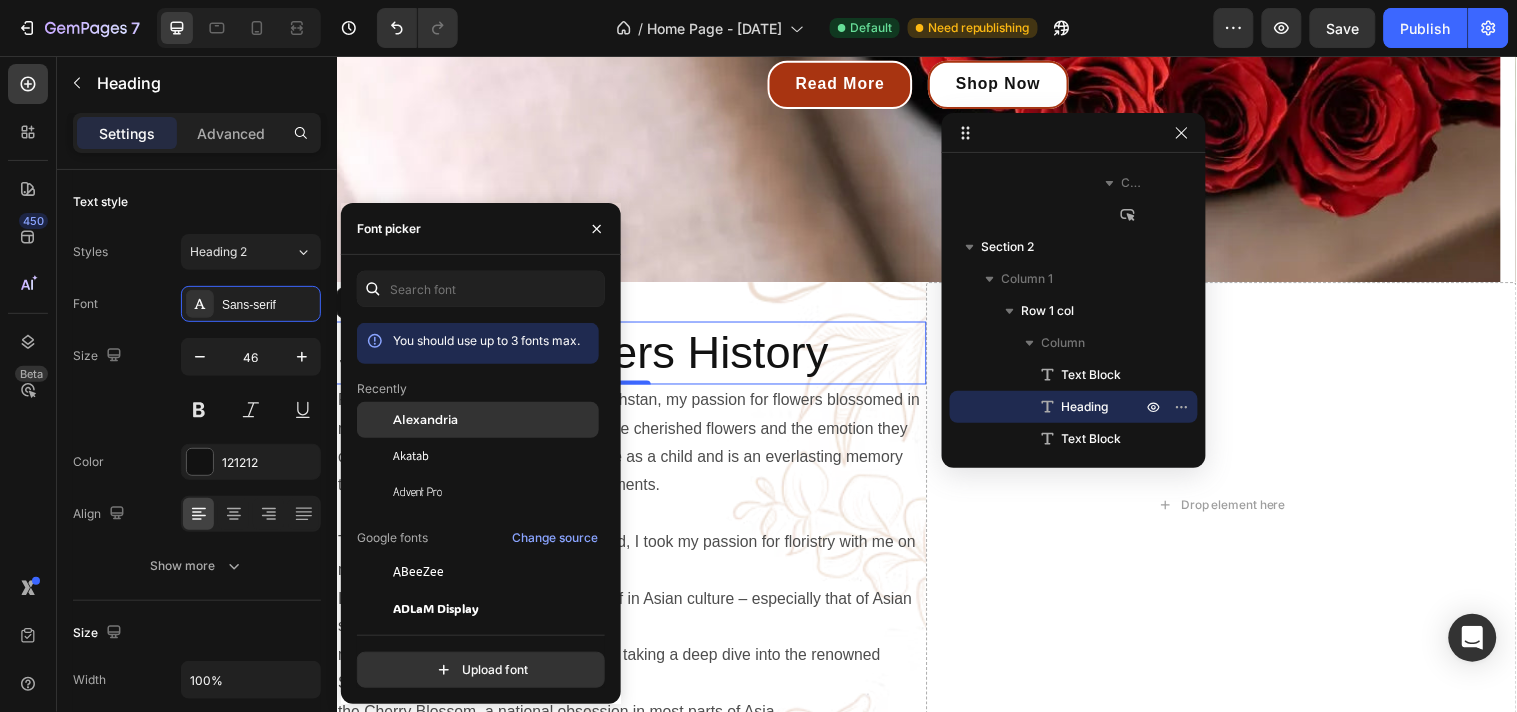 click on "Alexandria" 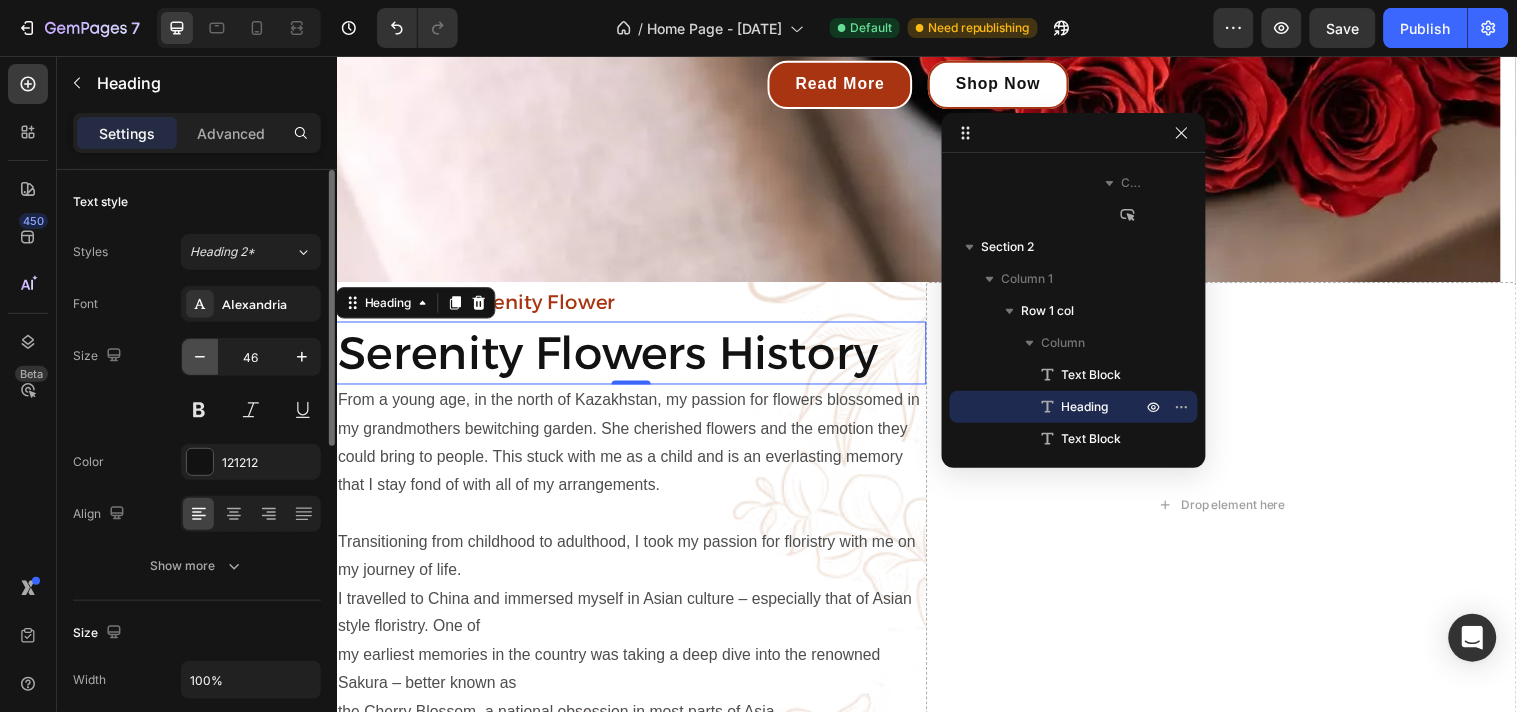 click 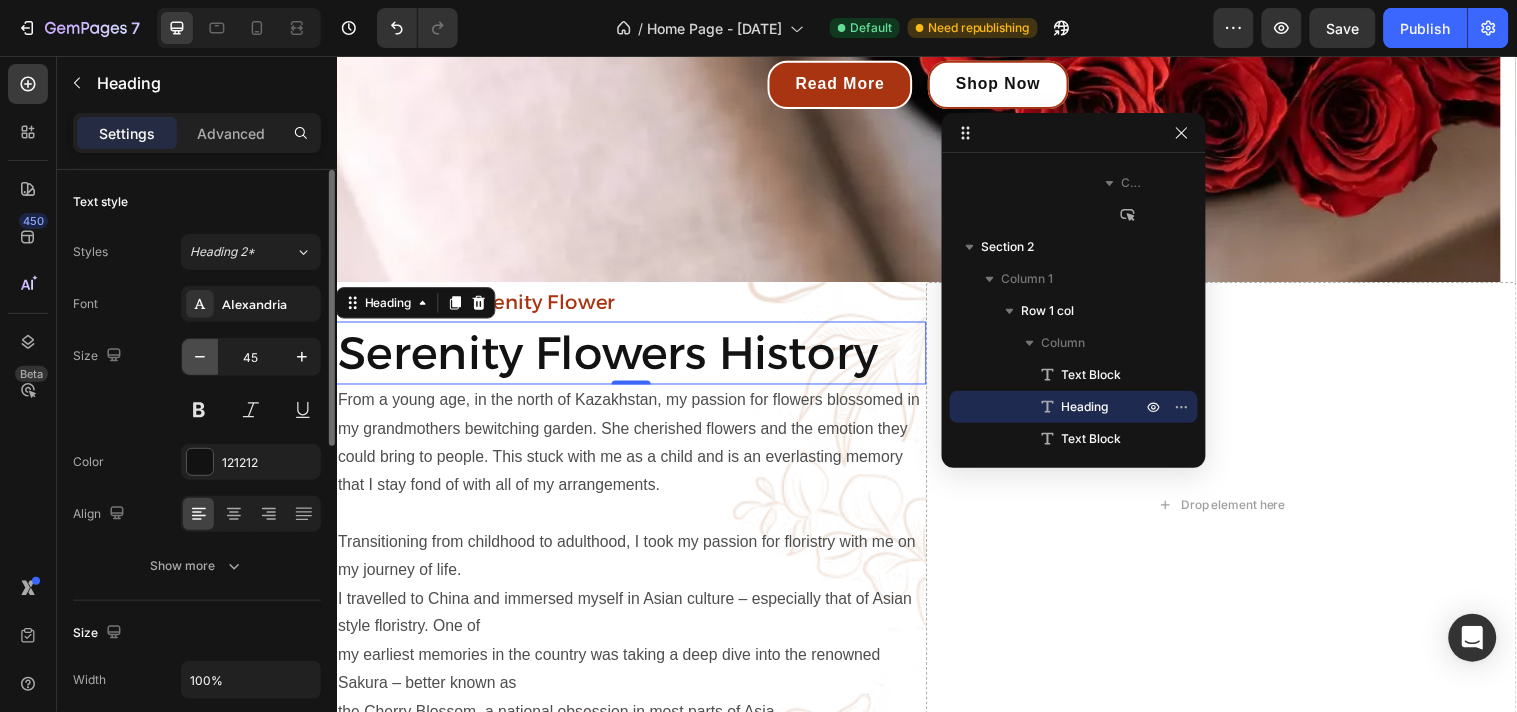 click 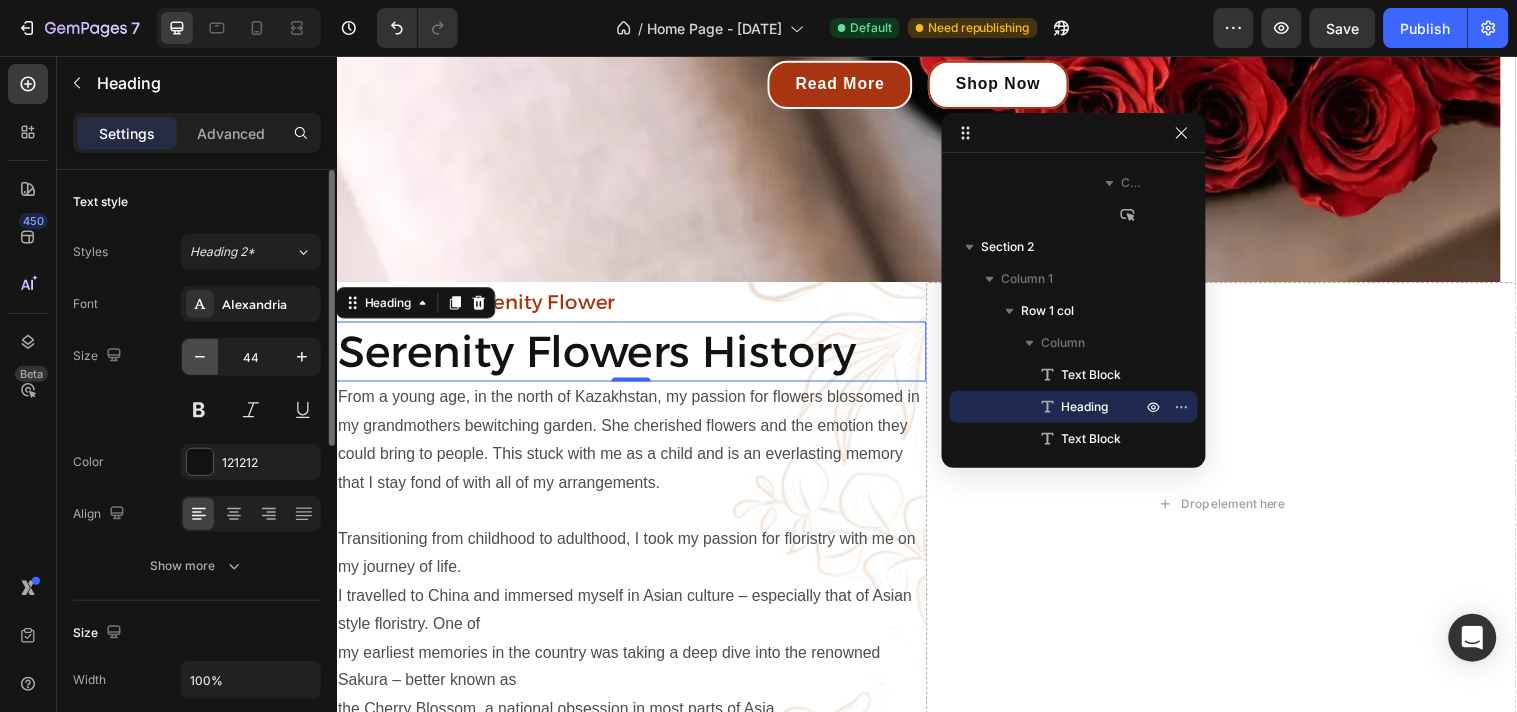 click 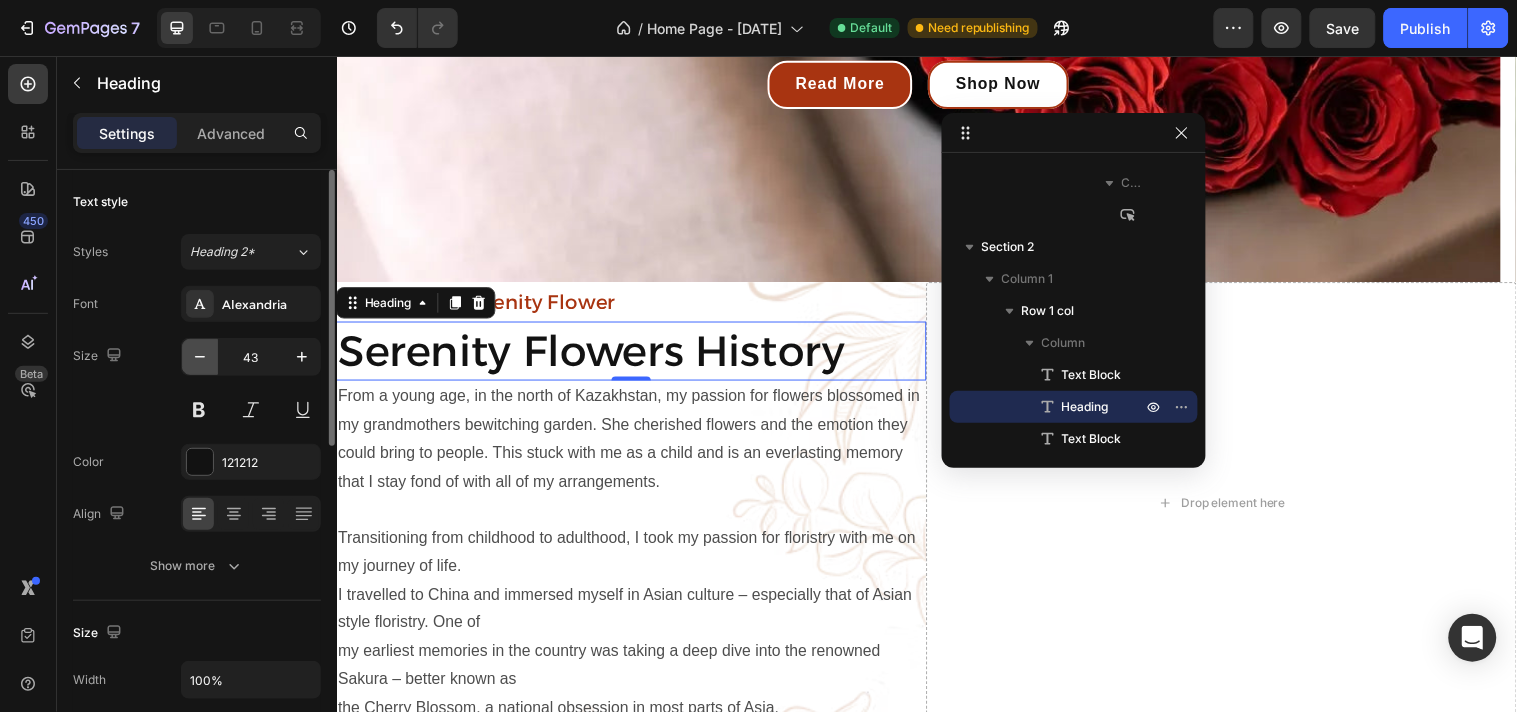 type on "42" 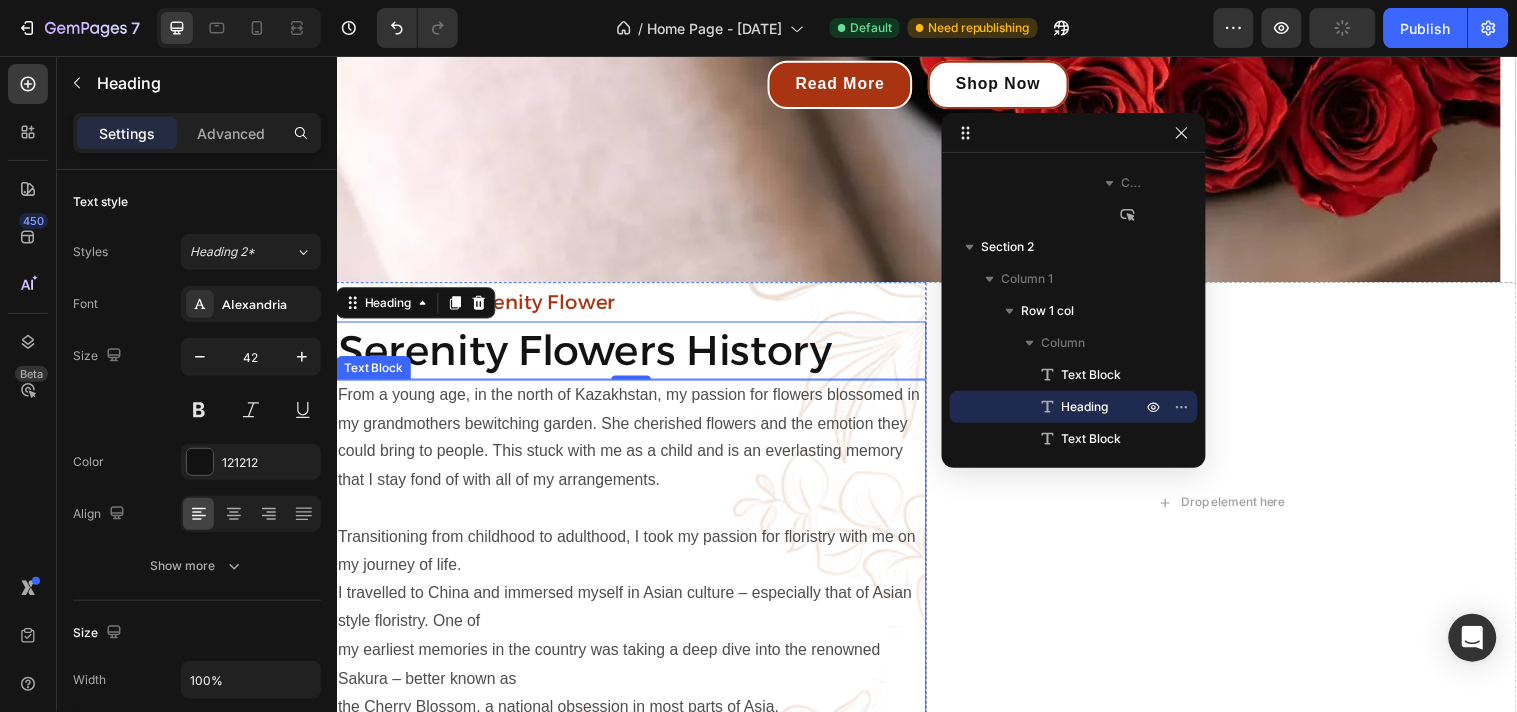 click on "From a young age, in the north of Kazakhstan, my passion for flowers blossomed in my grandmothers bewitching garden. She cherished flowers and the emotion they could bring to people. This stuck with me as a child and is an everlasting memory that I stay fond of with all of my arrangements." at bounding box center [636, 458] 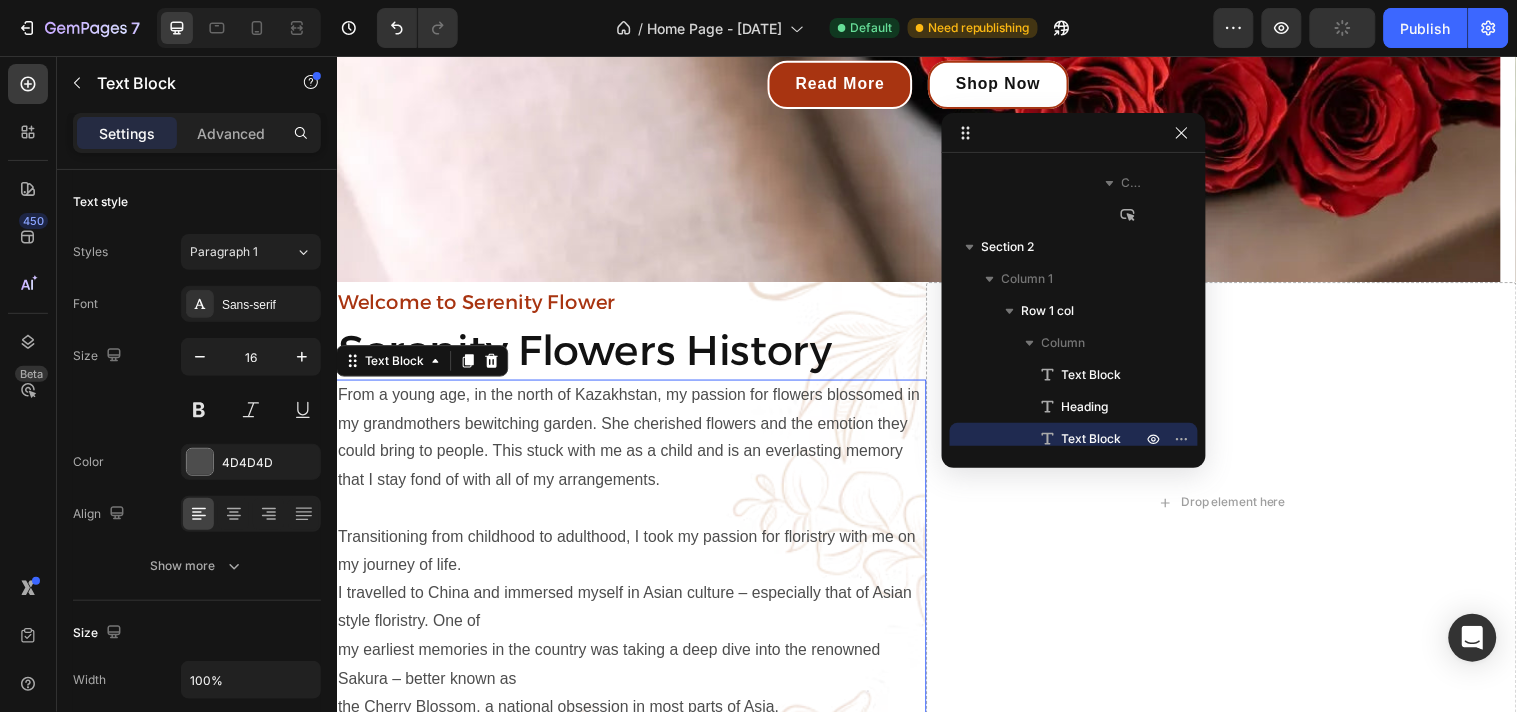 scroll, scrollTop: 1017, scrollLeft: 0, axis: vertical 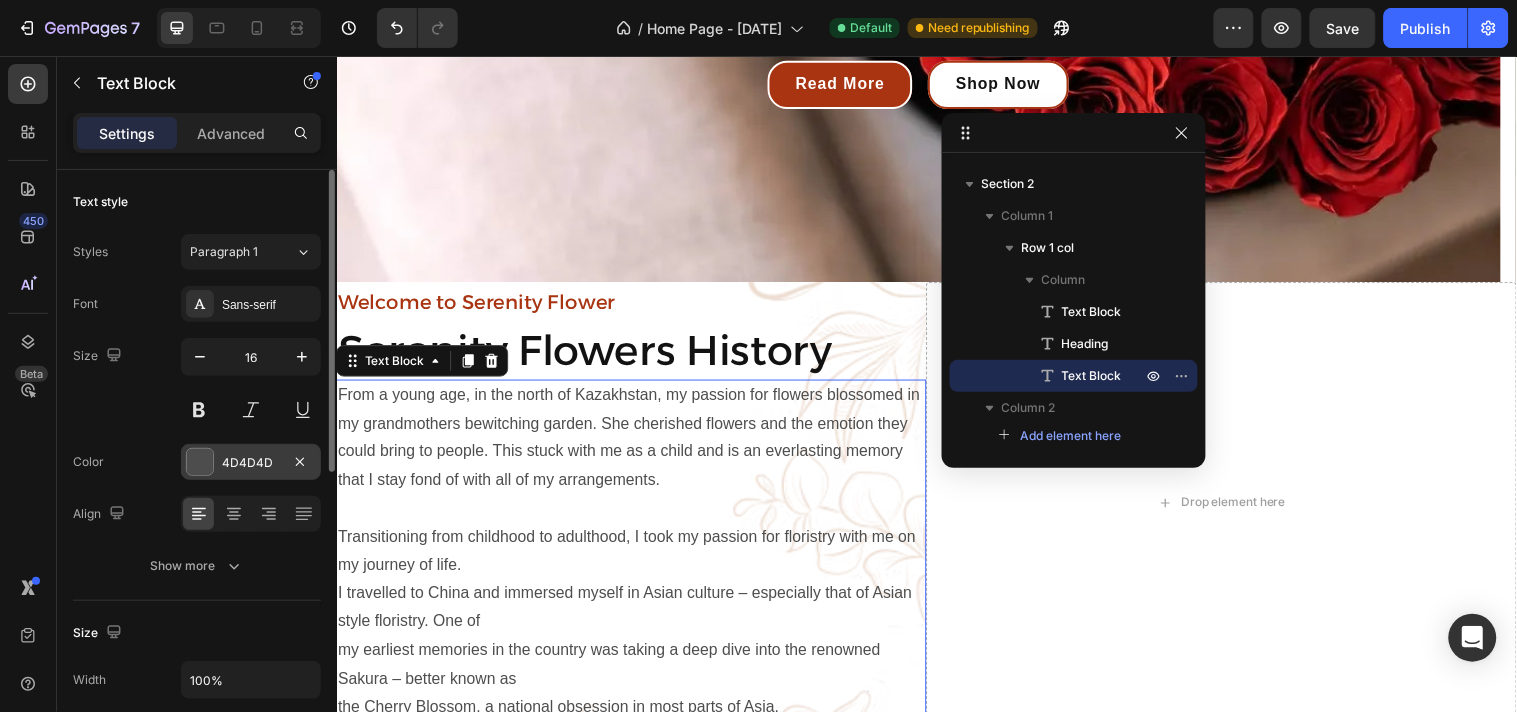 click on "4D4D4D" at bounding box center (251, 462) 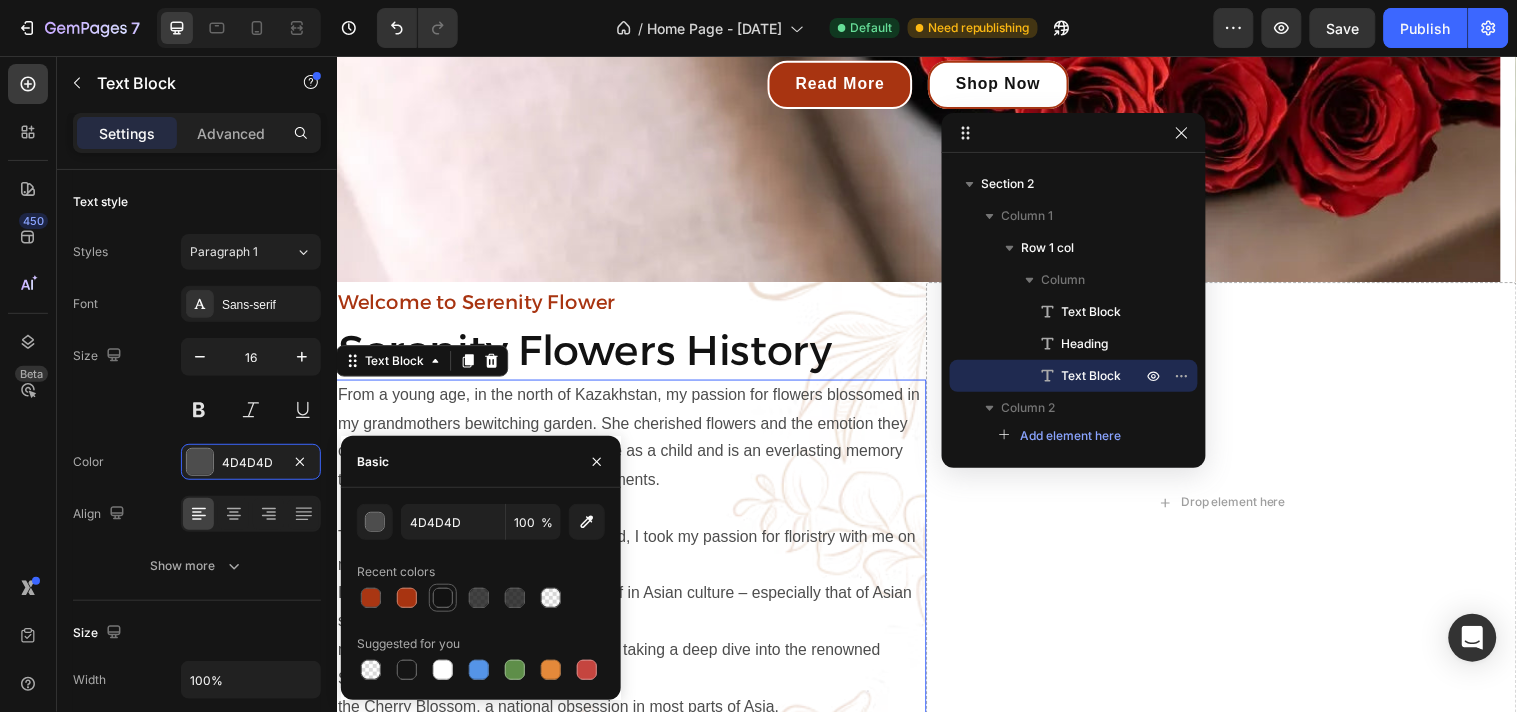 click at bounding box center [443, 598] 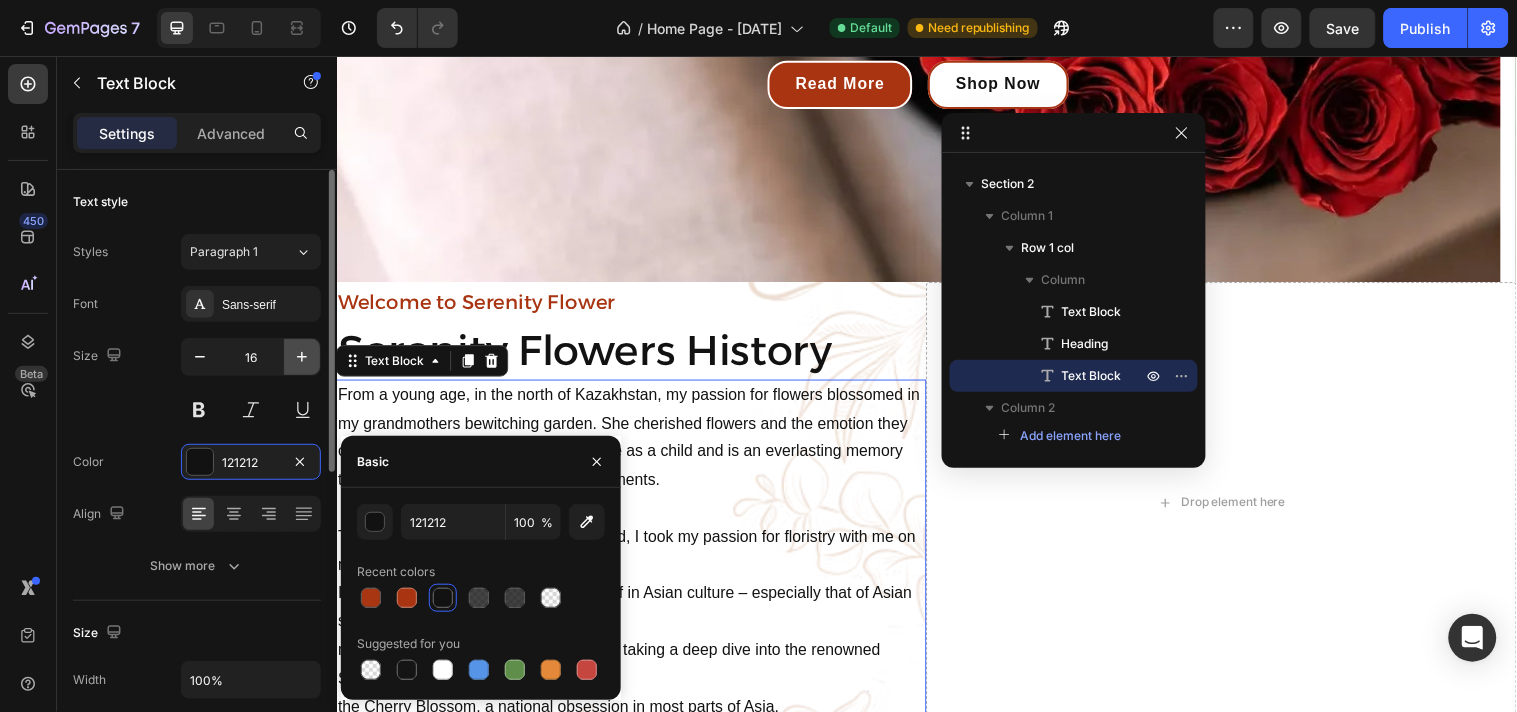 click at bounding box center [302, 357] 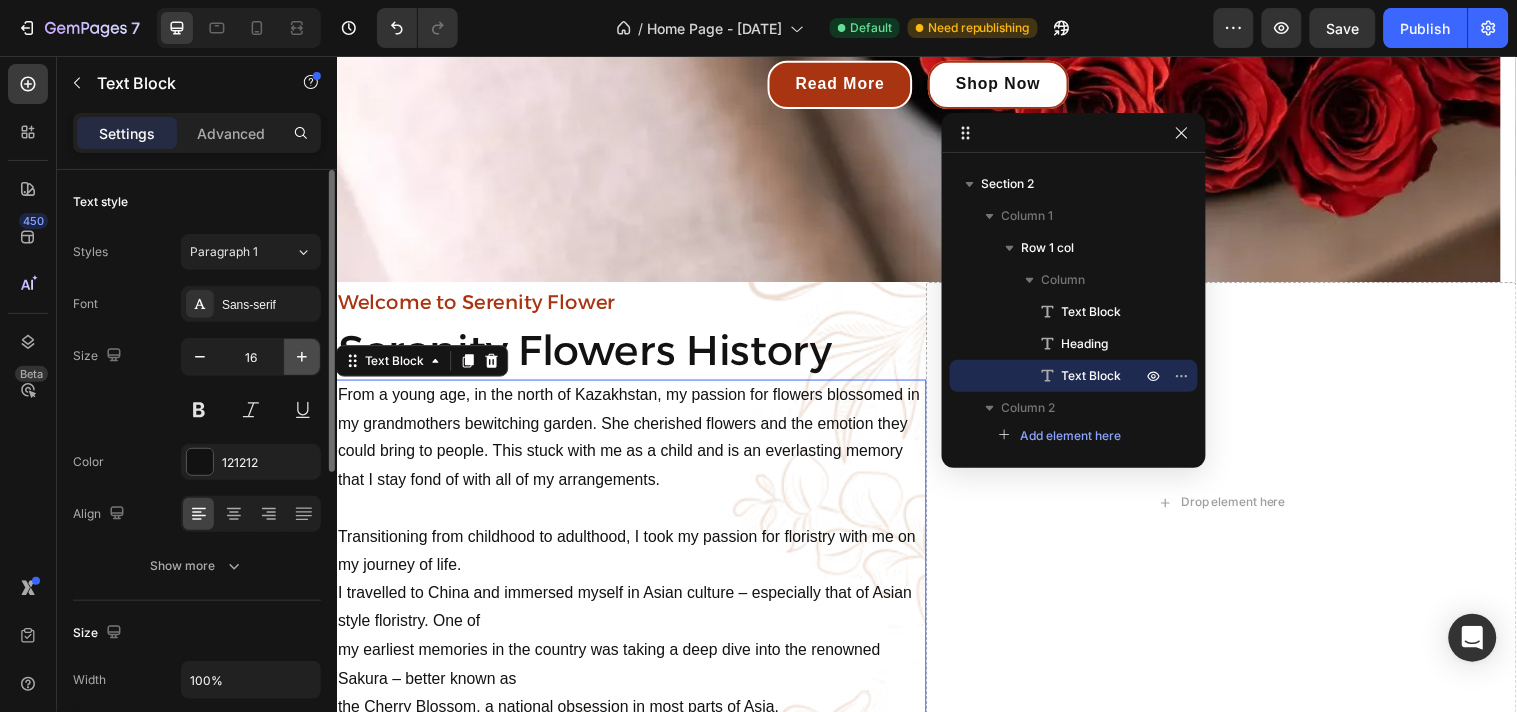 click at bounding box center [302, 357] 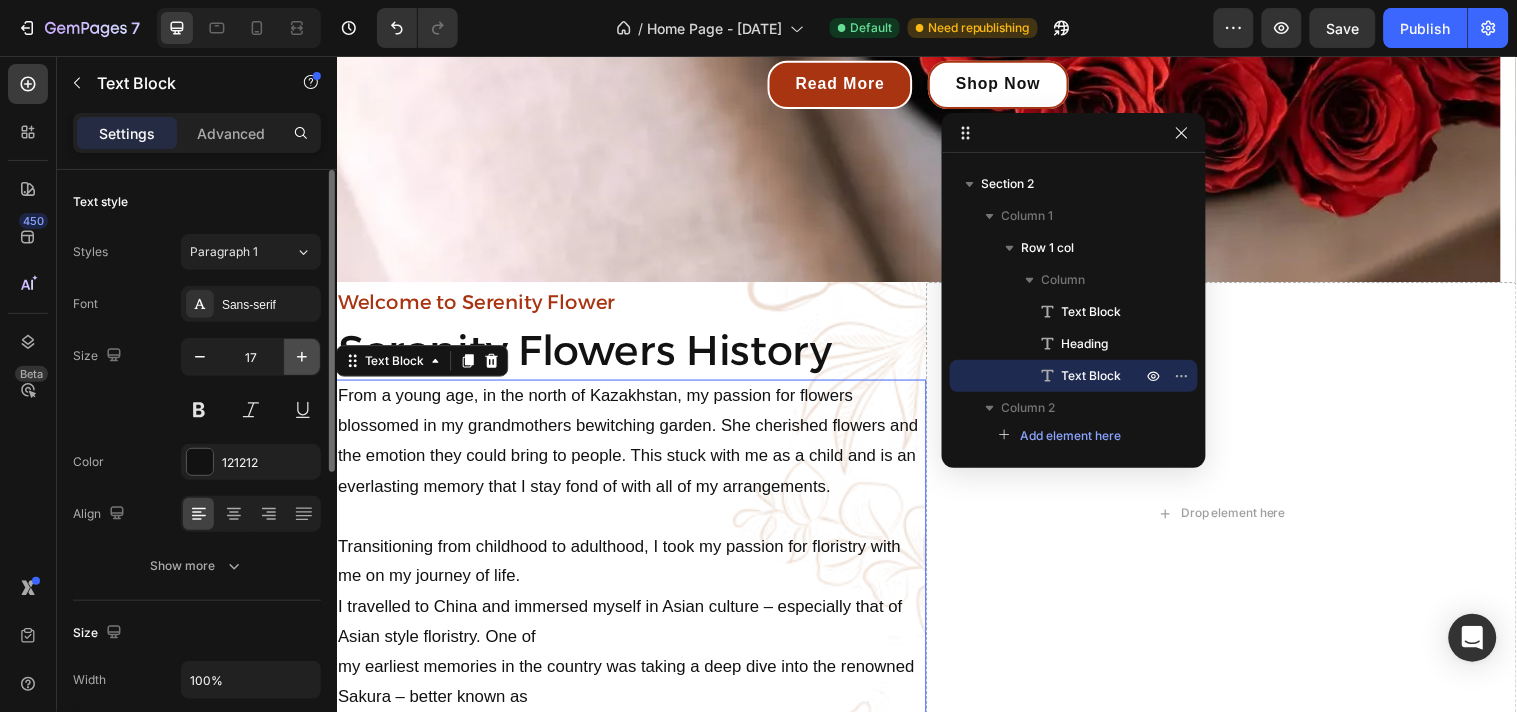 type on "18" 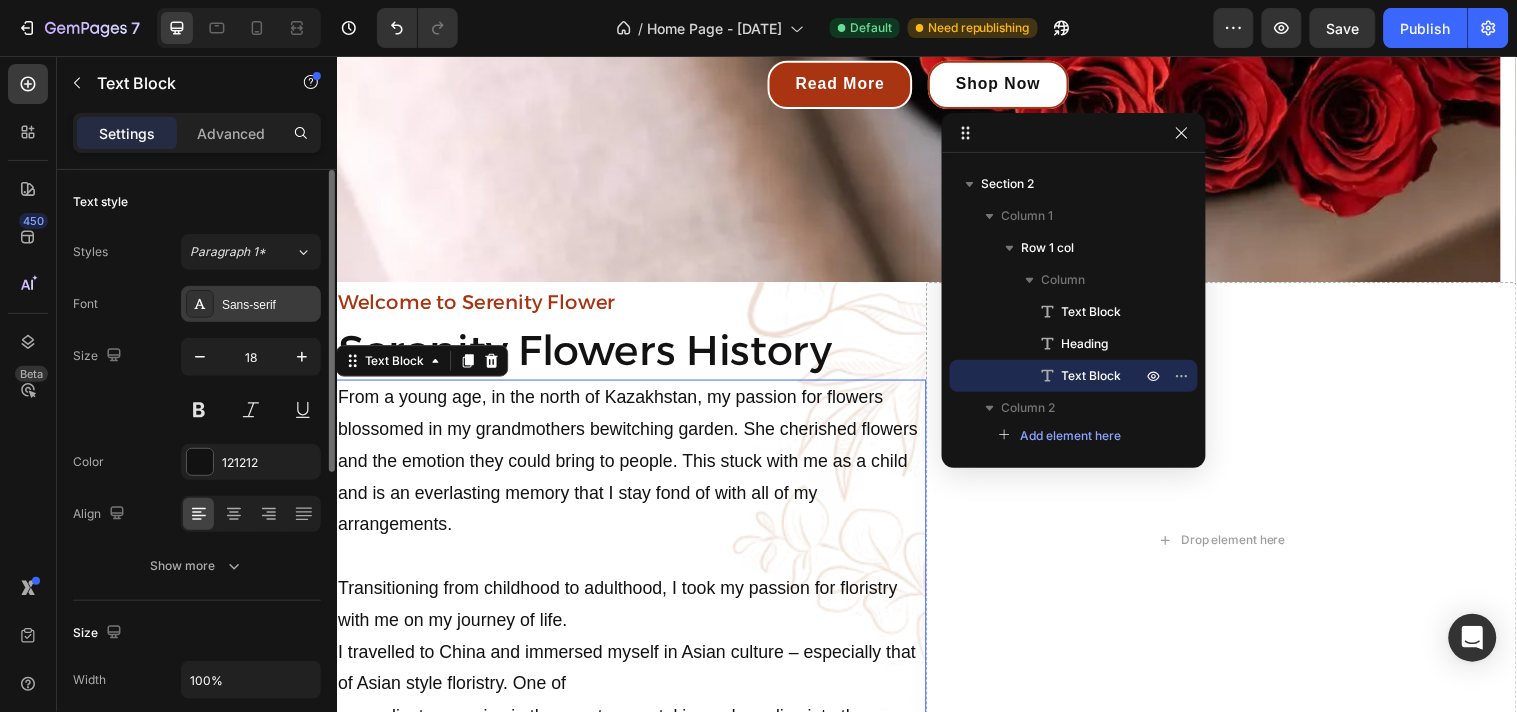 click on "Sans-serif" at bounding box center [269, 305] 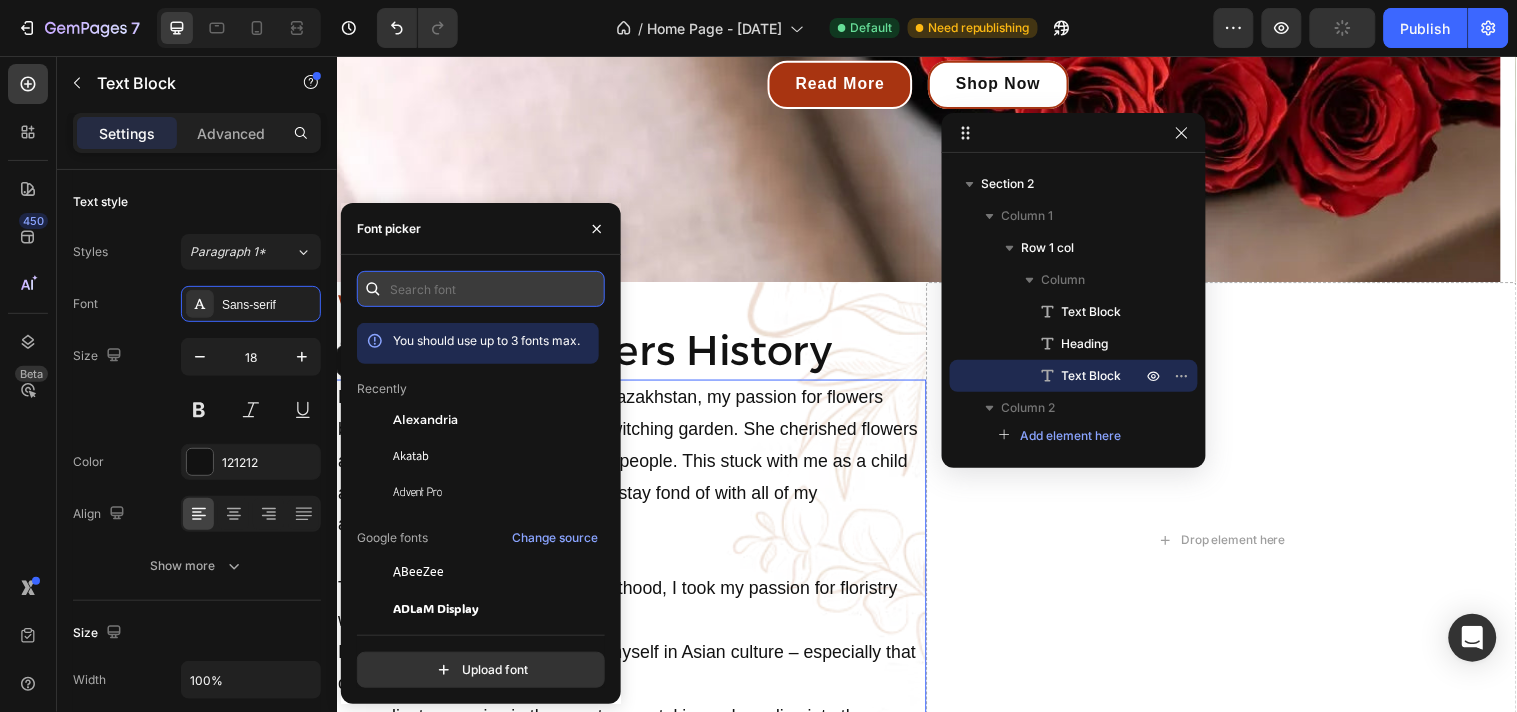 click at bounding box center (481, 289) 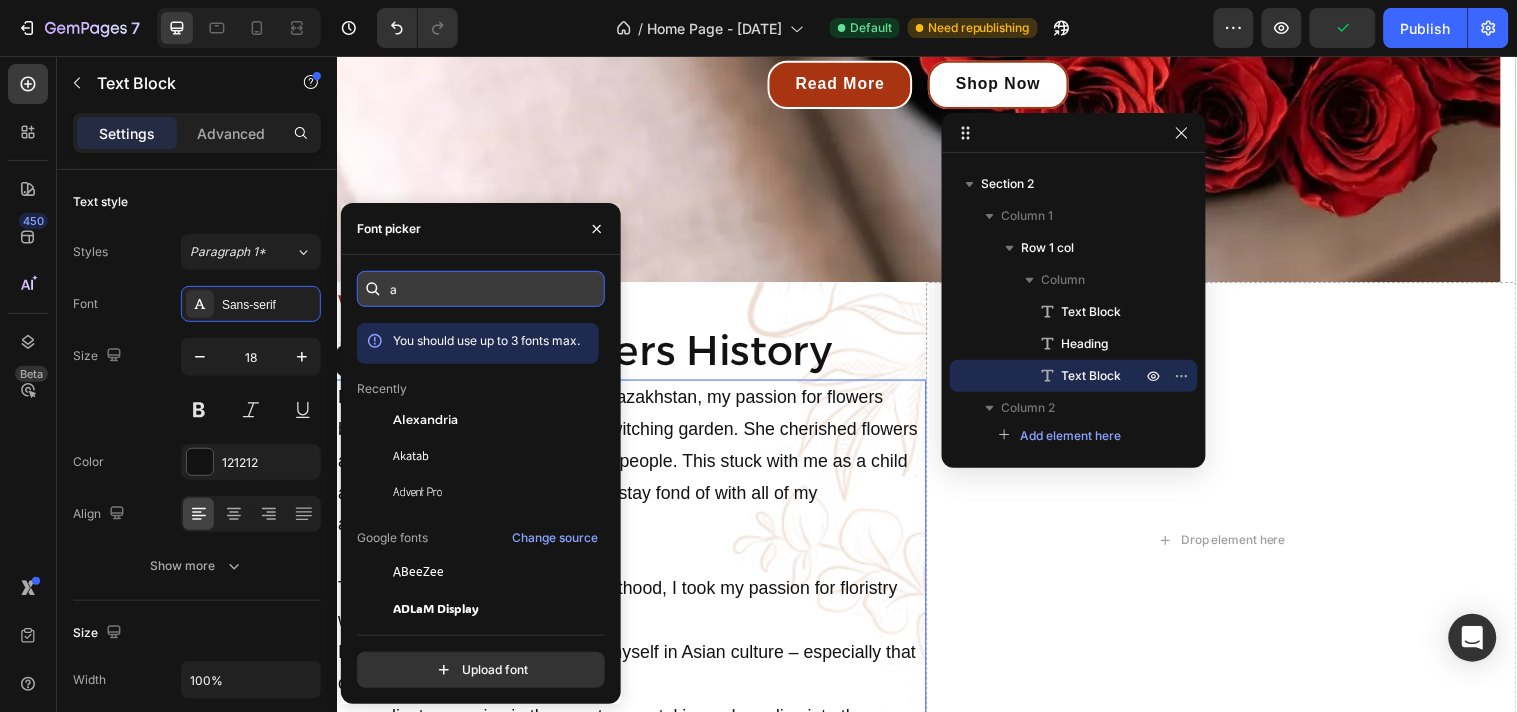 type on "av" 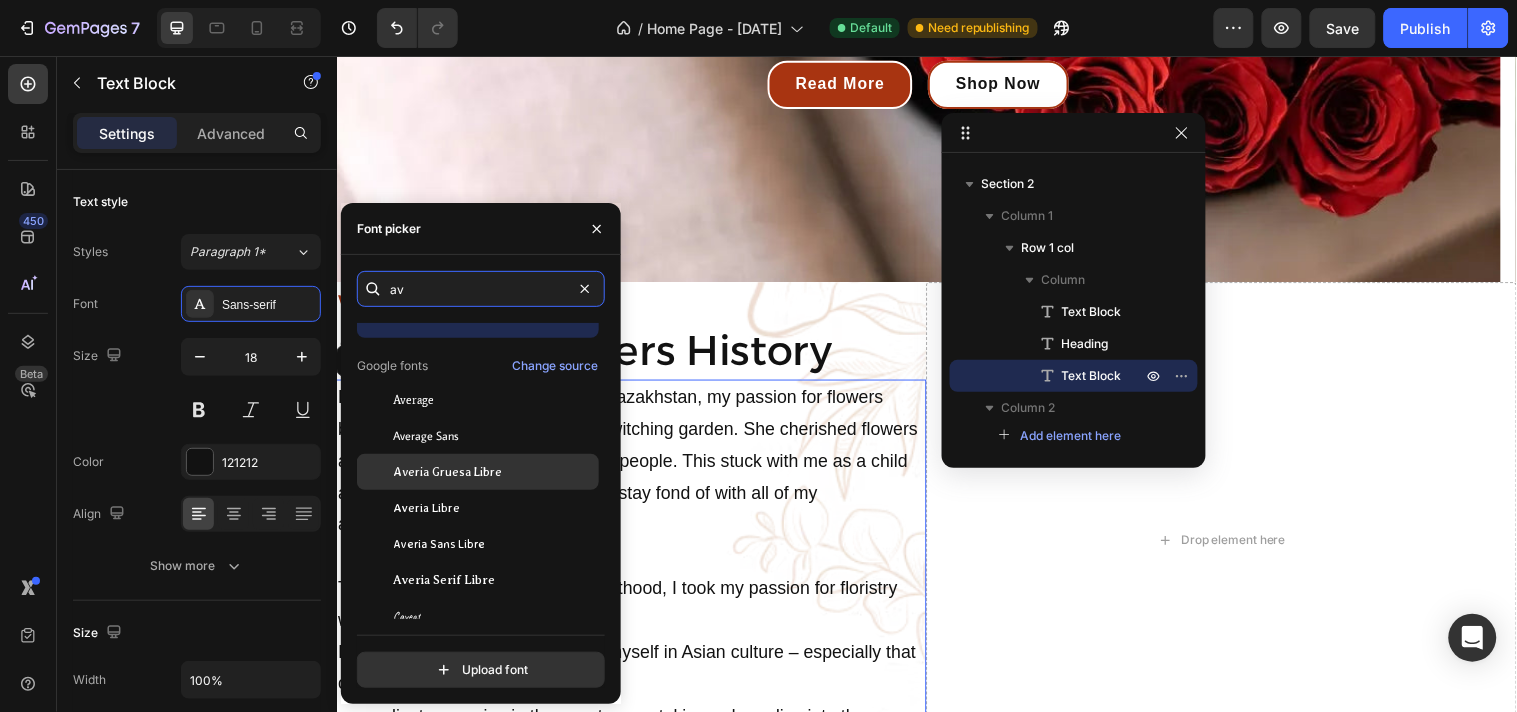 scroll, scrollTop: 0, scrollLeft: 0, axis: both 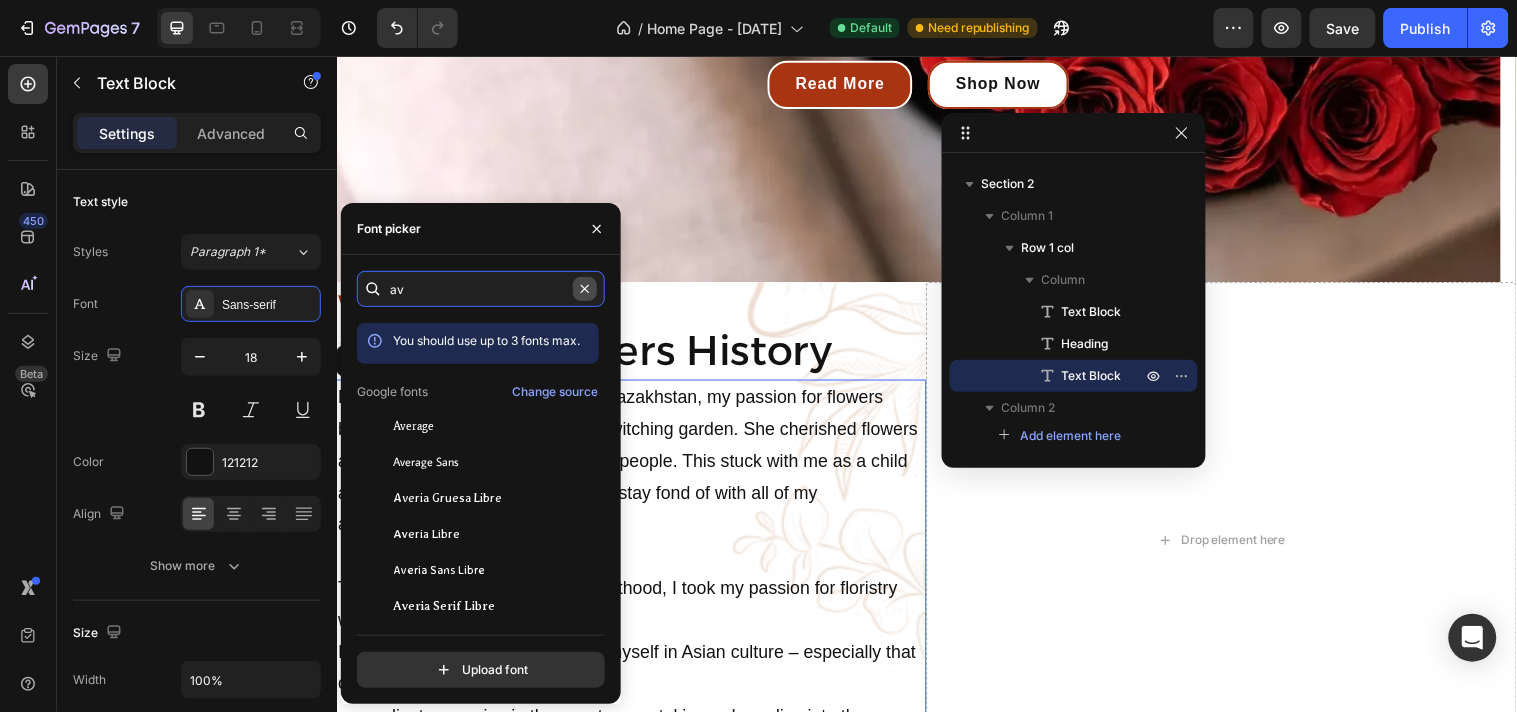type 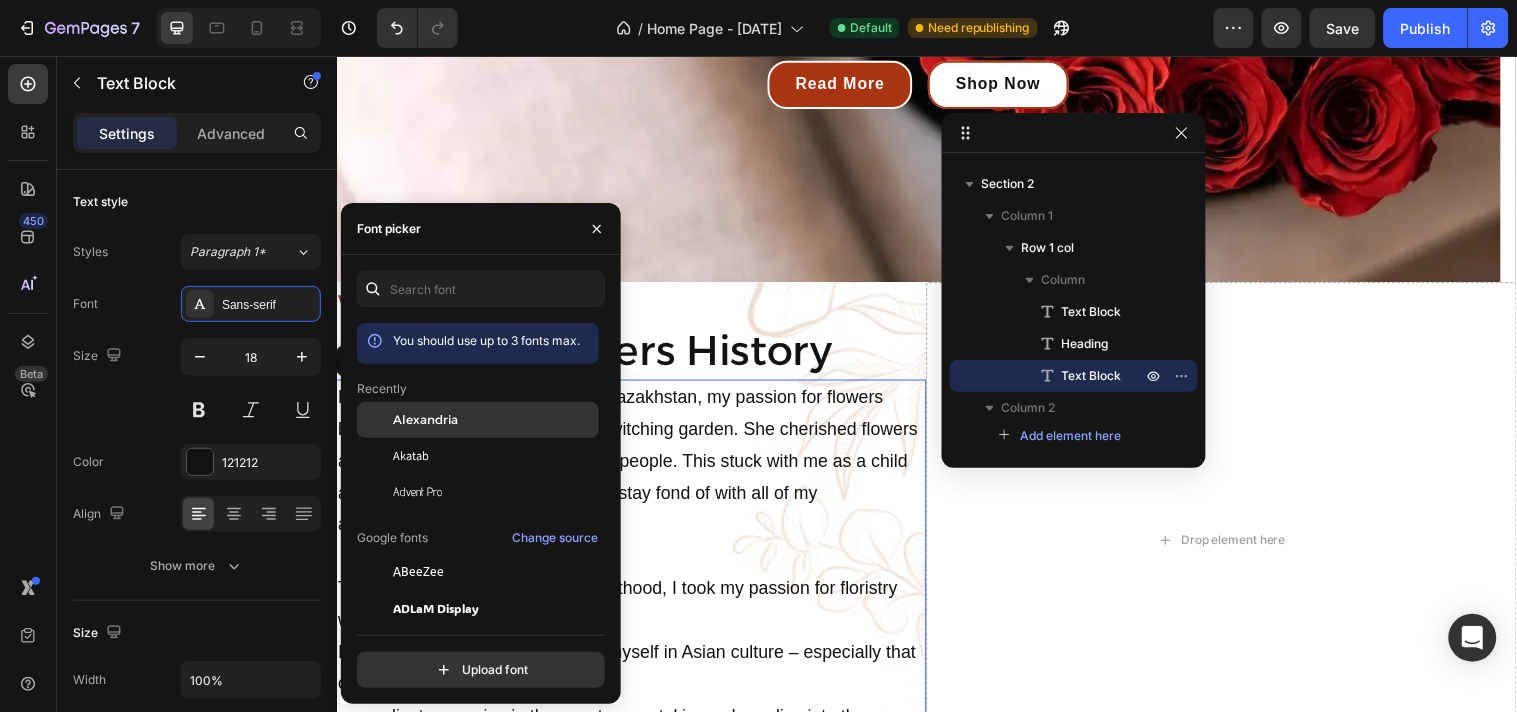 click on "Alexandria" at bounding box center (494, 420) 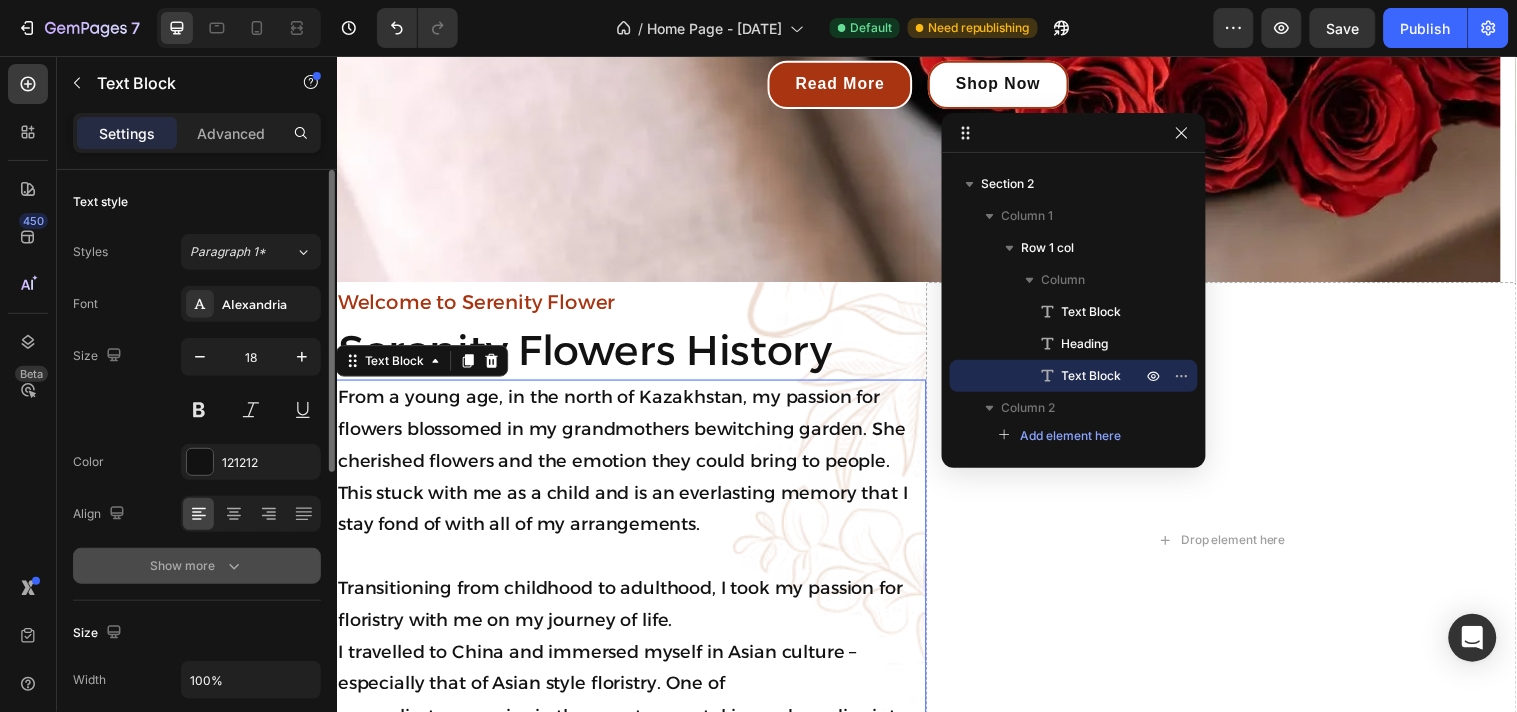 click on "Show more" at bounding box center [197, 566] 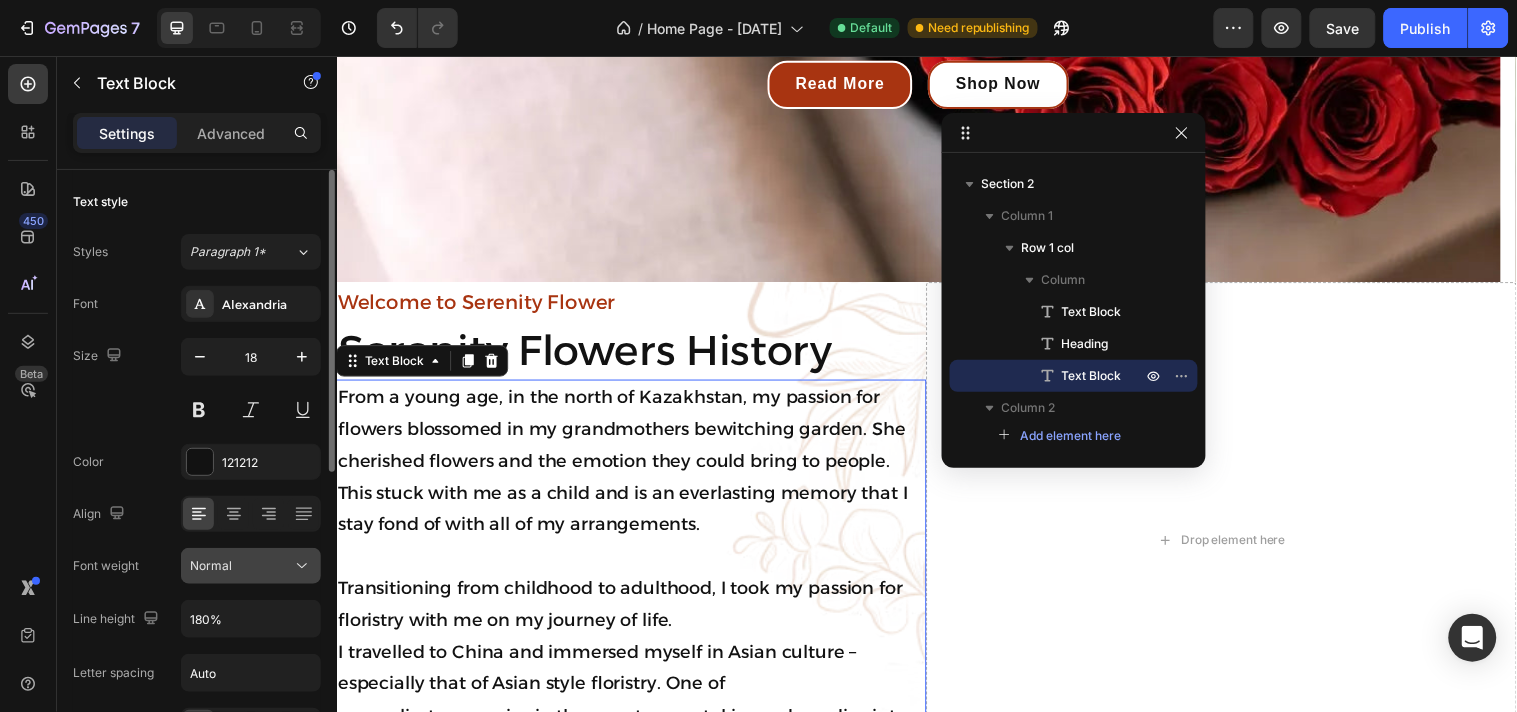 click on "Normal" at bounding box center [241, 566] 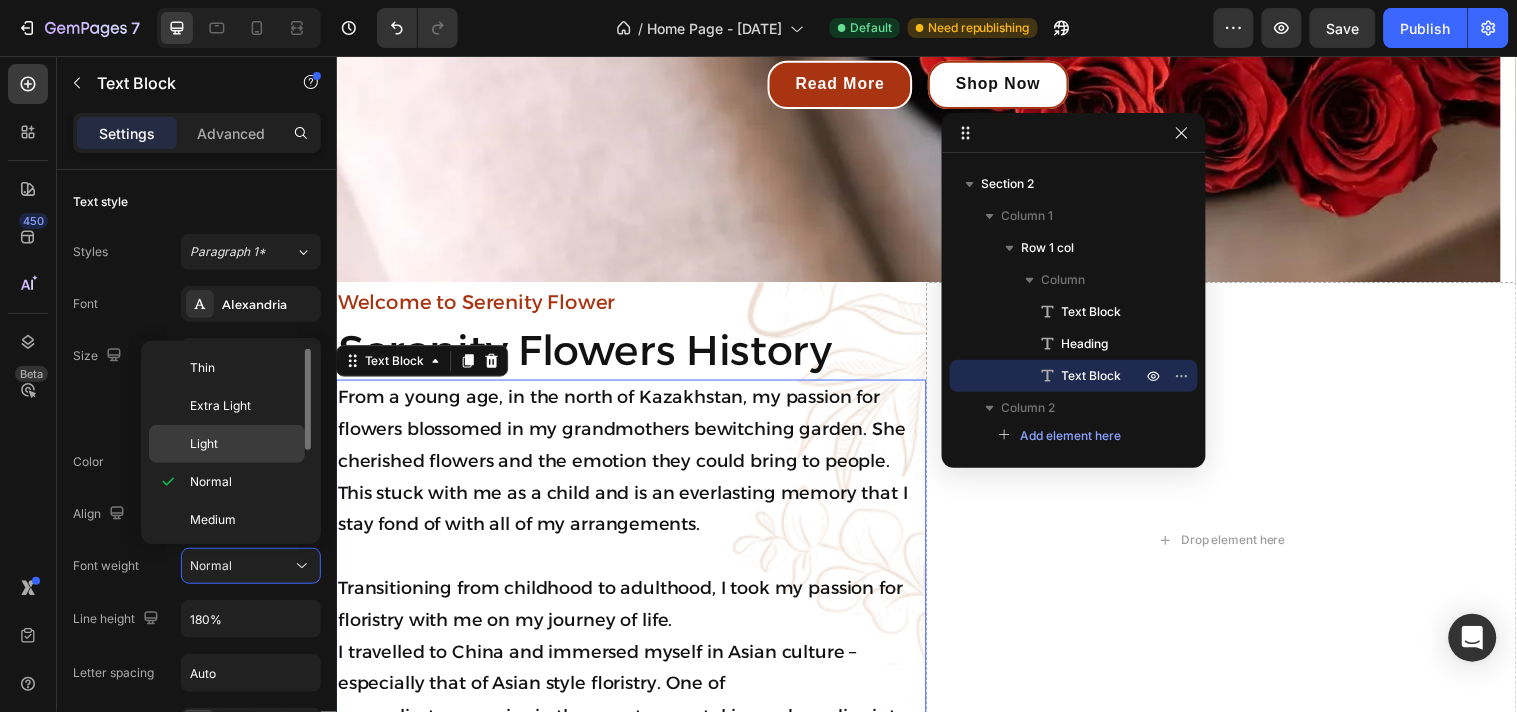 click on "Light" at bounding box center [243, 444] 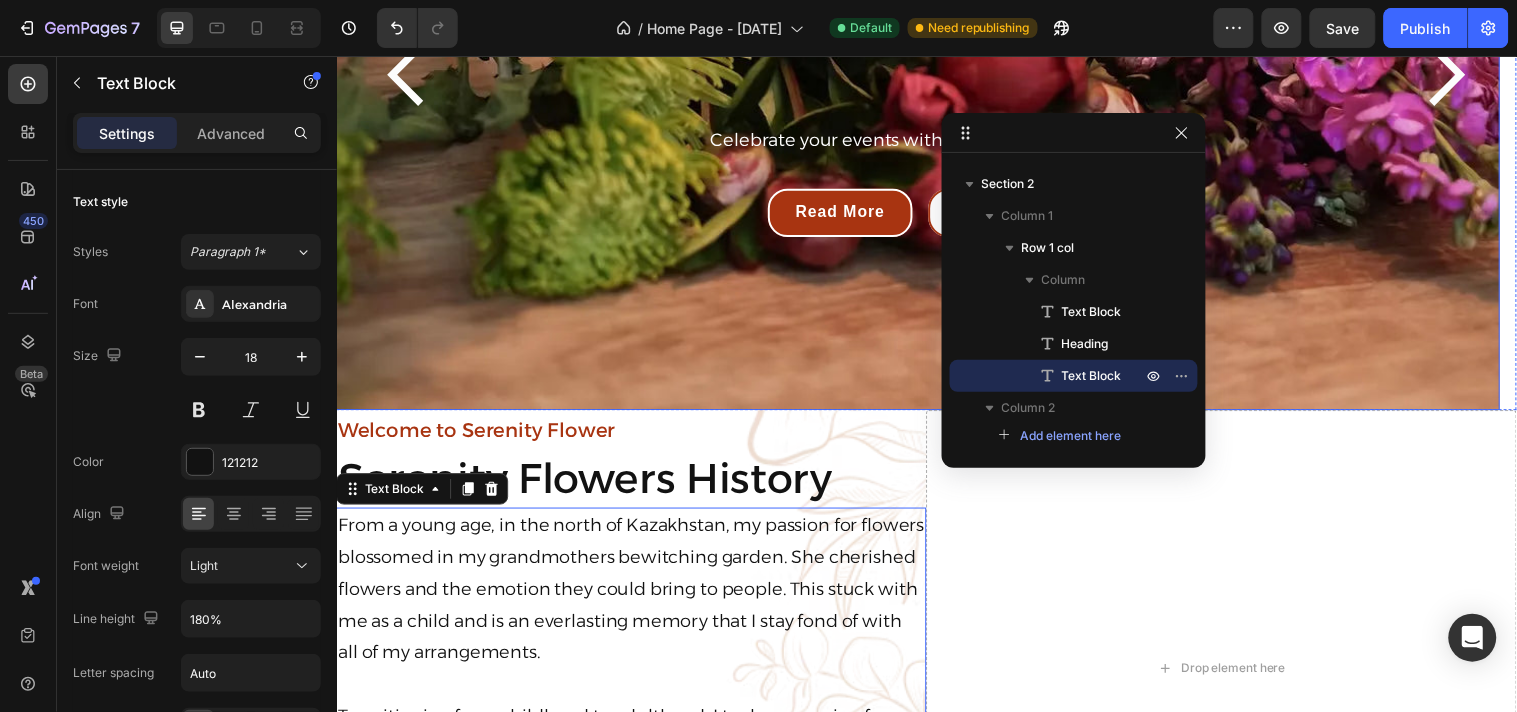 scroll, scrollTop: 361, scrollLeft: 0, axis: vertical 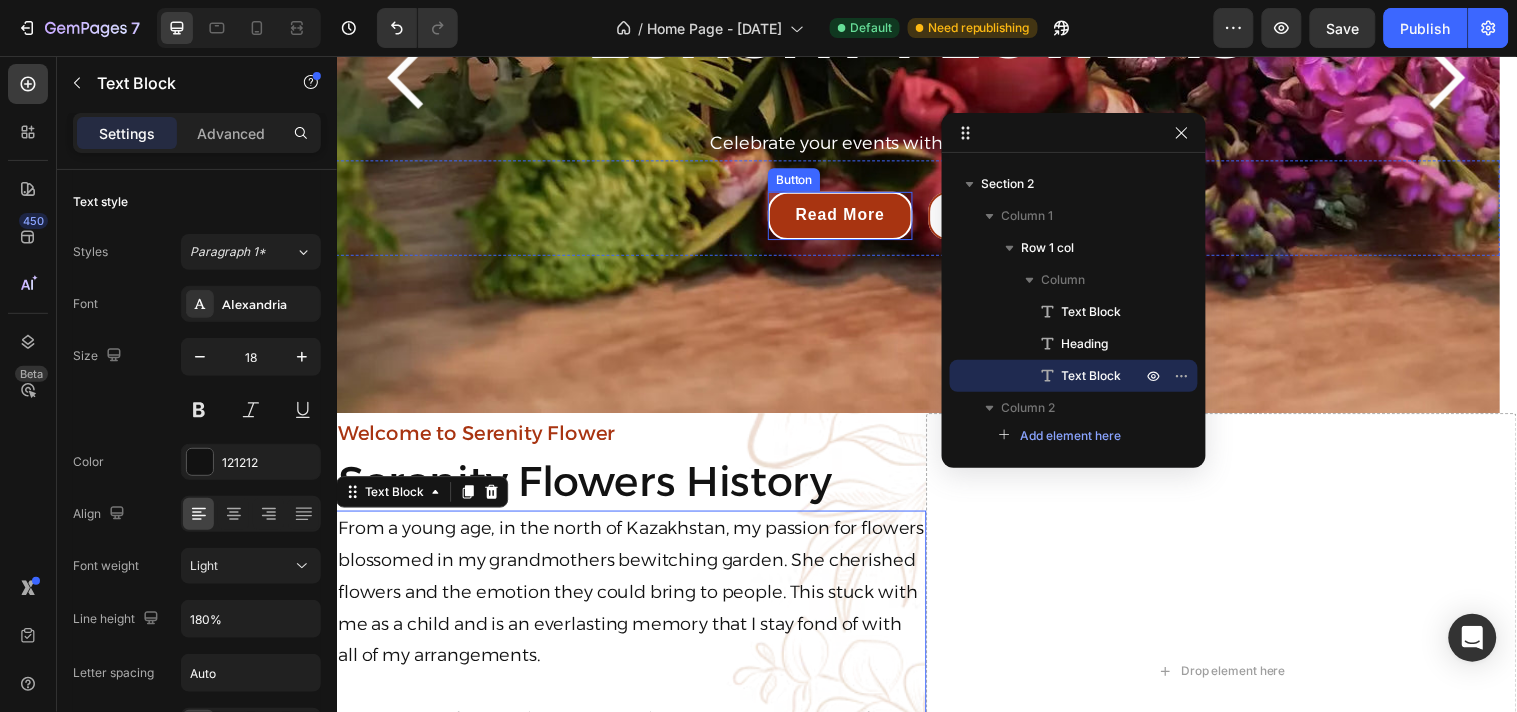 click on "Button" at bounding box center [801, 181] 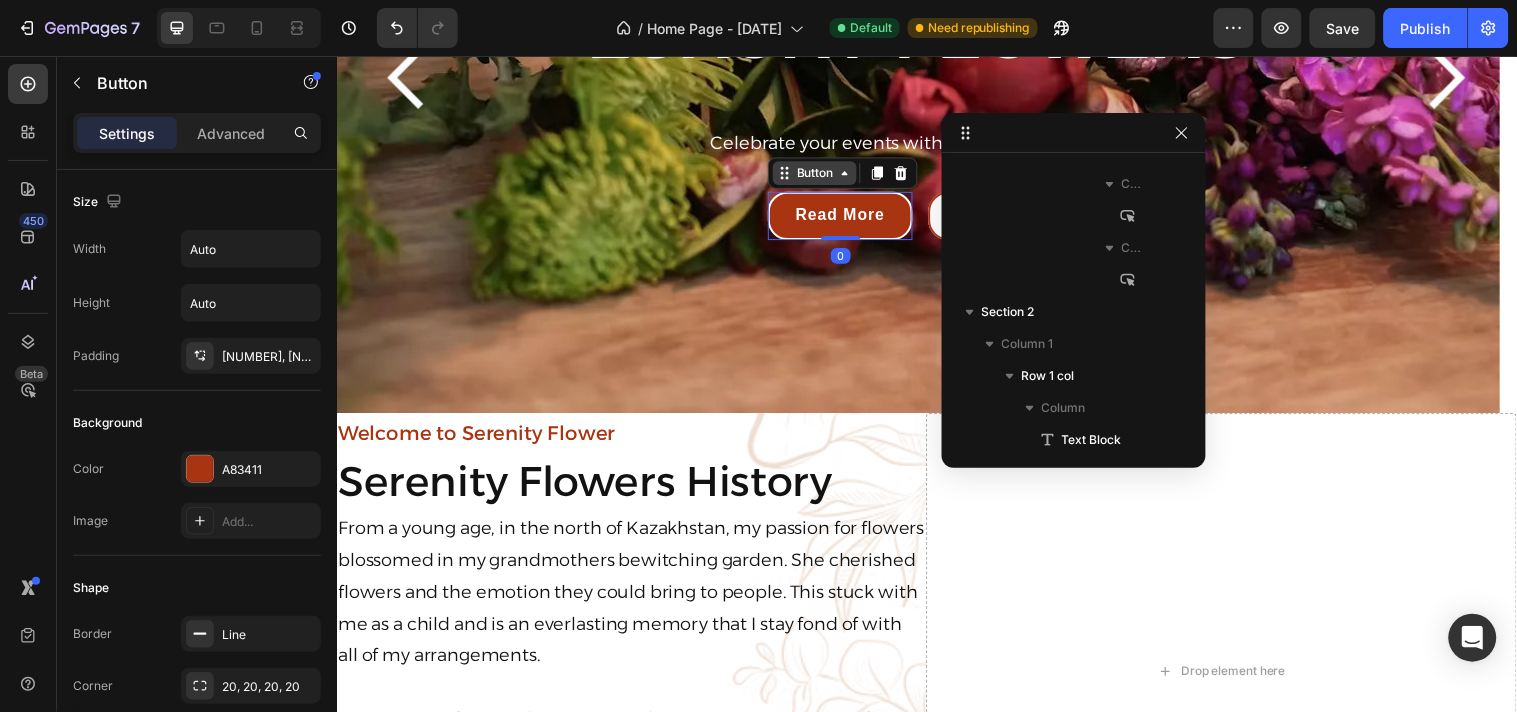 scroll, scrollTop: 233, scrollLeft: 0, axis: vertical 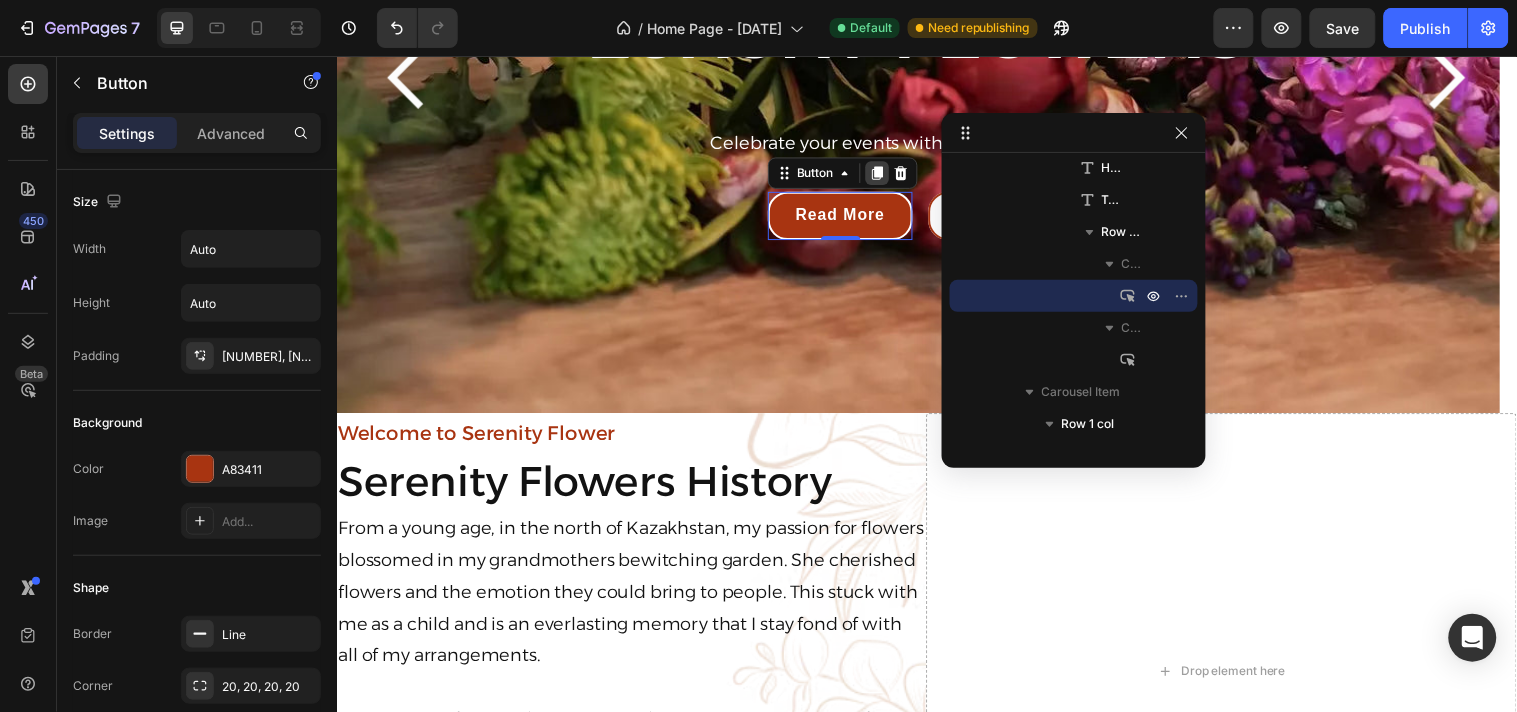 click 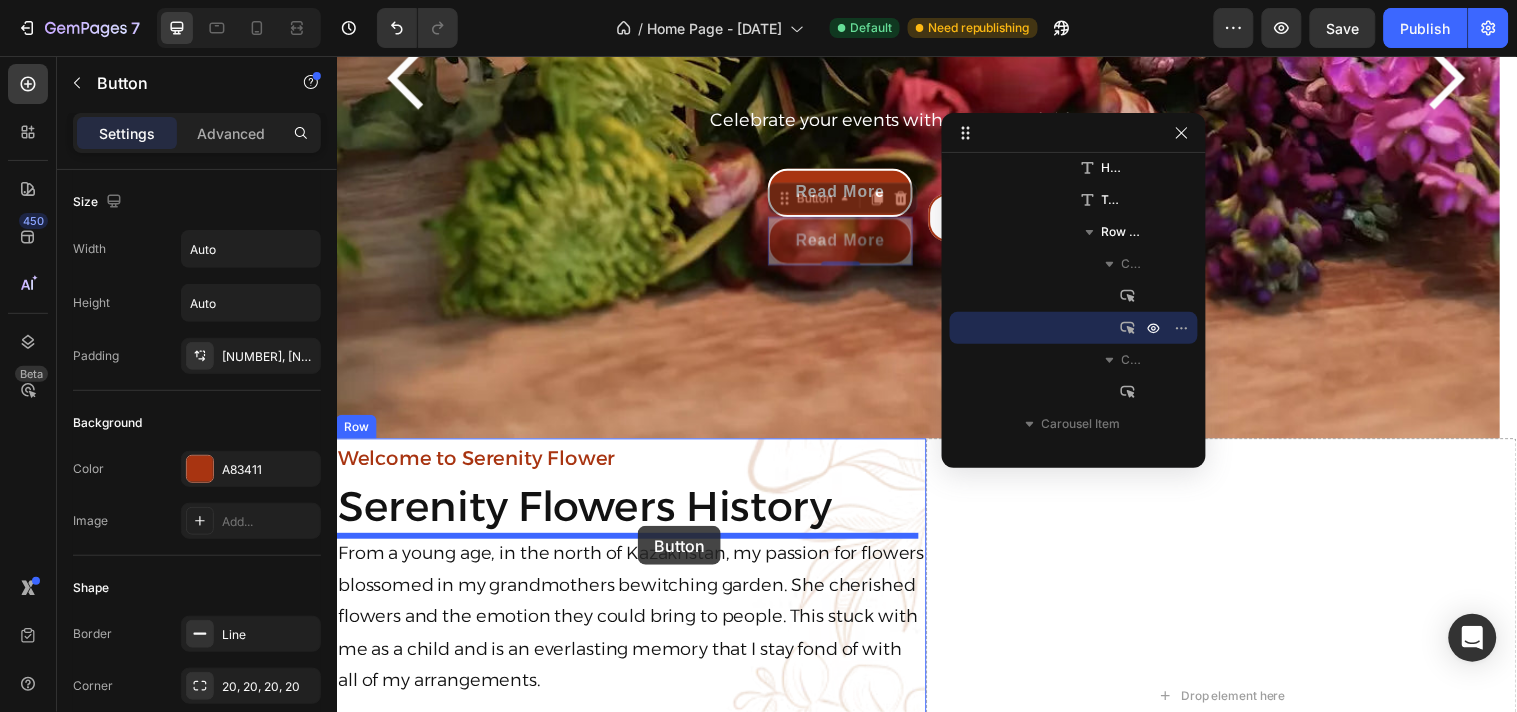 drag, startPoint x: 820, startPoint y: 202, endPoint x: 642, endPoint y: 533, distance: 375.82574 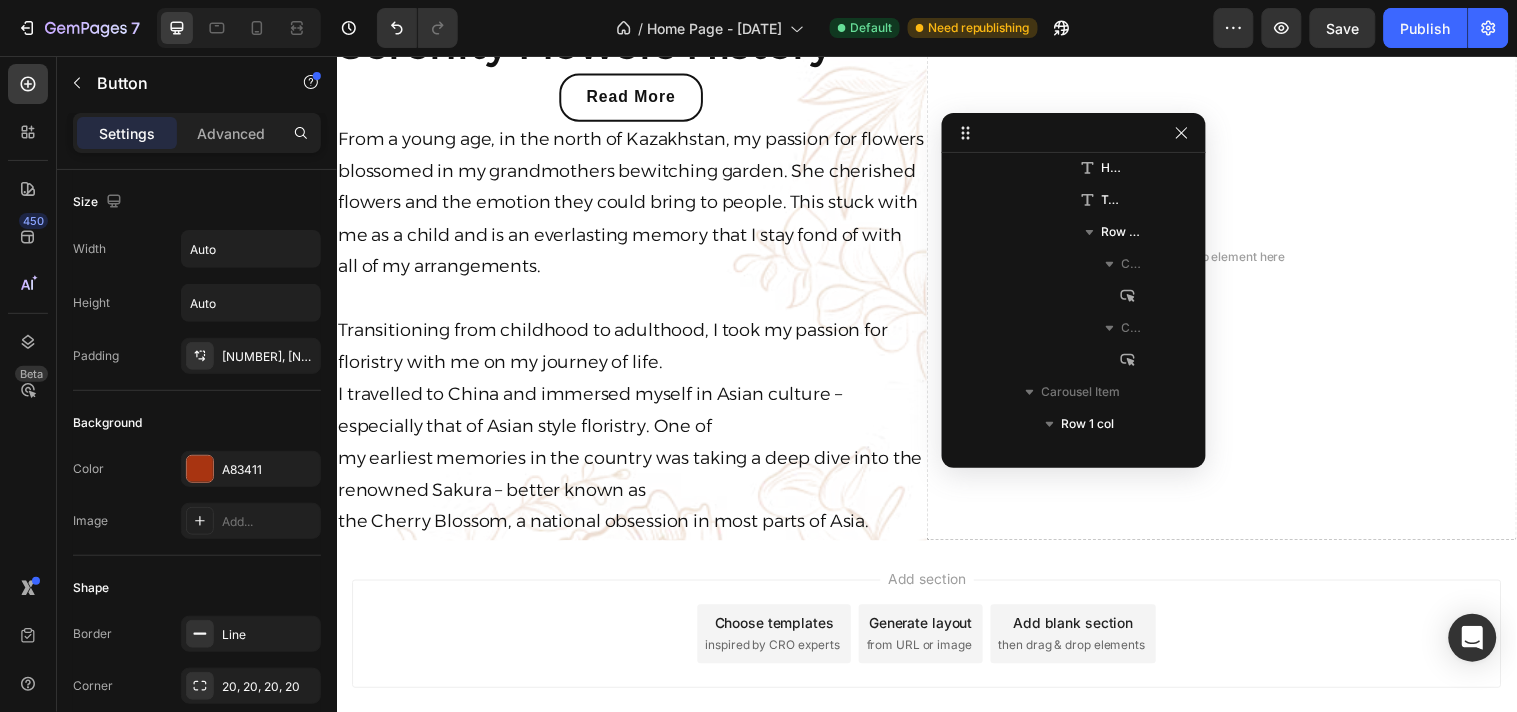scroll, scrollTop: 804, scrollLeft: 0, axis: vertical 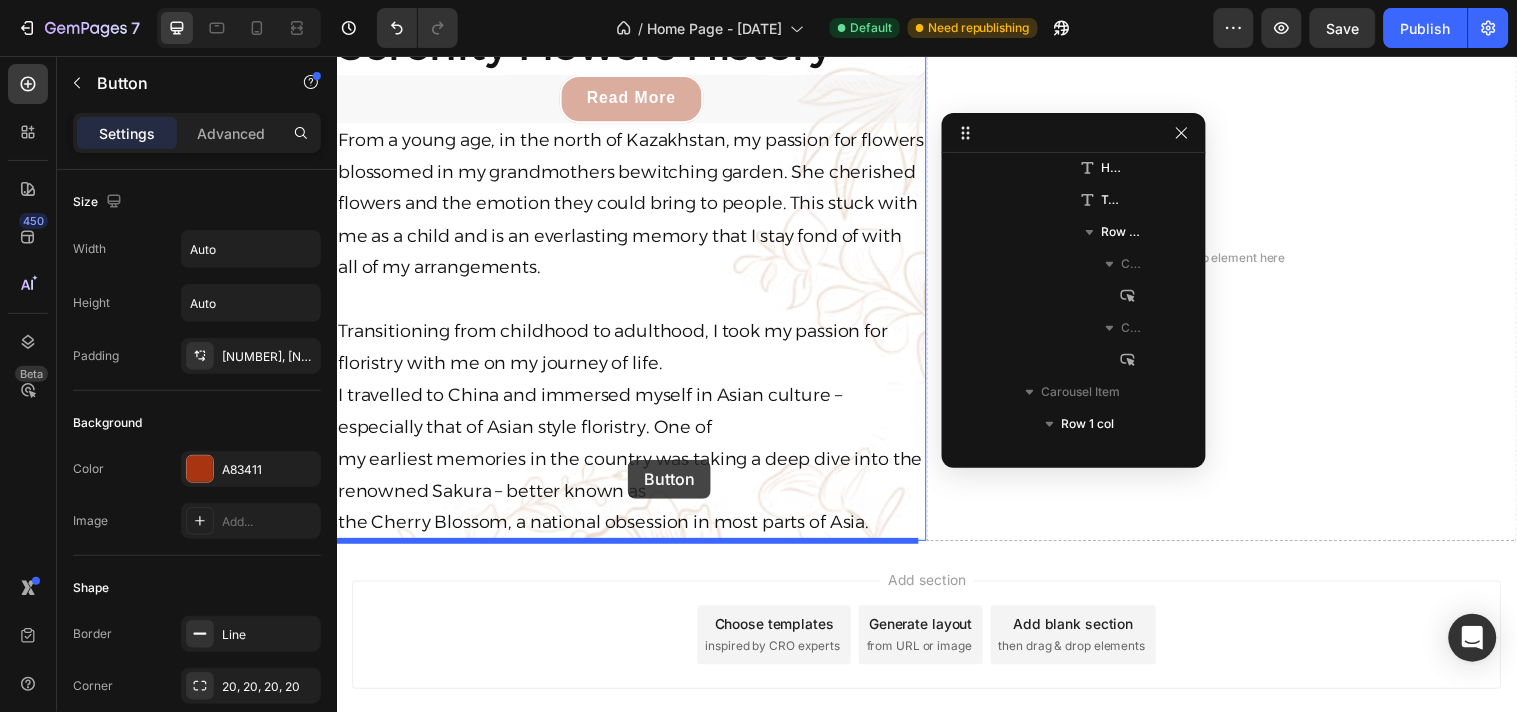 drag, startPoint x: 562, startPoint y: 89, endPoint x: 632, endPoint y: 465, distance: 382.46045 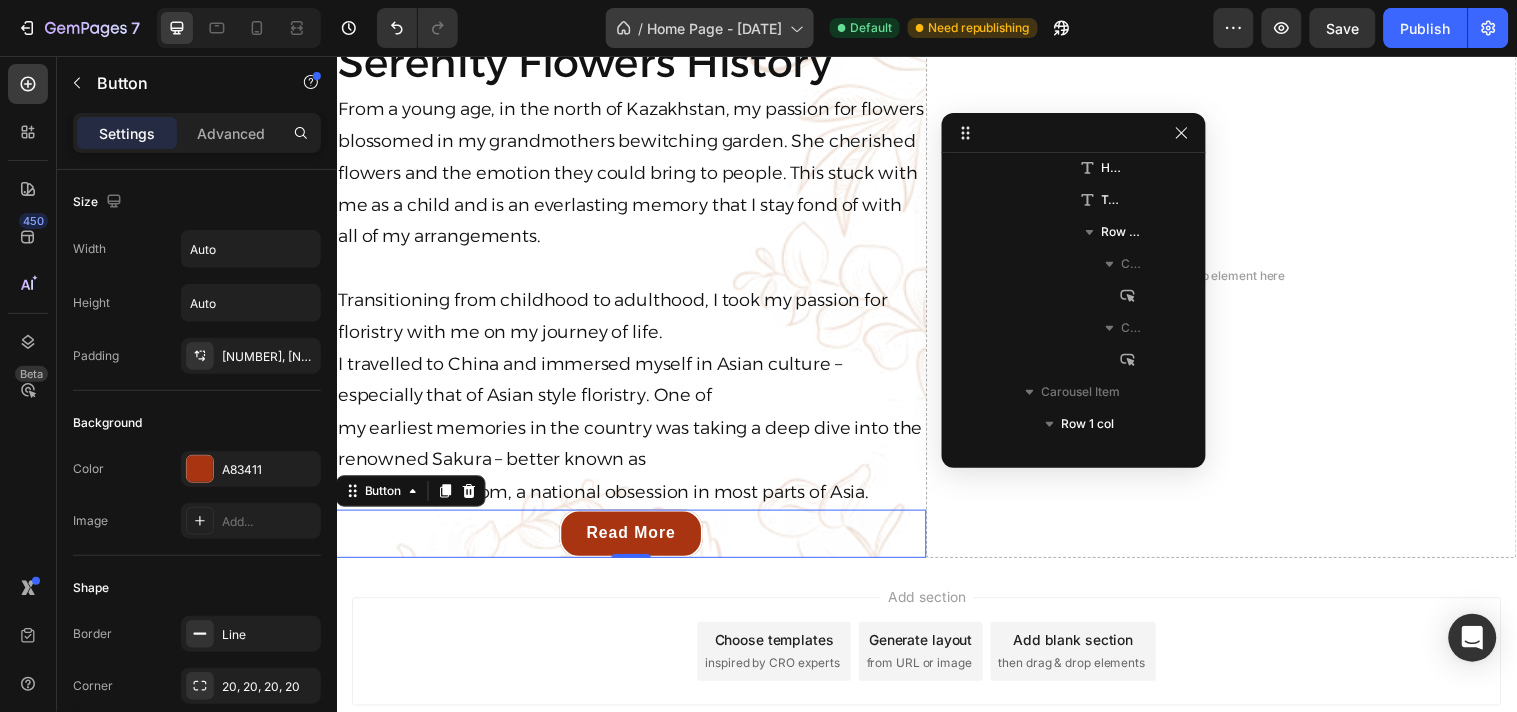 scroll, scrollTop: 544, scrollLeft: 0, axis: vertical 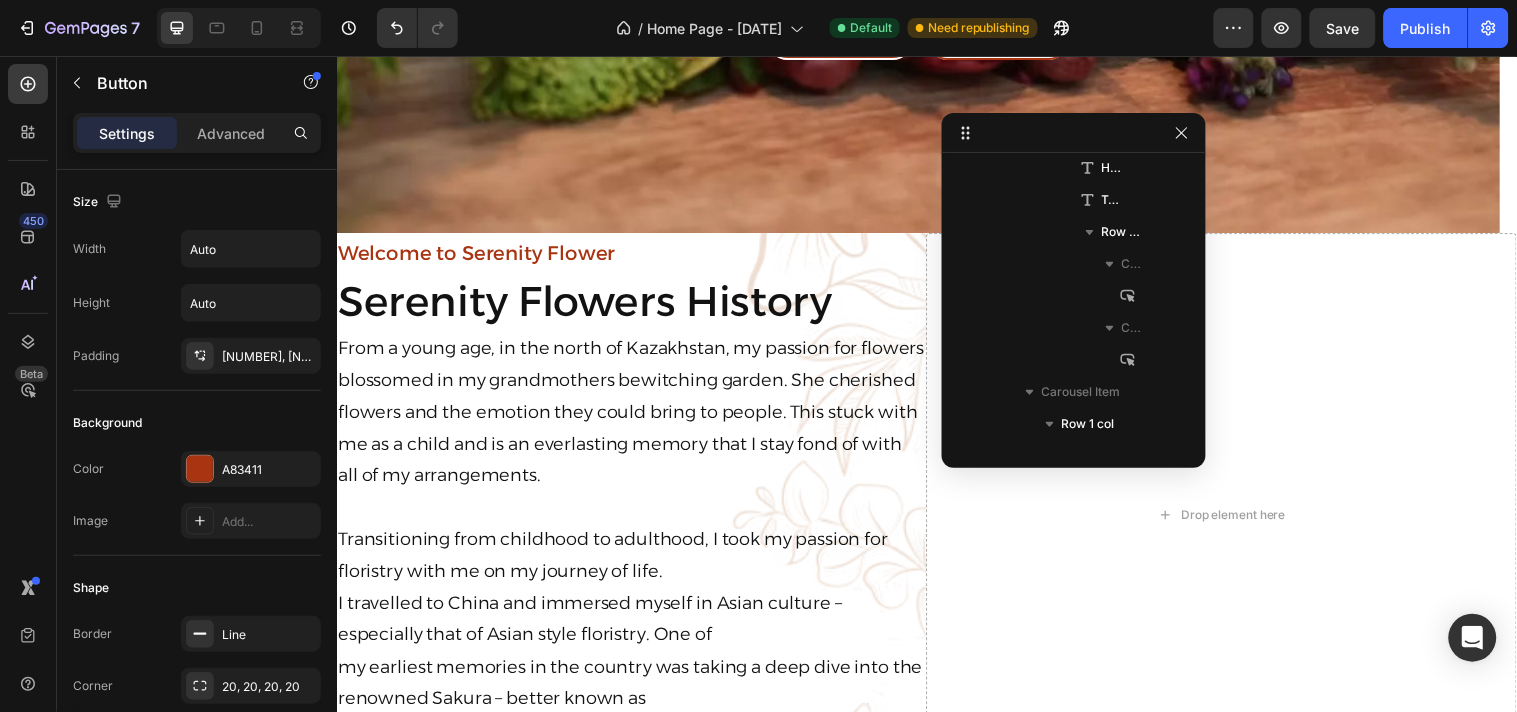 drag, startPoint x: 210, startPoint y: 66, endPoint x: 534, endPoint y: -46, distance: 342.8119 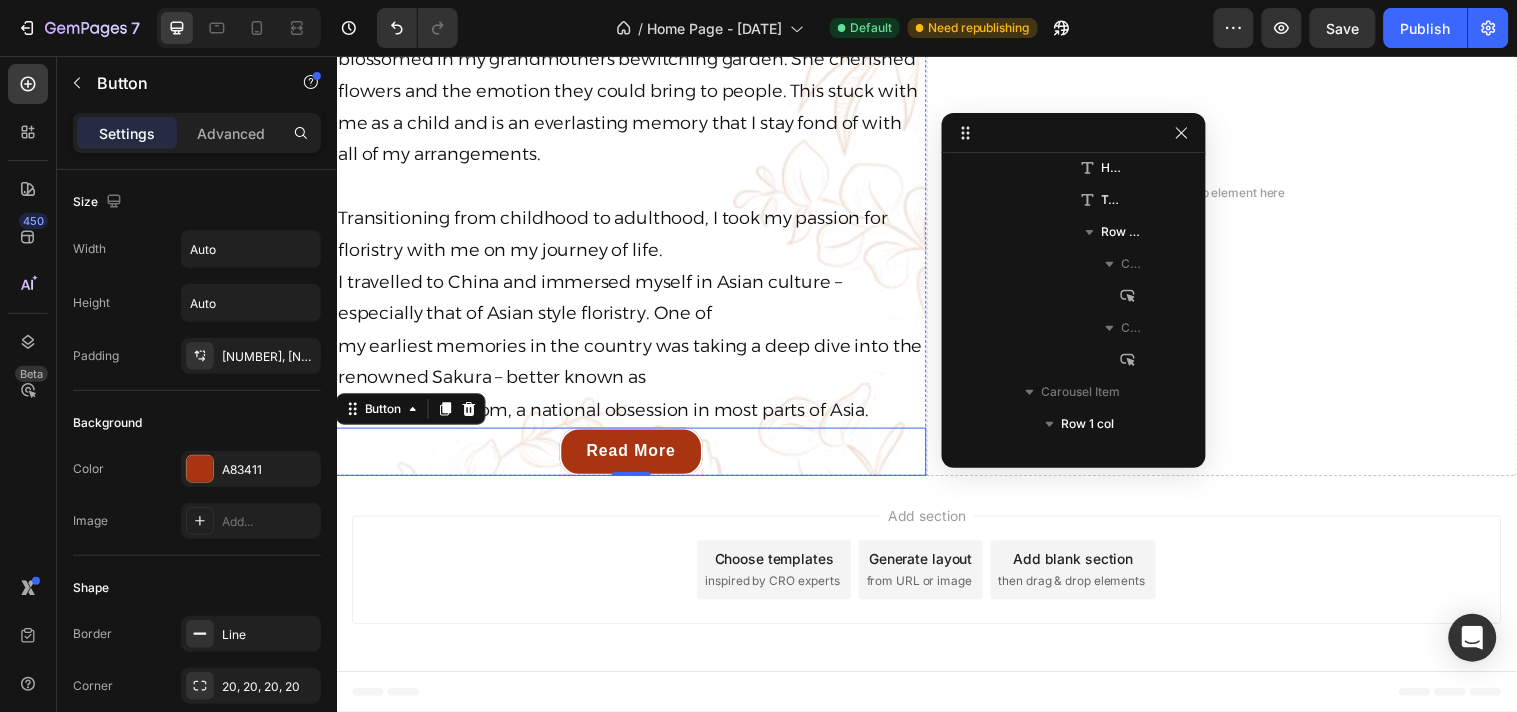 scroll, scrollTop: 868, scrollLeft: 0, axis: vertical 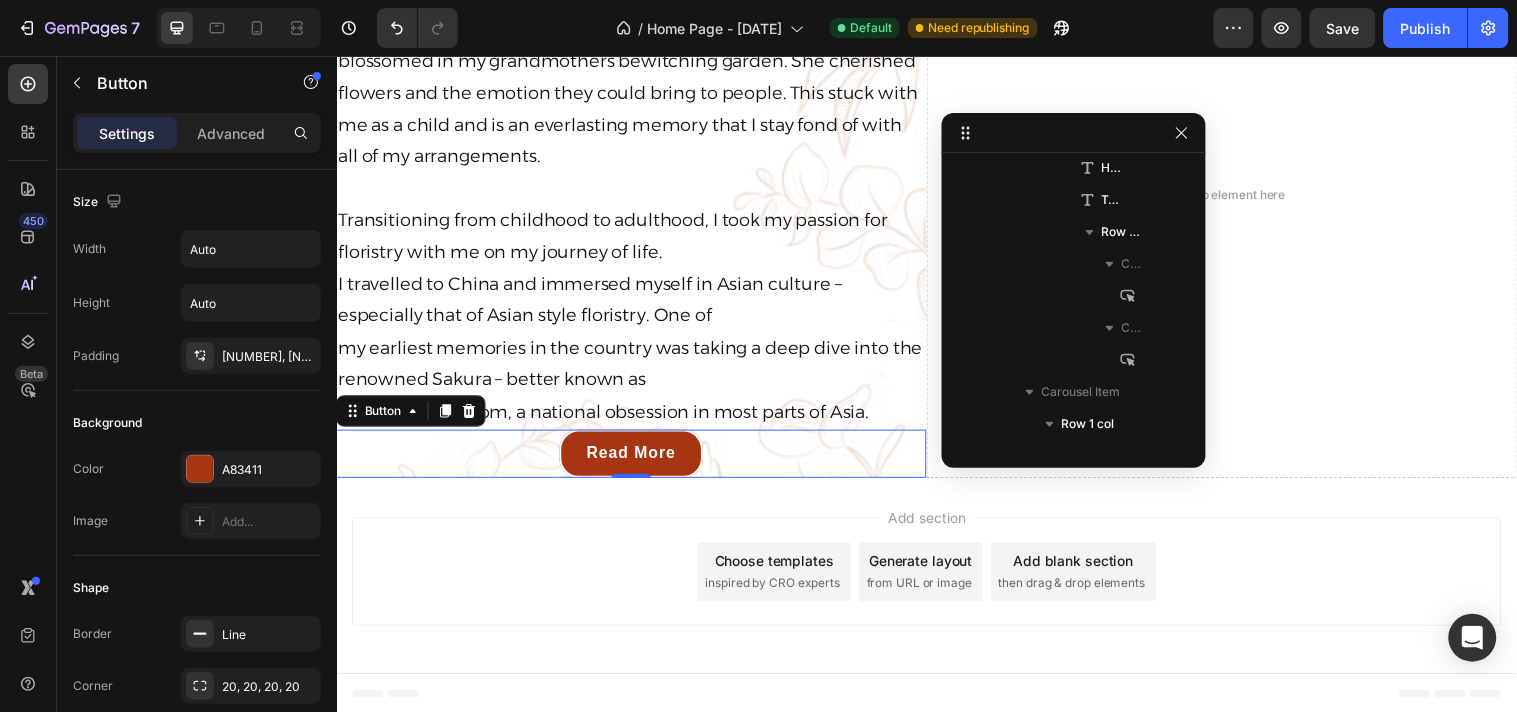 click on "Add blank section" at bounding box center [1085, 567] 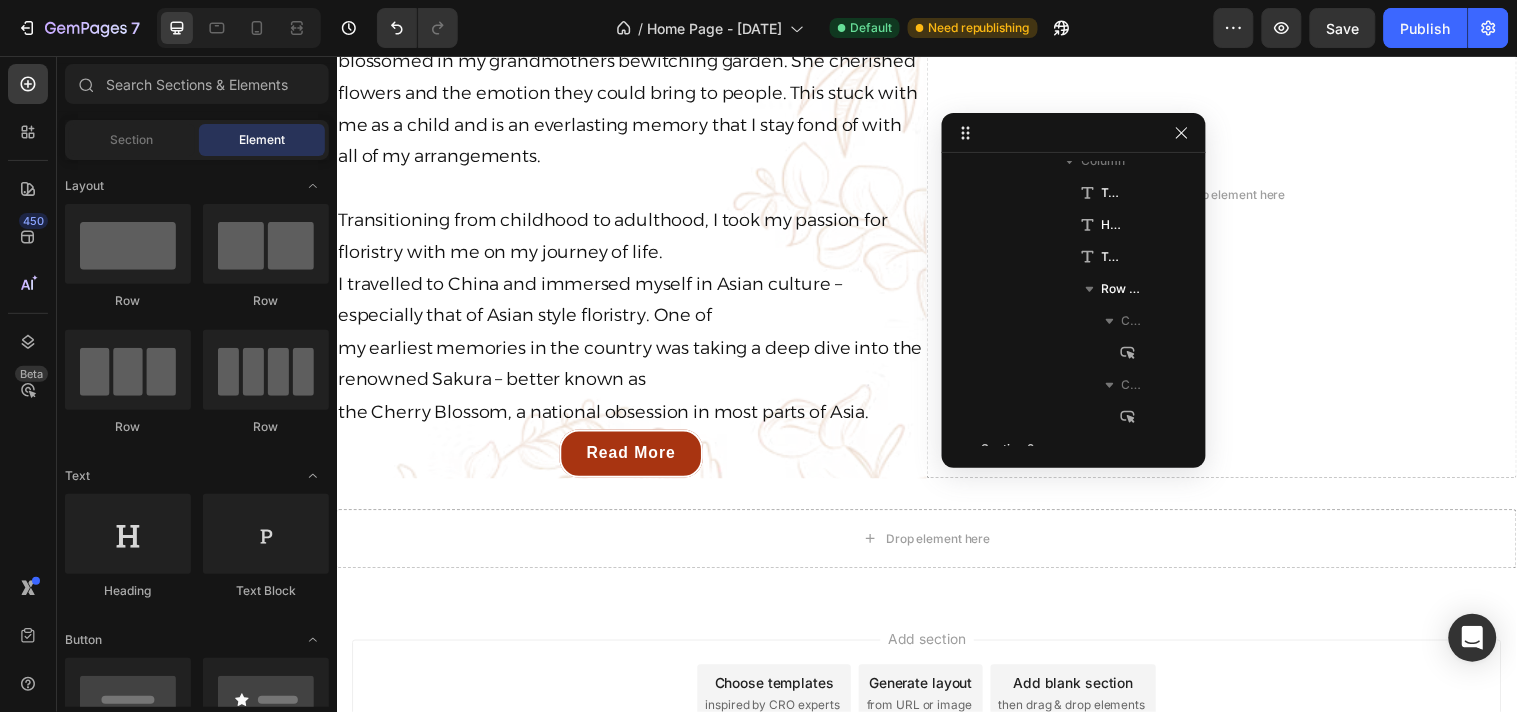 scroll, scrollTop: 1210, scrollLeft: 0, axis: vertical 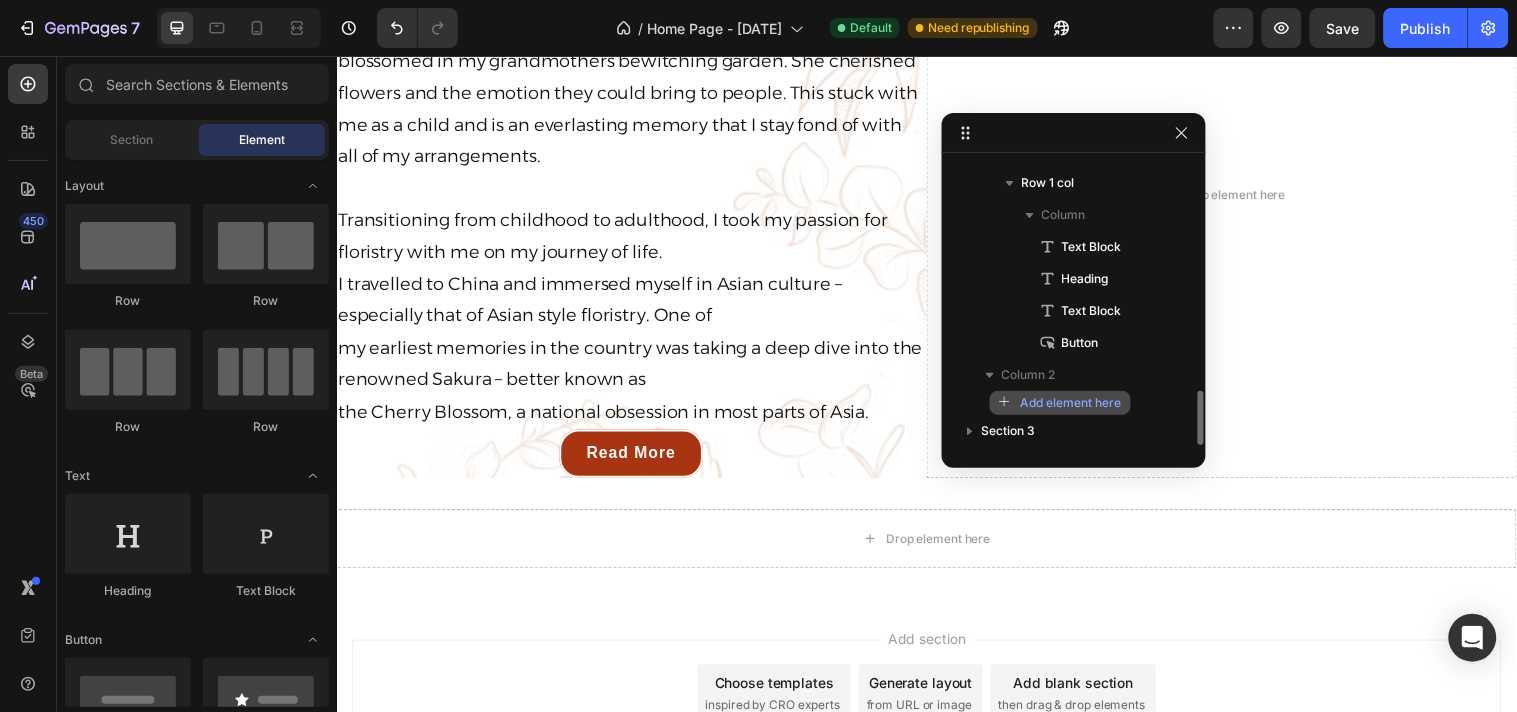 click on "Add element here" 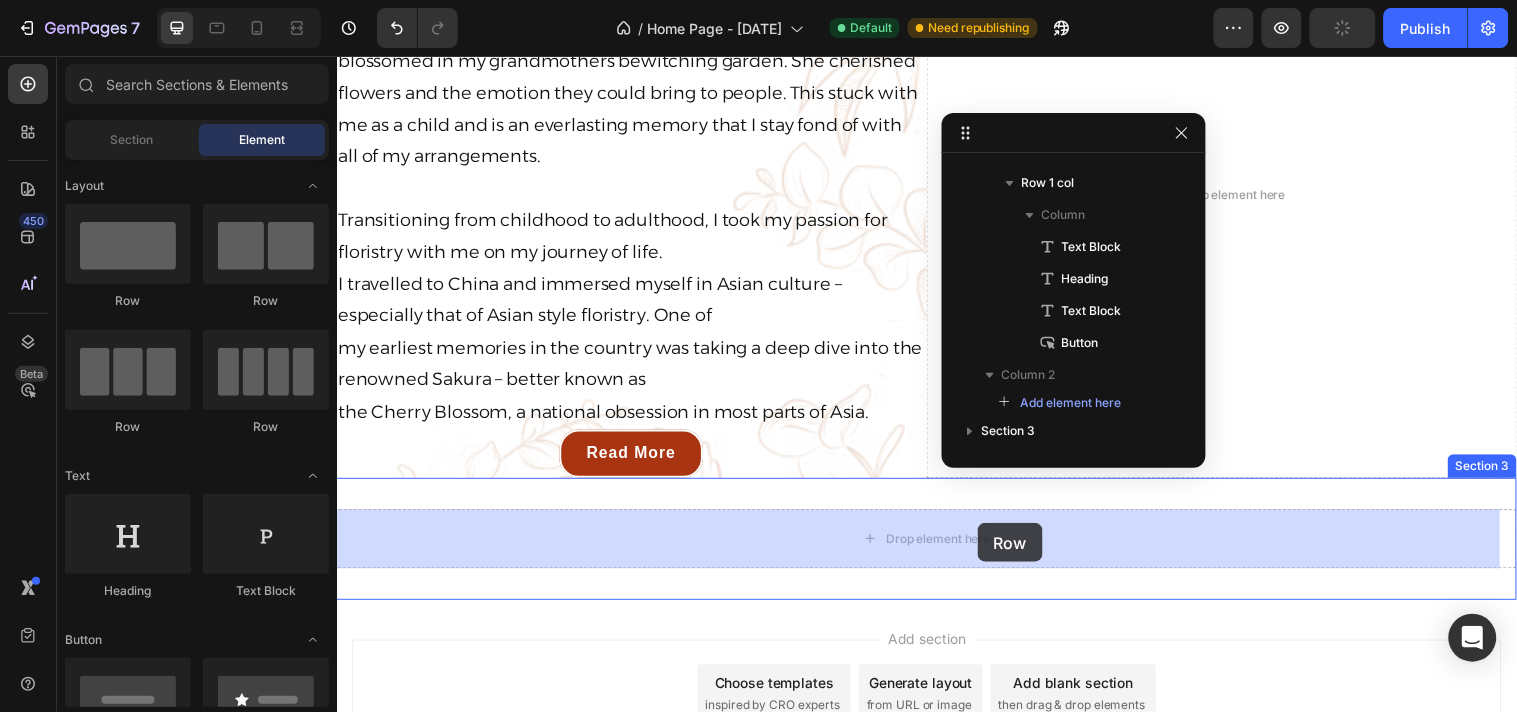 drag, startPoint x: 479, startPoint y: 295, endPoint x: 987, endPoint y: 530, distance: 559.7222 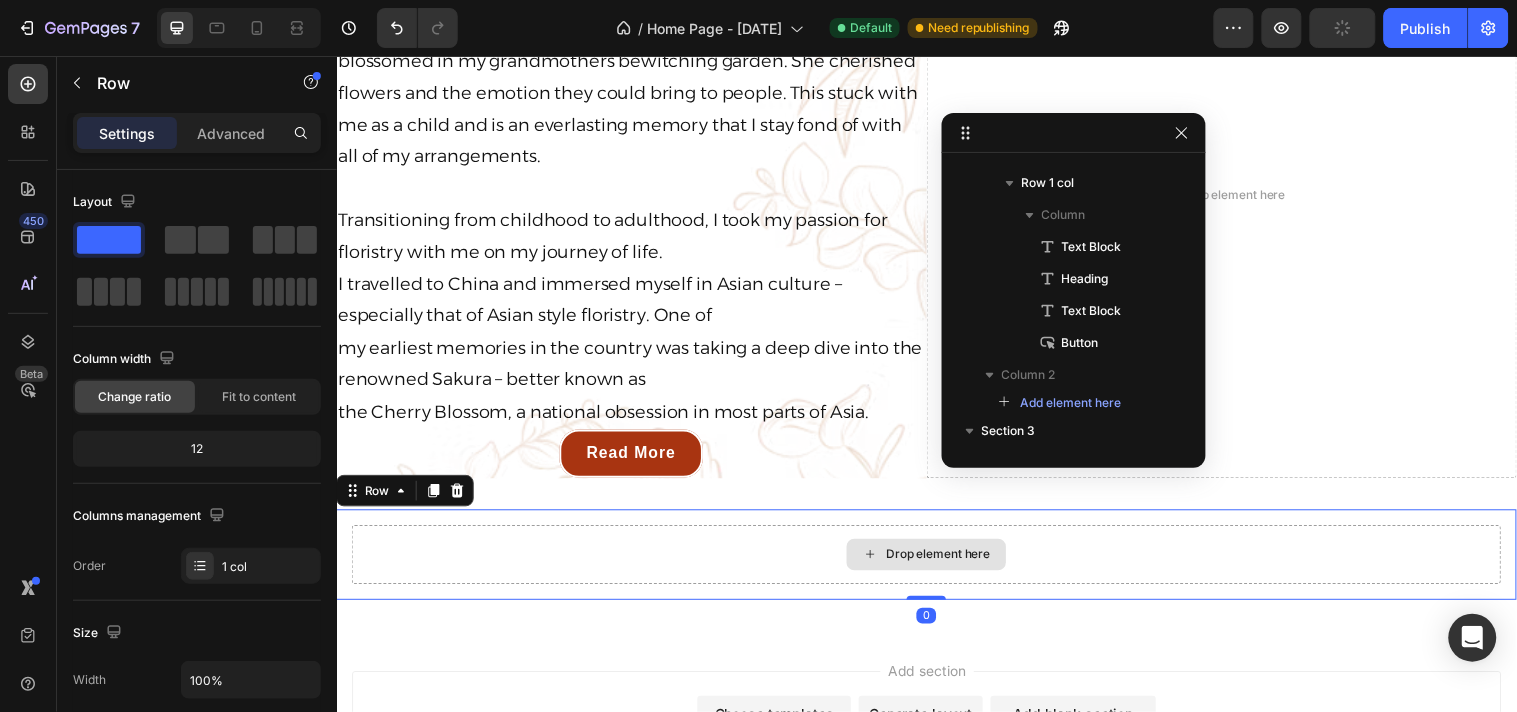 scroll, scrollTop: 1274, scrollLeft: 0, axis: vertical 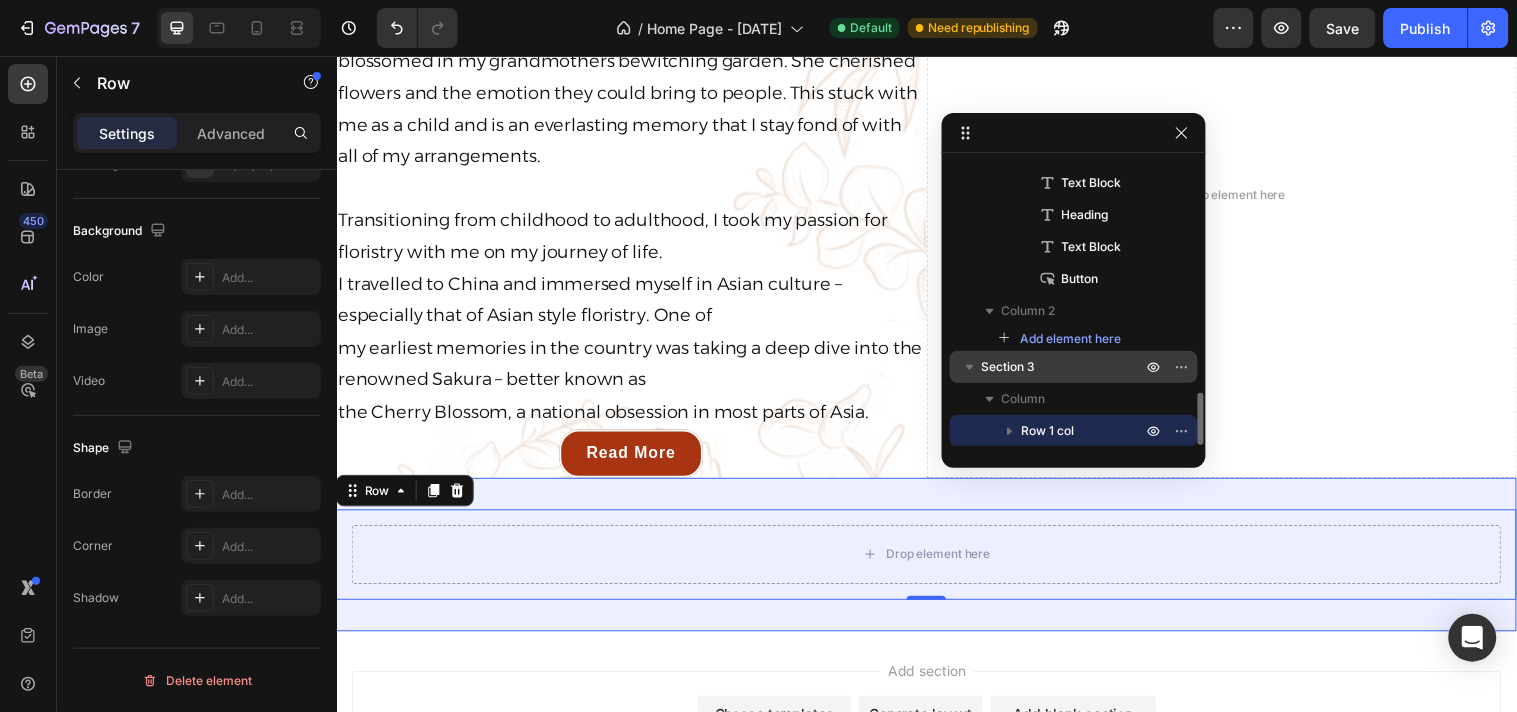click on "Section 3" at bounding box center (1064, 367) 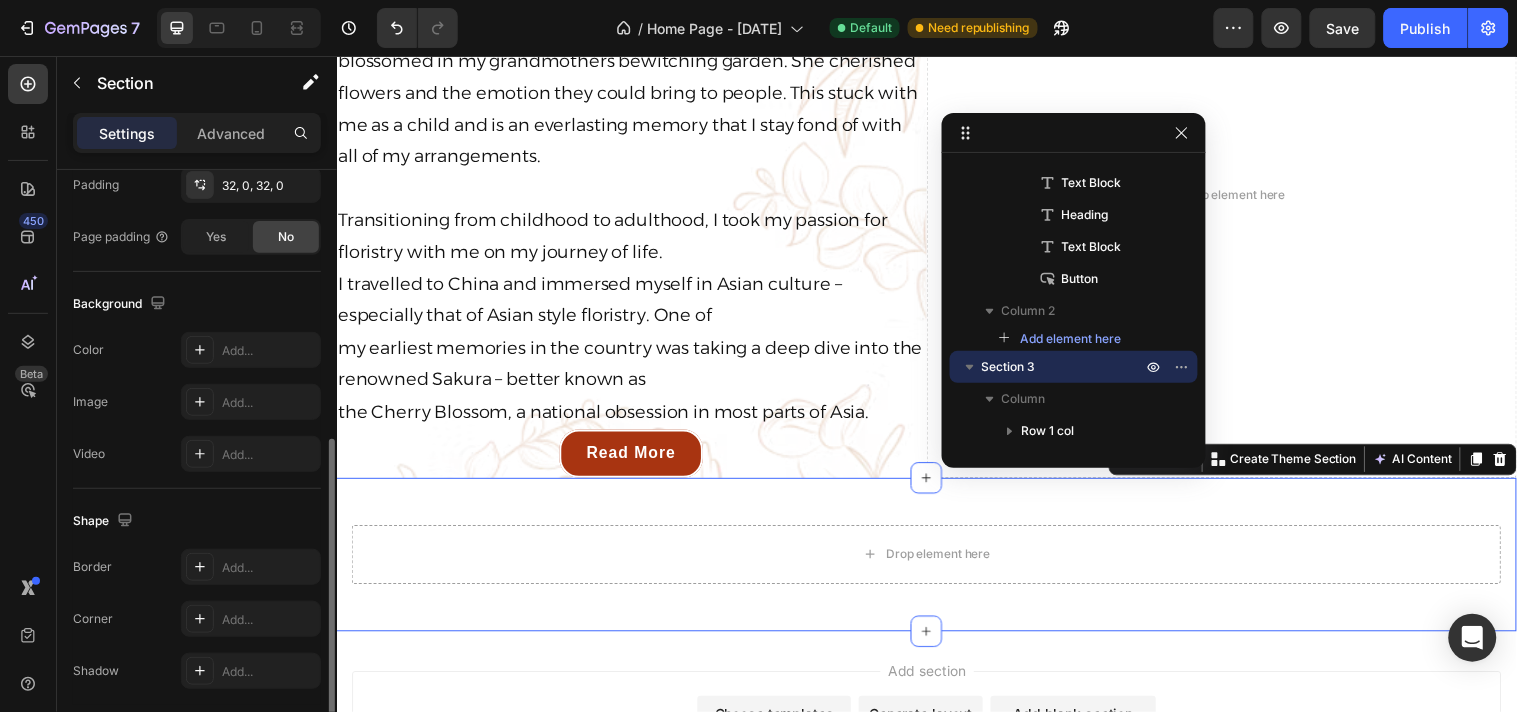 scroll, scrollTop: 543, scrollLeft: 0, axis: vertical 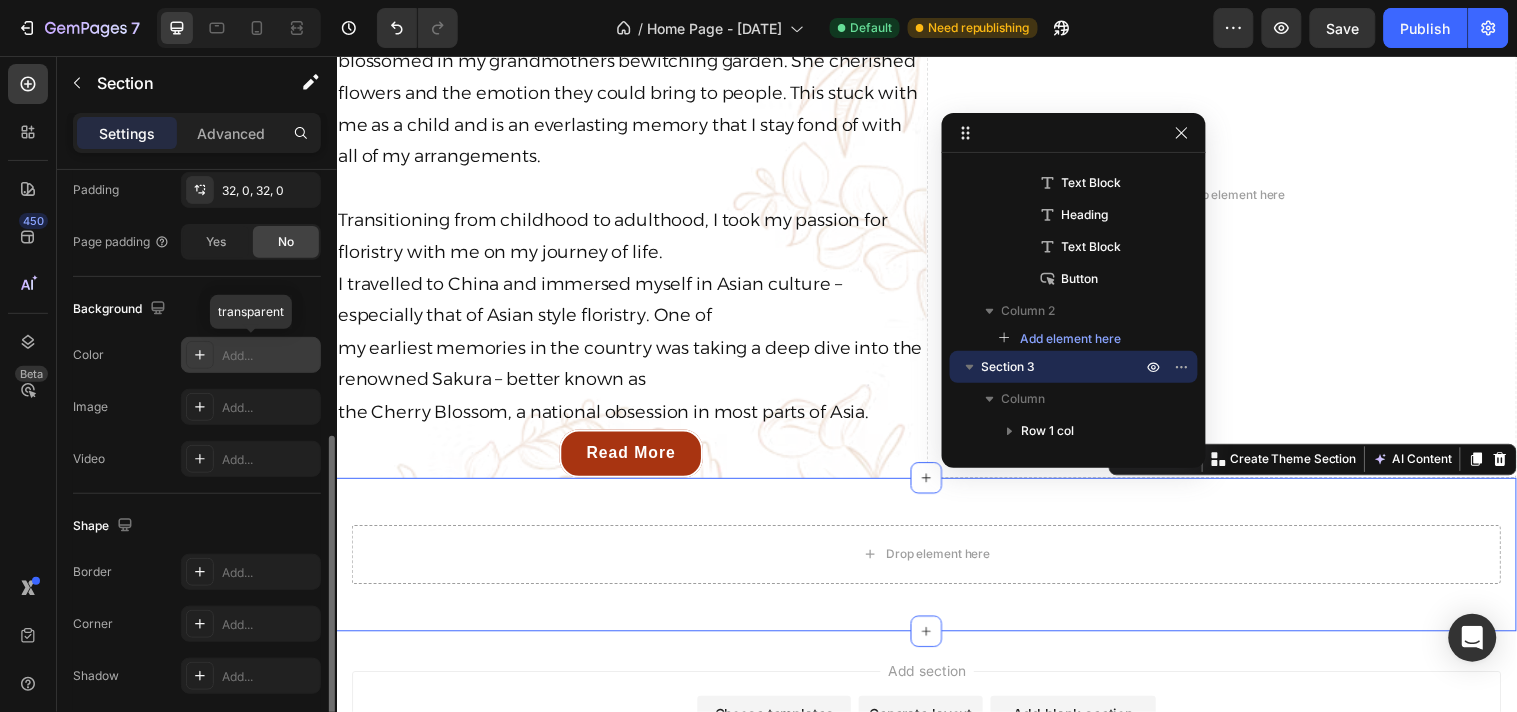 click 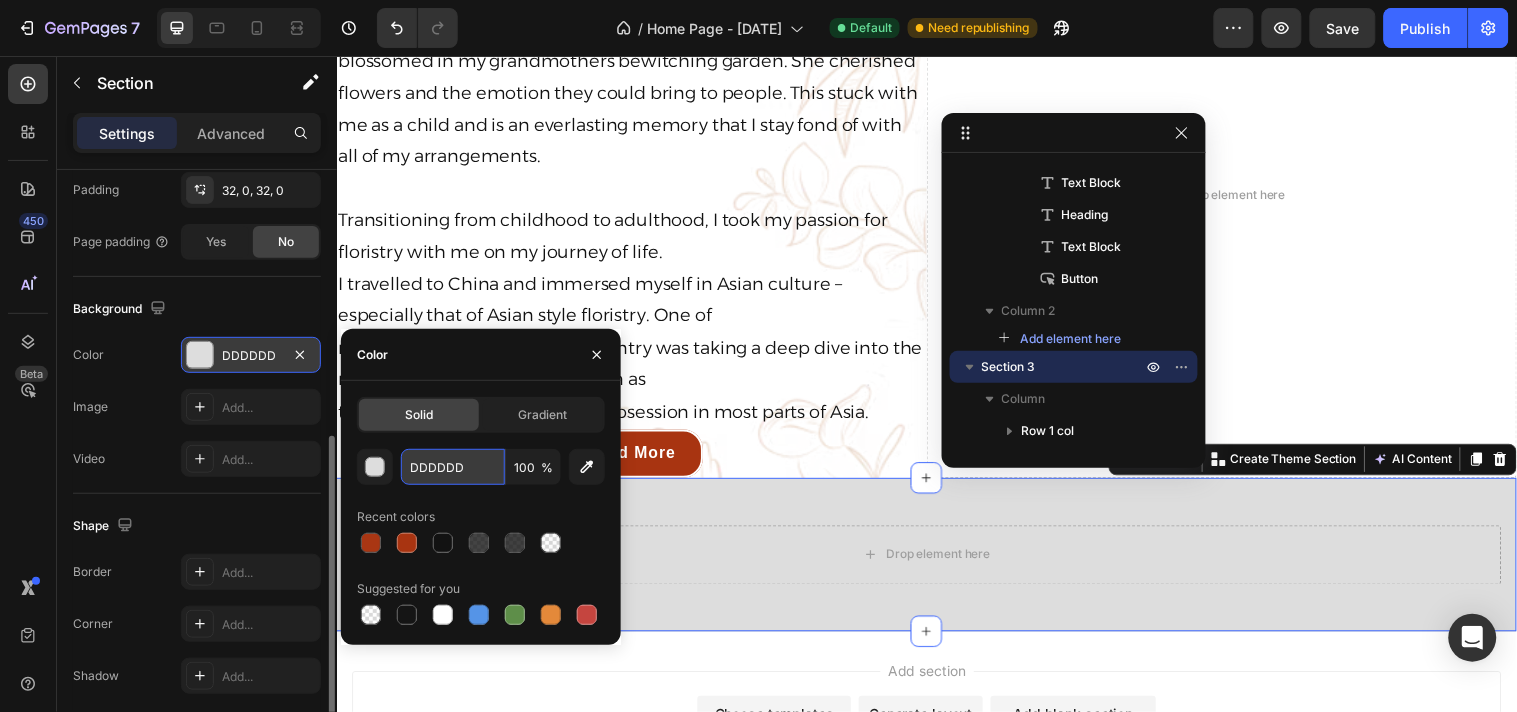 click on "DDDDDD" at bounding box center [453, 467] 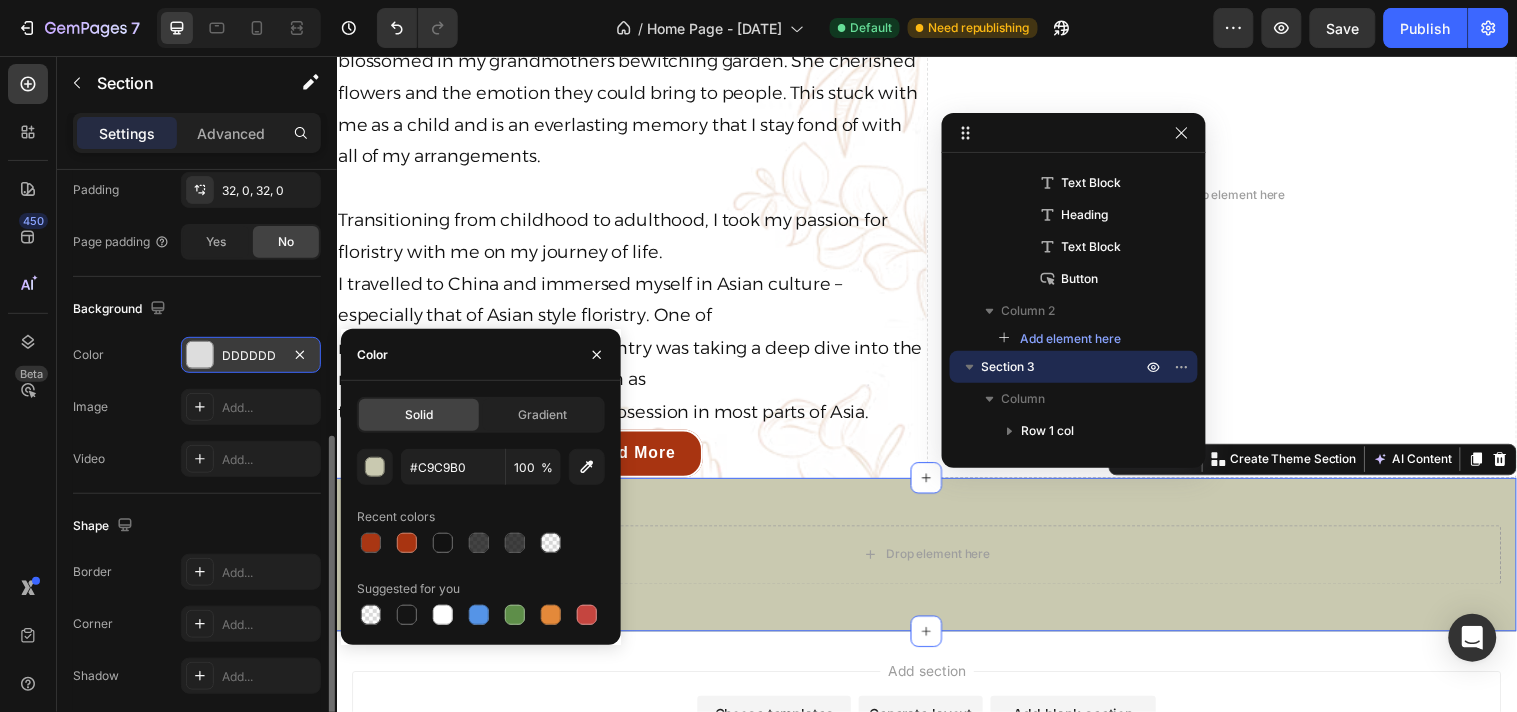 click on "Recent colors" at bounding box center (481, 517) 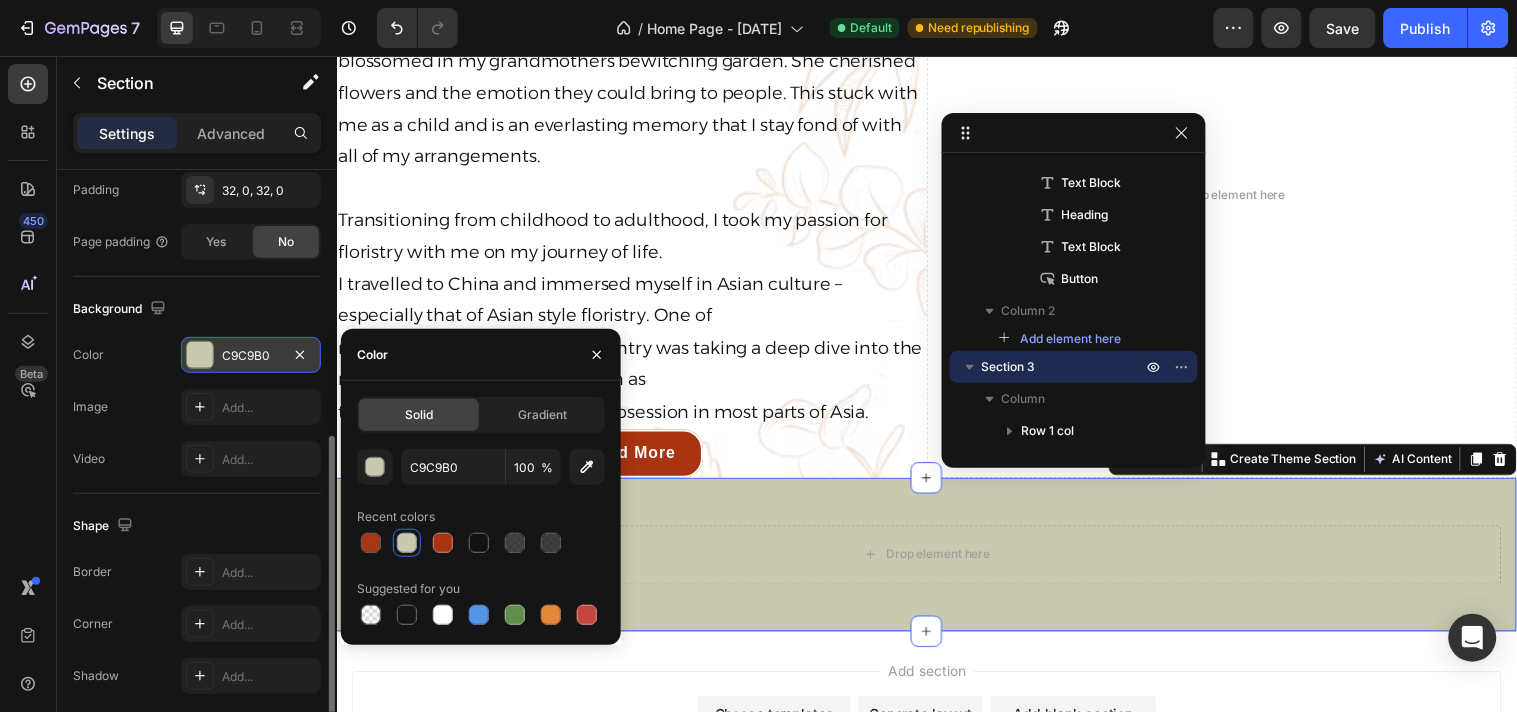 click on "Recent colors" at bounding box center [481, 517] 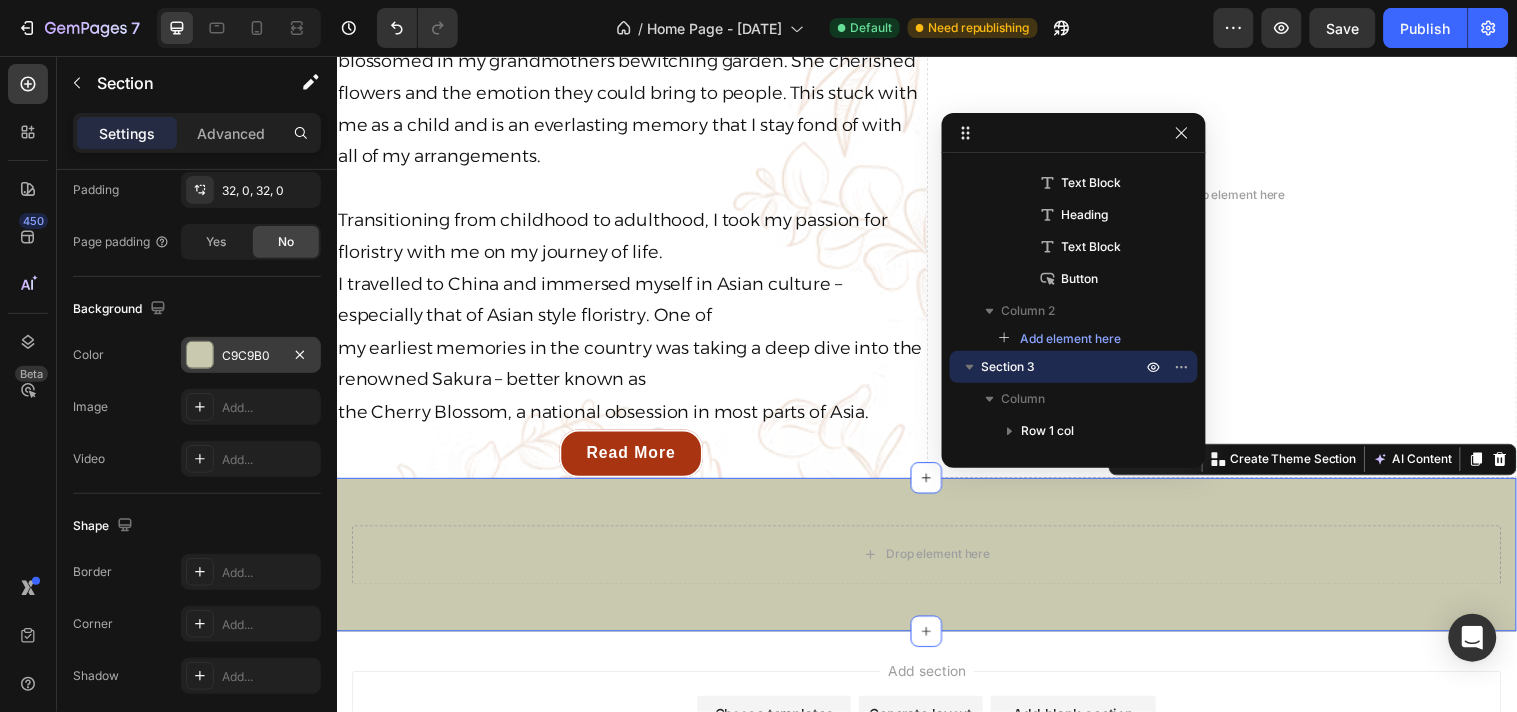 click on "C9C9B0" at bounding box center [251, 355] 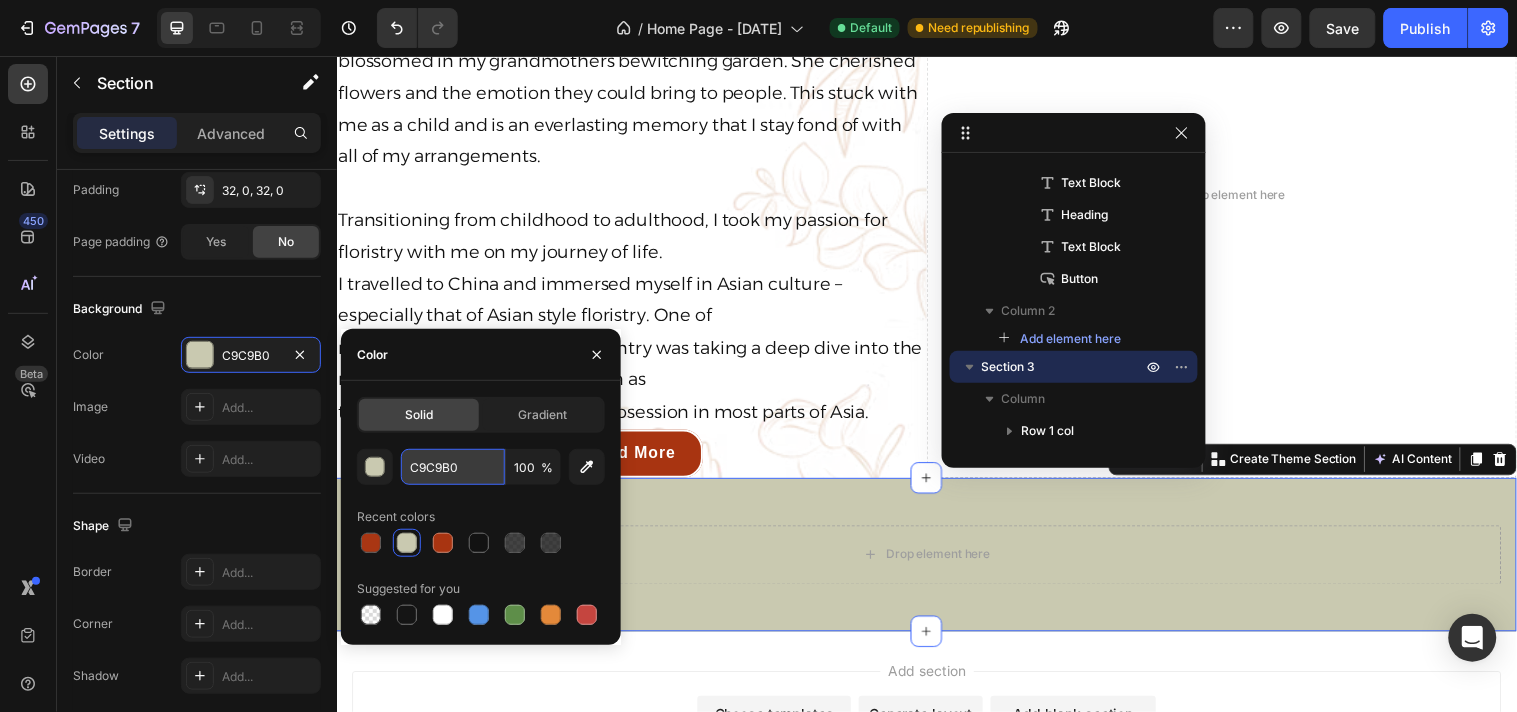 click on "C9C9B0" at bounding box center (453, 467) 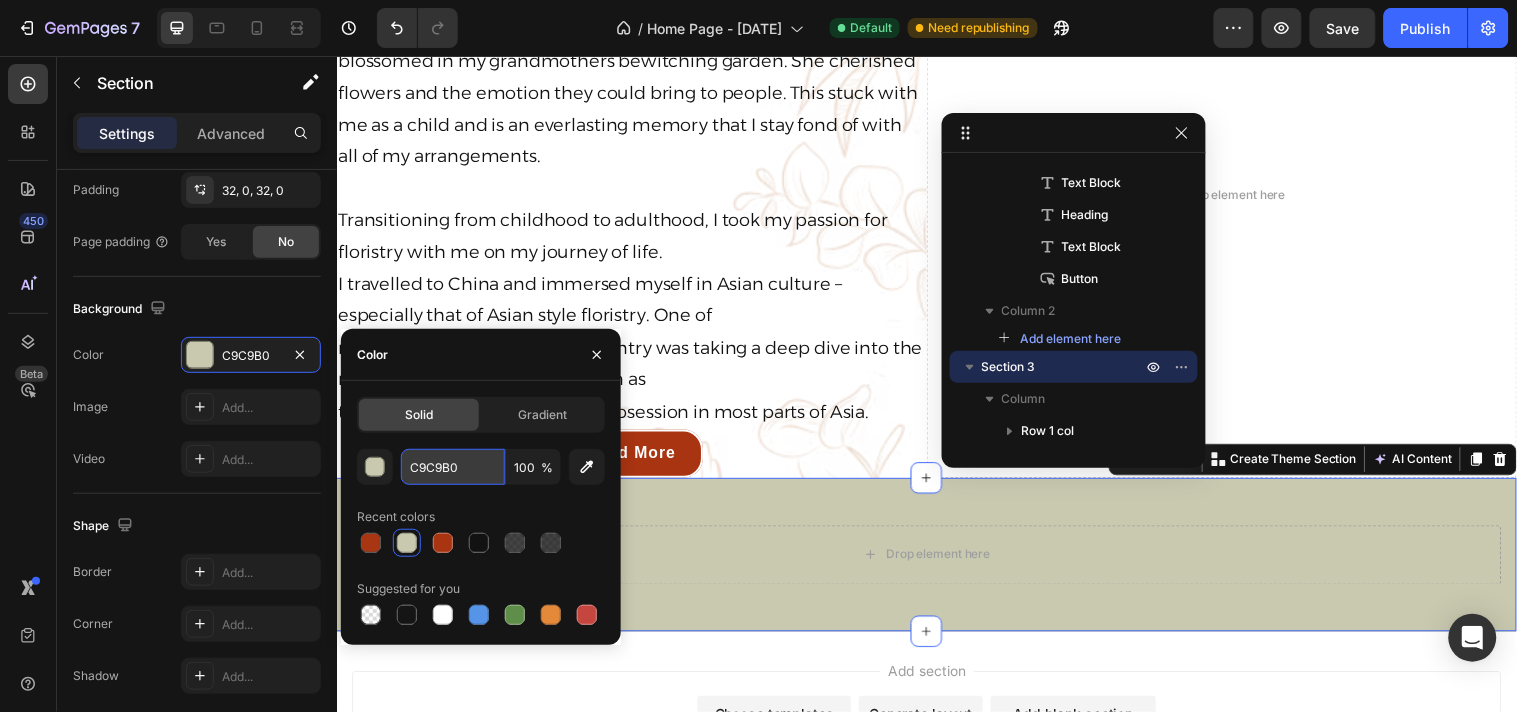 paste on "#FAFAFA" 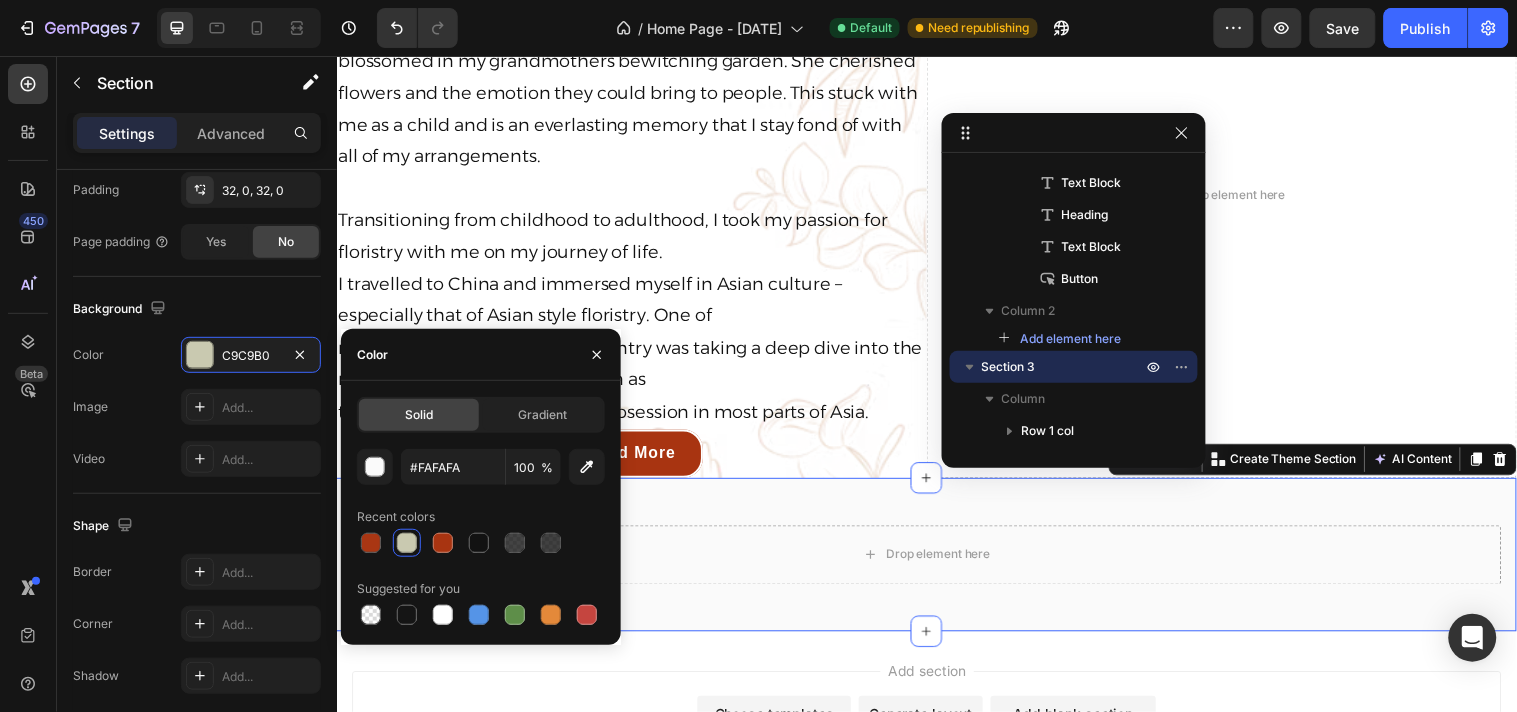 click on "#FAFAFA 100 % Recent colors Suggested for you" at bounding box center [481, 539] 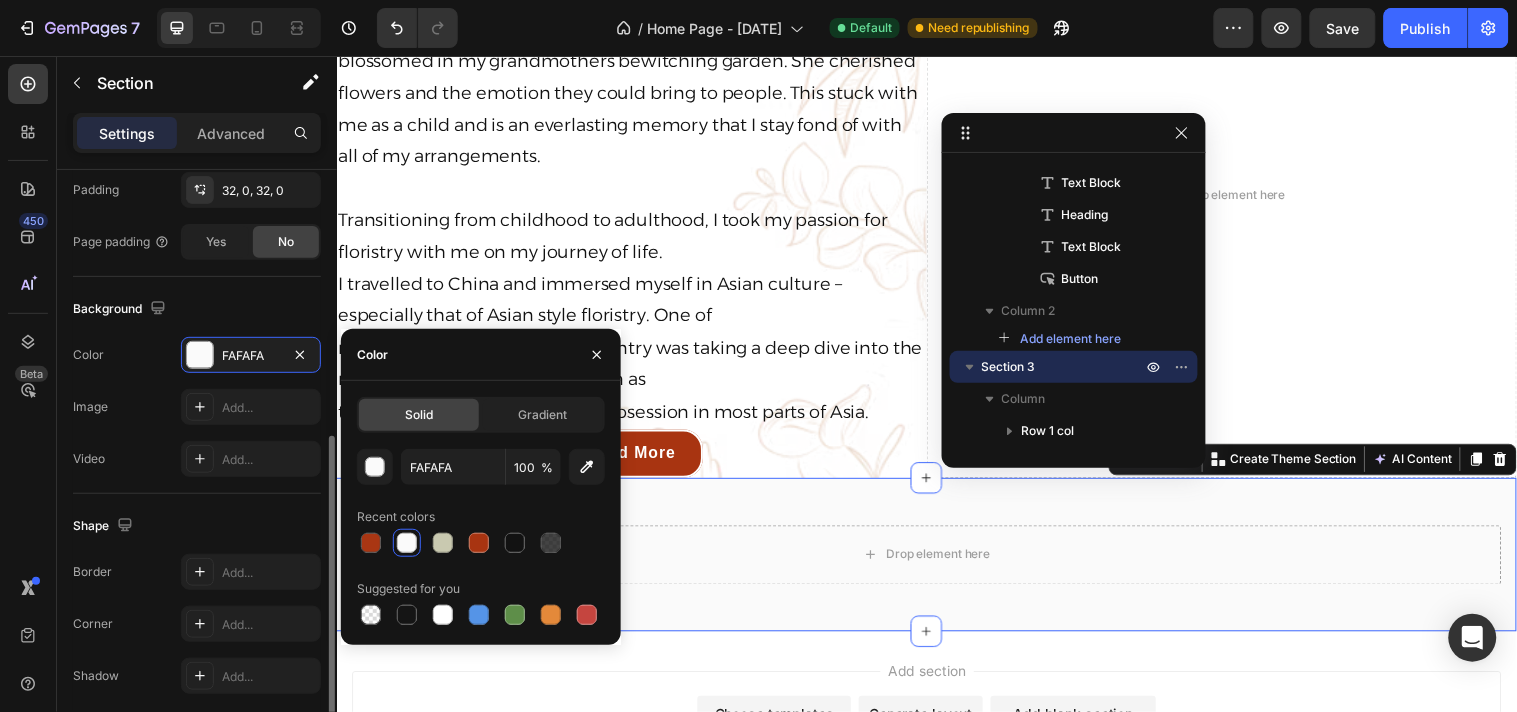 click on "Shape" at bounding box center [197, 526] 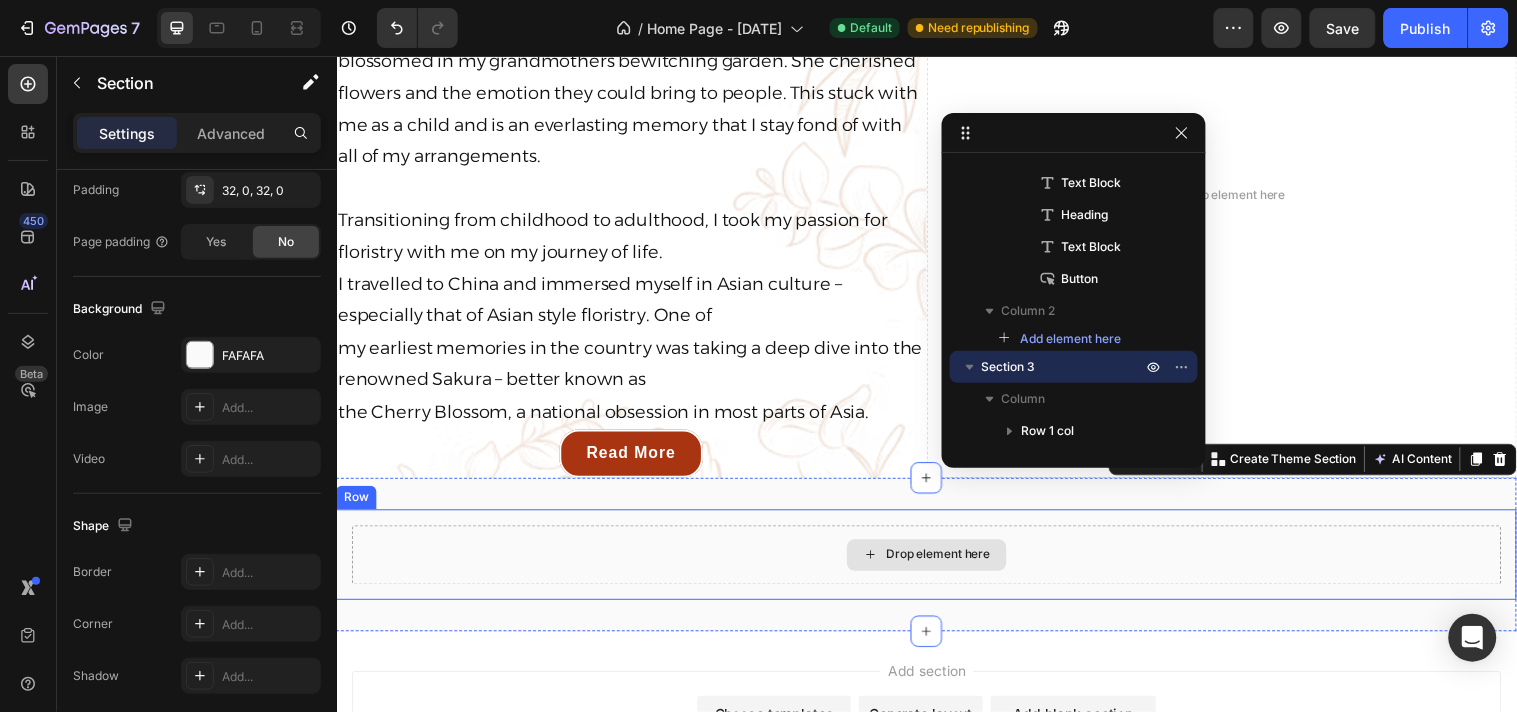 click on "Drop element here" at bounding box center (936, 562) 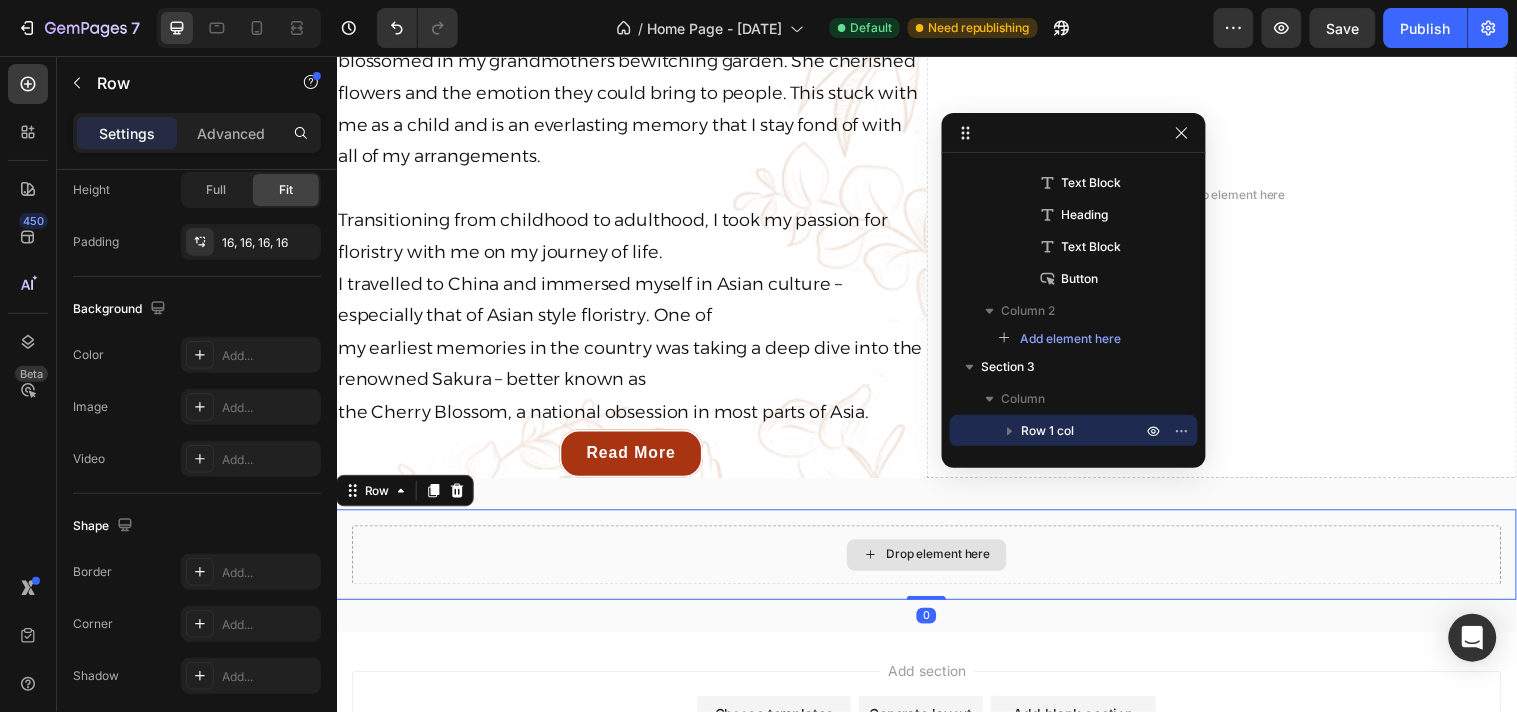 scroll, scrollTop: 0, scrollLeft: 0, axis: both 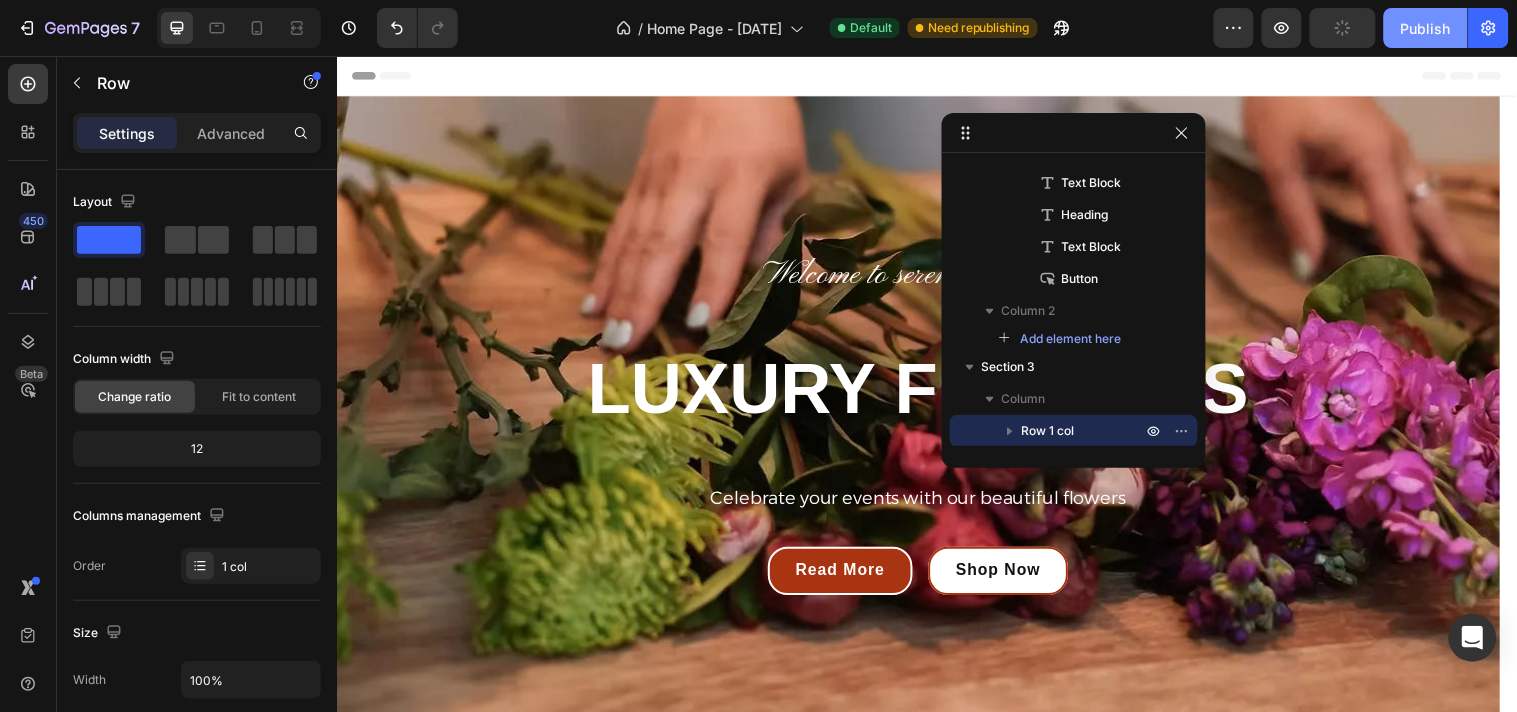 click on "Publish" at bounding box center [1426, 28] 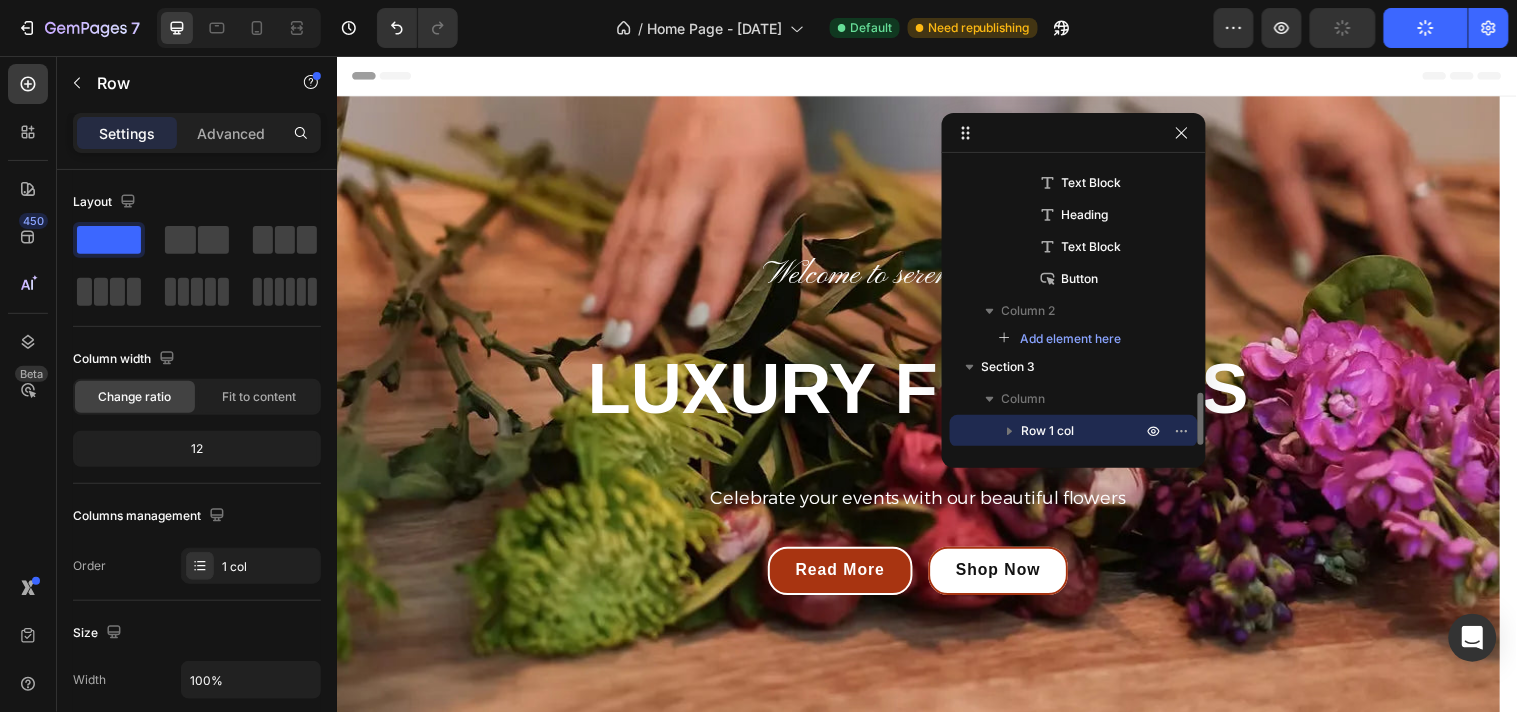 click on "Row 1 col" at bounding box center [1074, 431] 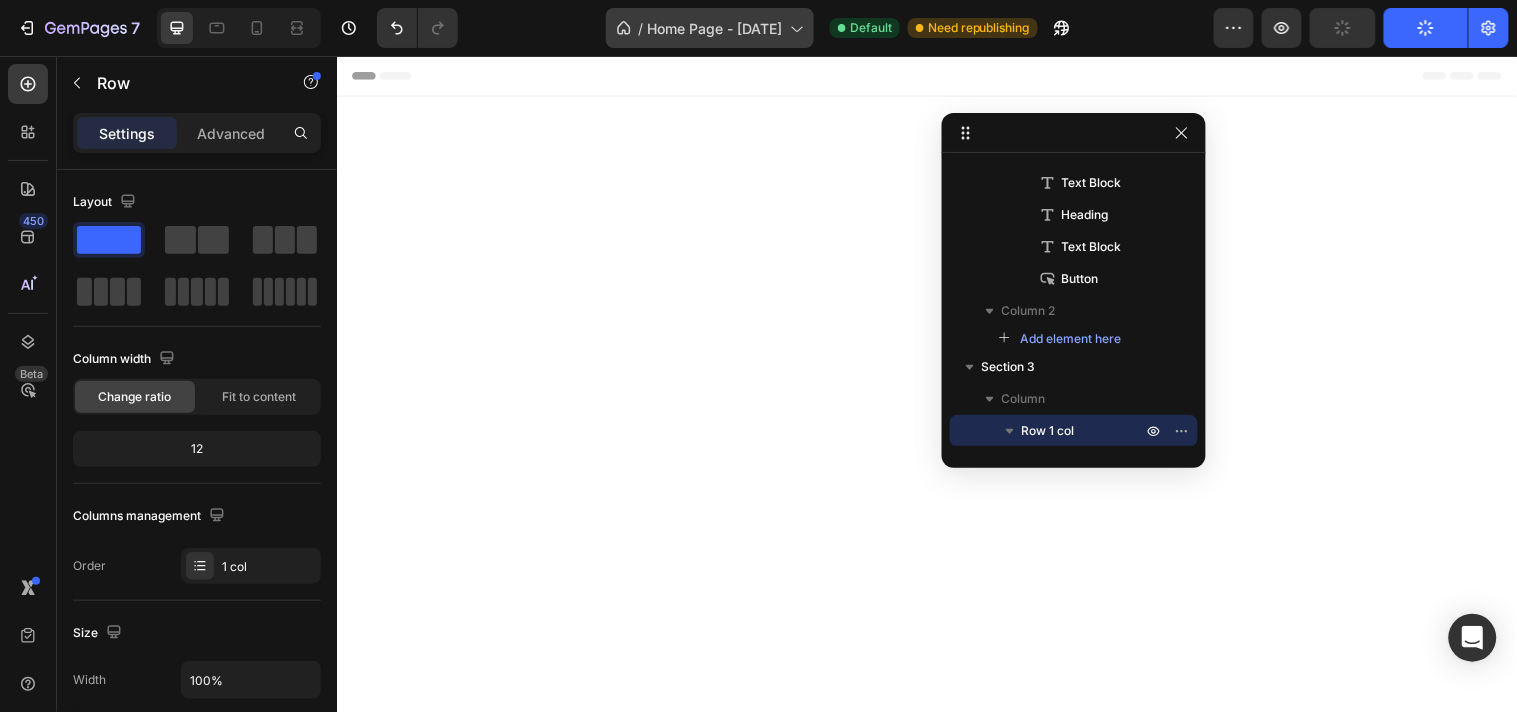 scroll, scrollTop: 896, scrollLeft: 0, axis: vertical 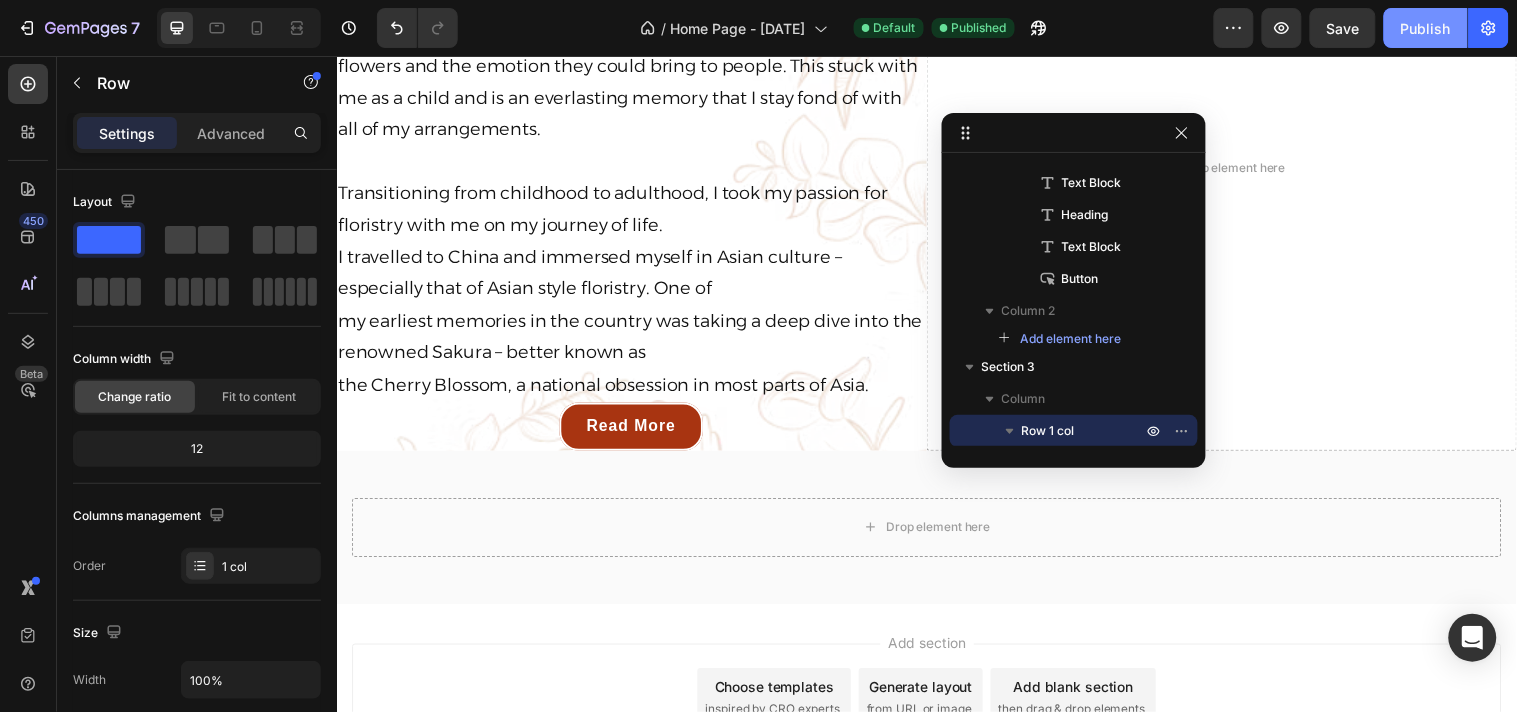 drag, startPoint x: 1433, startPoint y: 0, endPoint x: 1428, endPoint y: 14, distance: 14.866069 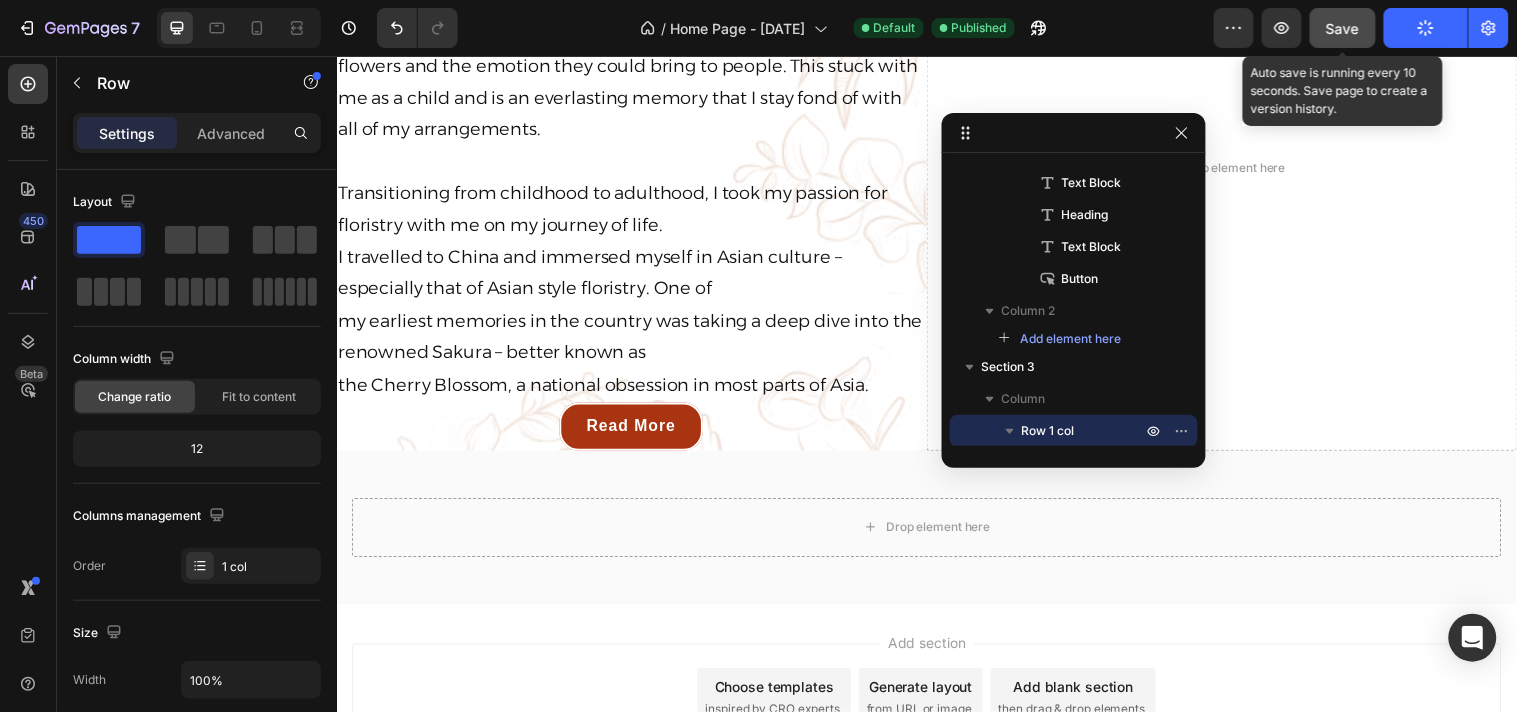 click on "Save" 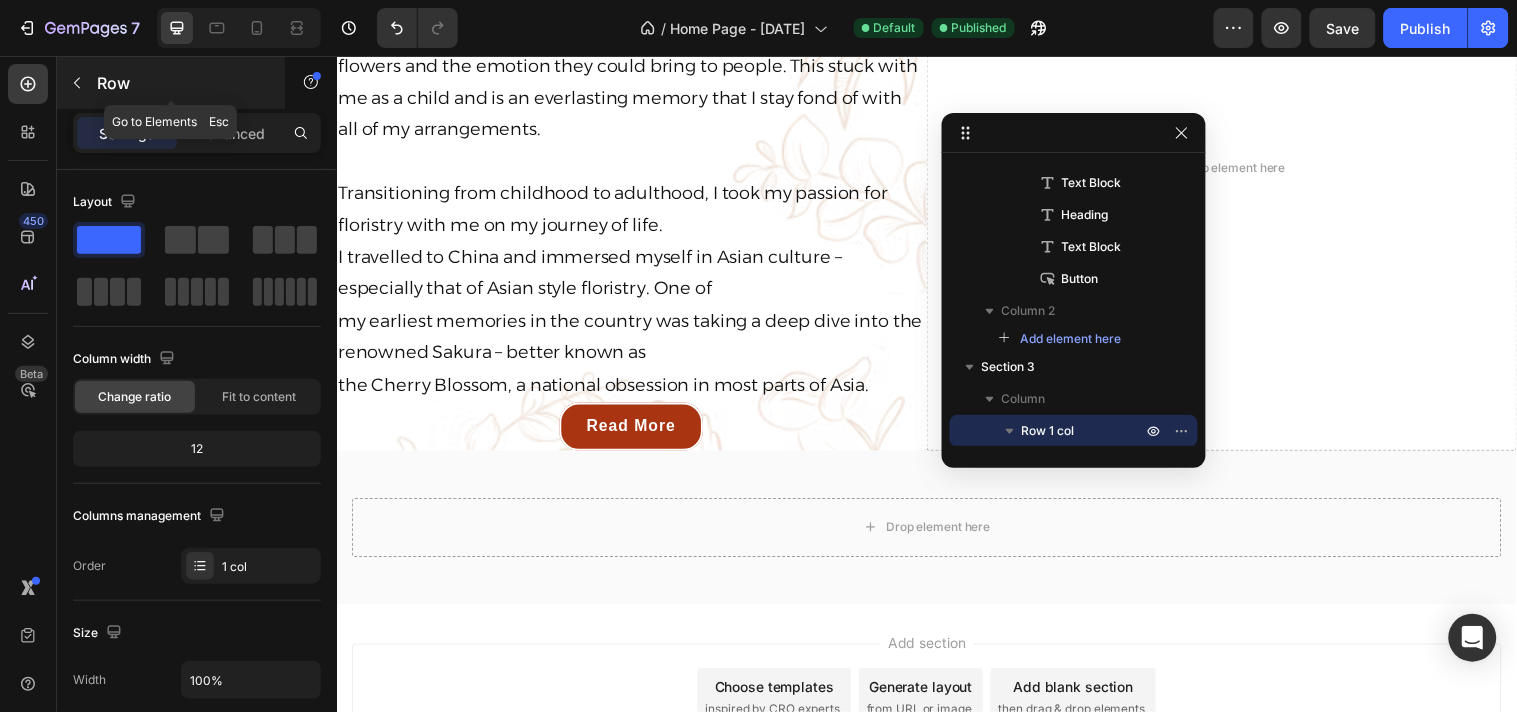 click on "Row" at bounding box center [182, 83] 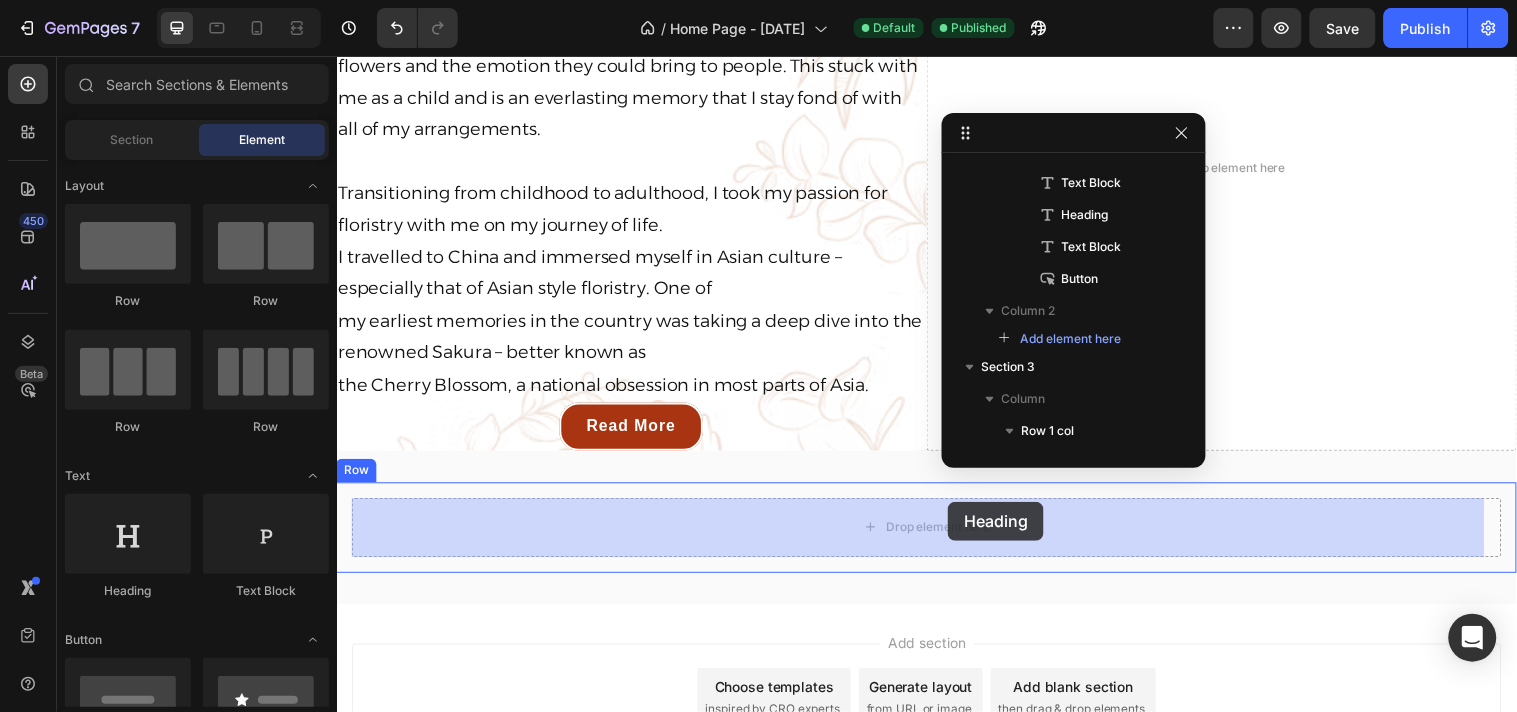 drag, startPoint x: 491, startPoint y: 590, endPoint x: 957, endPoint y: 508, distance: 473.1596 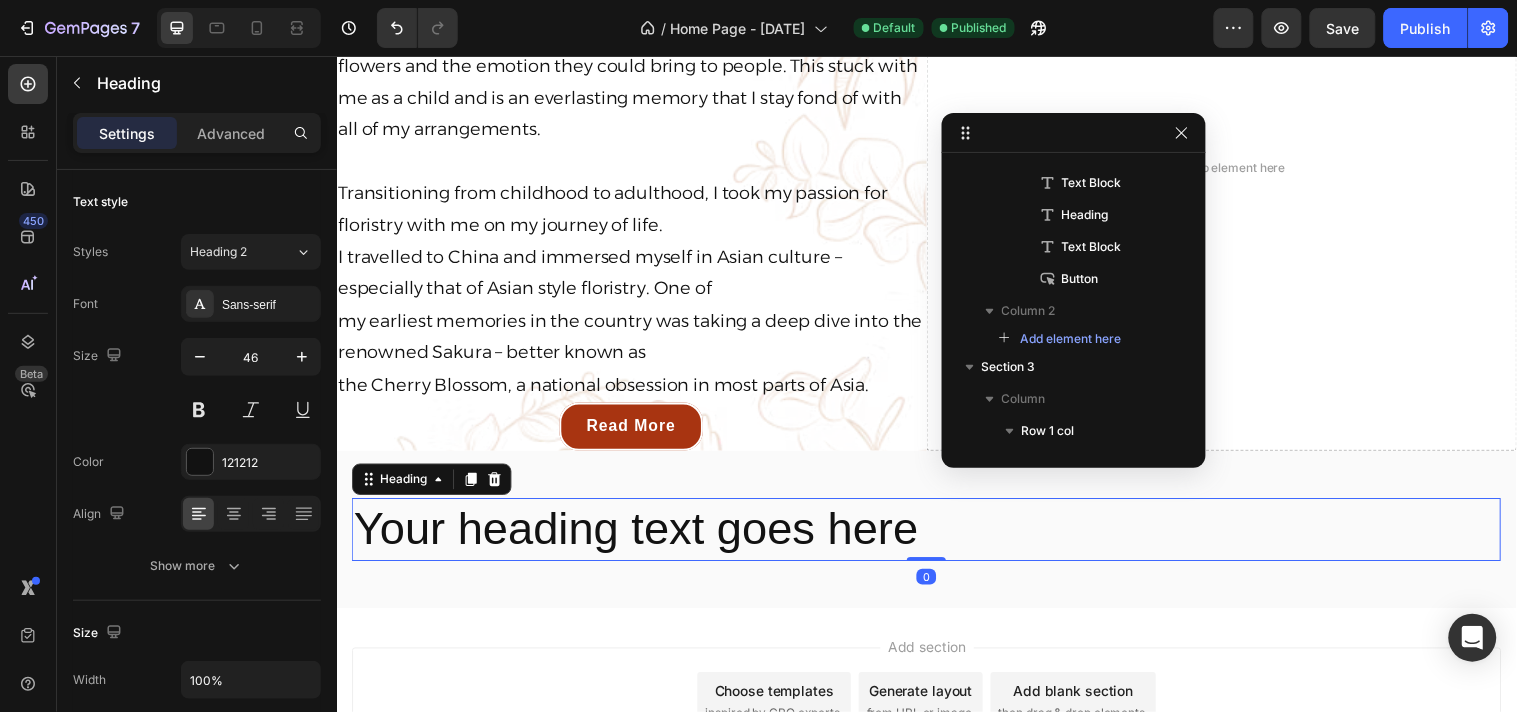 scroll, scrollTop: 1337, scrollLeft: 0, axis: vertical 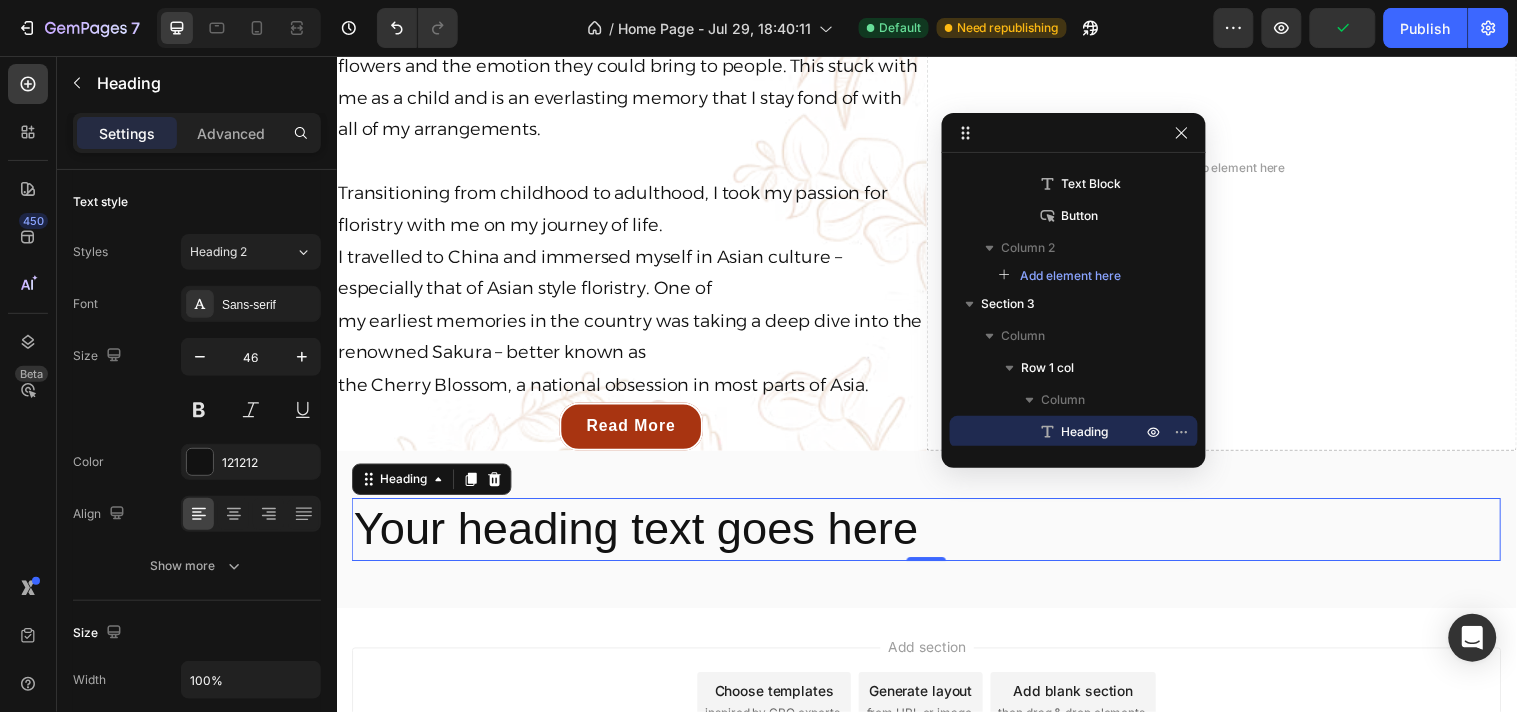 click on "Your heading text goes here" at bounding box center (936, 536) 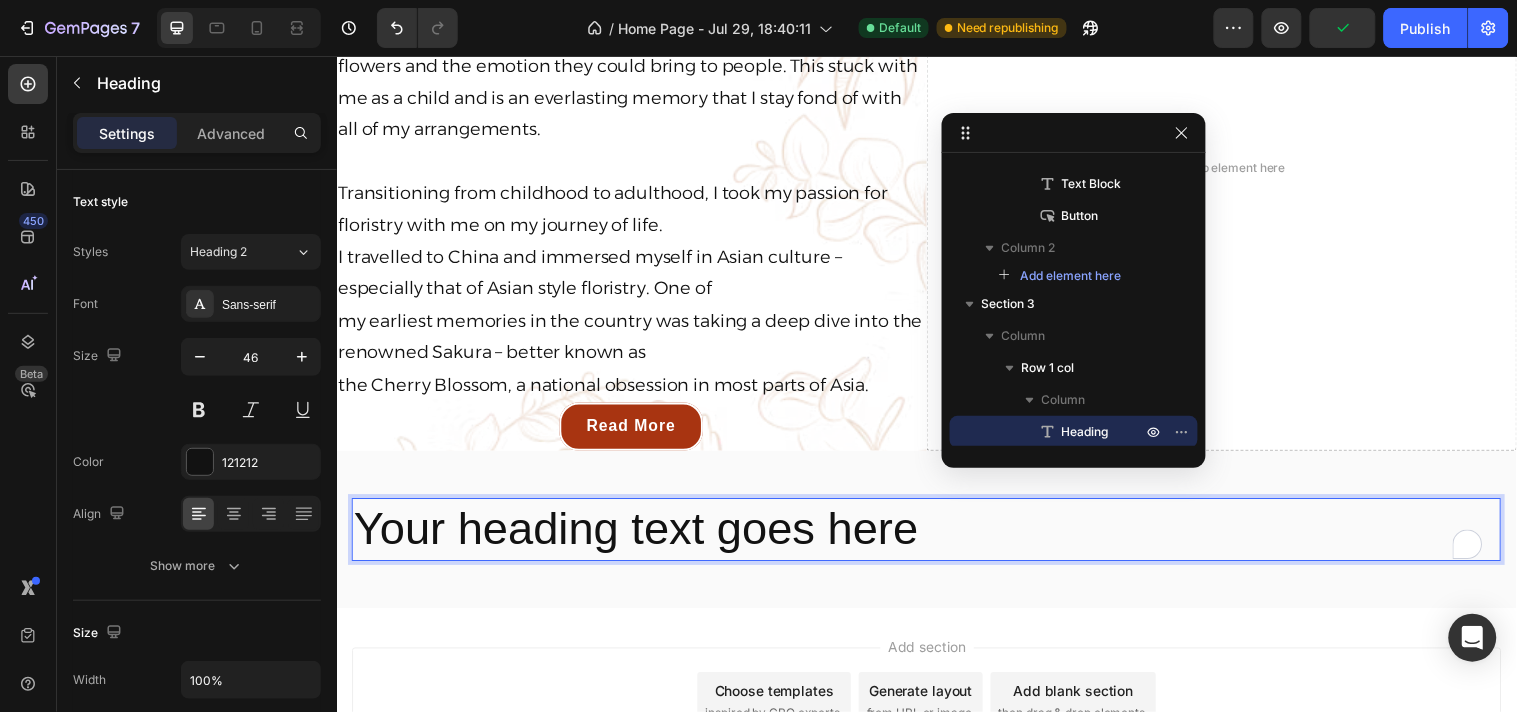 click on "Your heading text goes here" at bounding box center (936, 536) 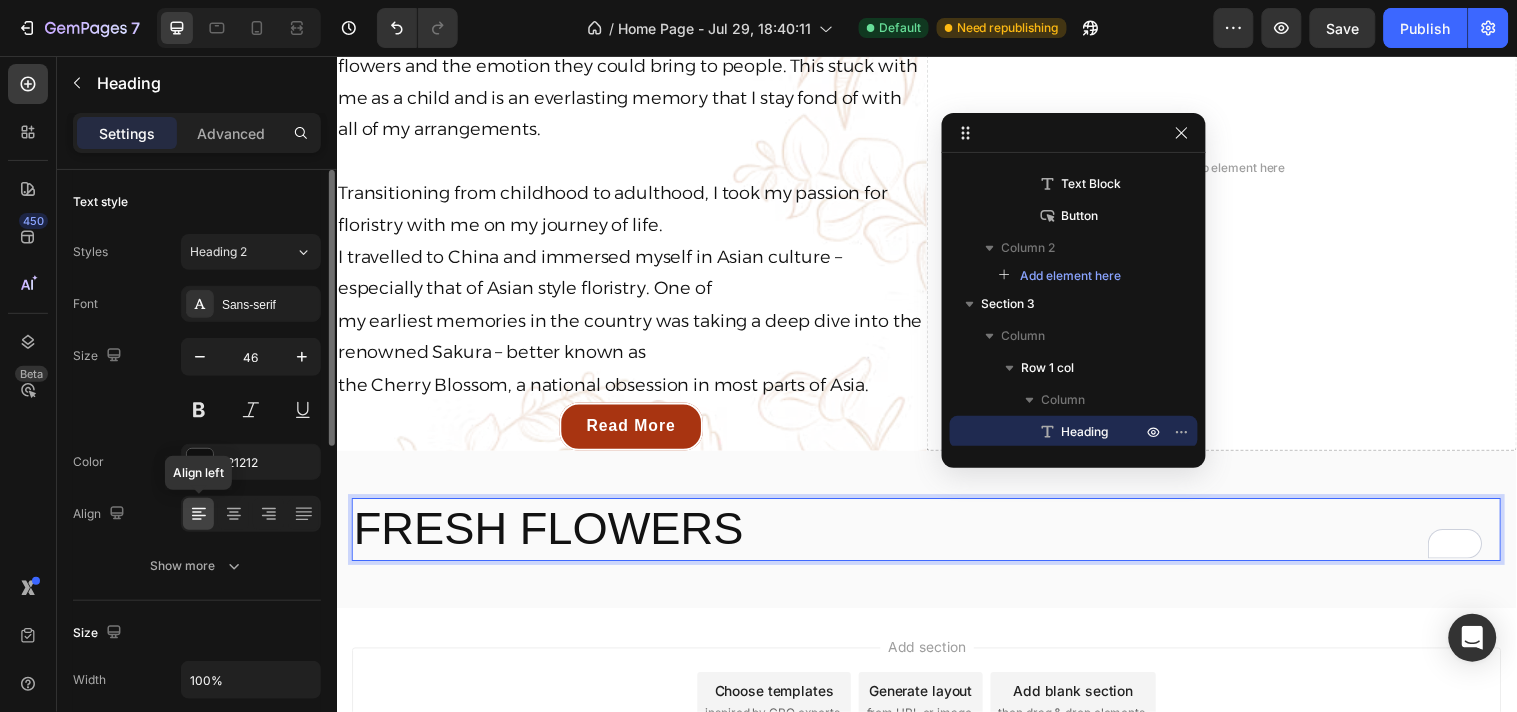 click on "Align left" 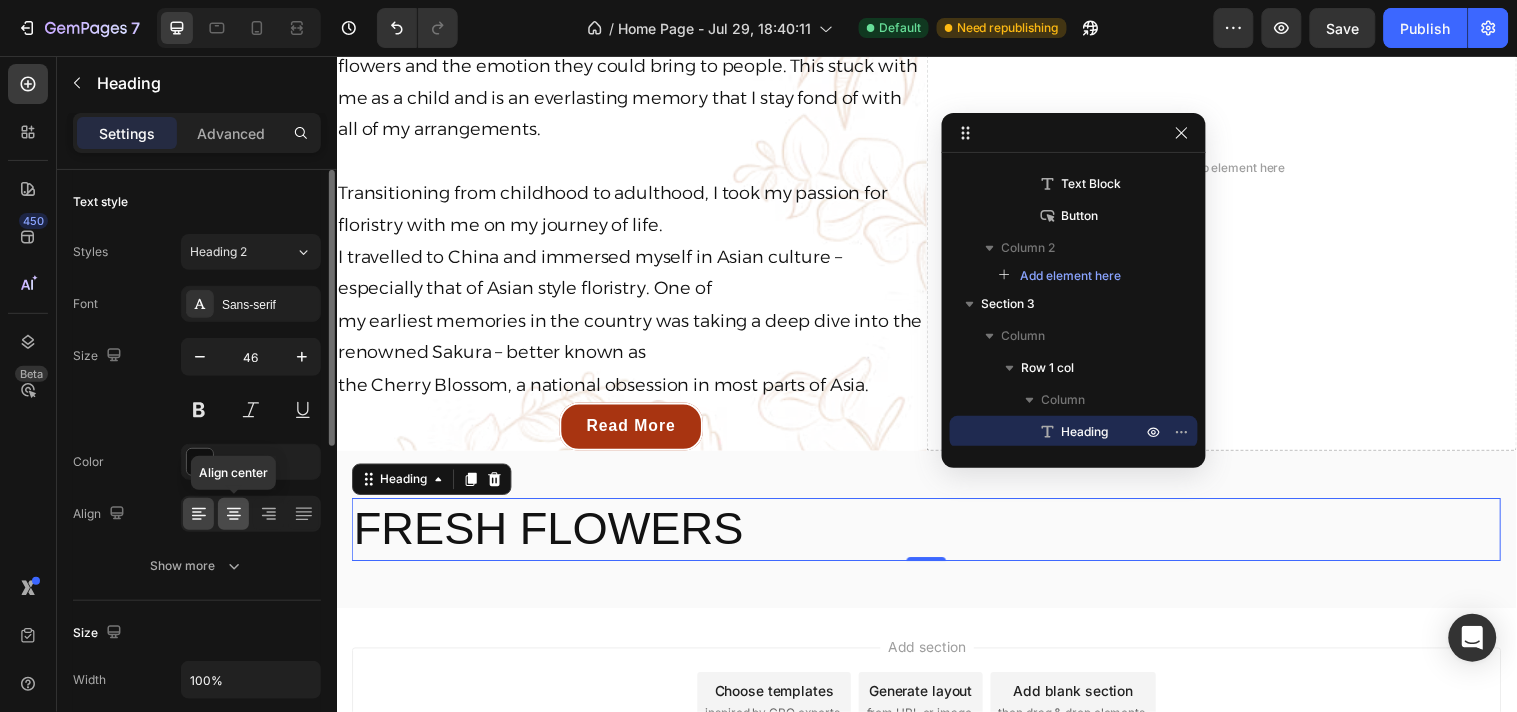 click 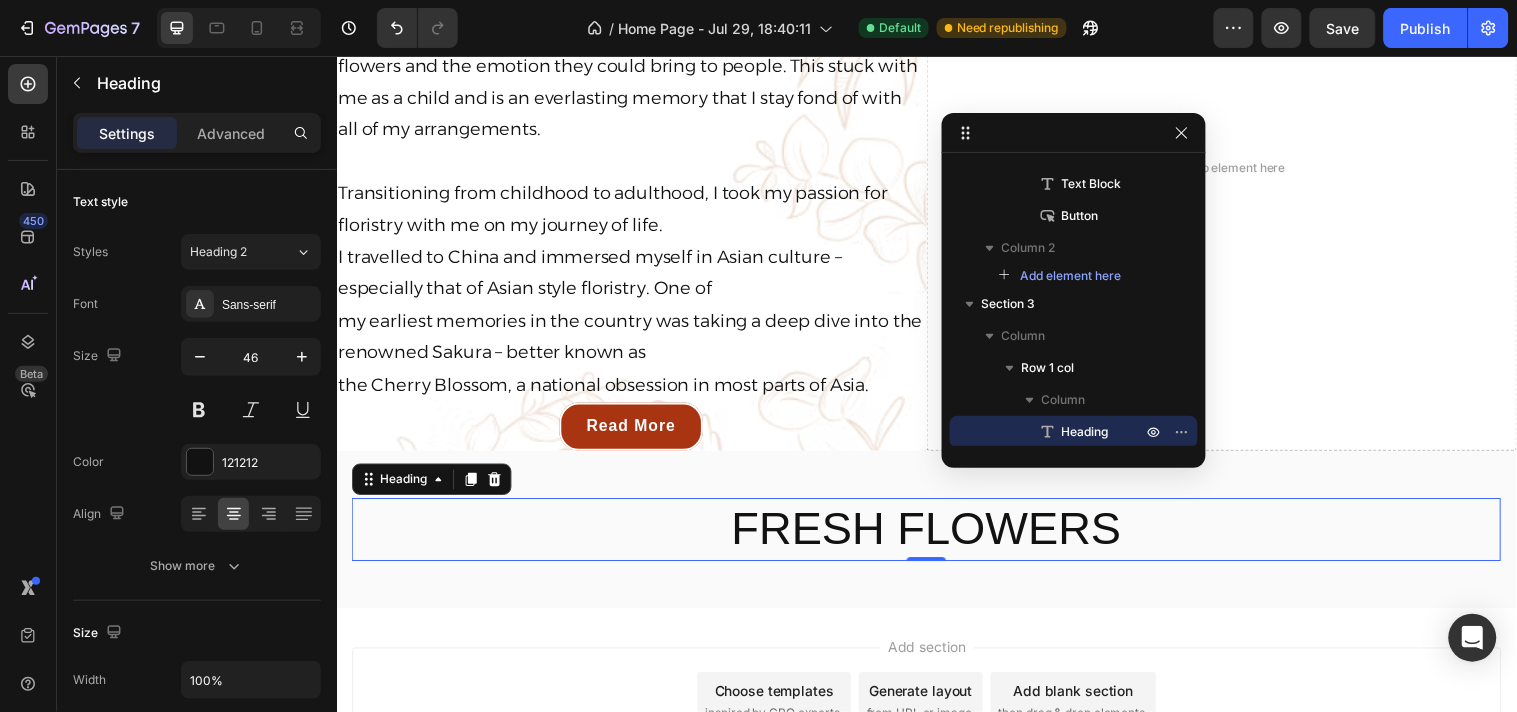 drag, startPoint x: 758, startPoint y: 536, endPoint x: 539, endPoint y: 314, distance: 311.8413 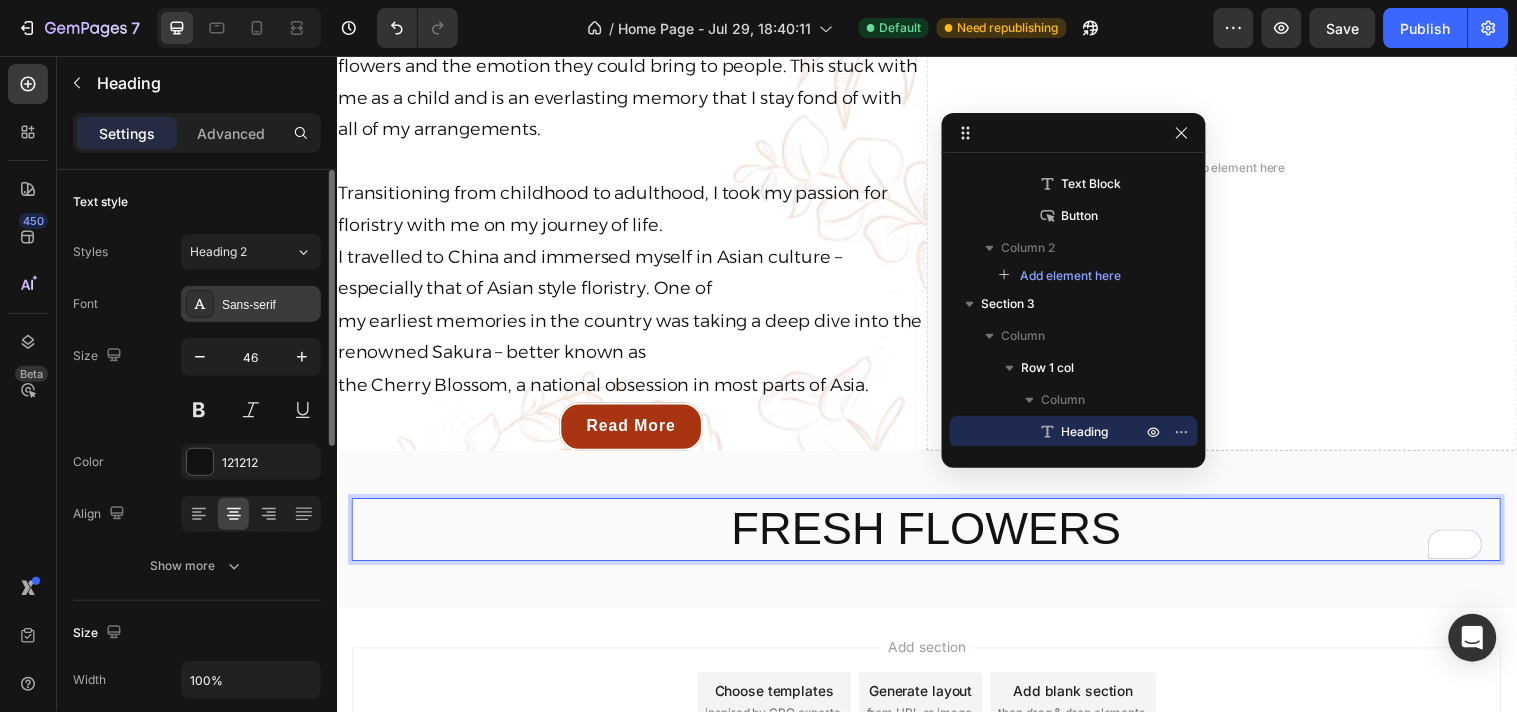 click on "Sans-serif" at bounding box center [269, 305] 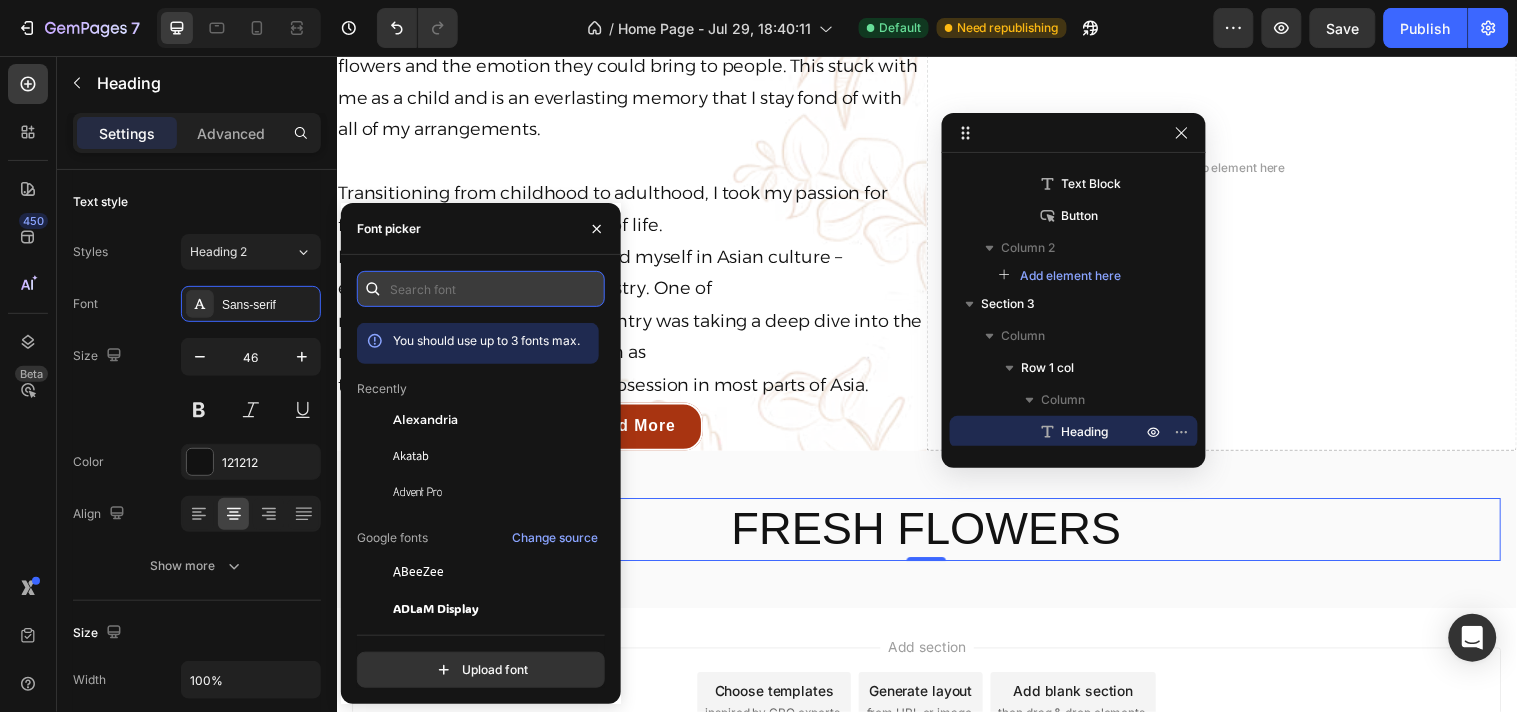 click at bounding box center (481, 289) 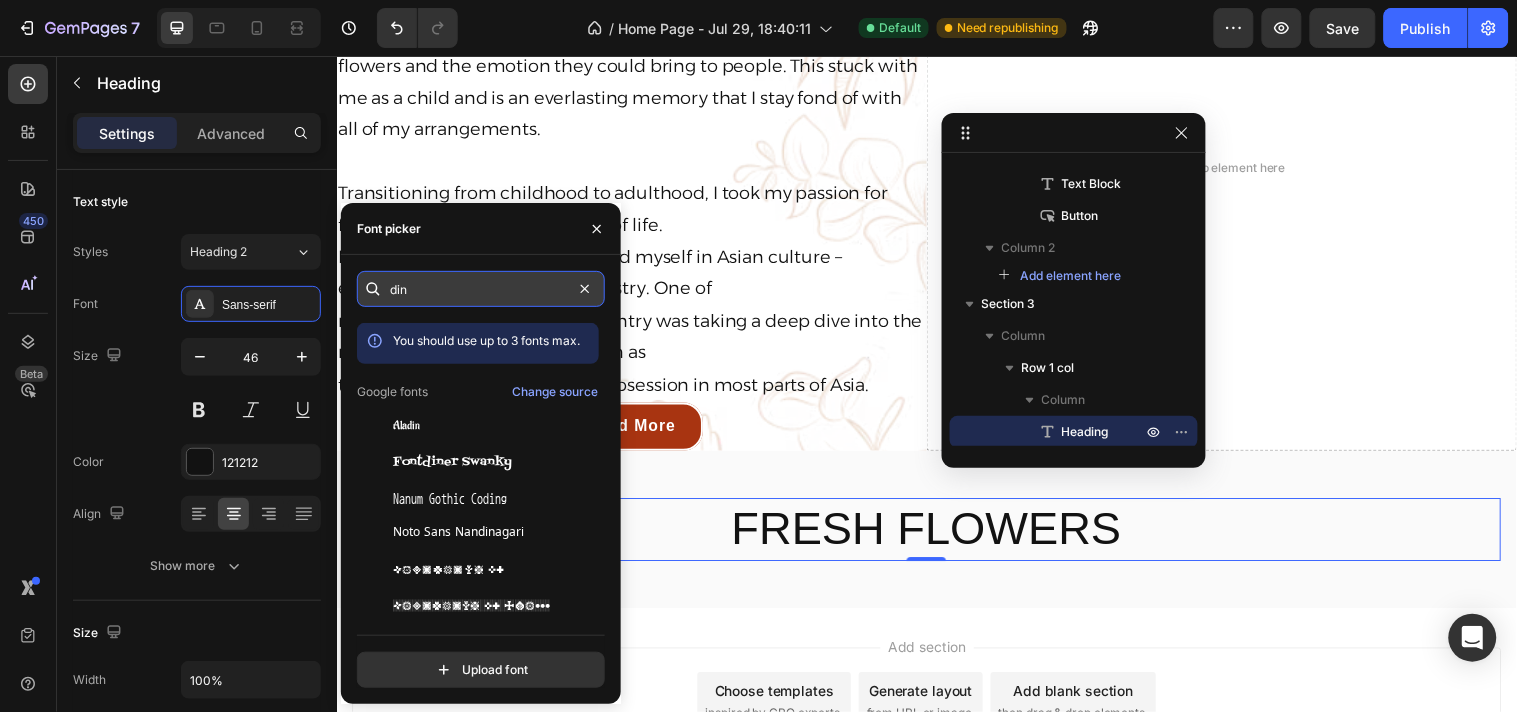type on "dinn" 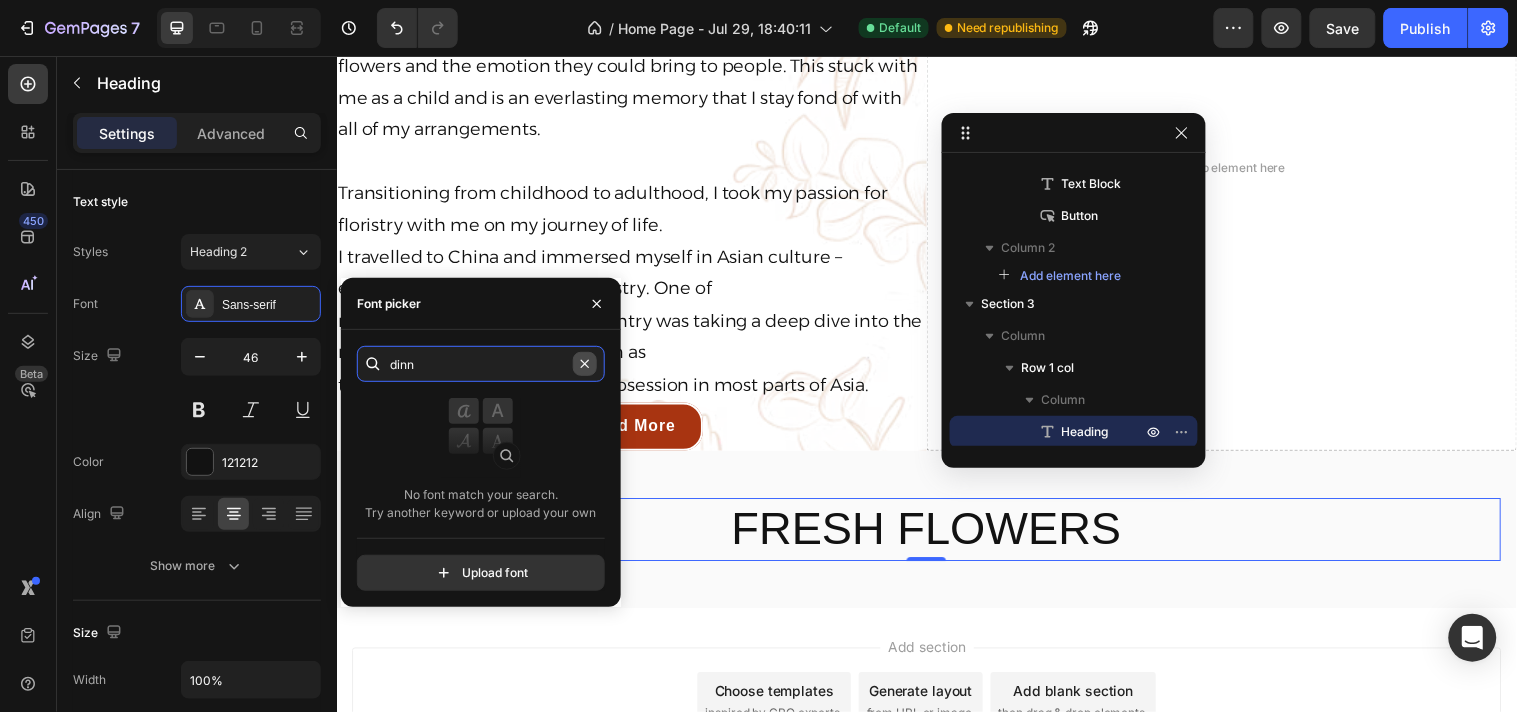type 